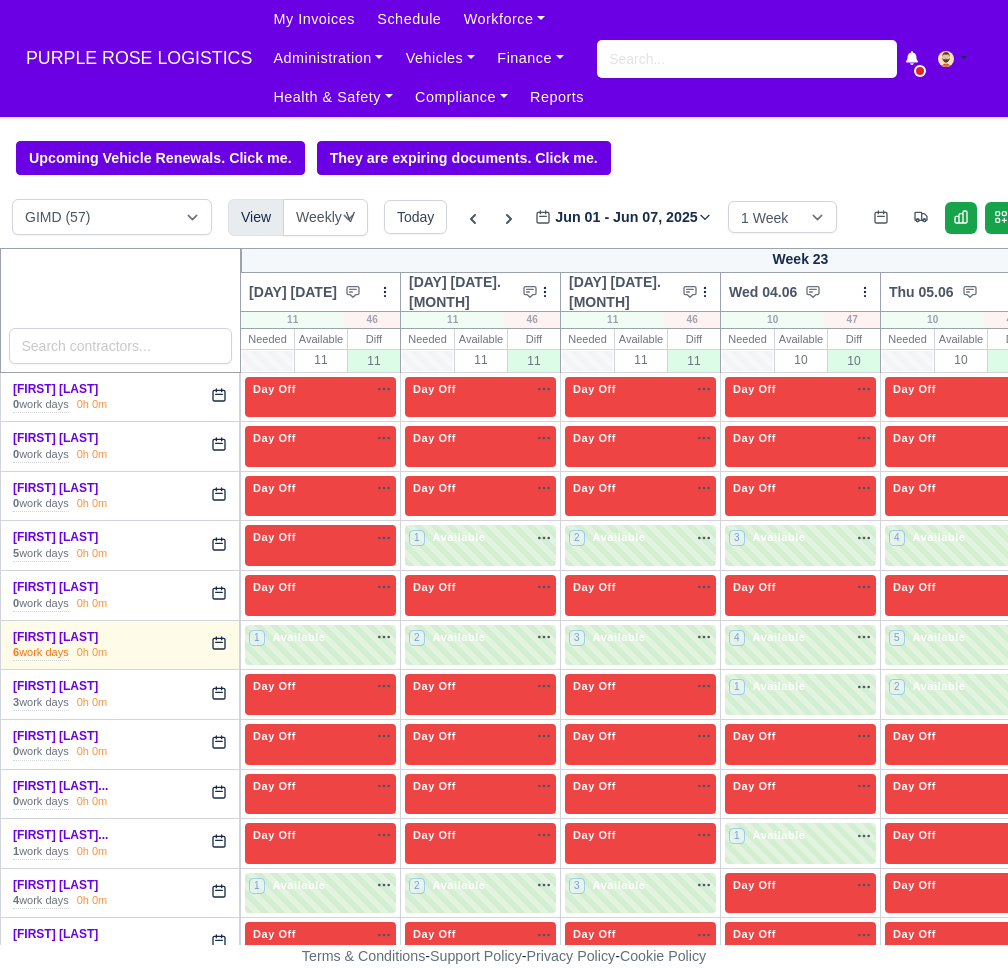 scroll, scrollTop: 0, scrollLeft: 0, axis: both 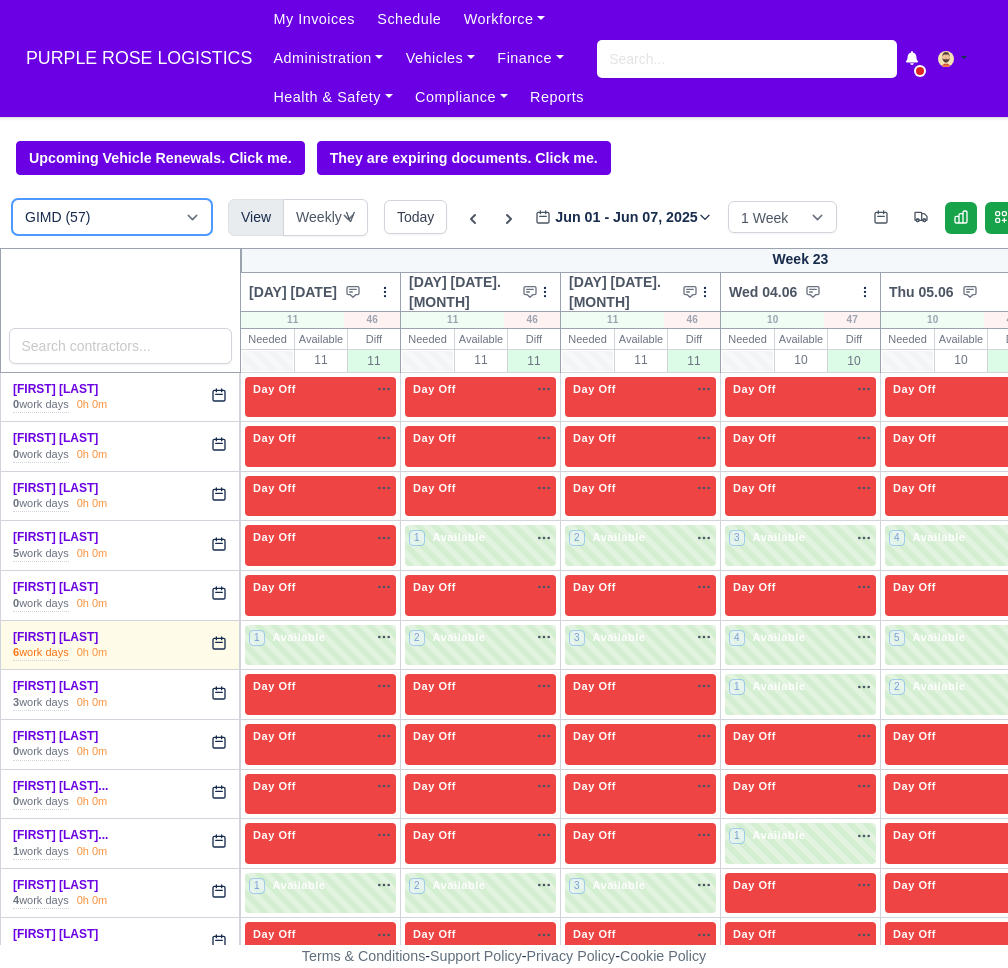 click on "DIG1 (174)
DAK1 (1)
GIMD (57)" at bounding box center (112, 217) 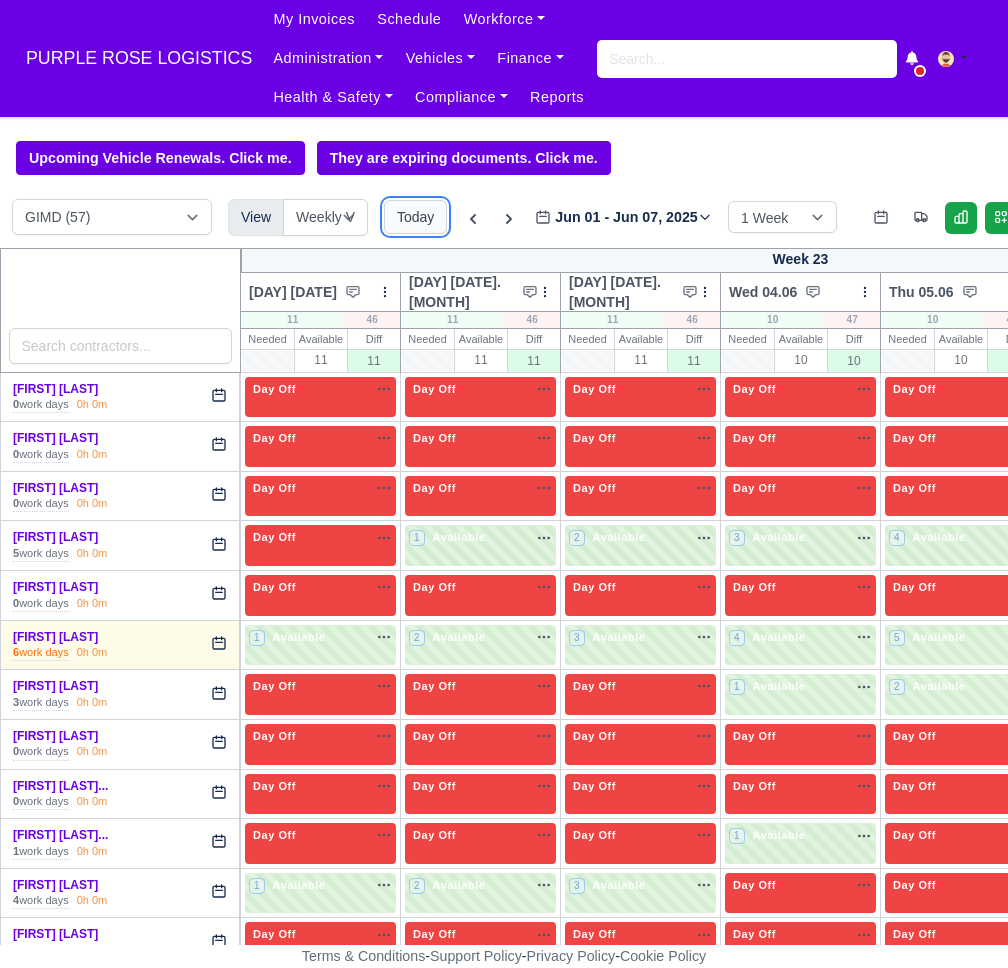click on "Today" at bounding box center (415, 217) 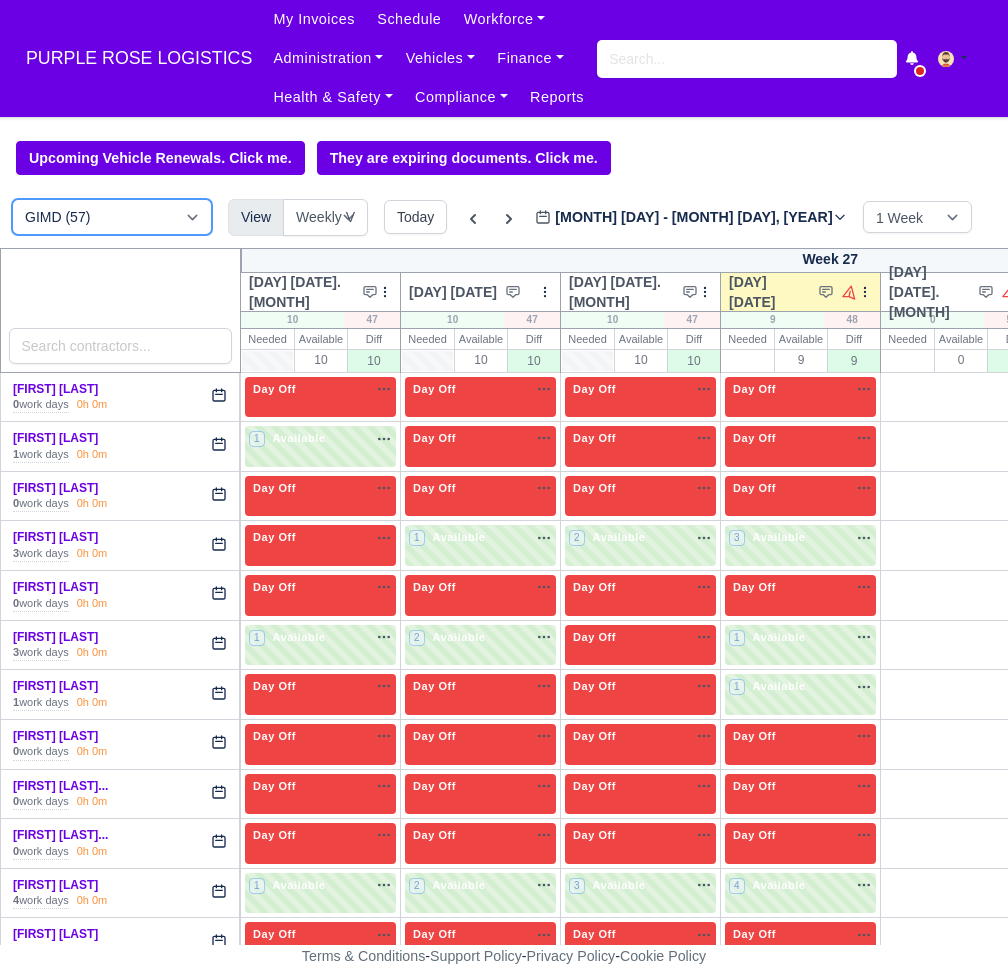 click on "DIG1 (174)
DAK1 (1)
GIMD (57)" at bounding box center (112, 217) 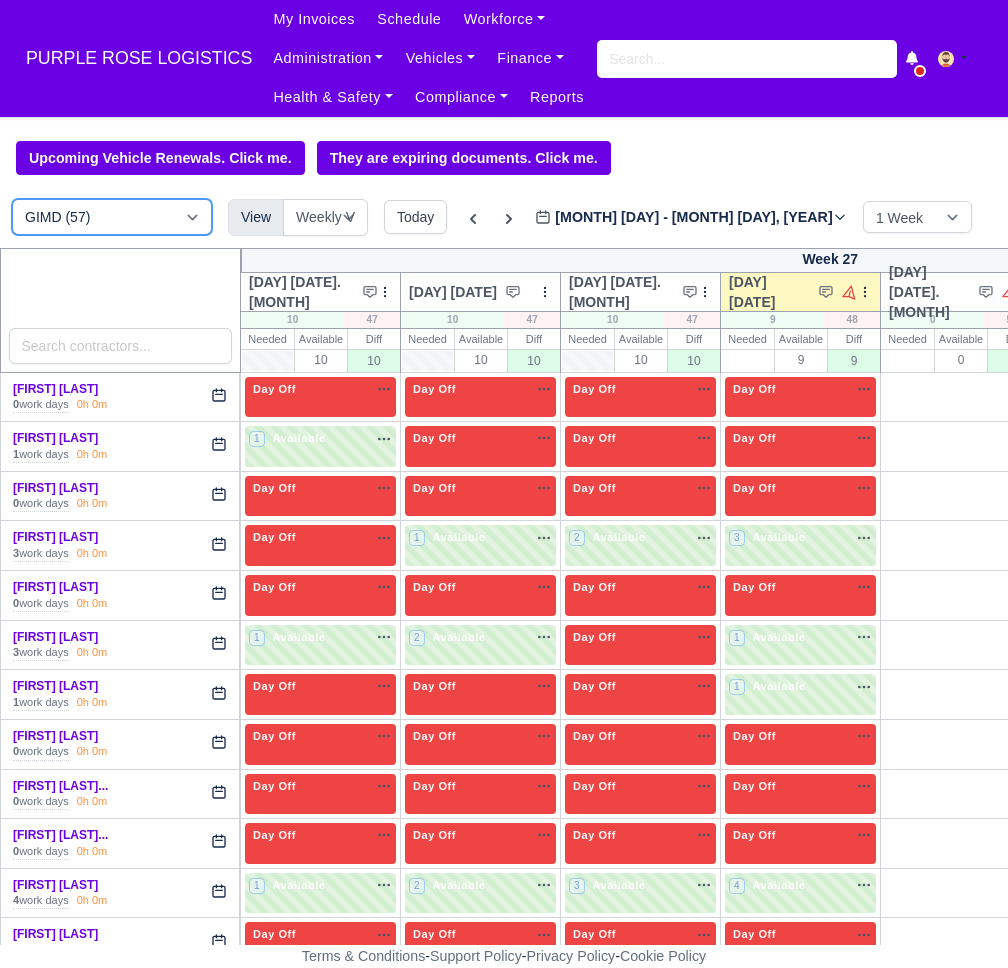 select on "1" 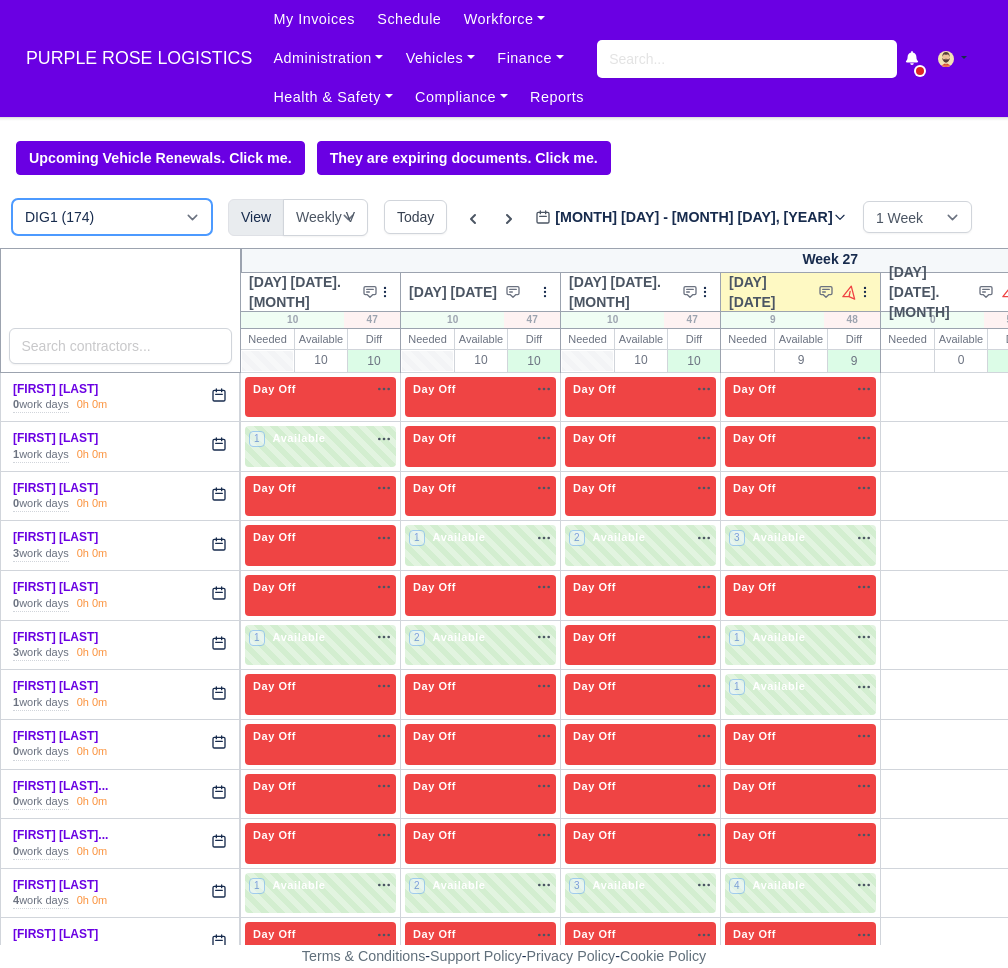 click on "DIG1 (174)
DAK1 (1)
GIMD (57)" at bounding box center (112, 217) 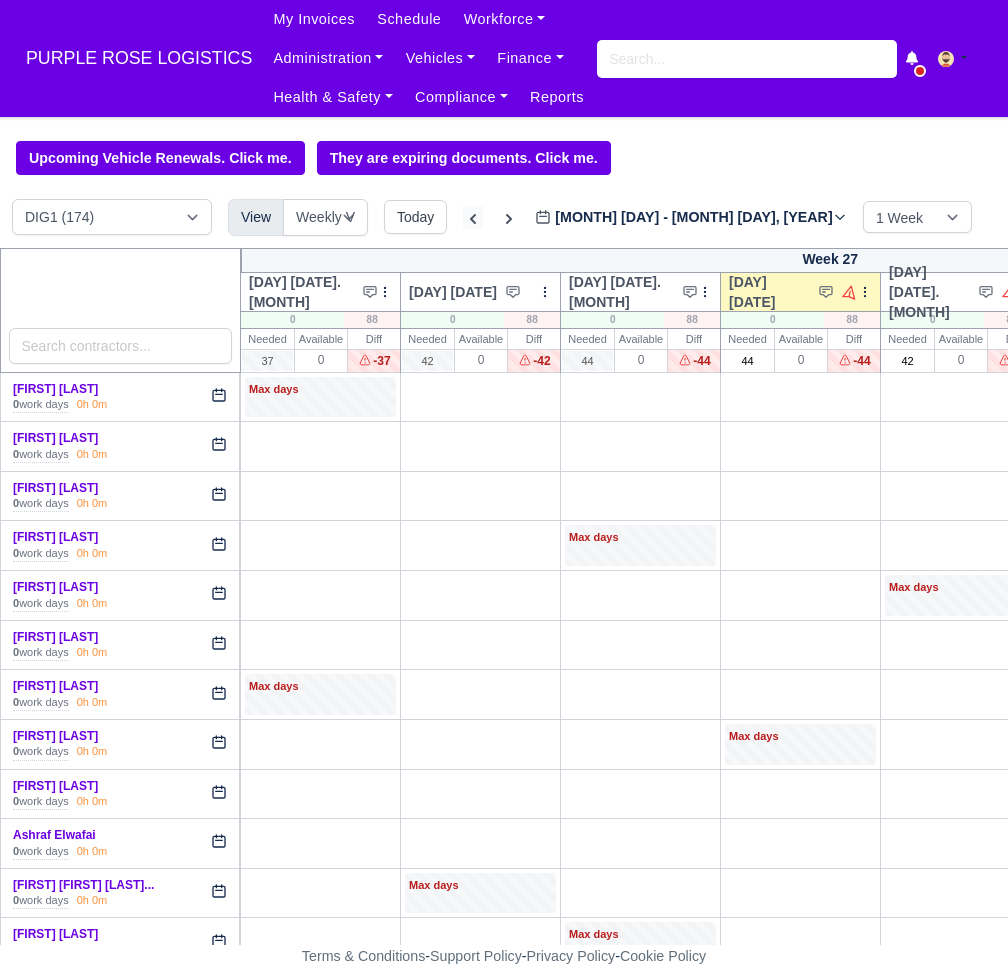 click at bounding box center (473, 219) 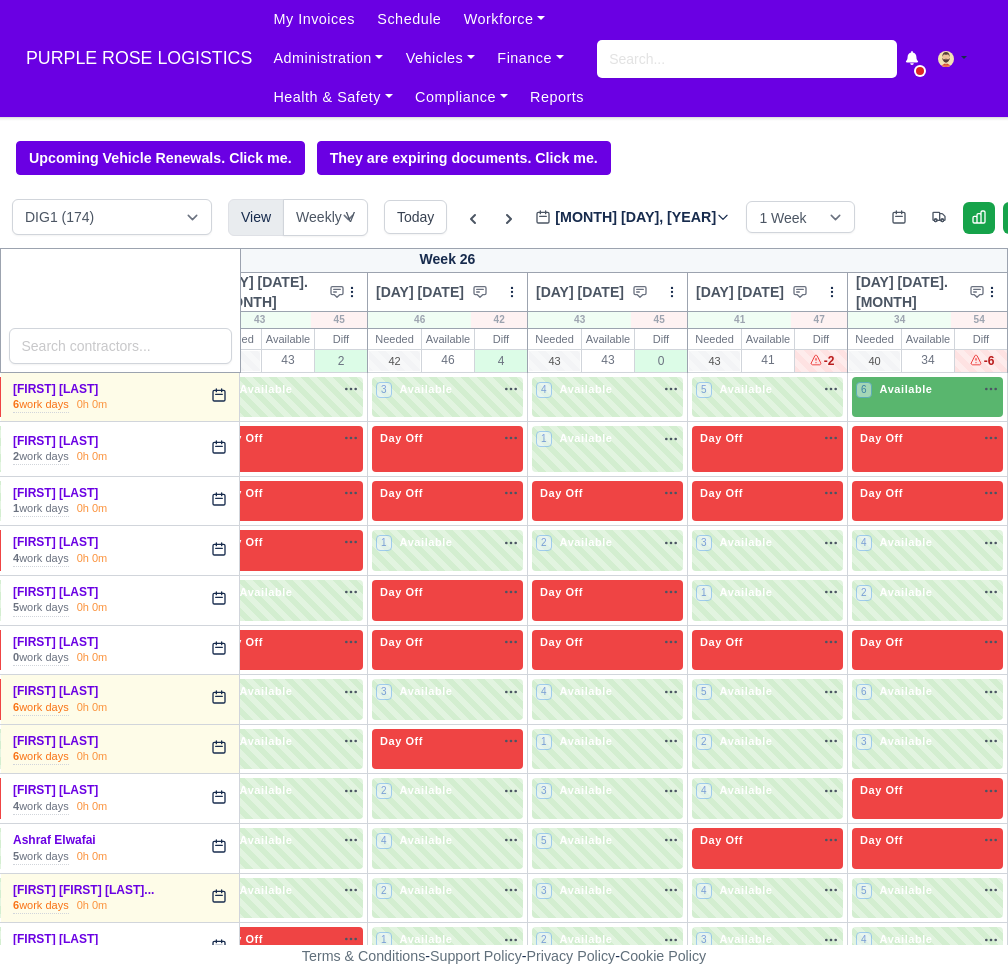 scroll, scrollTop: 0, scrollLeft: 368, axis: horizontal 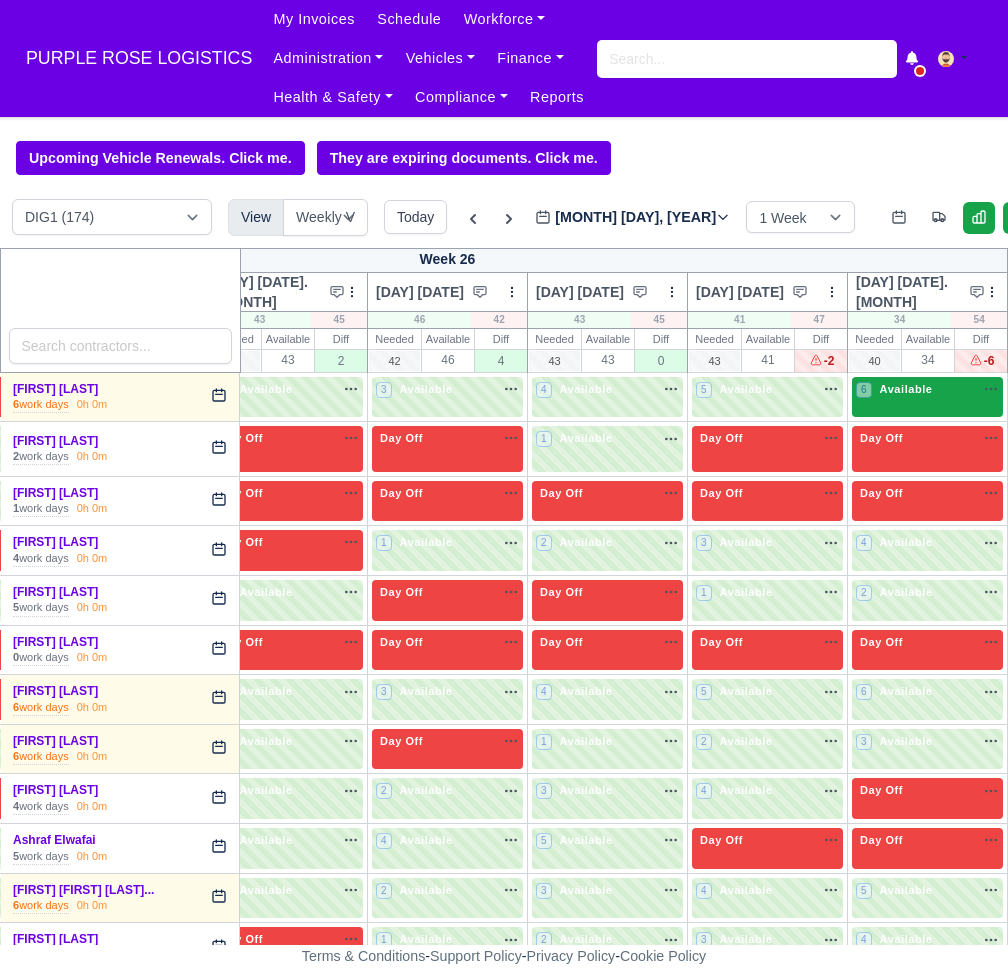 click on "Available" at bounding box center (106, 389) 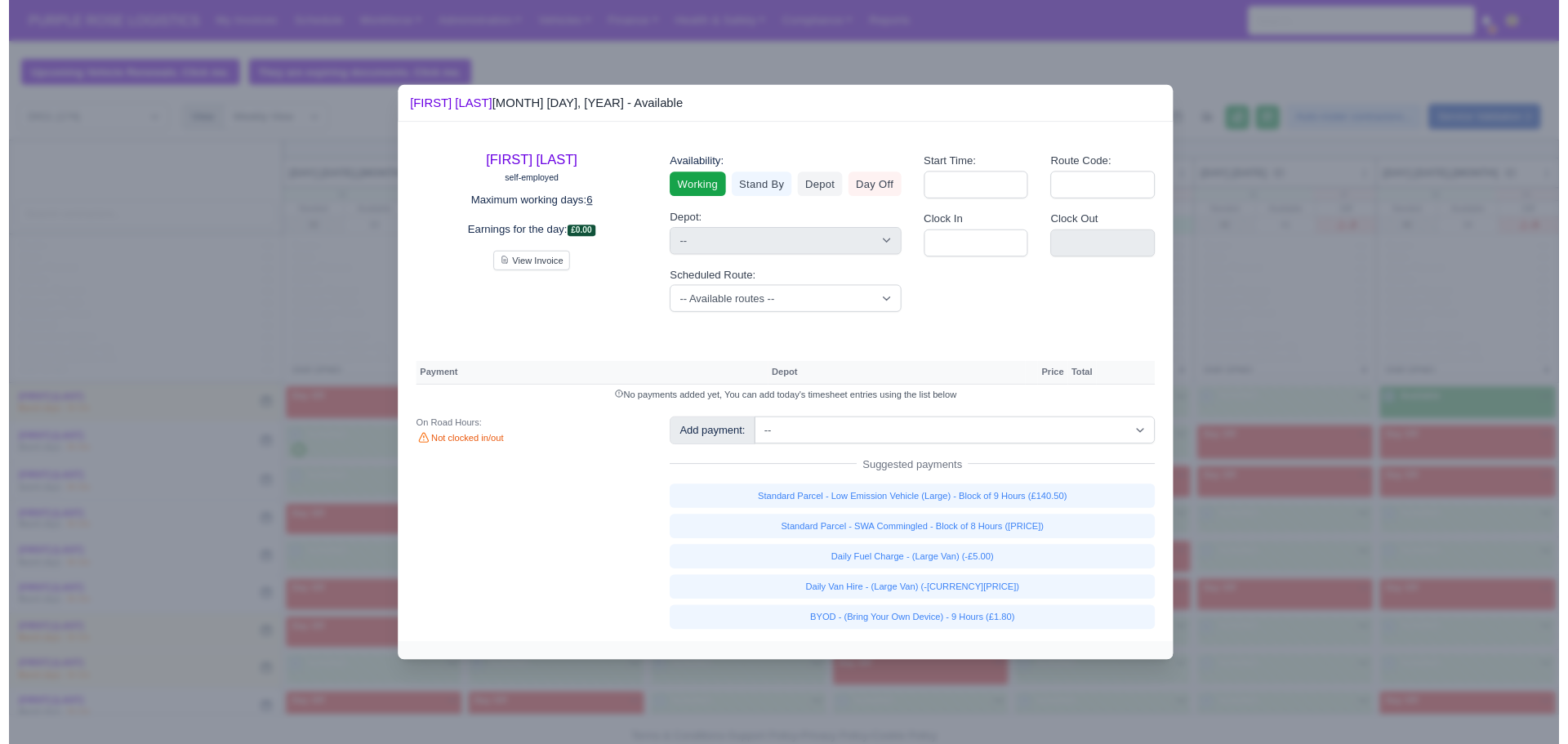 scroll, scrollTop: 0, scrollLeft: 0, axis: both 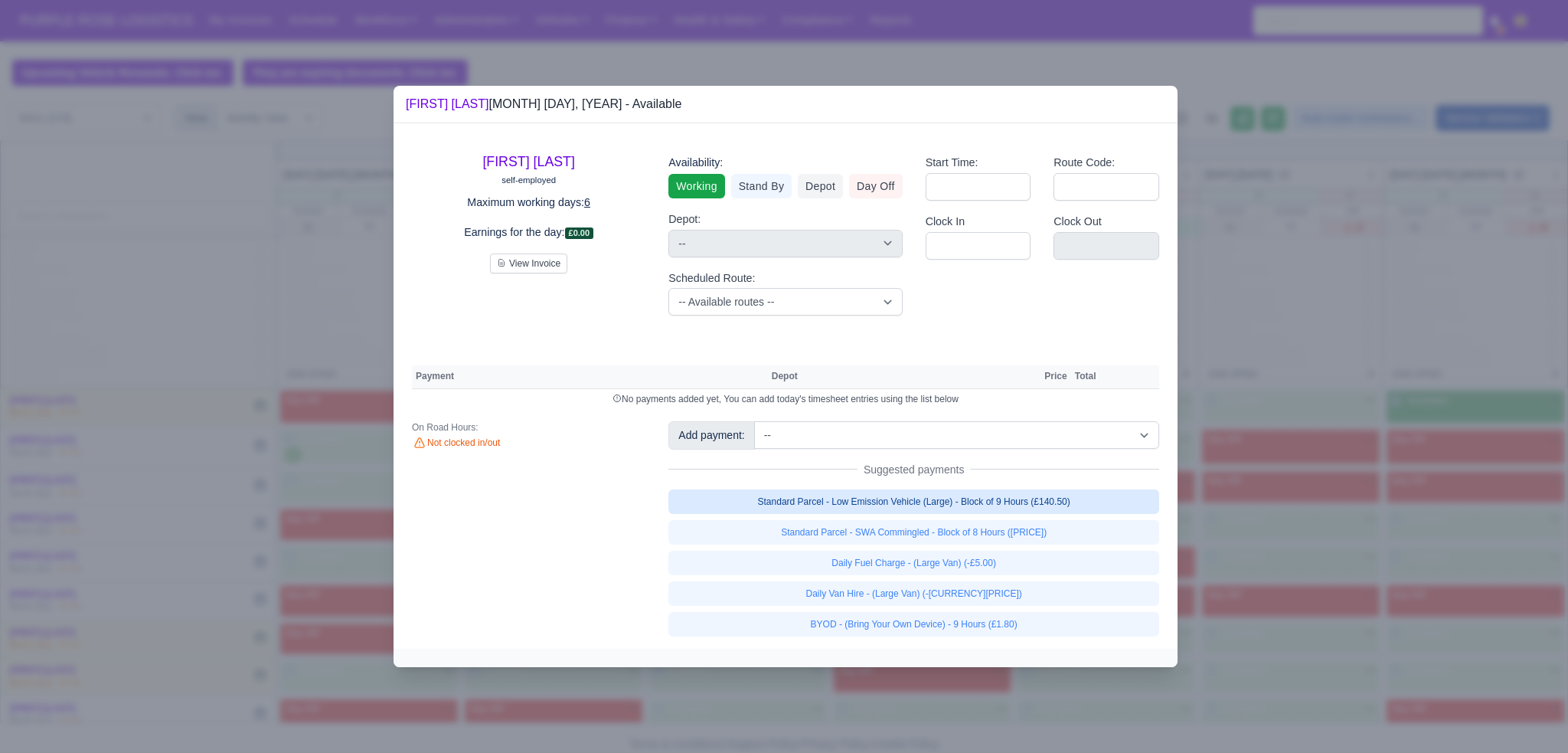 click on "Standard Parcel - Low Emission Vehicle (Large) - Block of 9 Hours (£140.50)" at bounding box center [913, 502] 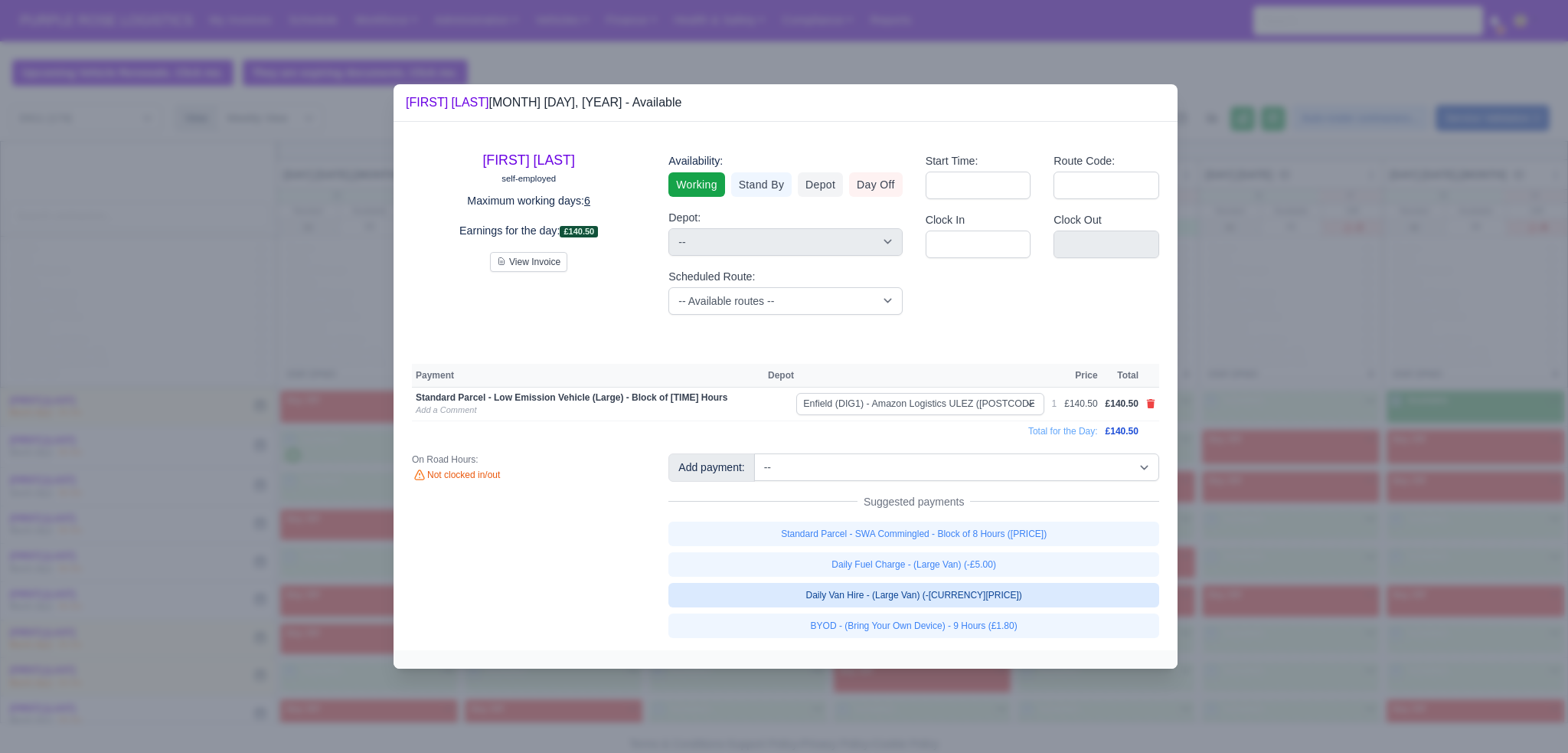 click on "Daily Van Hire  - (Large Van) (-£5.00)" at bounding box center [913, 595] 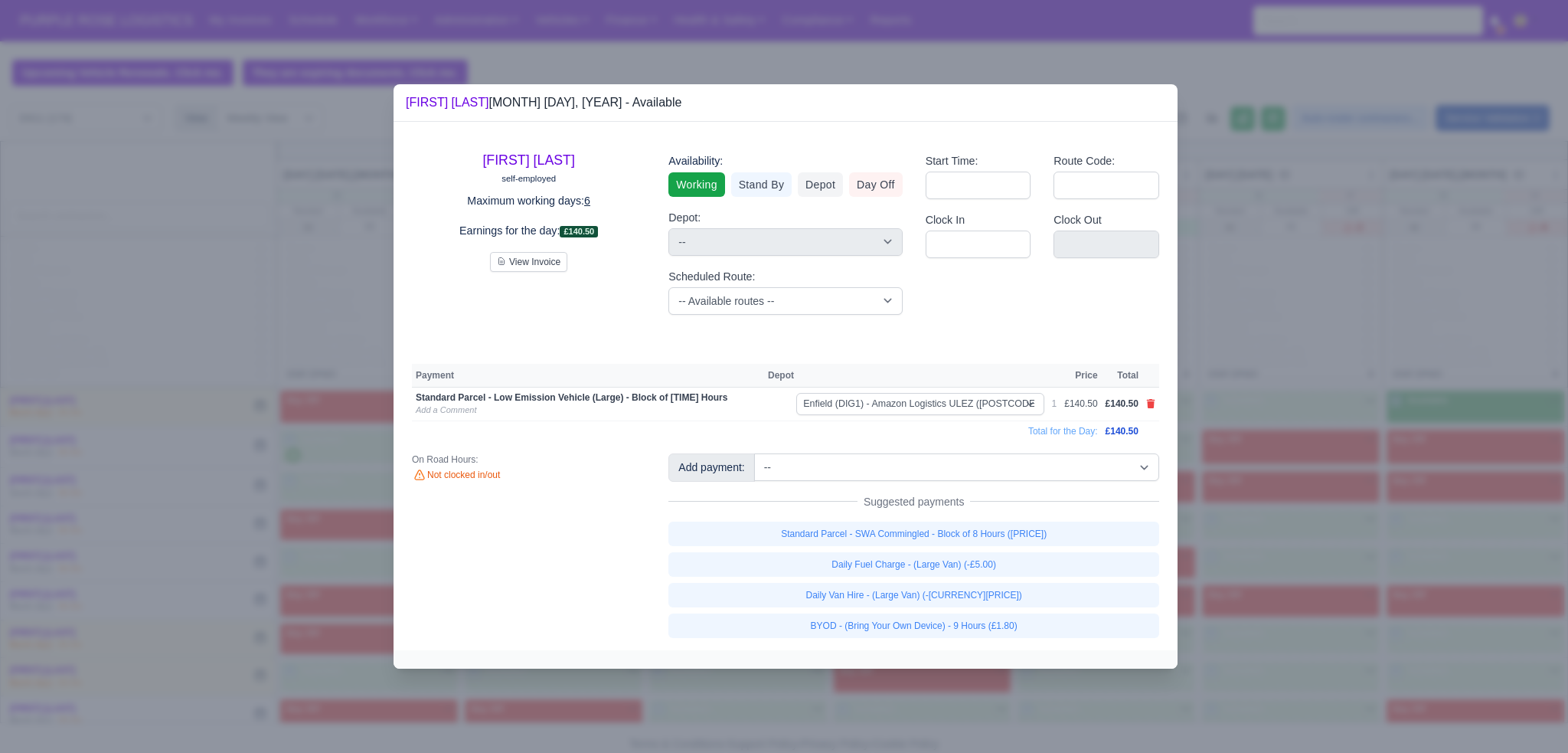 click on "Daily Fuel Charge  - (Large Van) (-£5.00)" at bounding box center [913, 565] 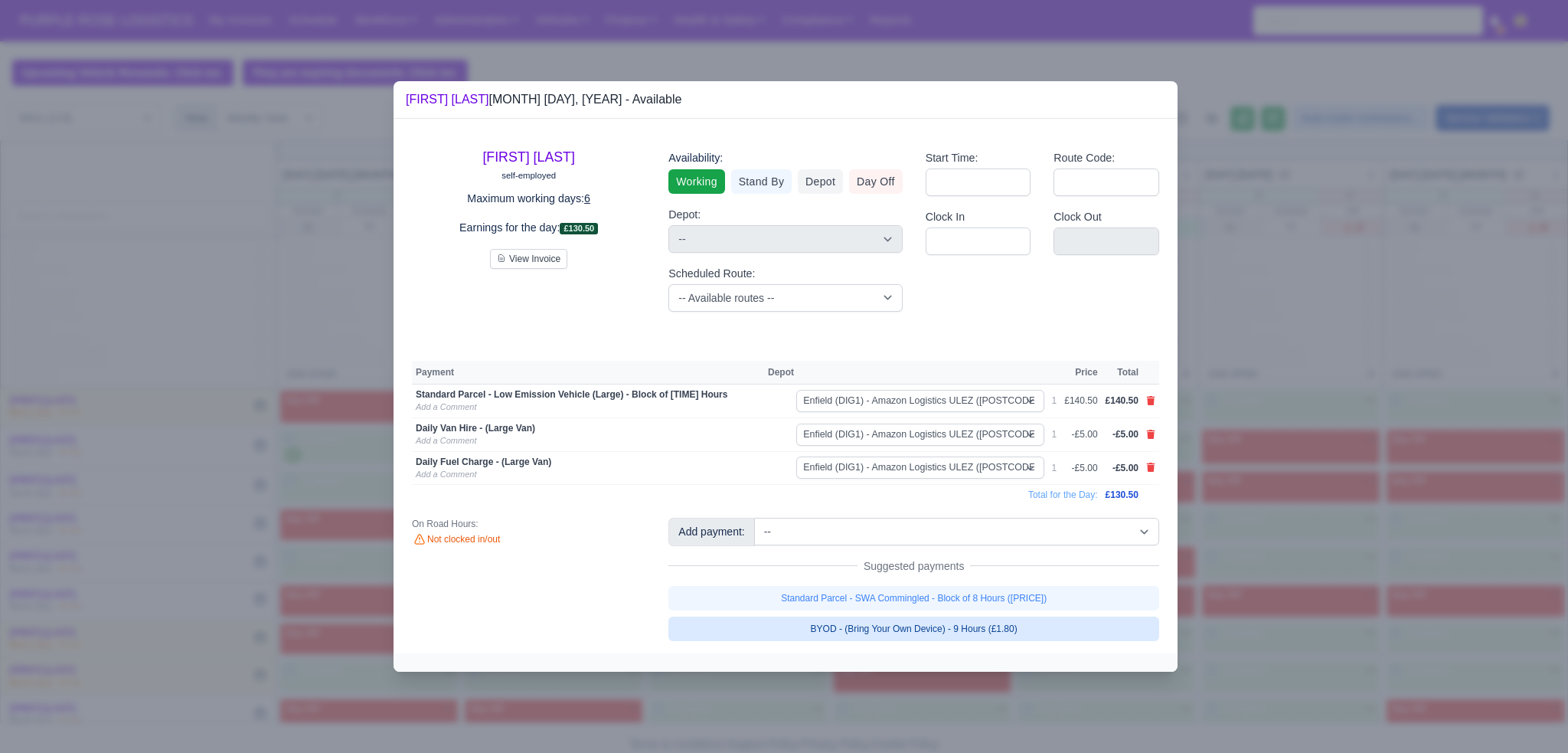 click on "BYOD - (Bring Your Own Device) - 9 Hours (£1.80)" at bounding box center [913, 629] 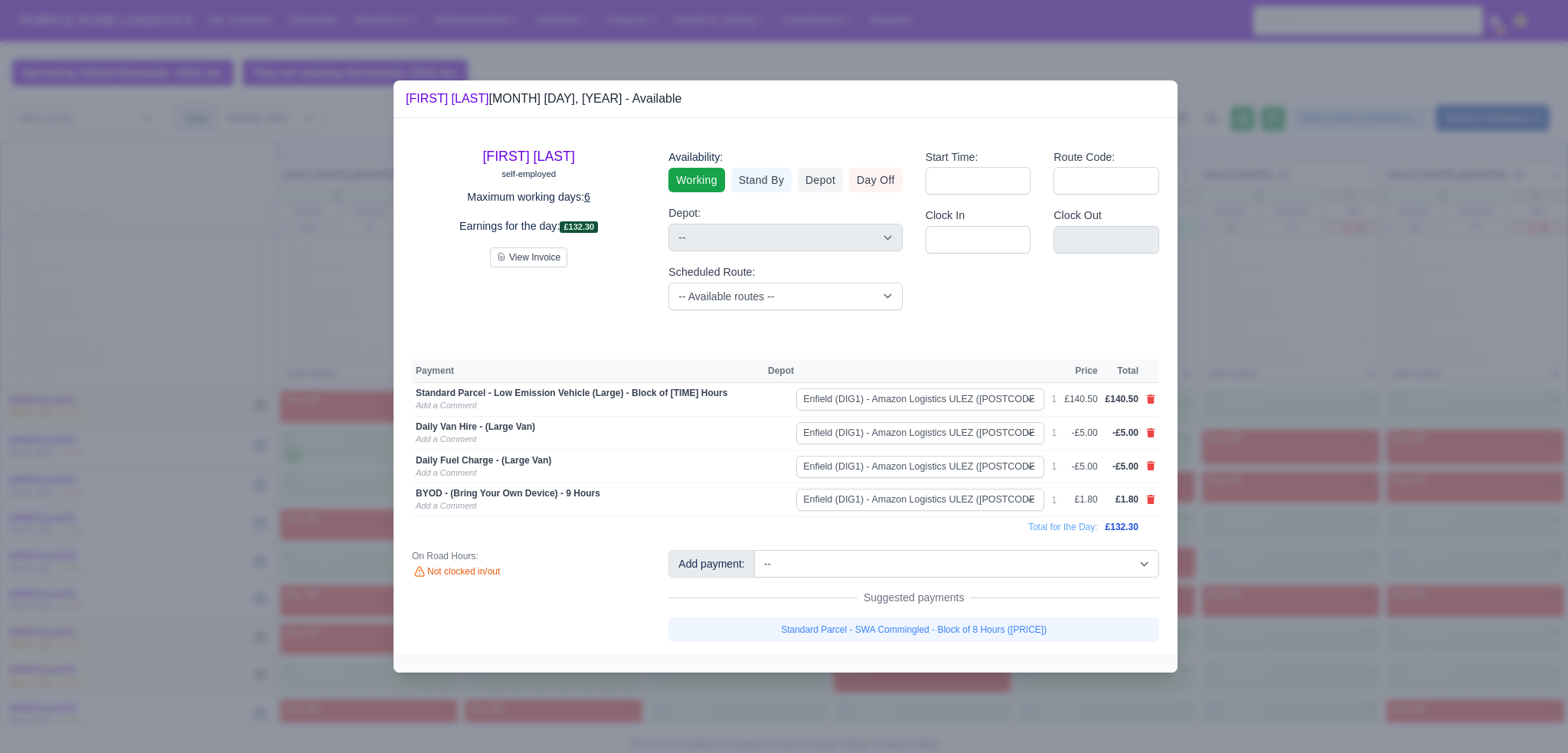 click at bounding box center (784, 376) 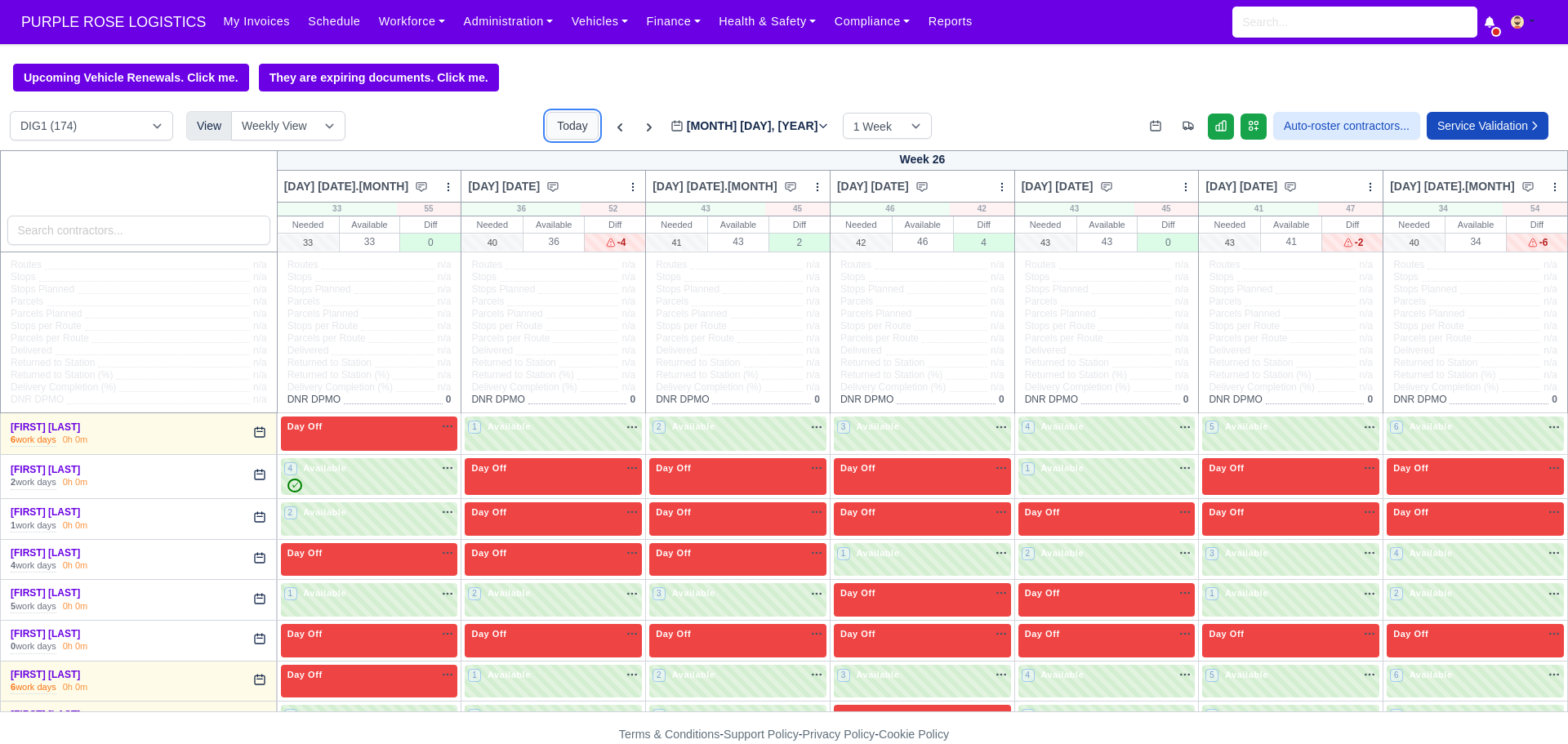 click on "Today" at bounding box center [572, 126] 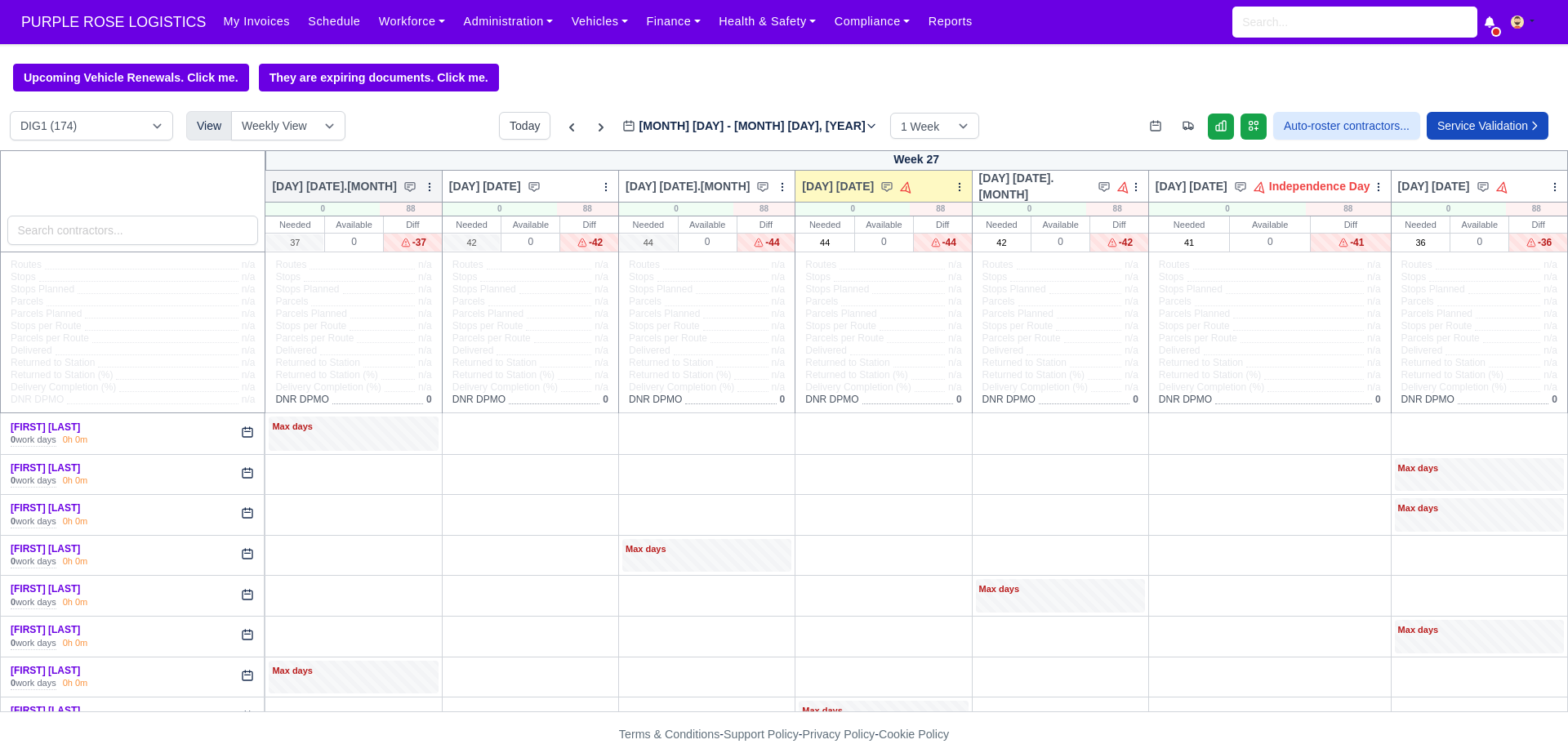 click at bounding box center (430, 187) 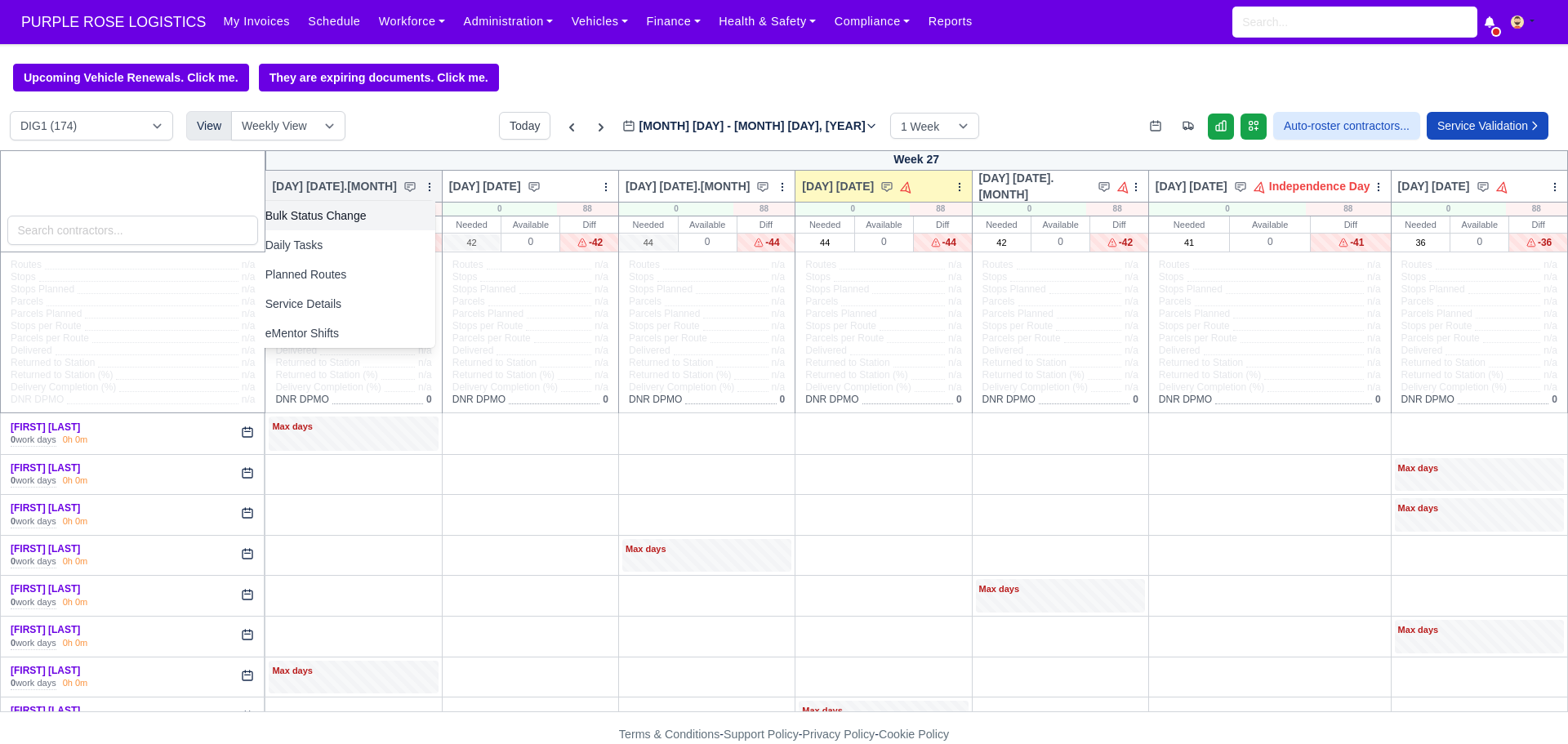 click on "Bulk Status Change" at bounding box center [344, 216] 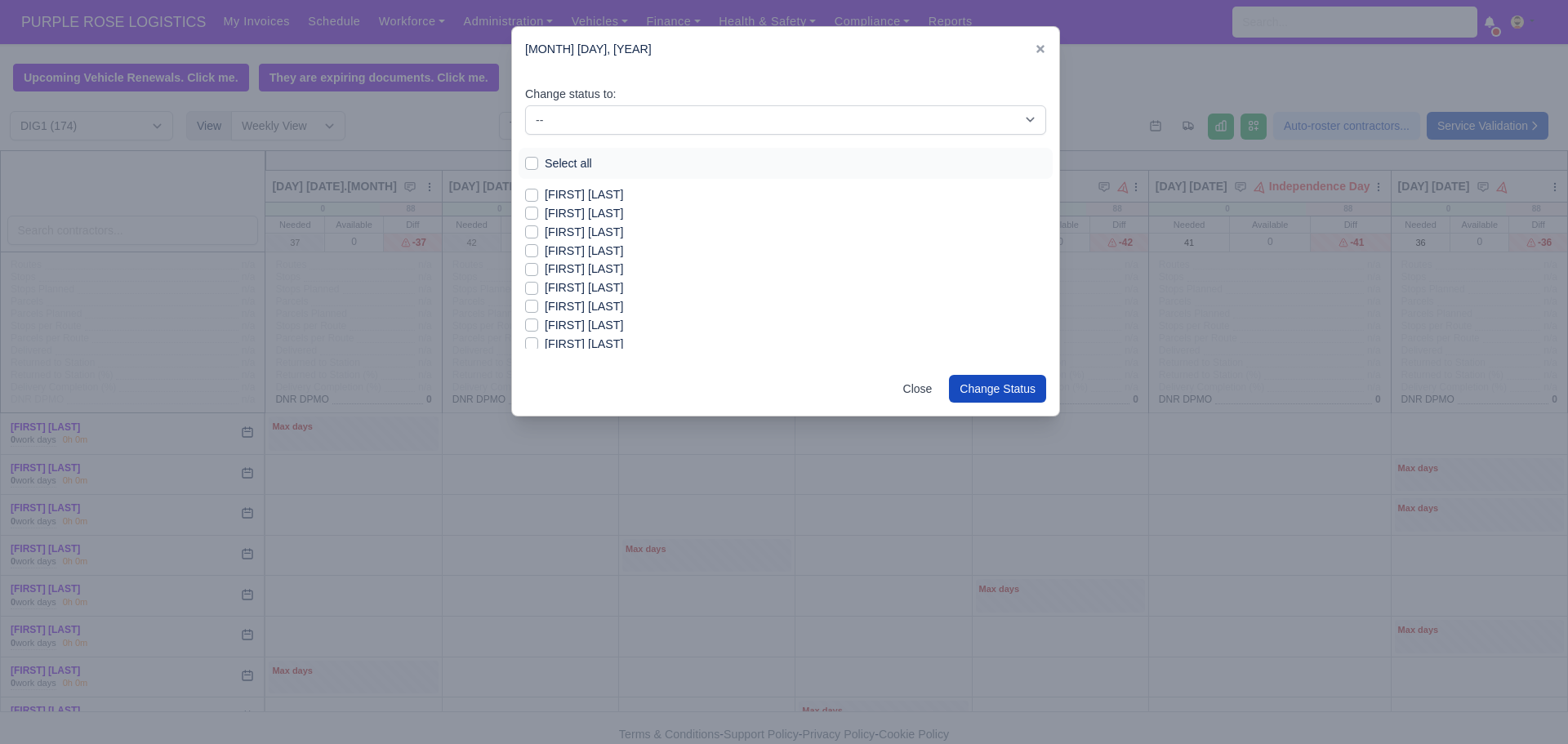 click on "Select all" at bounding box center (568, 163) 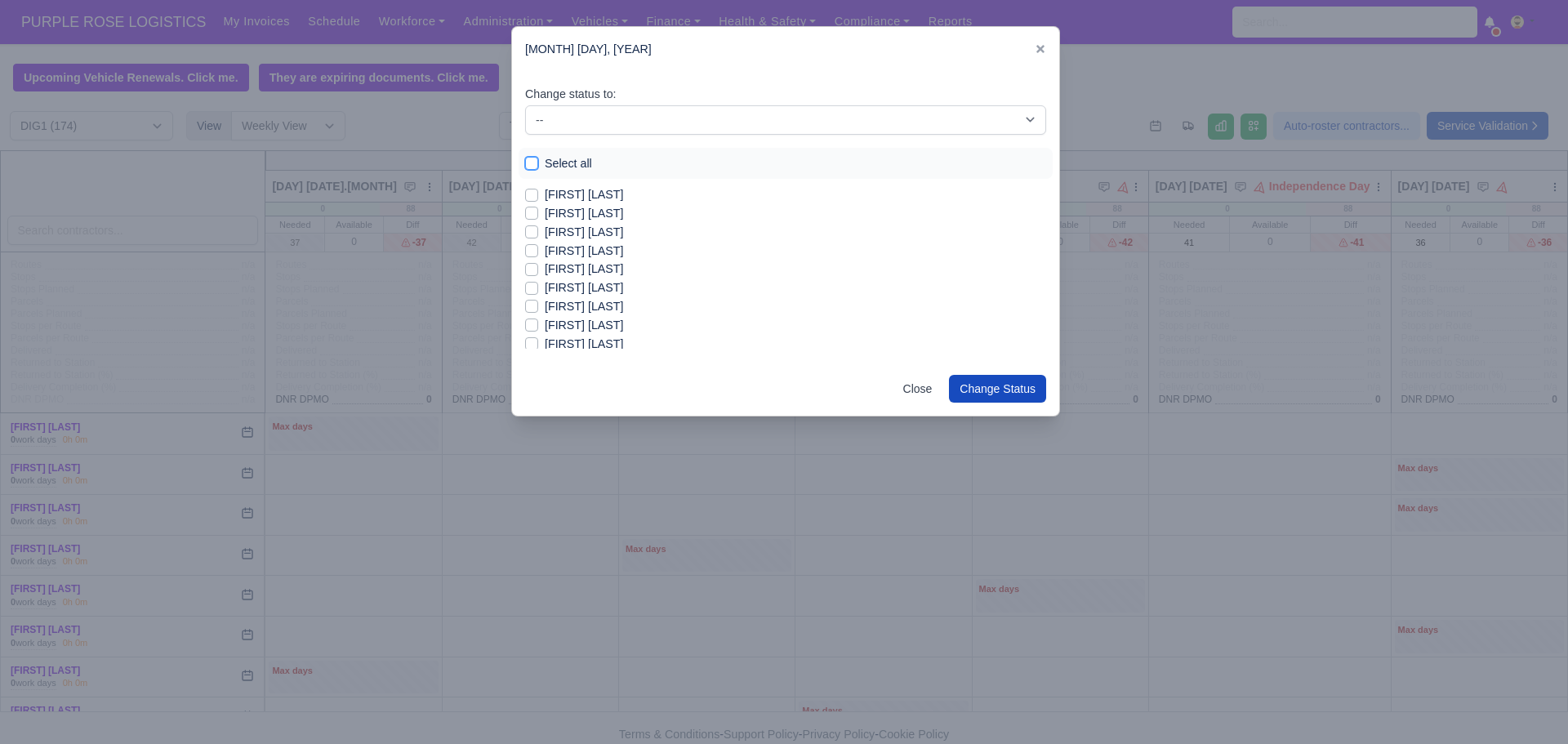click on "Select all" at bounding box center (532, 161) 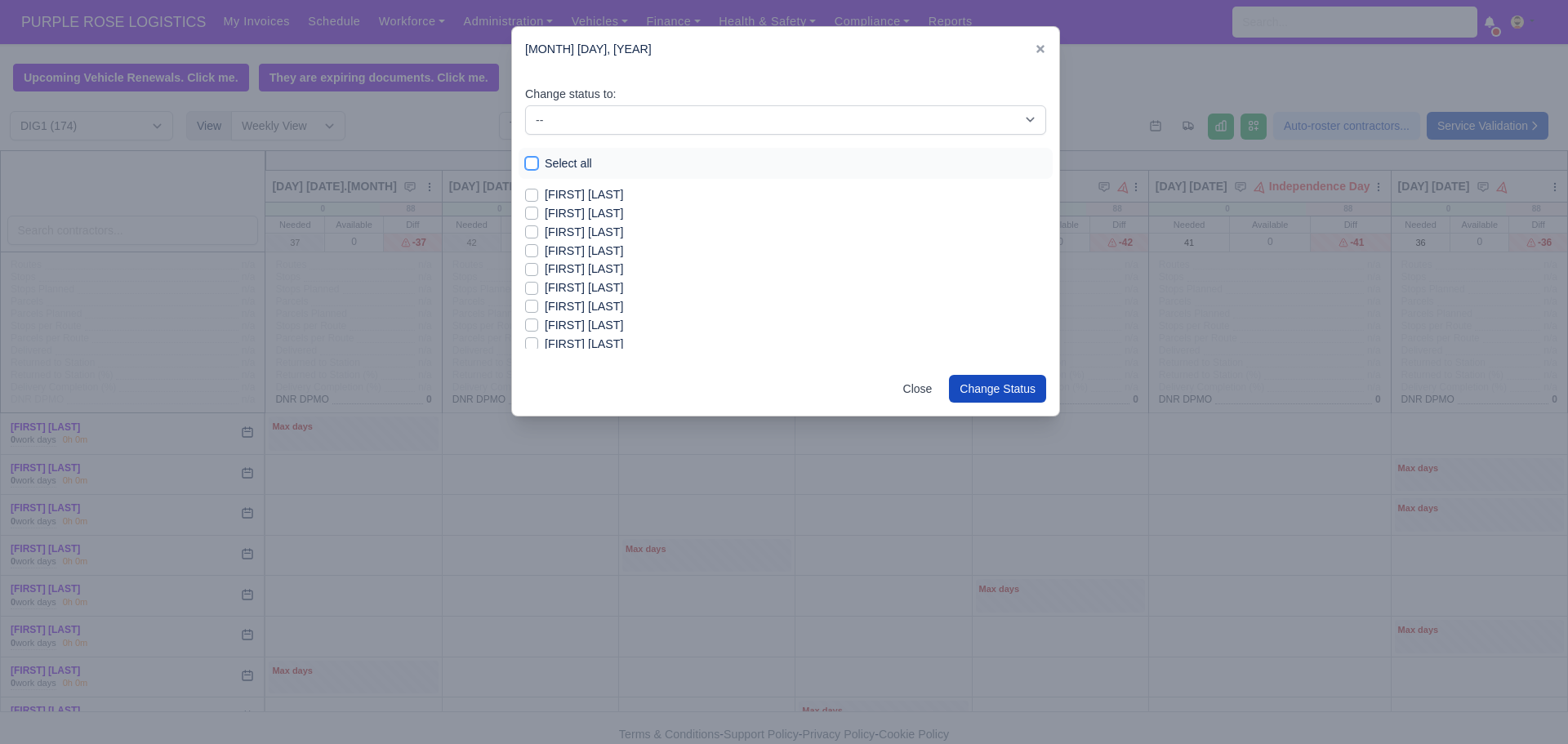checkbox on "true" 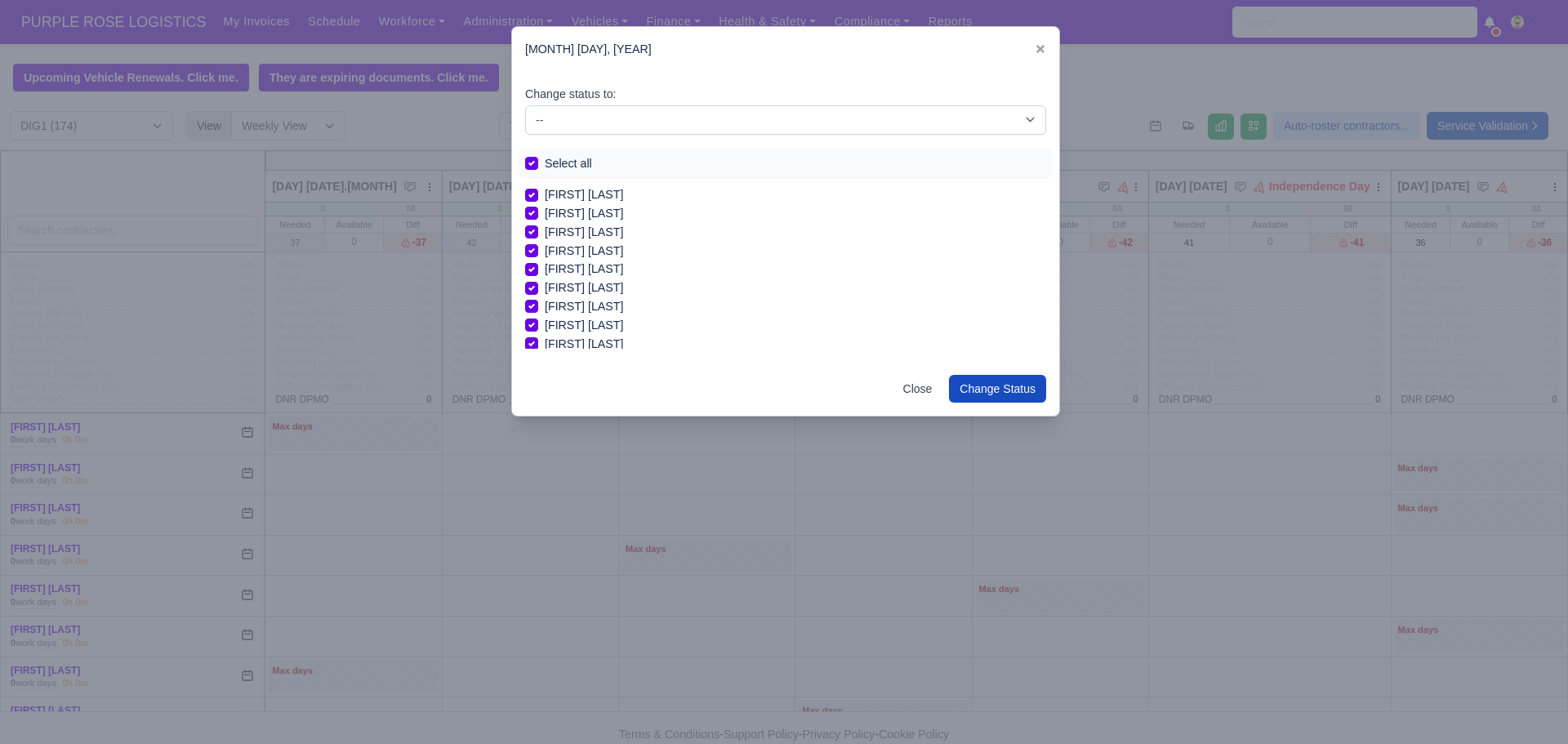 click on "Change status to:
--
Unasigned
Available
Day Off
Stand By
Other Depot
Select all
Aaron Symister
Abdullah Dahir
Ahmed Mire
Airidas Sienauskas
Alex Altun" at bounding box center [786, 217] 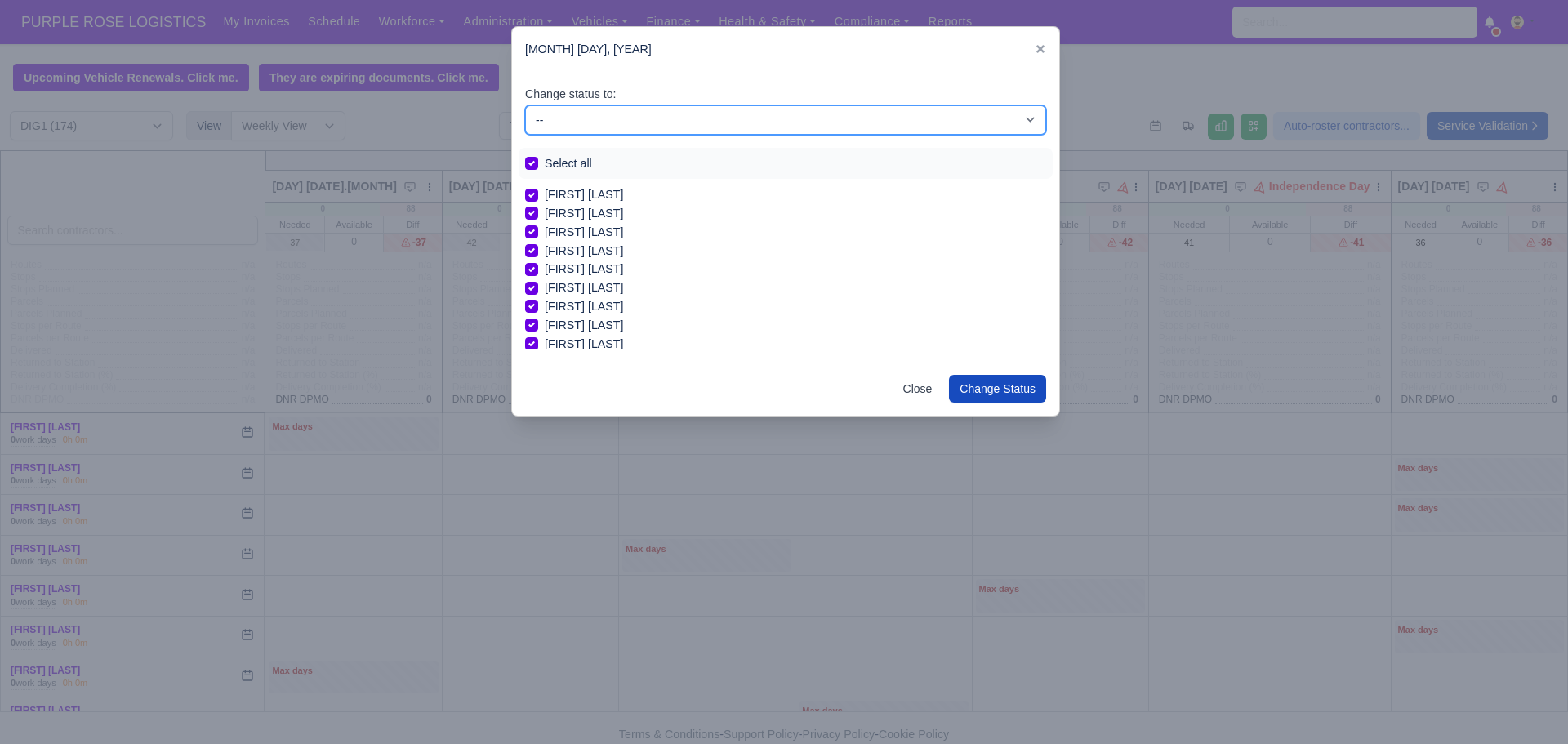 click on "--
Unasigned
Available
Day Off
Stand By
Other Depot" at bounding box center (786, 120) 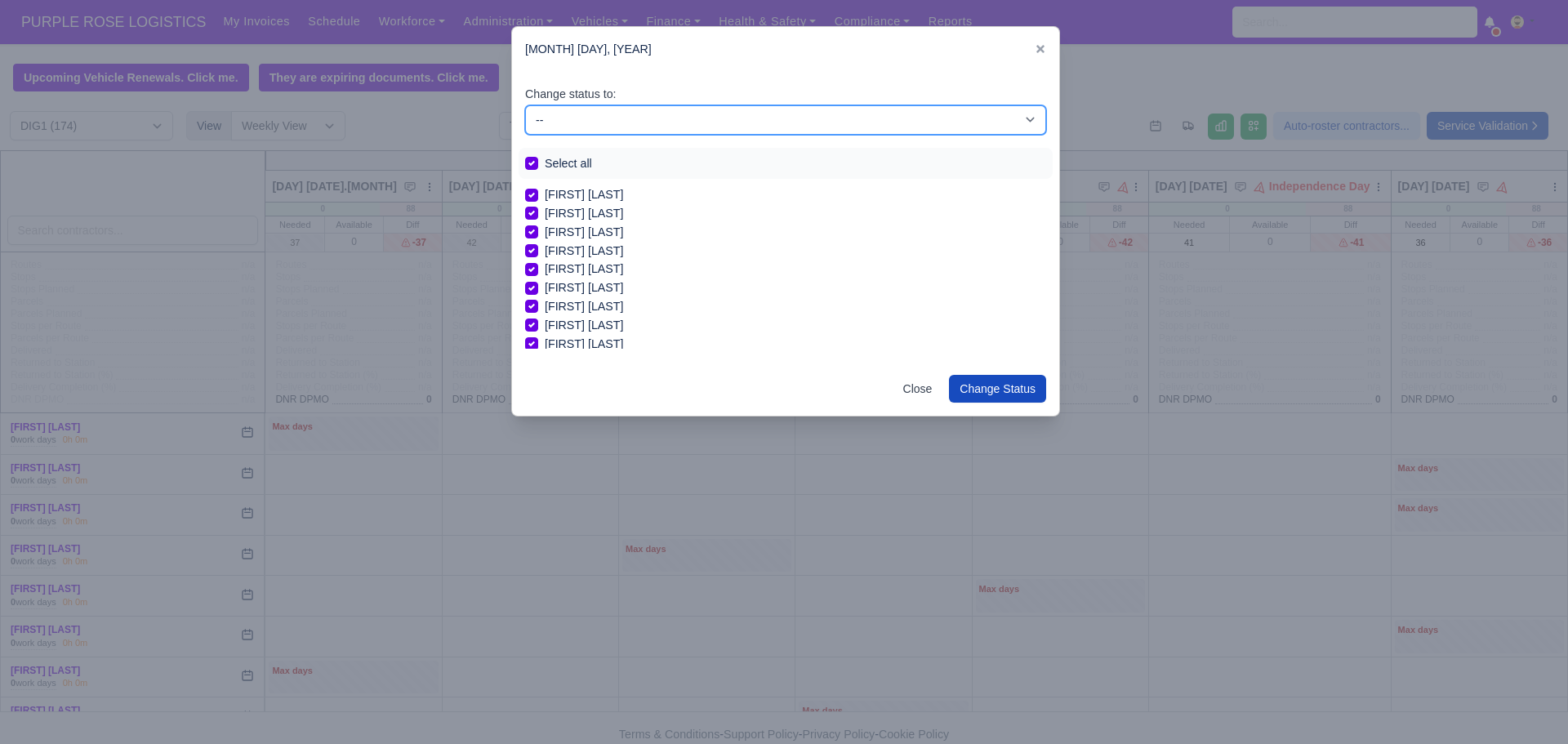 select on "Day Off" 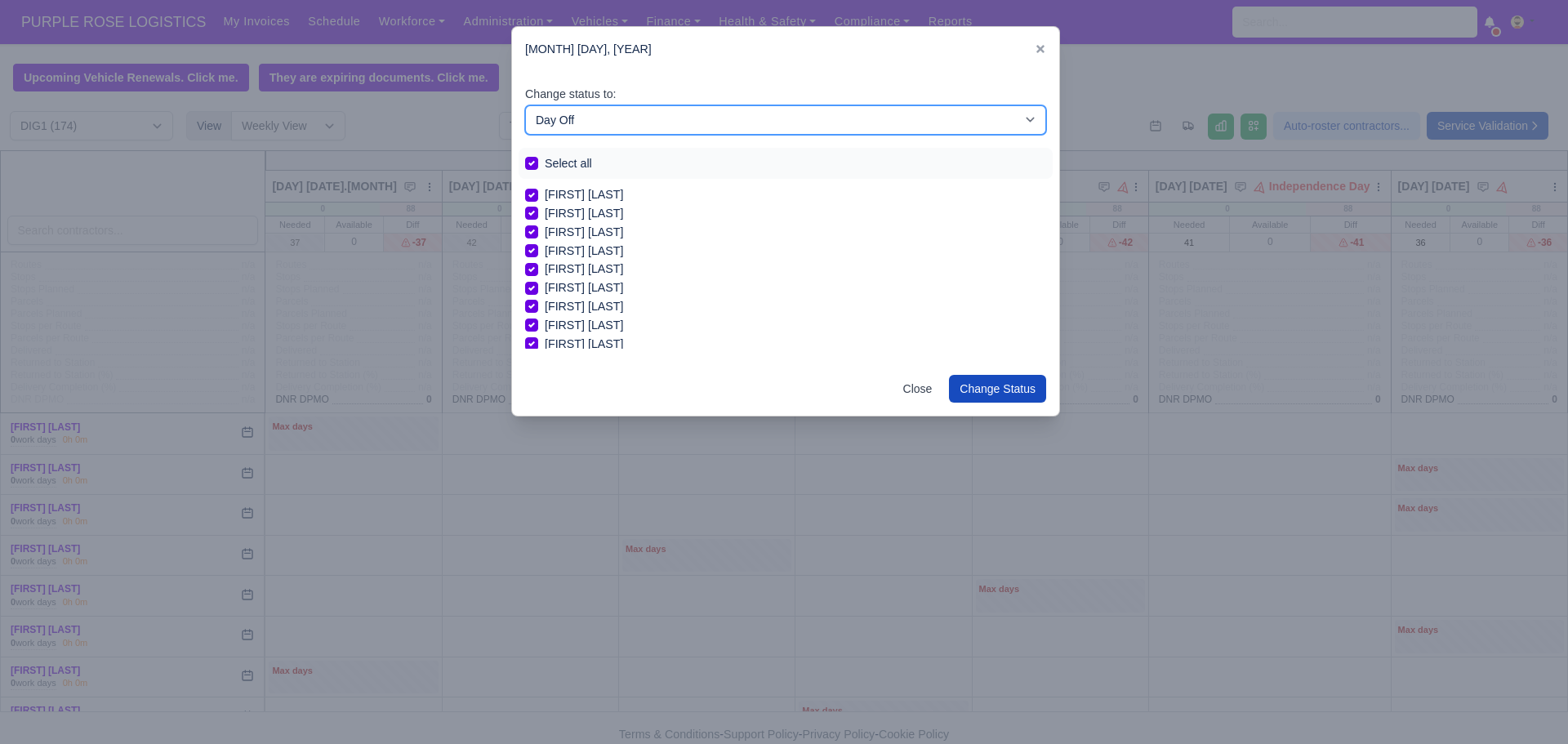 click on "--
Unasigned
Available
Day Off
Stand By
Other Depot" at bounding box center [786, 120] 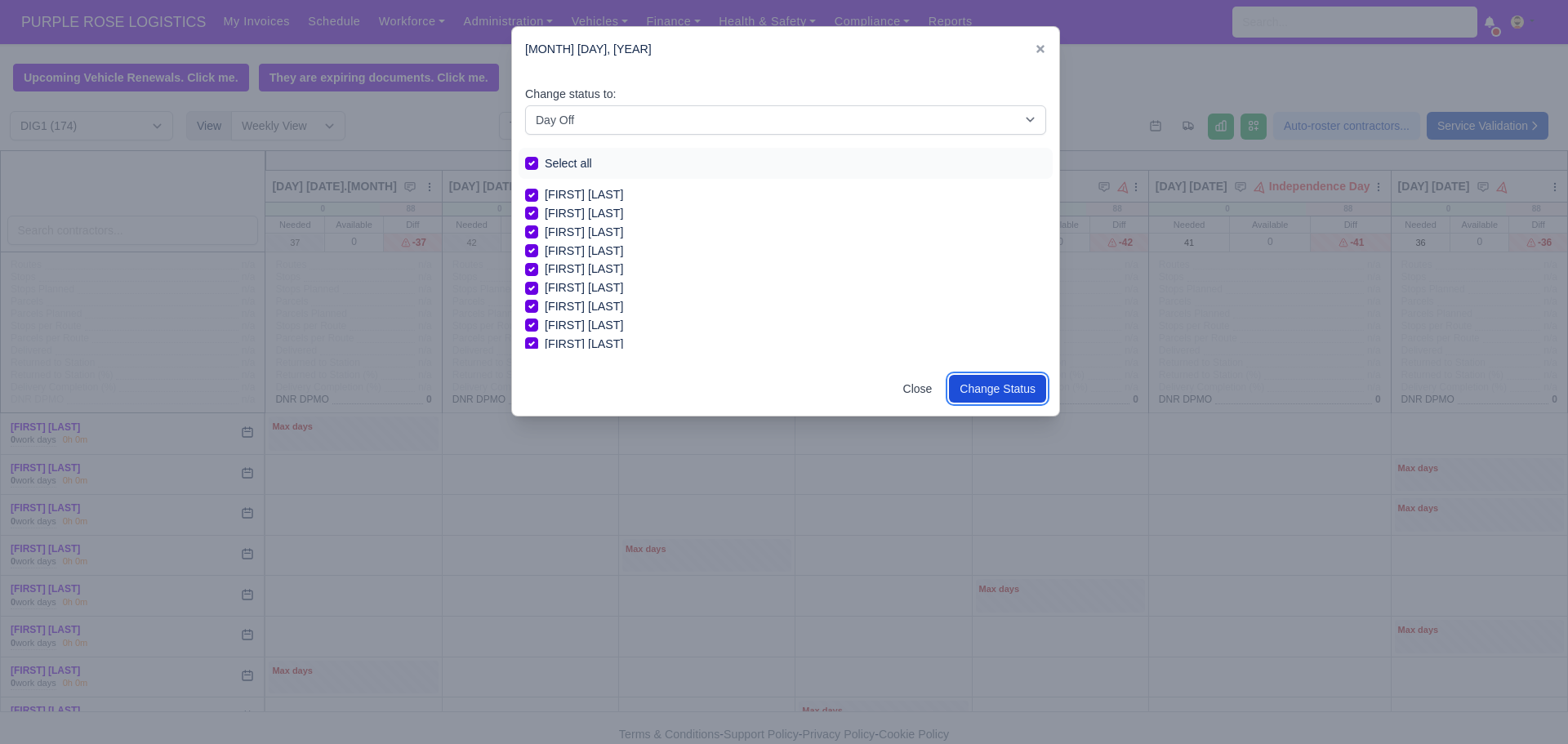 click on "Change Status" at bounding box center (997, 389) 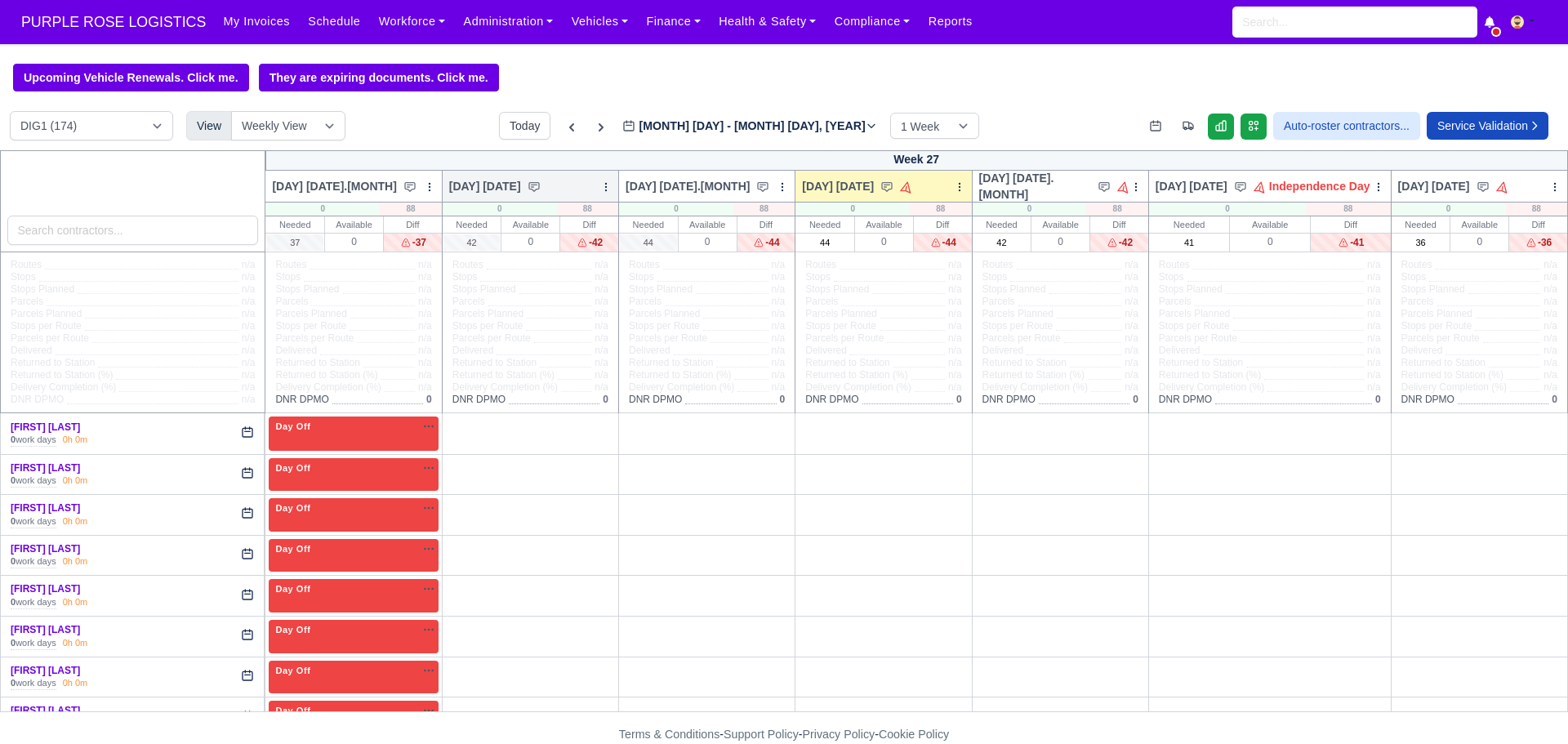 click at bounding box center (606, 187) 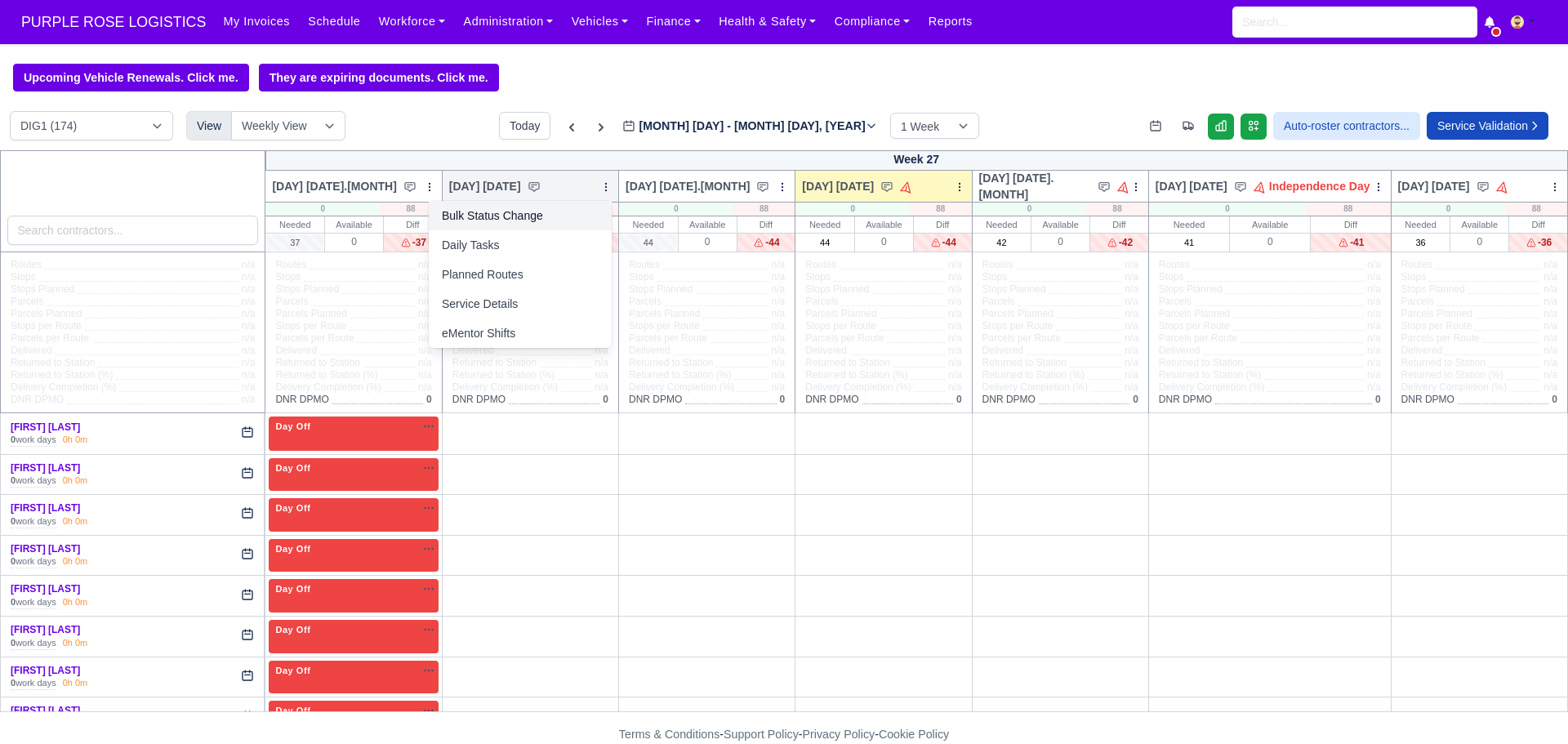 click on "Bulk Status Change" at bounding box center [520, 216] 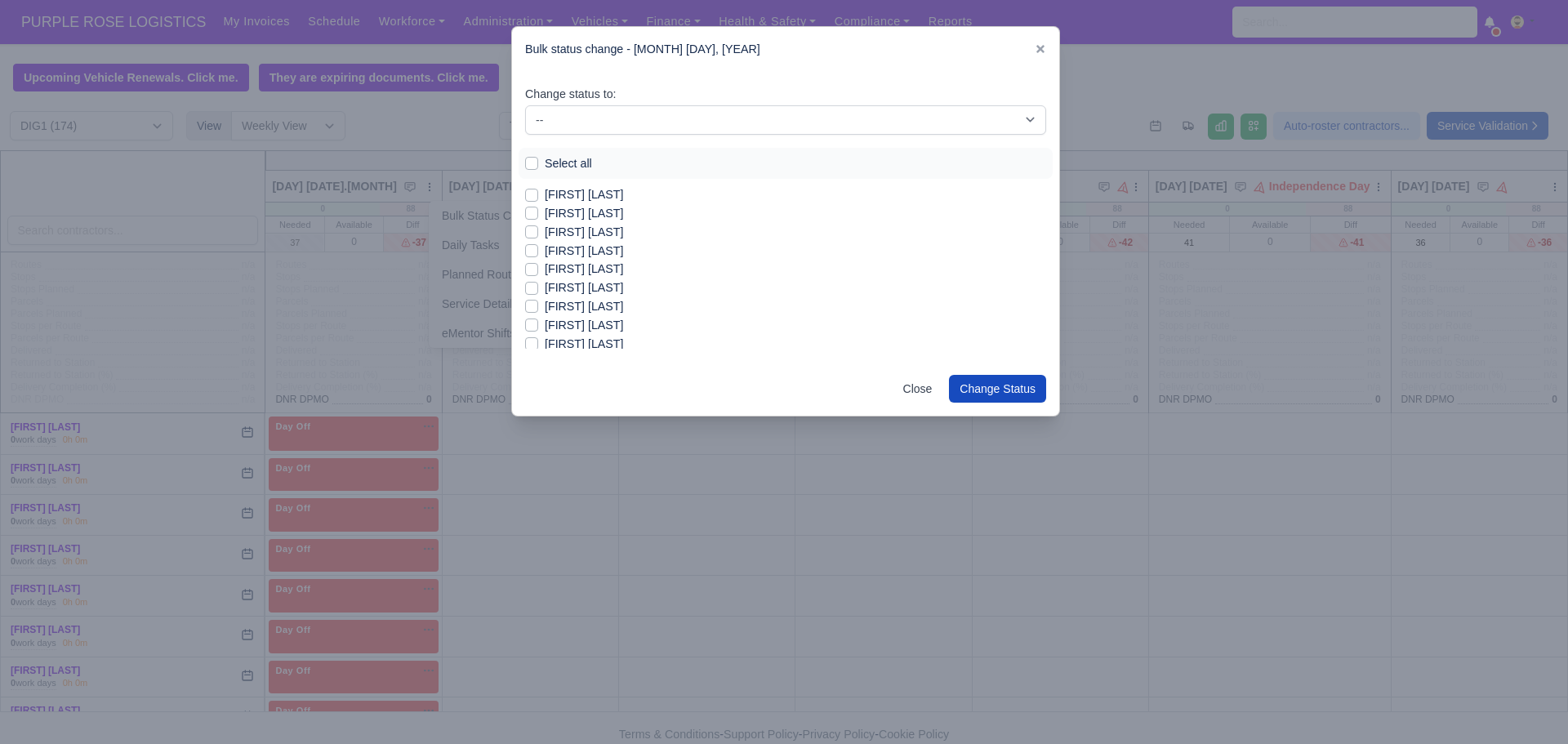 click on "Select all" at bounding box center [568, 163] 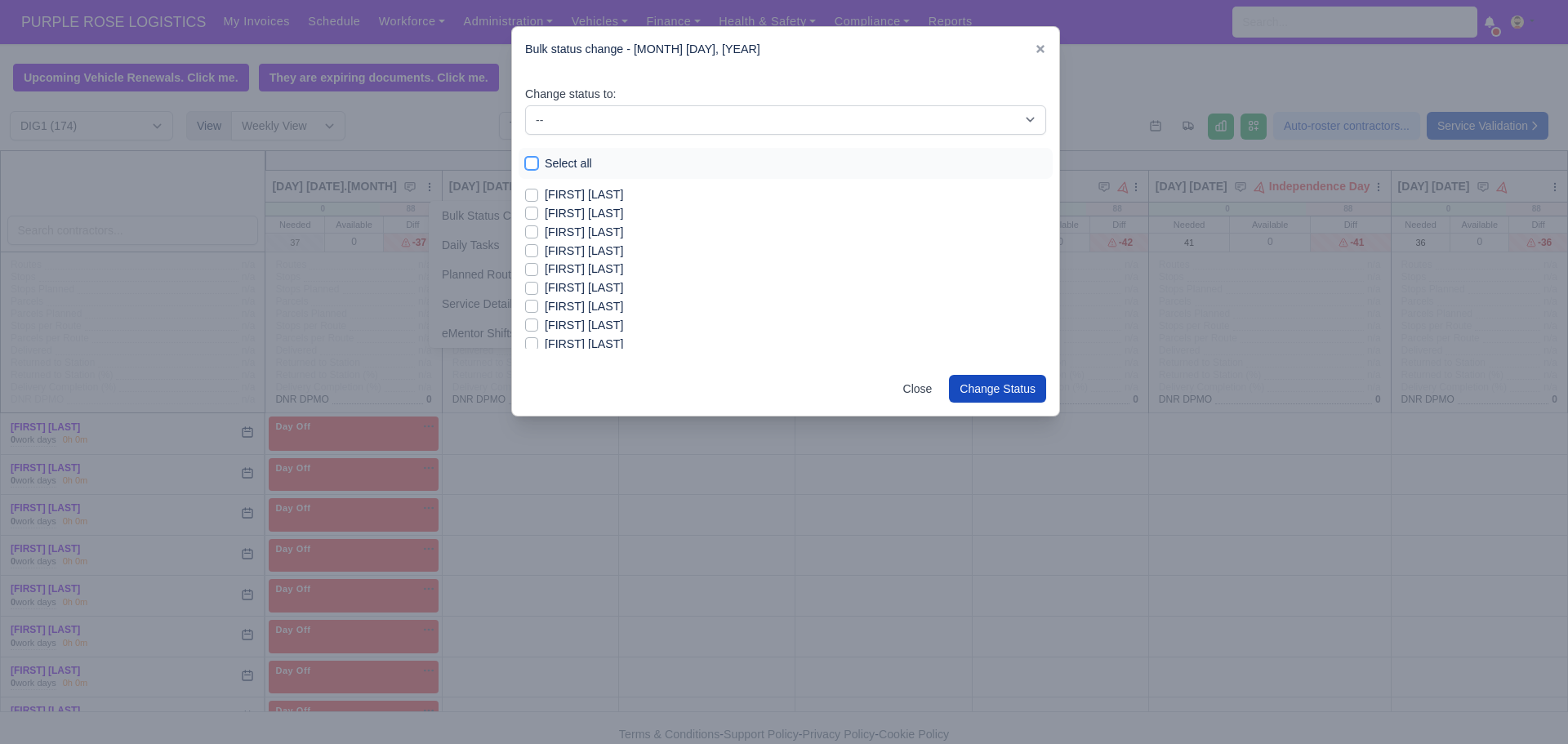 click on "Select all" at bounding box center [532, 161] 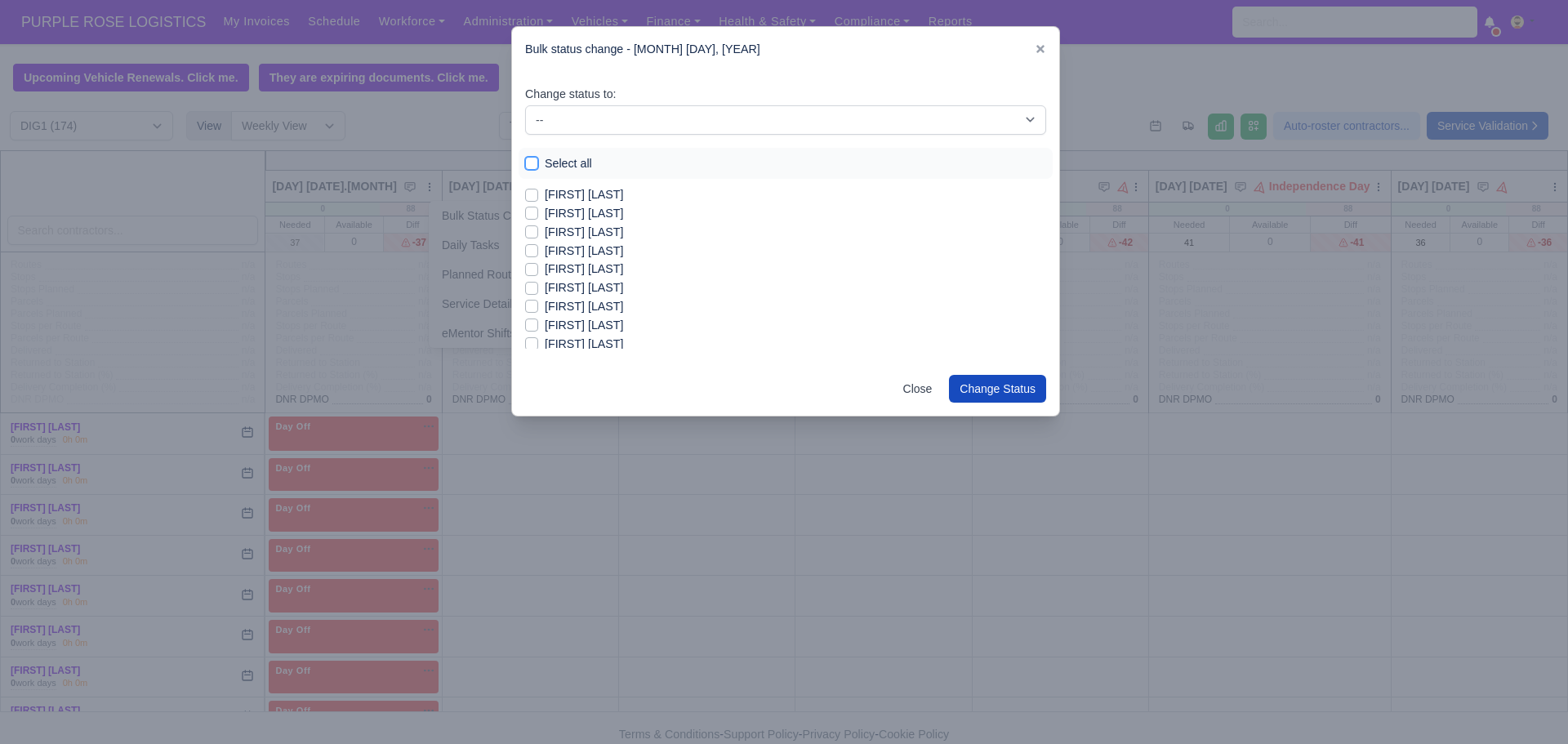 checkbox on "true" 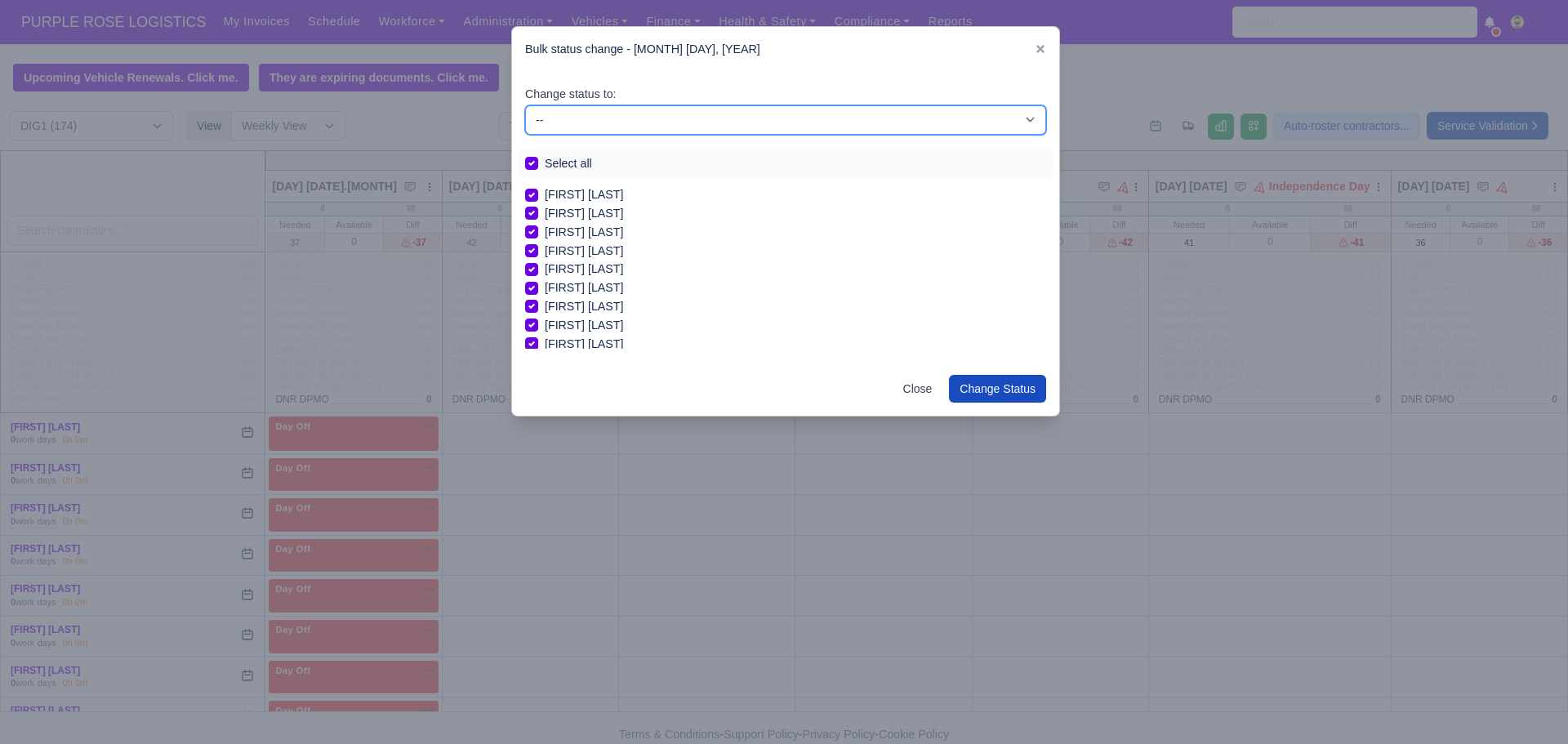 click on "--
Unasigned
Available
Day Off
Stand By
Other Depot" at bounding box center [786, 120] 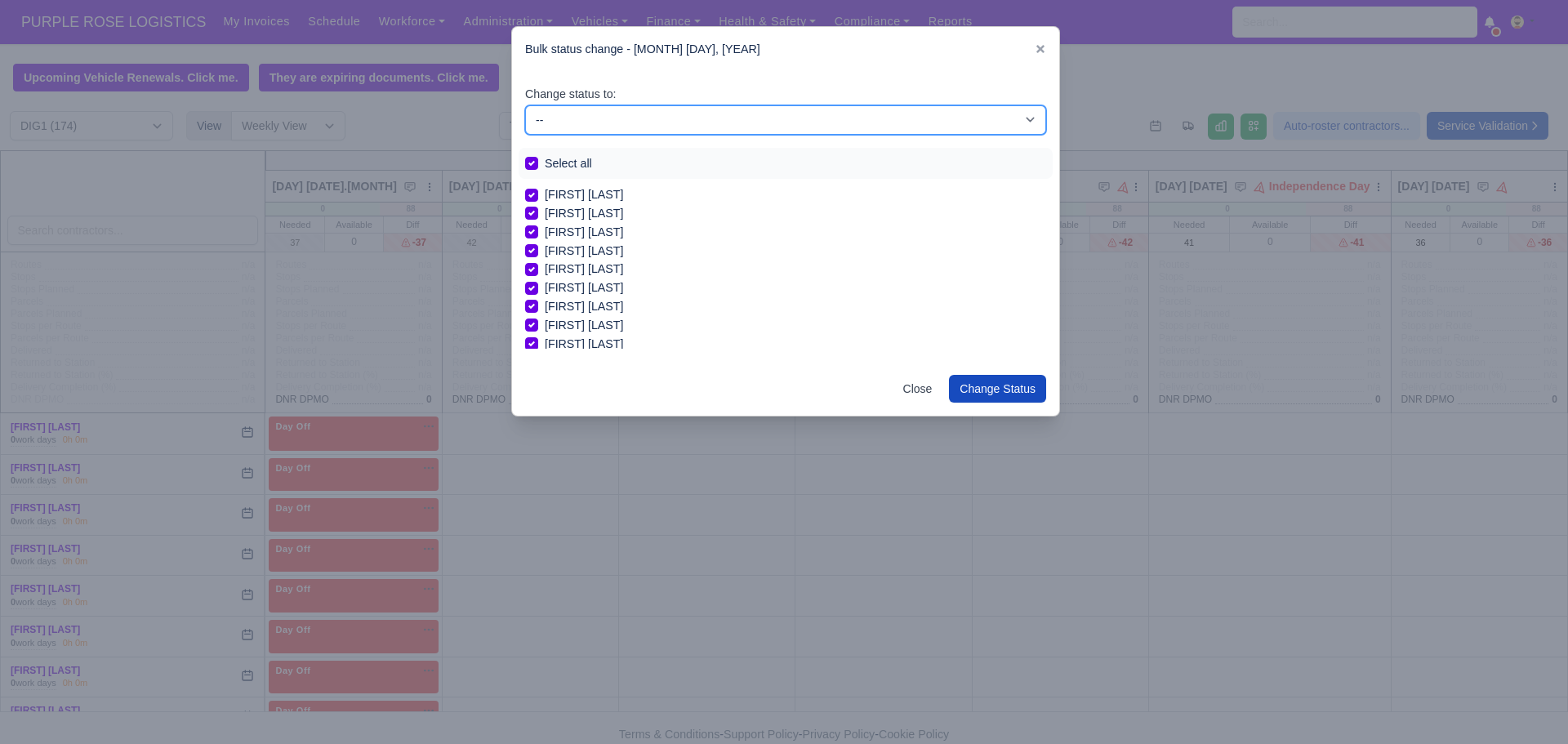 select on "Day Off" 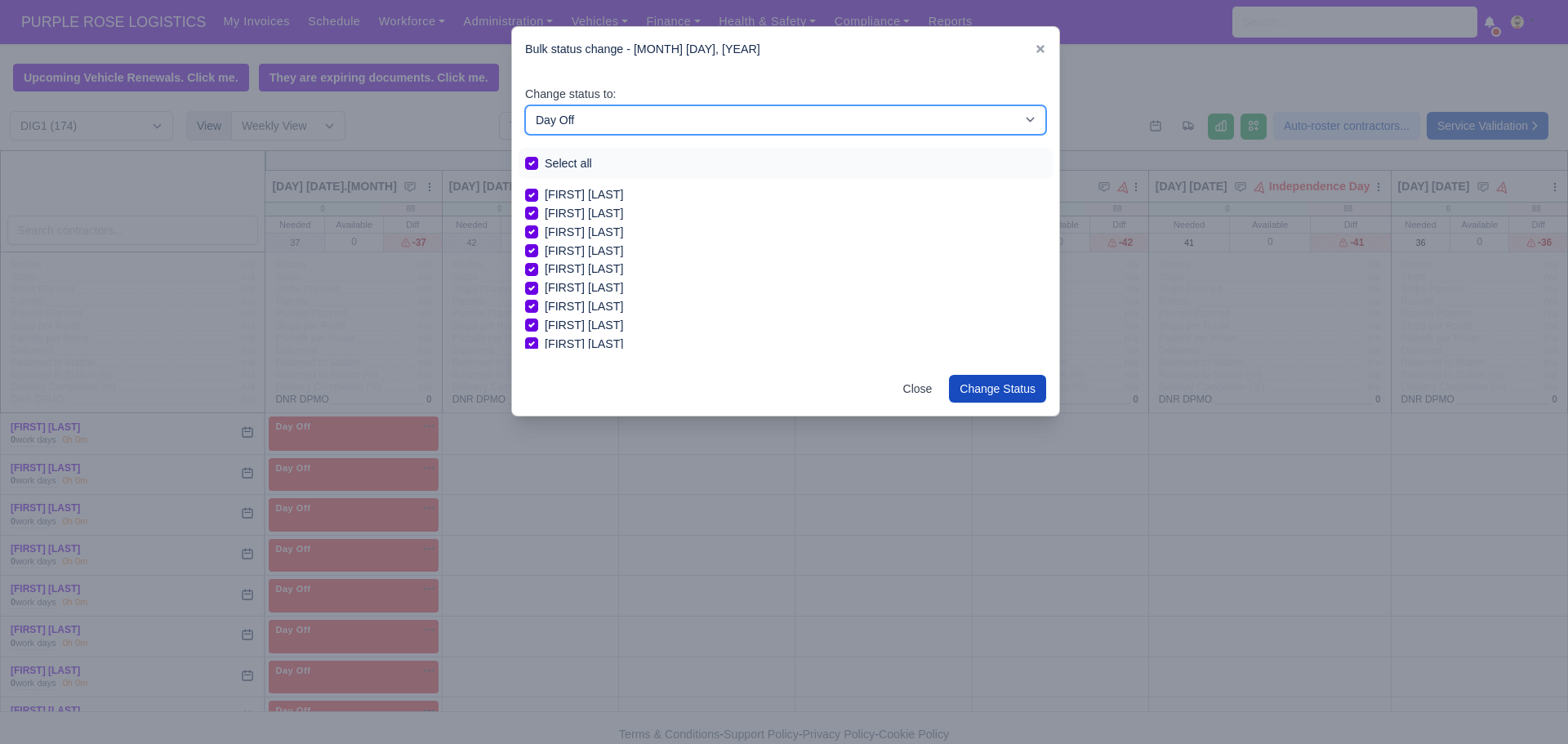 click on "--
Unasigned
Available
Day Off
Stand By
Other Depot" at bounding box center (786, 120) 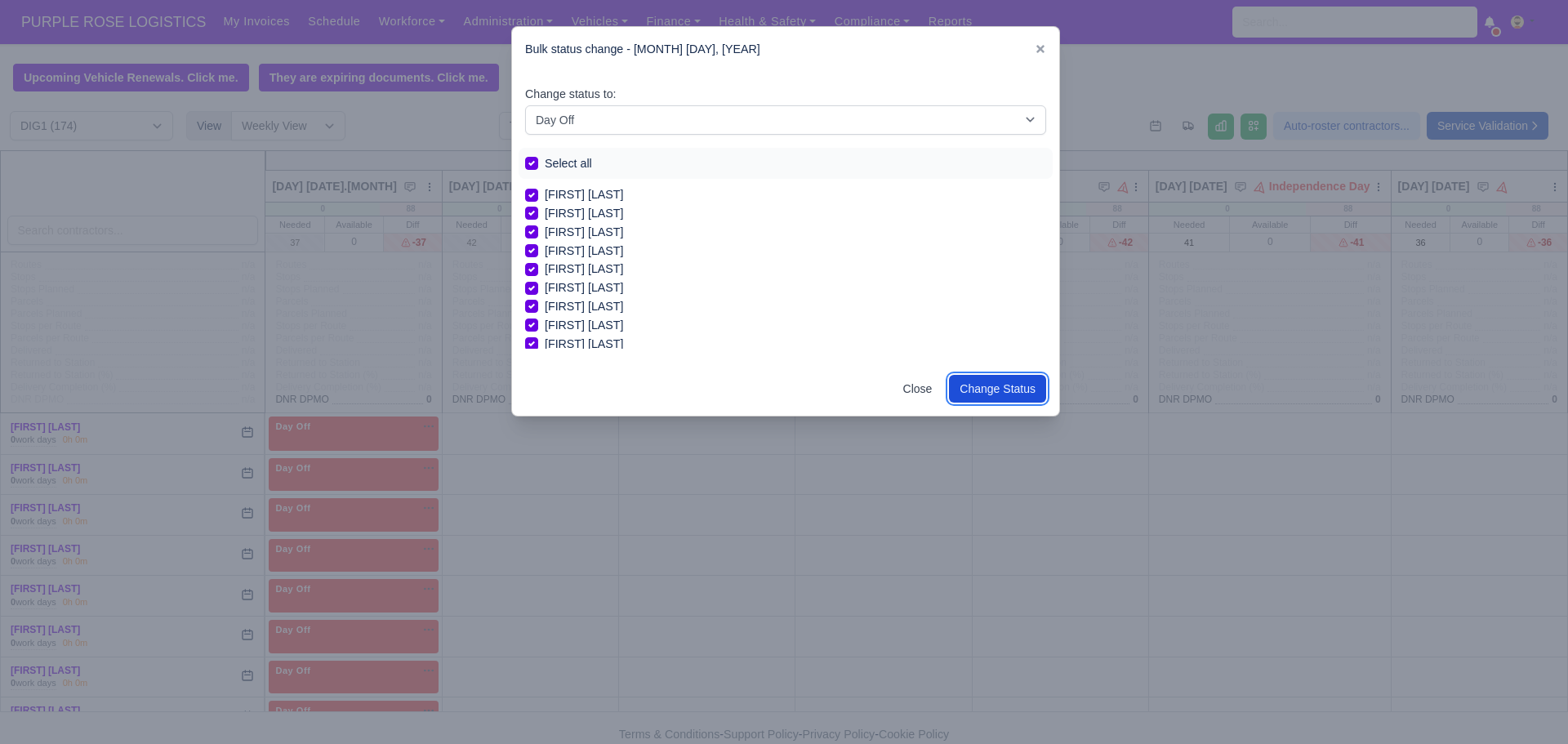 click on "Change Status" at bounding box center [997, 389] 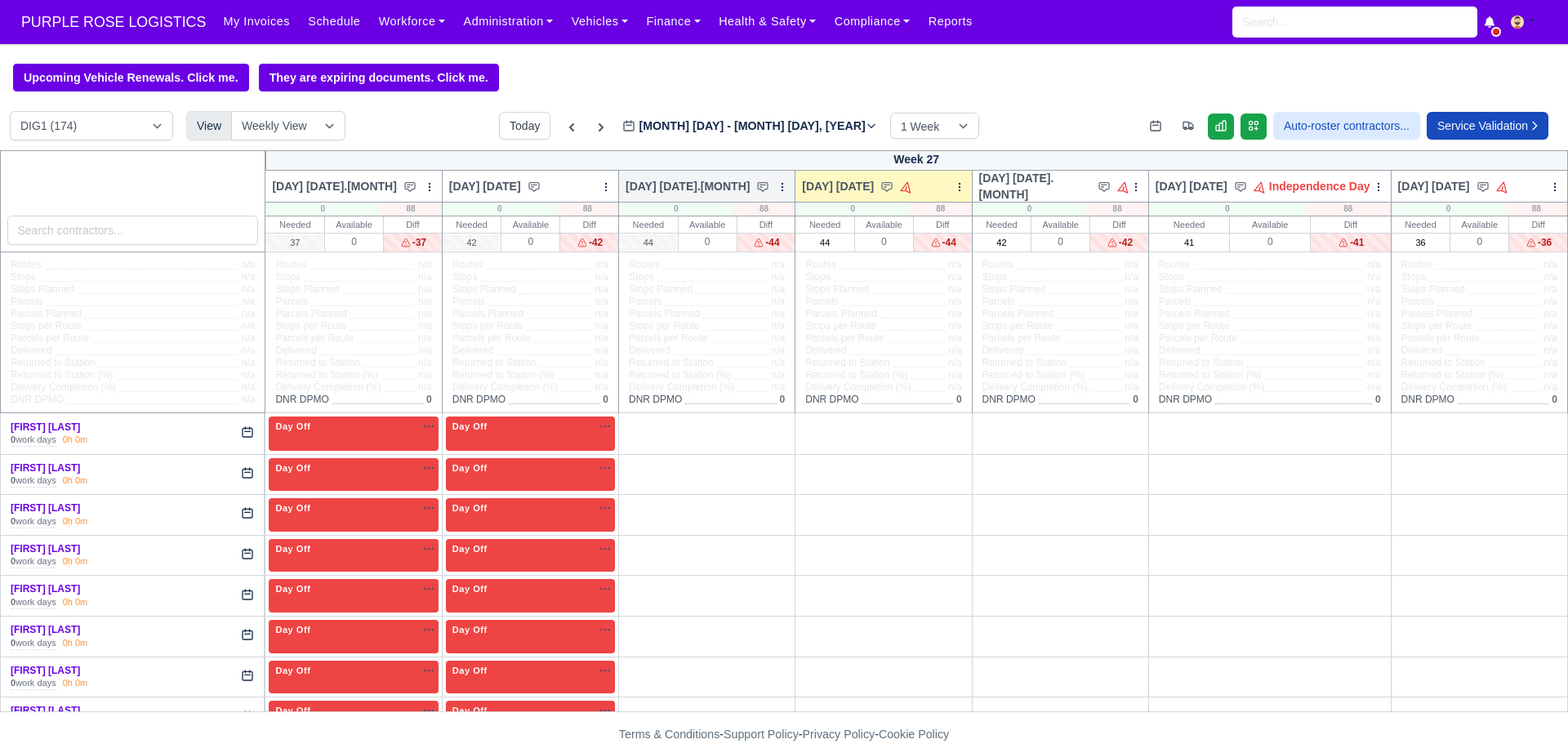 click at bounding box center (782, 187) 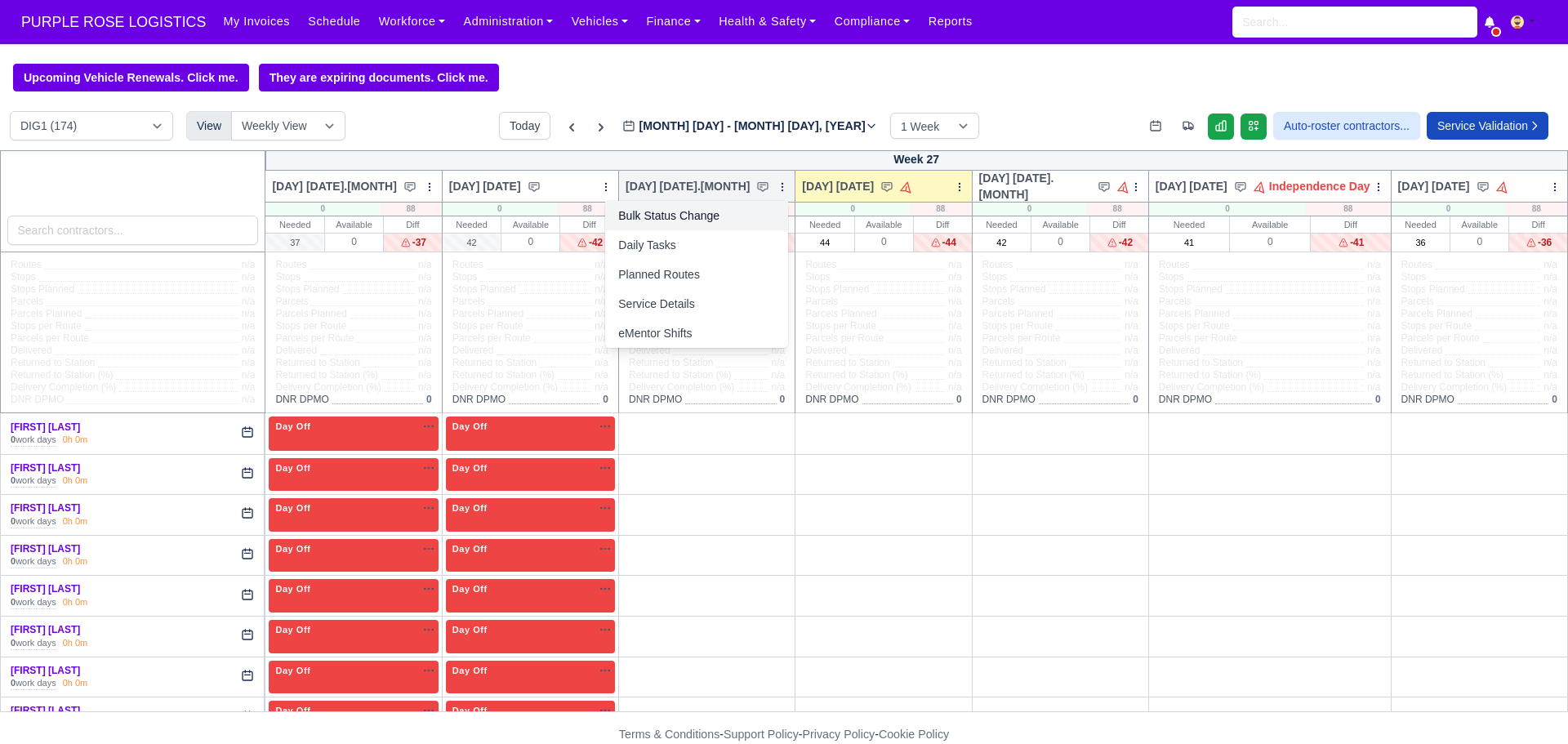 click on "Bulk Status Change" at bounding box center (697, 216) 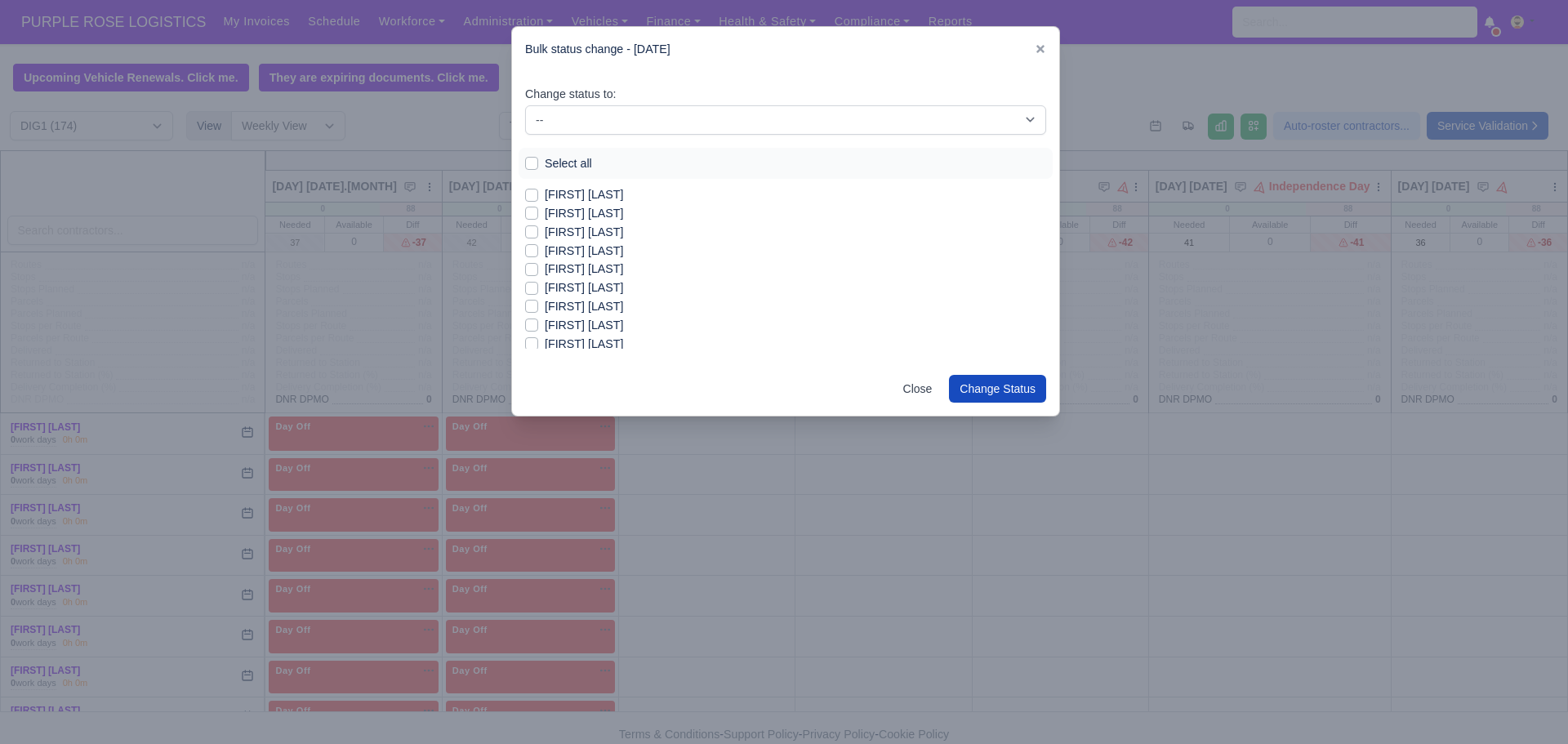 click on "Select all" at bounding box center [568, 163] 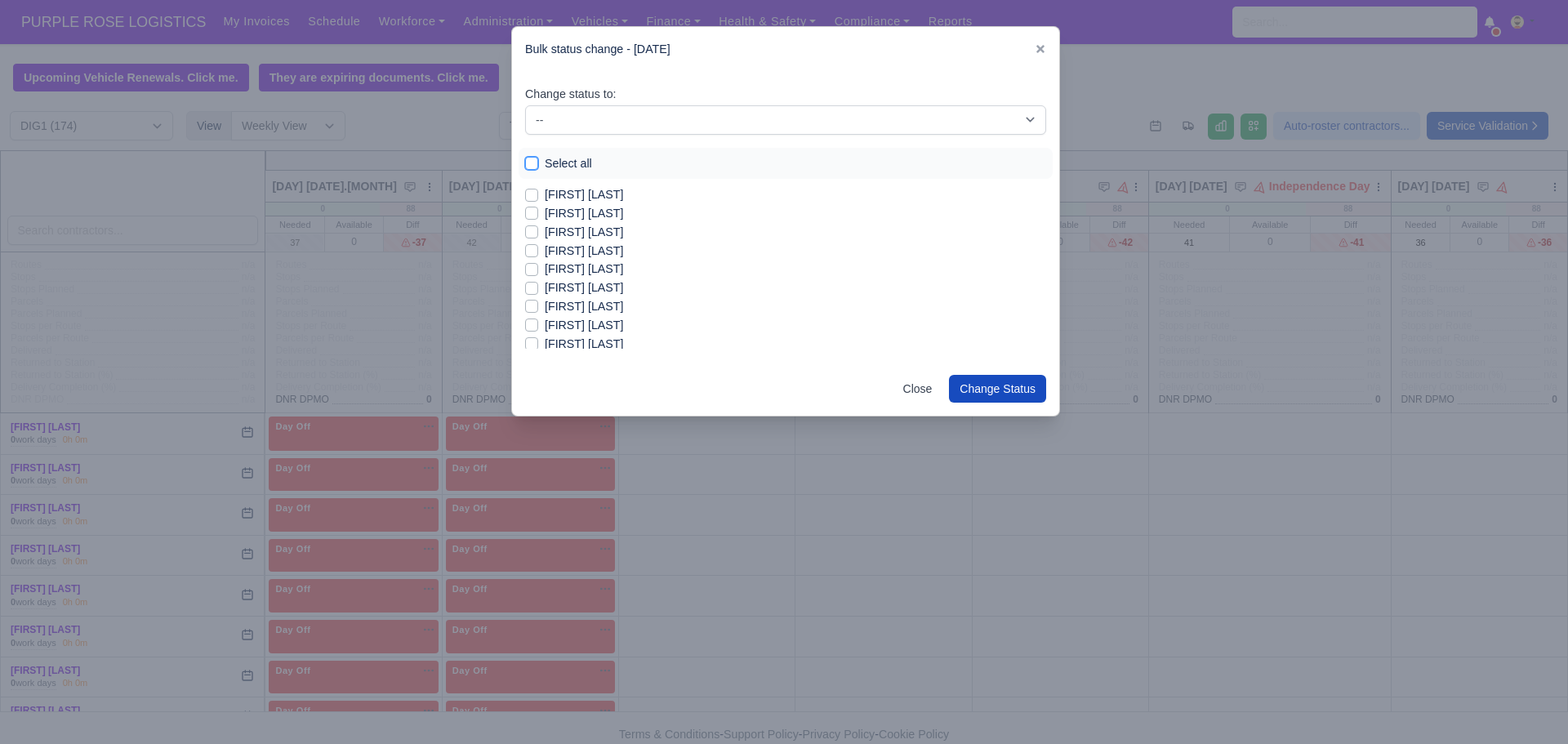 click on "Select all" at bounding box center [532, 161] 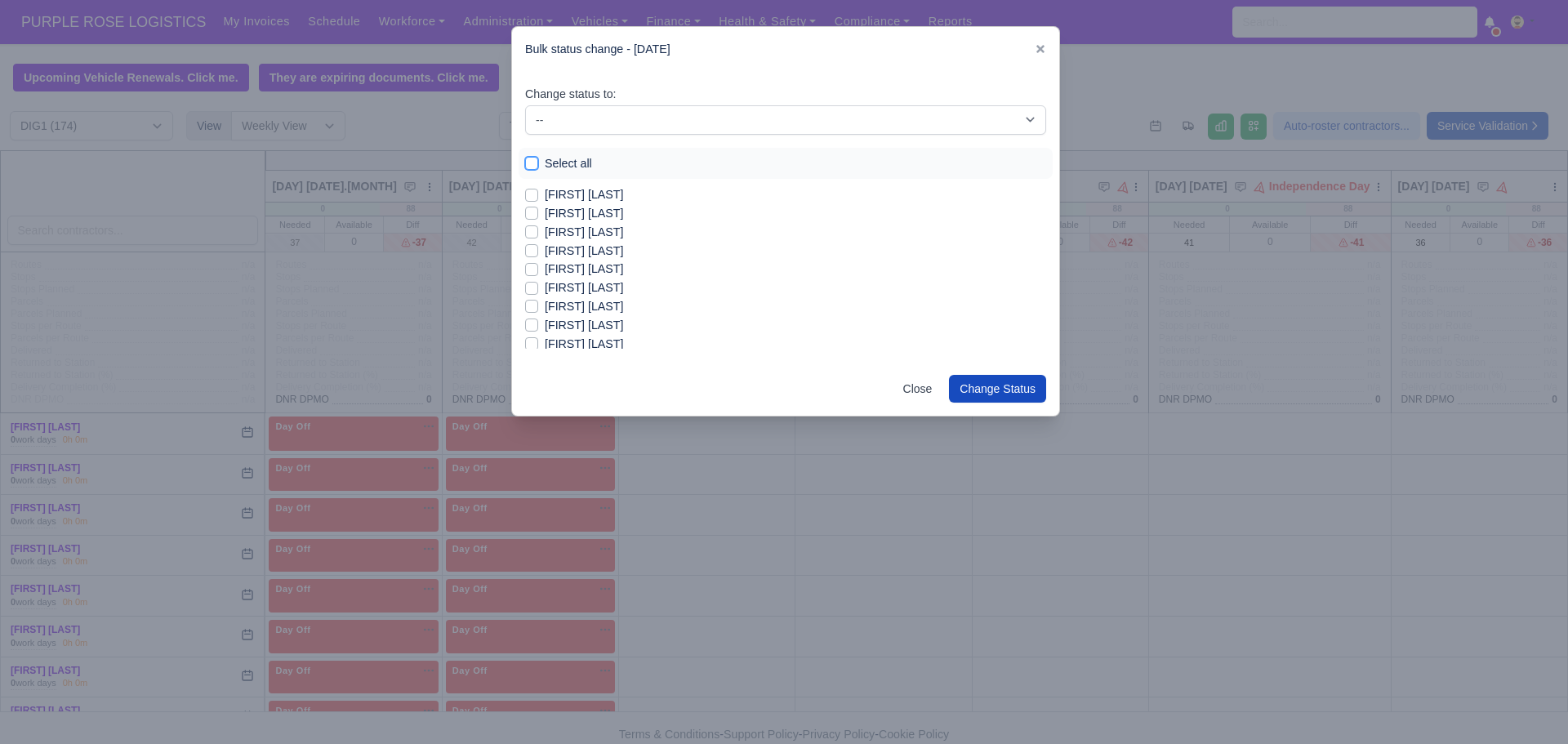 checkbox on "true" 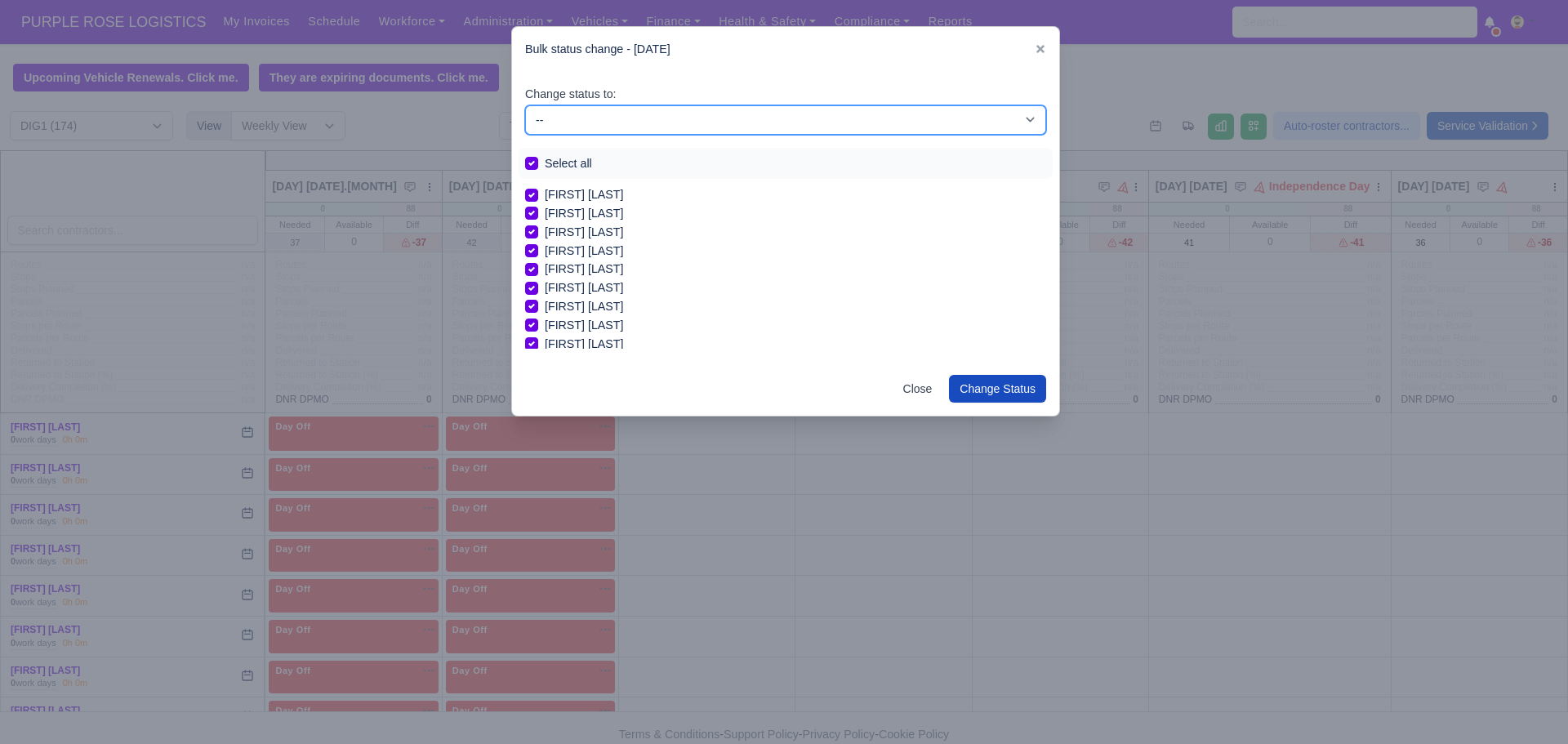 click on "--
Unasigned
Available
Day Off
Stand By
Other Depot" at bounding box center [786, 120] 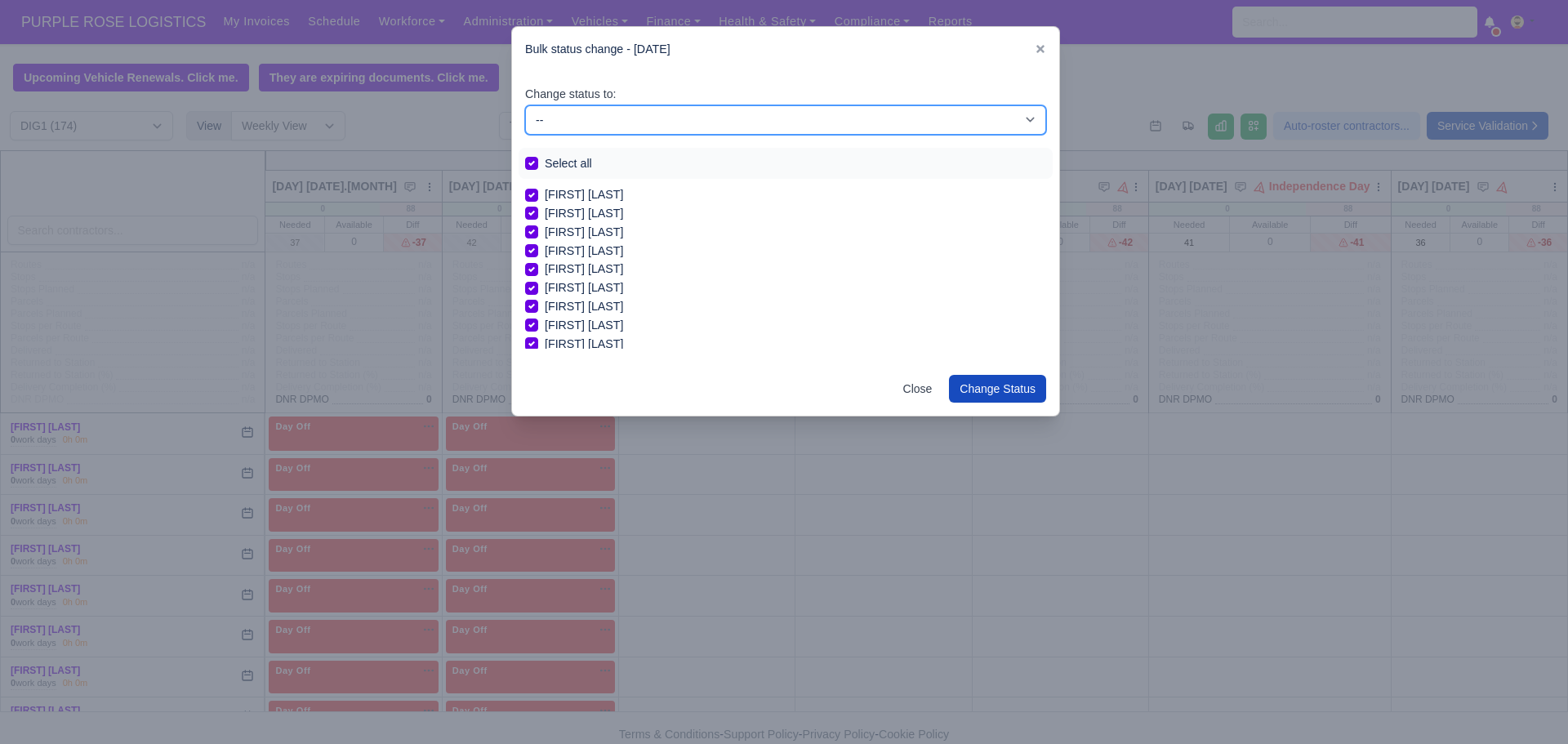 select on "Day Off" 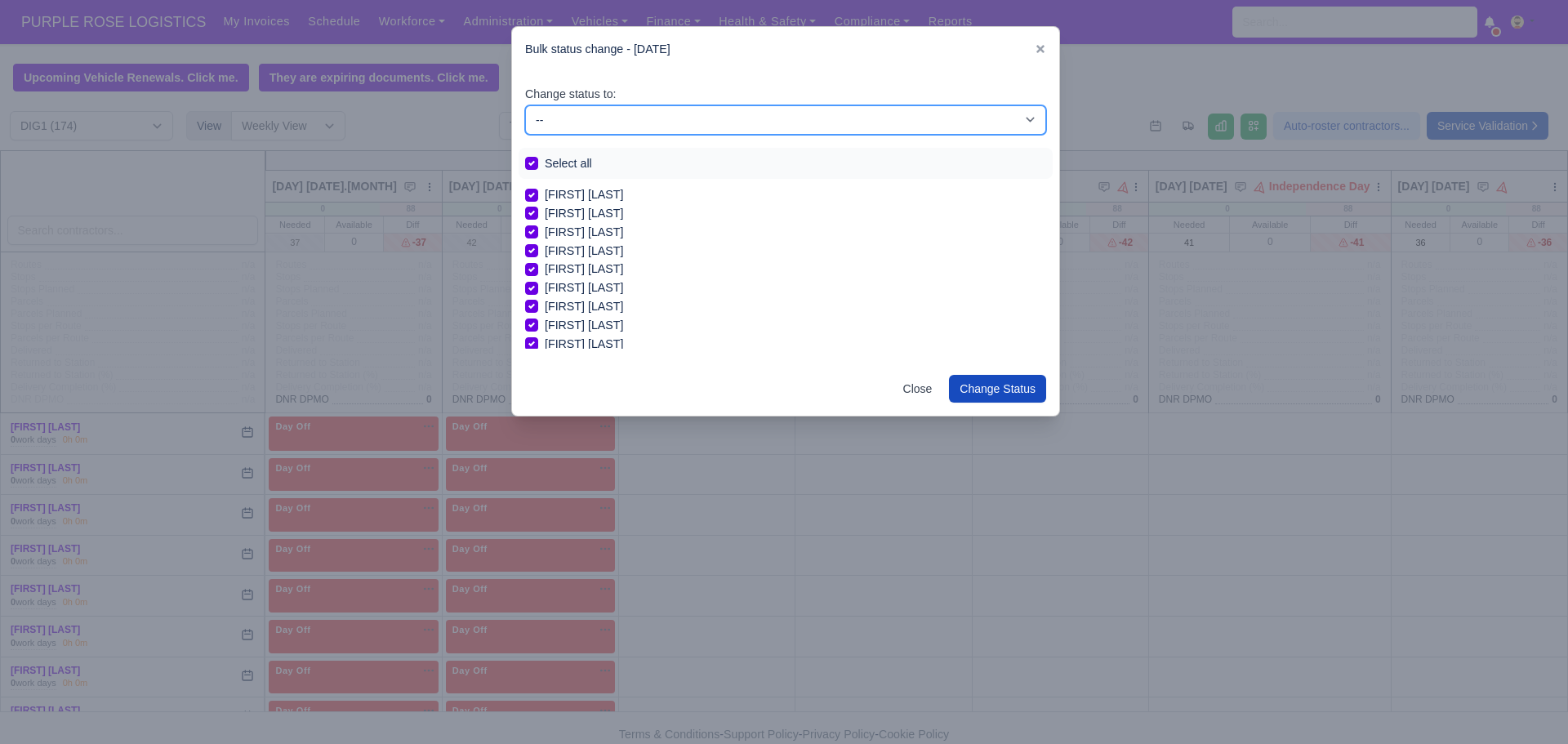 click on "--
Unasigned
Available
Day Off
Stand By
Other Depot" at bounding box center [786, 120] 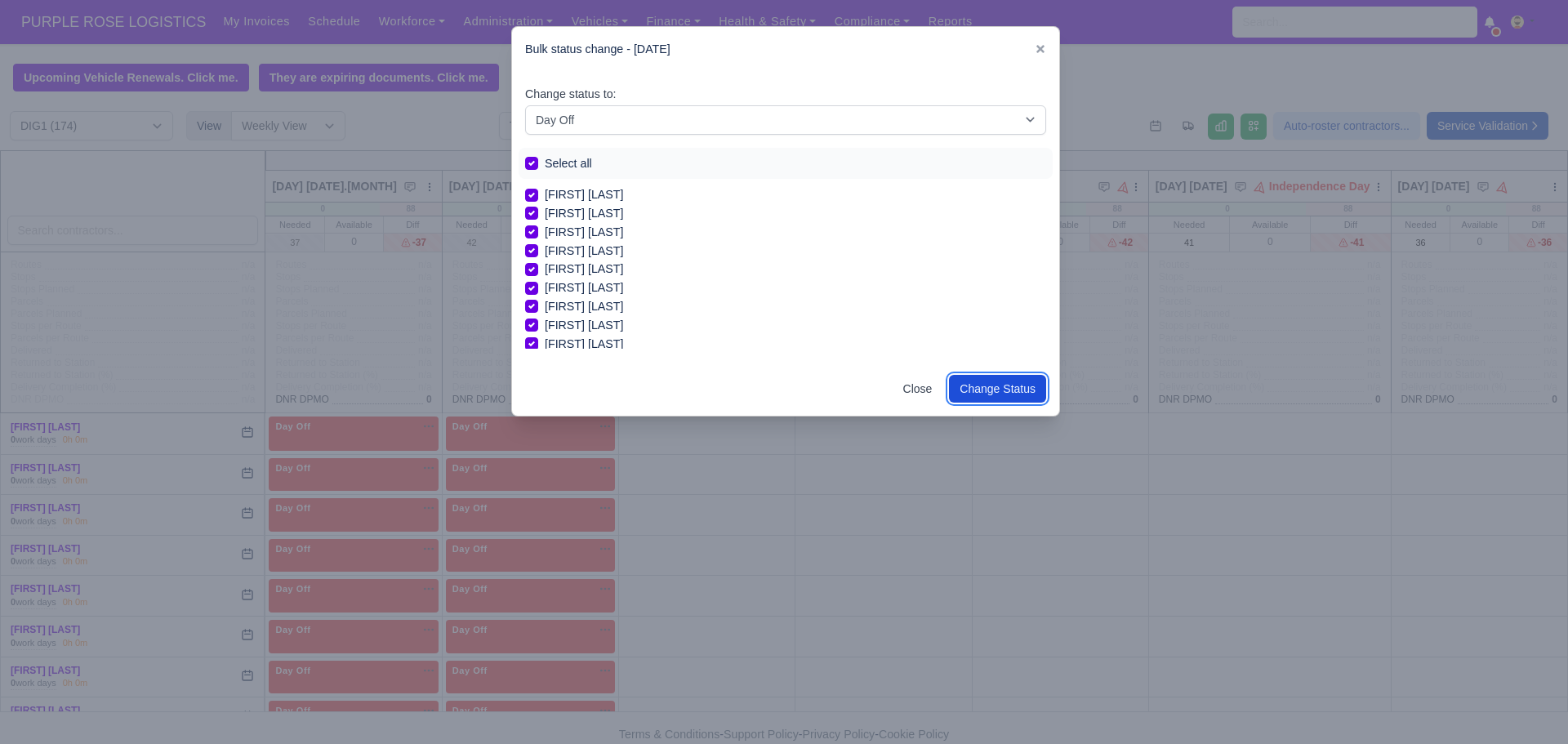 click on "Change Status" at bounding box center (997, 389) 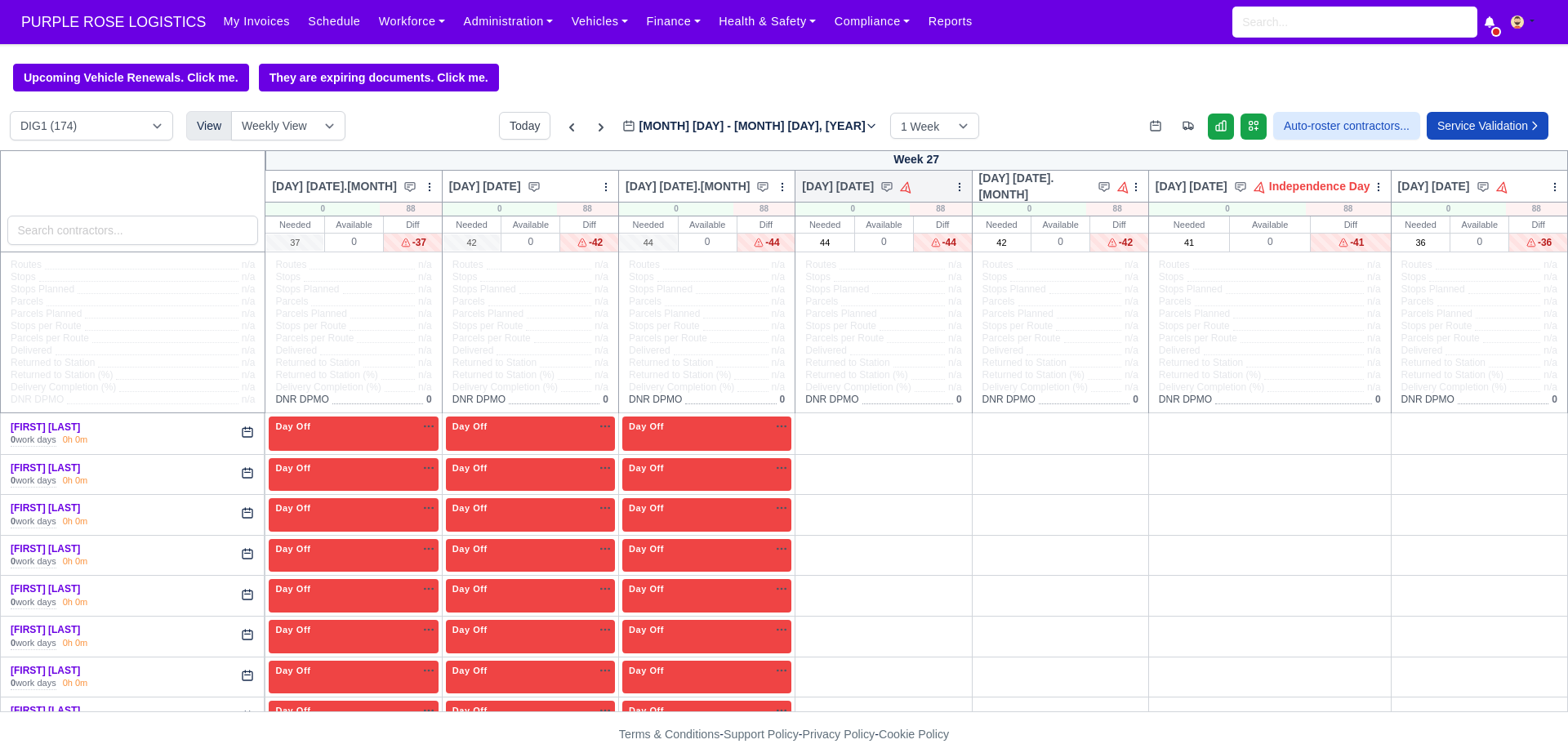 click at bounding box center [959, 186] 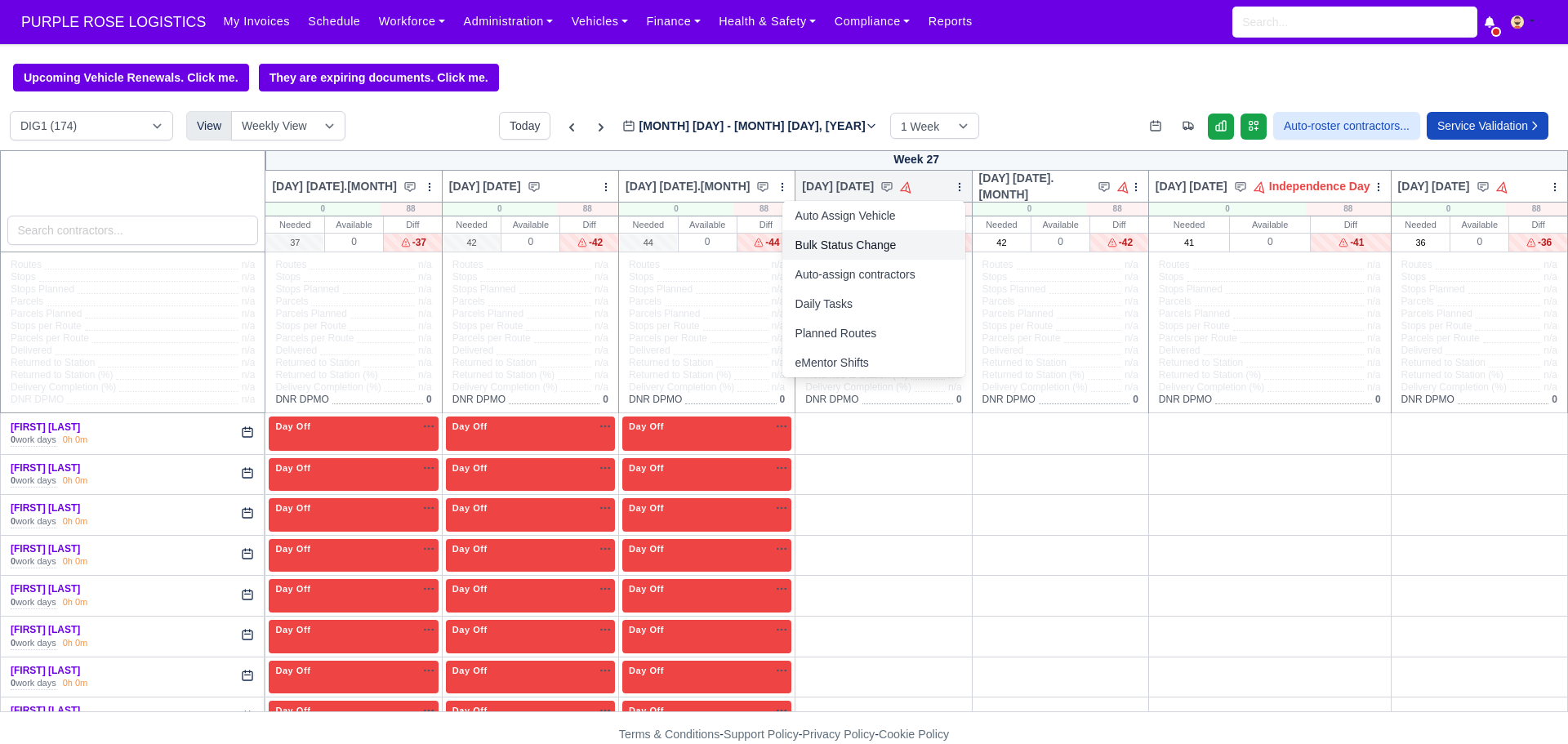 click on "Bulk Status Change" at bounding box center (874, 245) 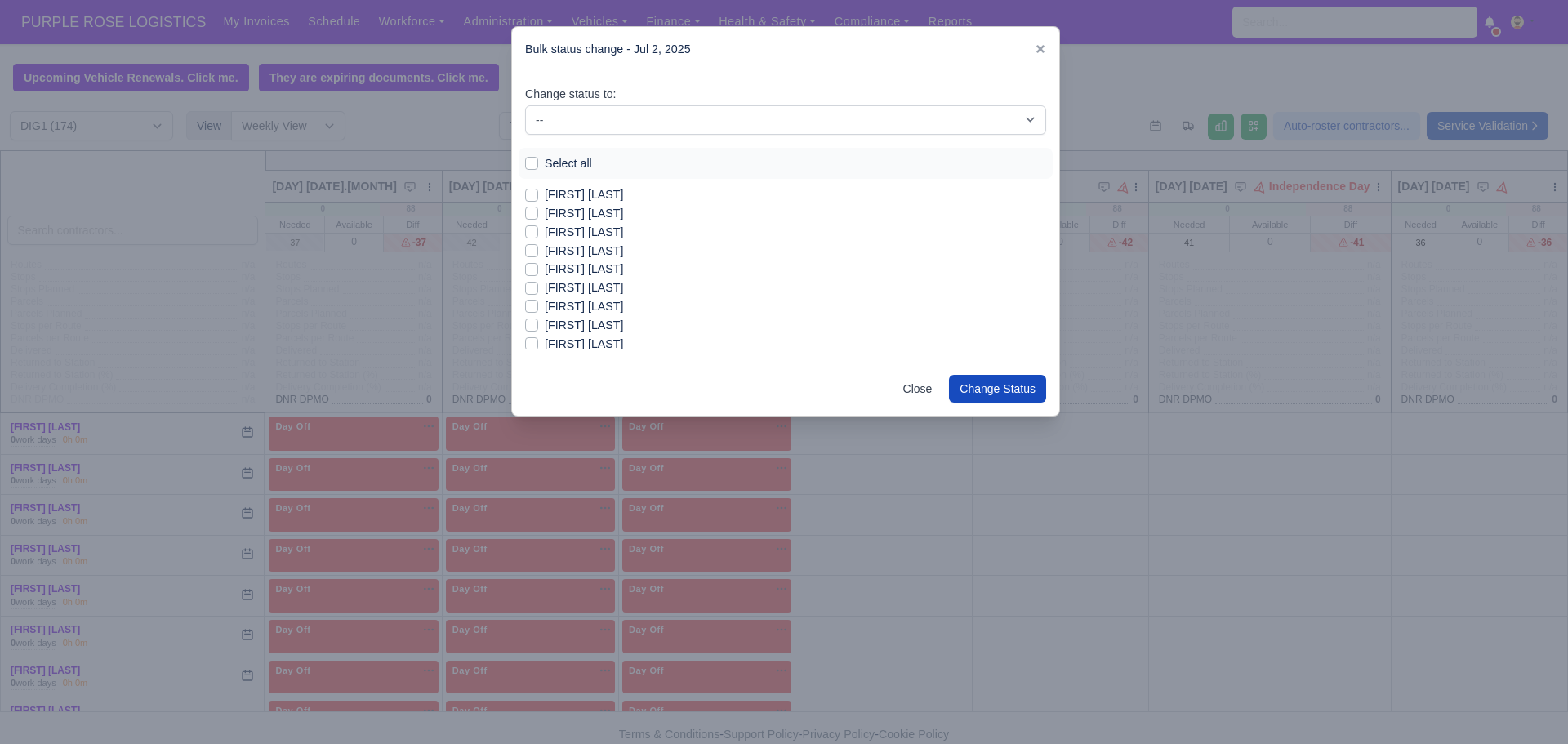 click on "Select all" at bounding box center [568, 163] 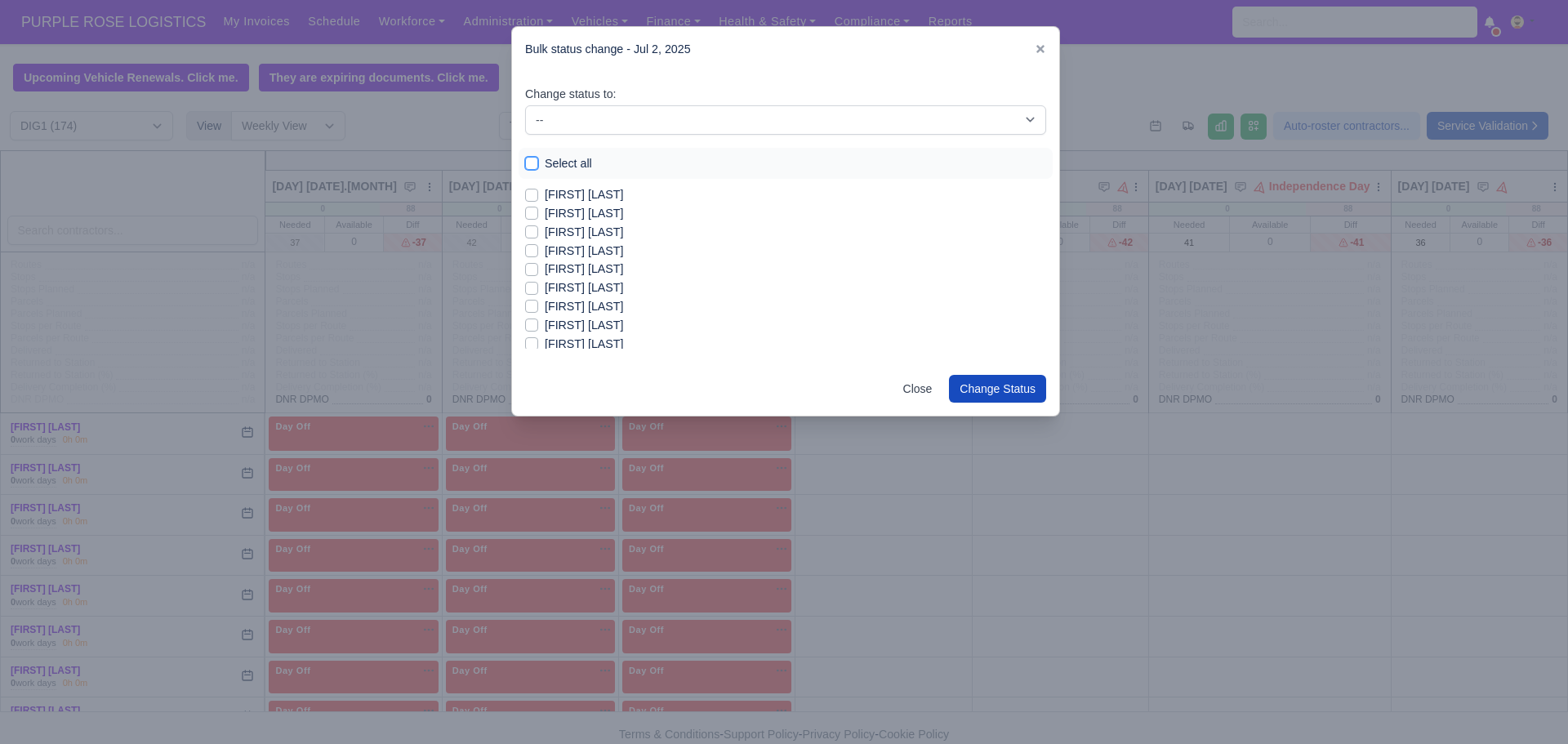 click on "Select all" at bounding box center (532, 161) 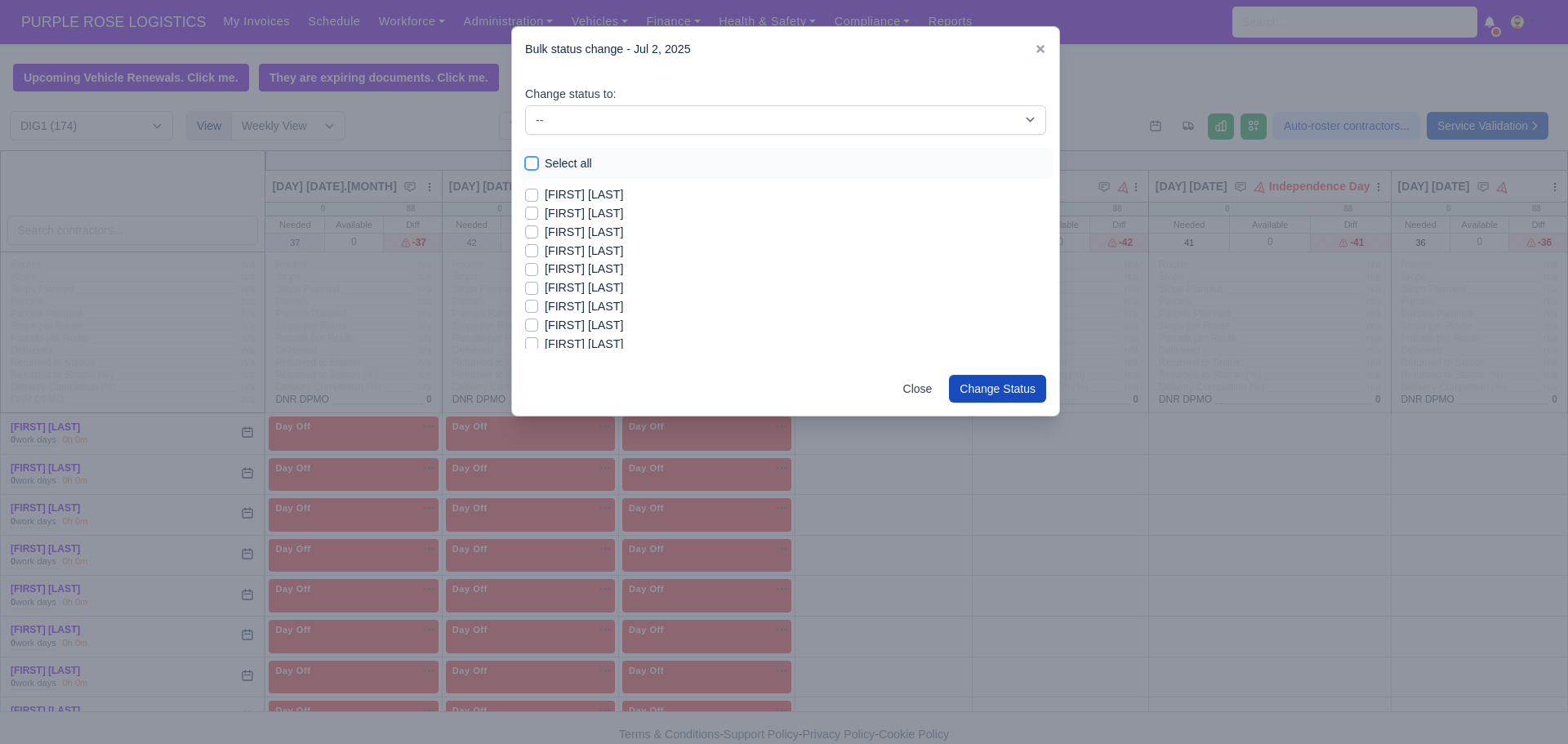 checkbox on "true" 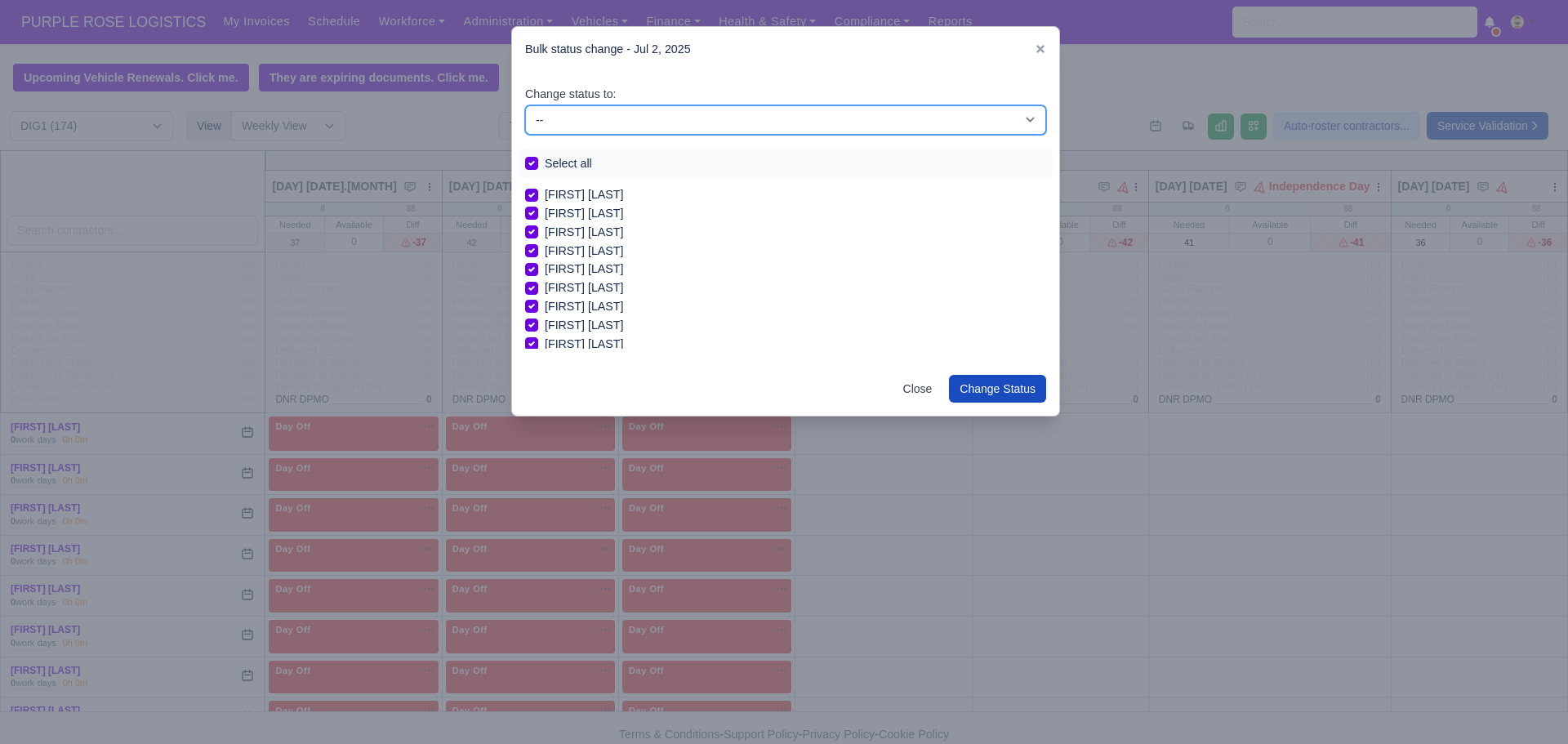 drag, startPoint x: 840, startPoint y: 118, endPoint x: 842, endPoint y: 127, distance: 9.219544 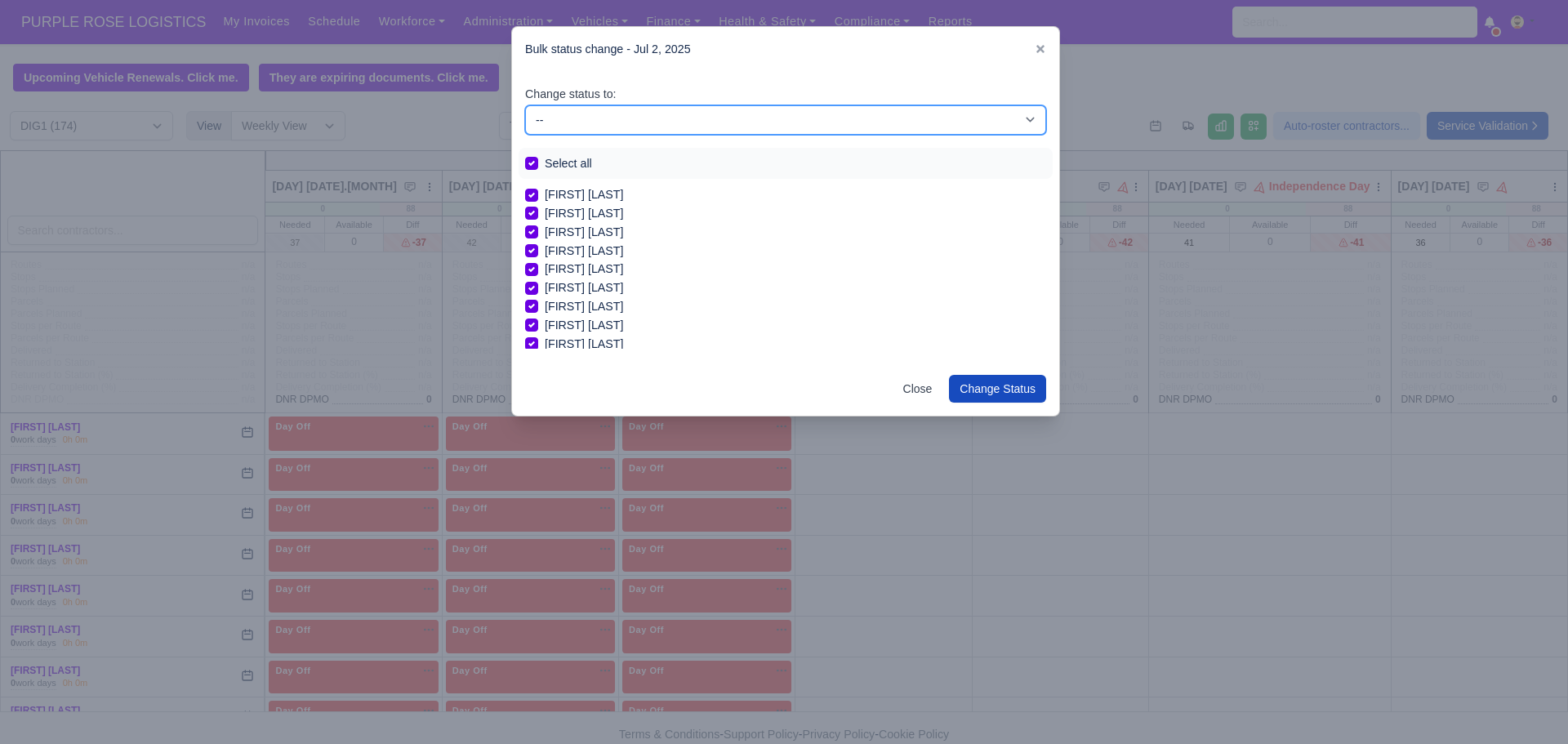 select on "Day Off" 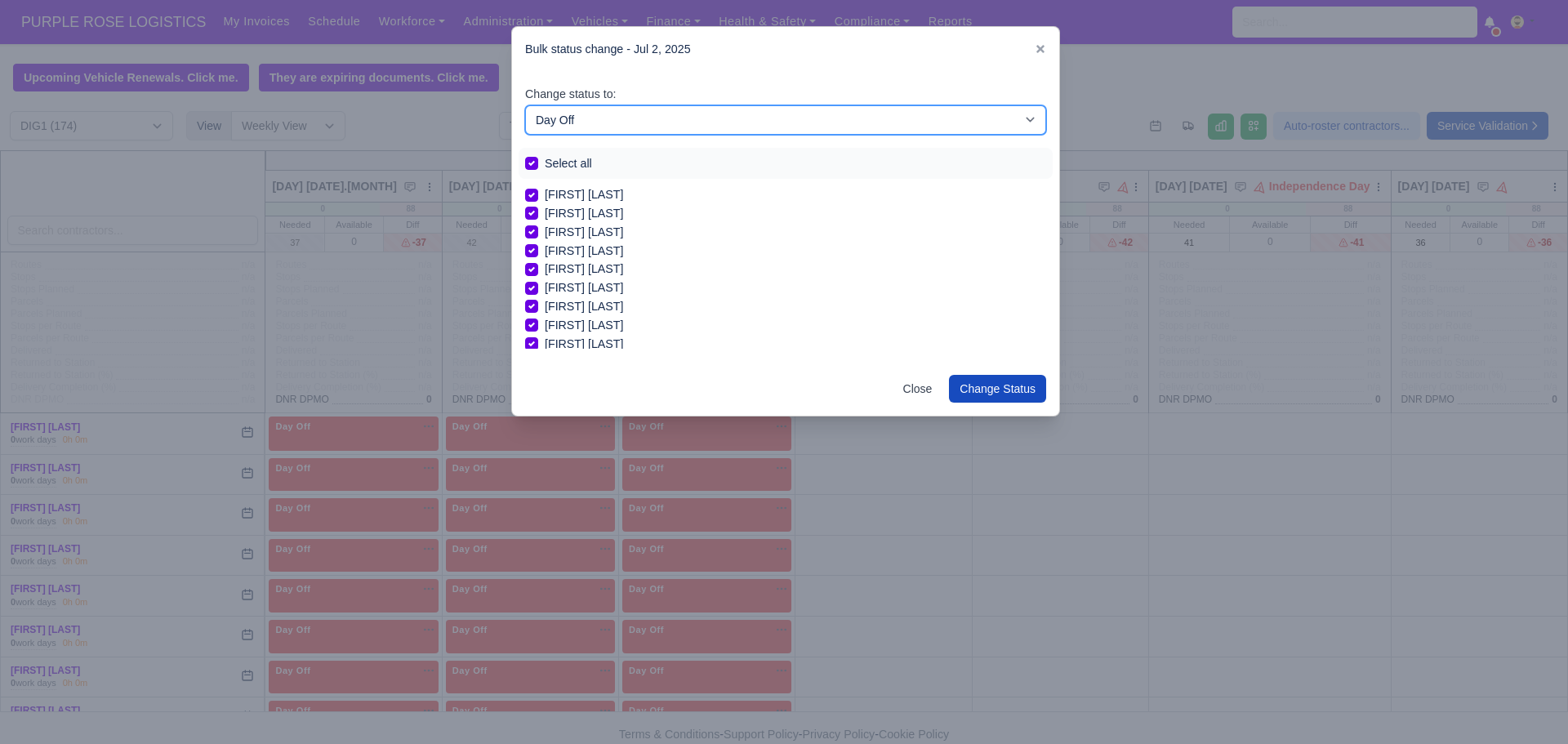 click on "--
Unasigned
Available
Day Off
Stand By
Other Depot" at bounding box center (786, 120) 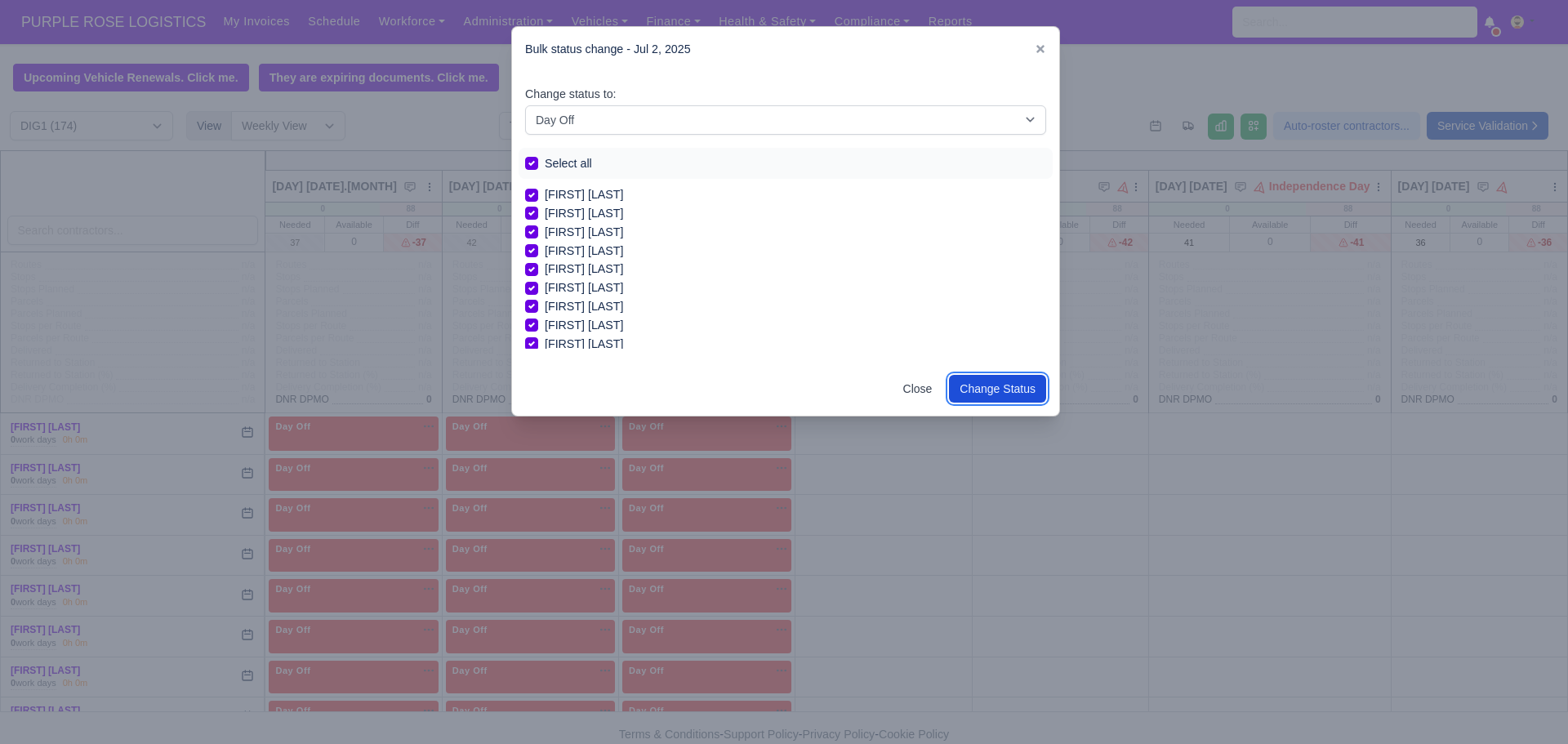 click on "Change Status" at bounding box center (997, 389) 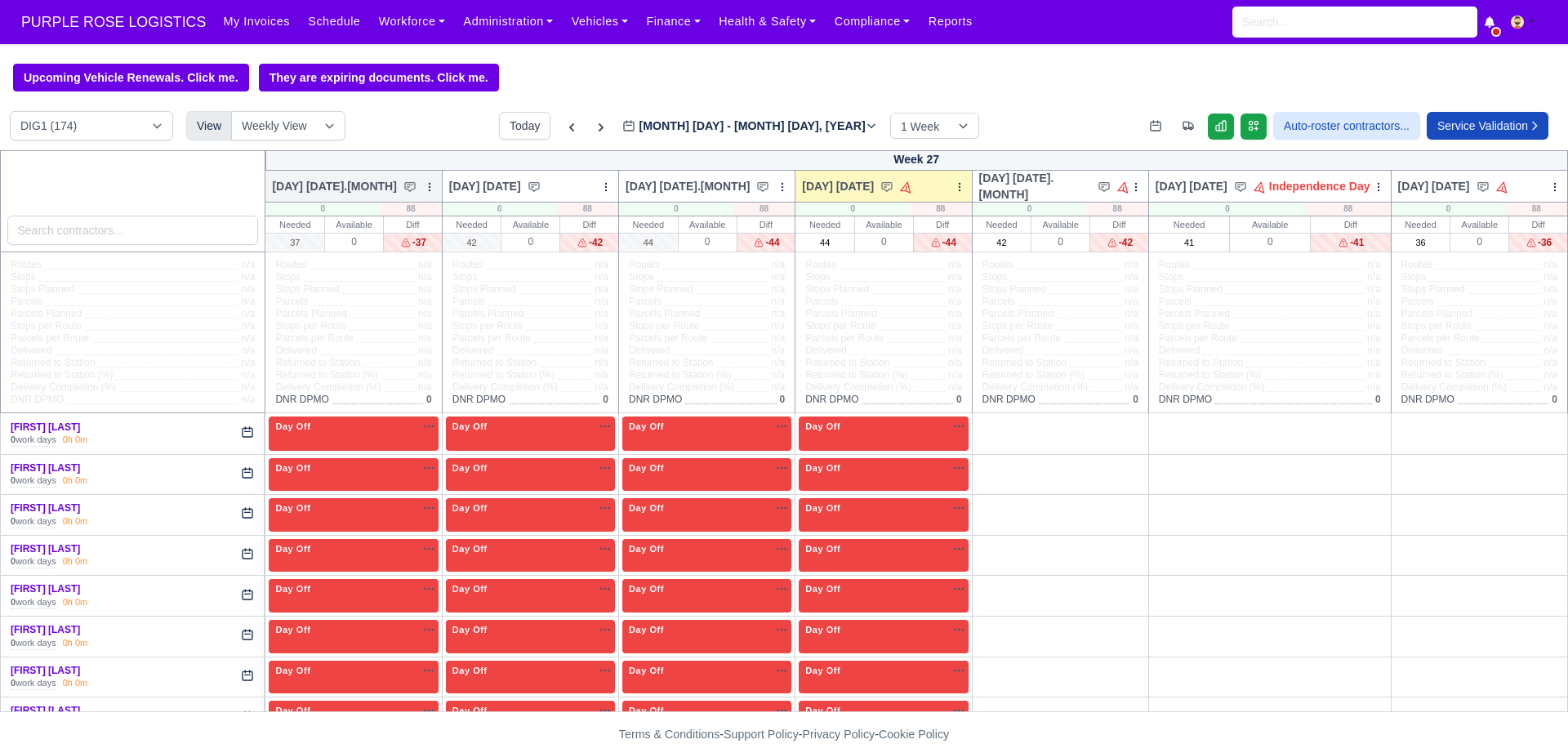 click at bounding box center (430, 187) 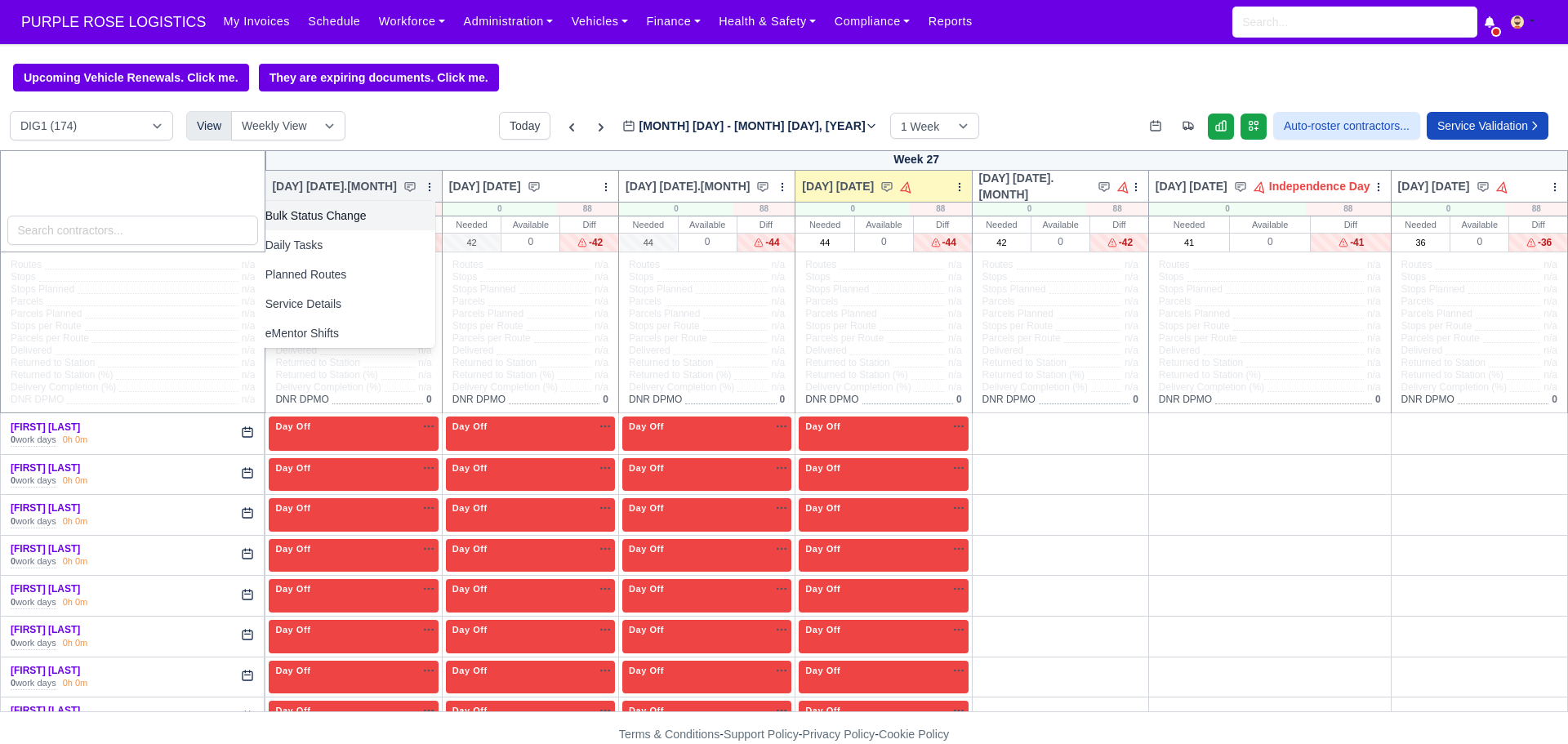 click on "Bulk Status Change" at bounding box center [344, 216] 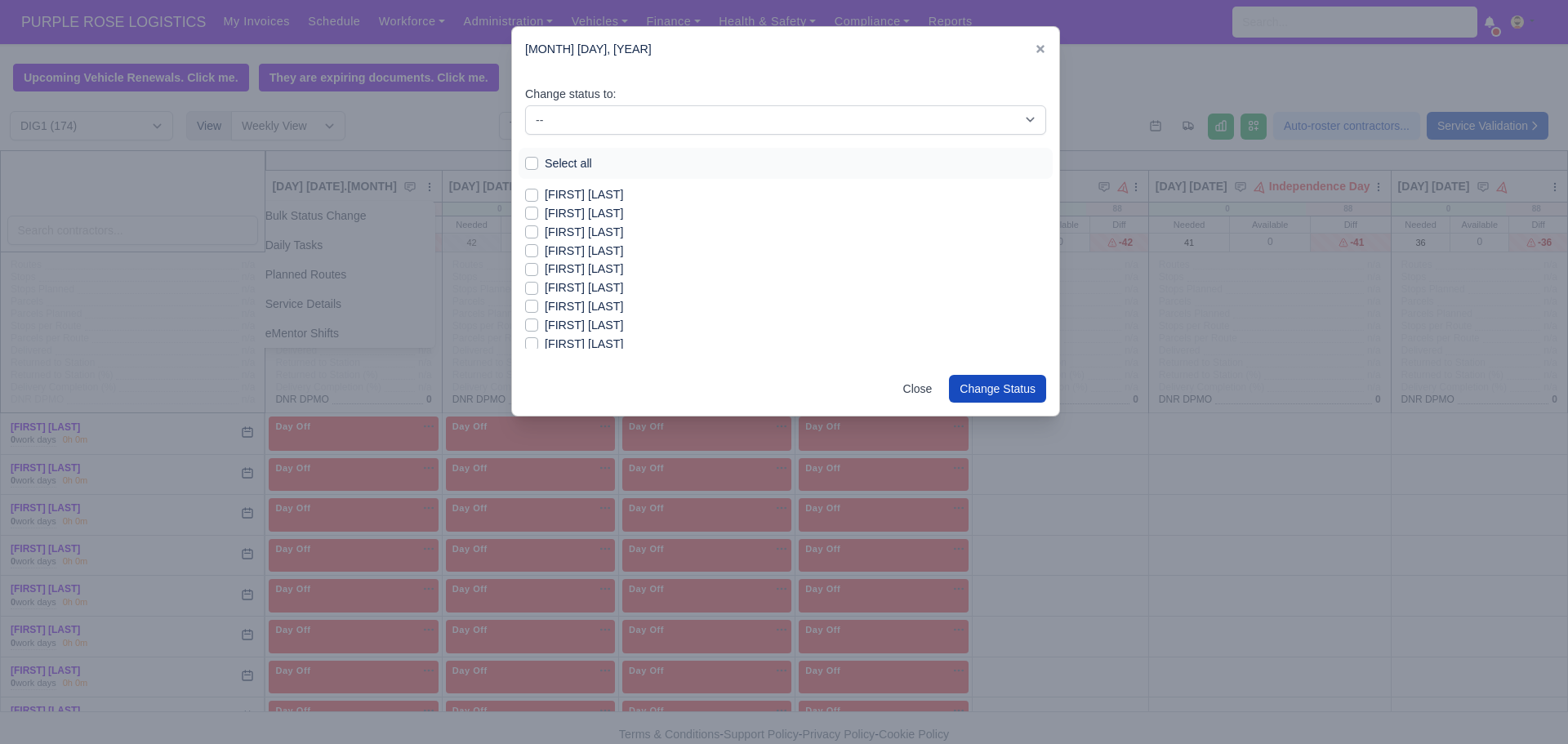 click on "[FIRST] [LAST]" at bounding box center (584, 194) 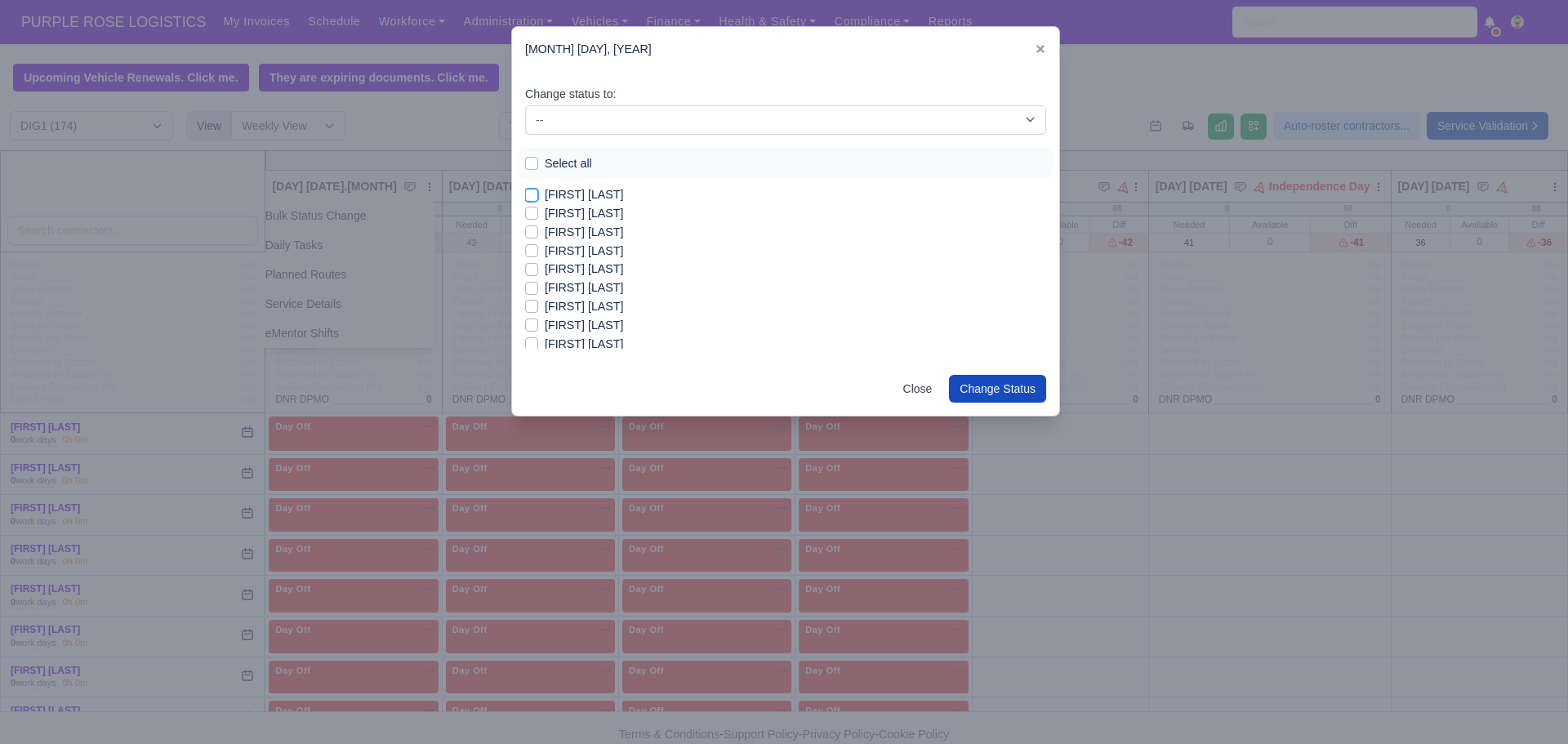 click on "[FIRST] [LAST]" at bounding box center (532, 192) 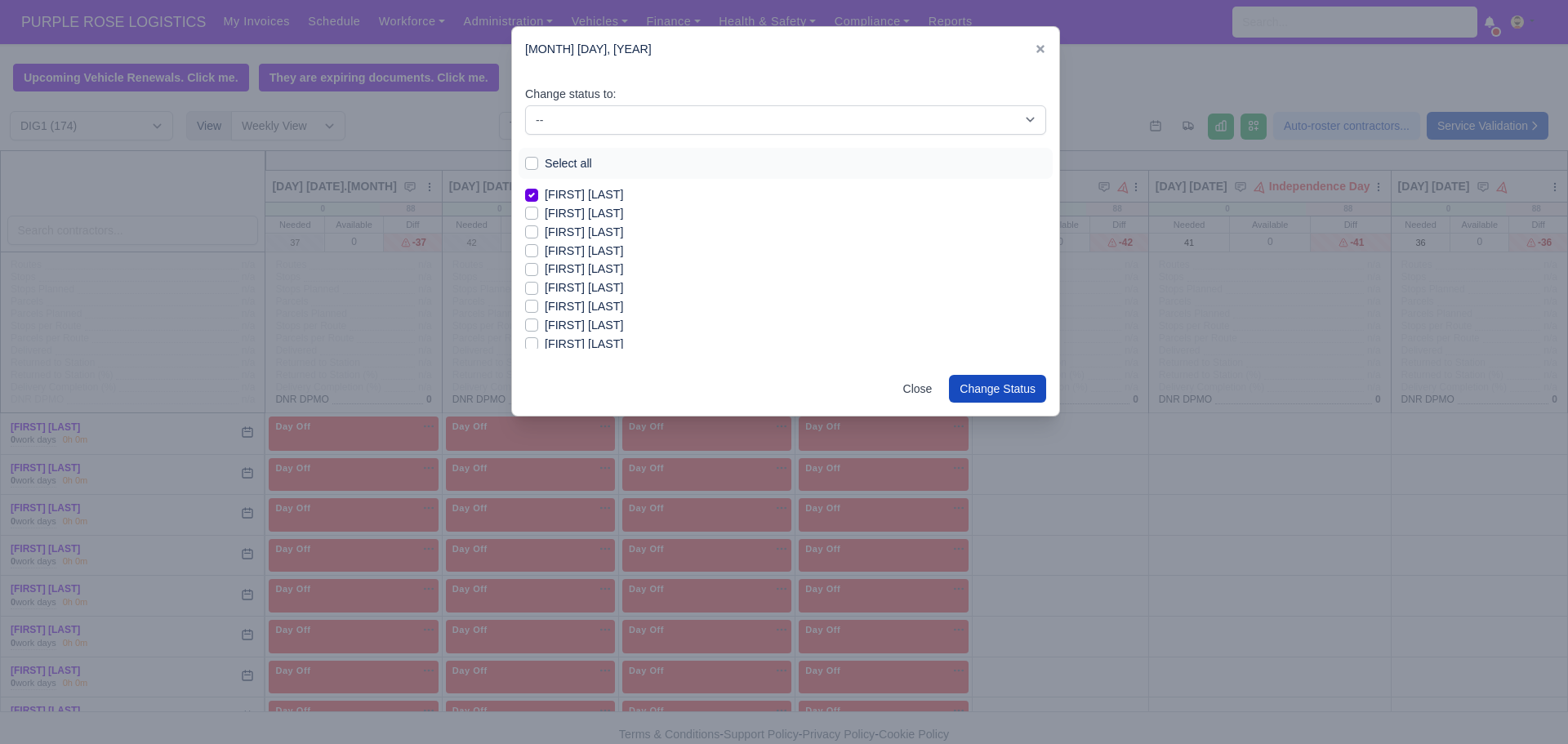 click on "[FIRST] [LAST]" at bounding box center (584, 194) 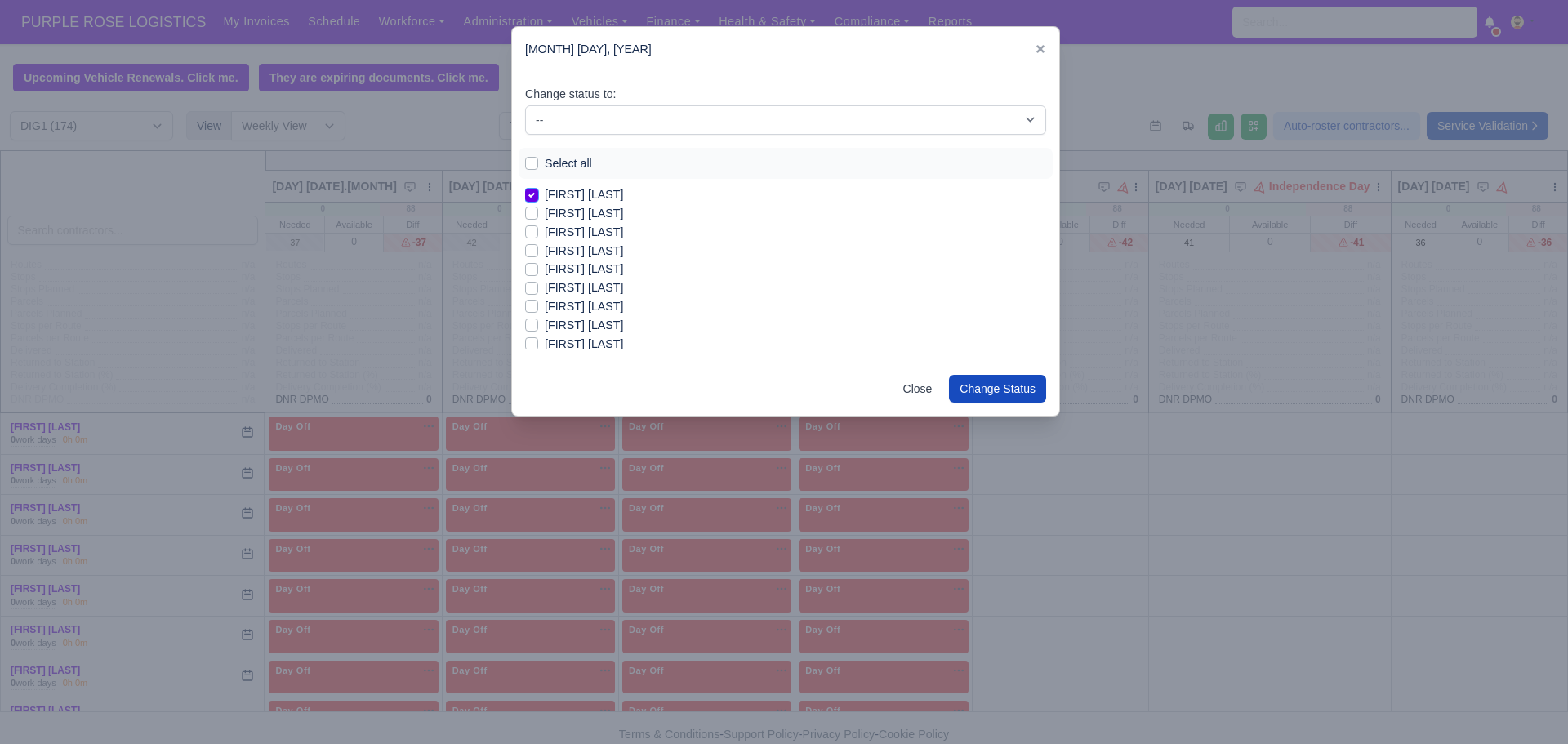 click on "[FIRST] [LAST]" at bounding box center (532, 192) 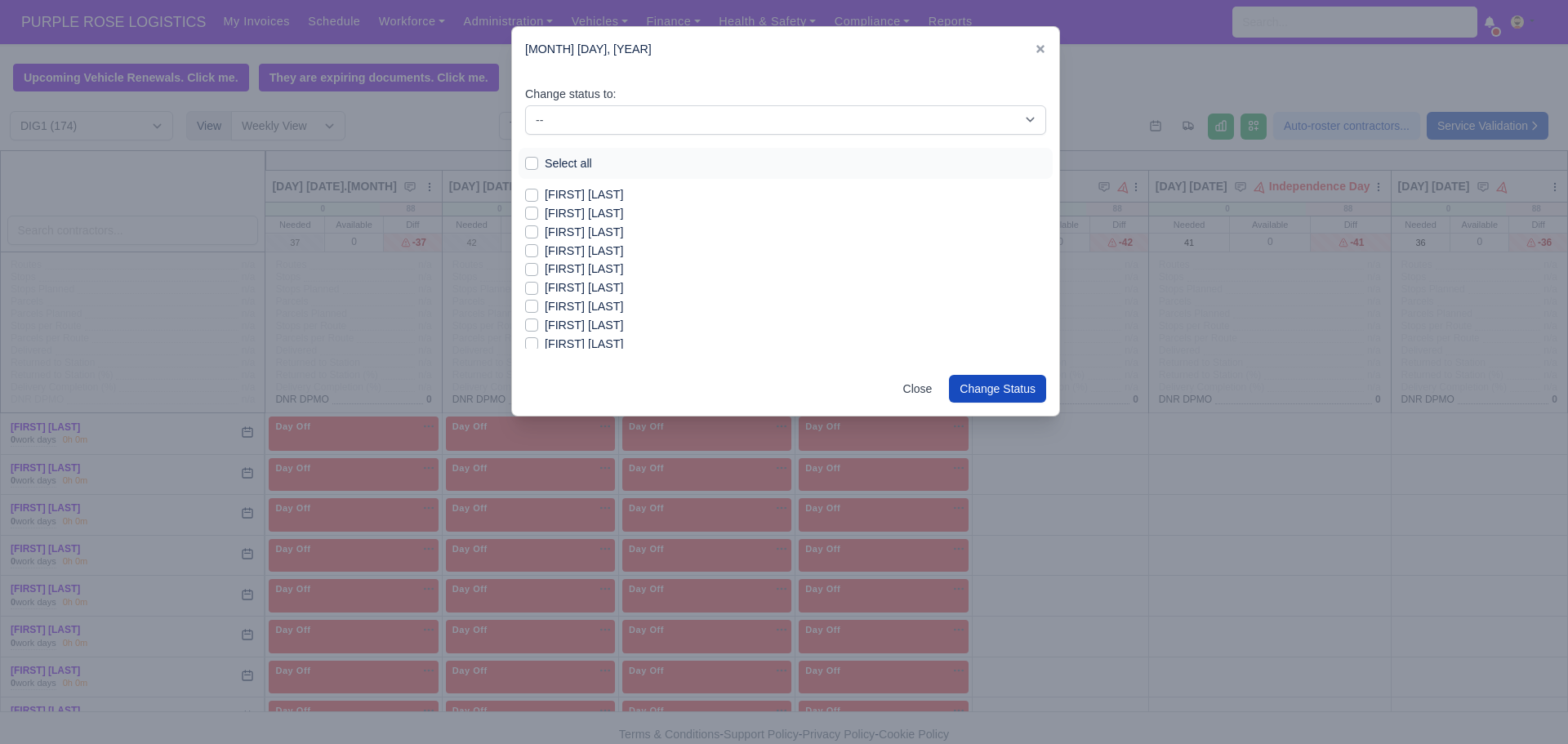 click on "[FIRST] [LAST]" at bounding box center [584, 232] 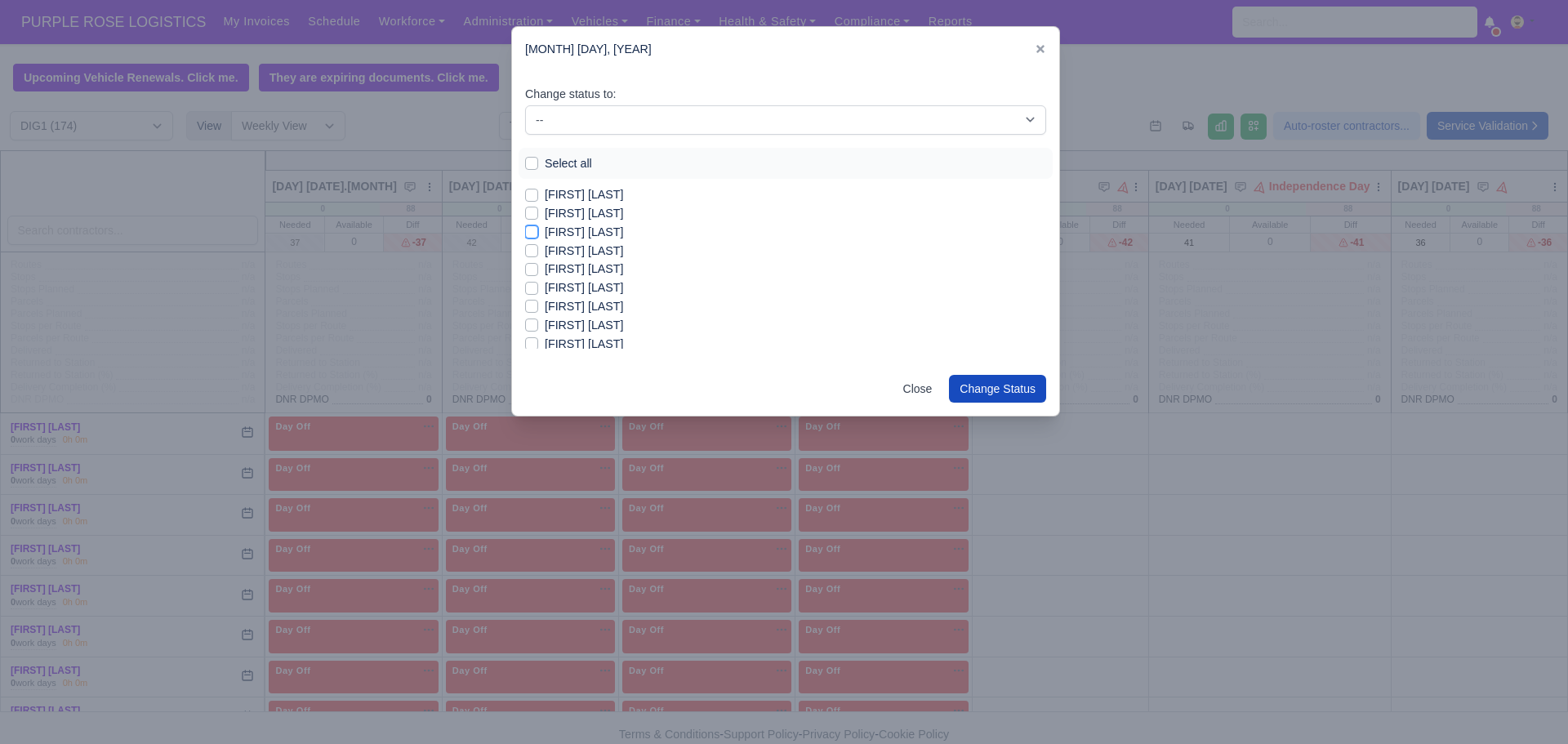 click on "[FIRST] [LAST]" at bounding box center (532, 229) 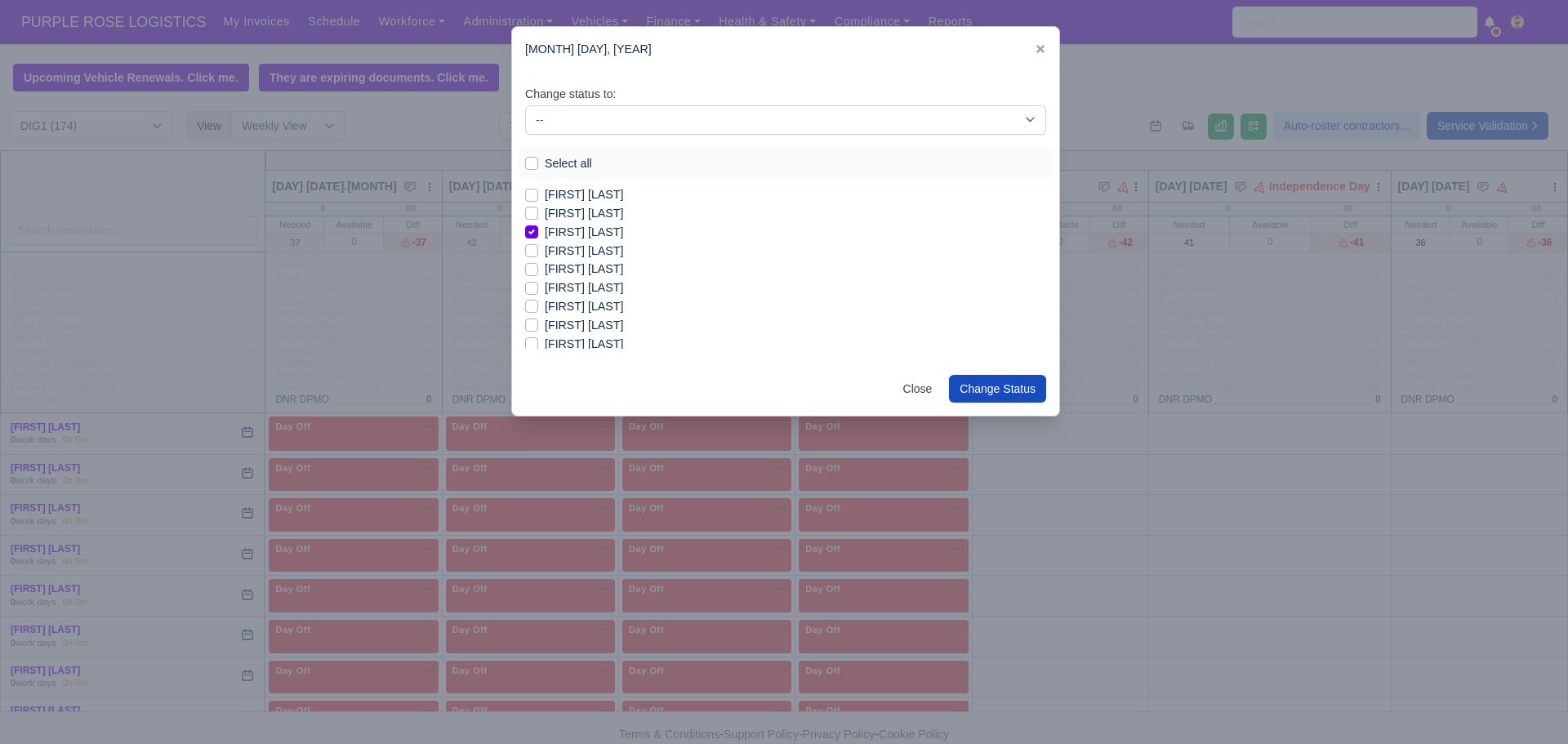 click on "[FIRST] [LAST]" at bounding box center (584, 251) 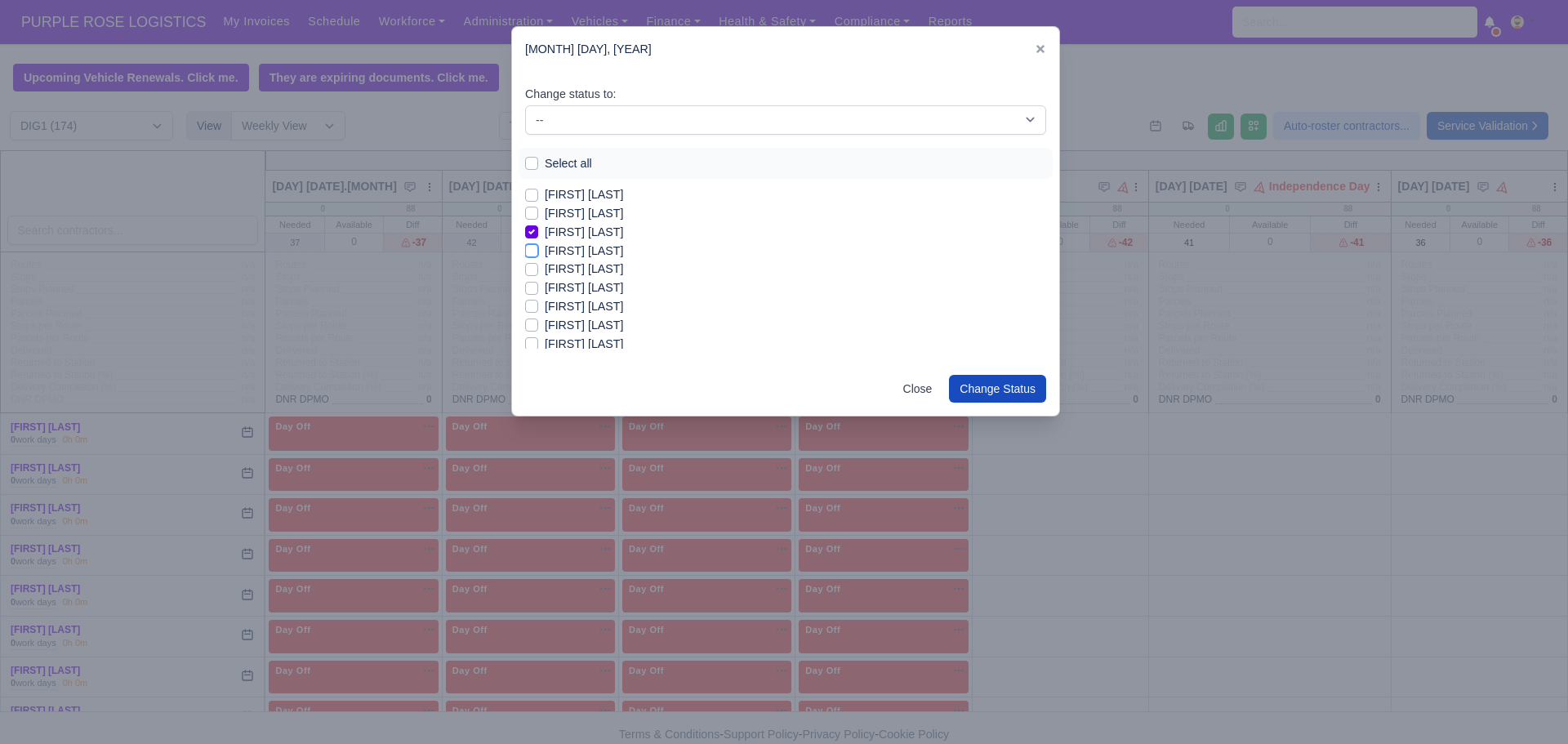 click on "[FIRST] [LAST]" at bounding box center [532, 248] 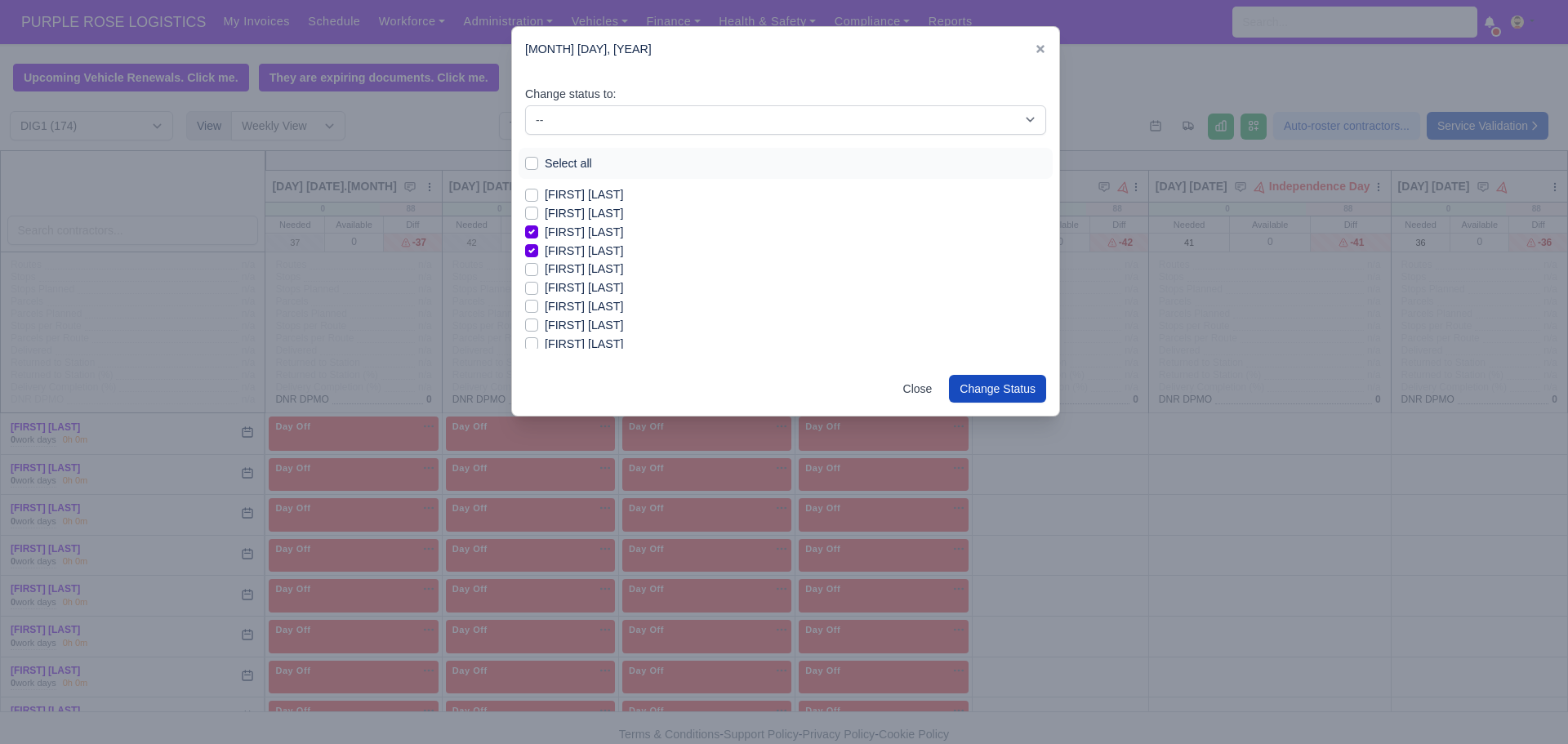 click on "[FIRST] [LAST]" at bounding box center (584, 269) 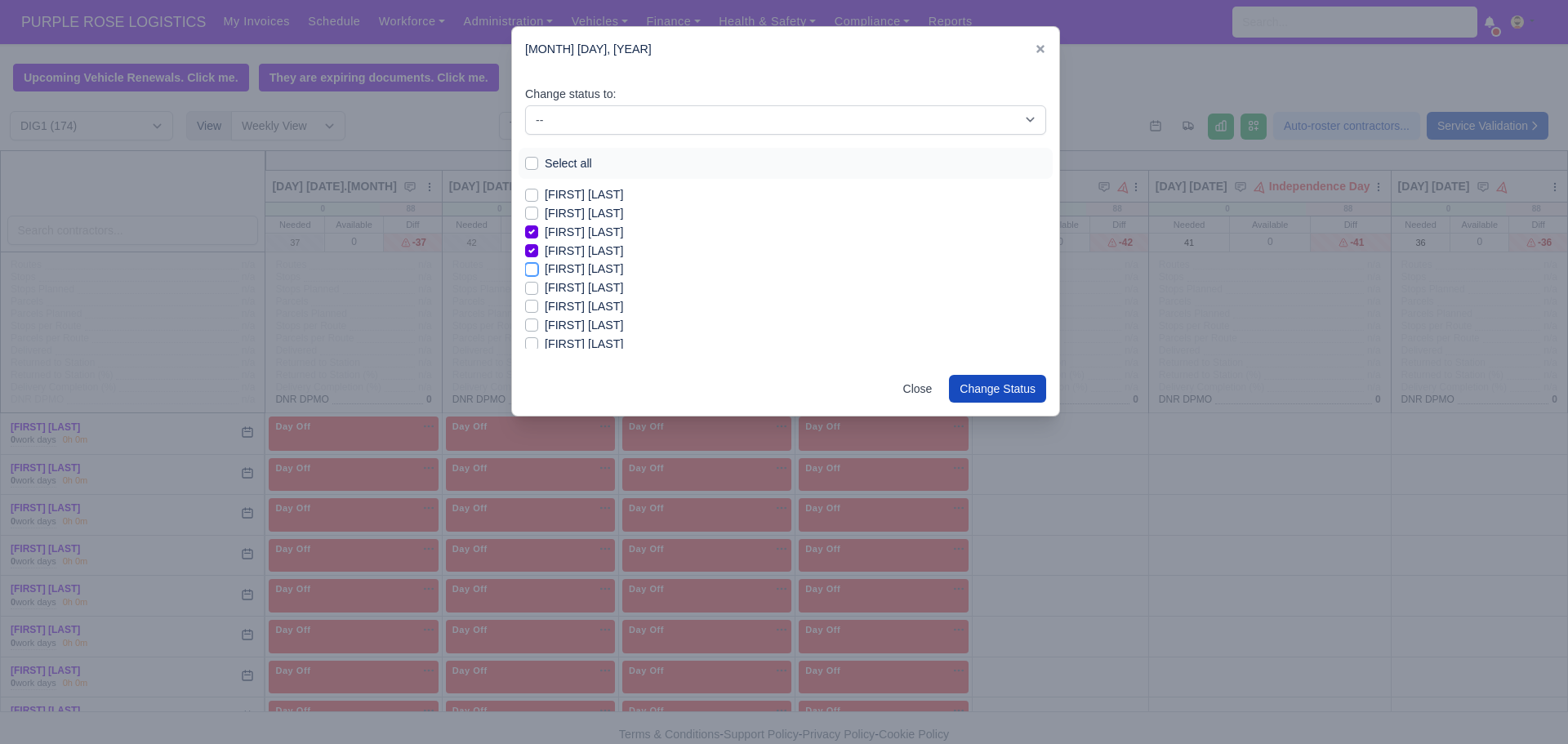 click on "[FIRST] [LAST]" at bounding box center [532, 266] 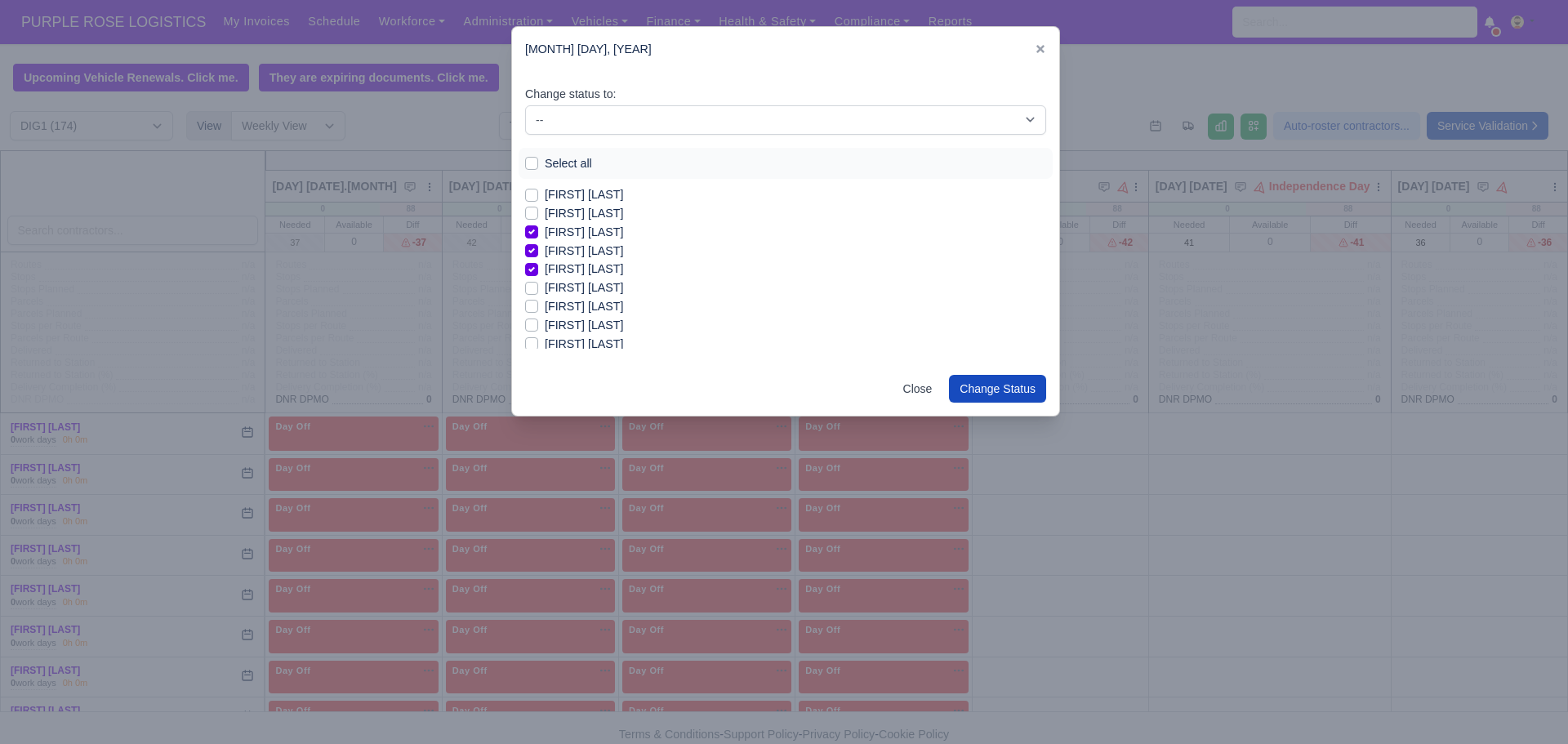 click on "[FIRST] [LAST]" at bounding box center (584, 306) 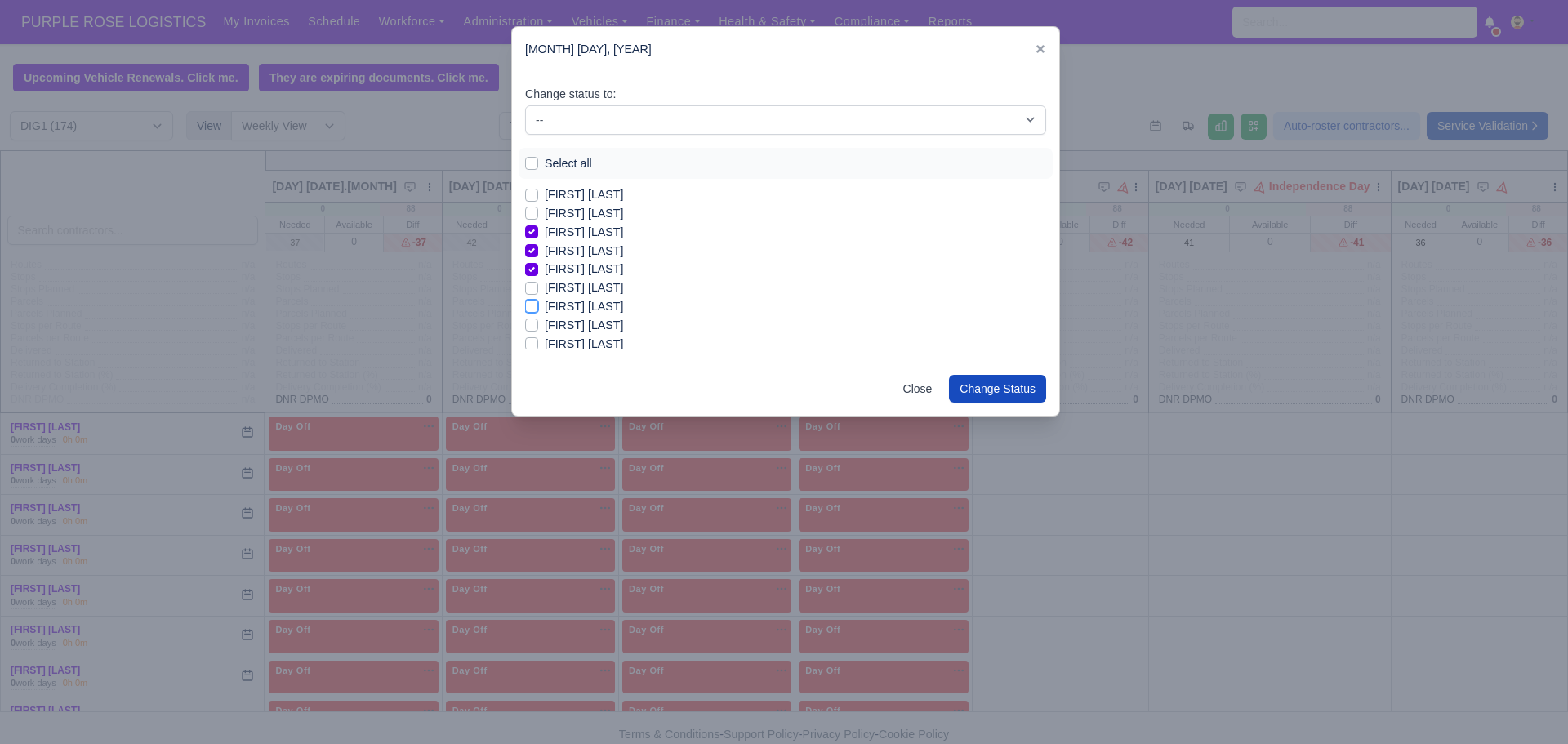 click on "[FIRST] [LAST]" at bounding box center [532, 304] 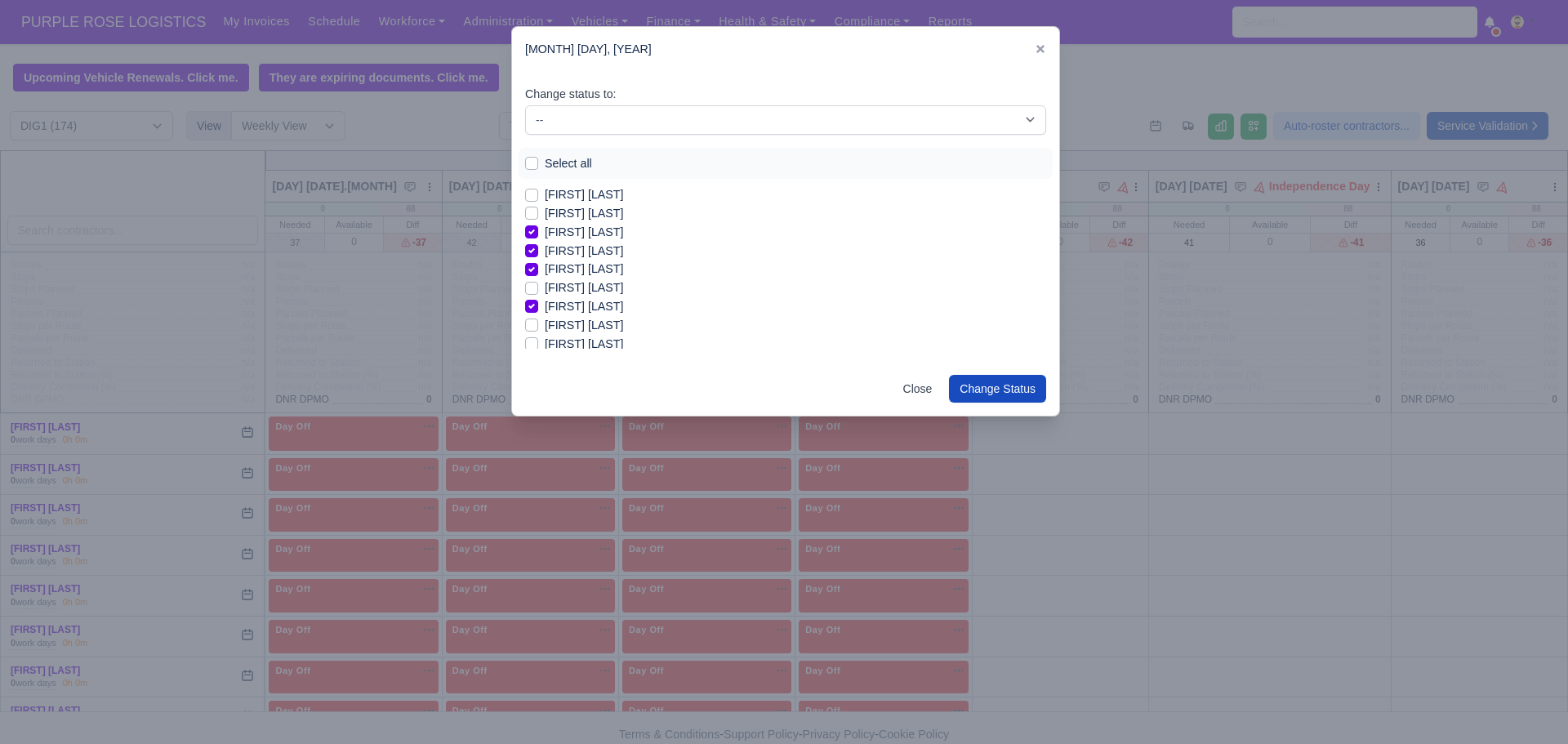 click on "[FIRST] [LAST]" at bounding box center (584, 306) 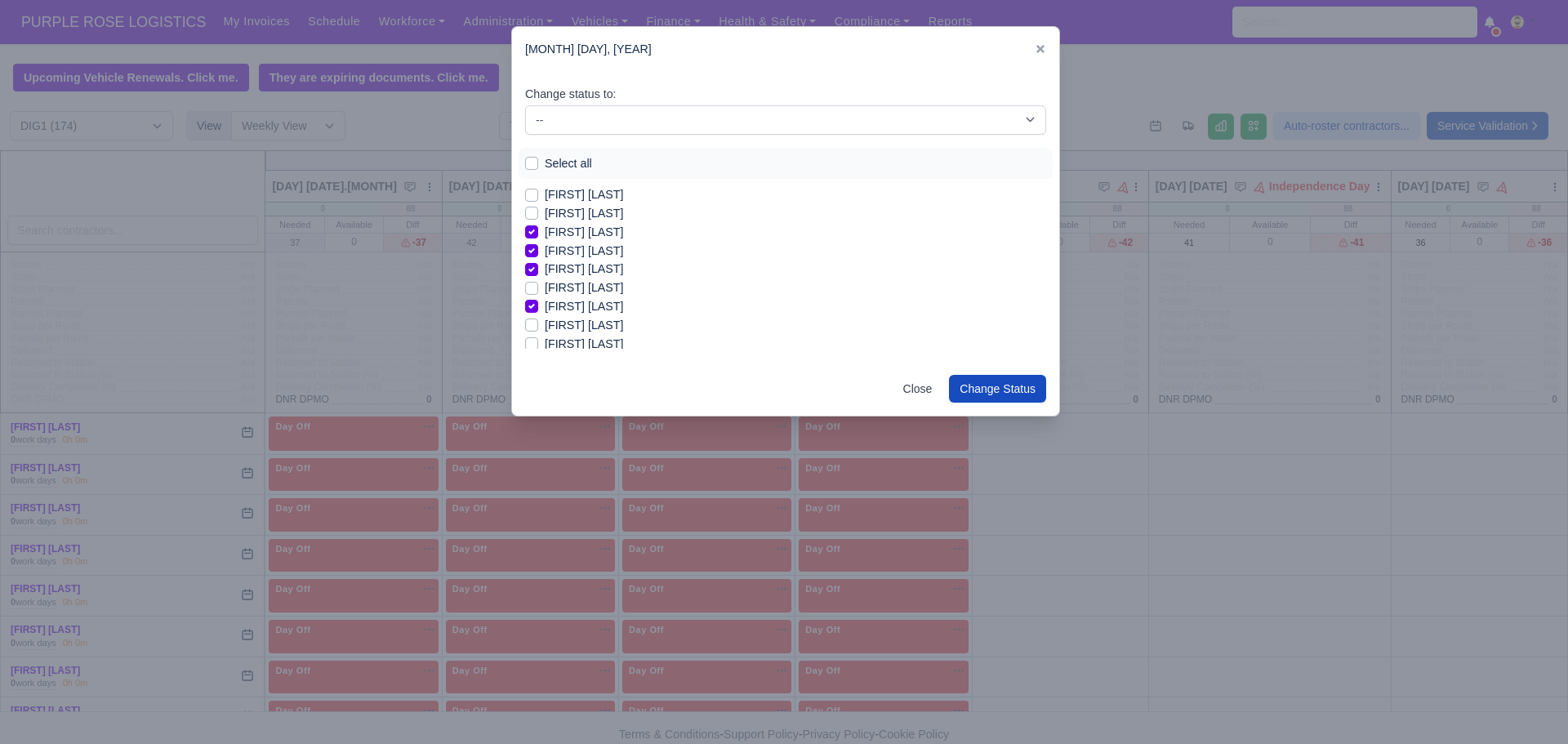click on "[FIRST] [LAST]" at bounding box center [532, 304] 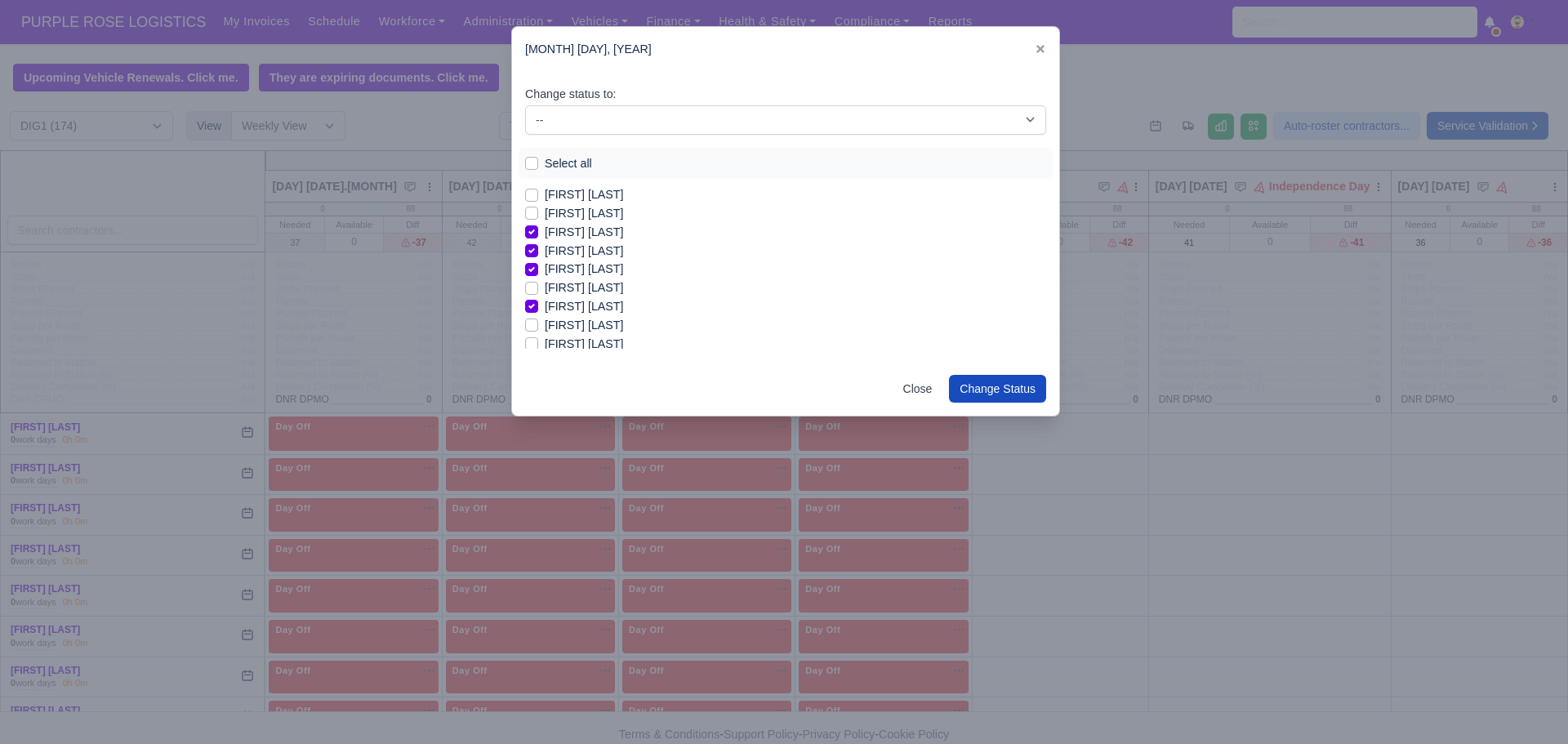 checkbox on "false" 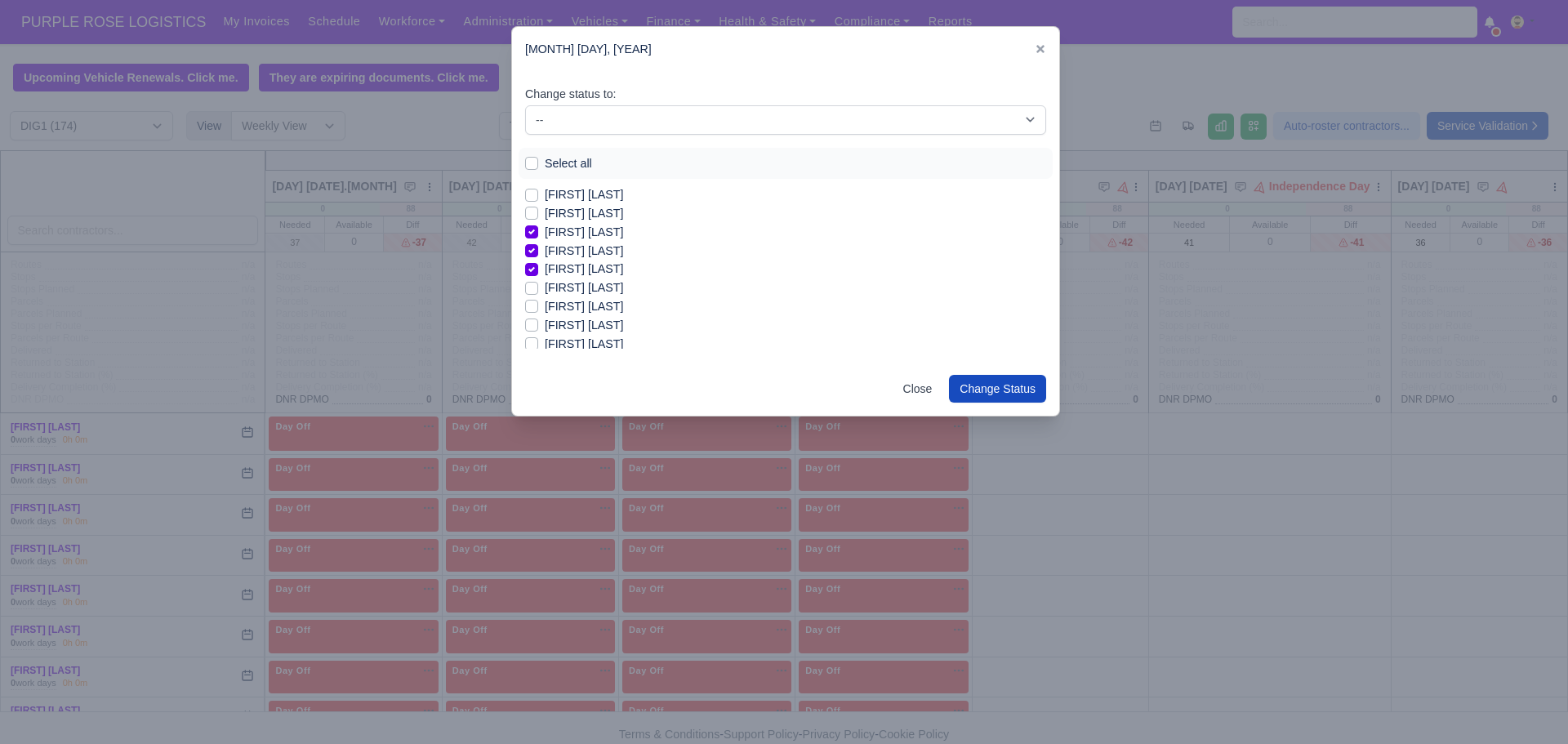 click on "[FIRST] [LAST]" at bounding box center [584, 344] 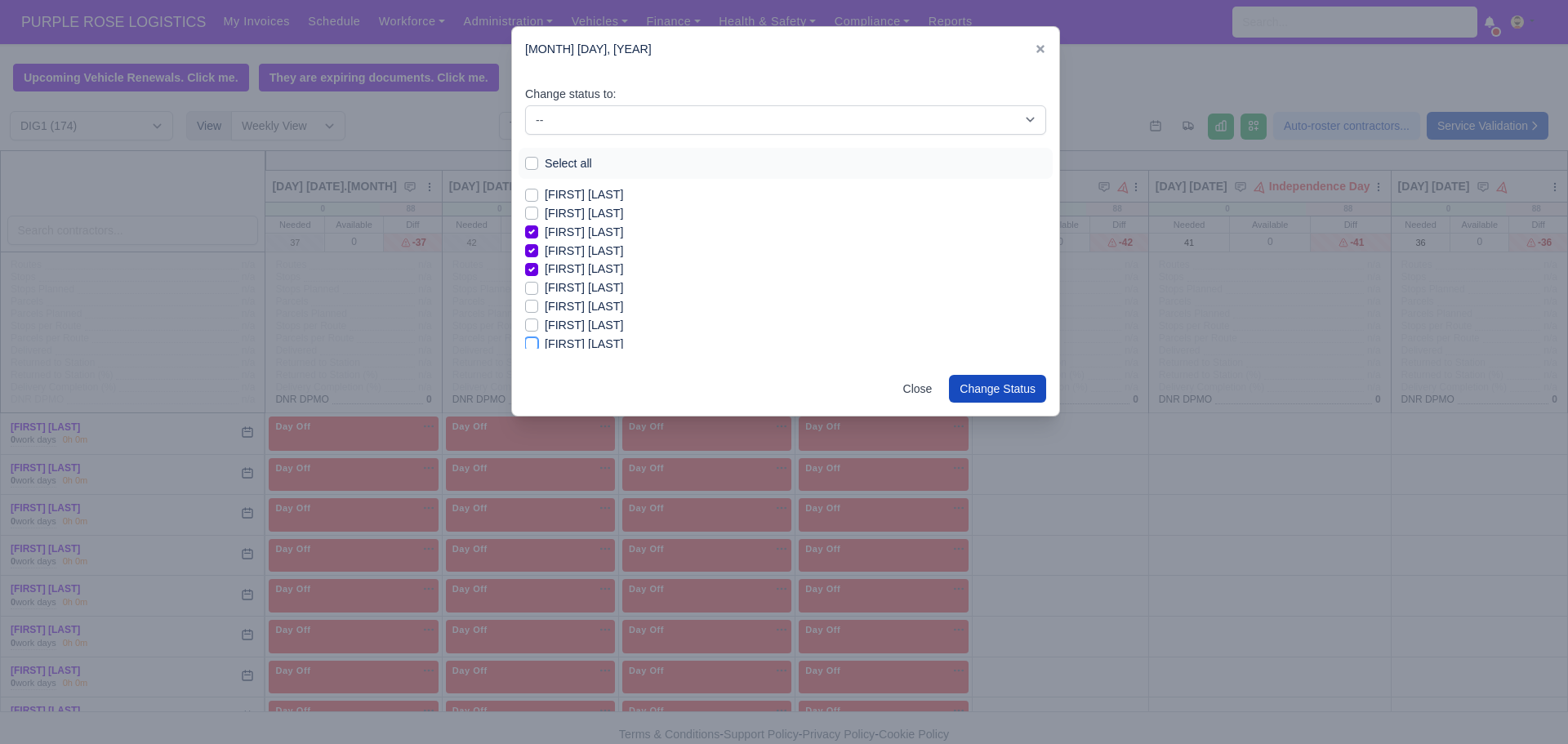 click on "[FIRST] [LAST]" at bounding box center [532, 341] 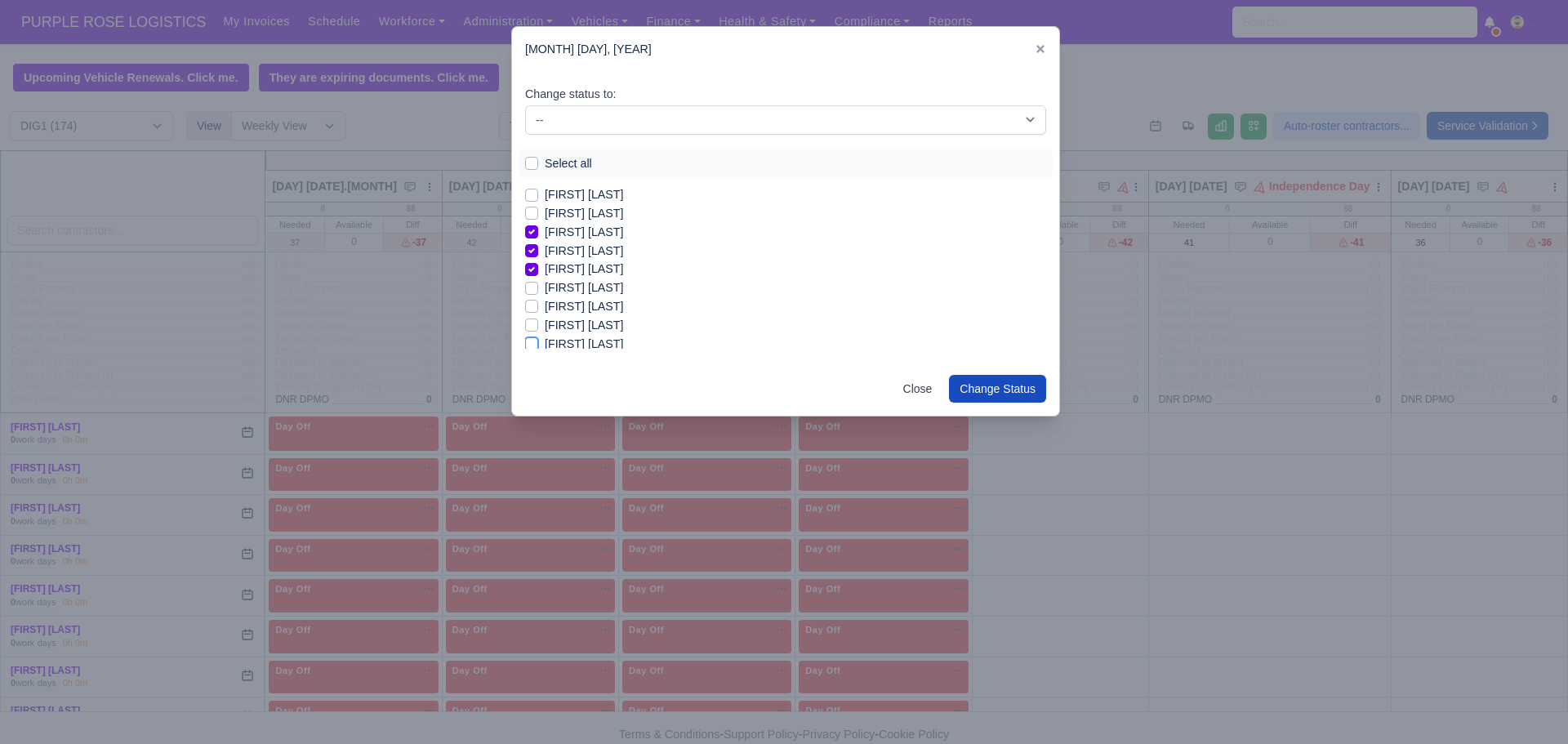 checkbox on "true" 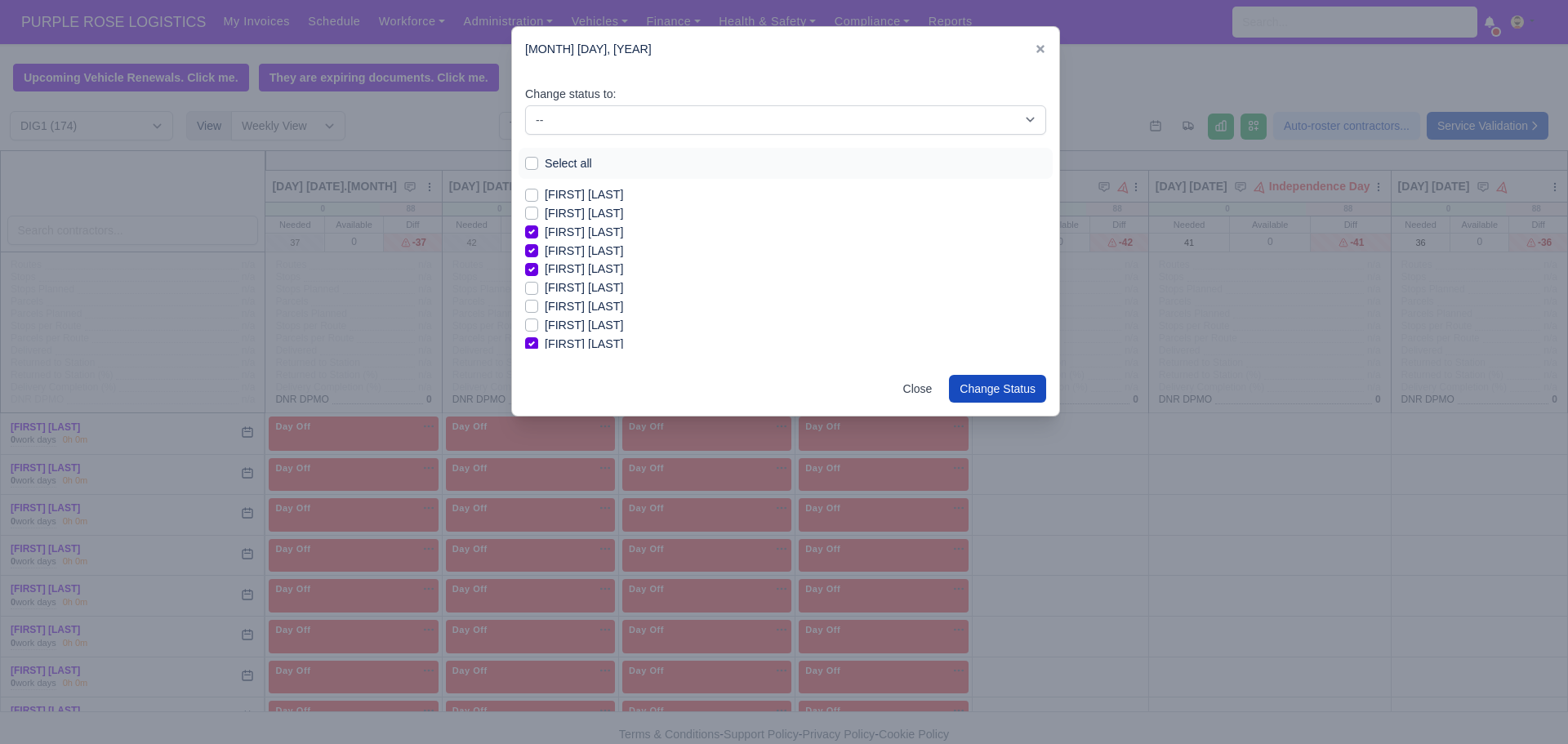 click on "[FIRST] [LAST]" at bounding box center (584, 325) 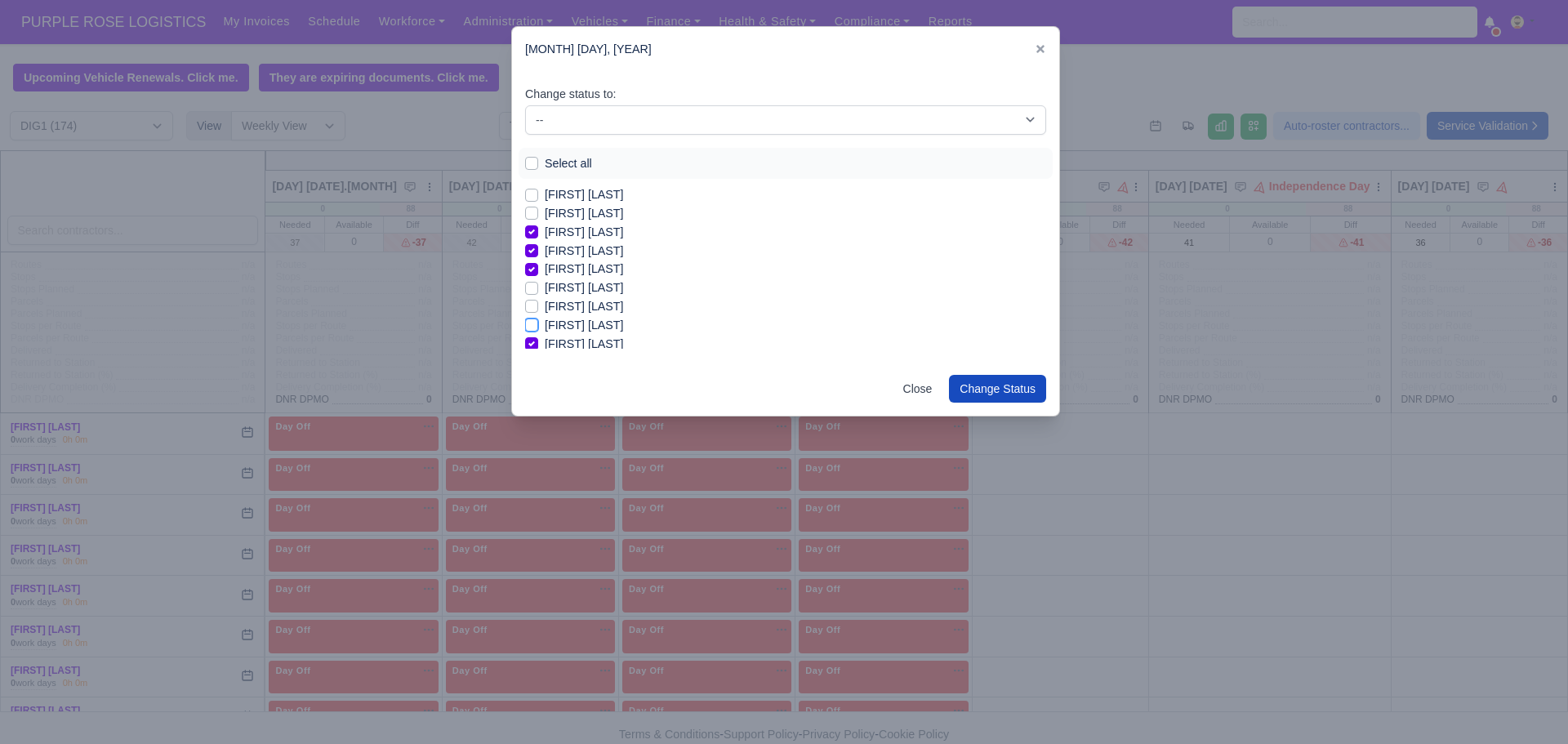 click on "[FIRST] [LAST]" at bounding box center [532, 323] 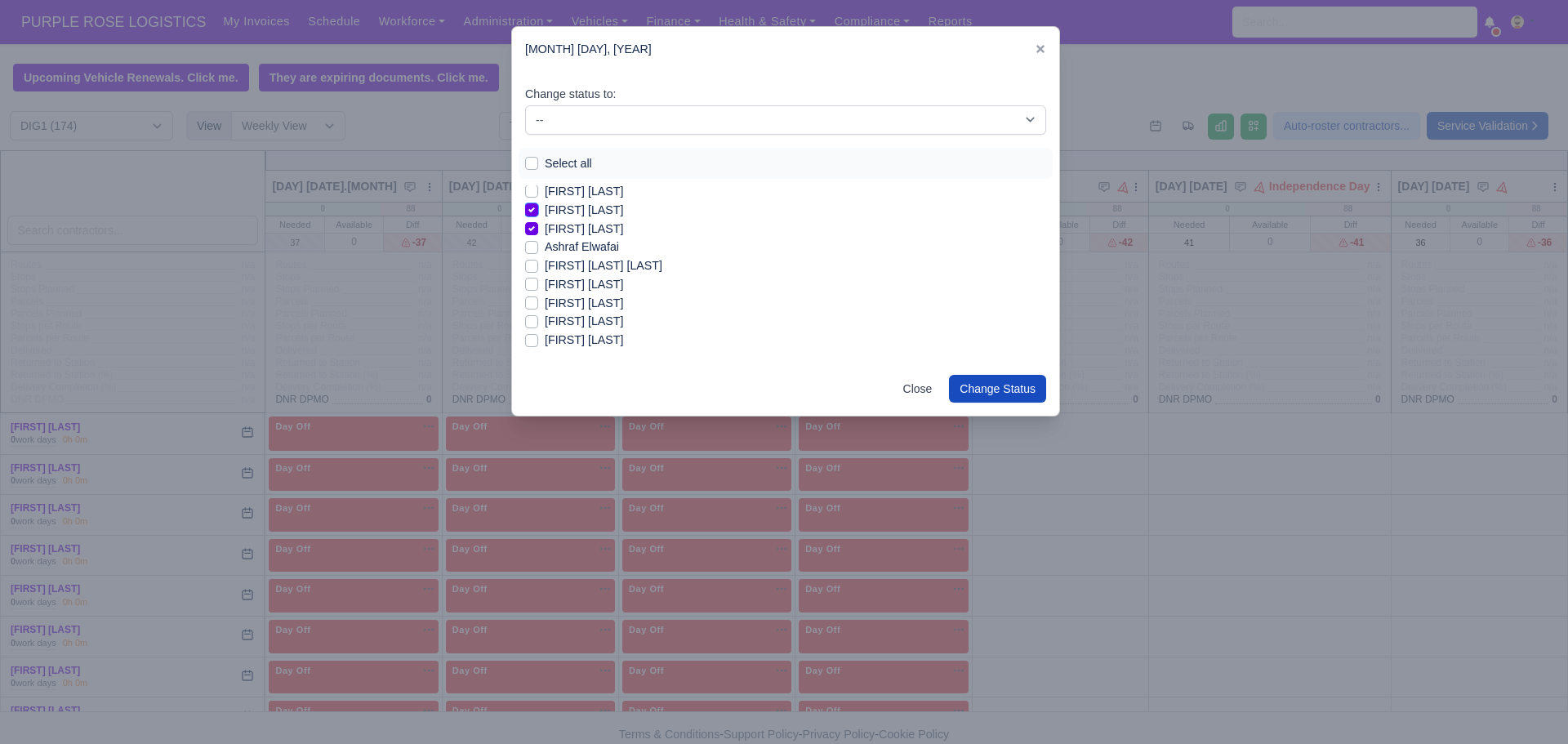 scroll, scrollTop: 131, scrollLeft: 0, axis: vertical 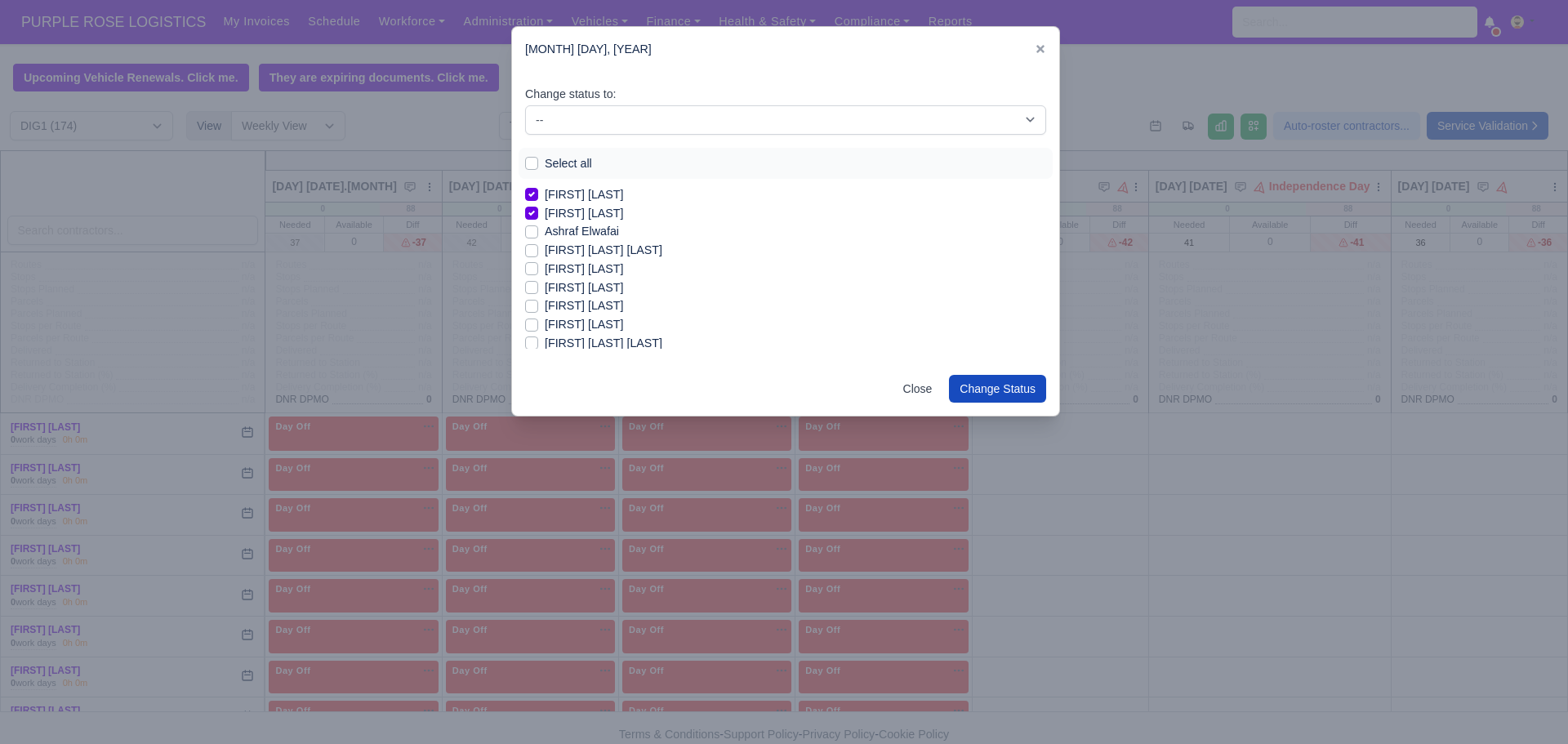 click on "[FIRST] [LAST]" at bounding box center [581, 231] 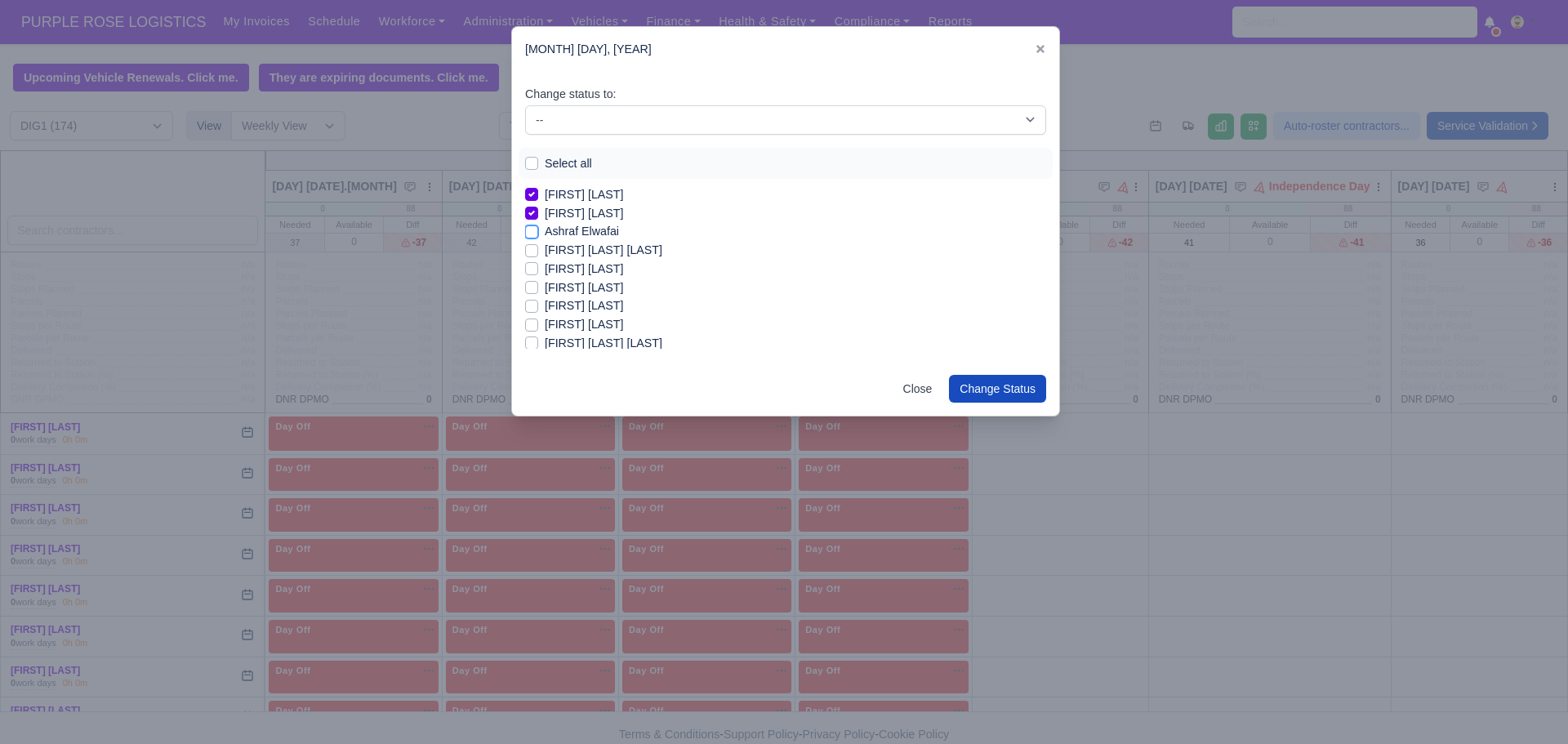 click on "[FIRST] [LAST]" at bounding box center (532, 229) 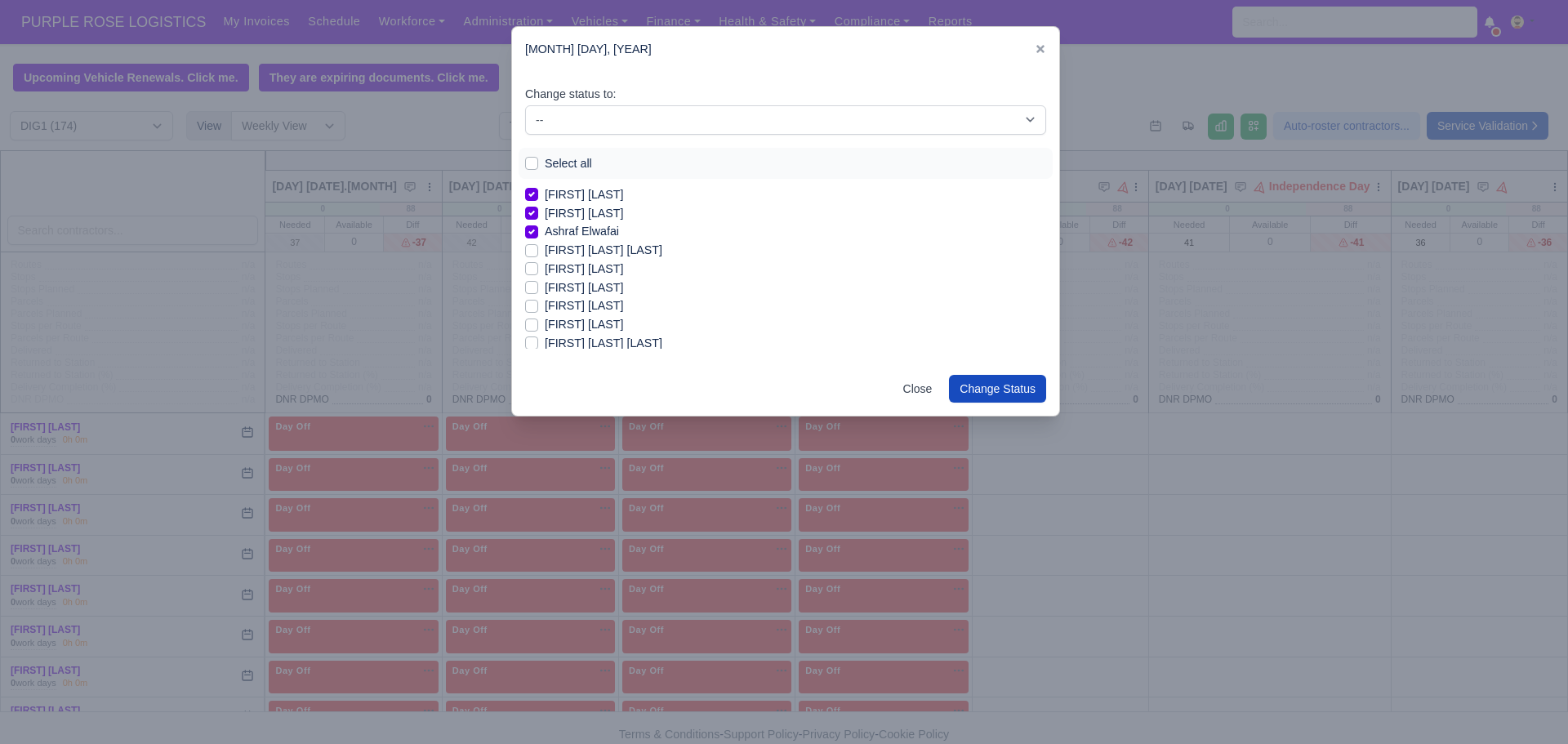 click on "[FIRST] [LAST]" at bounding box center (584, 269) 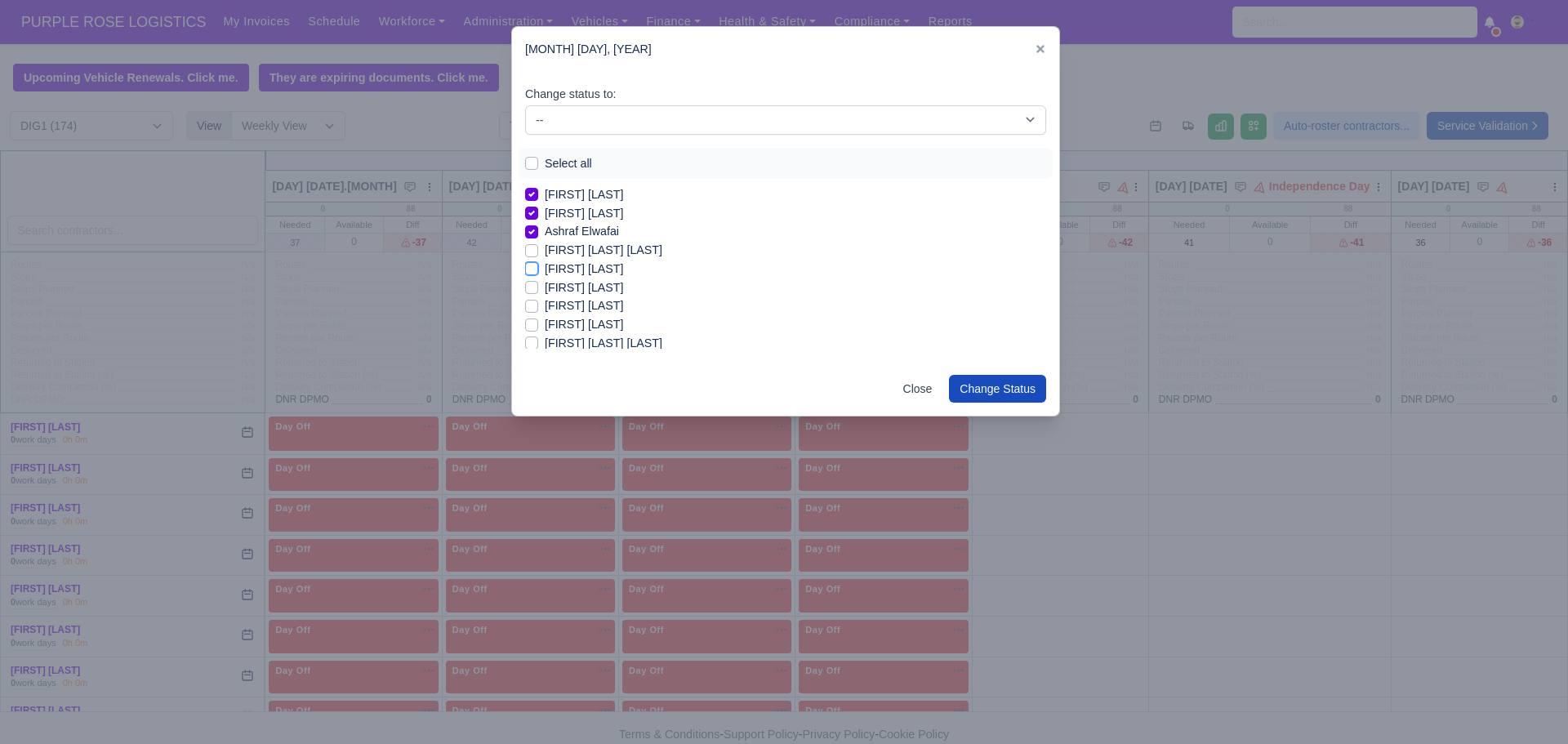click on "[FIRST] [LAST]" at bounding box center (532, 266) 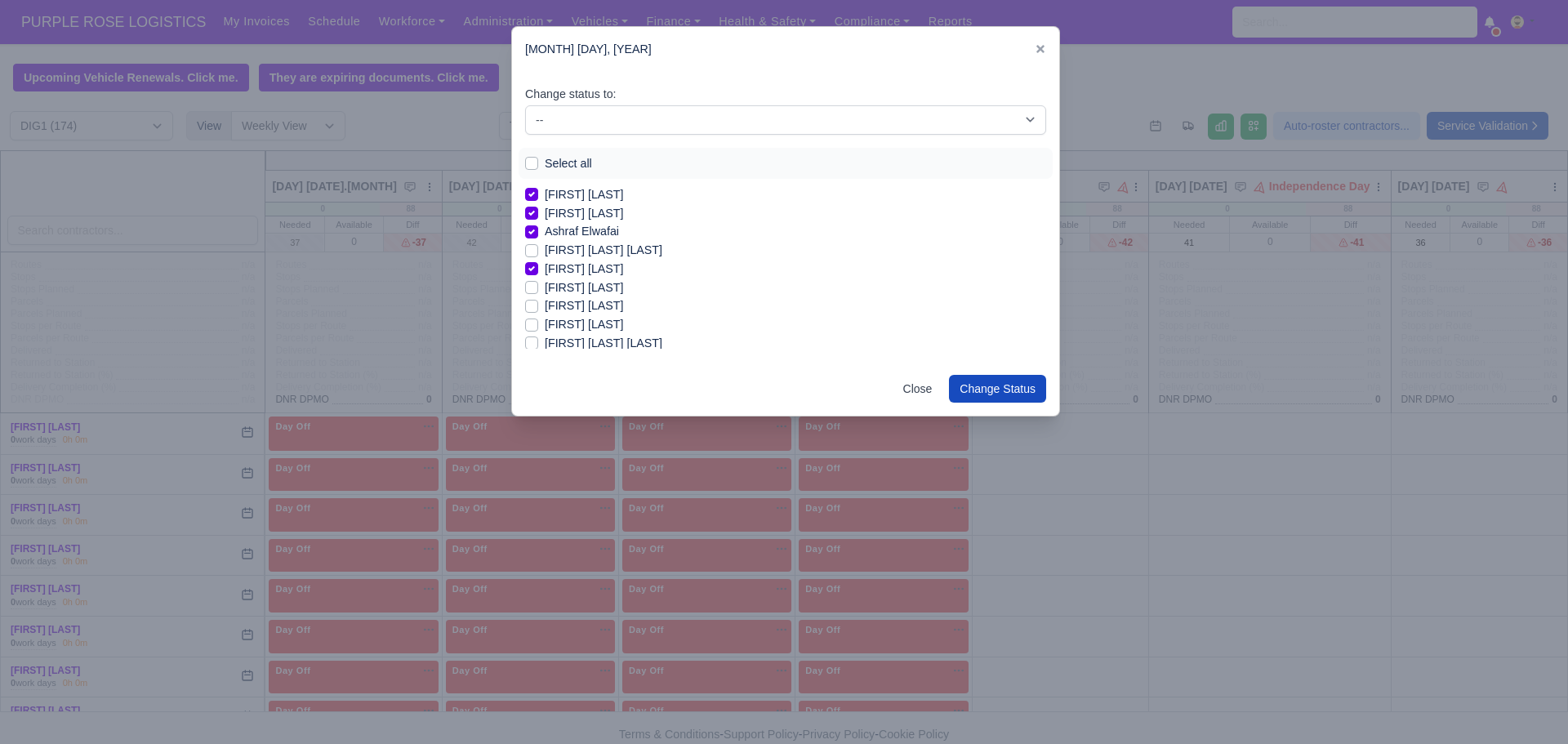 click on "[FIRST] [LAST]" at bounding box center (584, 287) 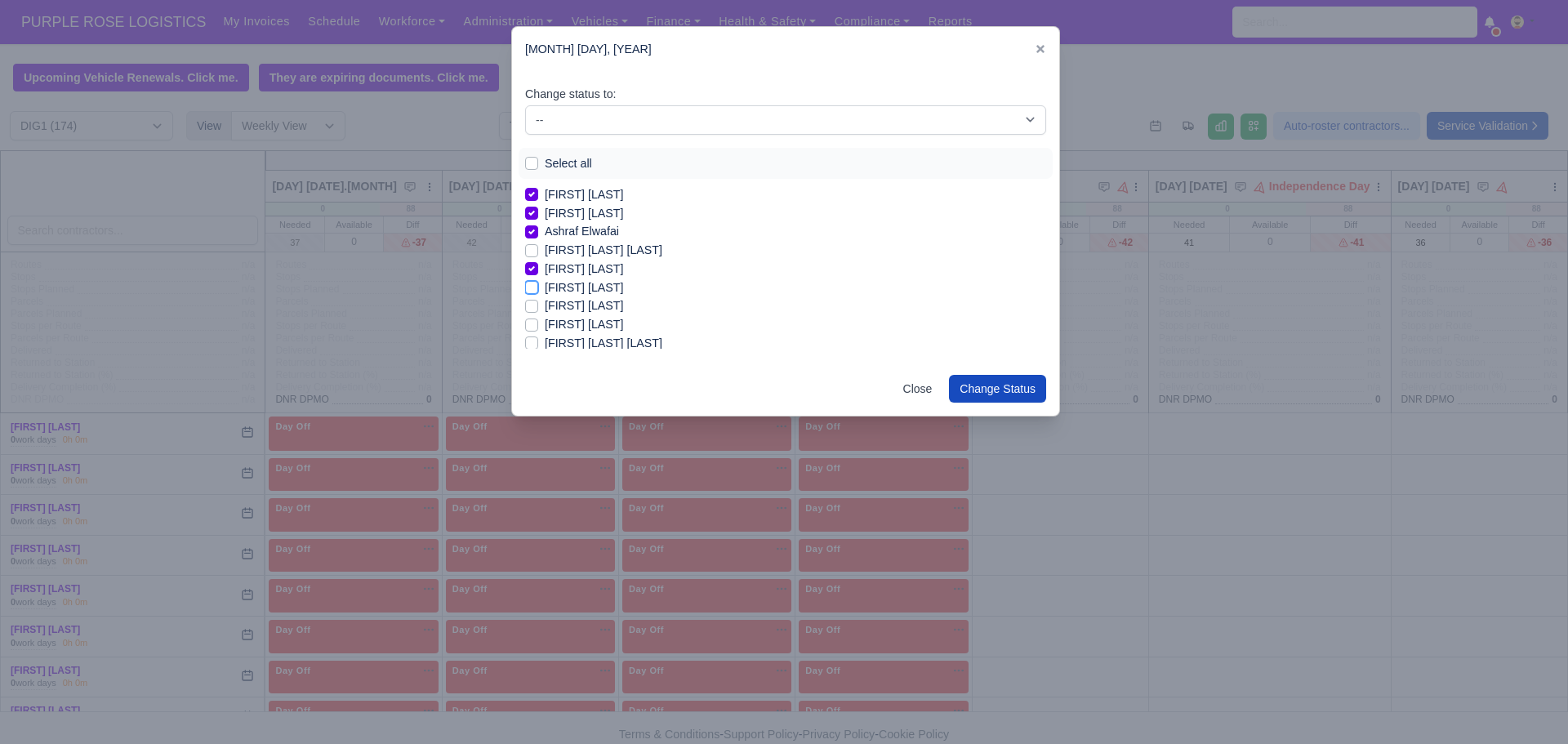 click on "[FIRST] [LAST]" at bounding box center [532, 285] 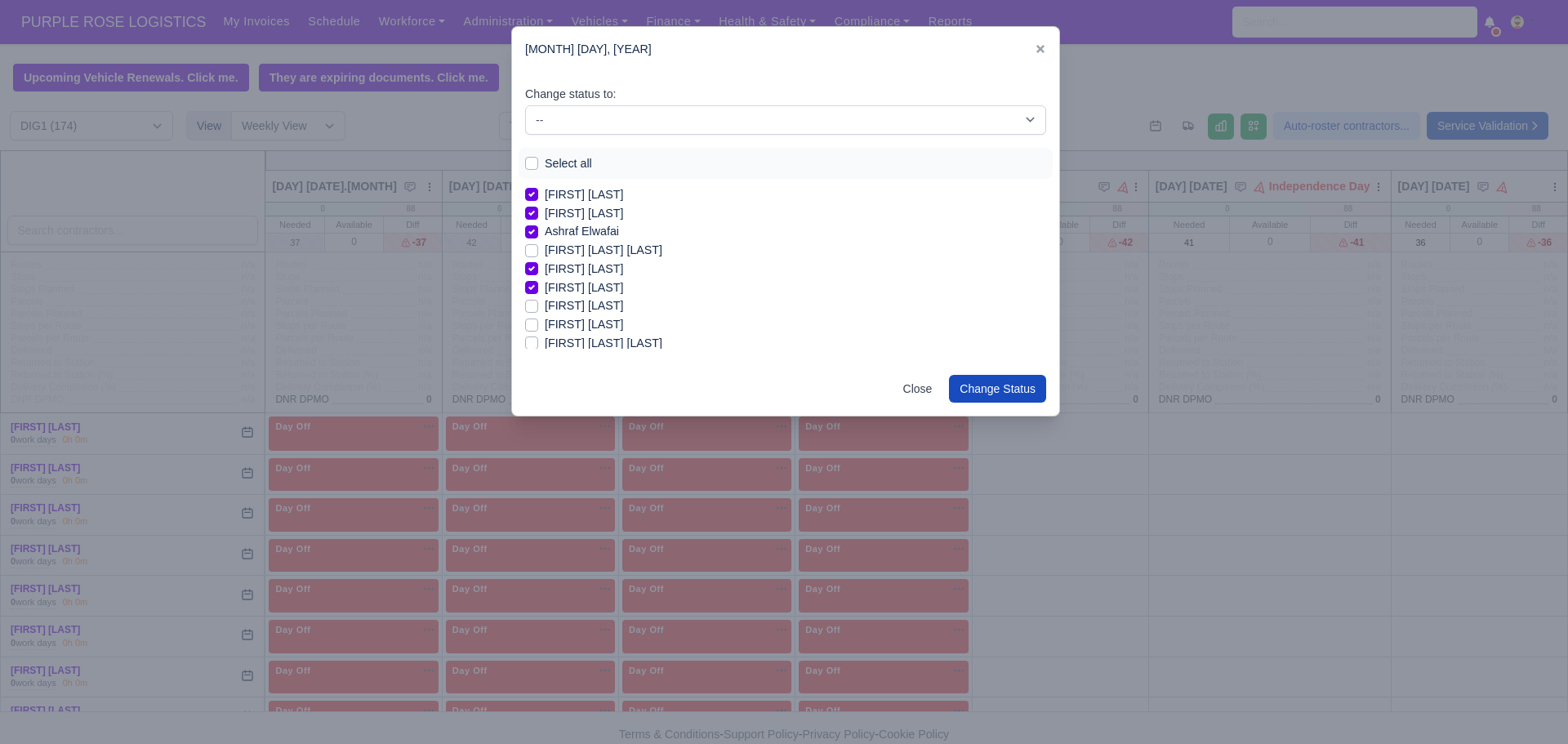 click on "[FIRST] [LAST]" at bounding box center (584, 287) 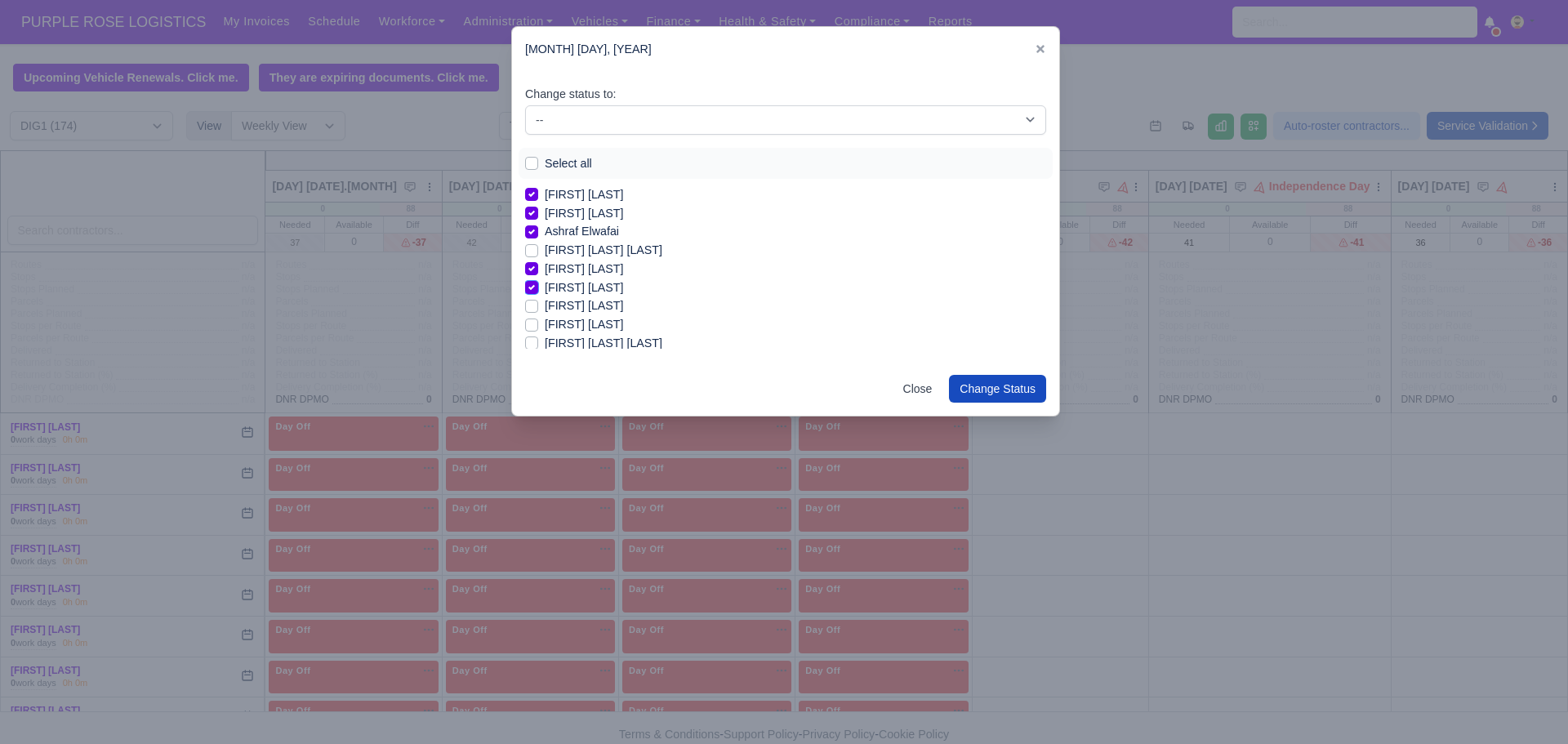 click on "[FIRST] [LAST]" at bounding box center [532, 285] 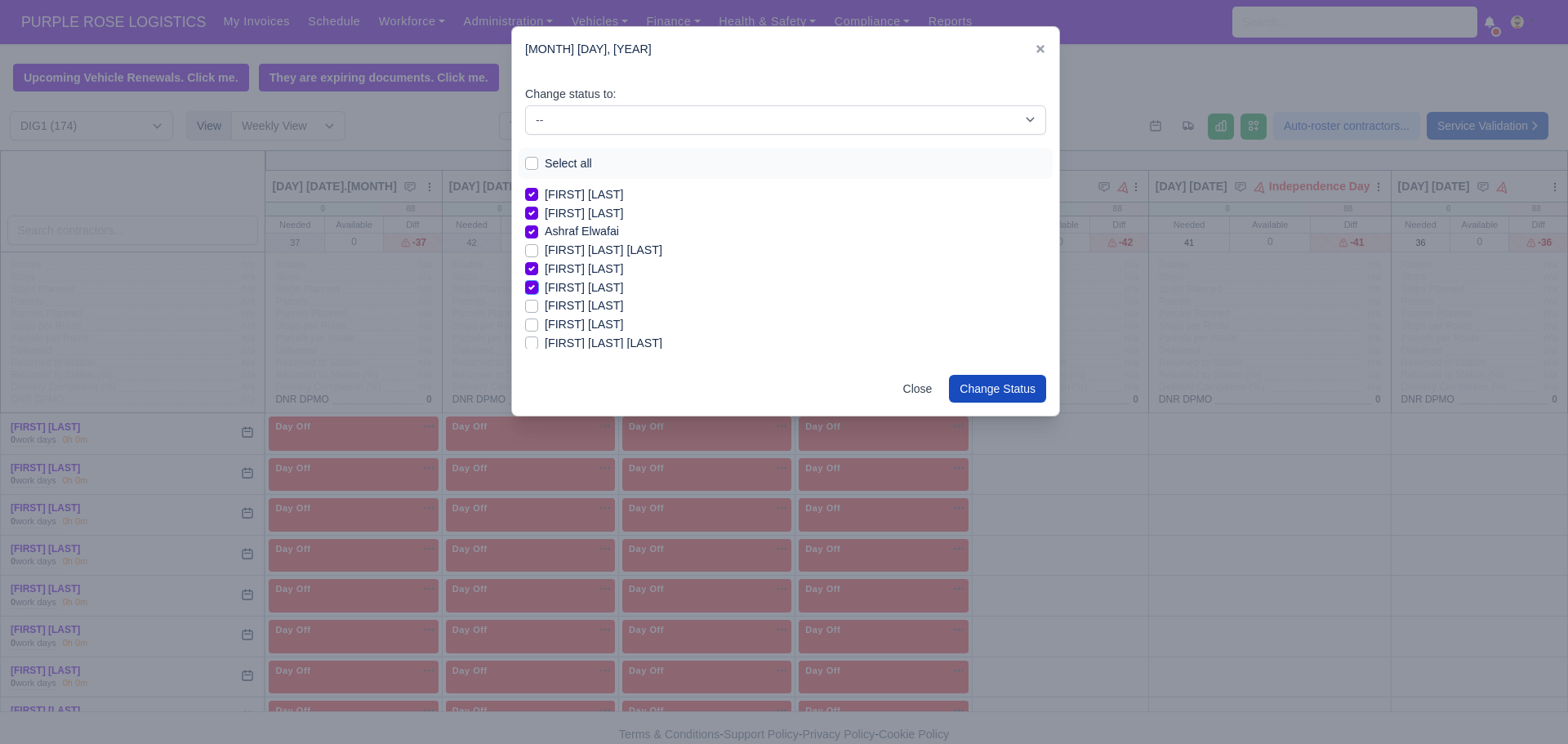 checkbox on "false" 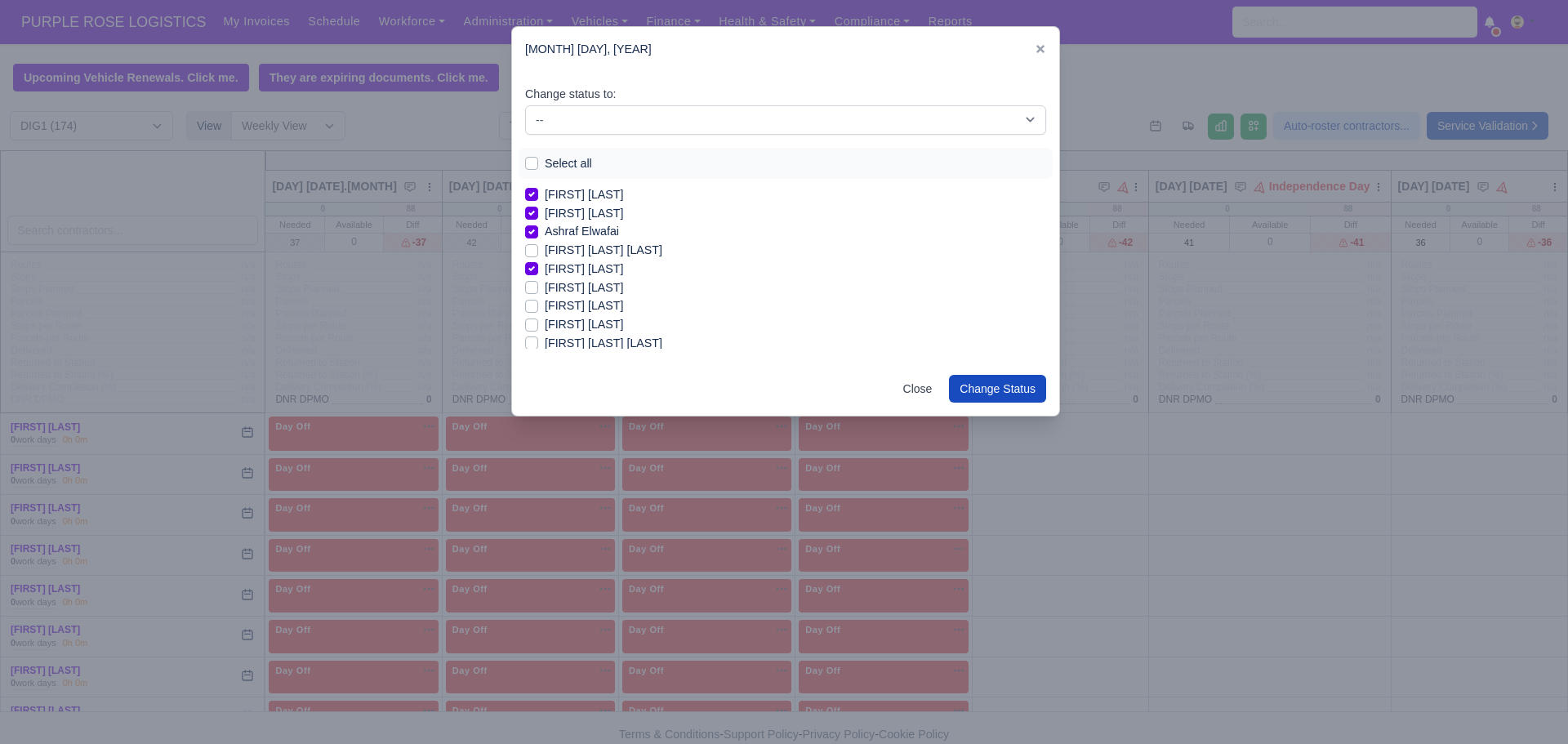 click on "[FIRST] [LAST]" at bounding box center (584, 305) 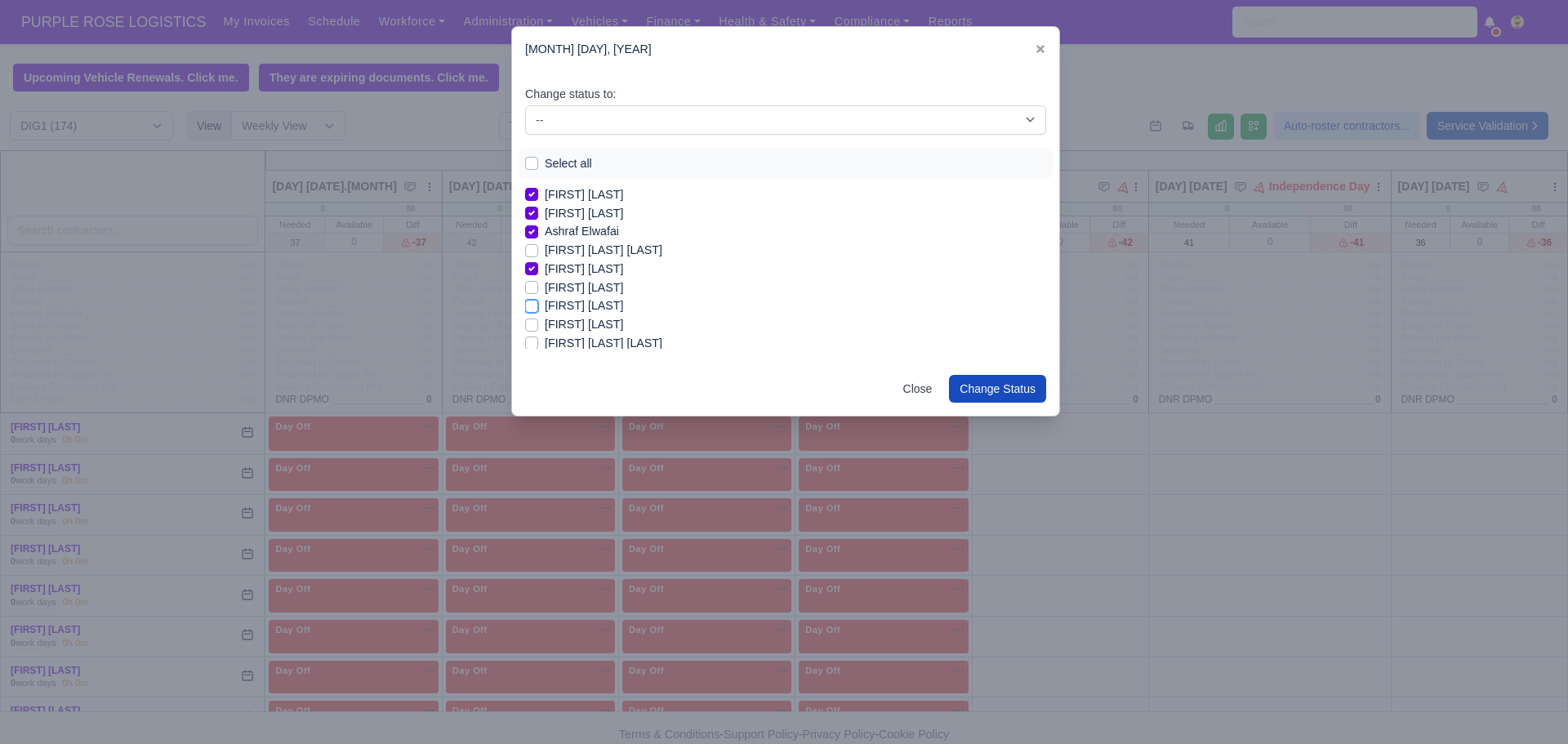click on "[FIRST] [LAST]" at bounding box center (532, 303) 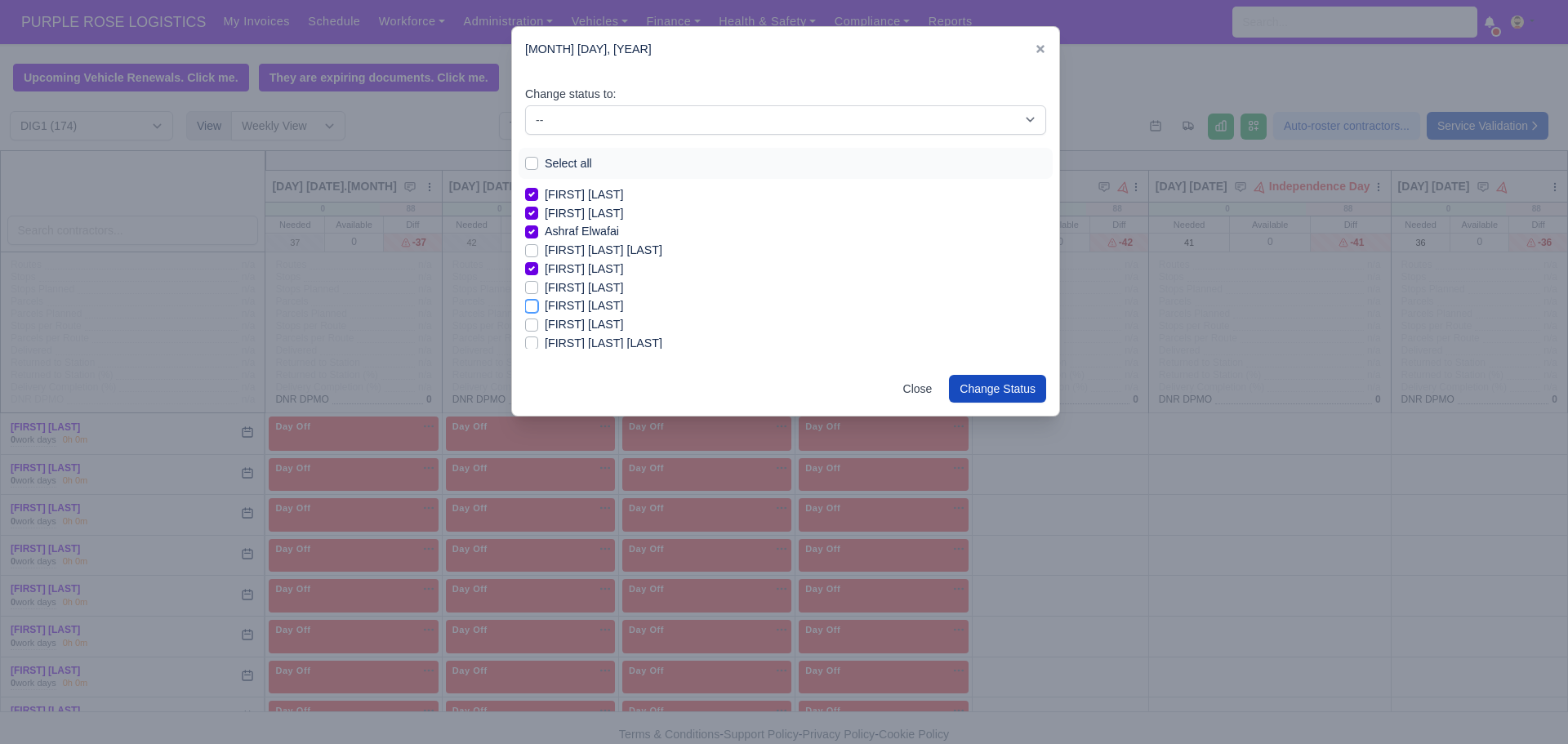 checkbox on "true" 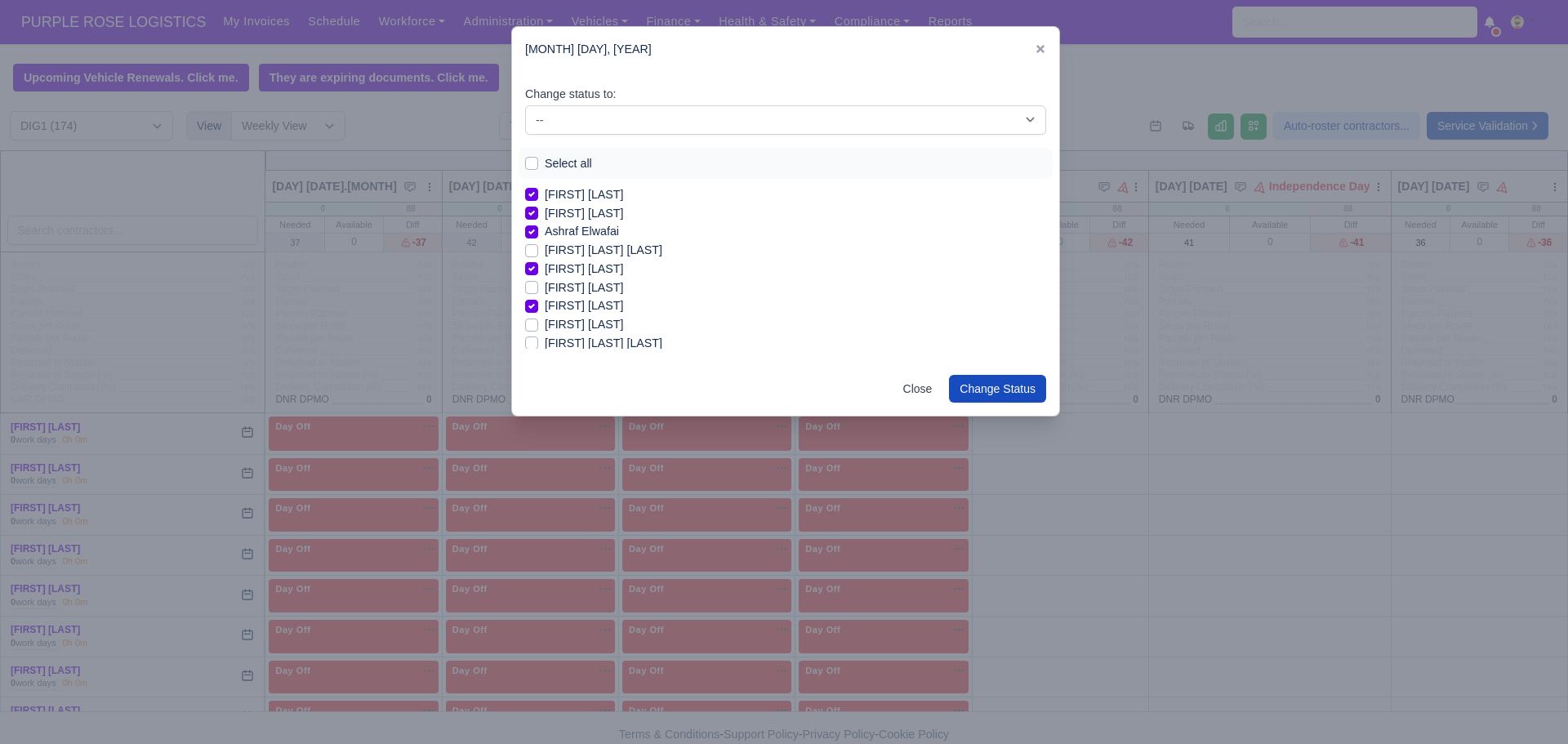 click on "[FIRST] [LAST]" at bounding box center [584, 324] 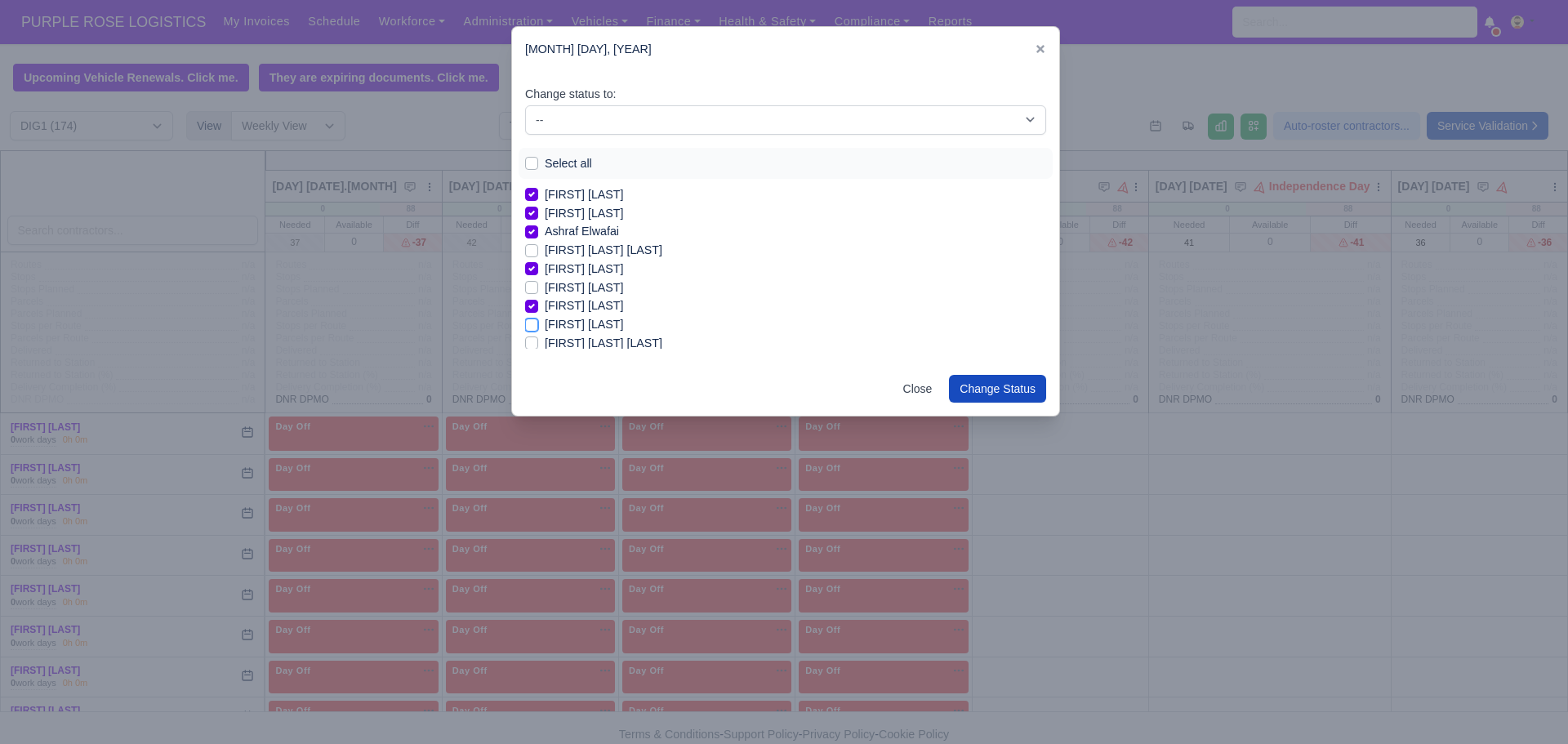 click on "[FIRST] [LAST]" at bounding box center (532, 322) 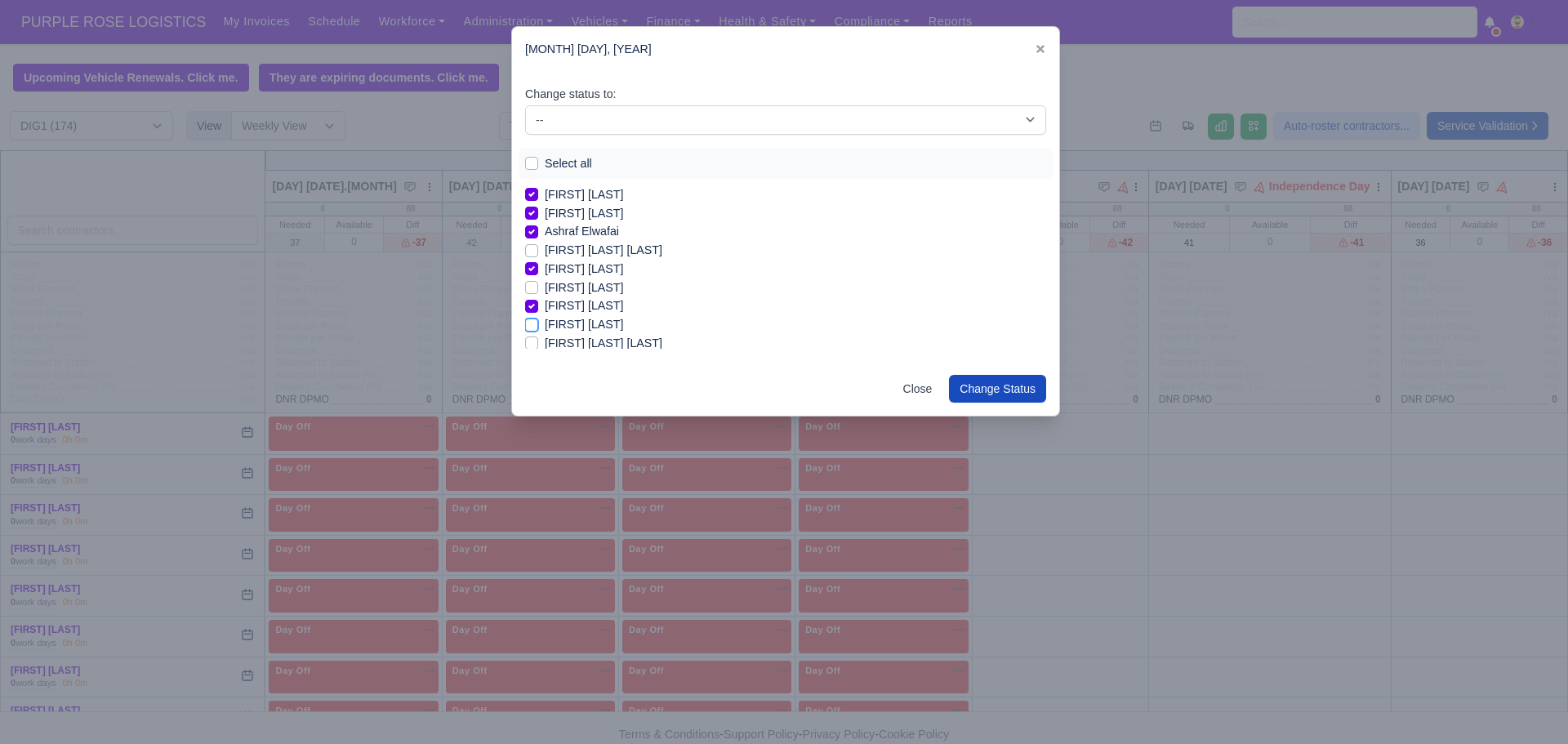 checkbox on "true" 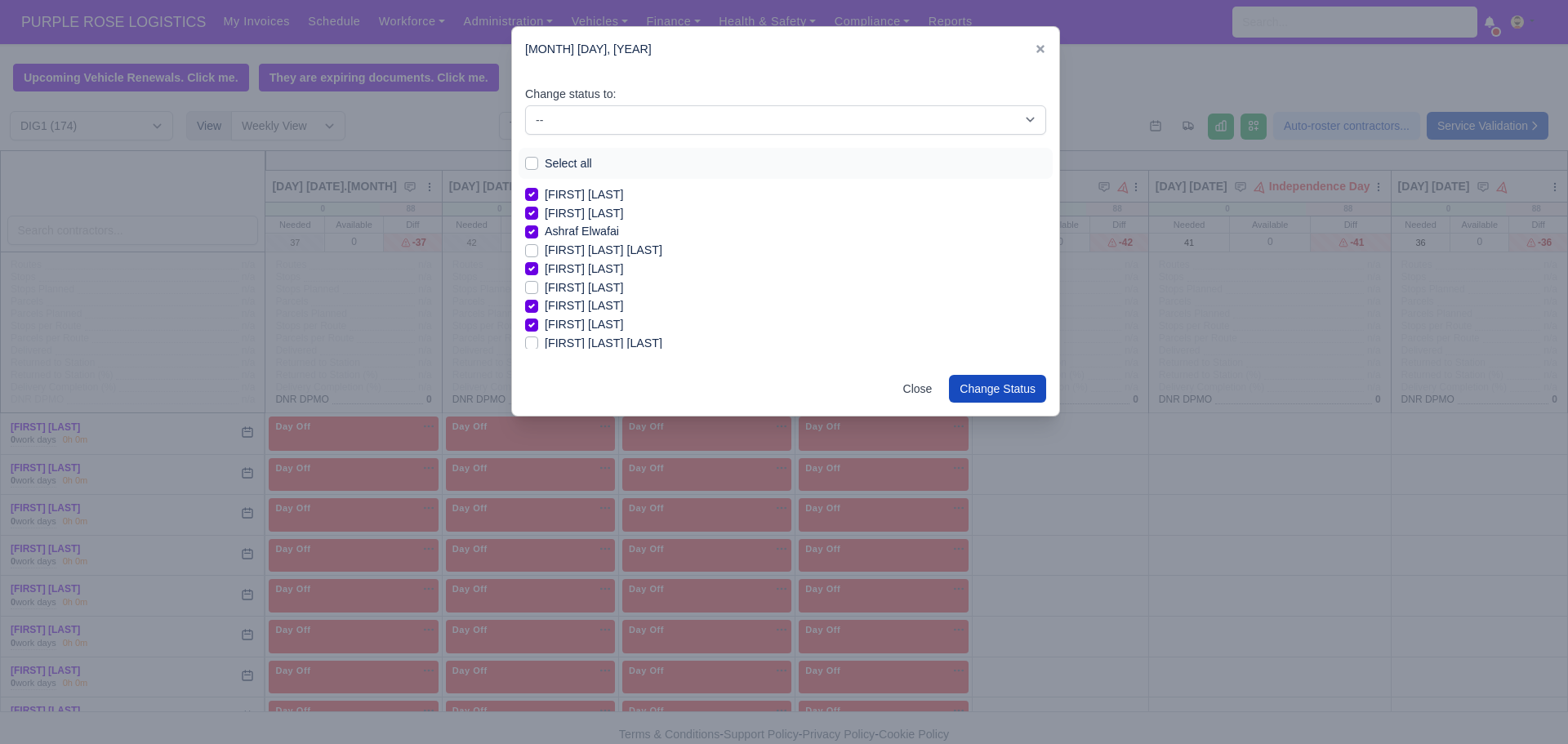 click on "Change status to:
--
Unasigned
Available
Day Off
Stand By
Other Depot
Select all
Aaron Symister
Abdullah Dahir
Ahmed Mire
Airidas Sienauskas
Alex Altun" at bounding box center [786, 217] 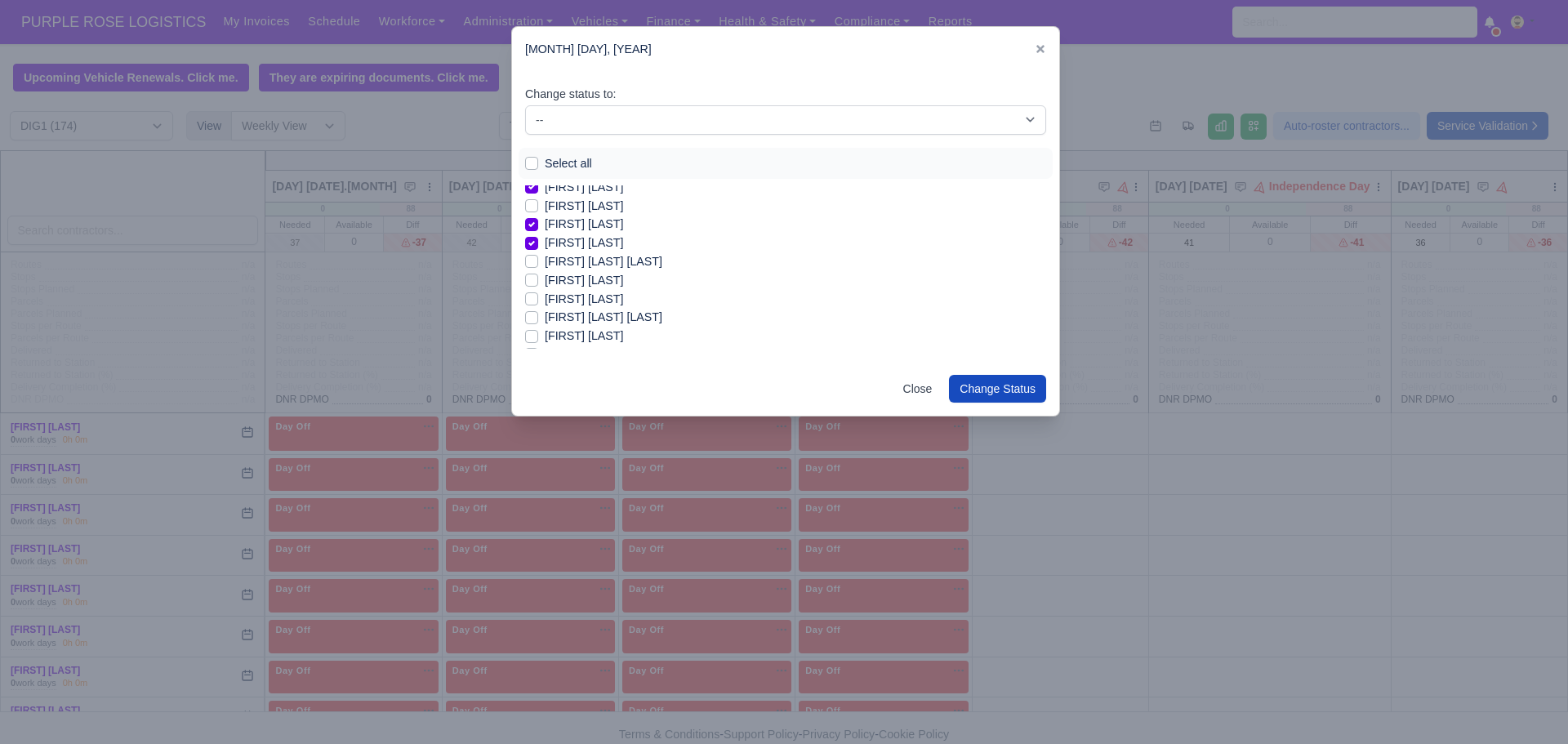 scroll, scrollTop: 229, scrollLeft: 0, axis: vertical 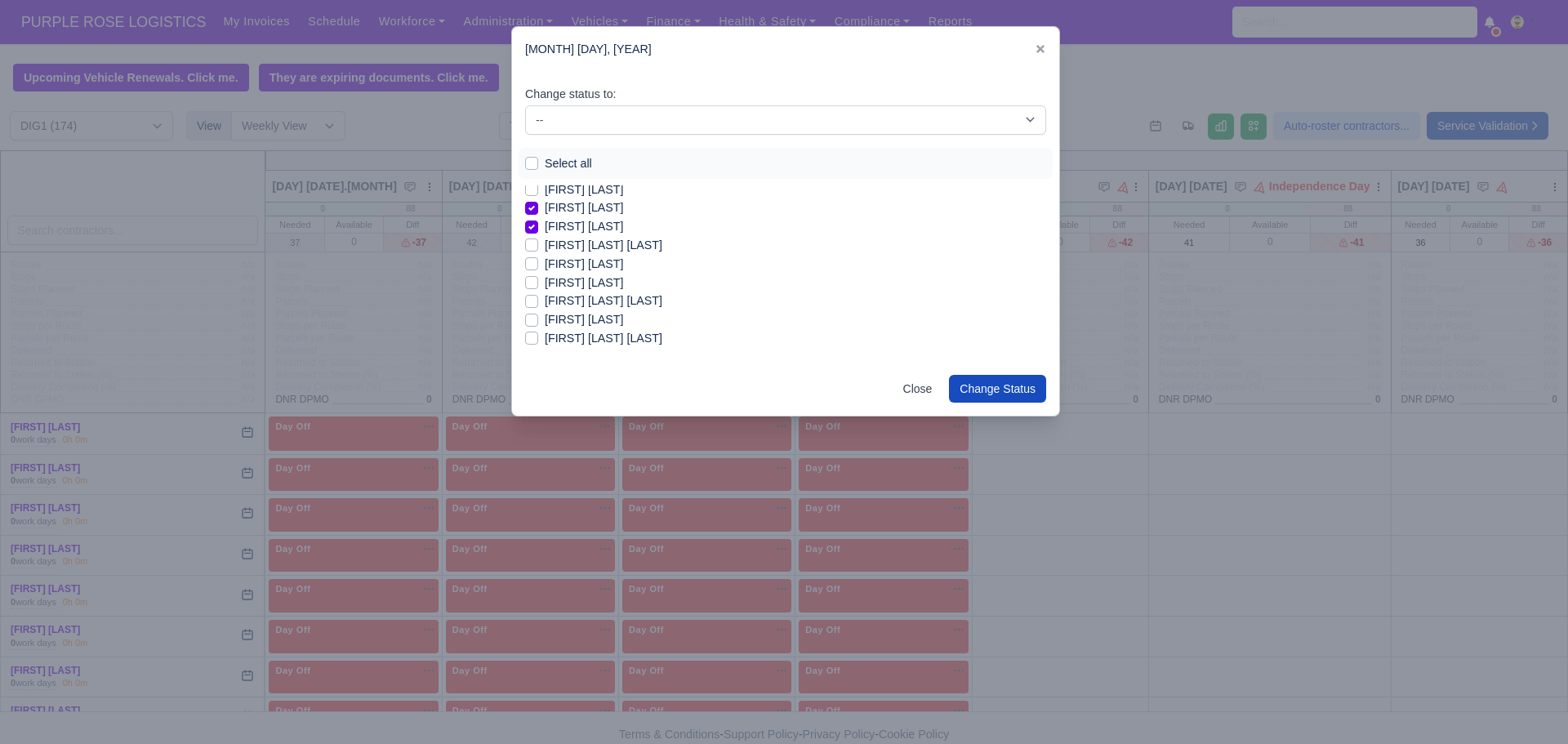 click on "[FIRST] [LAST]" at bounding box center [604, 301] 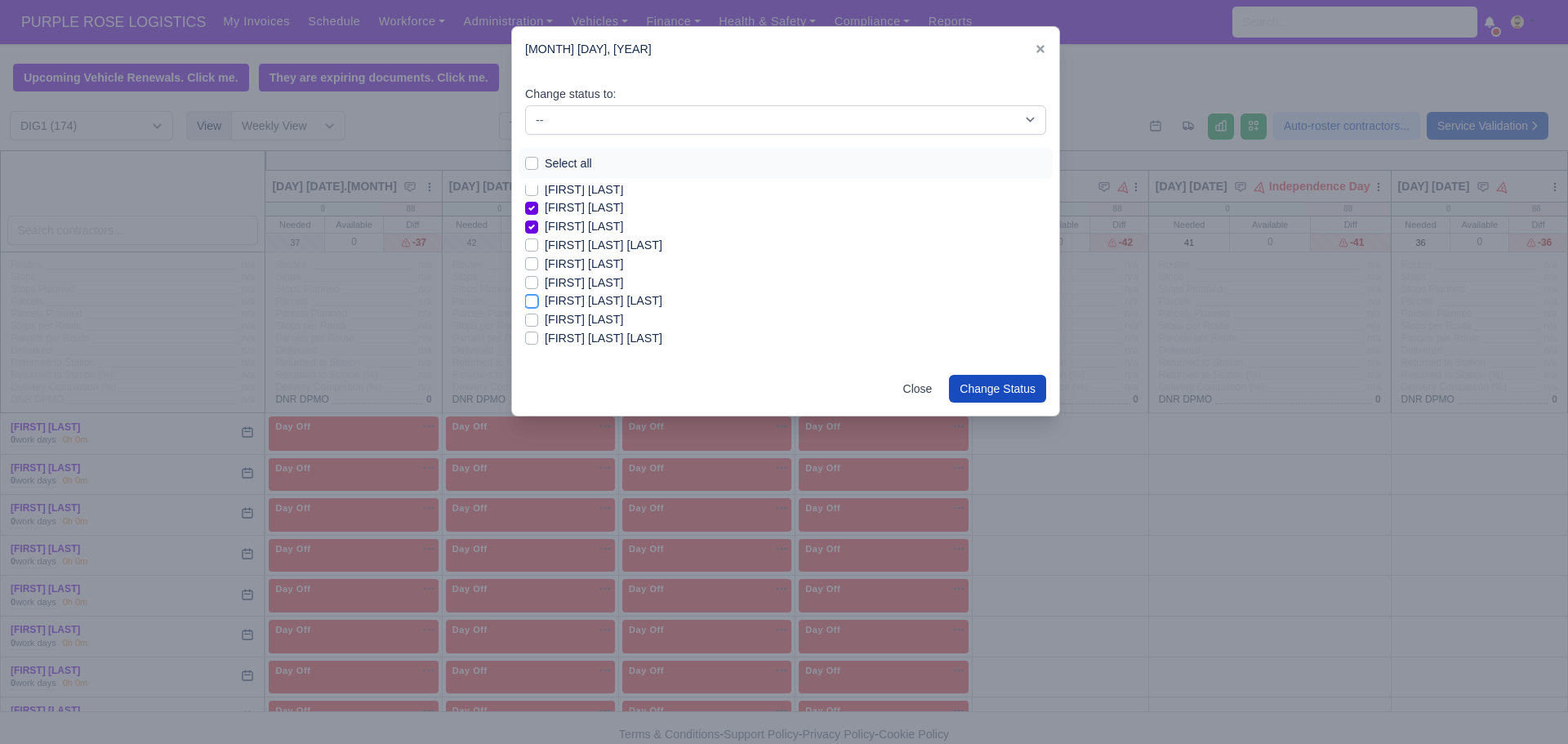 click on "[FIRST] [LAST]" at bounding box center (532, 298) 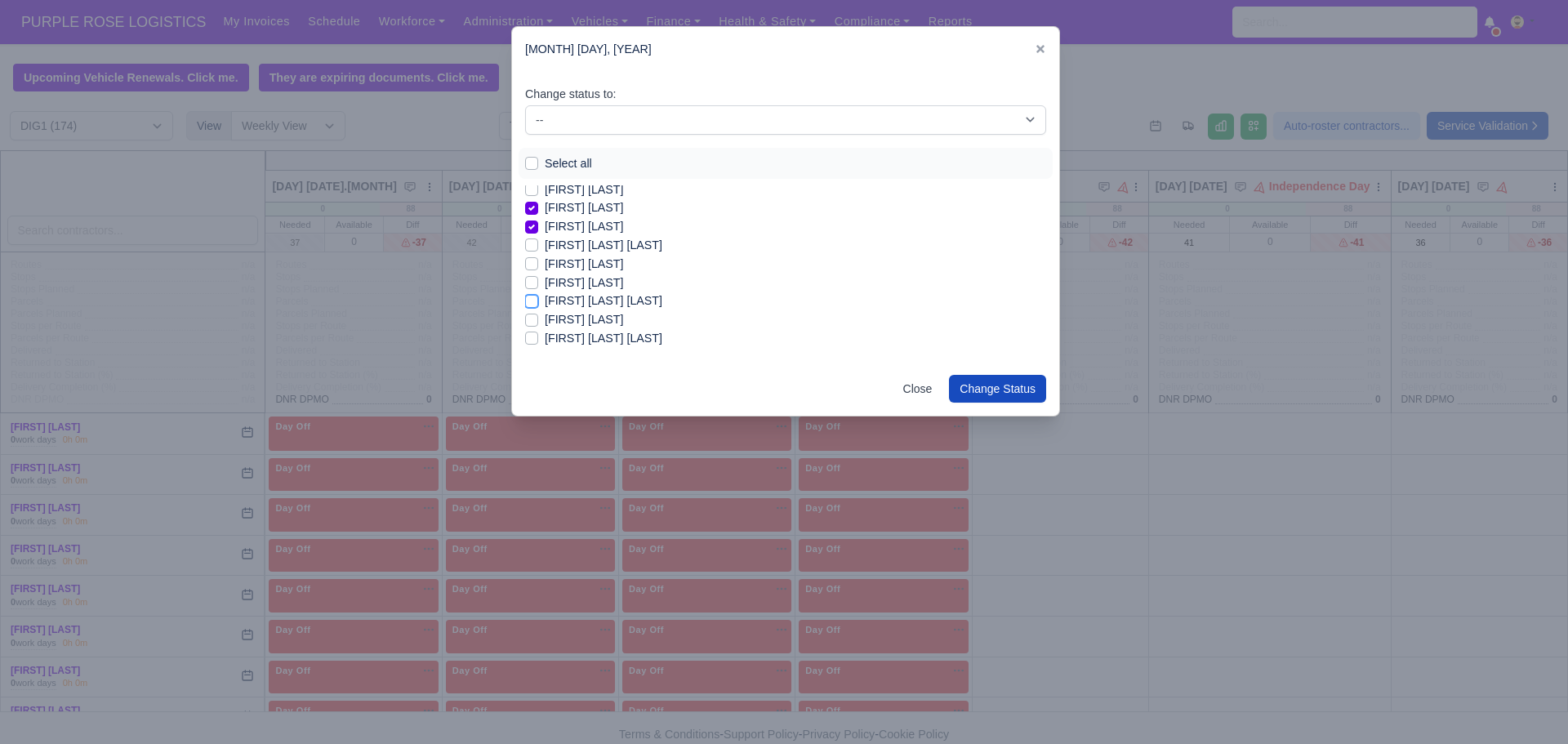 checkbox on "true" 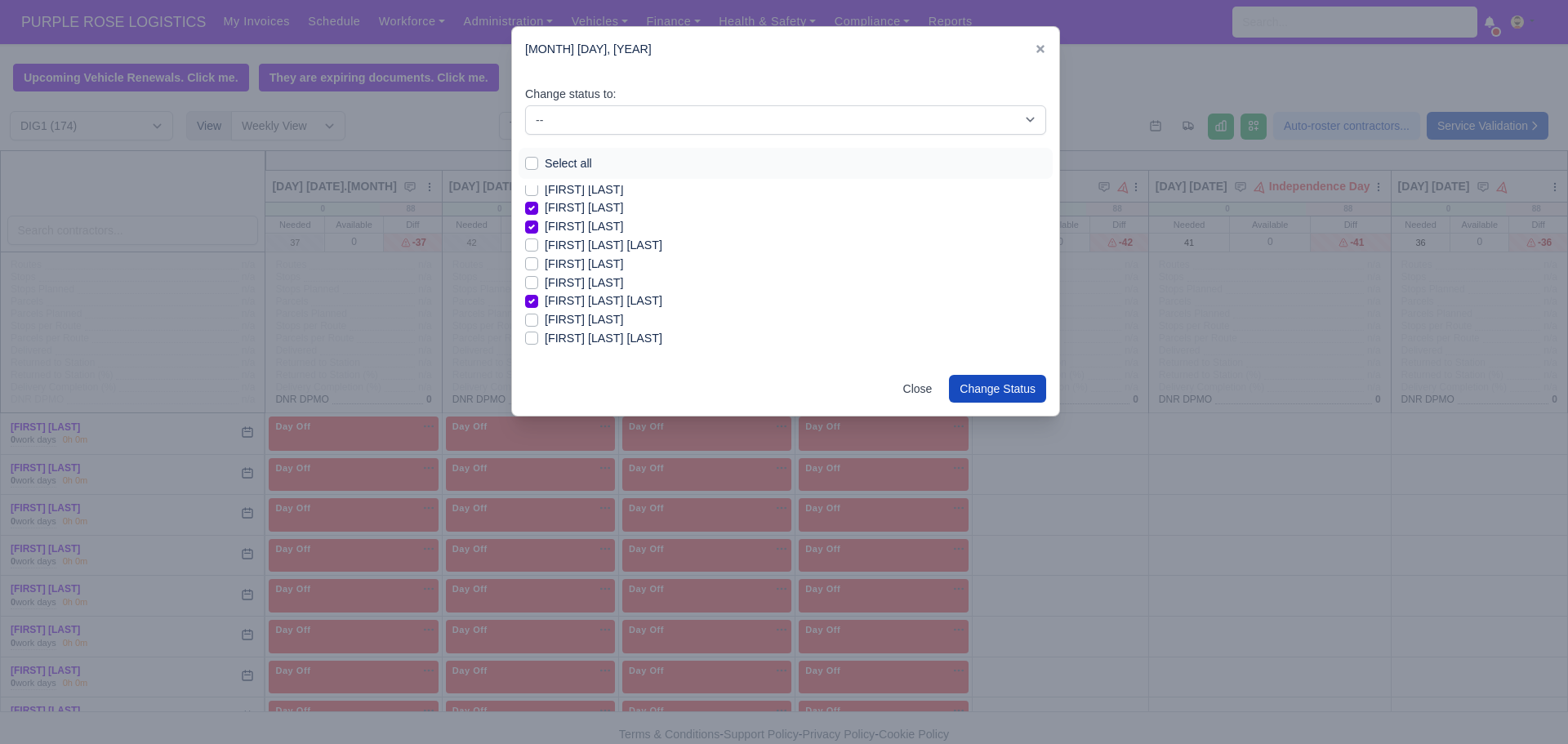 click on "[FIRST] [LAST]" at bounding box center (584, 319) 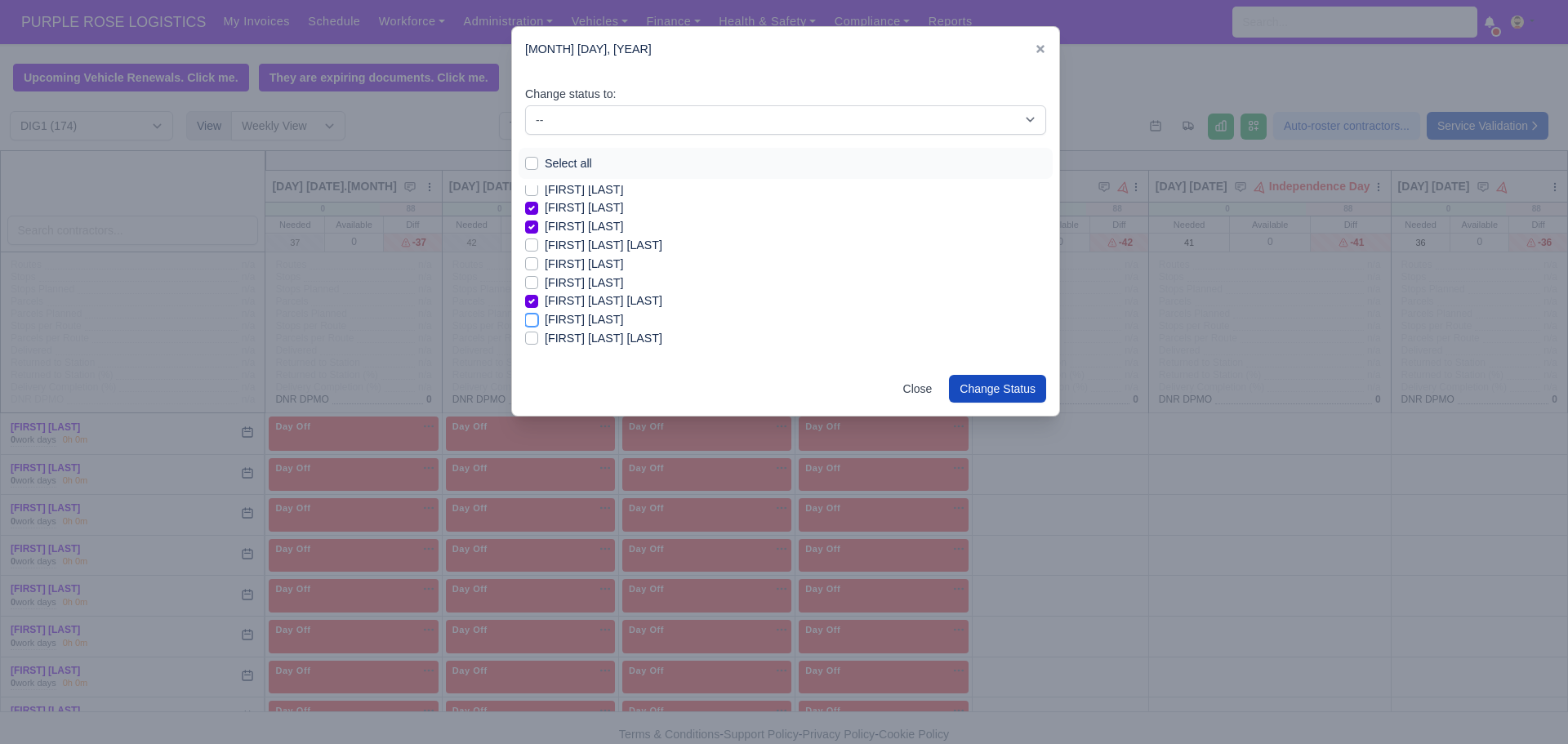 click on "[FIRST] [LAST]" at bounding box center (532, 317) 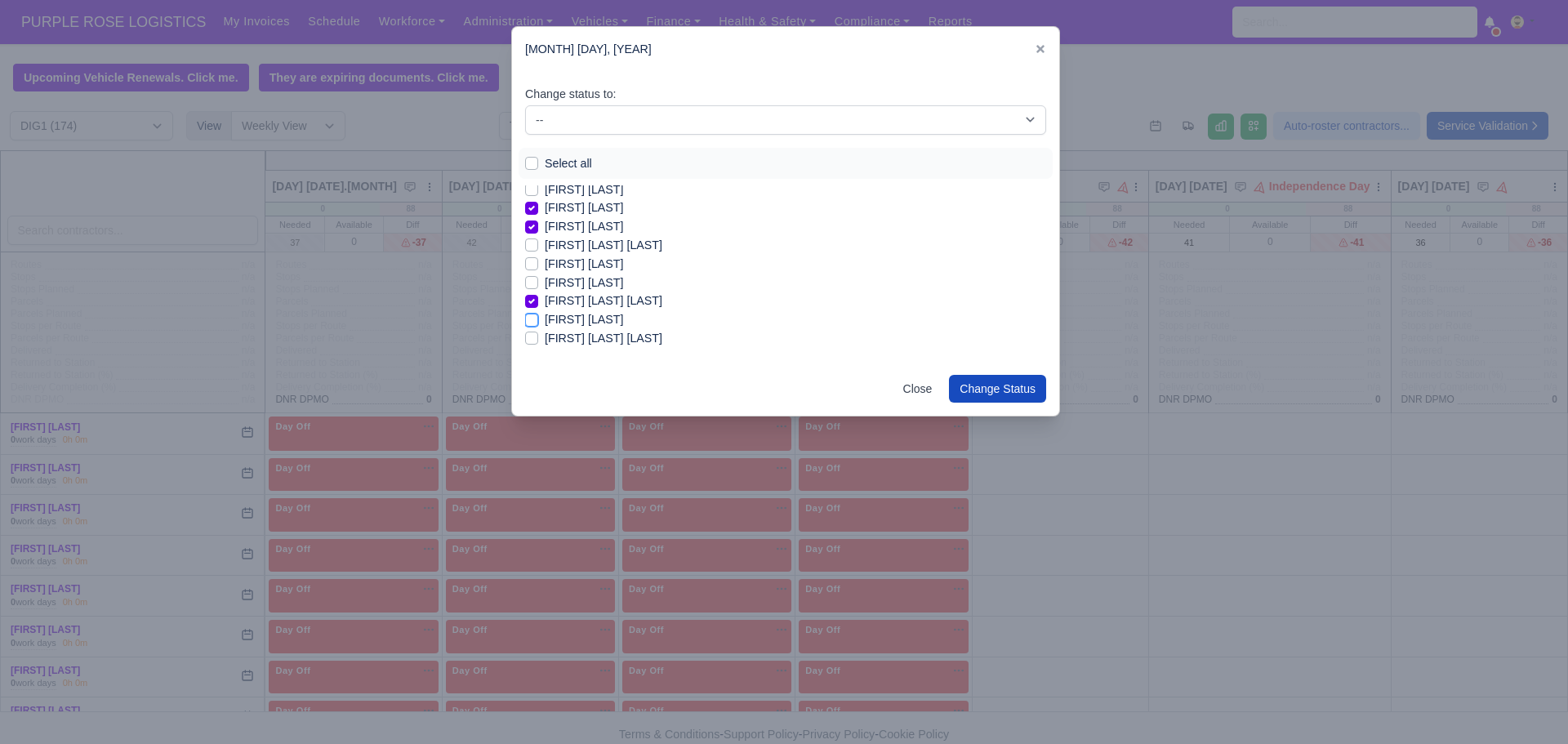 checkbox on "true" 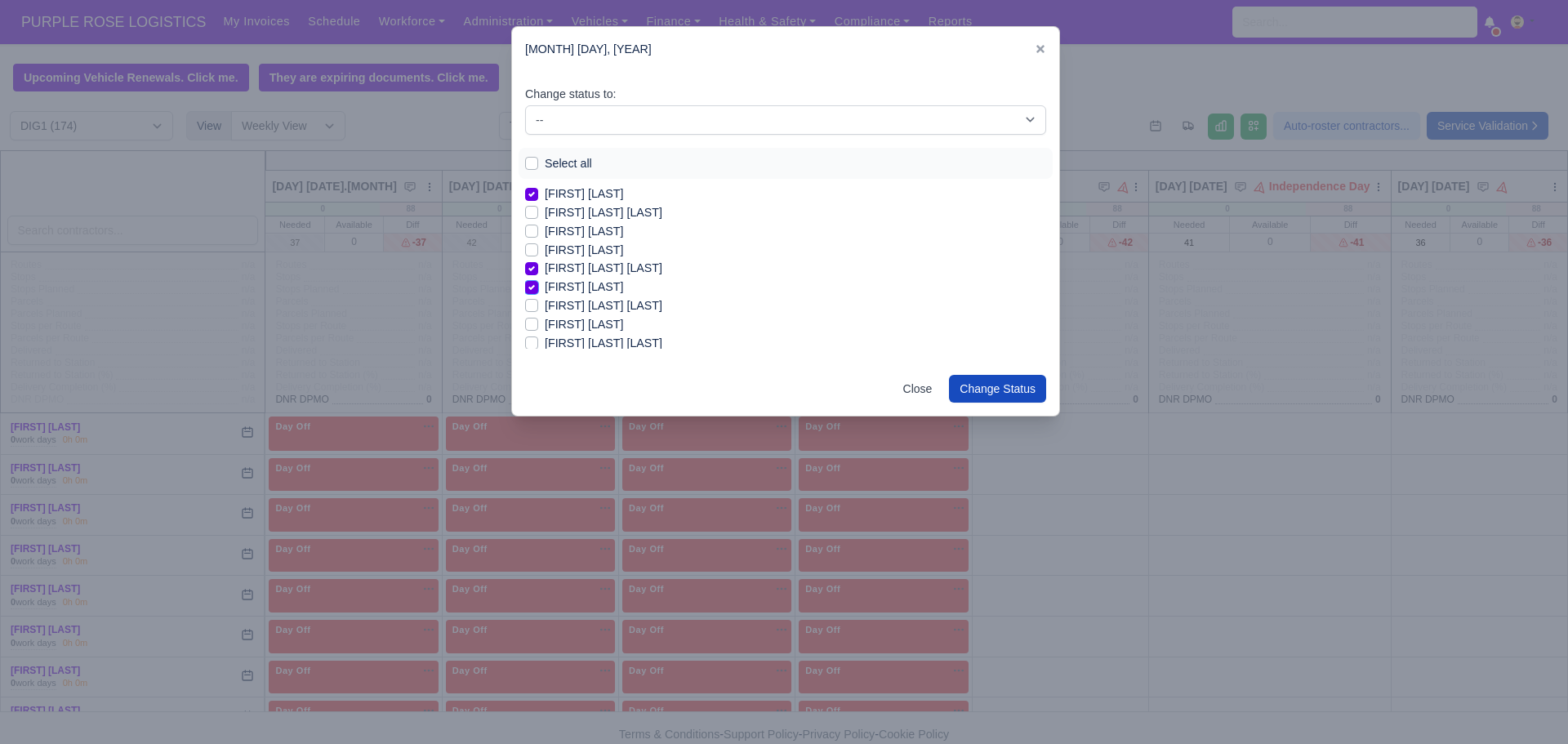 scroll, scrollTop: 294, scrollLeft: 0, axis: vertical 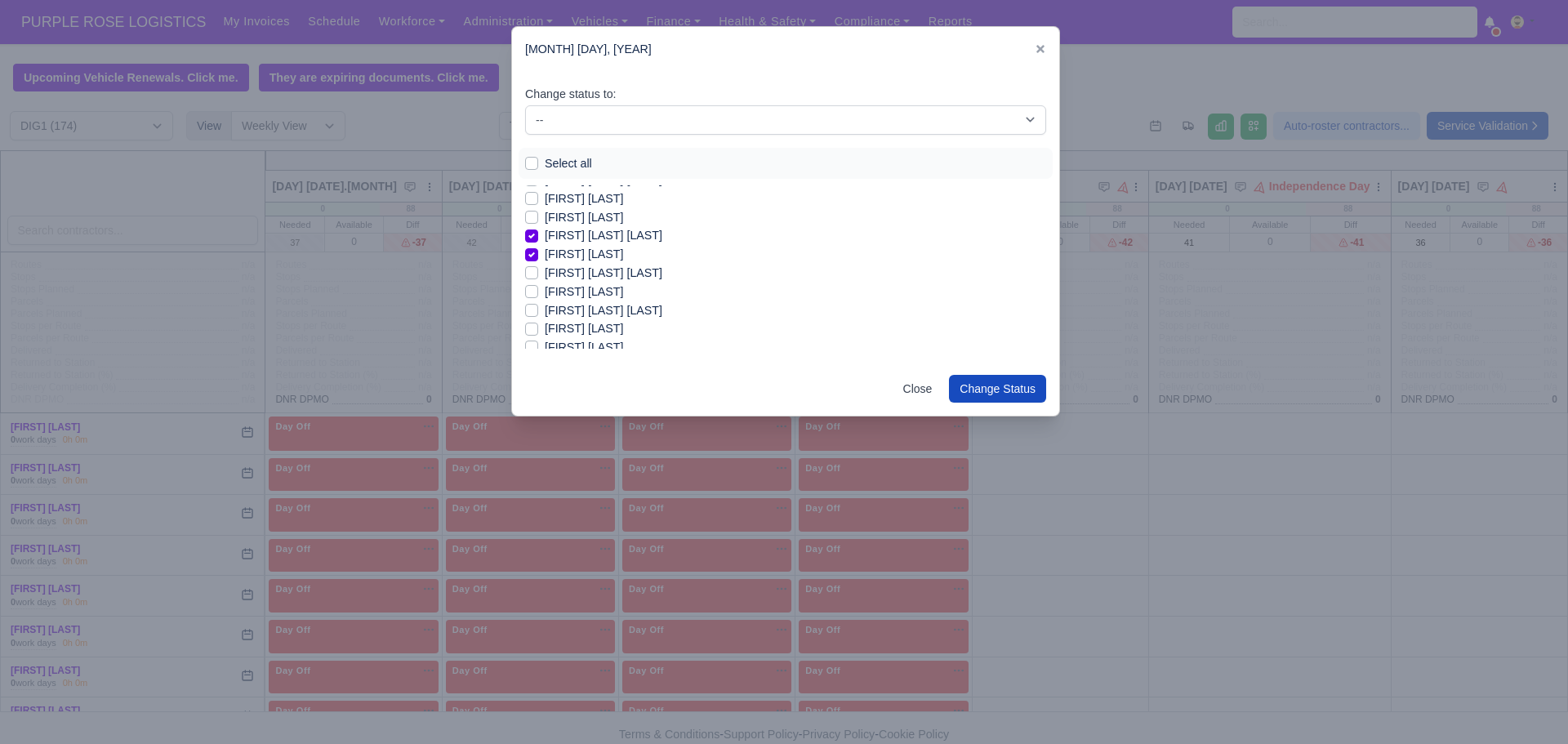 click on "[FIRST] [LAST]" at bounding box center [786, 347] 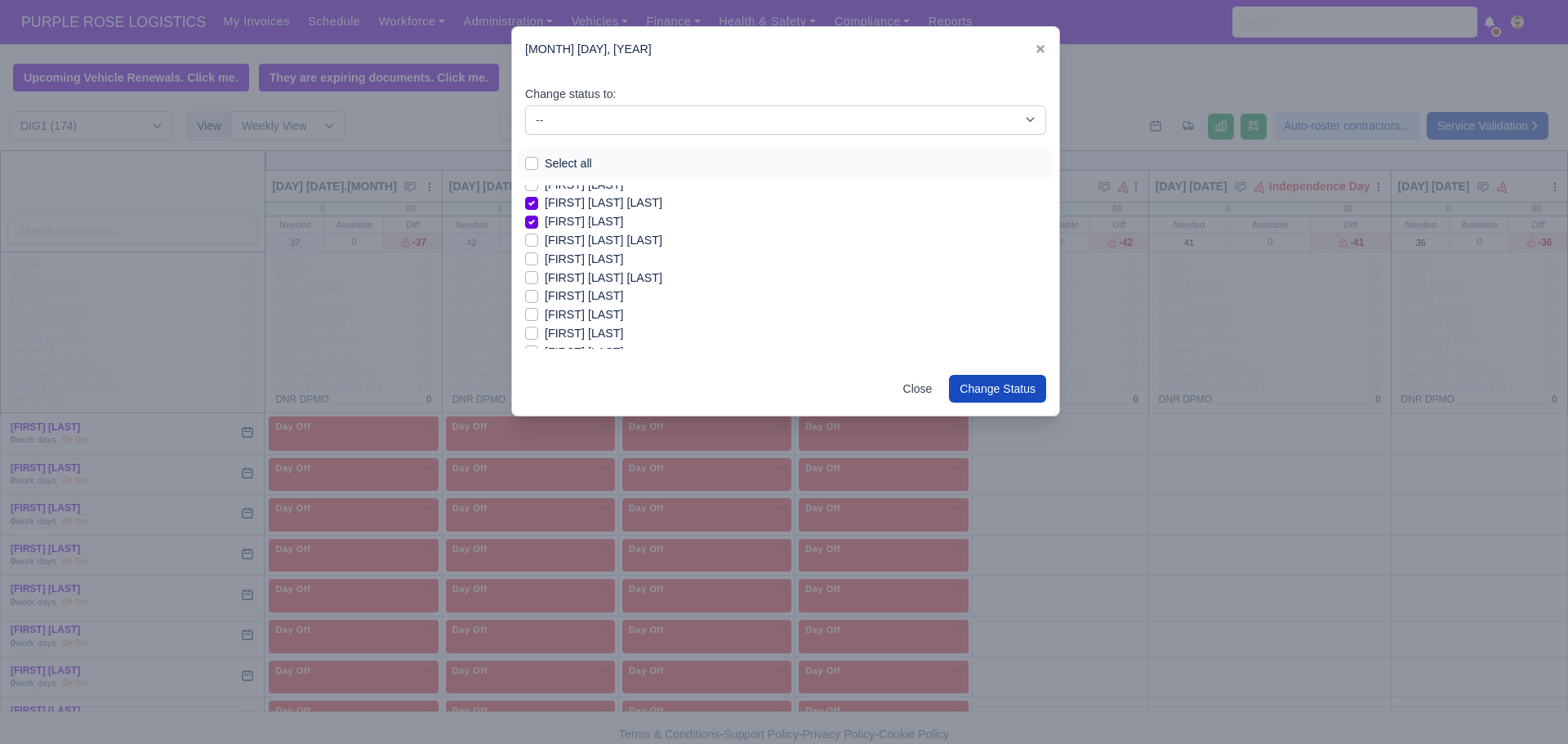 scroll, scrollTop: 359, scrollLeft: 0, axis: vertical 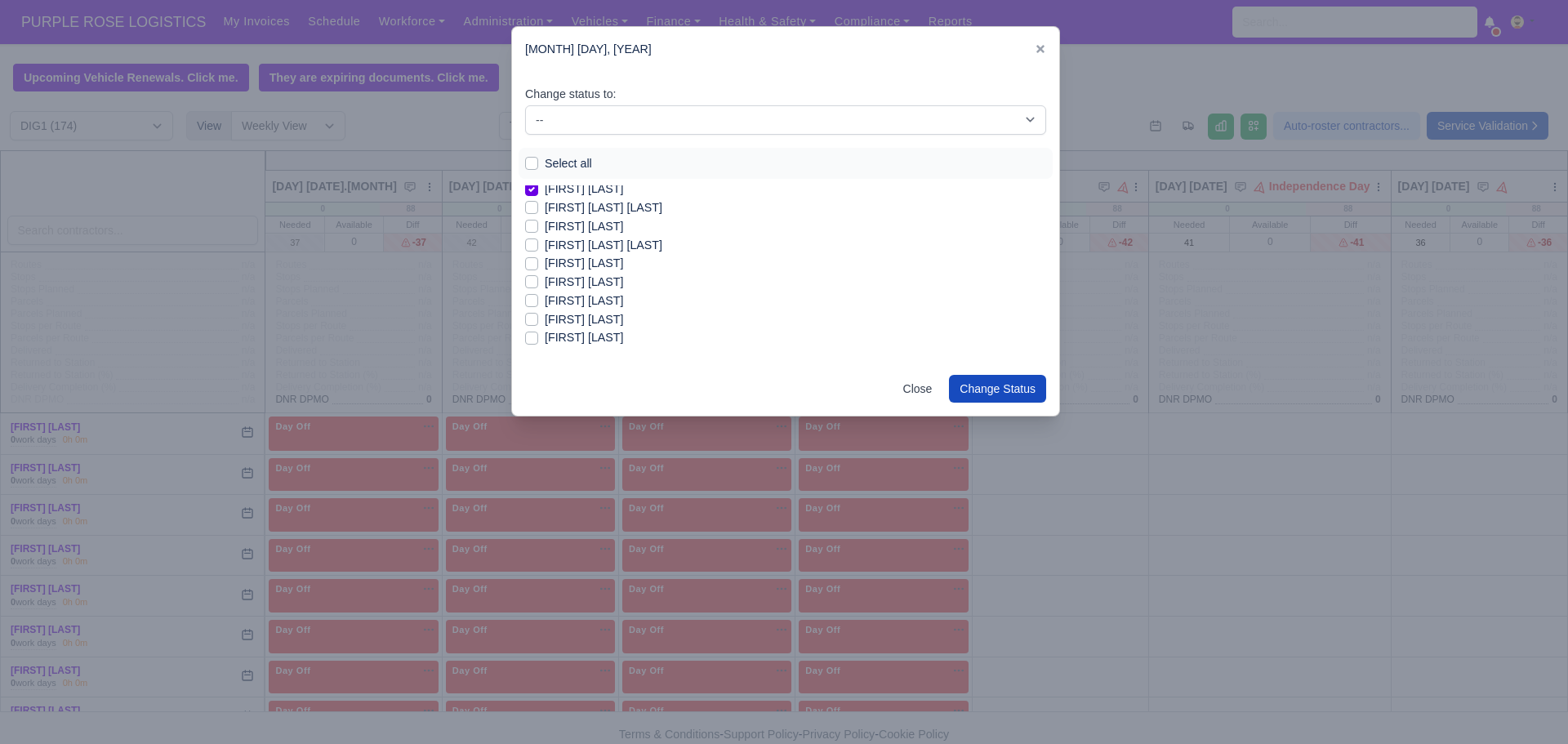click on "[FIRST] [LAST]" at bounding box center (584, 337) 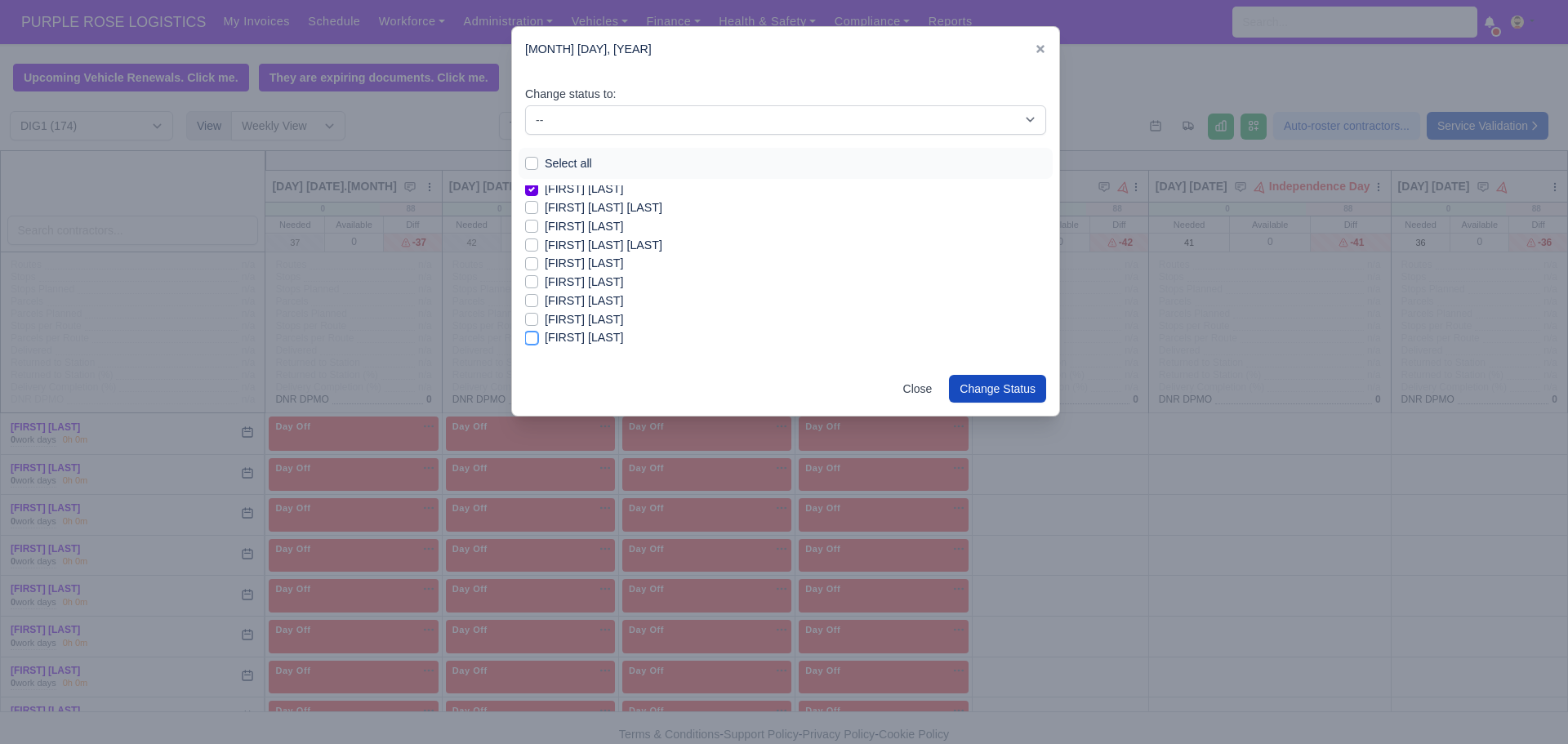 click on "[FIRST] [LAST]" at bounding box center [532, 335] 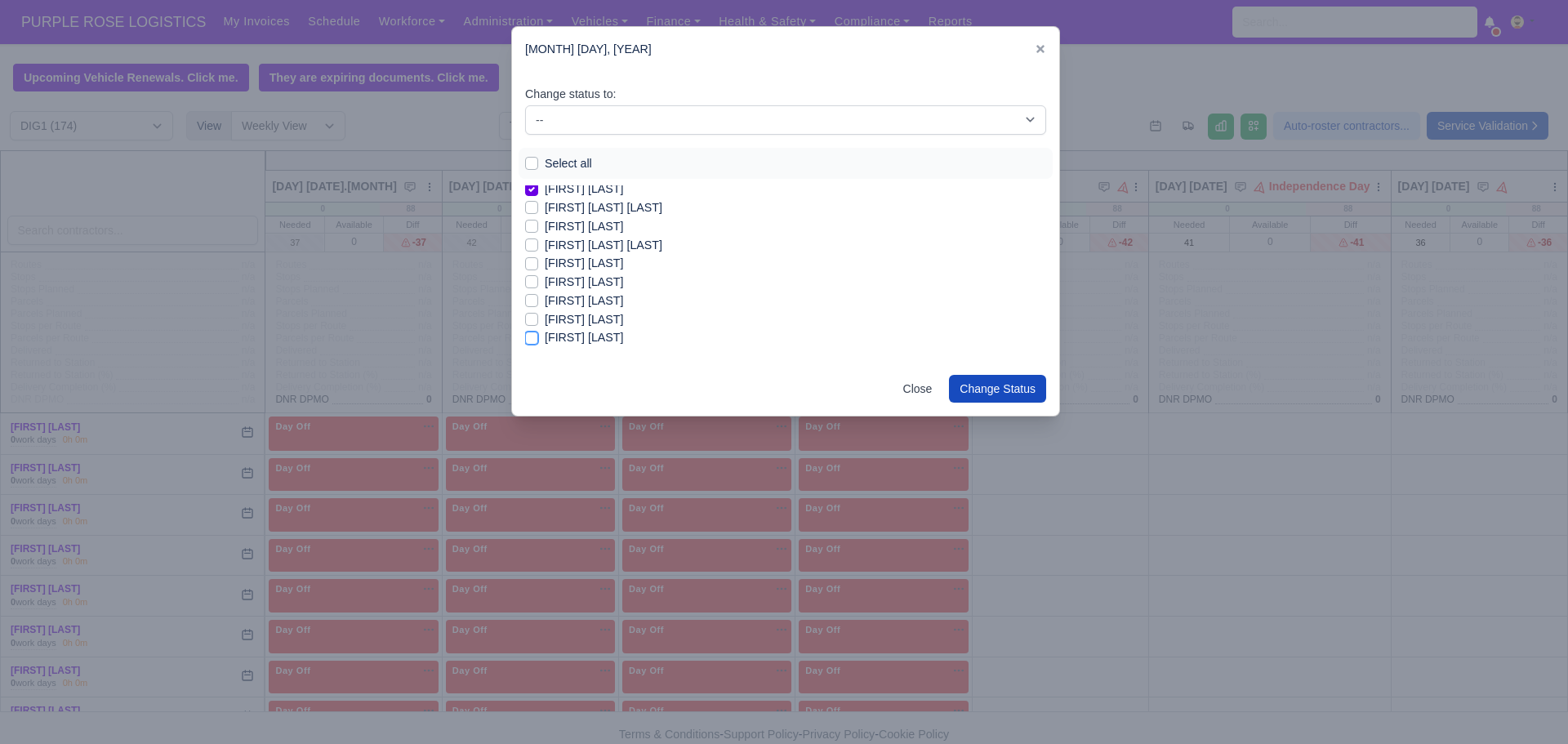 checkbox on "true" 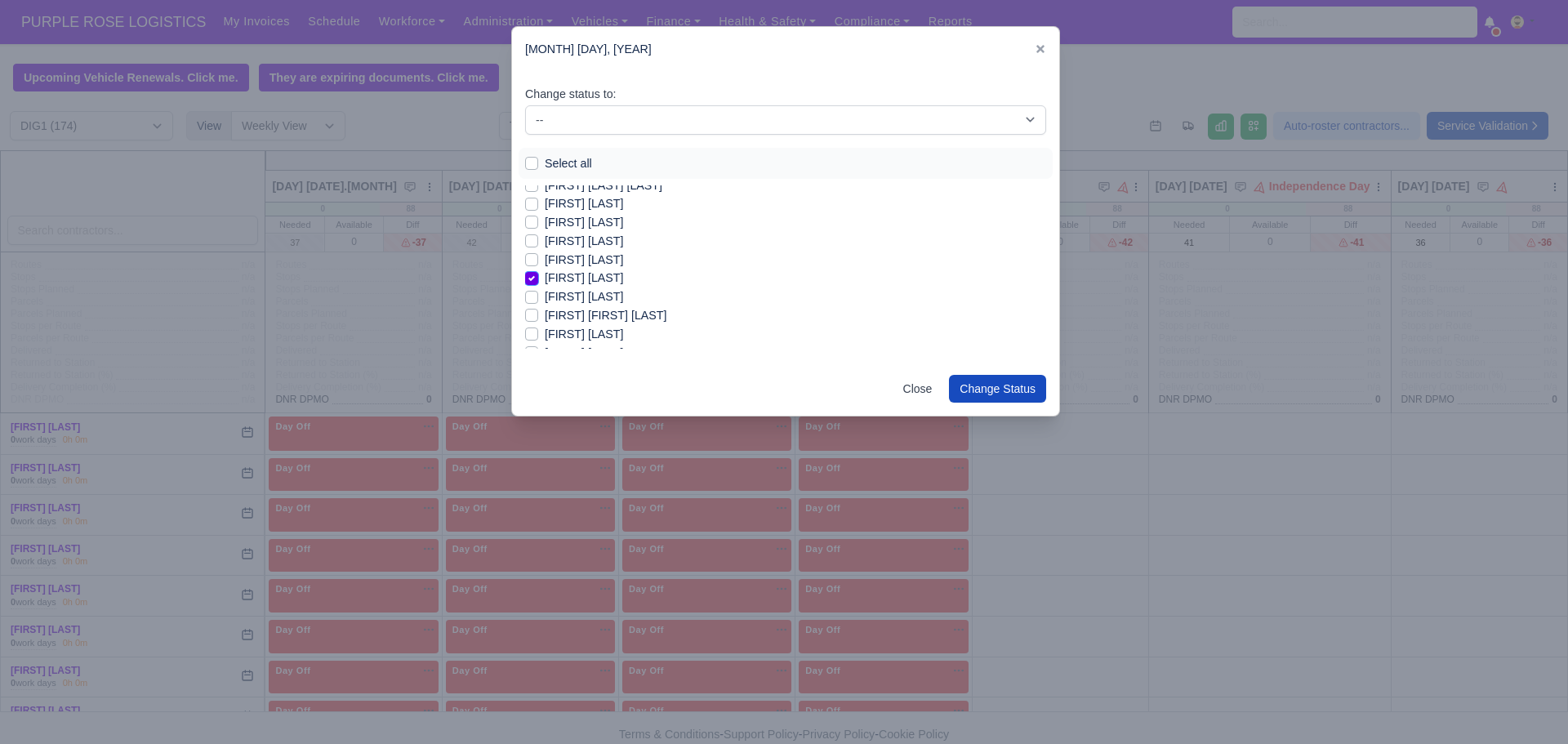 scroll, scrollTop: 425, scrollLeft: 0, axis: vertical 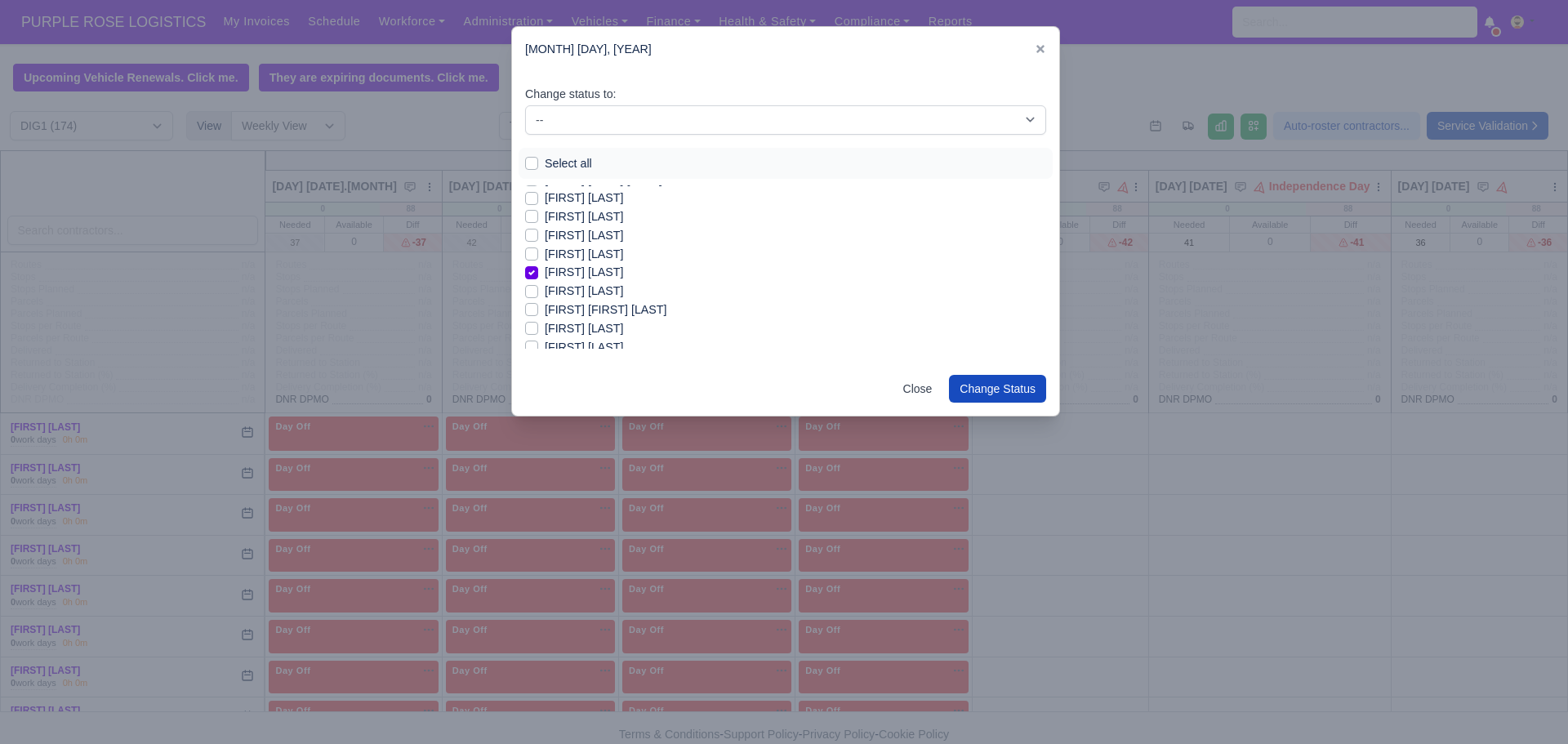 click on "[FIRST] [LAST]" at bounding box center [584, 291] 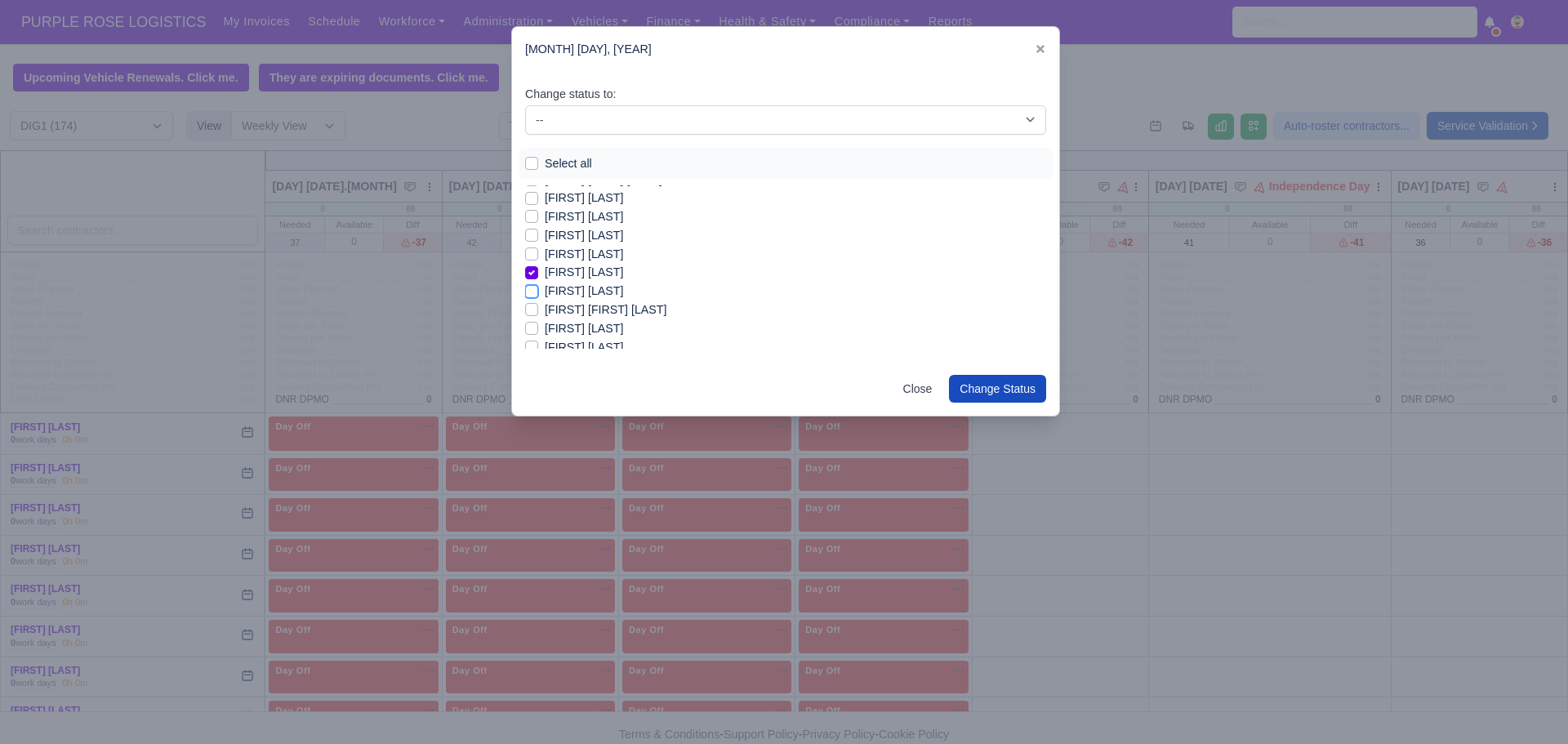 click on "[FIRST] [LAST]" at bounding box center (532, 288) 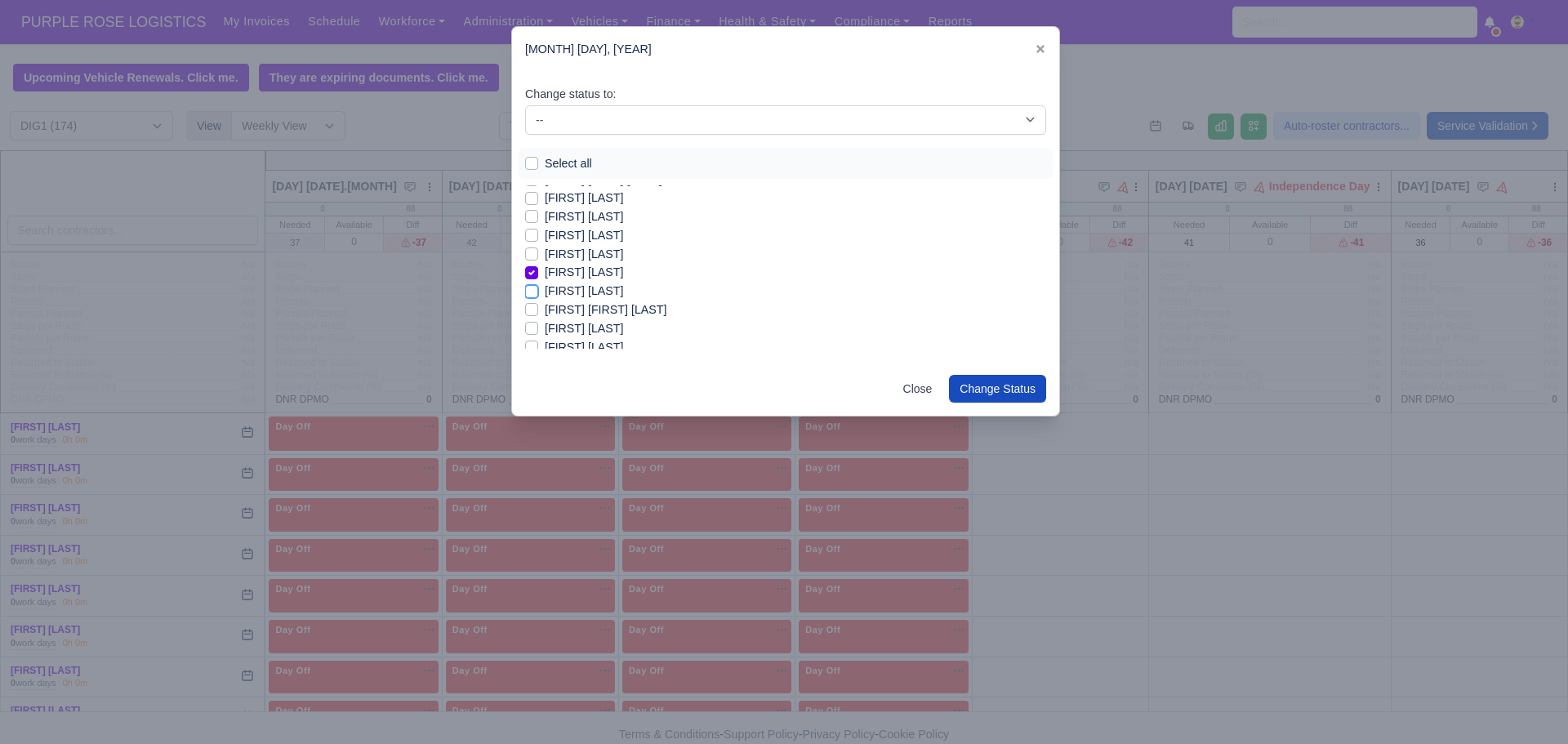 checkbox on "true" 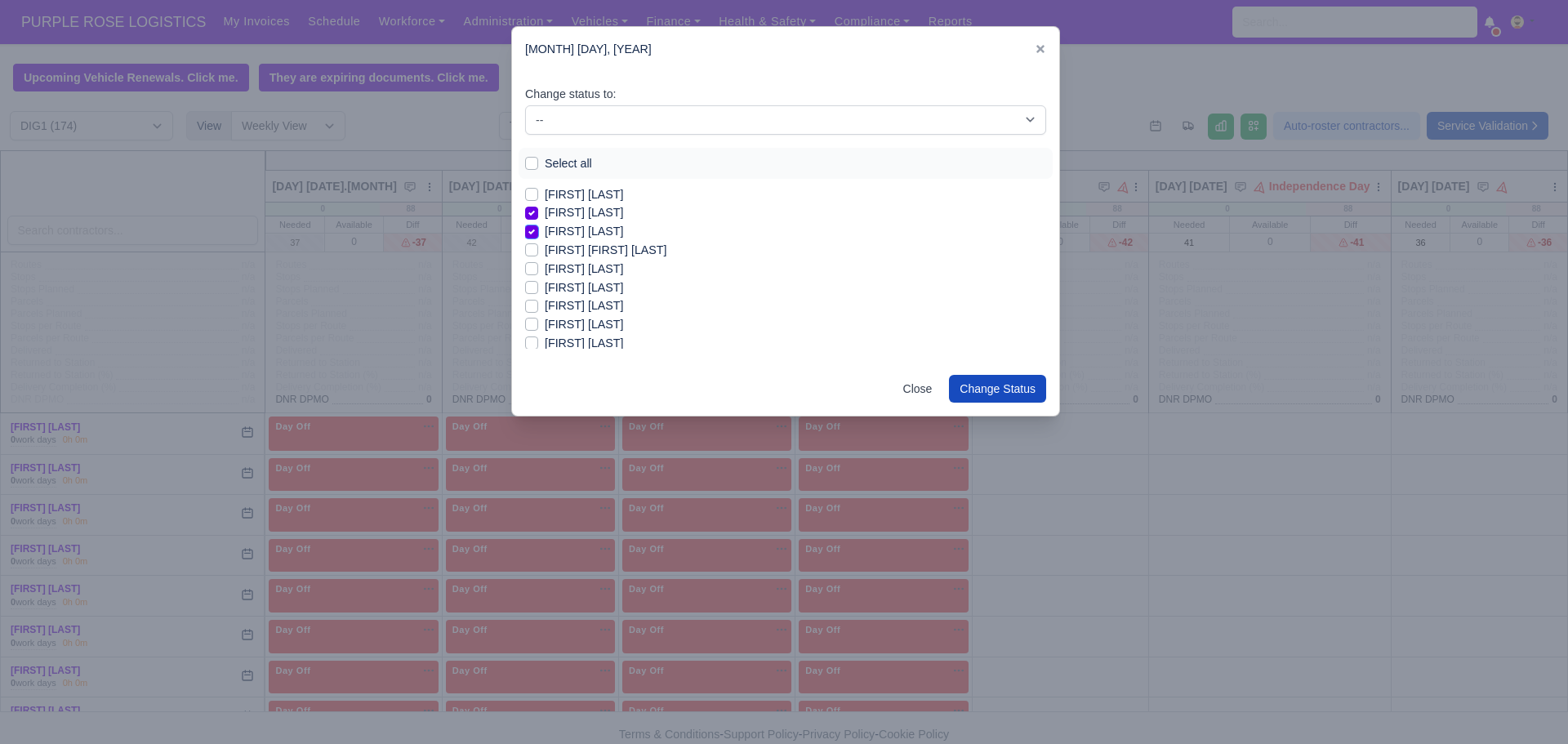 scroll, scrollTop: 490, scrollLeft: 0, axis: vertical 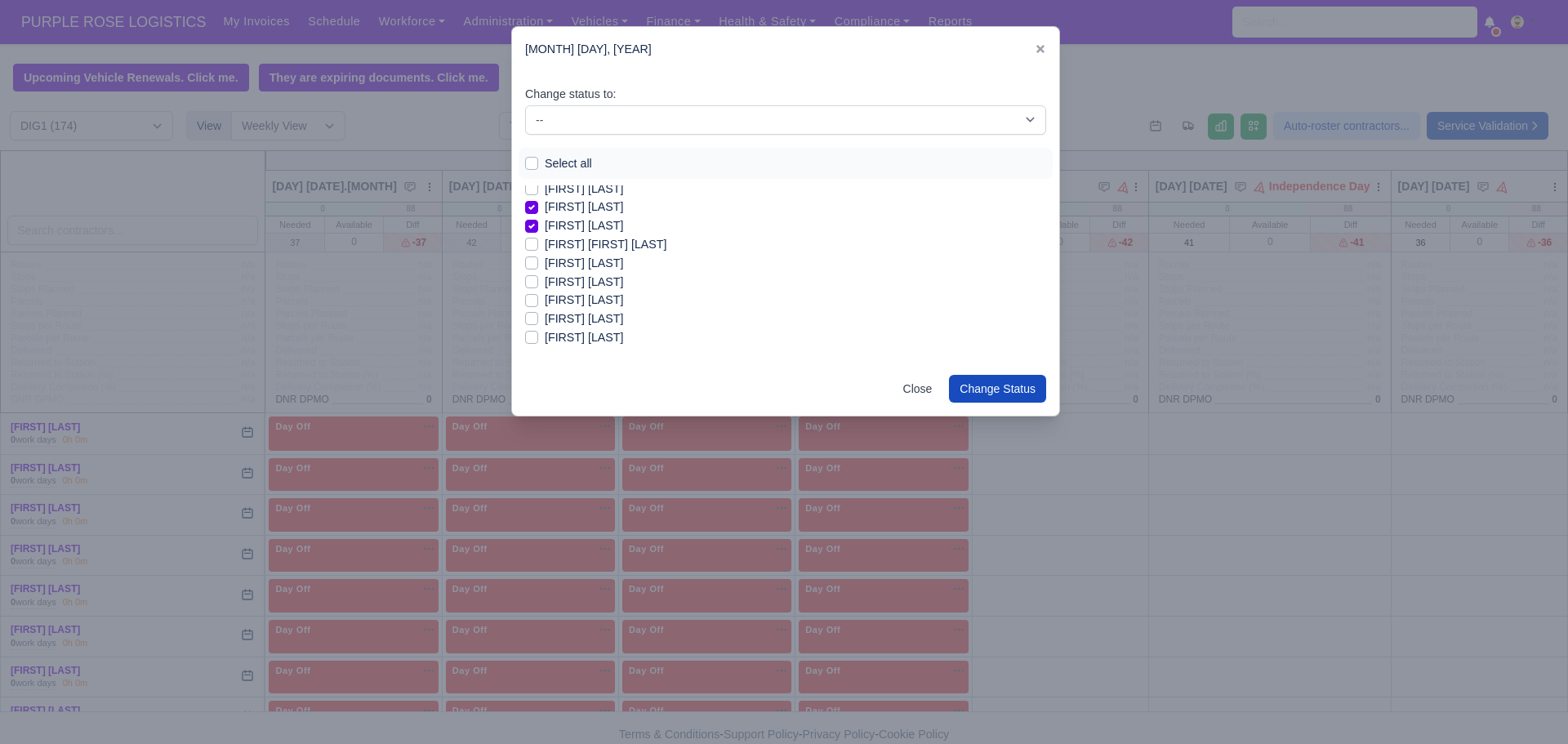 click on "[FIRST] [LAST]" at bounding box center (584, 282) 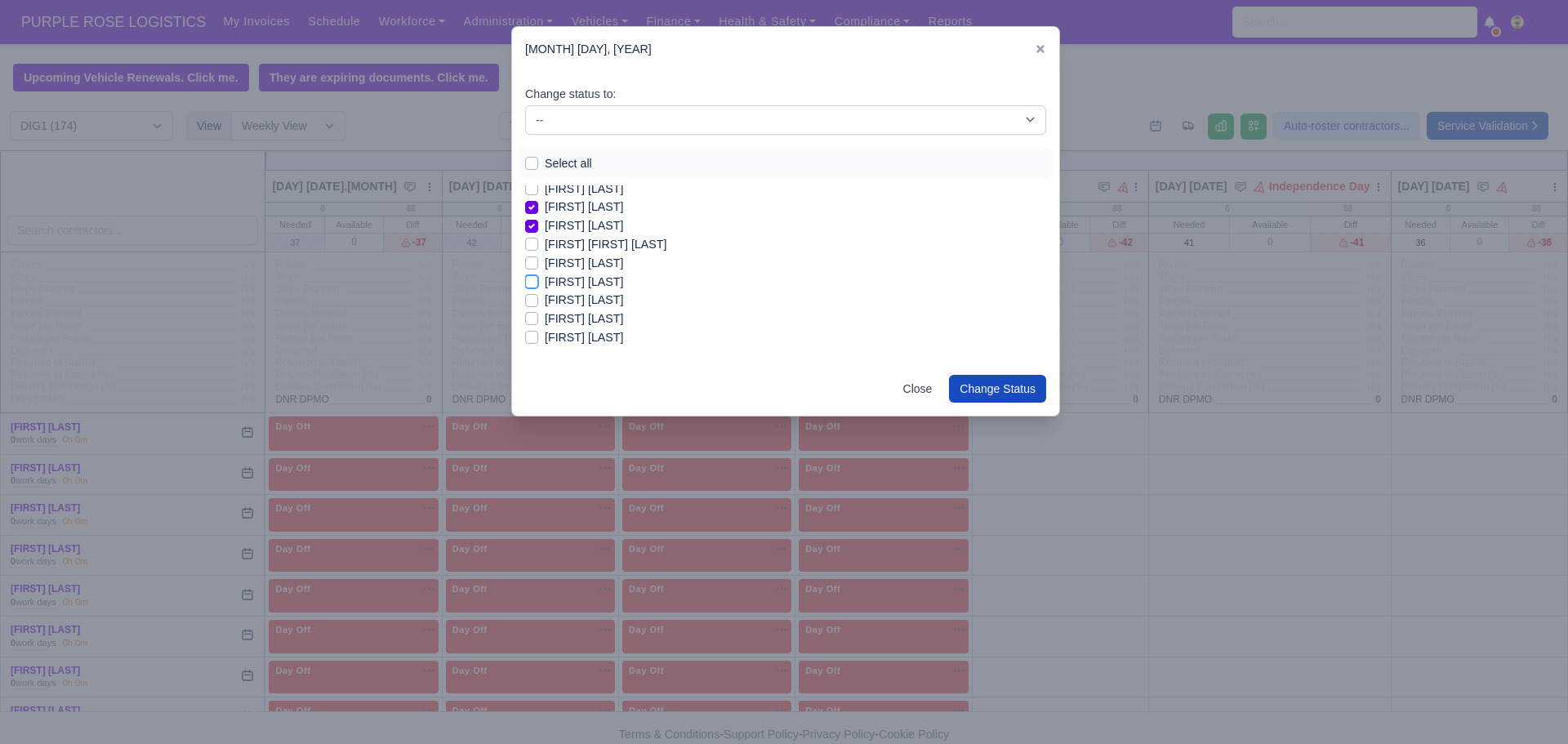 click on "[FIRST] [LAST]" at bounding box center [532, 279] 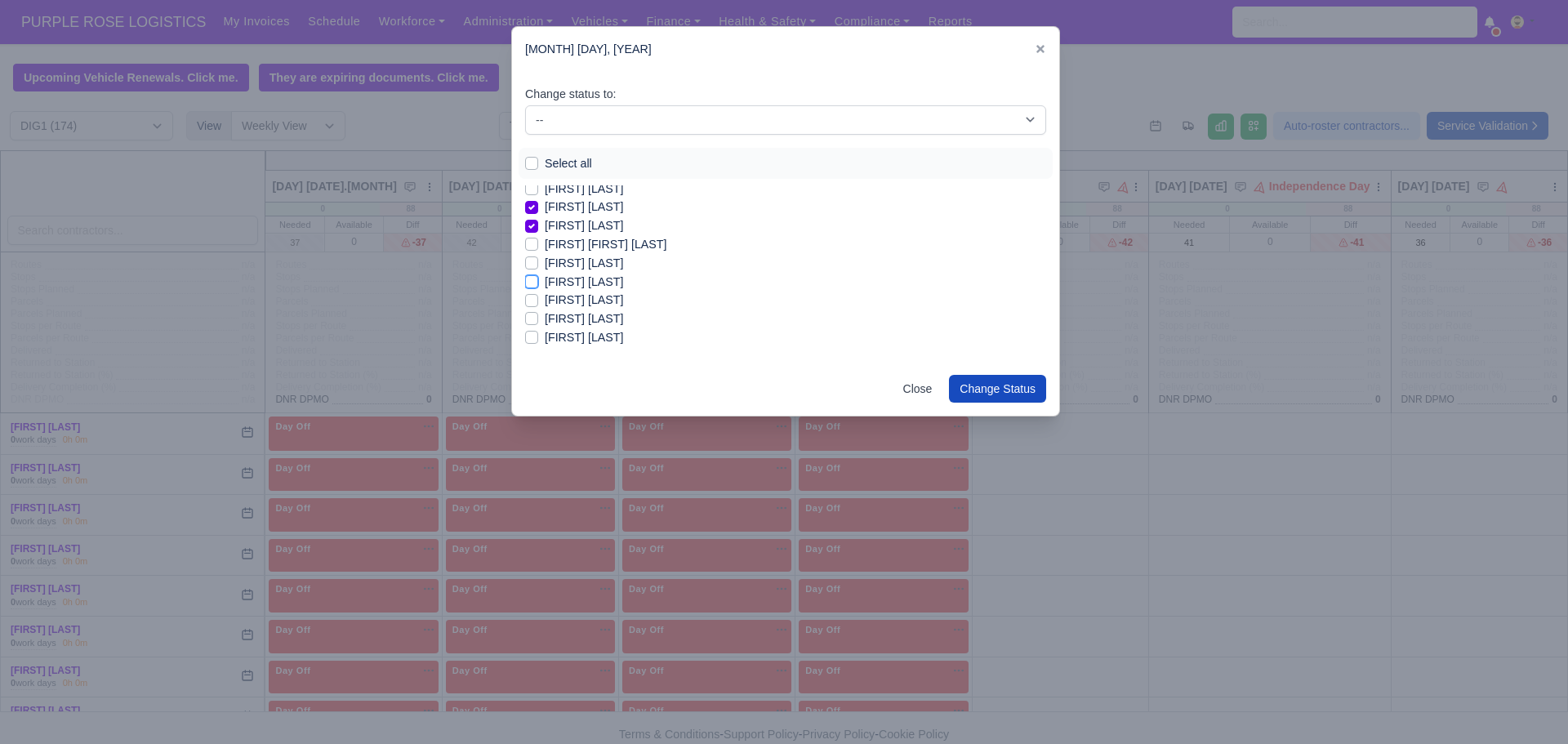 checkbox on "true" 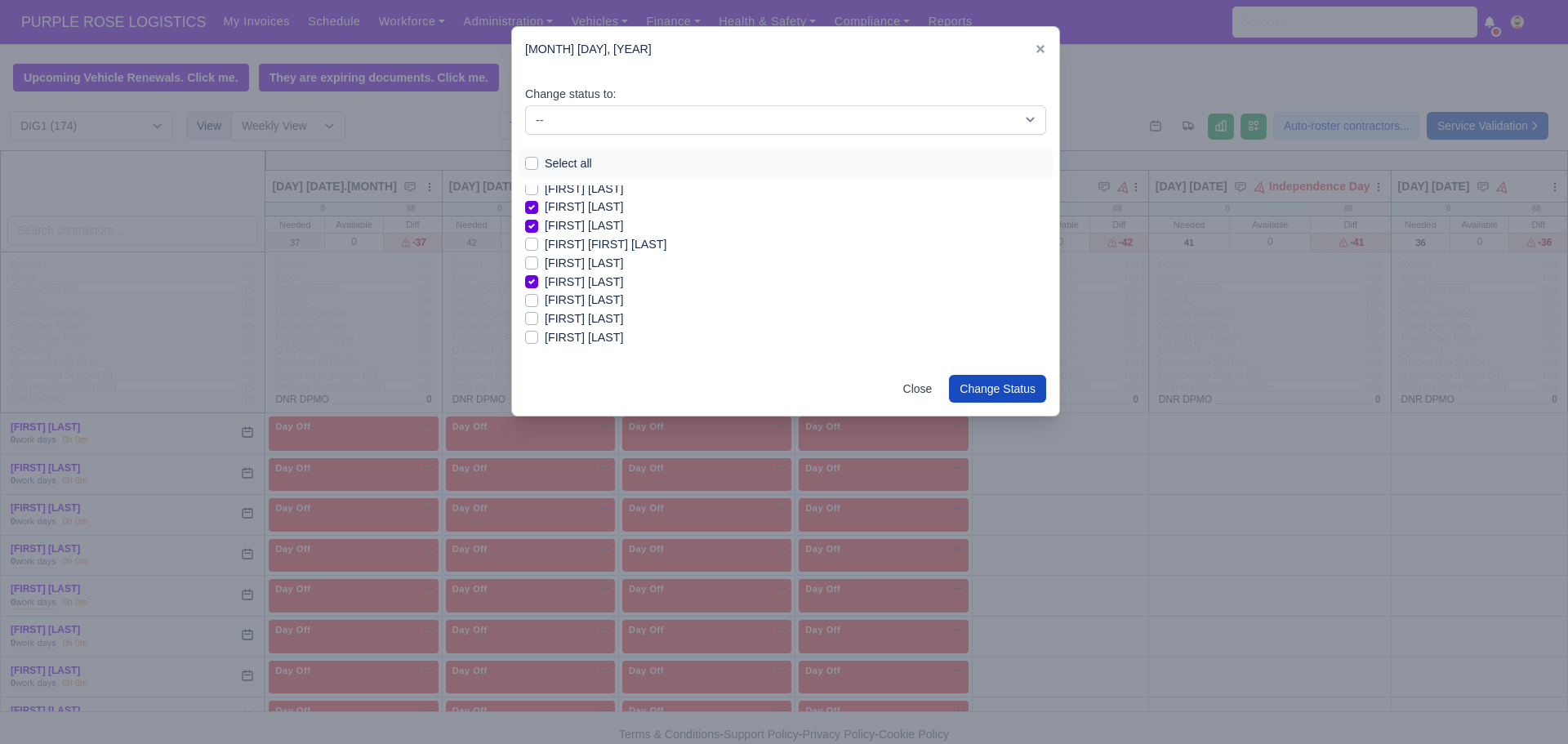 click on "[FIRST] [LAST]" at bounding box center [584, 300] 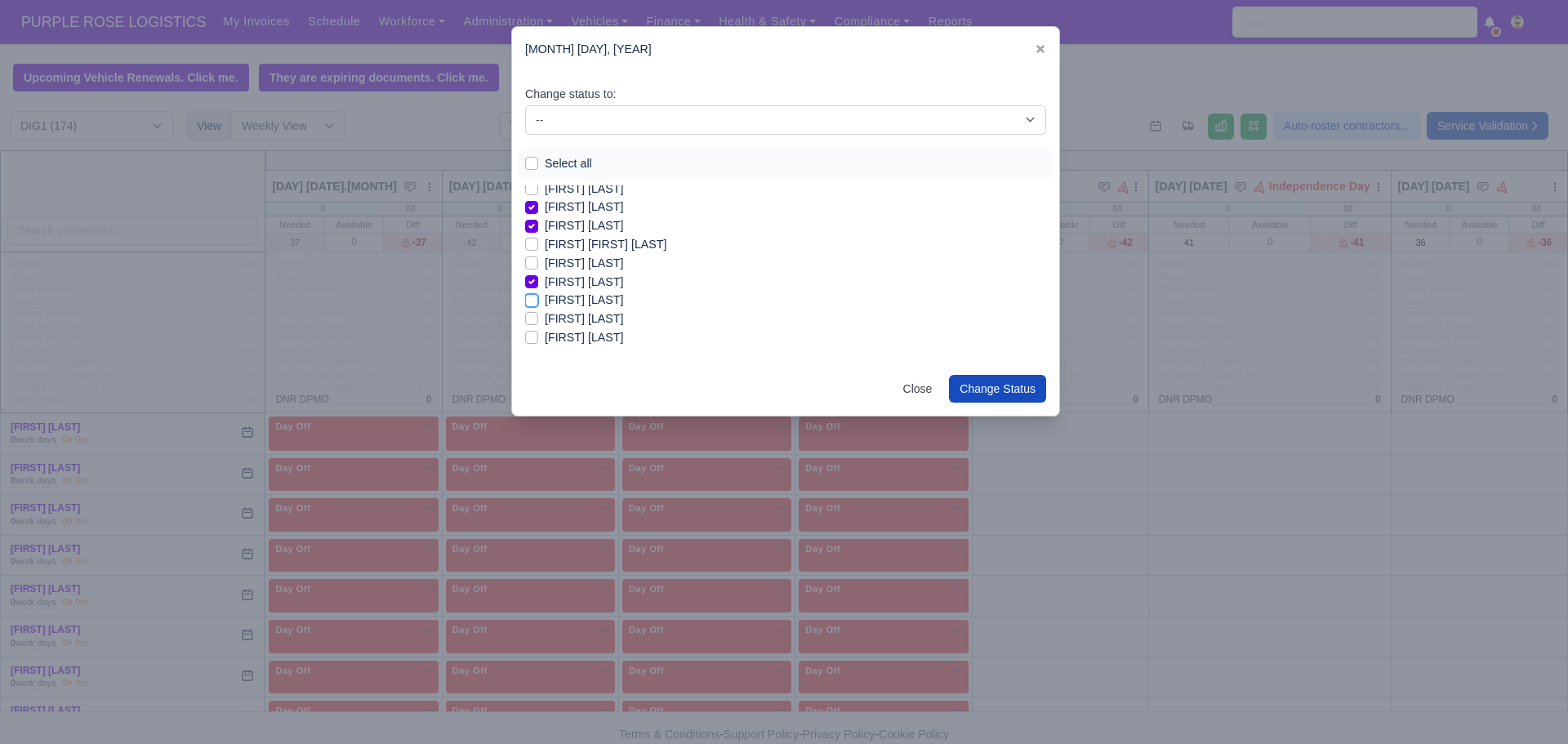 click on "[FIRST] [LAST]" at bounding box center (532, 297) 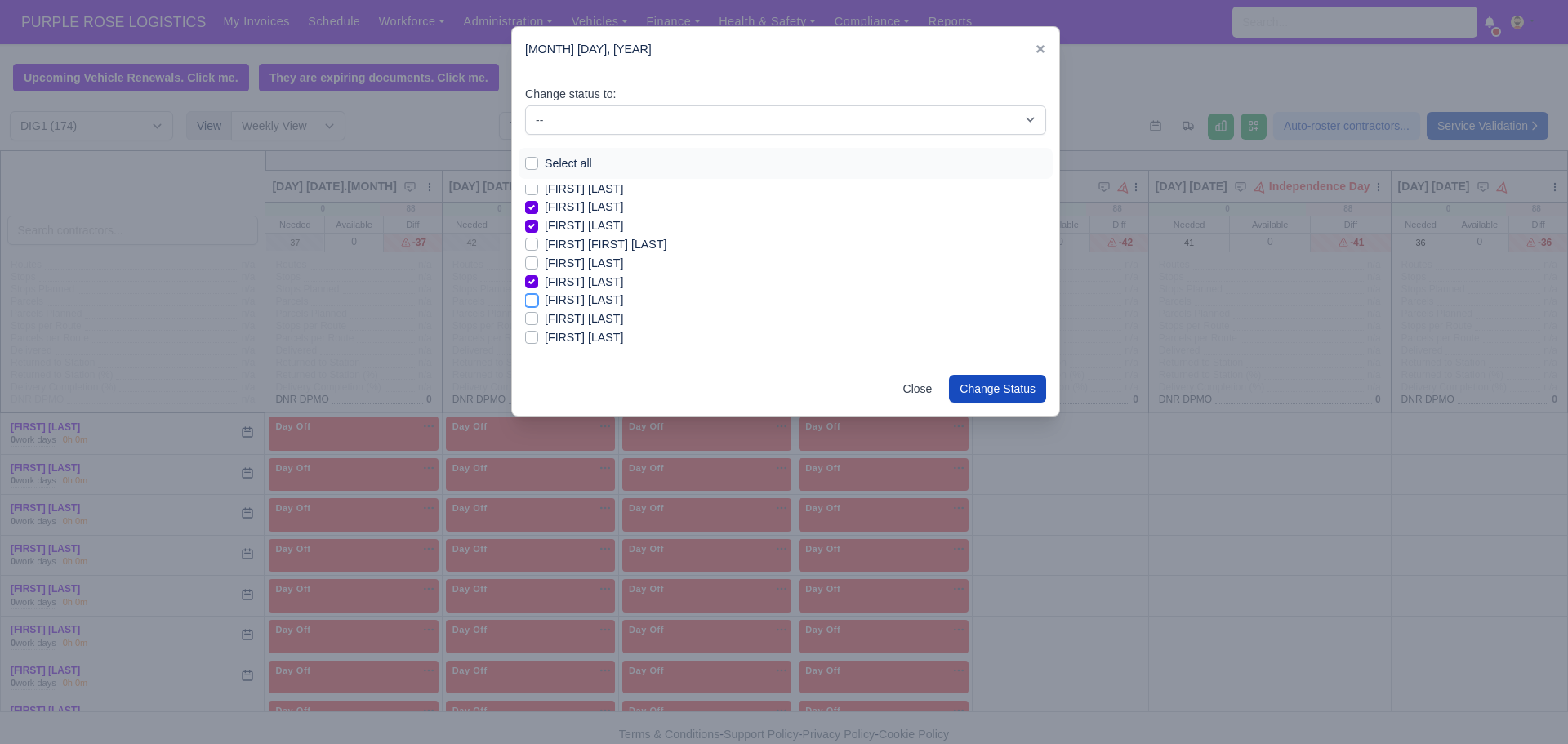 checkbox on "true" 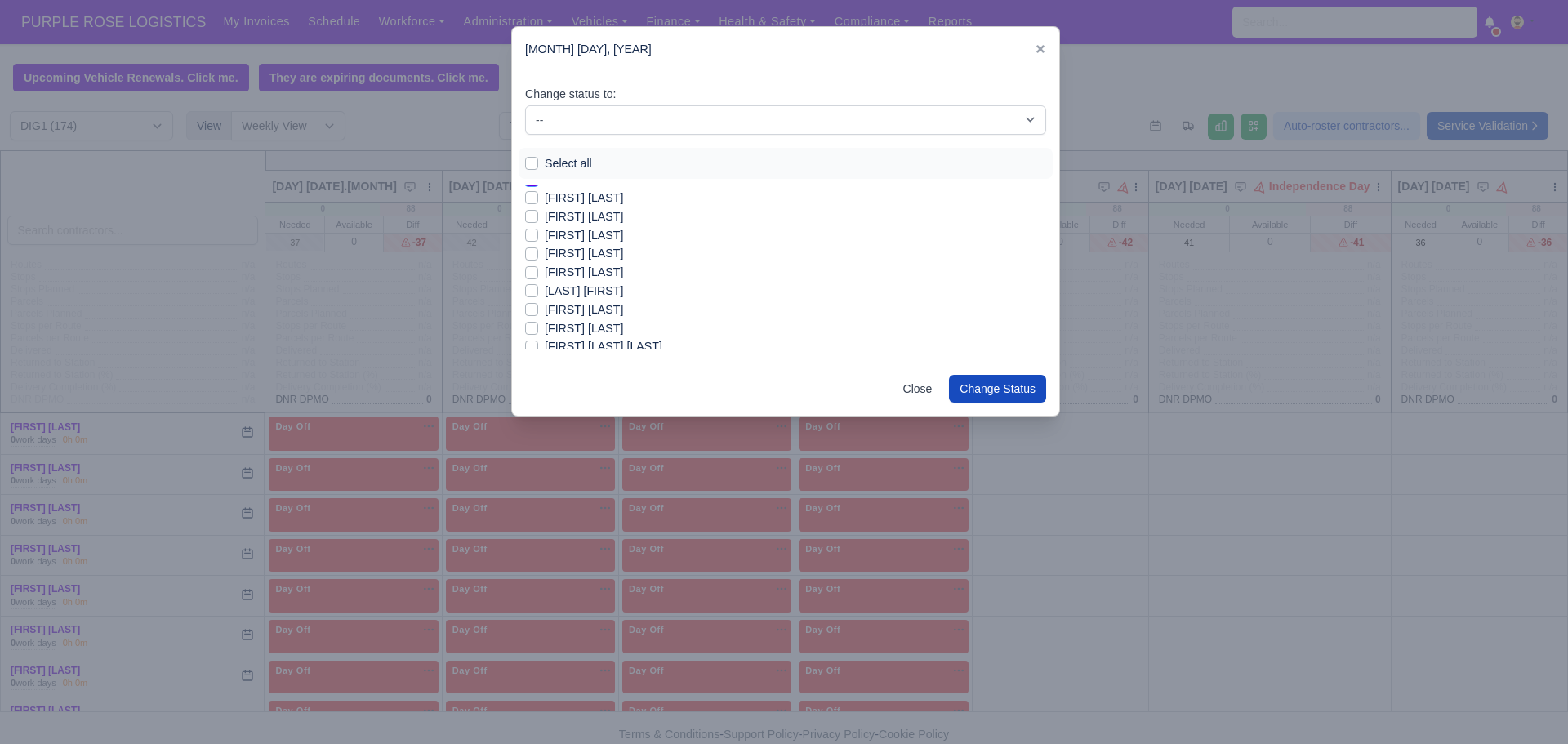 scroll, scrollTop: 621, scrollLeft: 0, axis: vertical 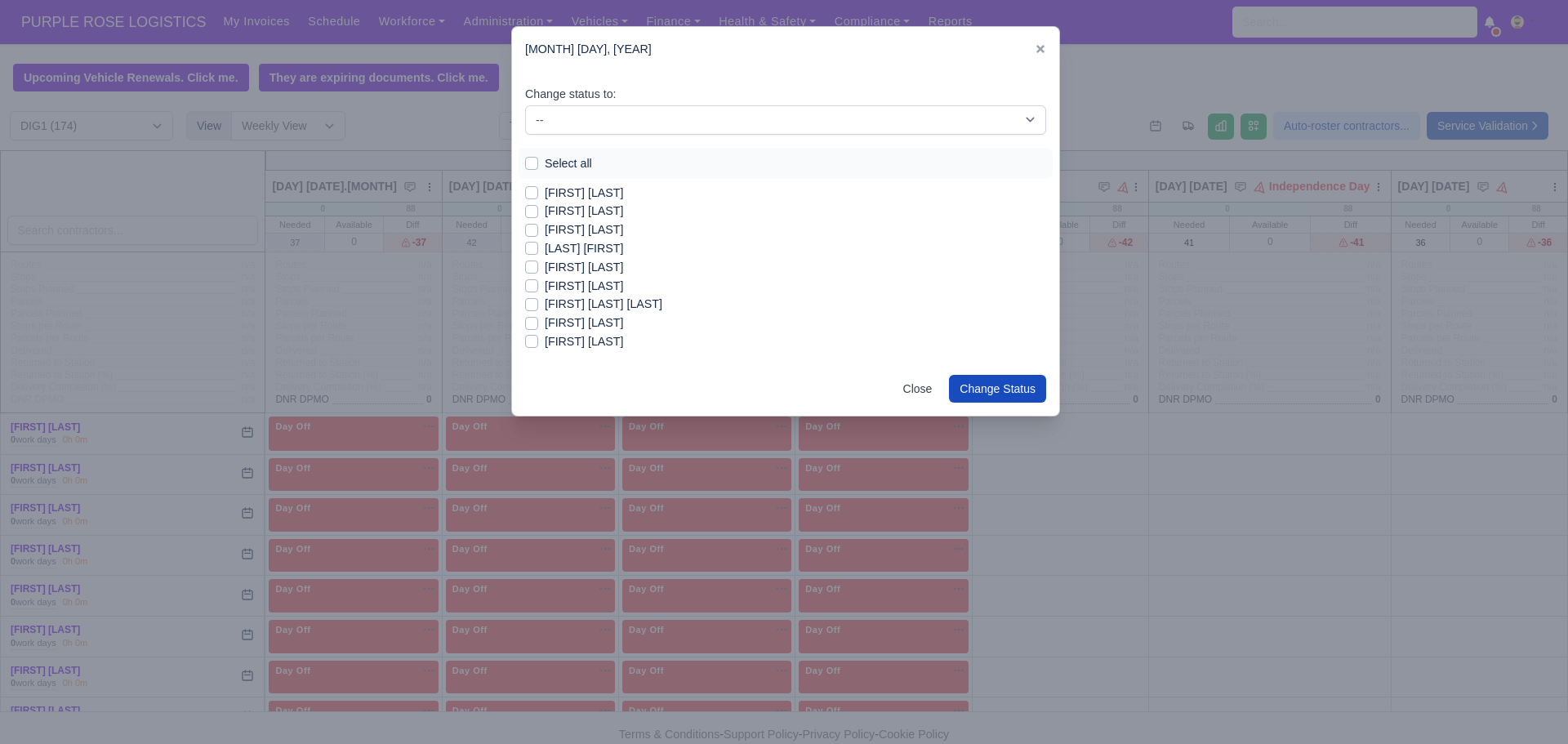 click on "[FIRST] [LAST] [LAST]" at bounding box center [584, 323] 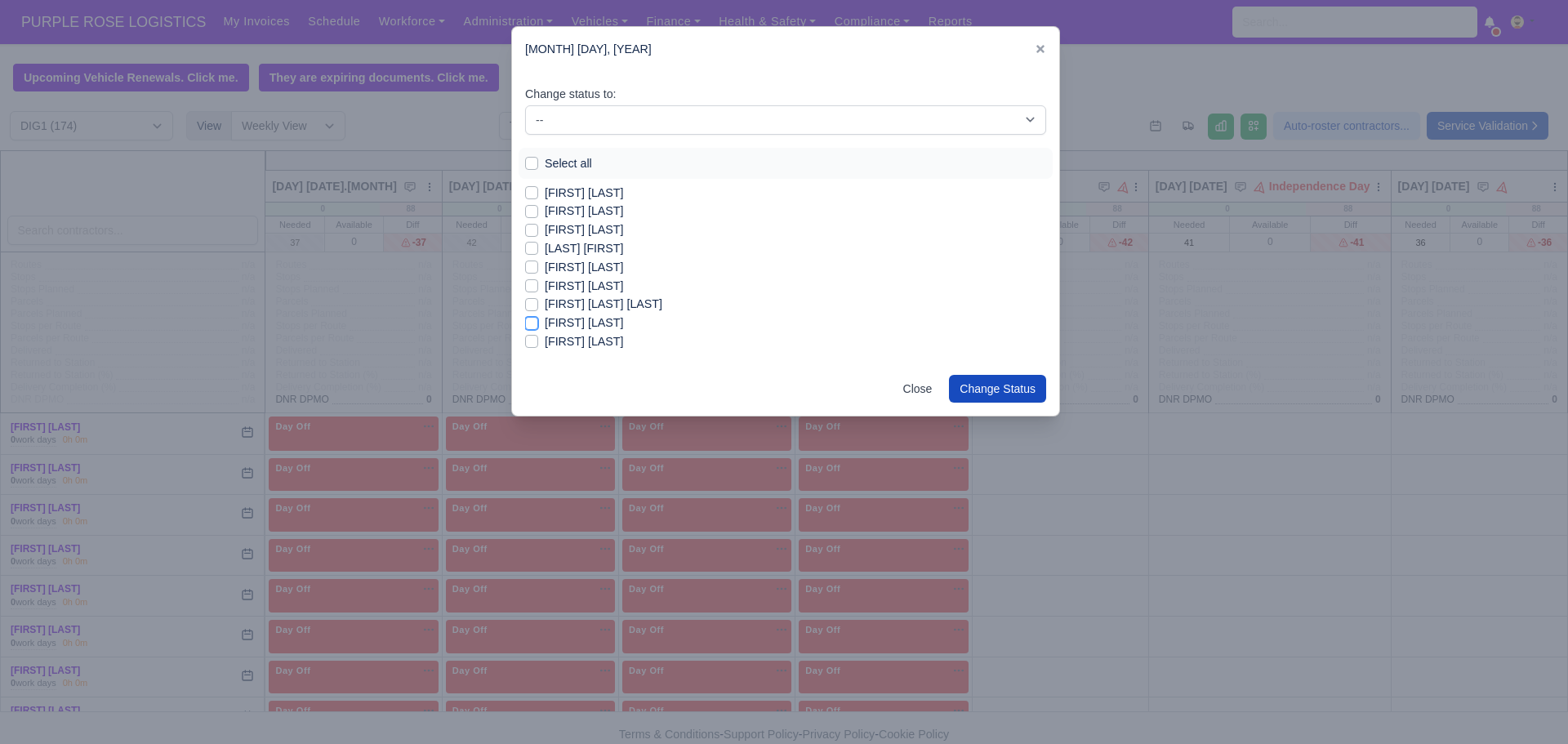 click on "[FIRST] [LAST] [LAST]" at bounding box center [532, 320] 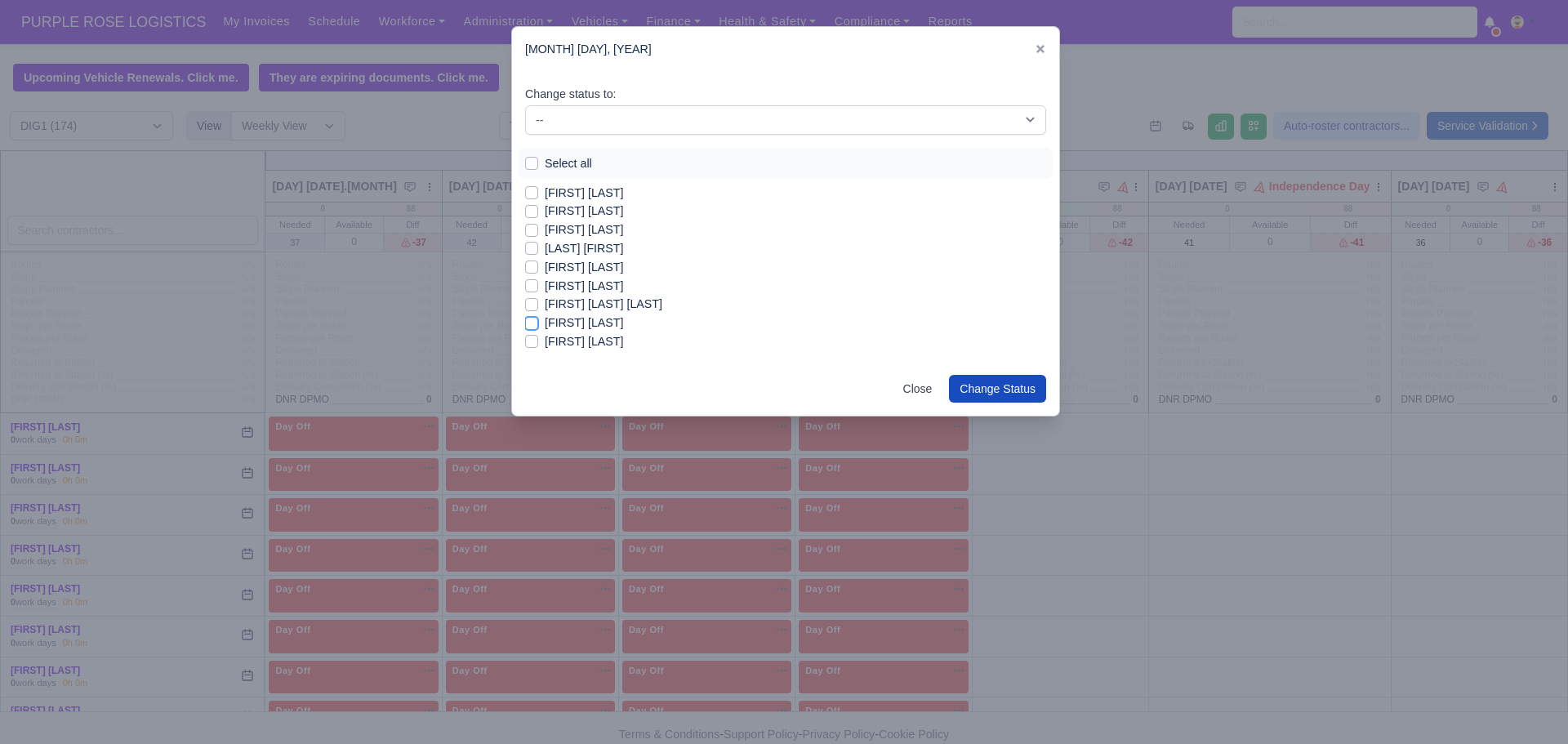 checkbox on "true" 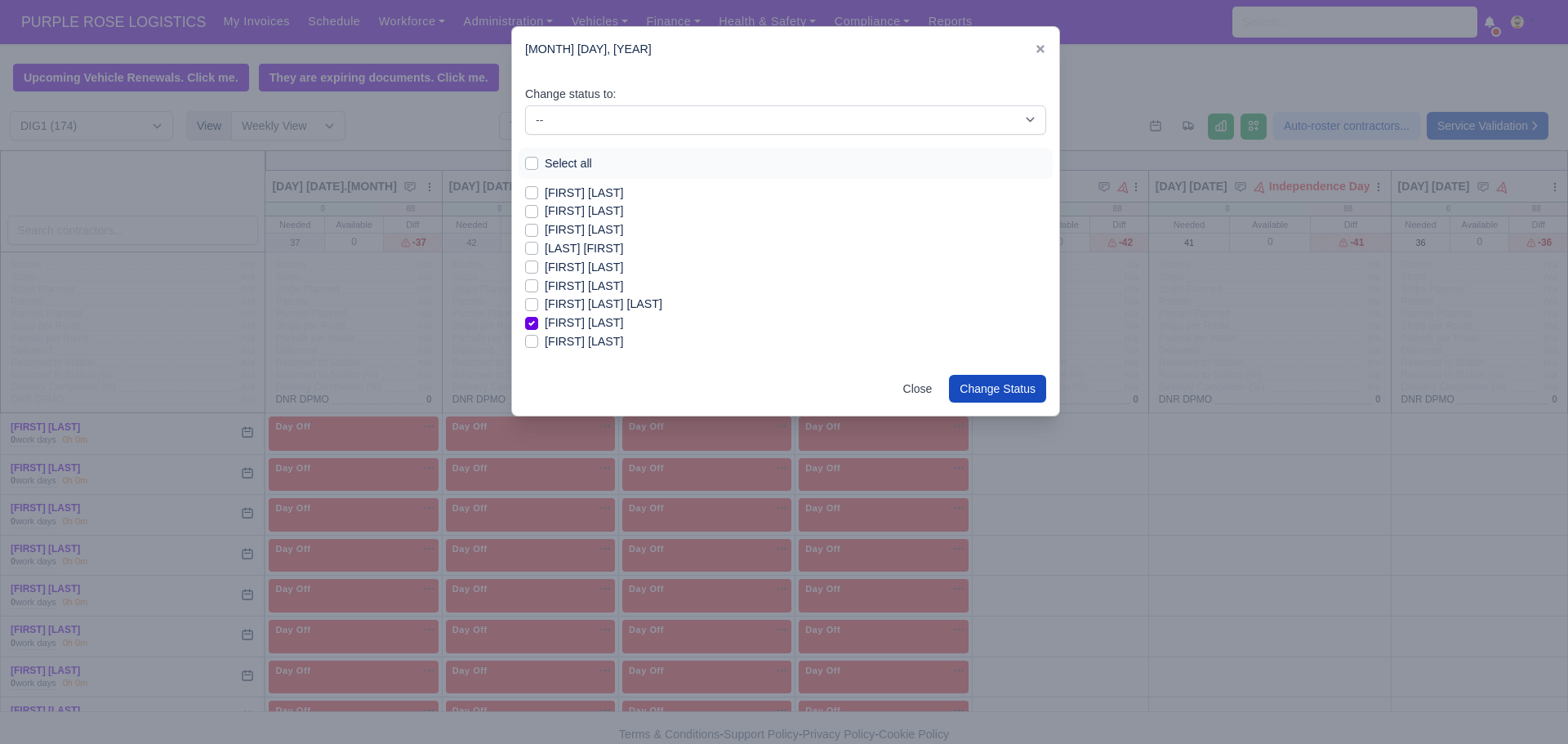 click on "[FIRST] [LAST] [LAST]" at bounding box center (604, 304) 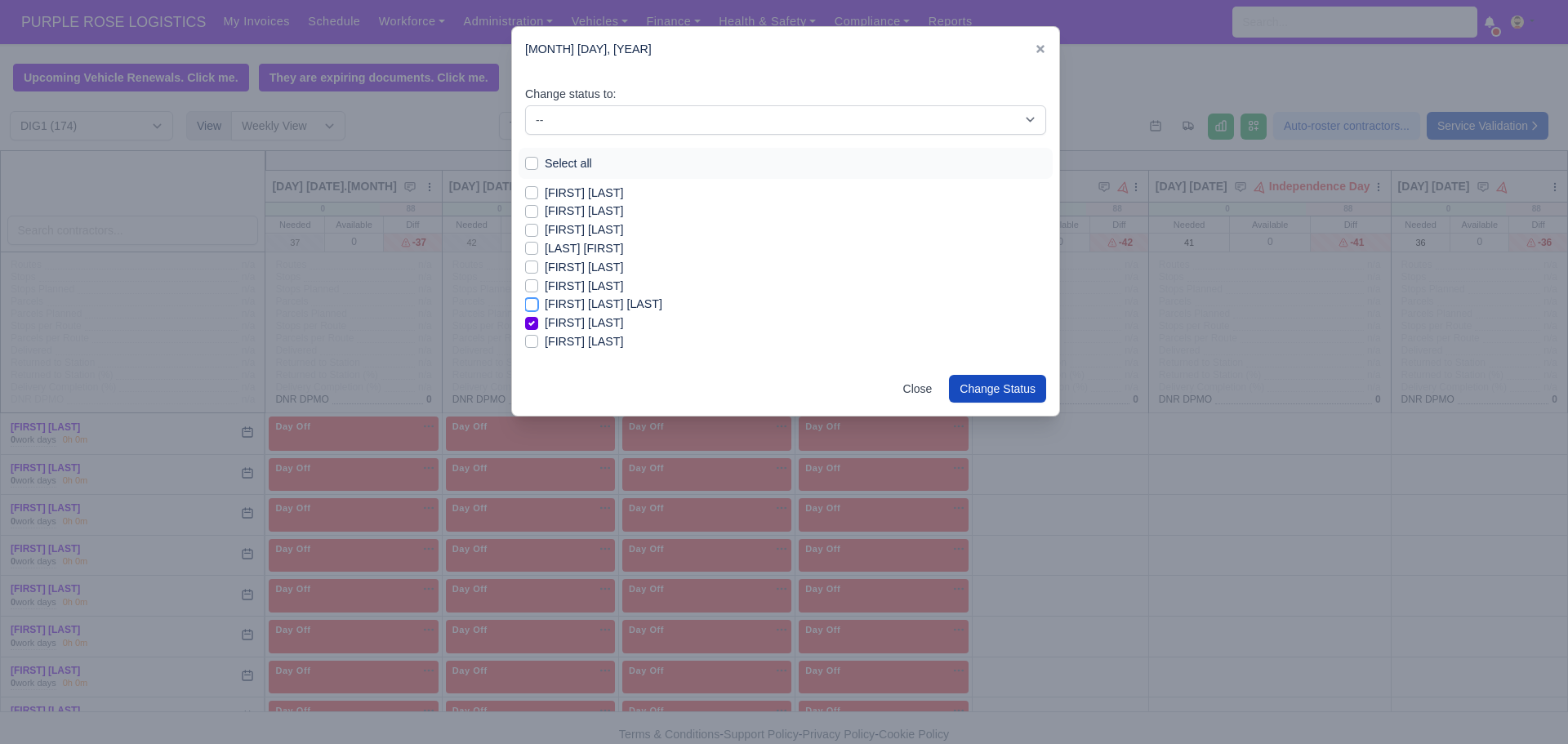 click on "[FIRST] [LAST] [LAST]" at bounding box center [532, 301] 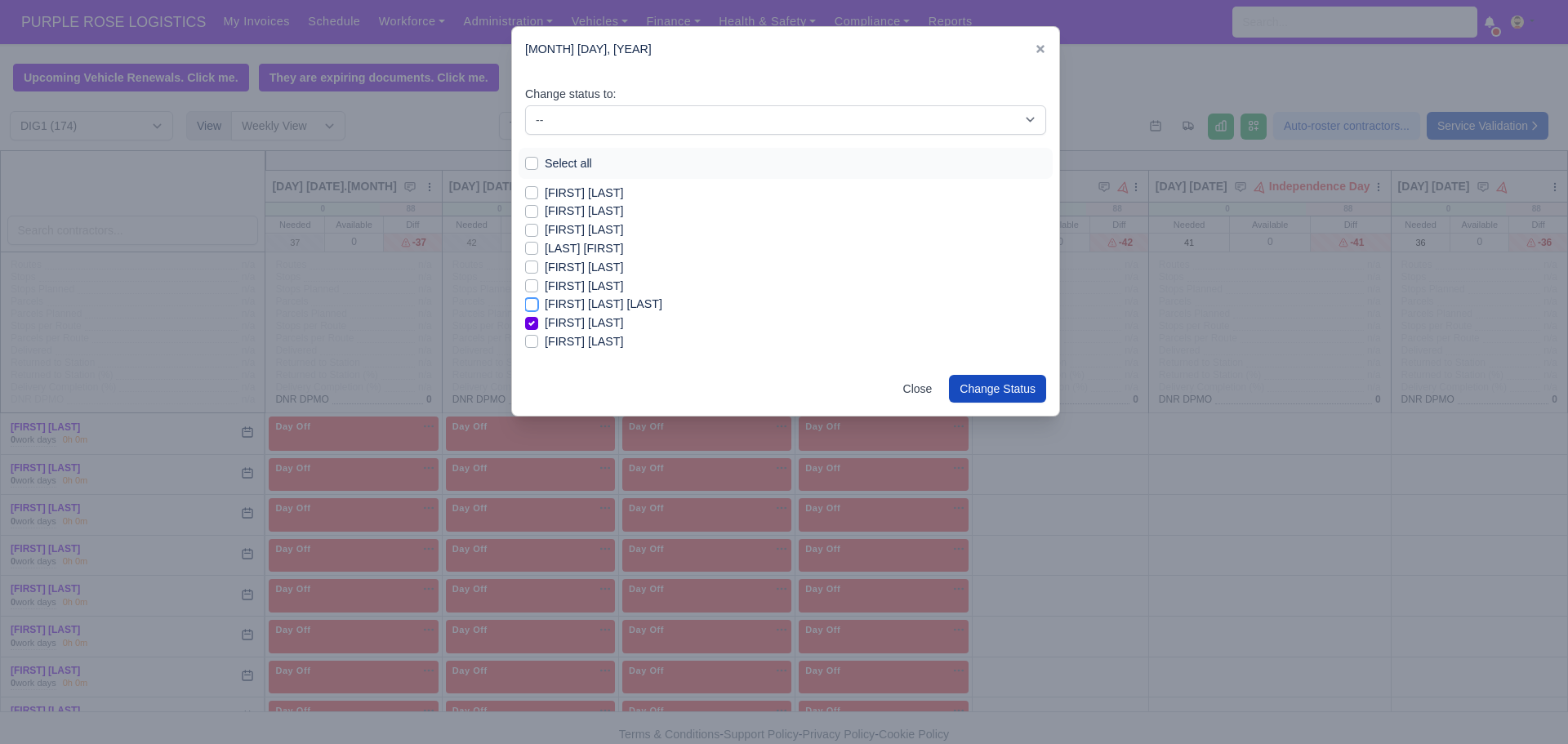 checkbox on "true" 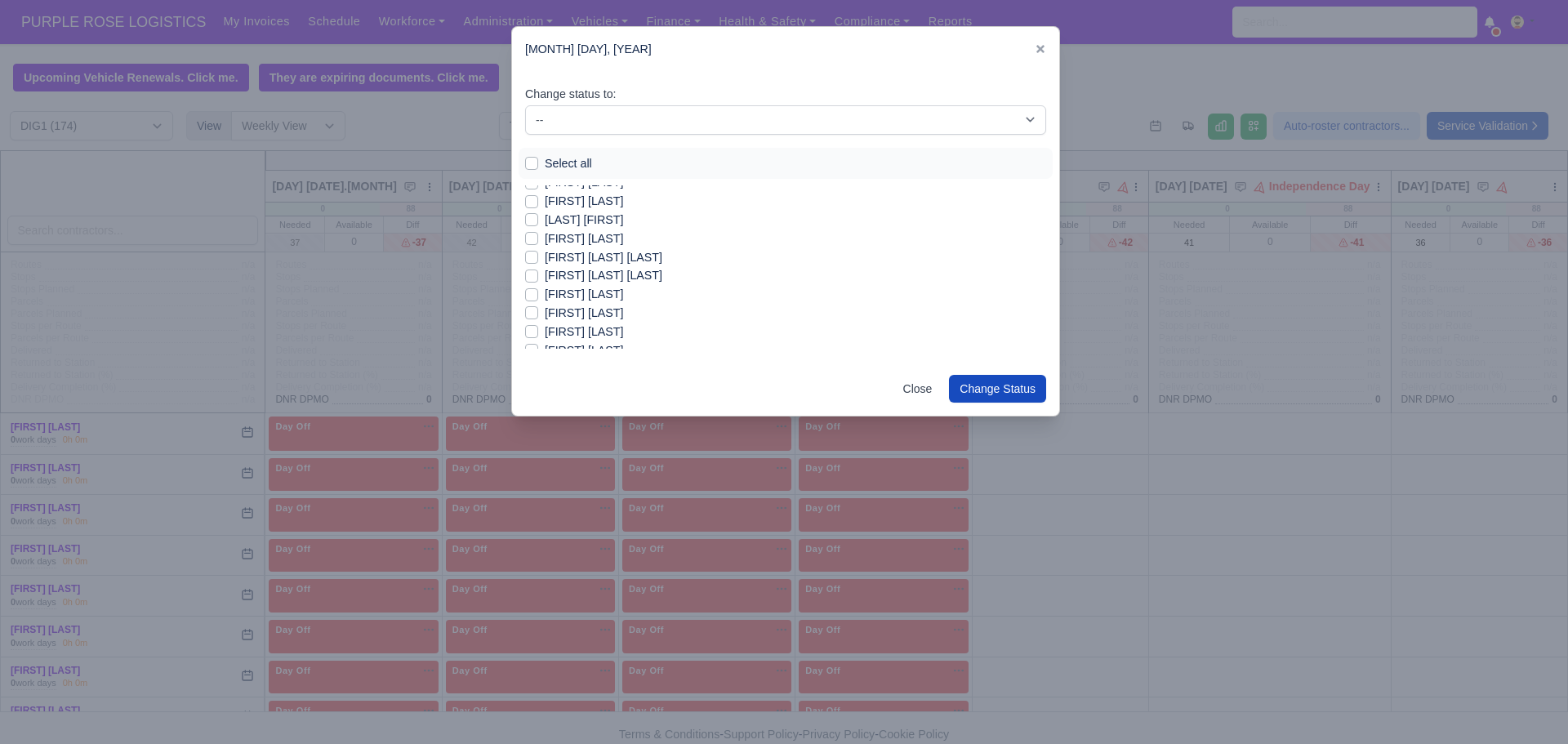 scroll, scrollTop: 882, scrollLeft: 0, axis: vertical 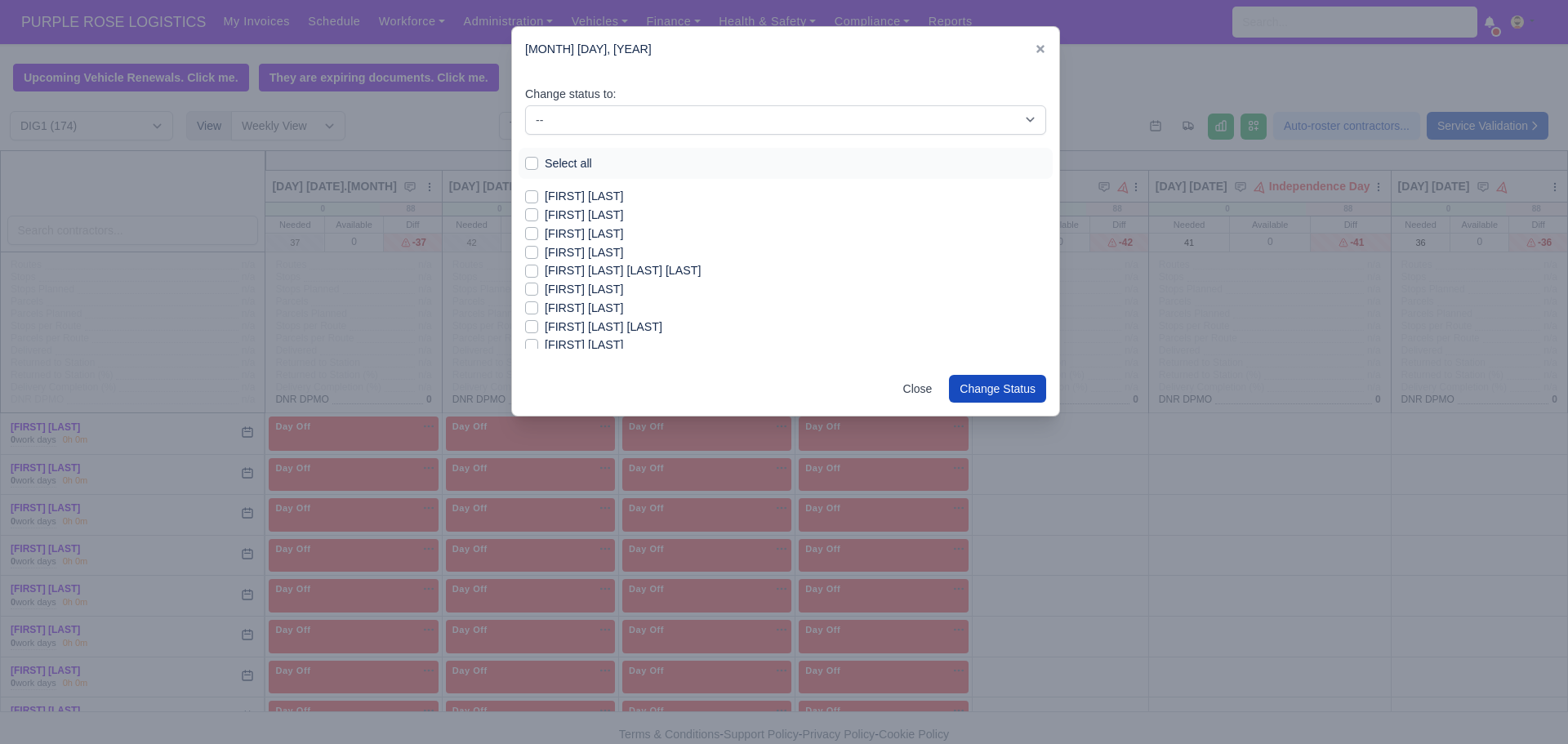 click on "[FIRST] [LAST]" at bounding box center (584, 308) 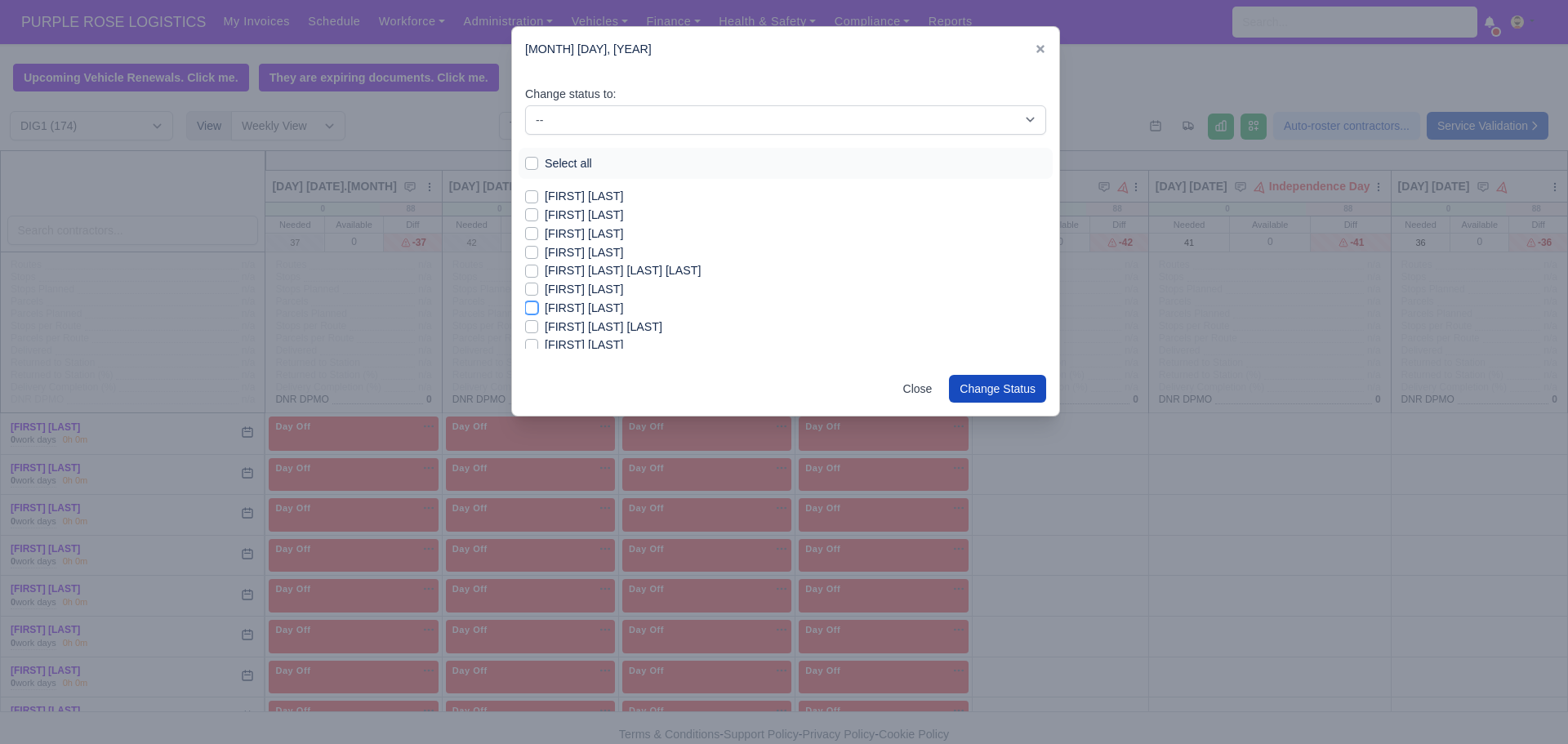 click on "[FIRST] [LAST]" at bounding box center (532, 305) 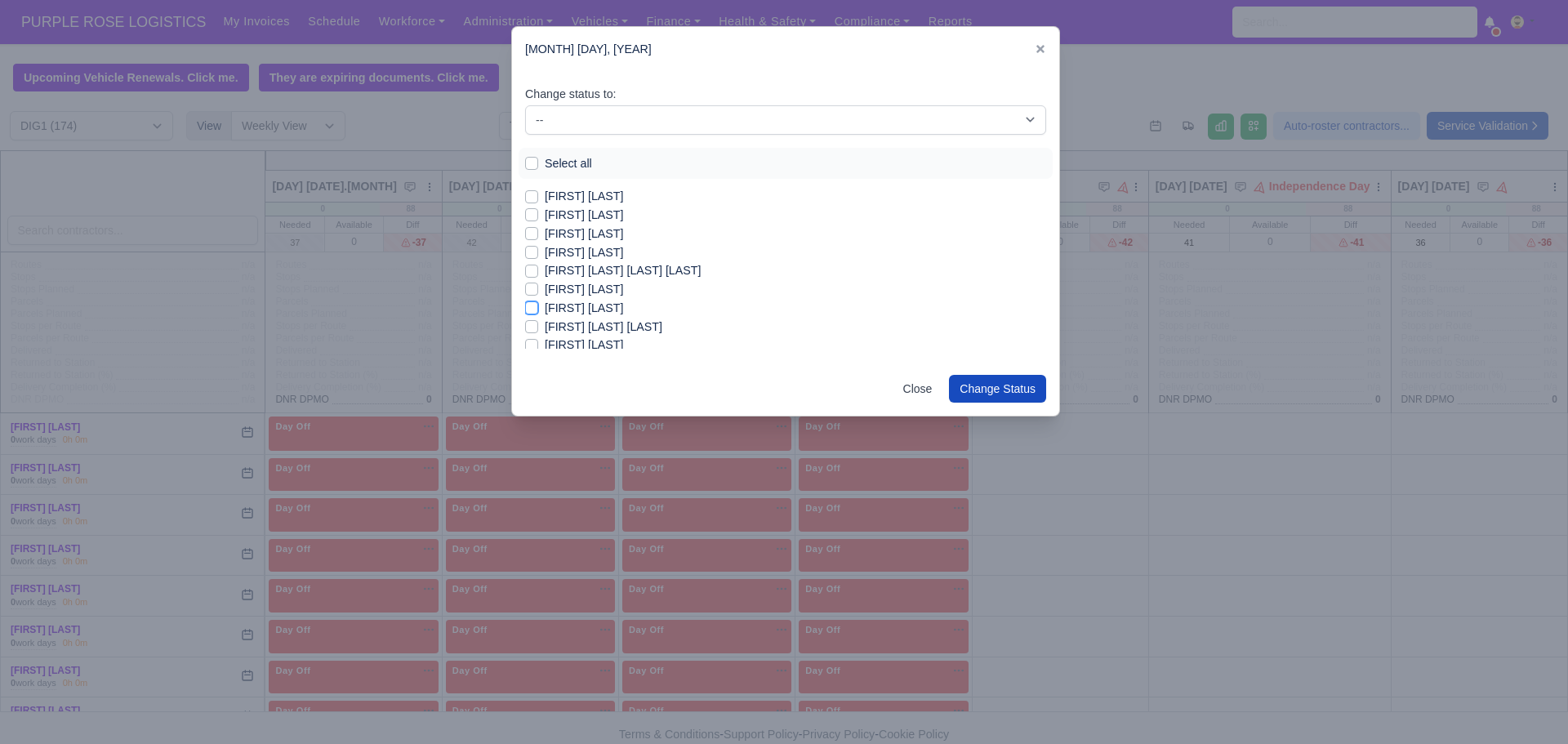checkbox on "true" 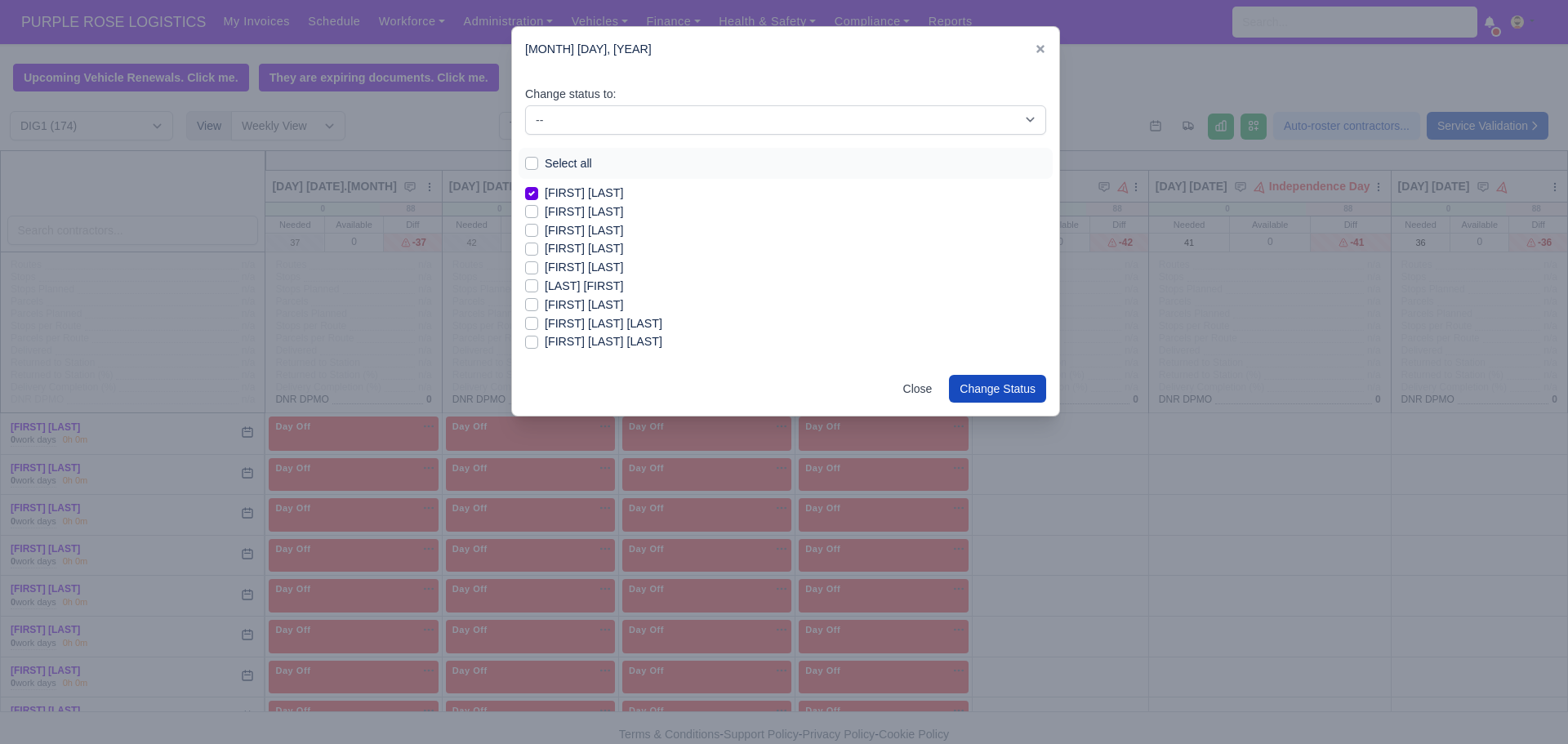 scroll, scrollTop: 751, scrollLeft: 0, axis: vertical 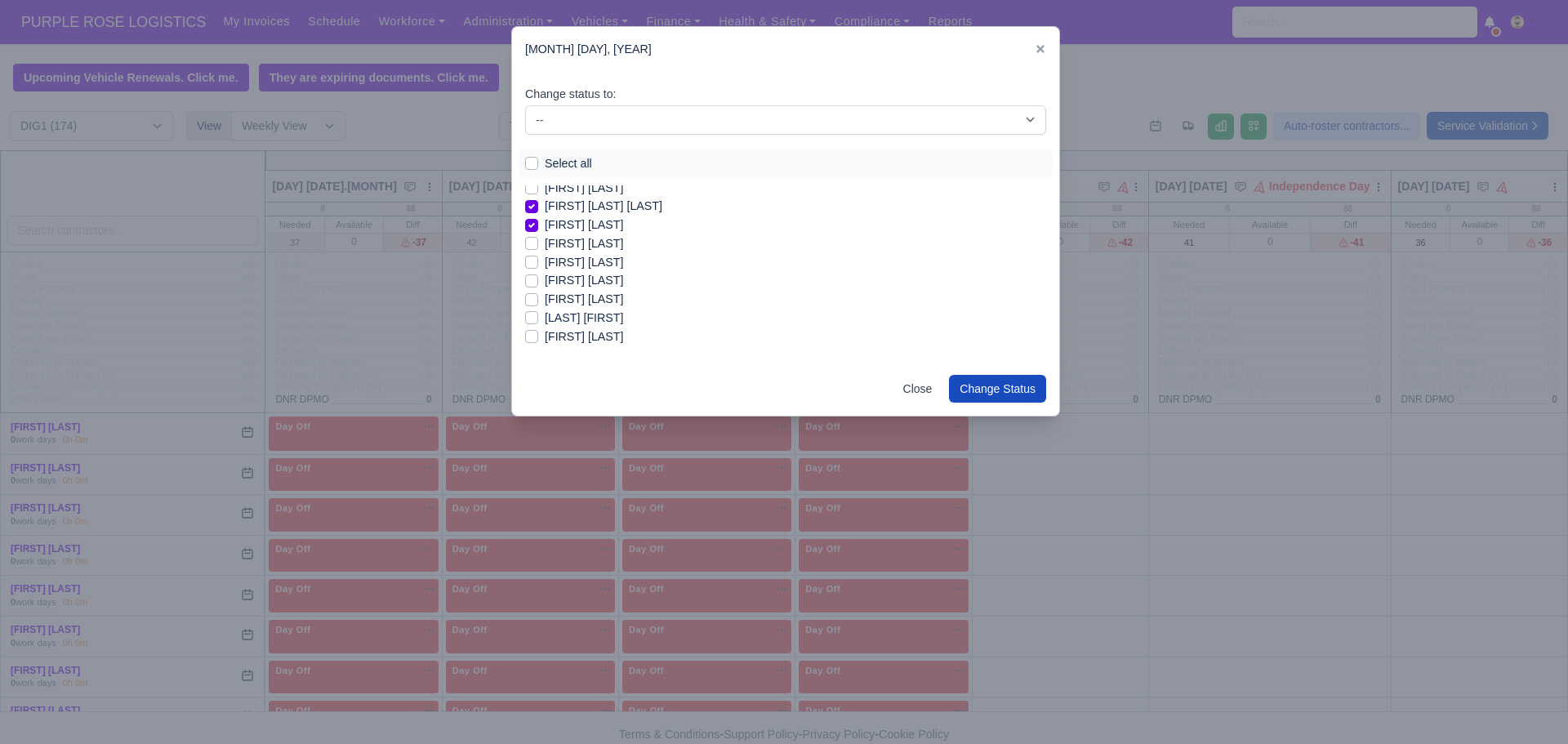 click on "[FIRST] [LAST]" at bounding box center [584, 336] 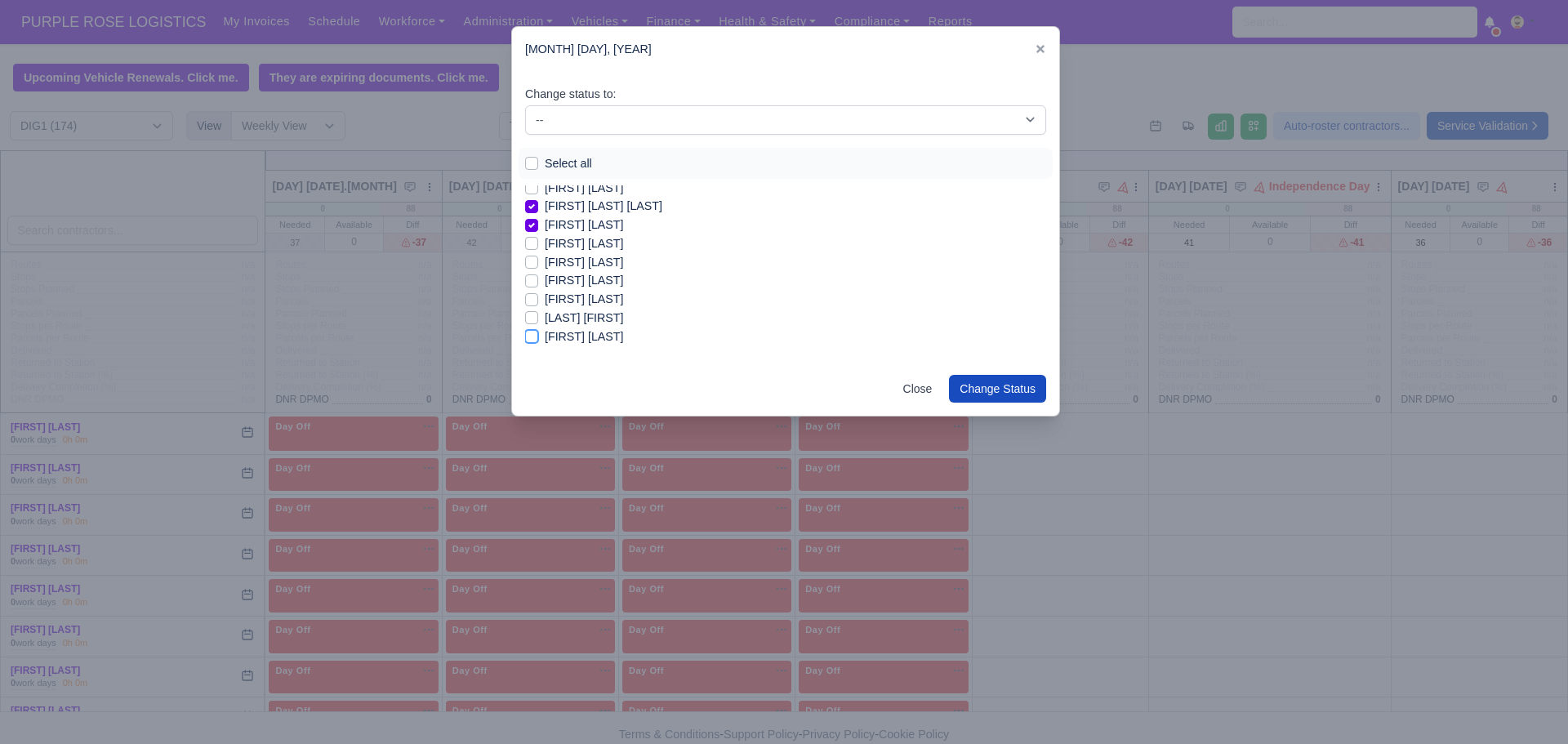 click on "[FIRST] [LAST]" at bounding box center (532, 334) 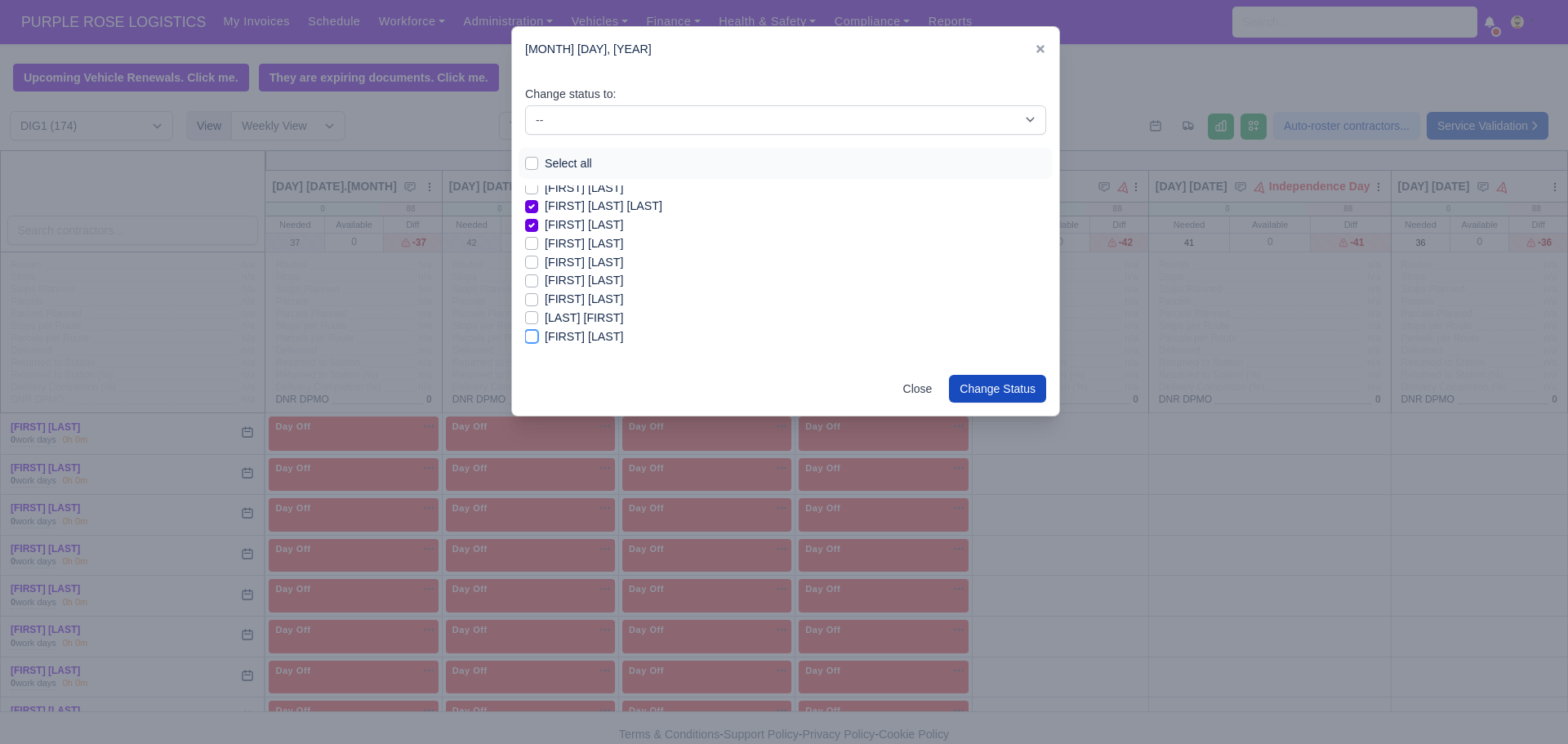 checkbox on "true" 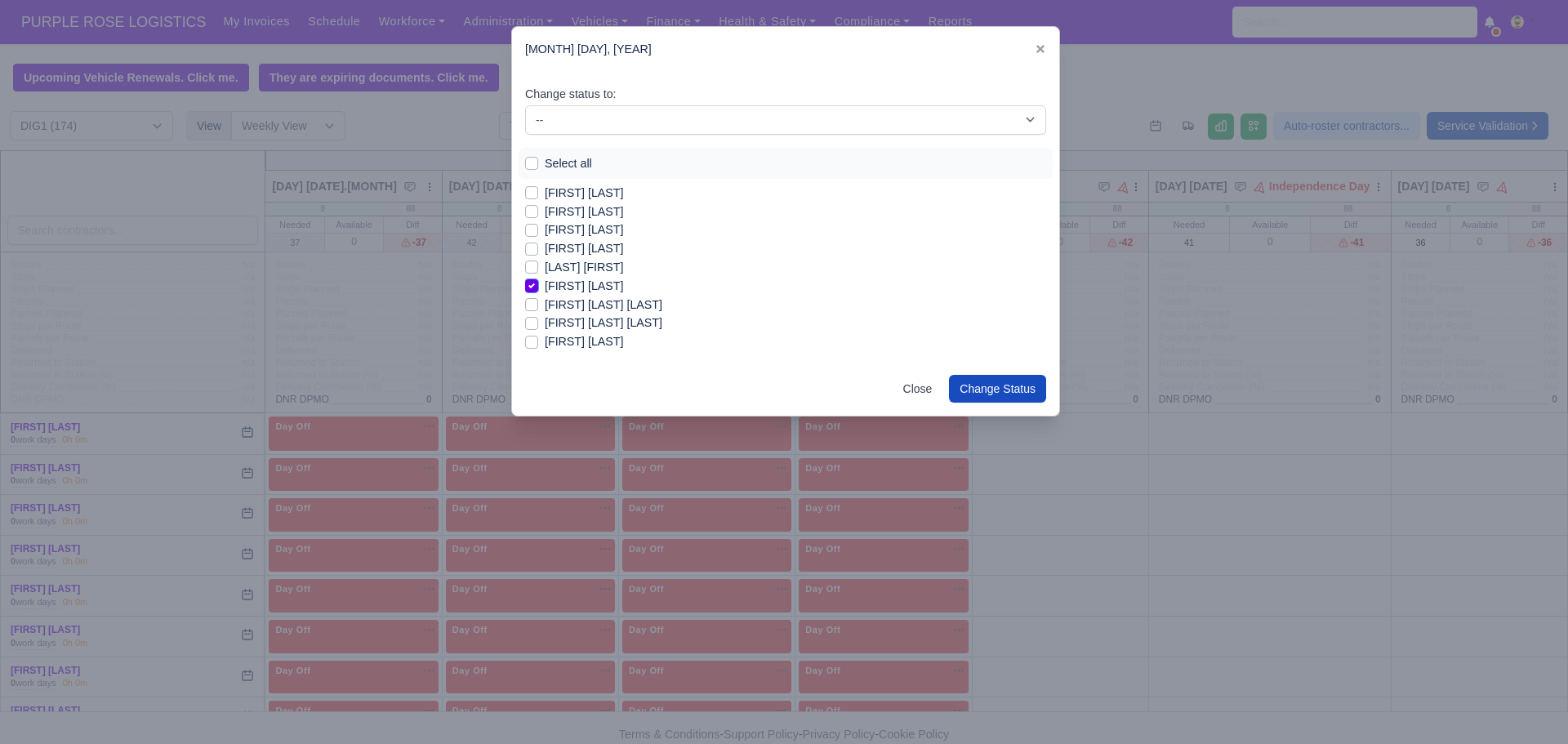 scroll, scrollTop: 817, scrollLeft: 0, axis: vertical 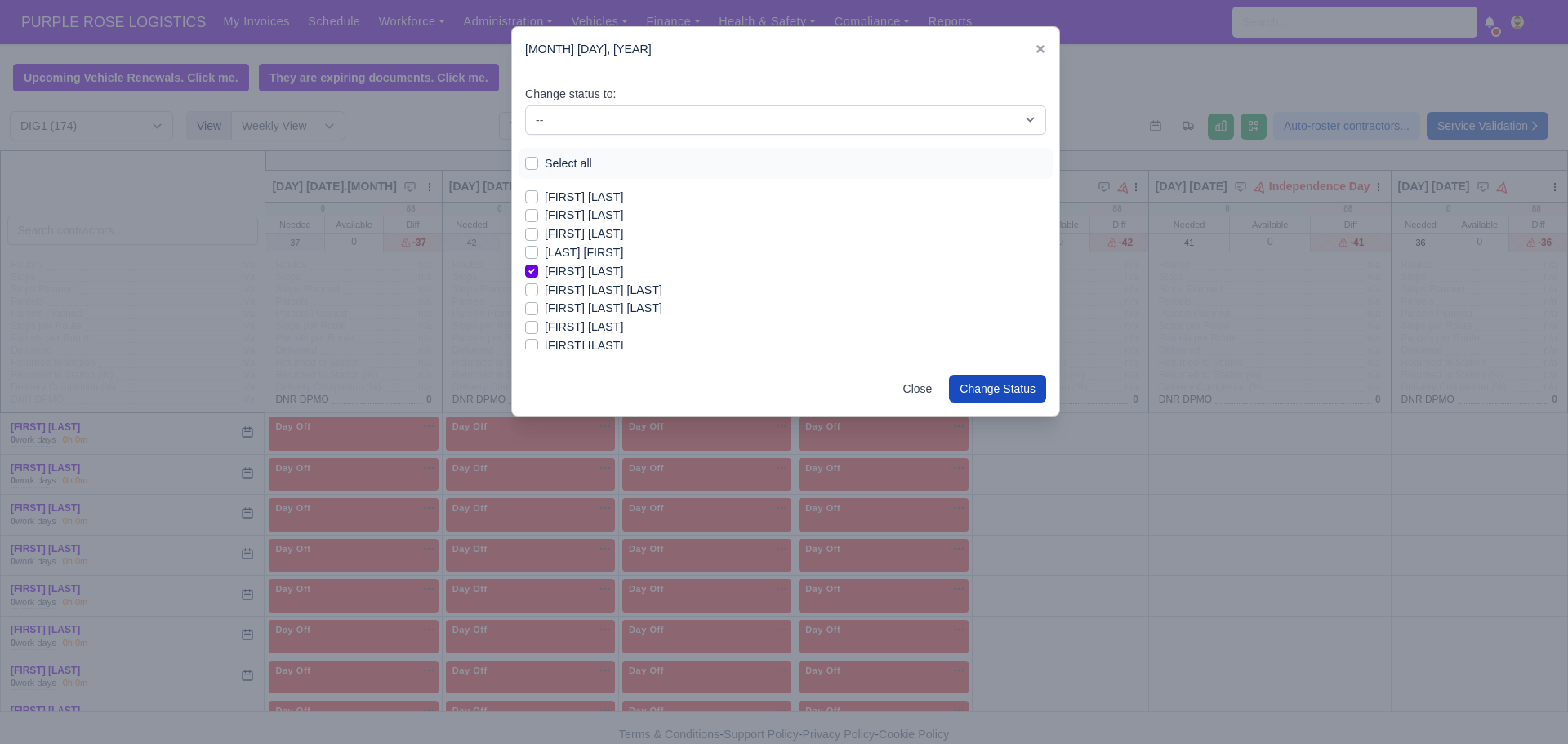 click on "[FIRST] [LAST] [LAST]" at bounding box center (604, 290) 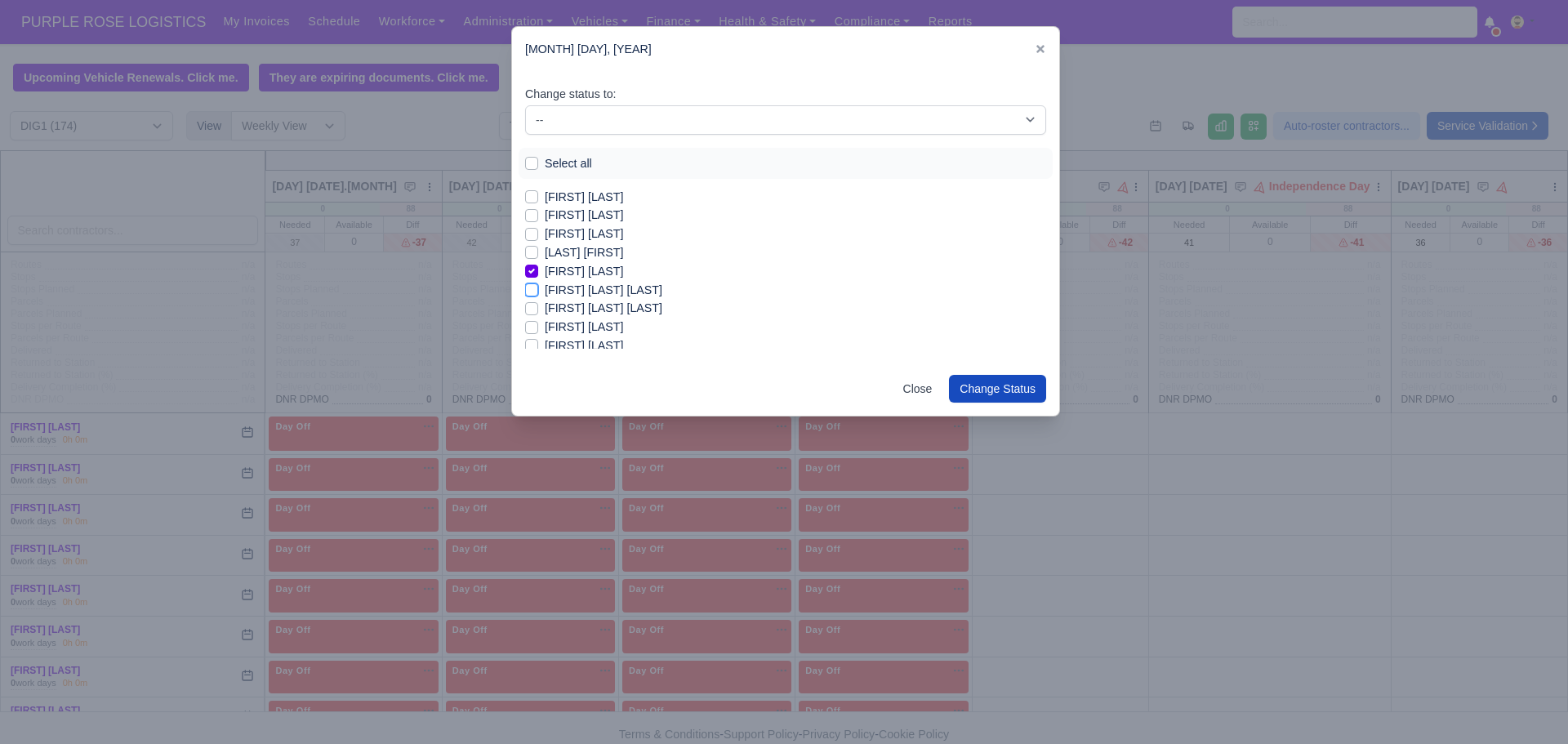 click on "[FIRST] [LAST] [LAST]" at bounding box center (532, 287) 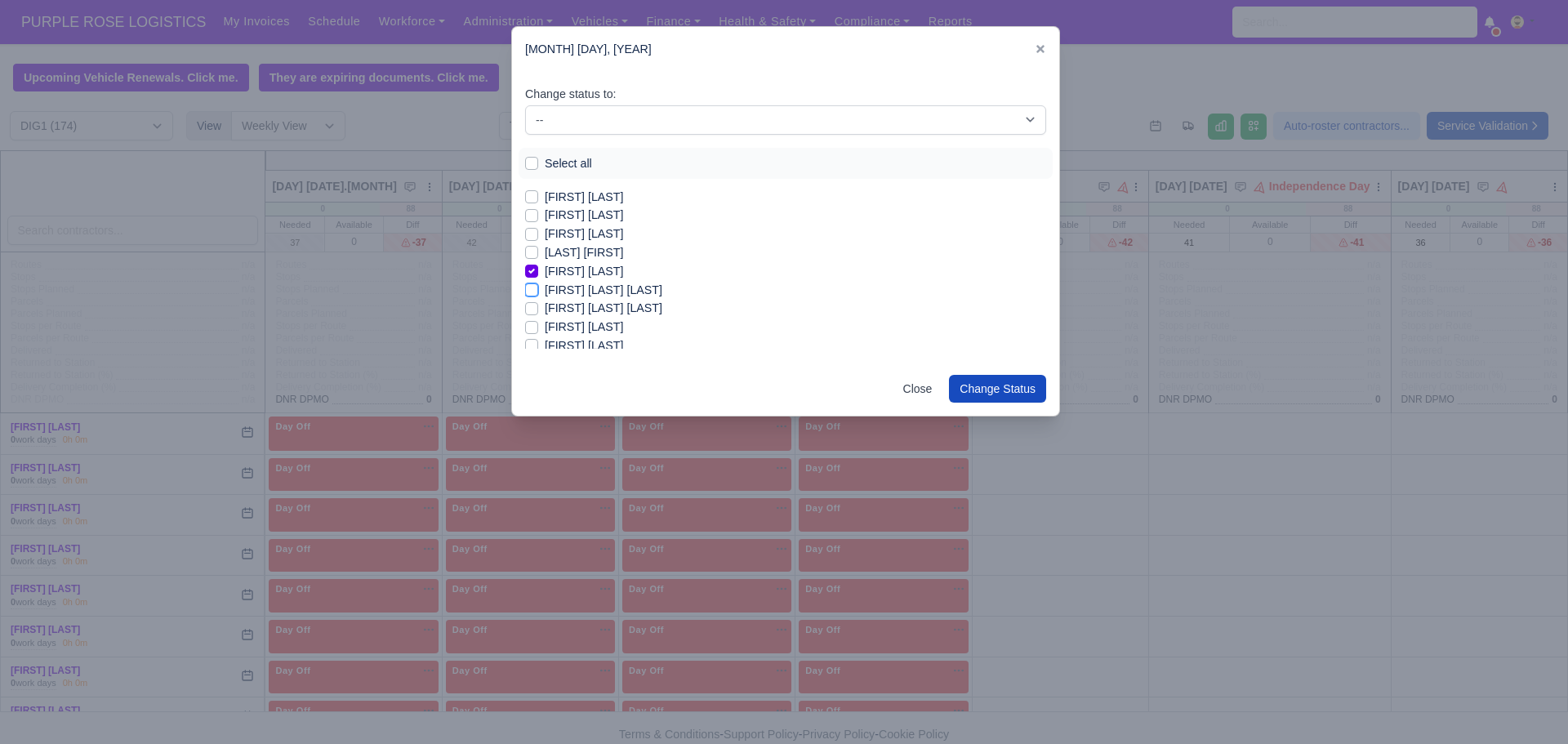 checkbox on "true" 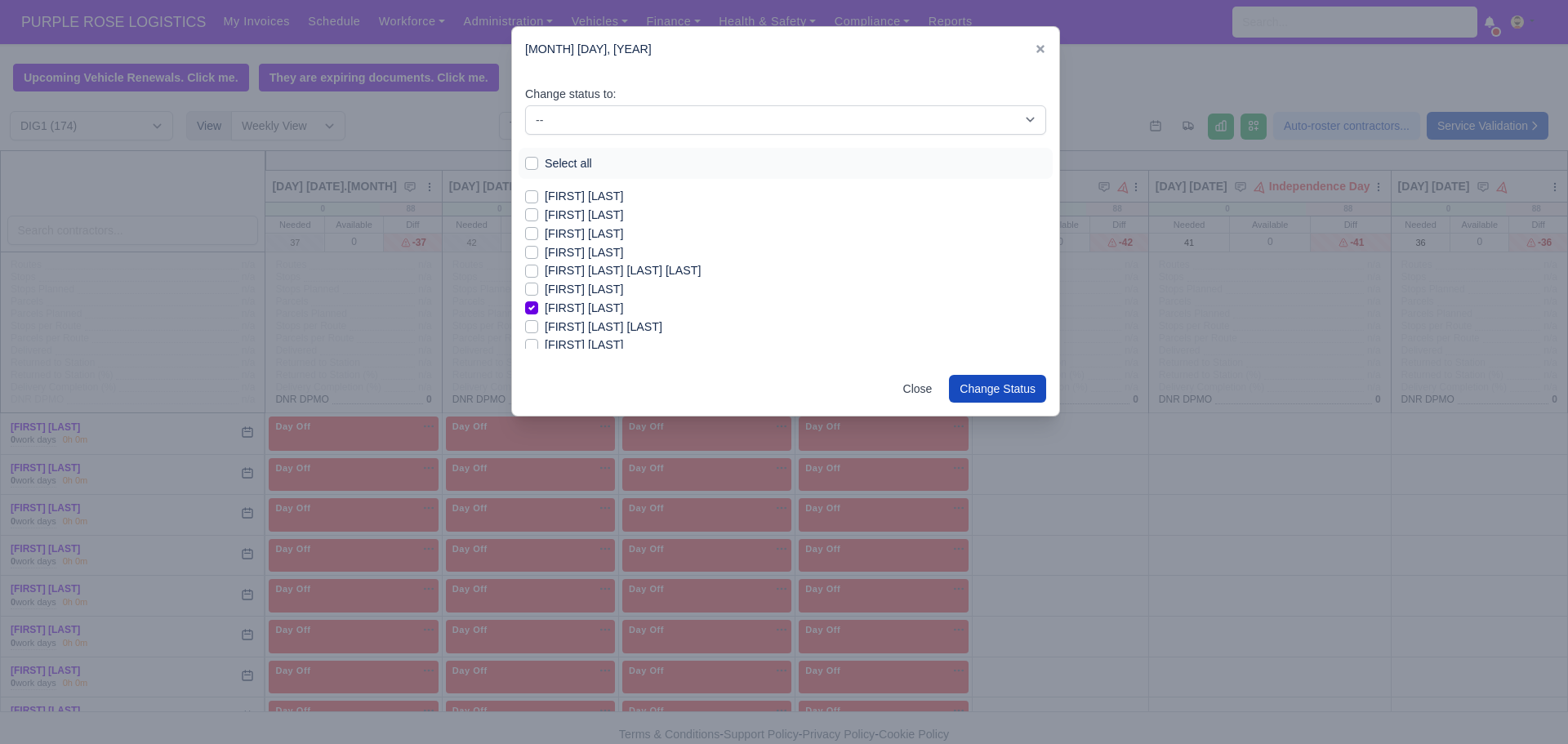 scroll, scrollTop: 980, scrollLeft: 0, axis: vertical 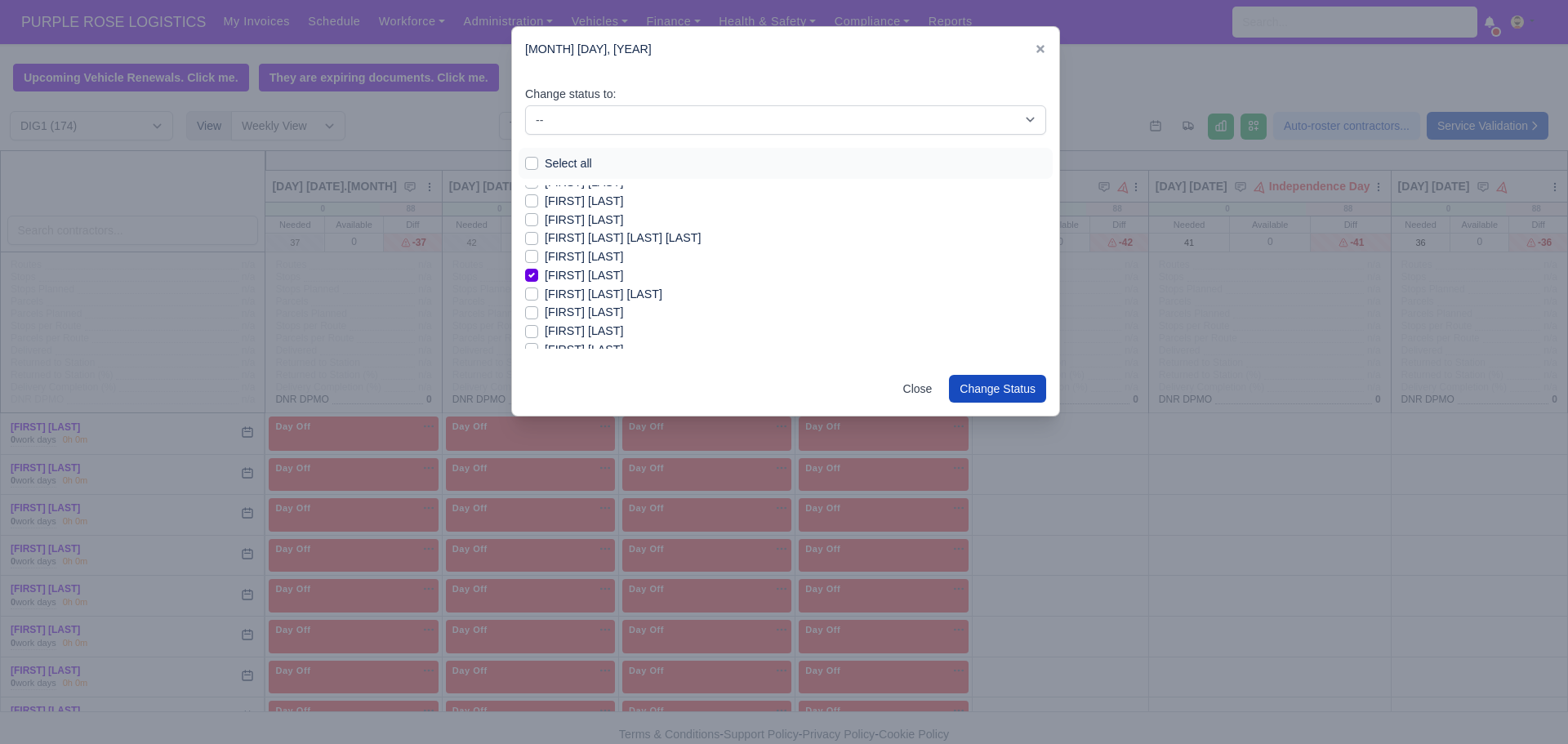 click on "[FIRST] [LAST] [LAST]" at bounding box center (584, 312) 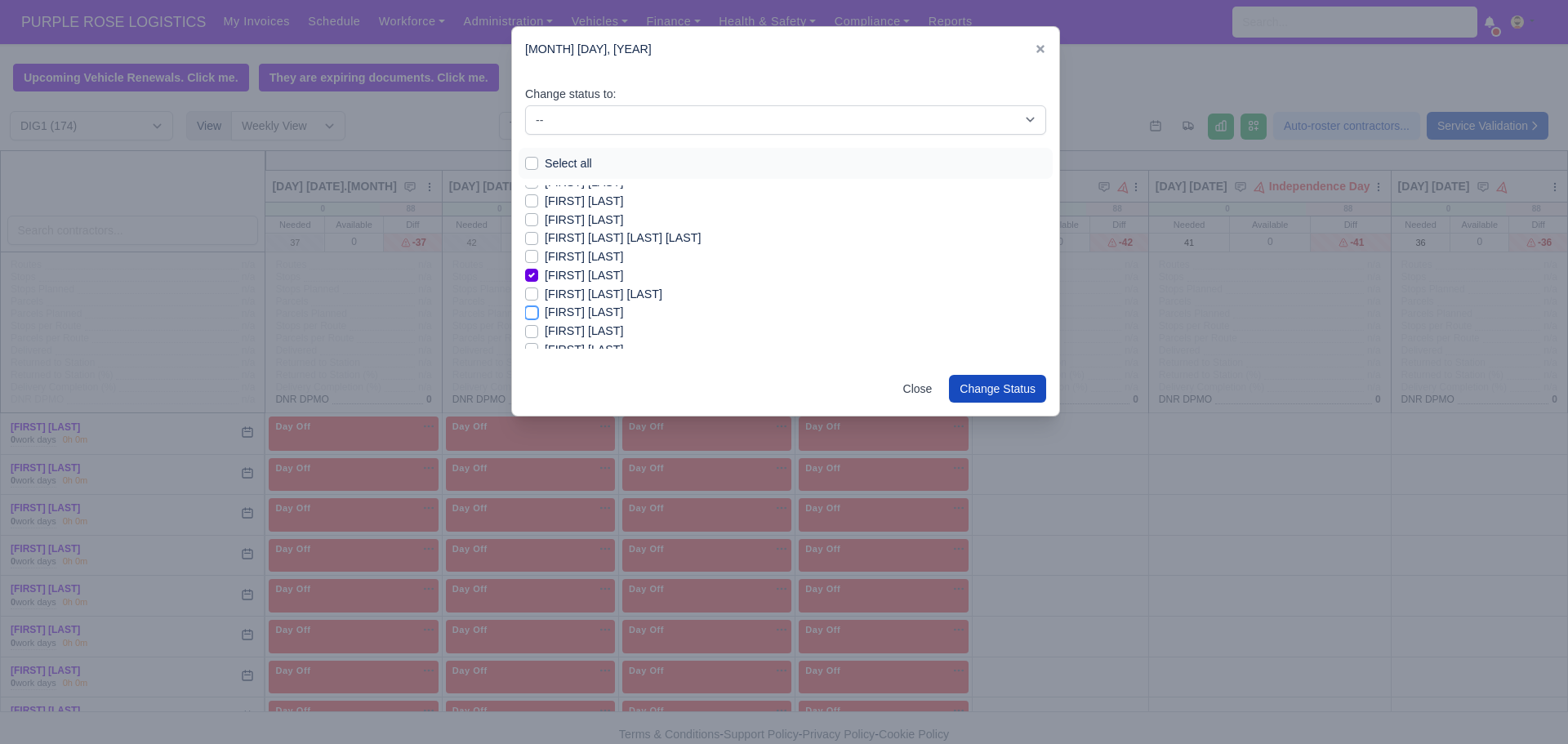 click on "[FIRST] [LAST] [LAST]" at bounding box center (532, 310) 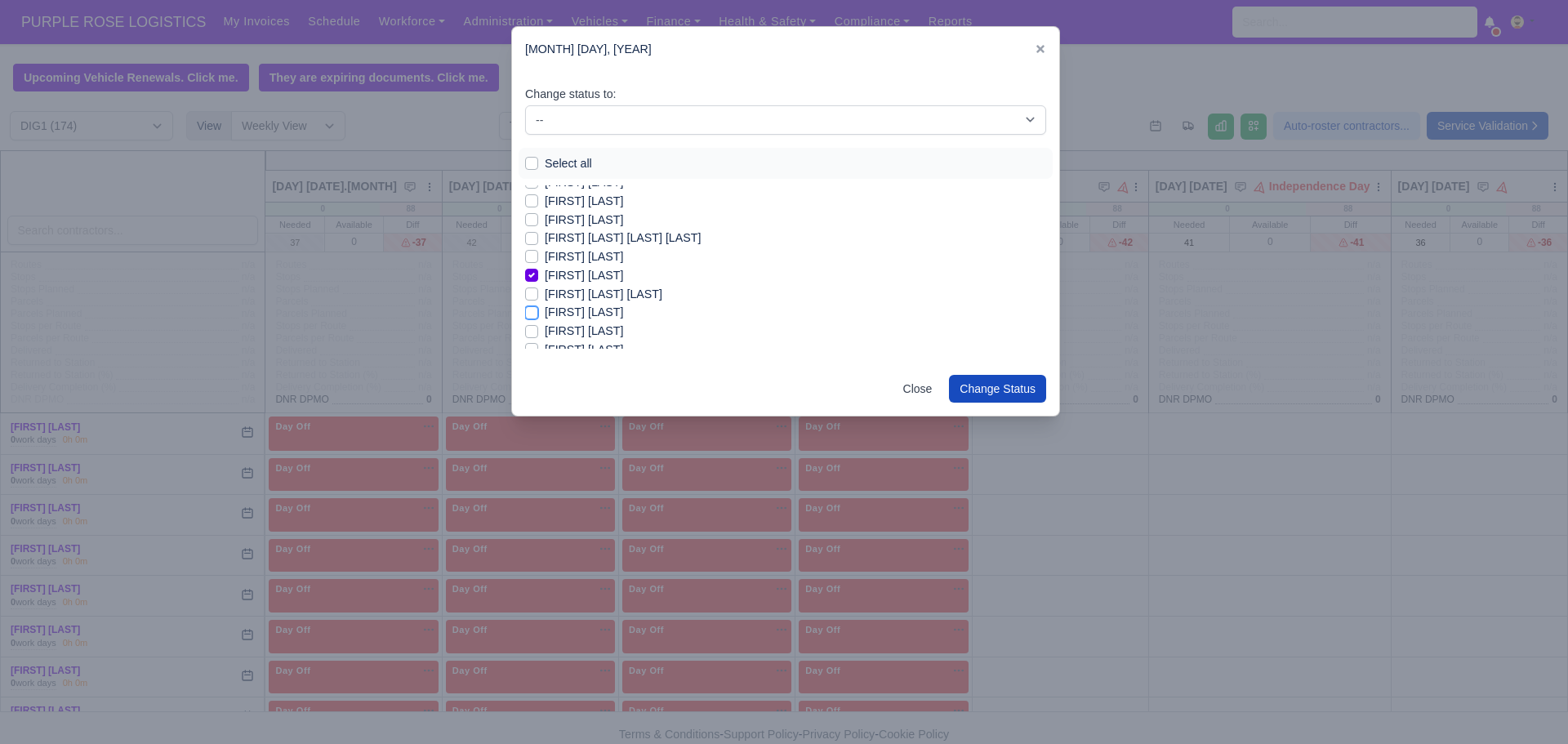 checkbox on "true" 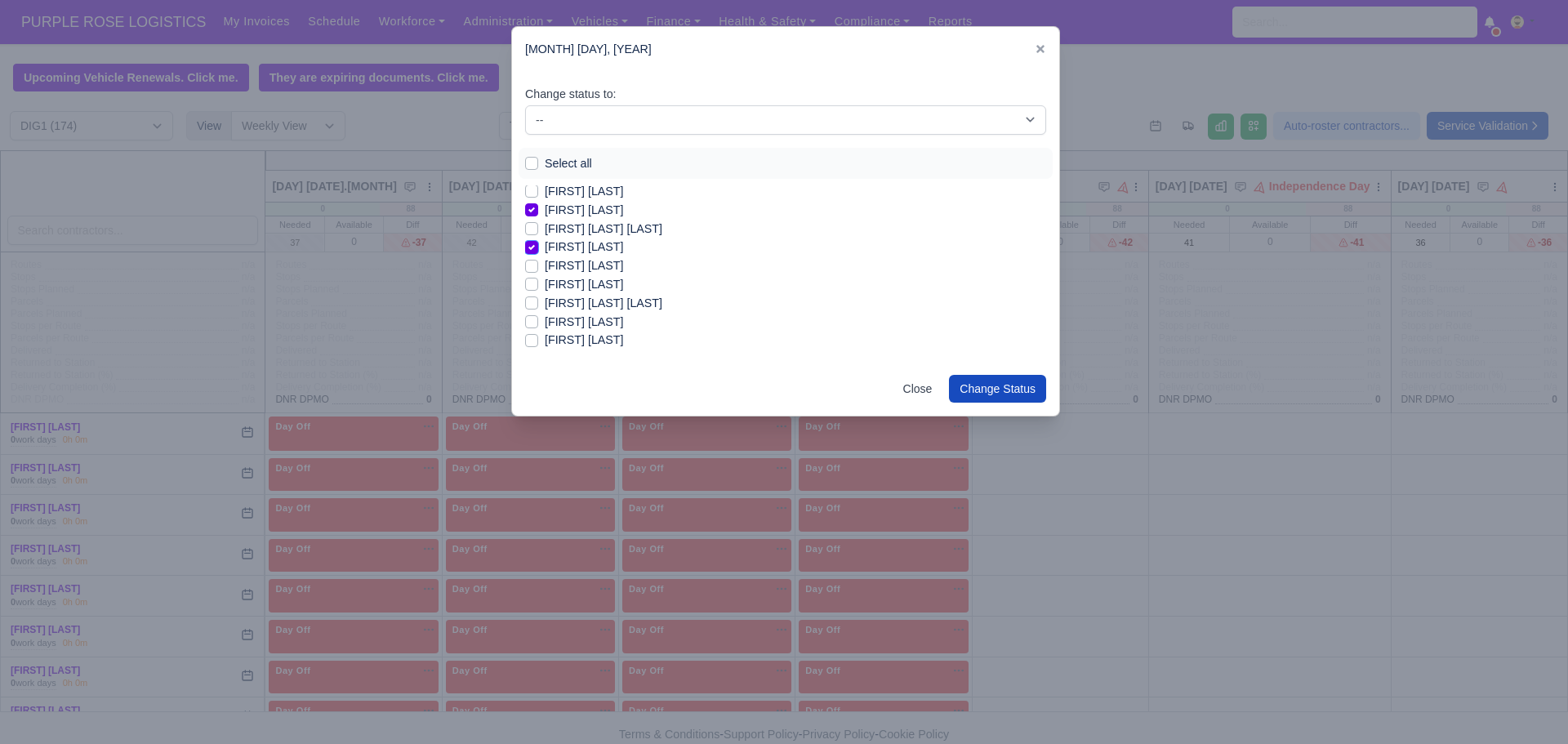 scroll, scrollTop: 1078, scrollLeft: 0, axis: vertical 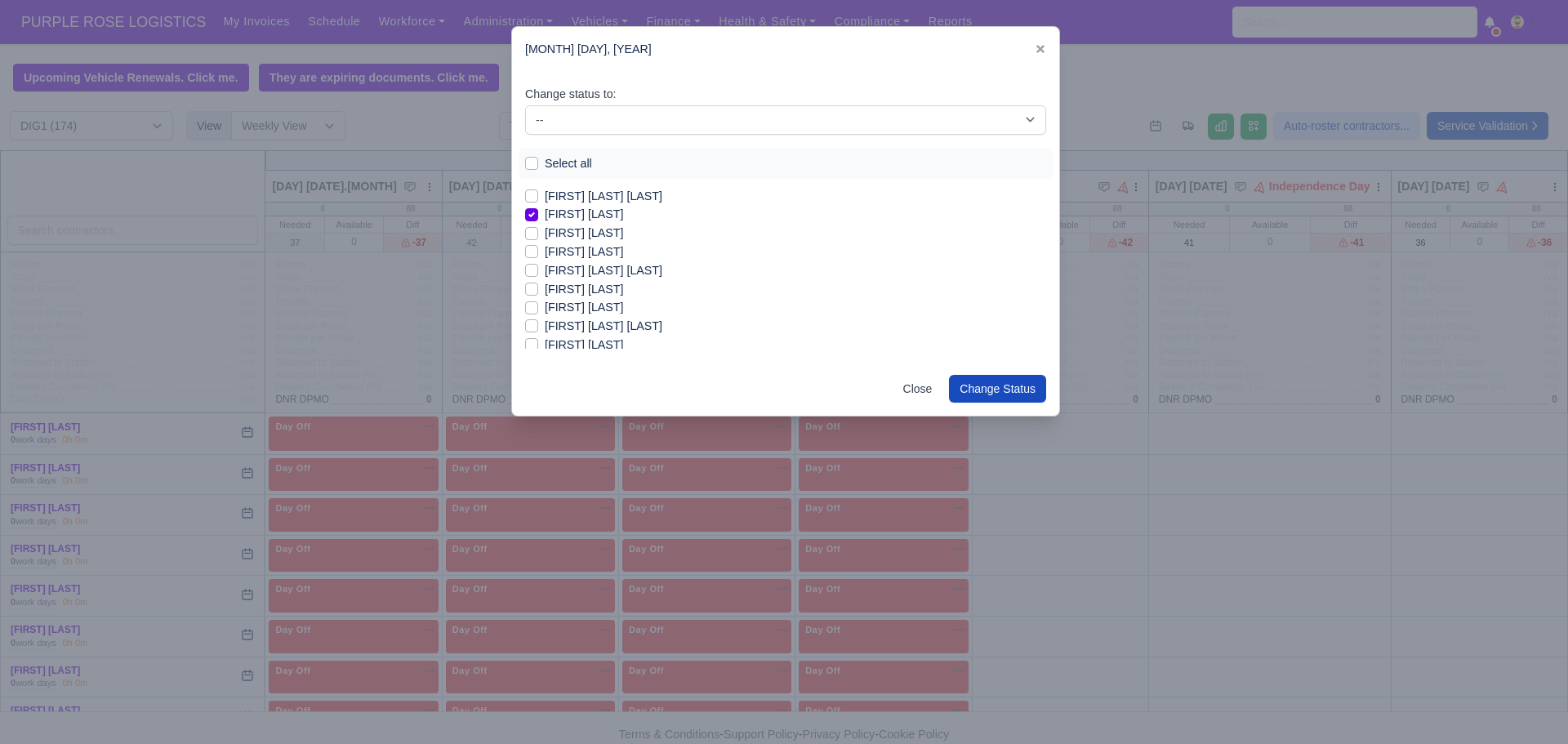 click on "[FIRST] [LAST]" at bounding box center [584, 289] 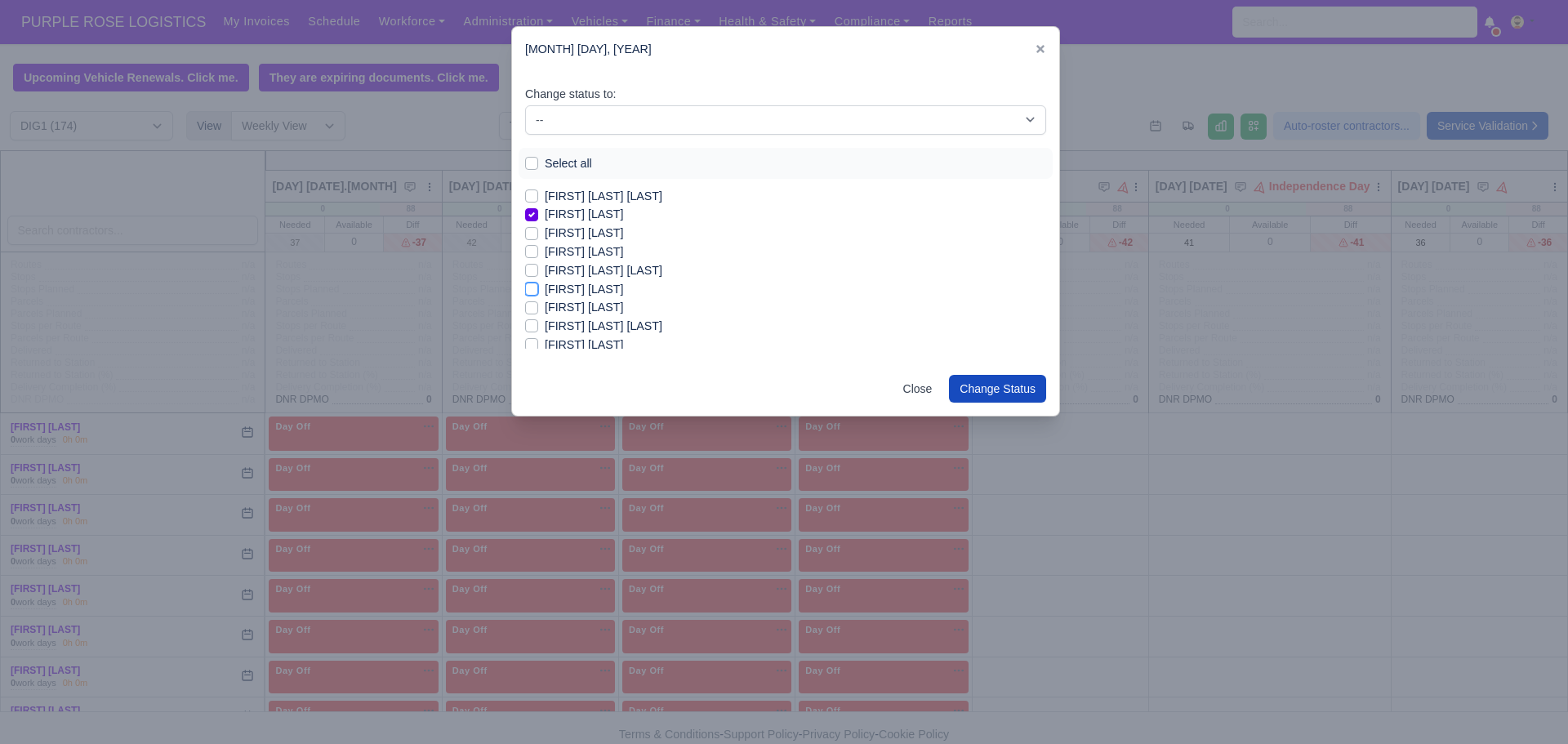 click on "[FIRST] [LAST]" at bounding box center [532, 287] 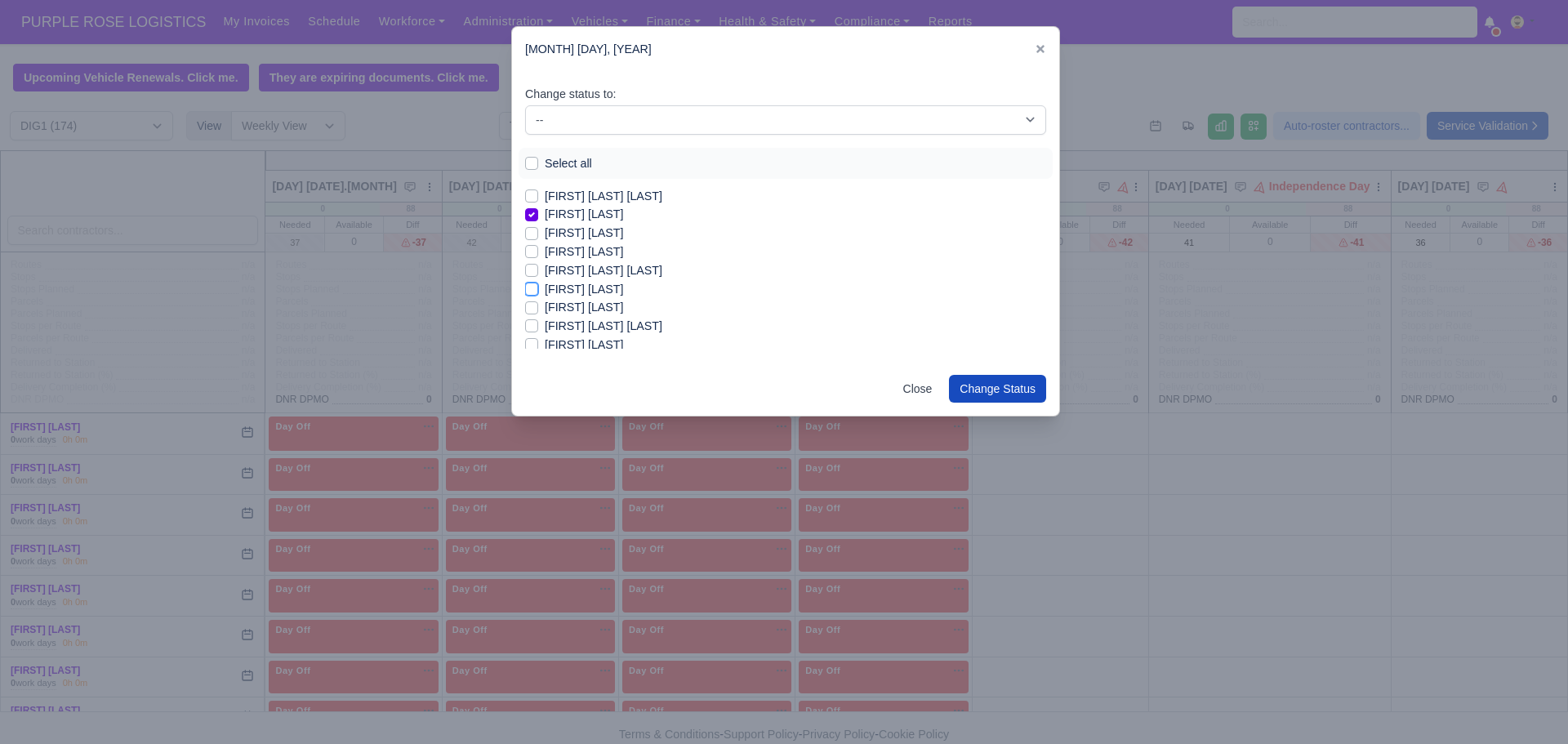 checkbox on "true" 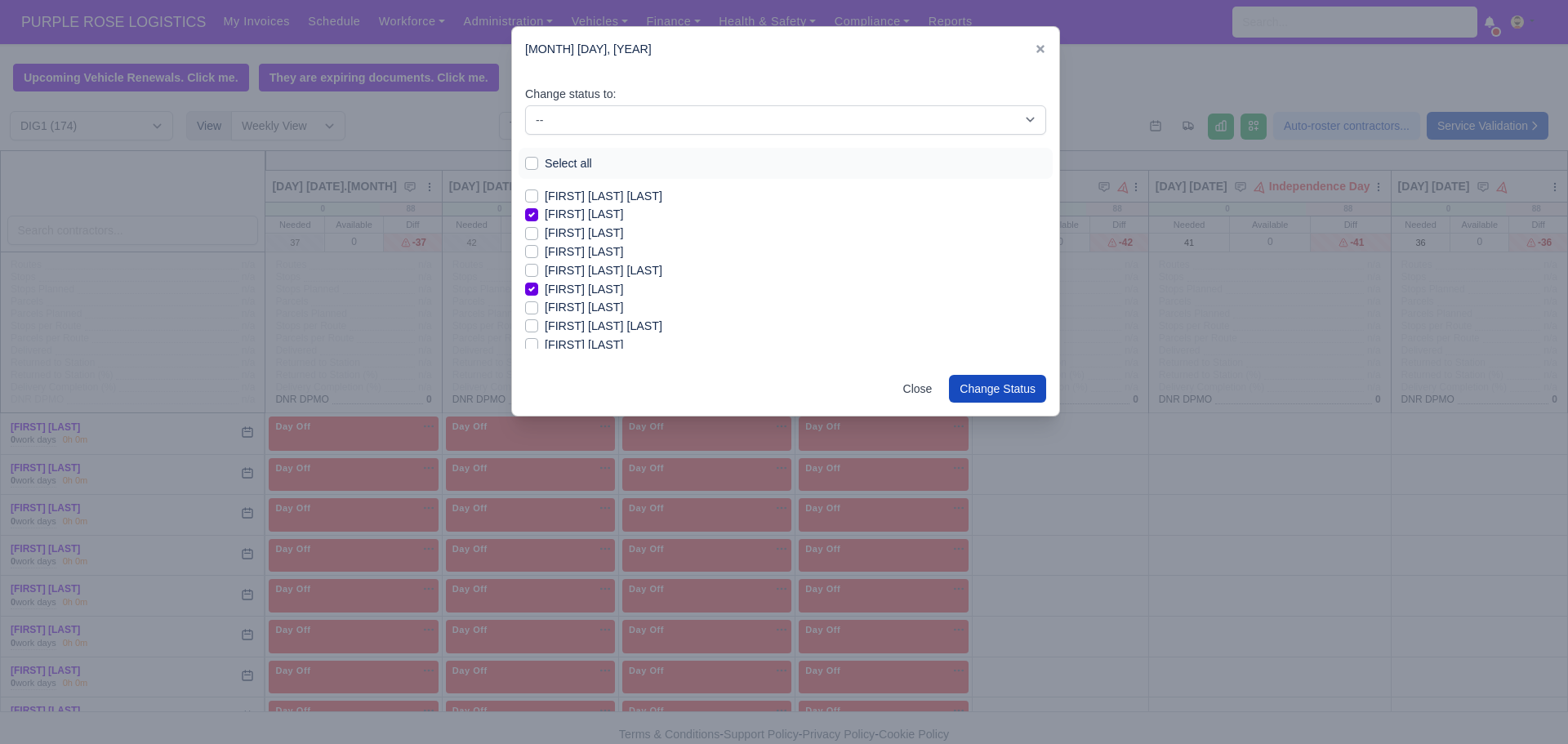 click on "[FIRST] [LAST]" at bounding box center (584, 307) 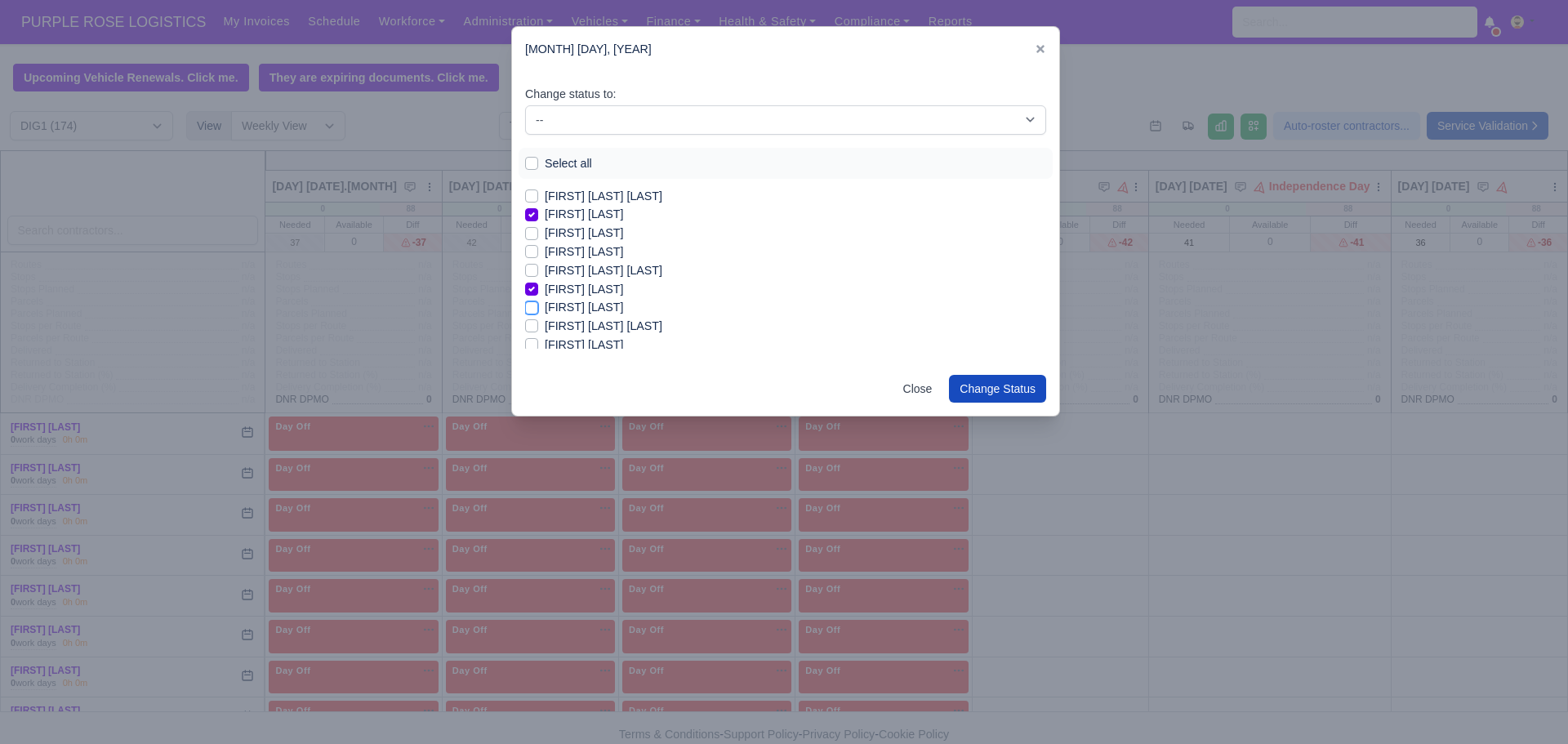 click on "[FIRST] [LAST]" at bounding box center (532, 305) 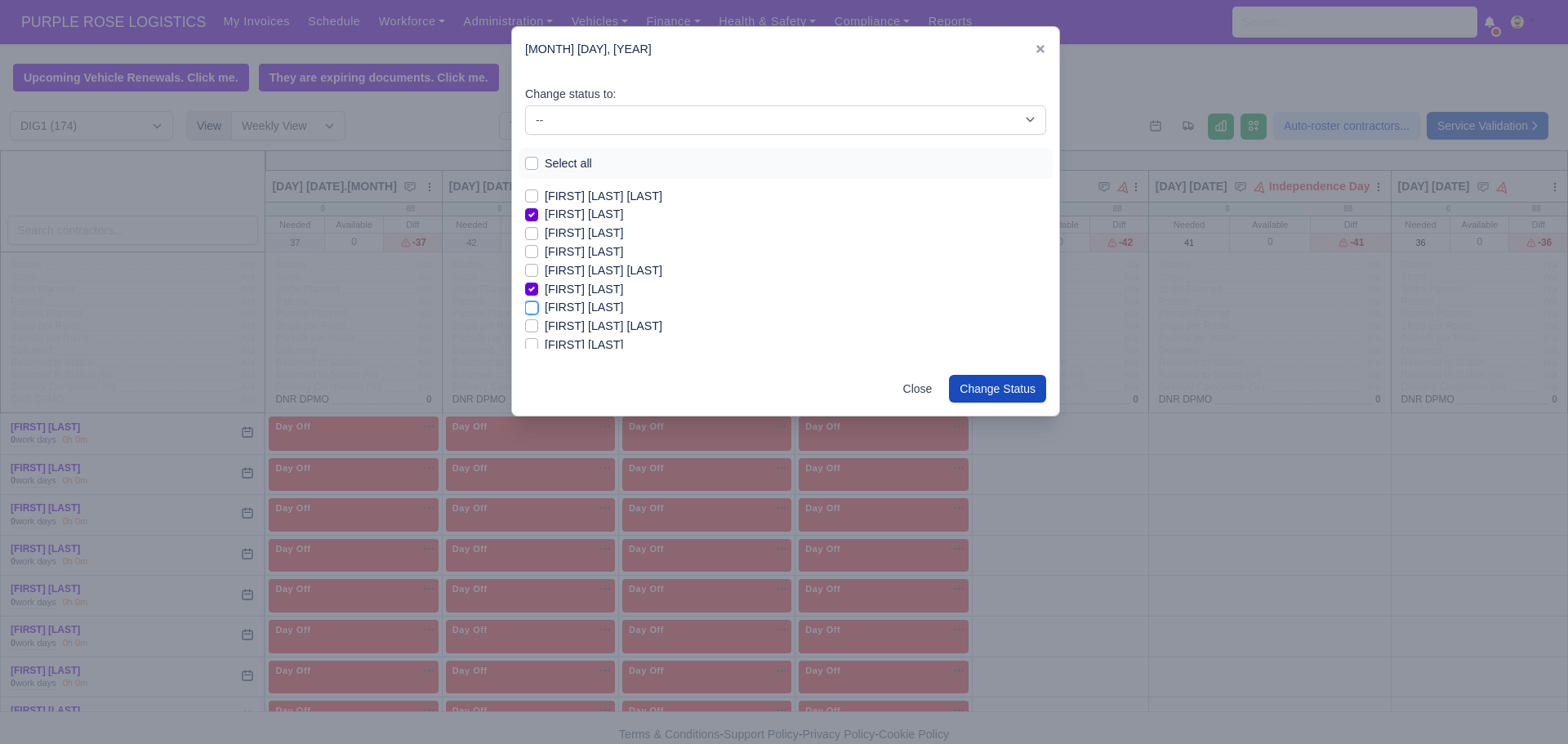 checkbox on "true" 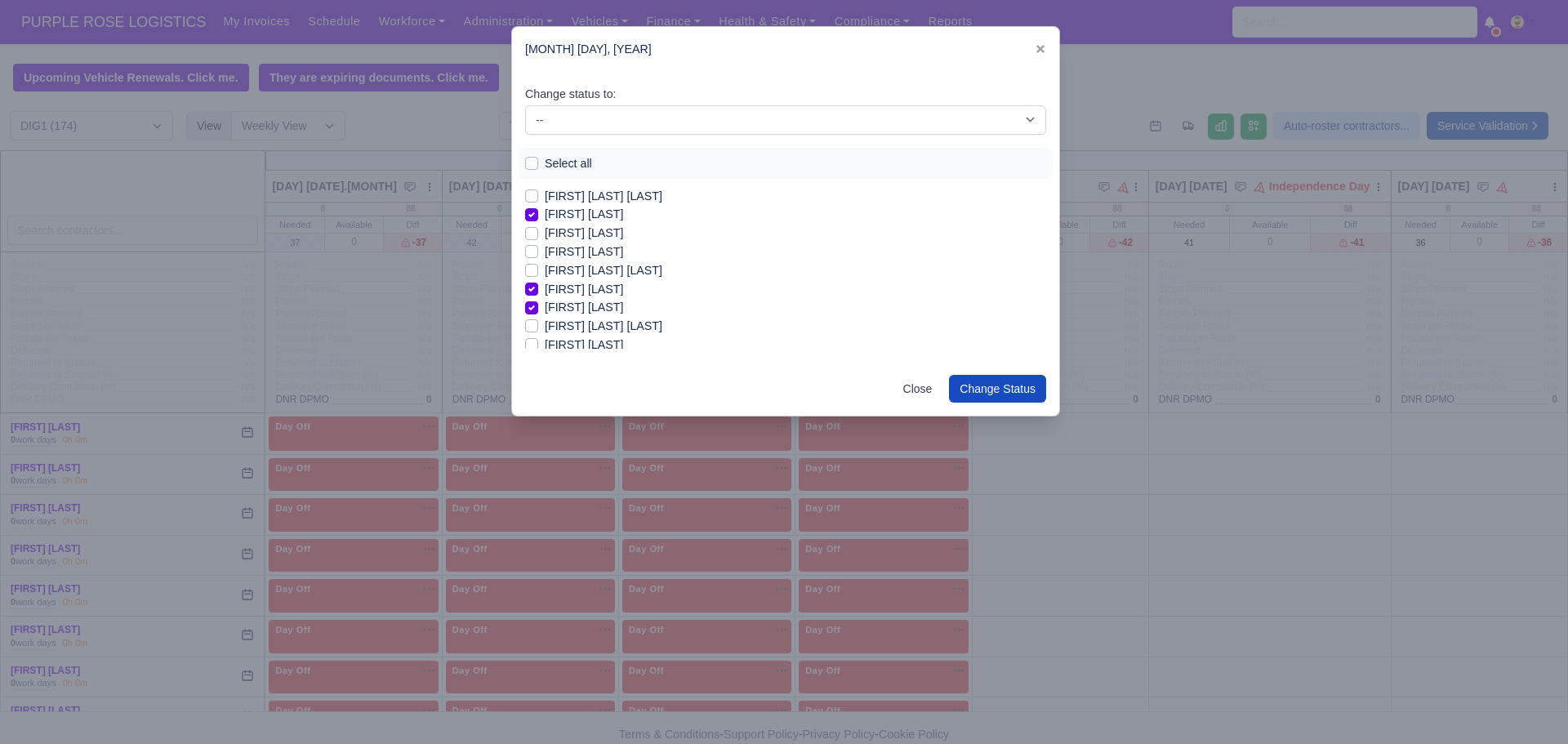 click on "[FIRST] [LAST] [LAST]" at bounding box center (604, 326) 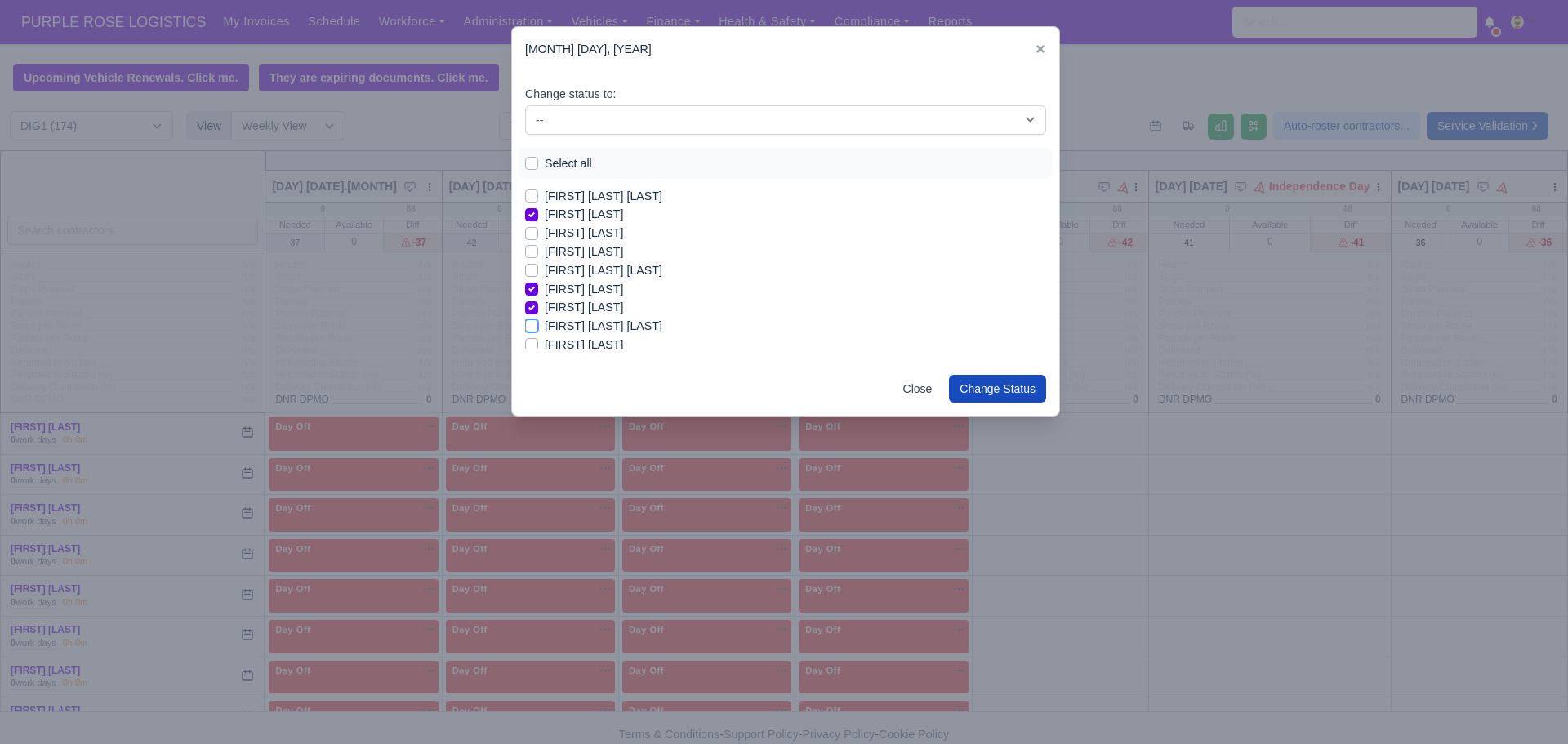 click on "[FIRST] [LAST] [LAST]" at bounding box center [532, 323] 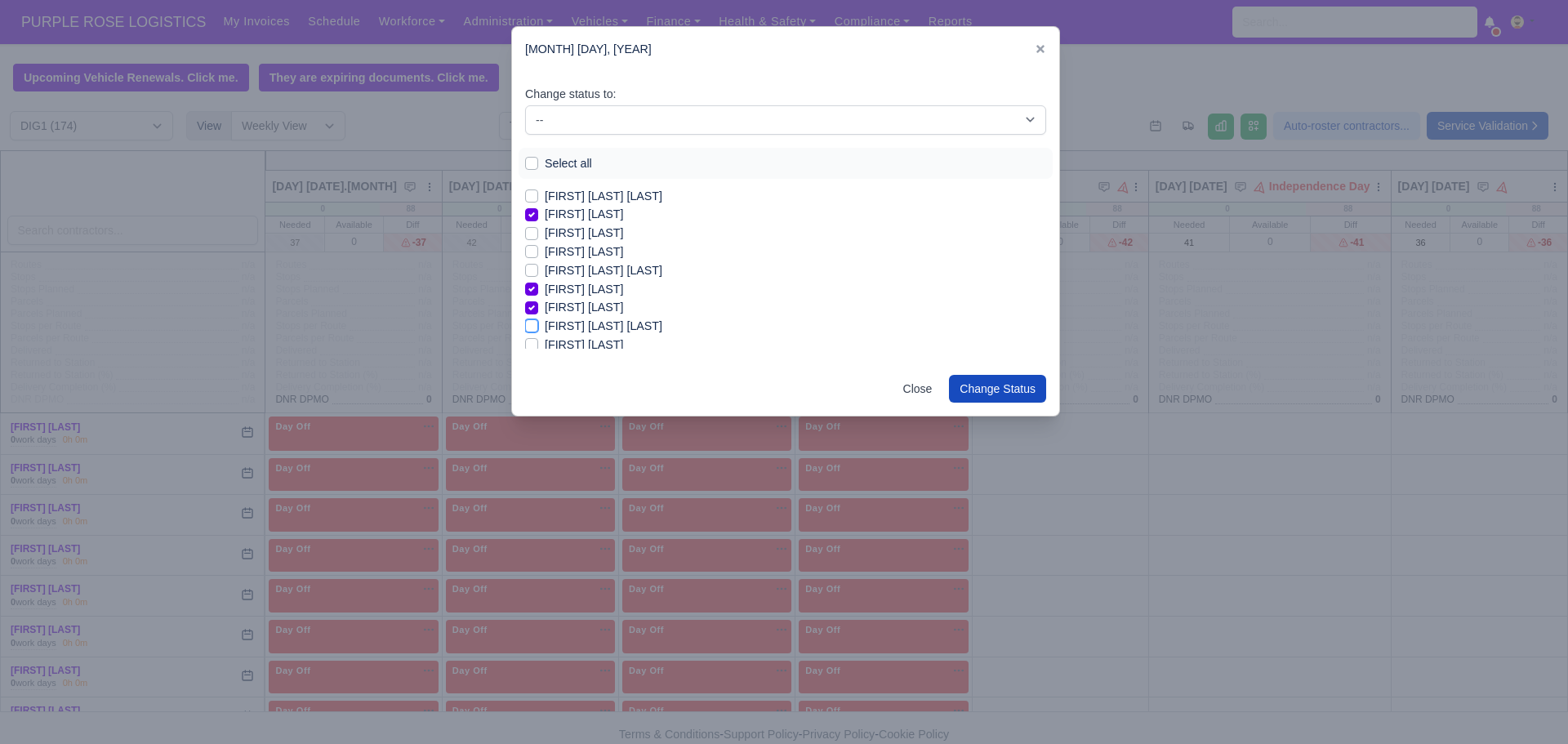 checkbox on "true" 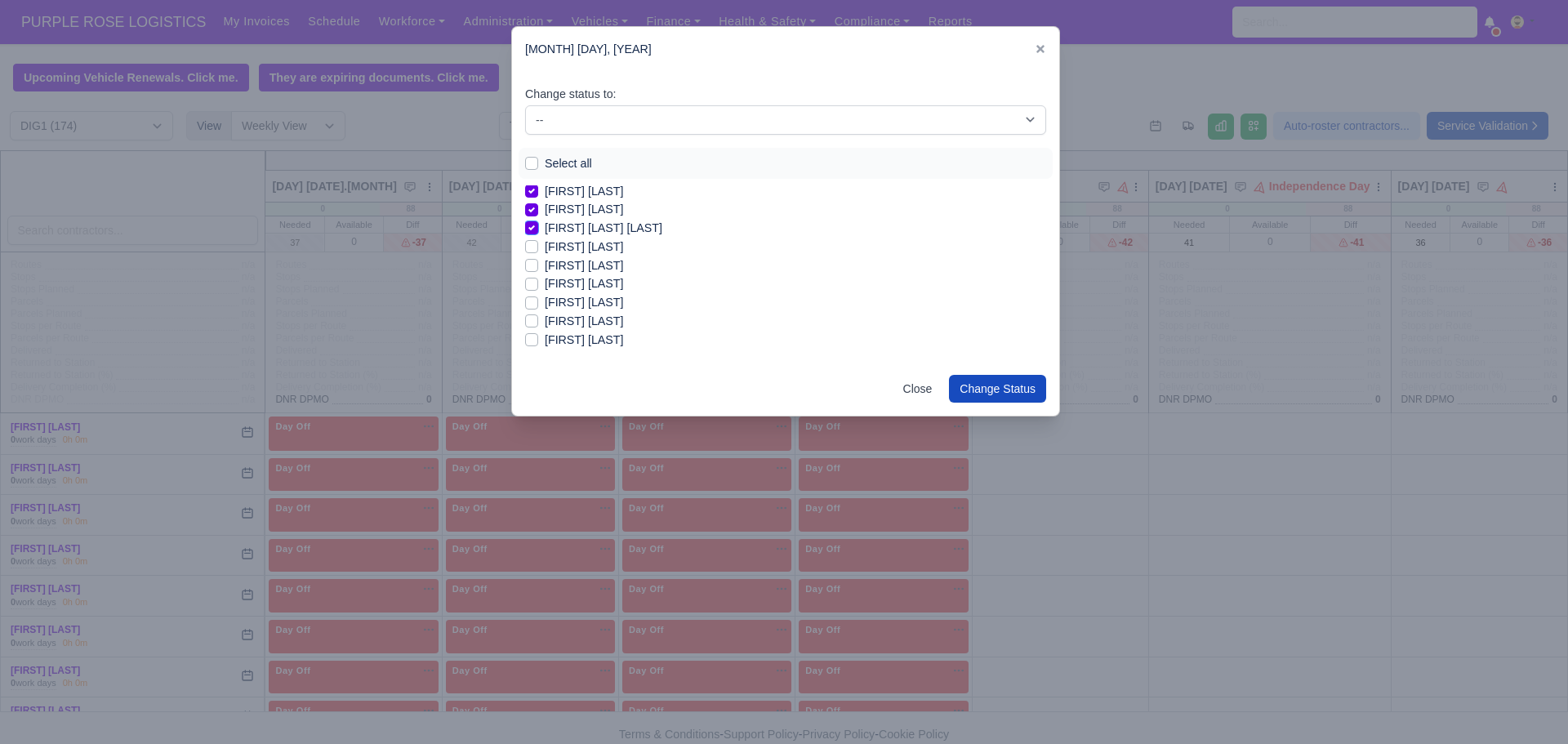 scroll, scrollTop: 1209, scrollLeft: 0, axis: vertical 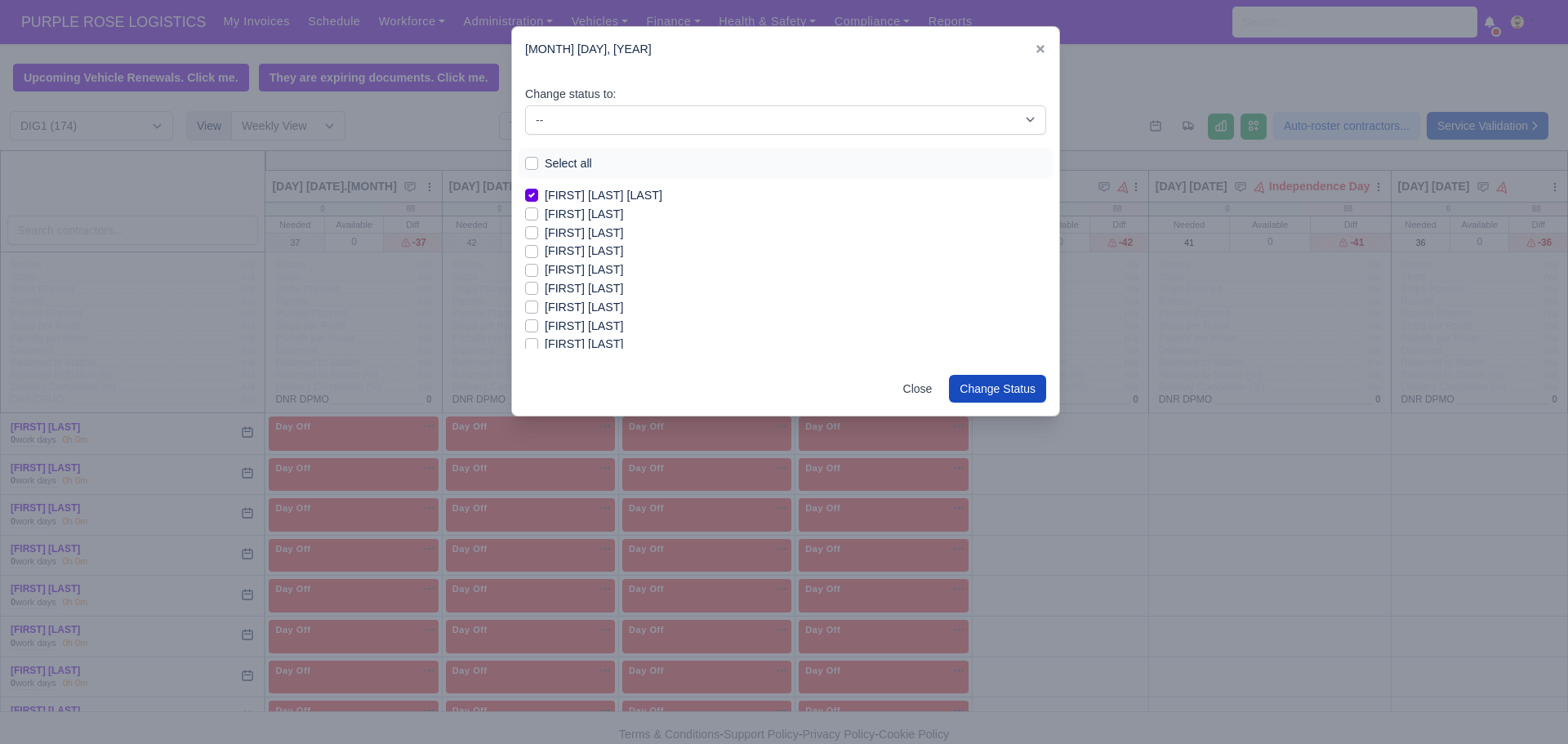 click on "[FIRST] [LAST]" at bounding box center (584, 326) 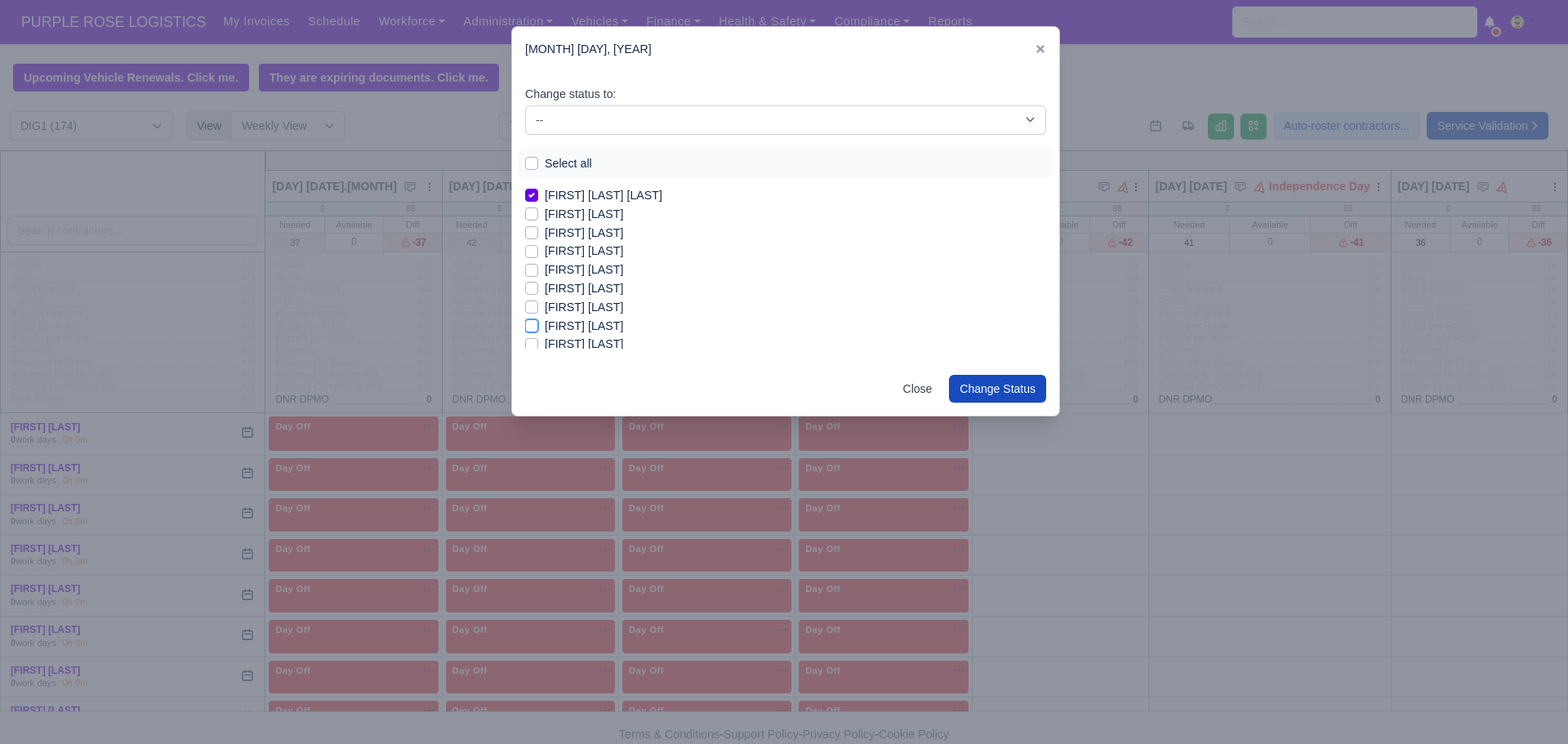 click on "[FIRST] [LAST]" at bounding box center [532, 323] 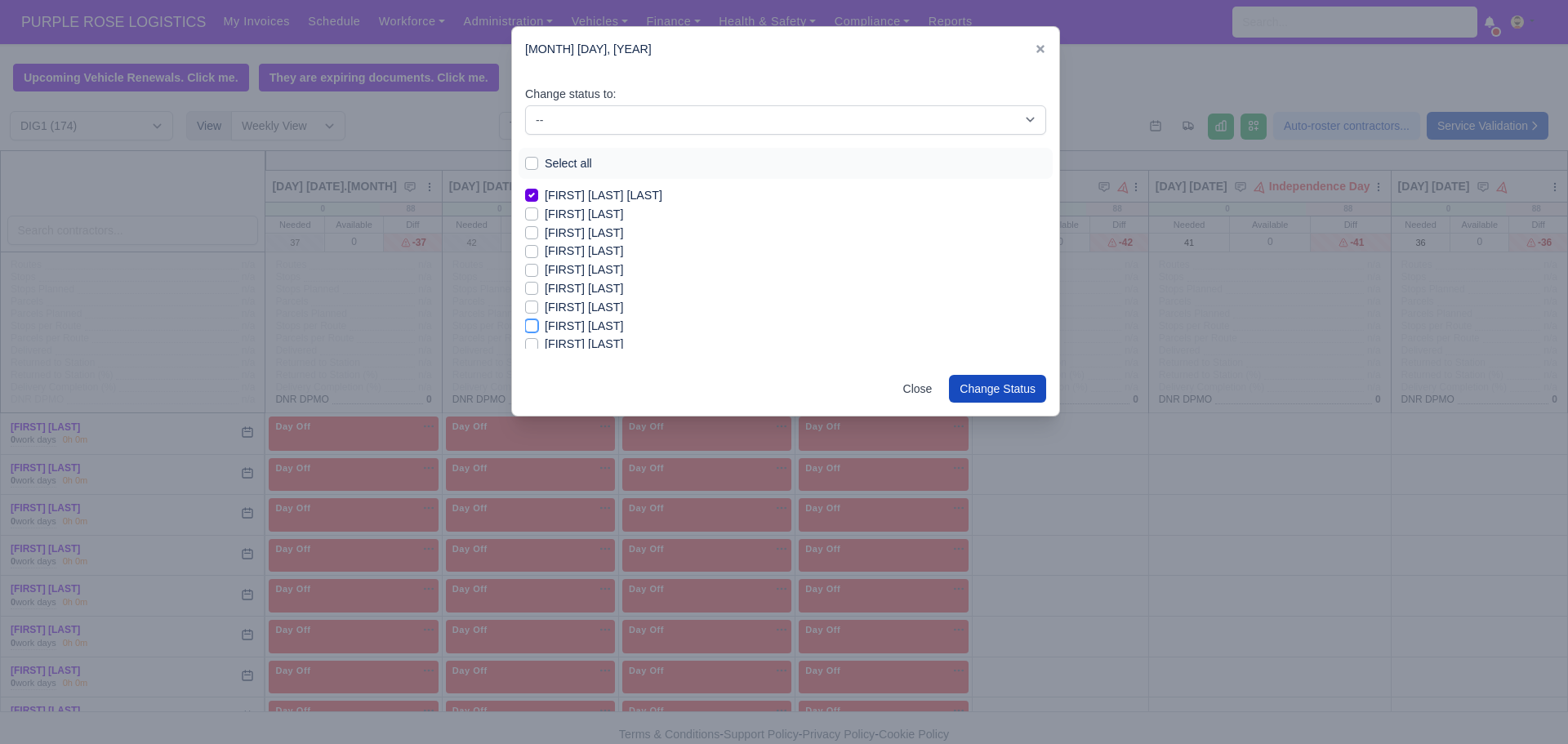 checkbox on "true" 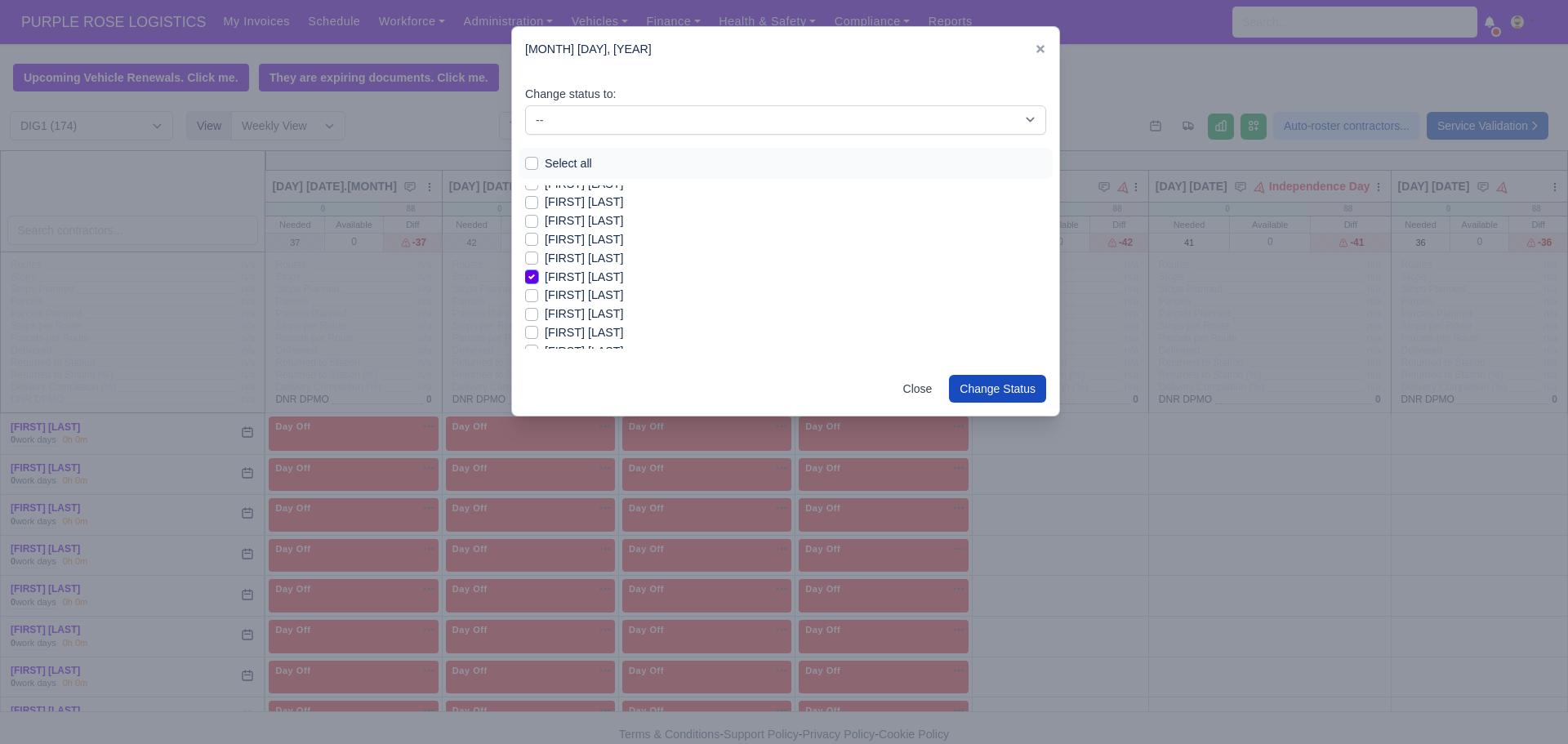 scroll, scrollTop: 1274, scrollLeft: 0, axis: vertical 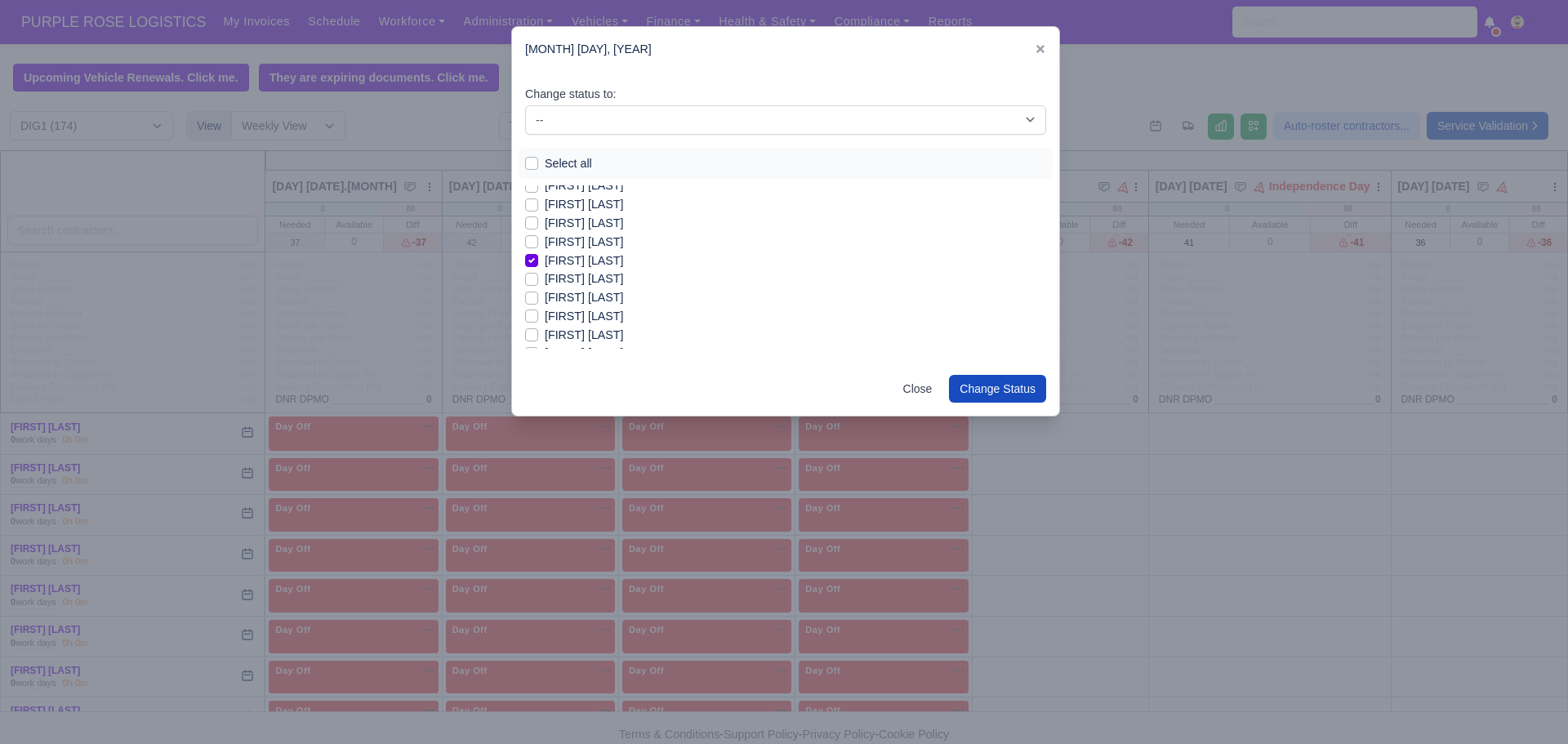 click on "[FIRST] [LAST]" at bounding box center [584, 297] 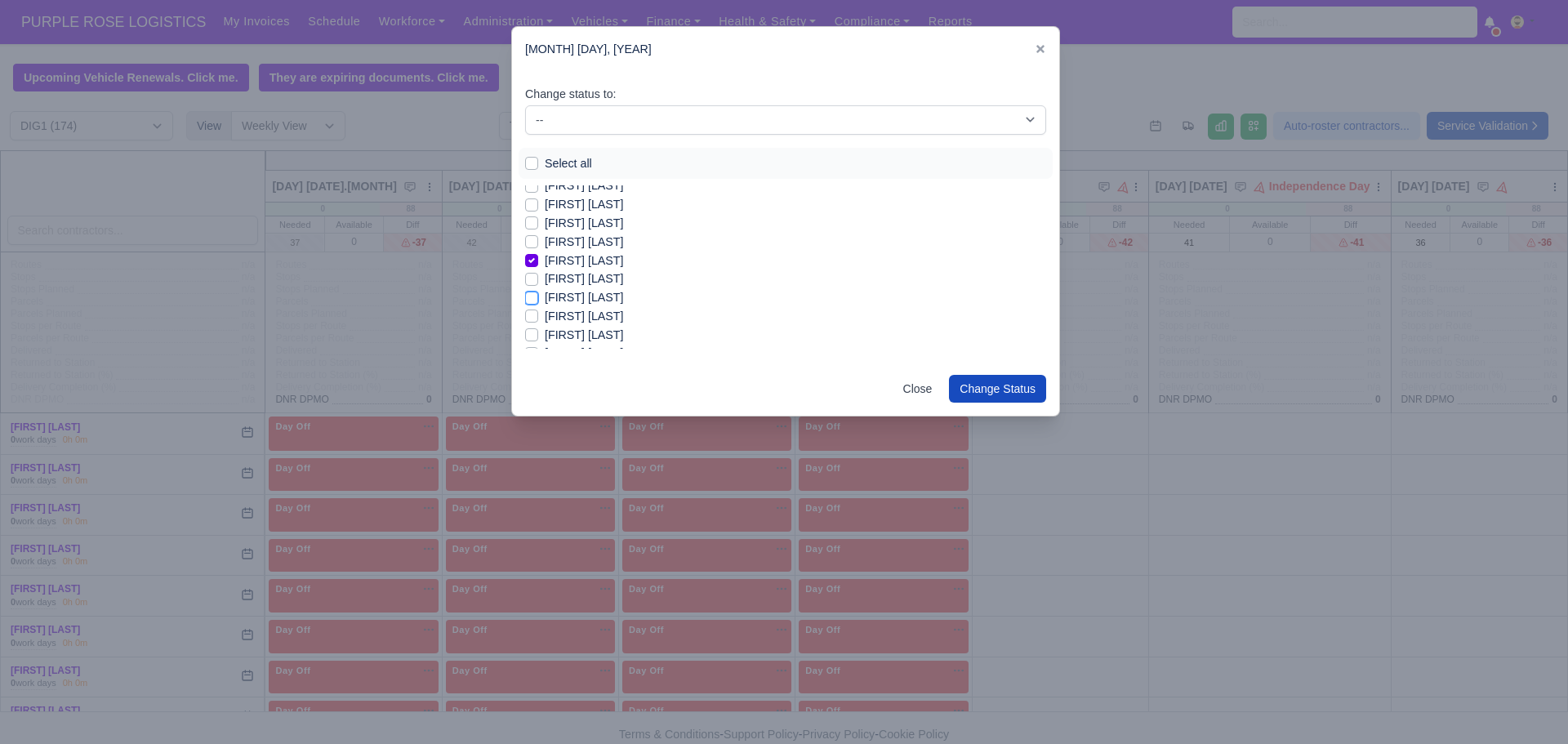 click on "[FIRST] [LAST]" at bounding box center [532, 295] 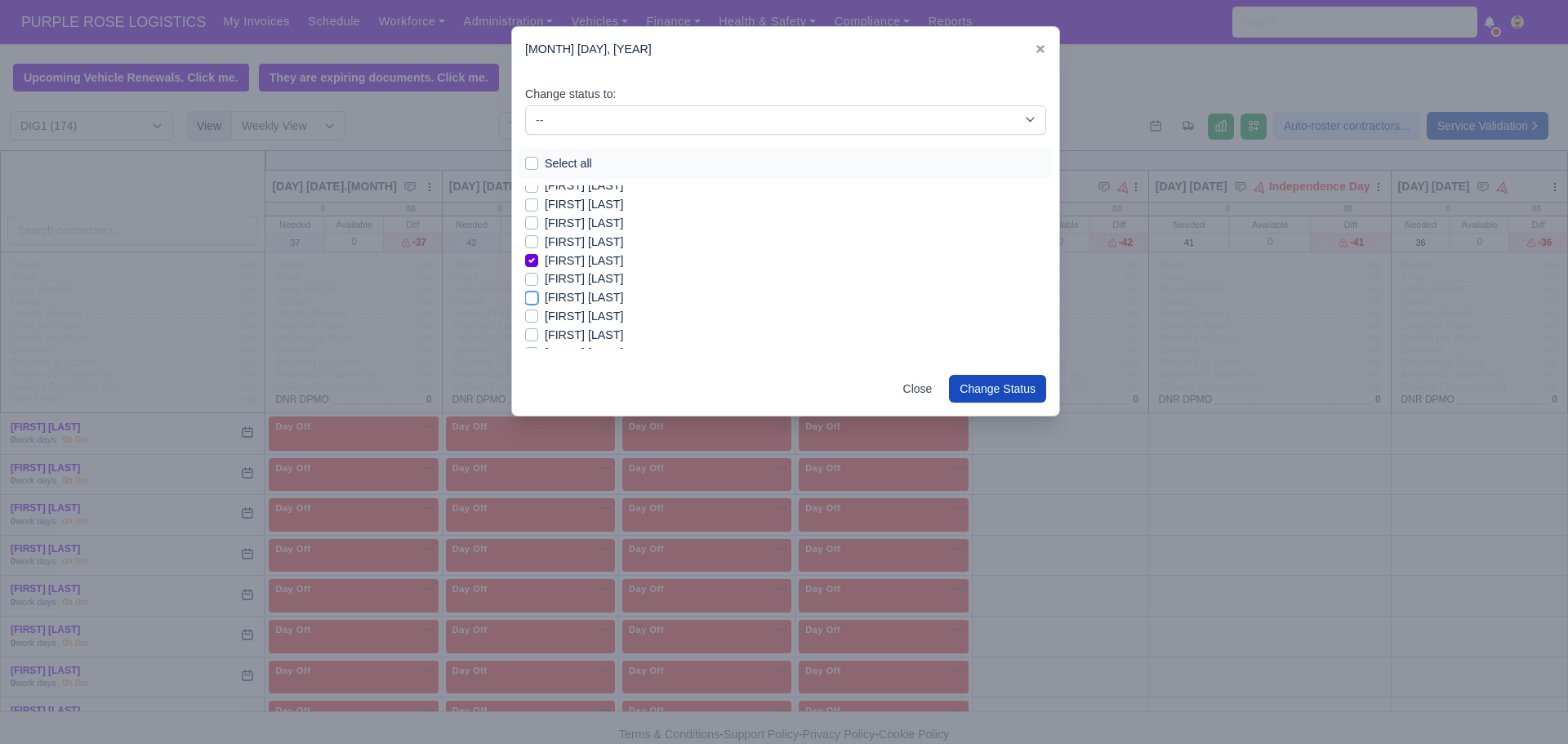checkbox on "true" 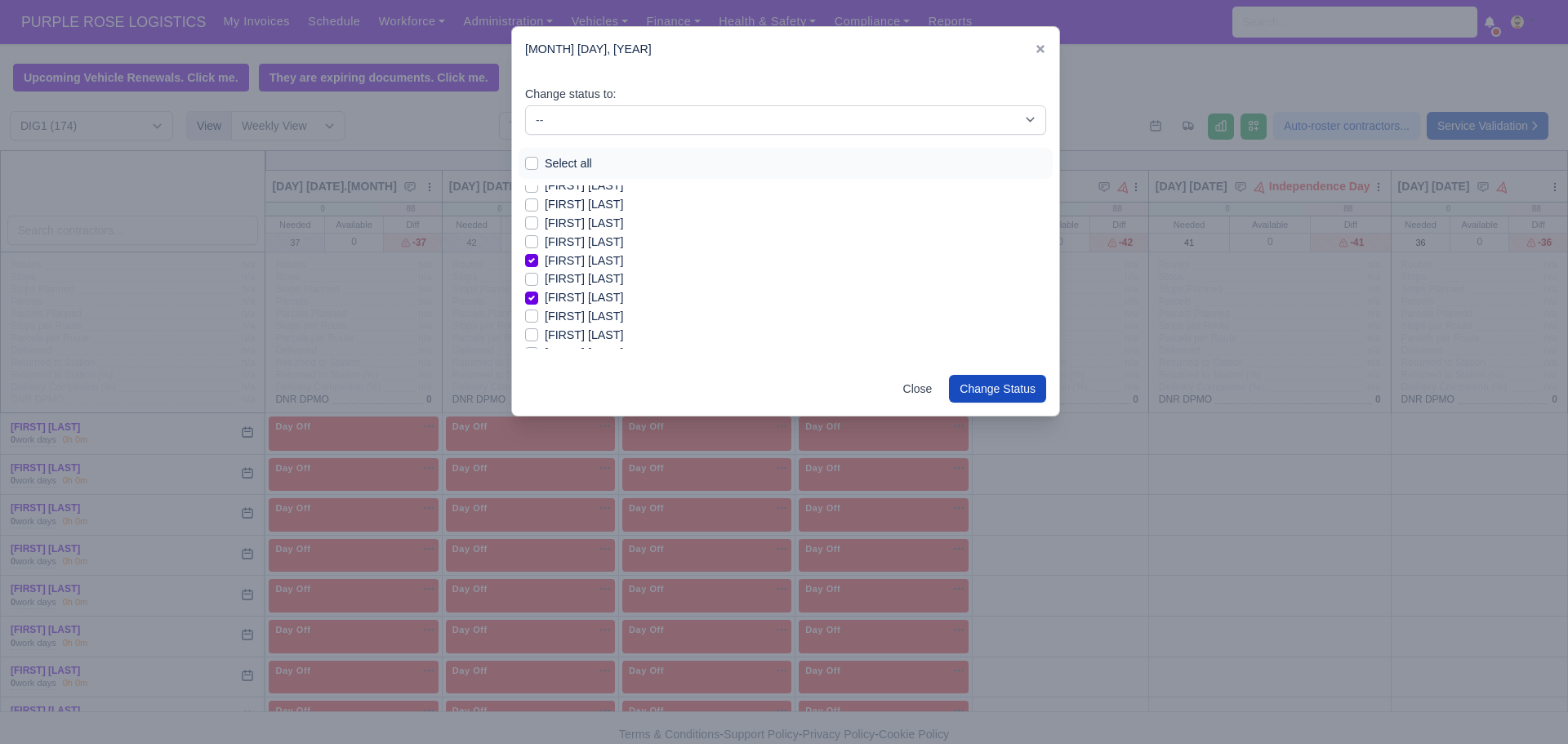 click on "[FIRST] [LAST]" at bounding box center (584, 335) 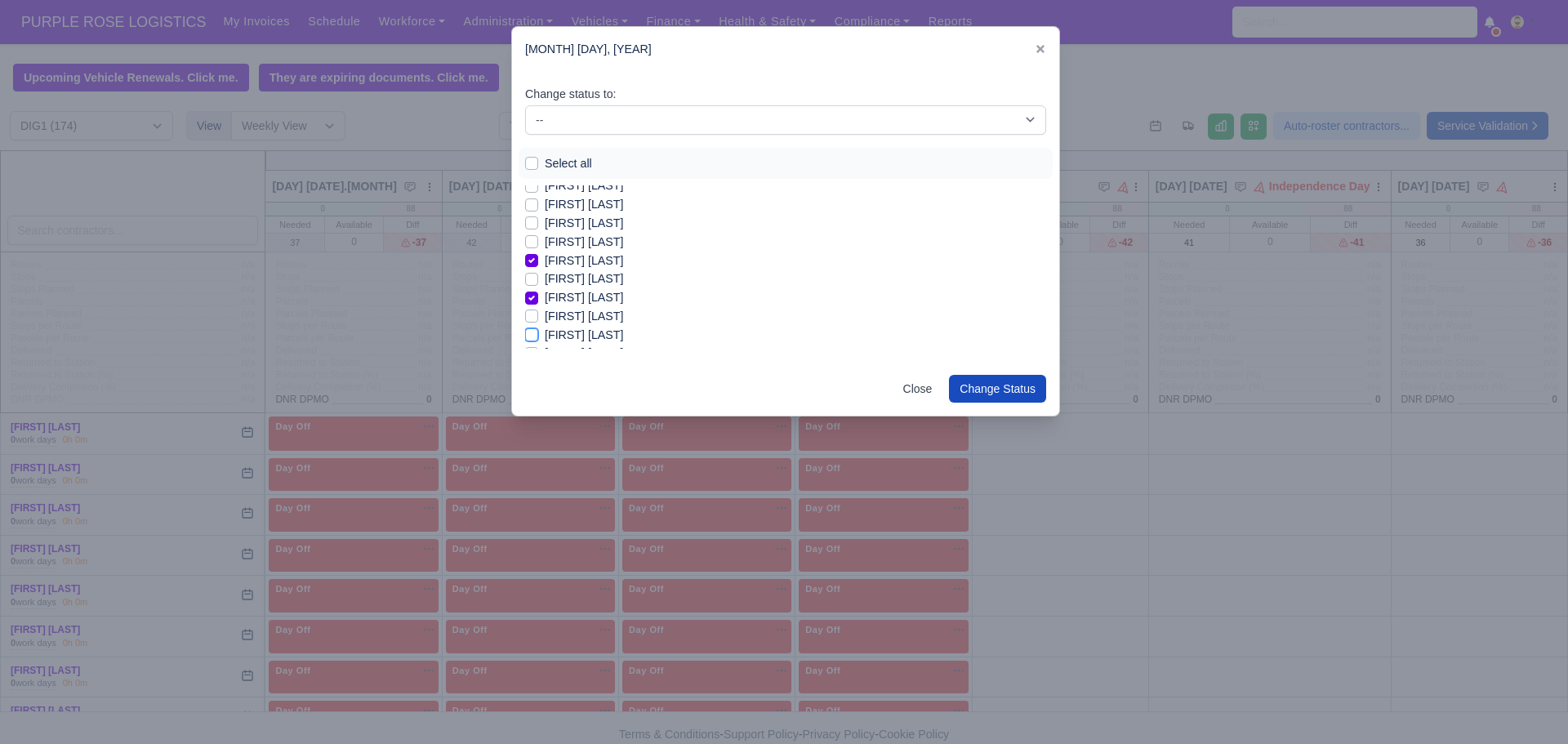 click on "[FIRST] [LAST]" at bounding box center [532, 332] 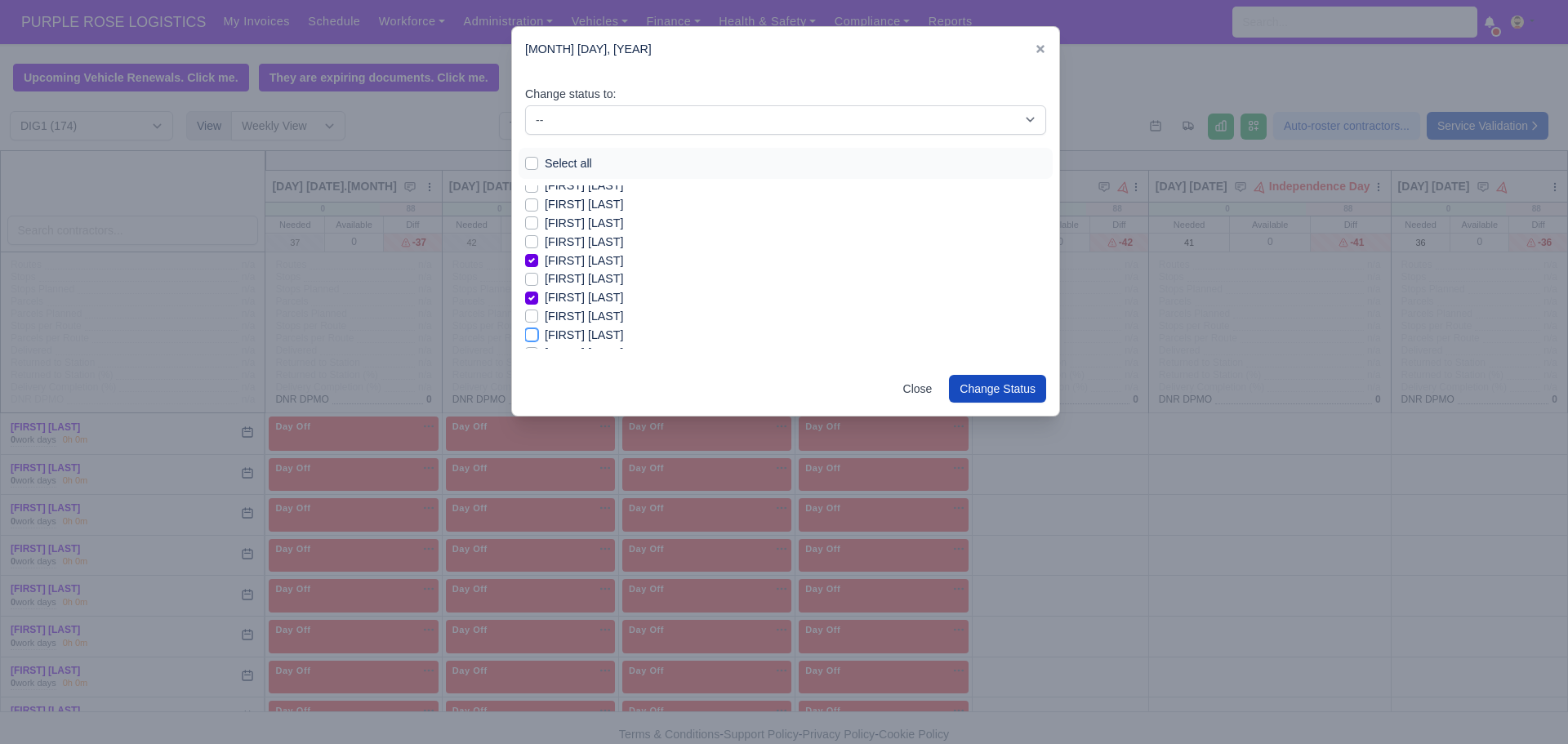 checkbox on "true" 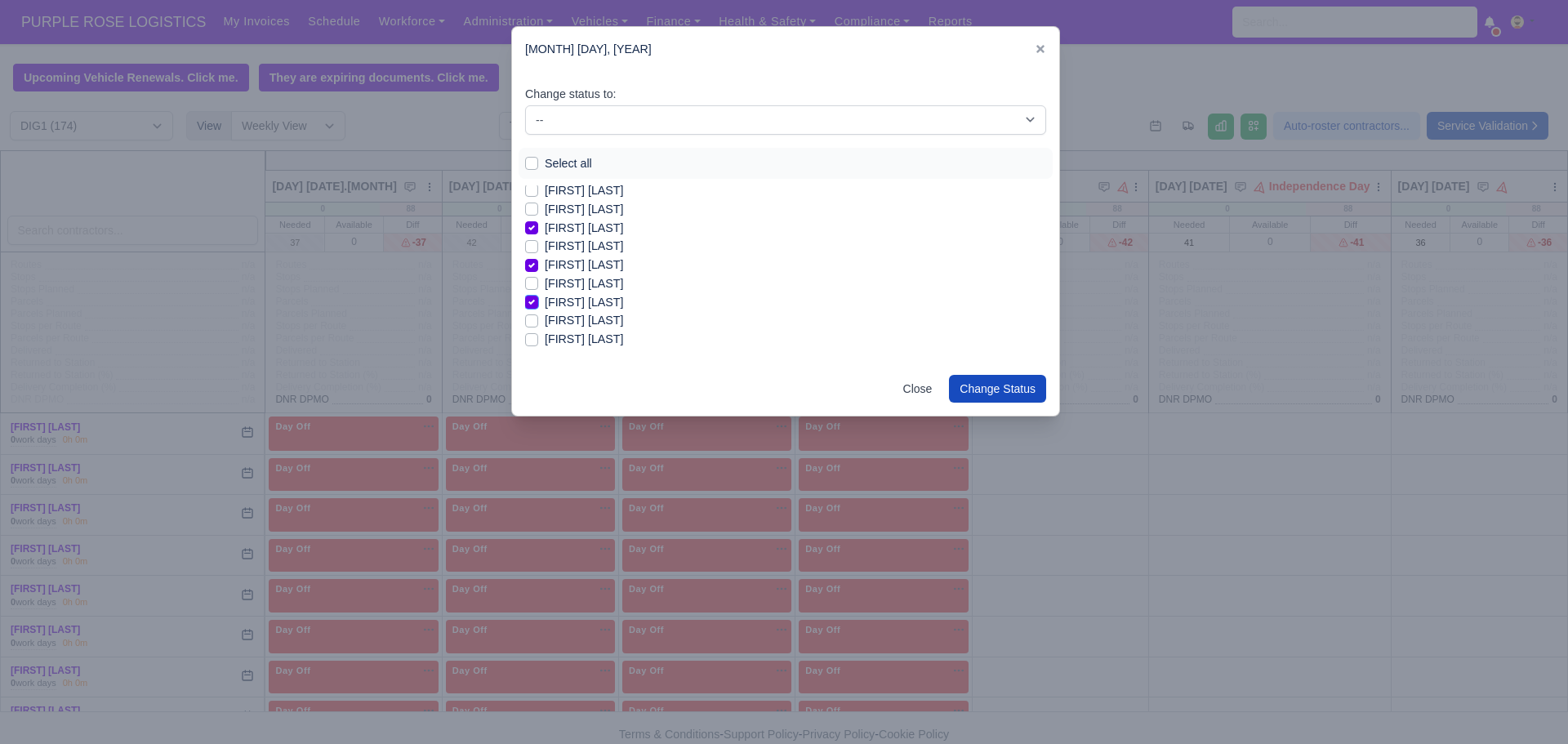 scroll, scrollTop: 1339, scrollLeft: 0, axis: vertical 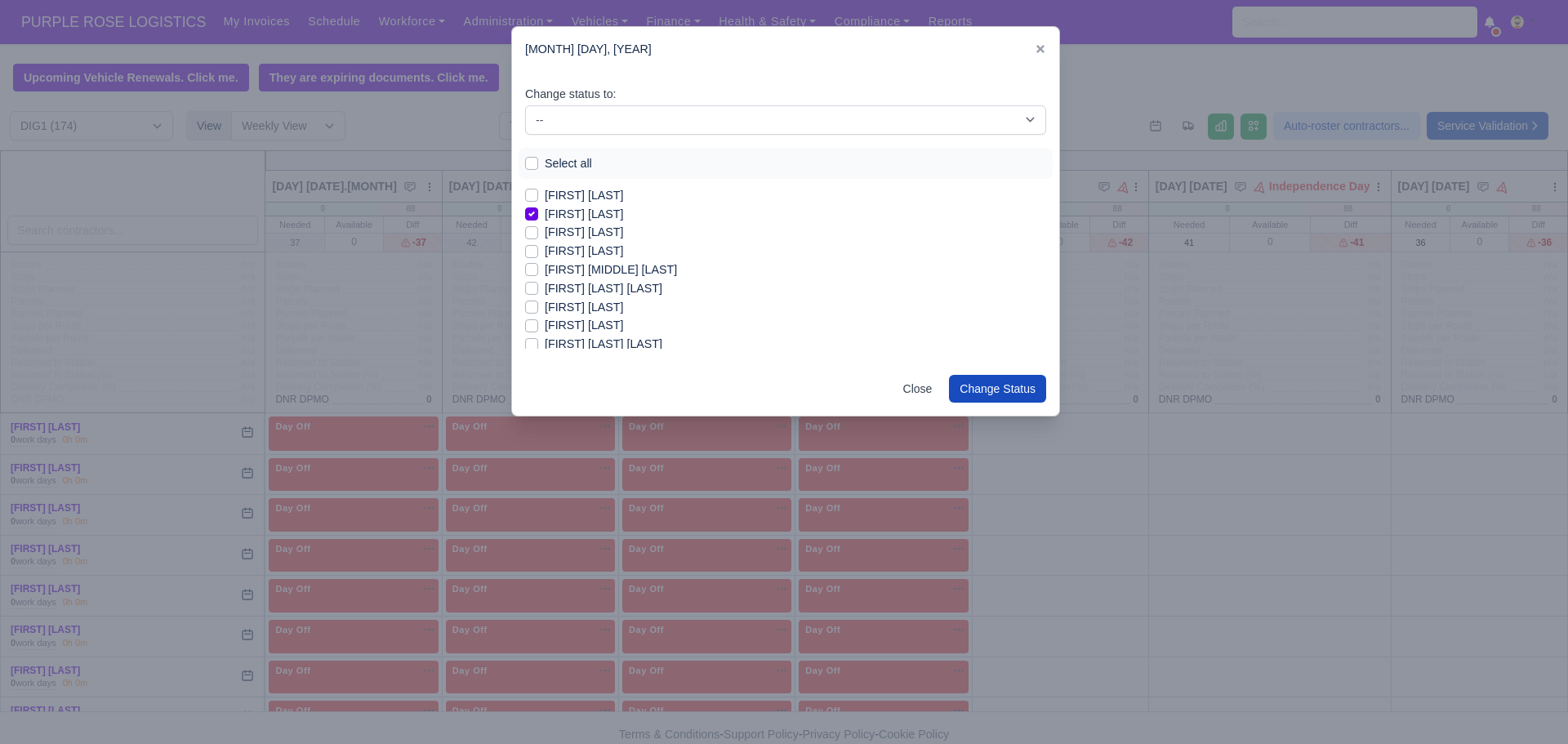 click on "[FIRST] [LAST]" at bounding box center [584, 307] 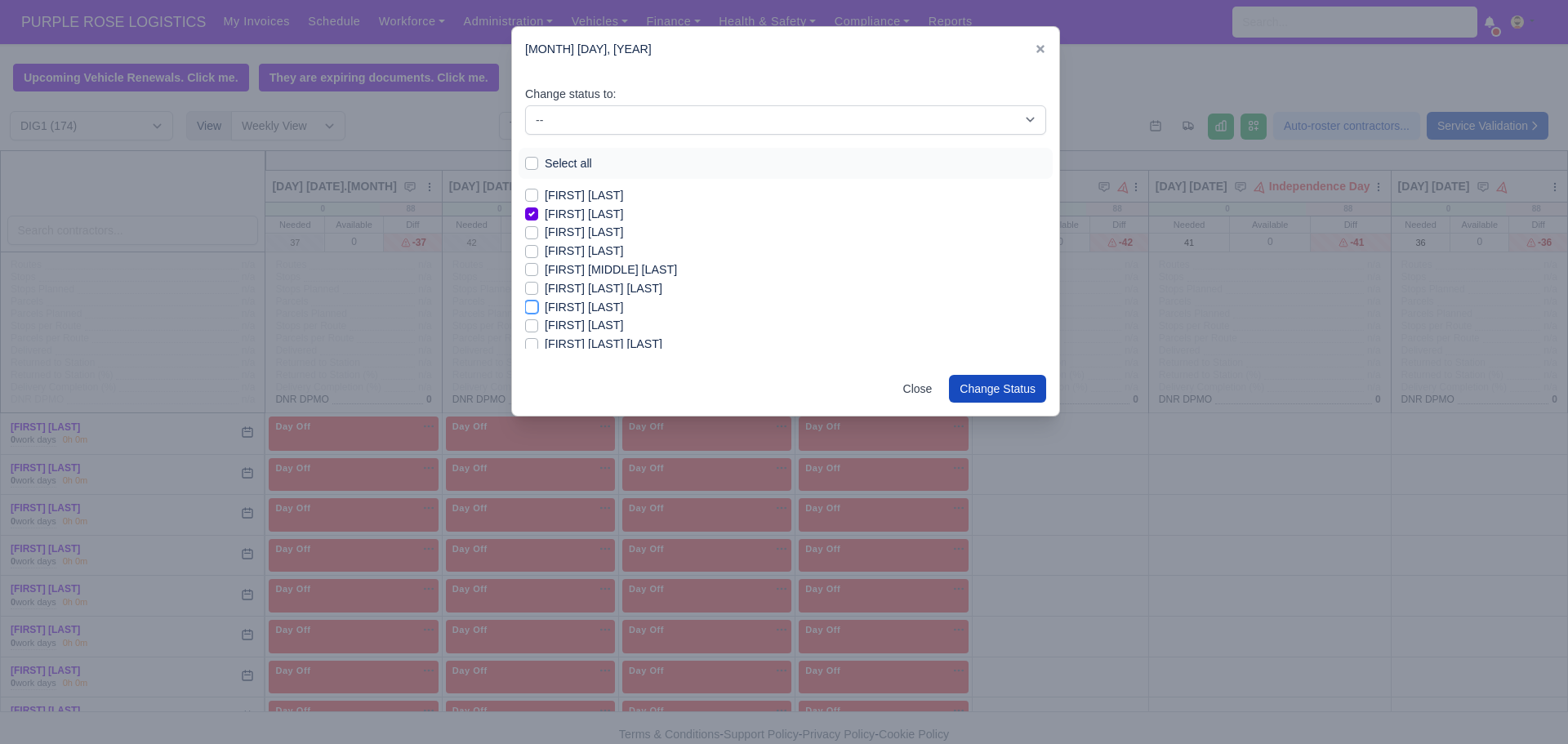 click on "[FIRST] [LAST]" at bounding box center (532, 305) 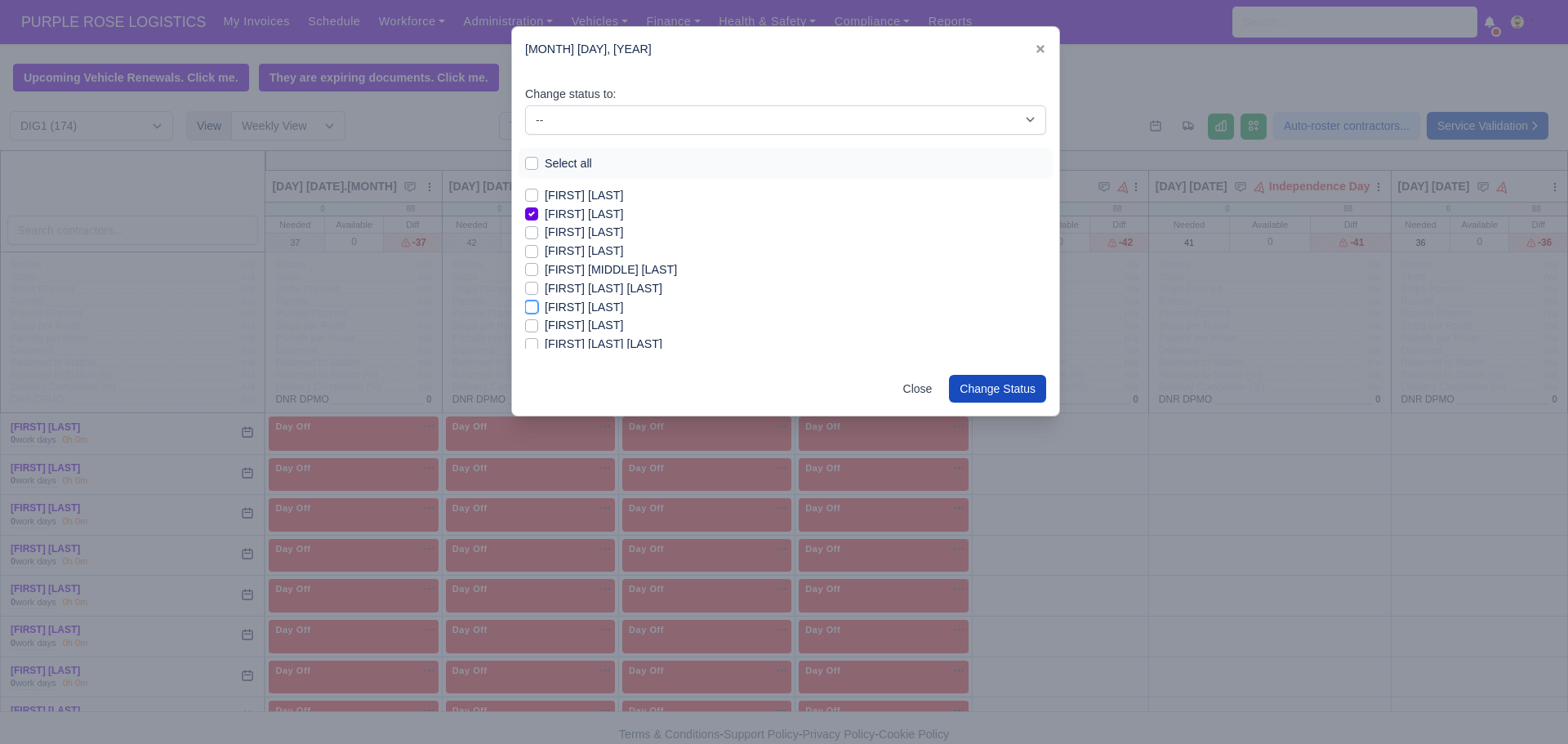 checkbox on "true" 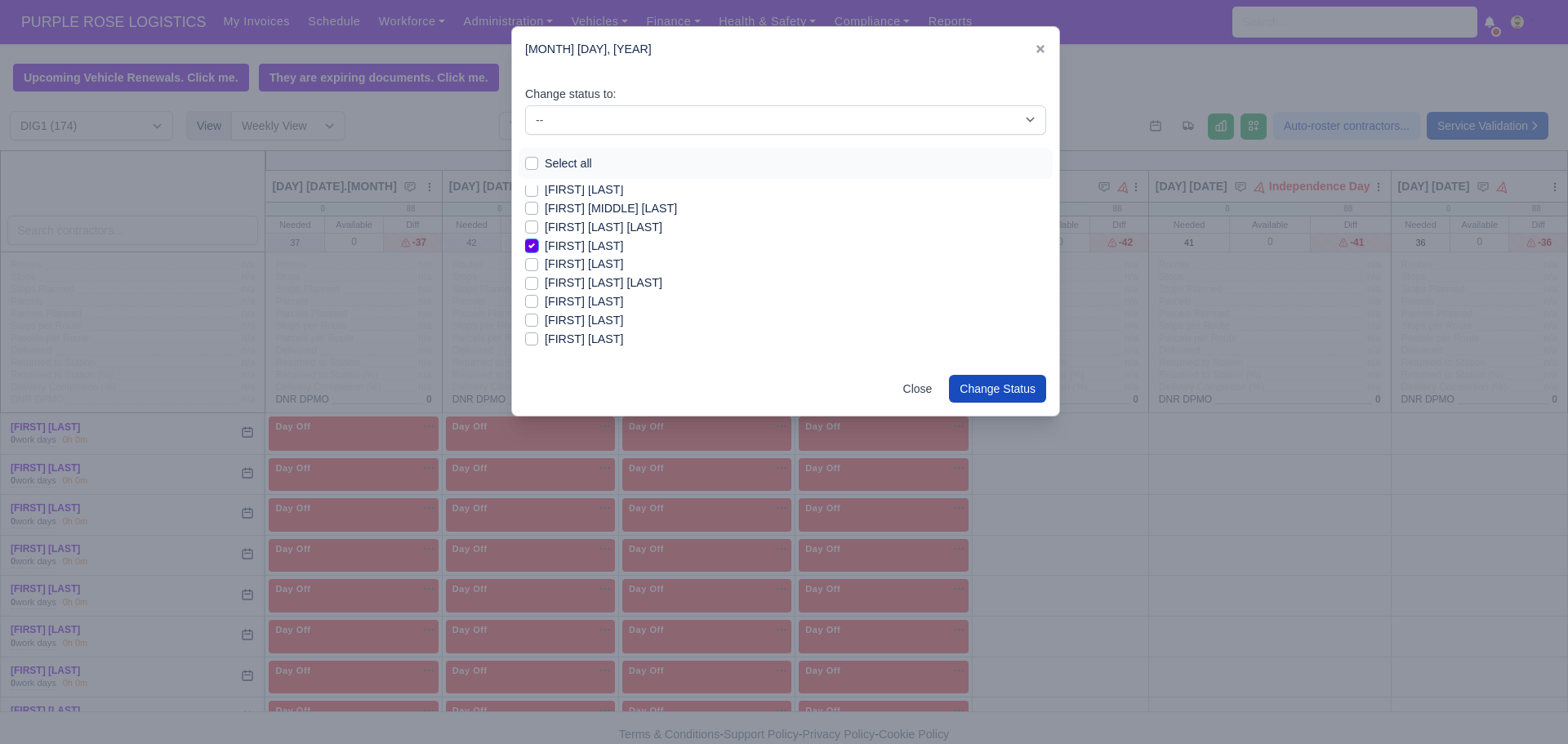 scroll, scrollTop: 1460, scrollLeft: 0, axis: vertical 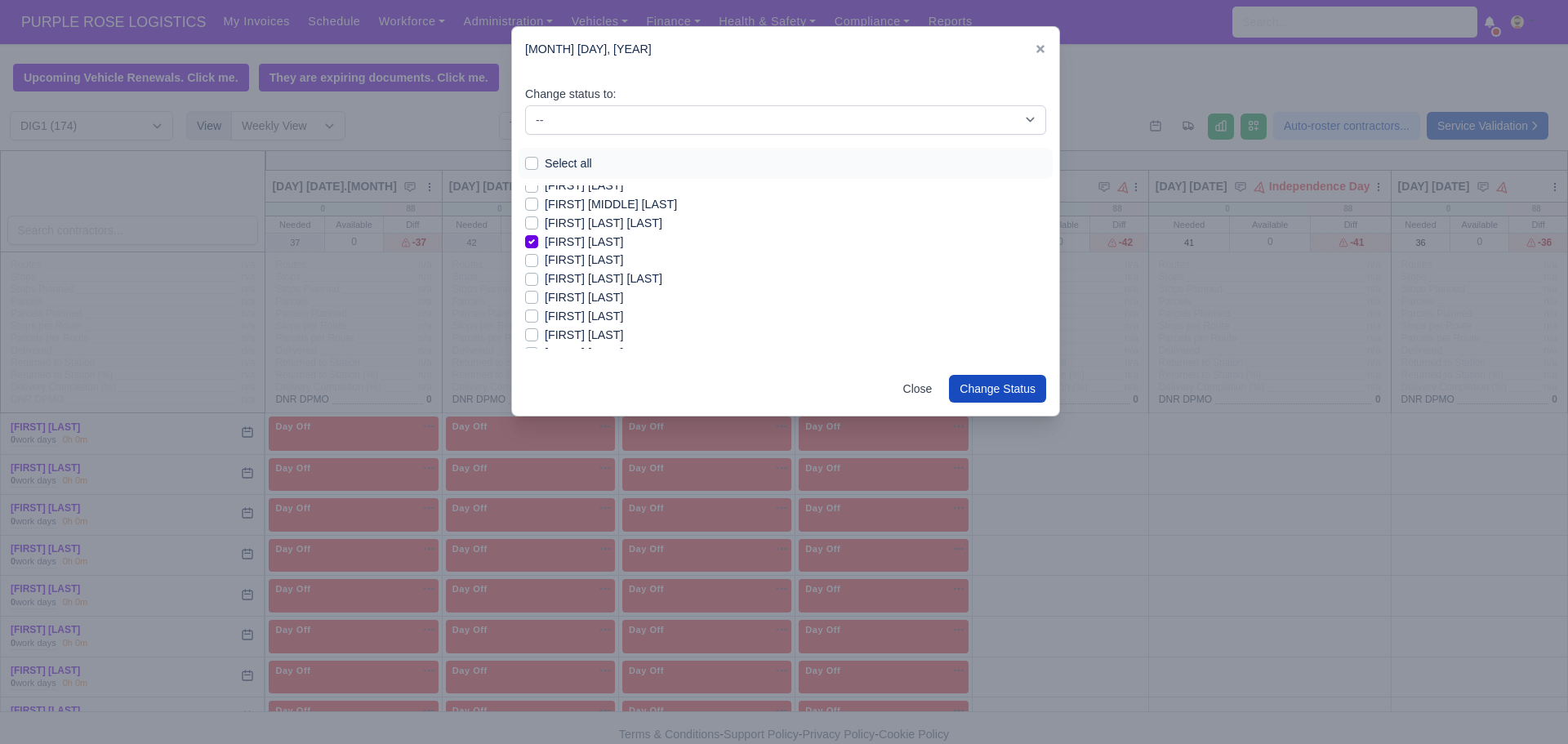 click on "[FIRST] [LAST]" at bounding box center (584, 335) 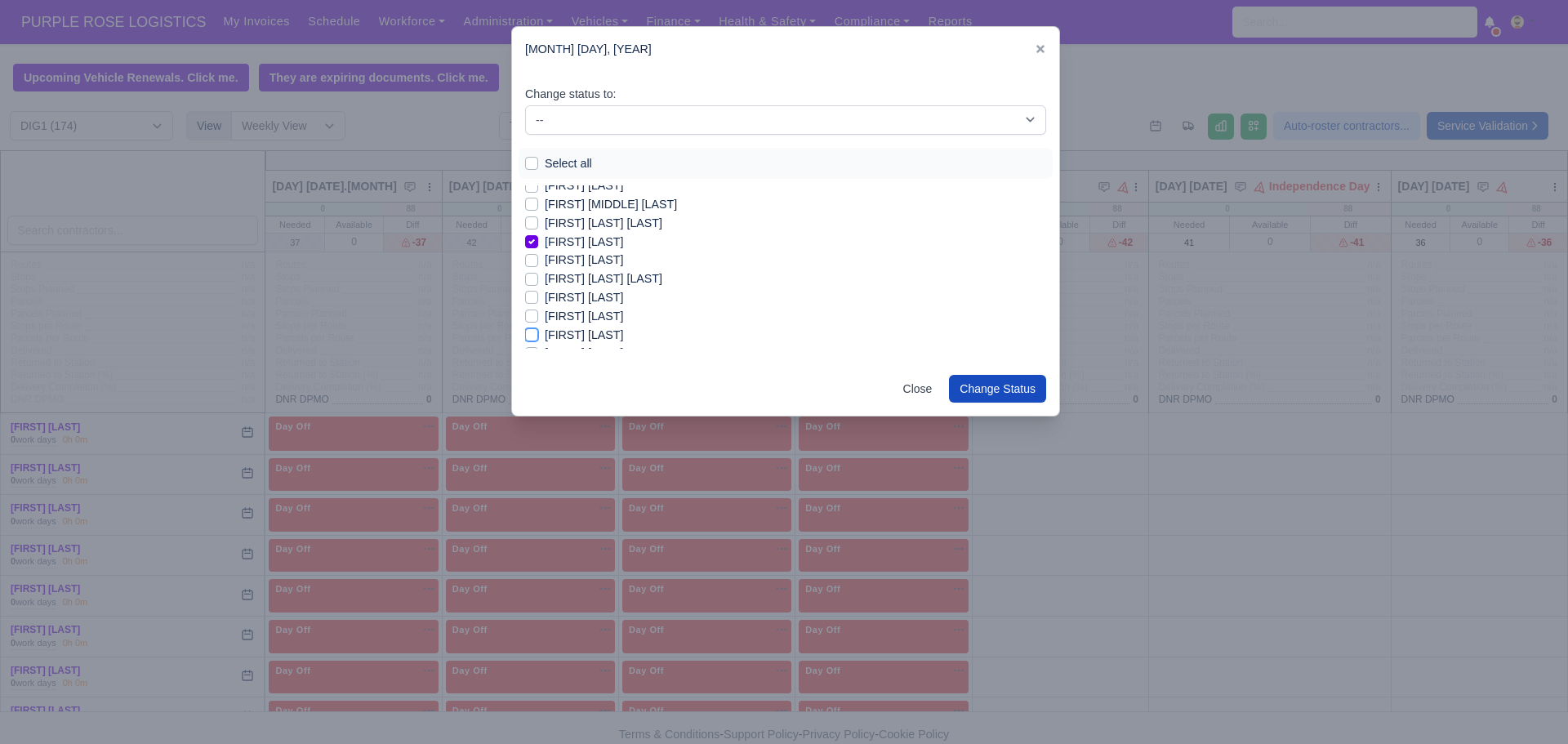 click on "[FIRST] [LAST]" at bounding box center [532, 332] 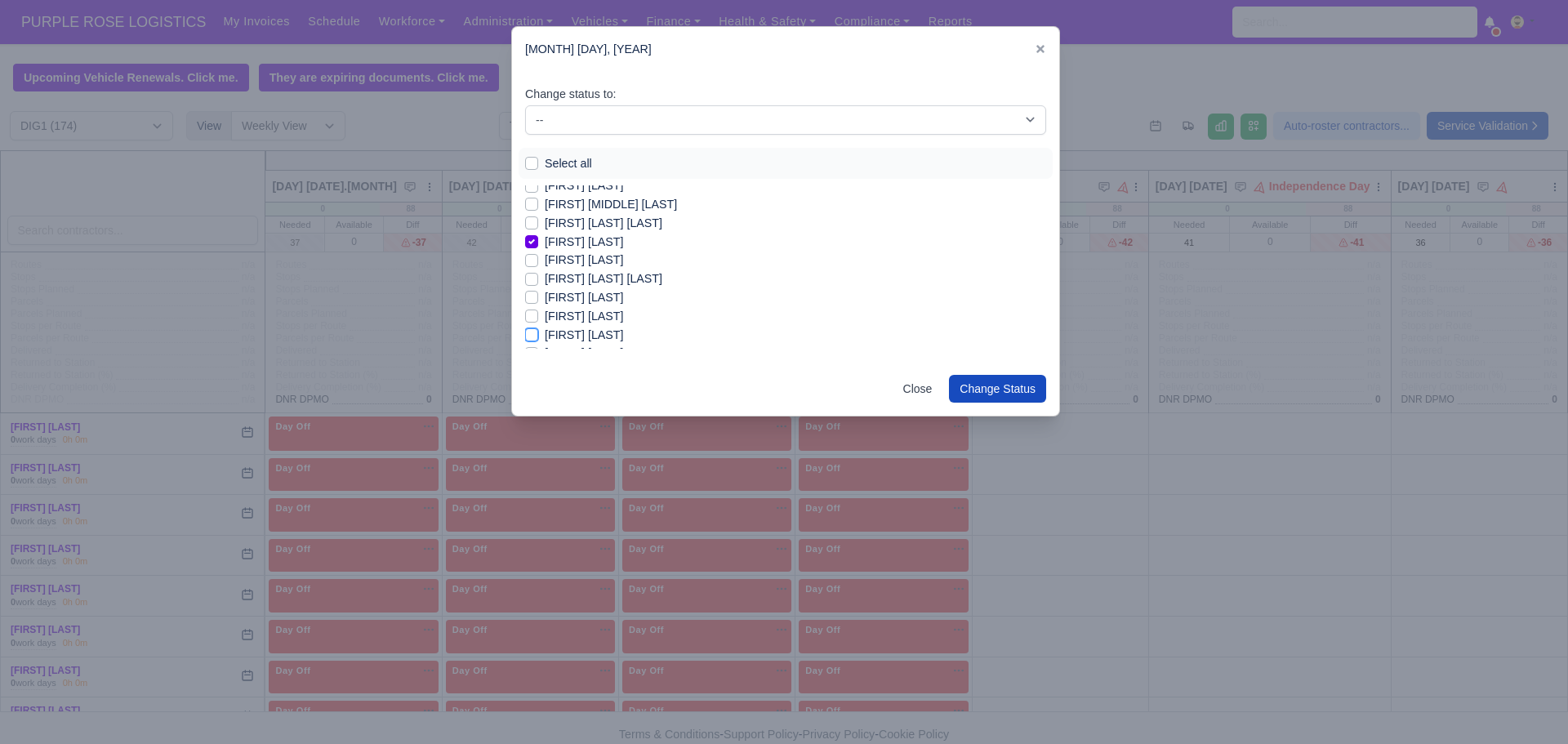 checkbox on "true" 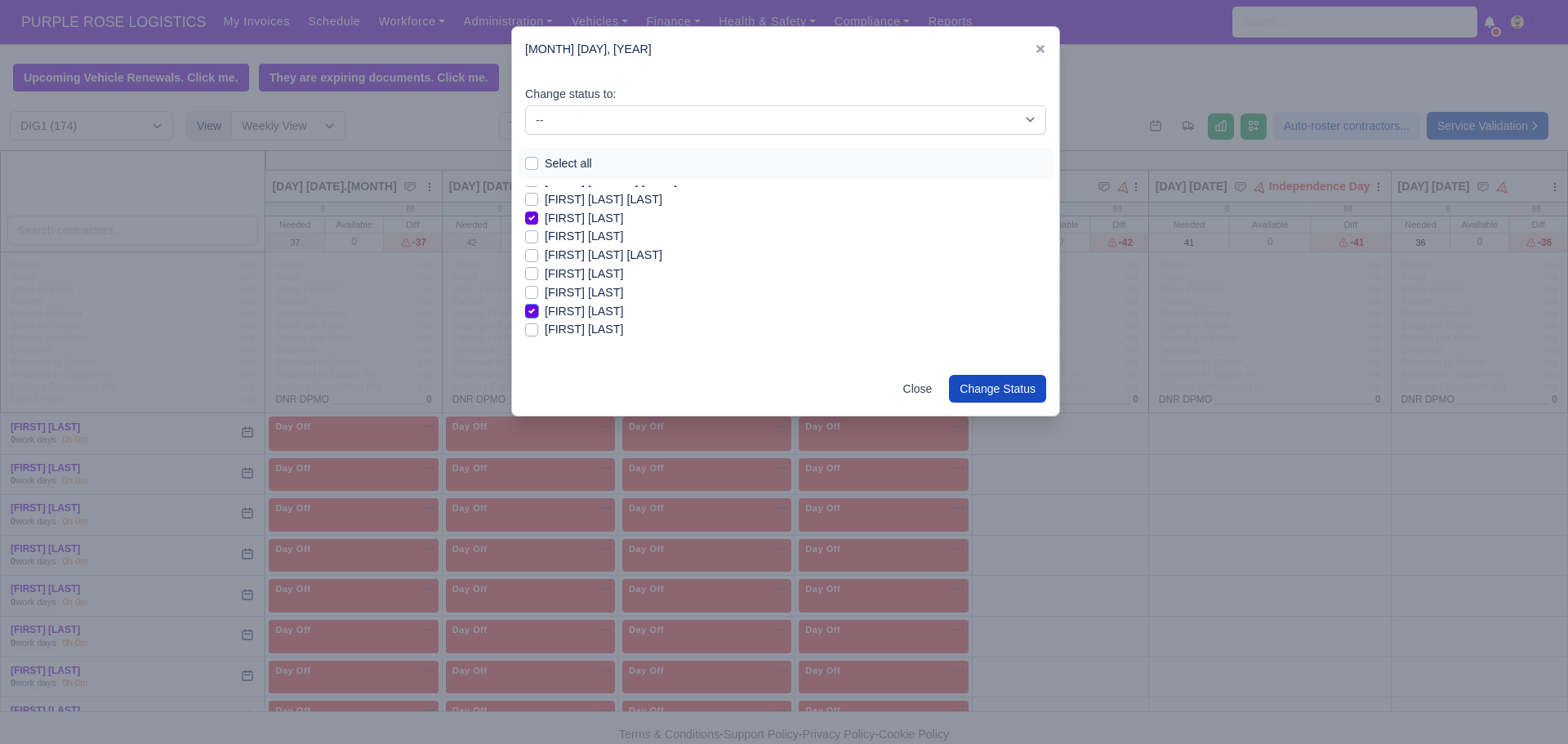 scroll, scrollTop: 1487, scrollLeft: 0, axis: vertical 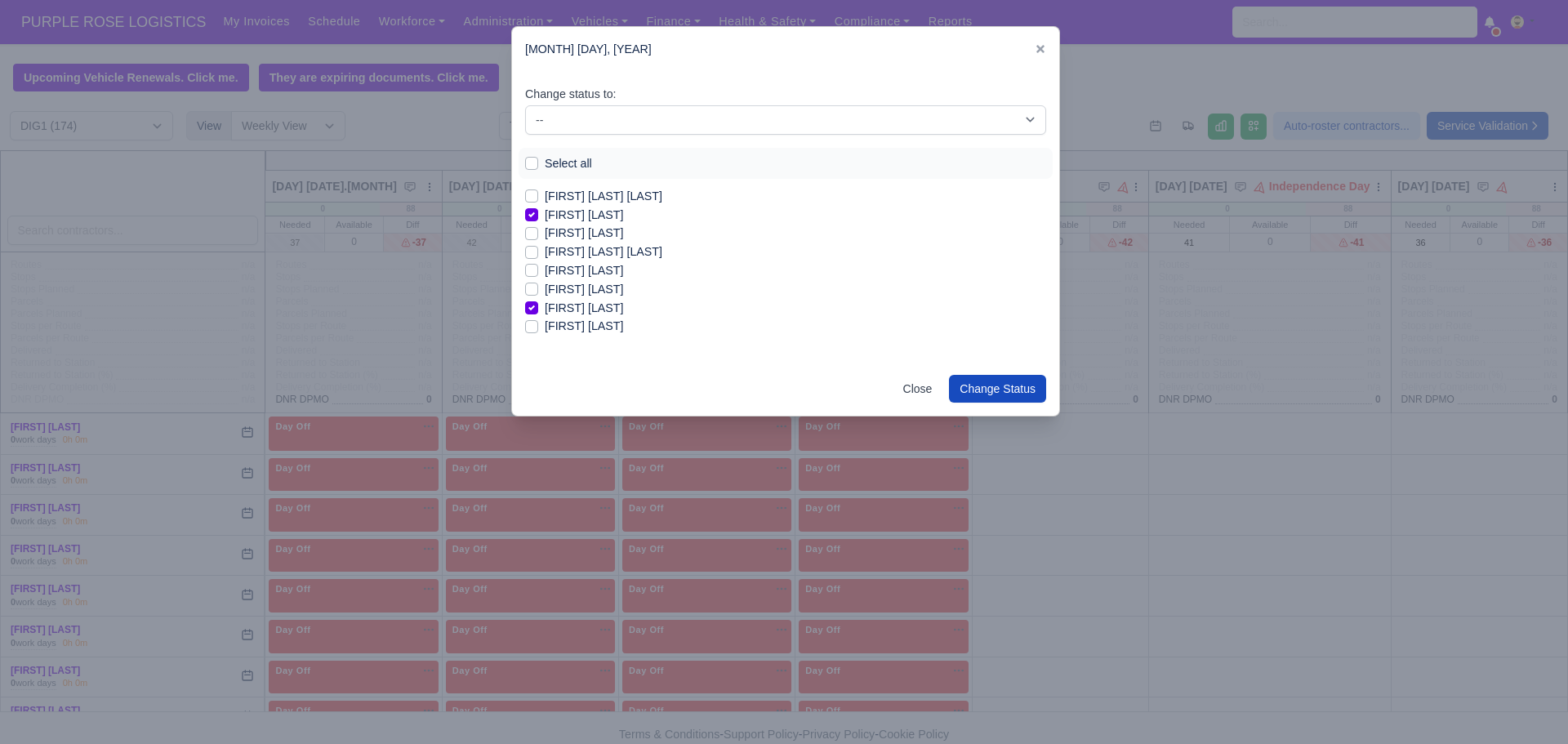 click on "[FIRST] [LAST]" at bounding box center (584, 326) 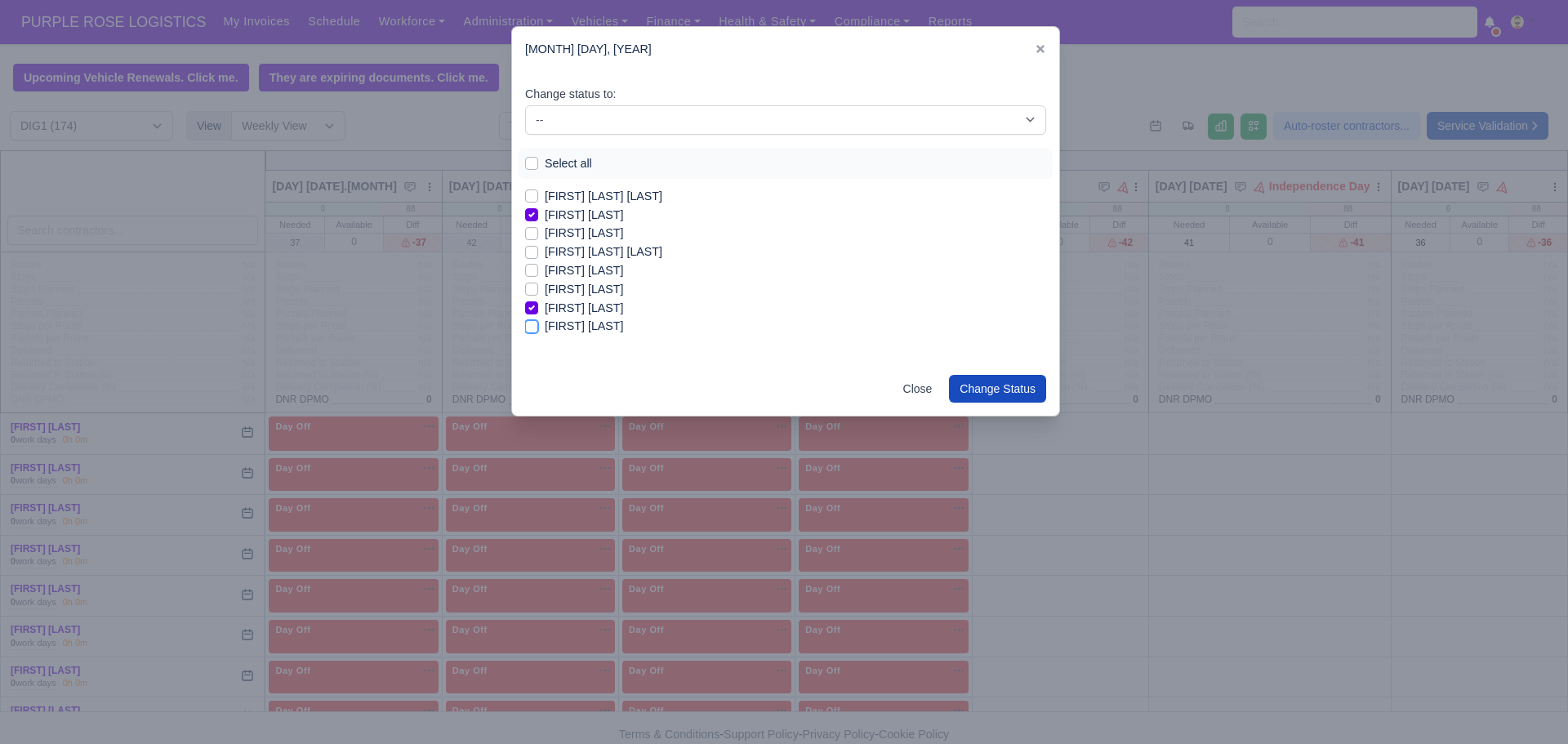 click on "[FIRST] [LAST]" at bounding box center (532, 323) 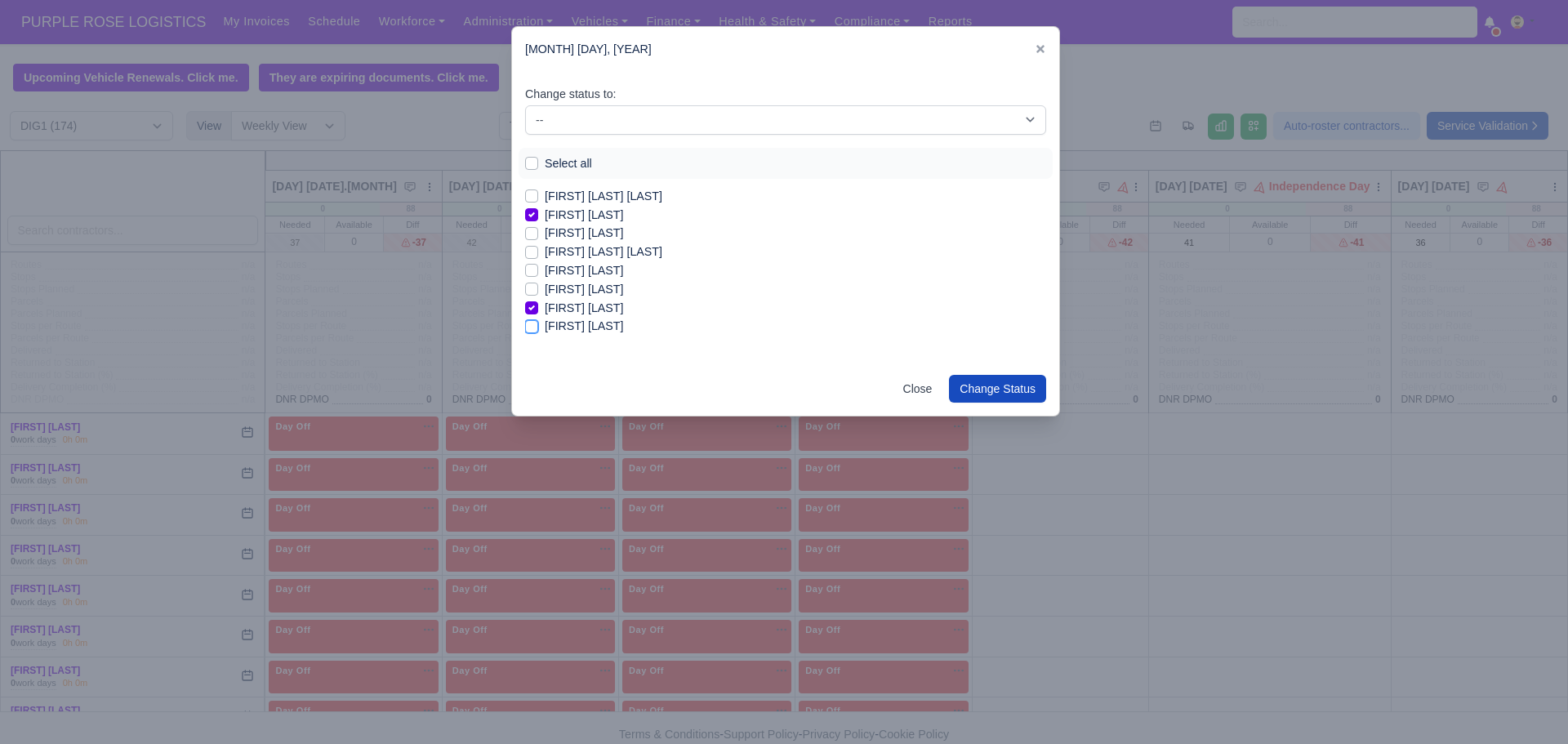 checkbox on "true" 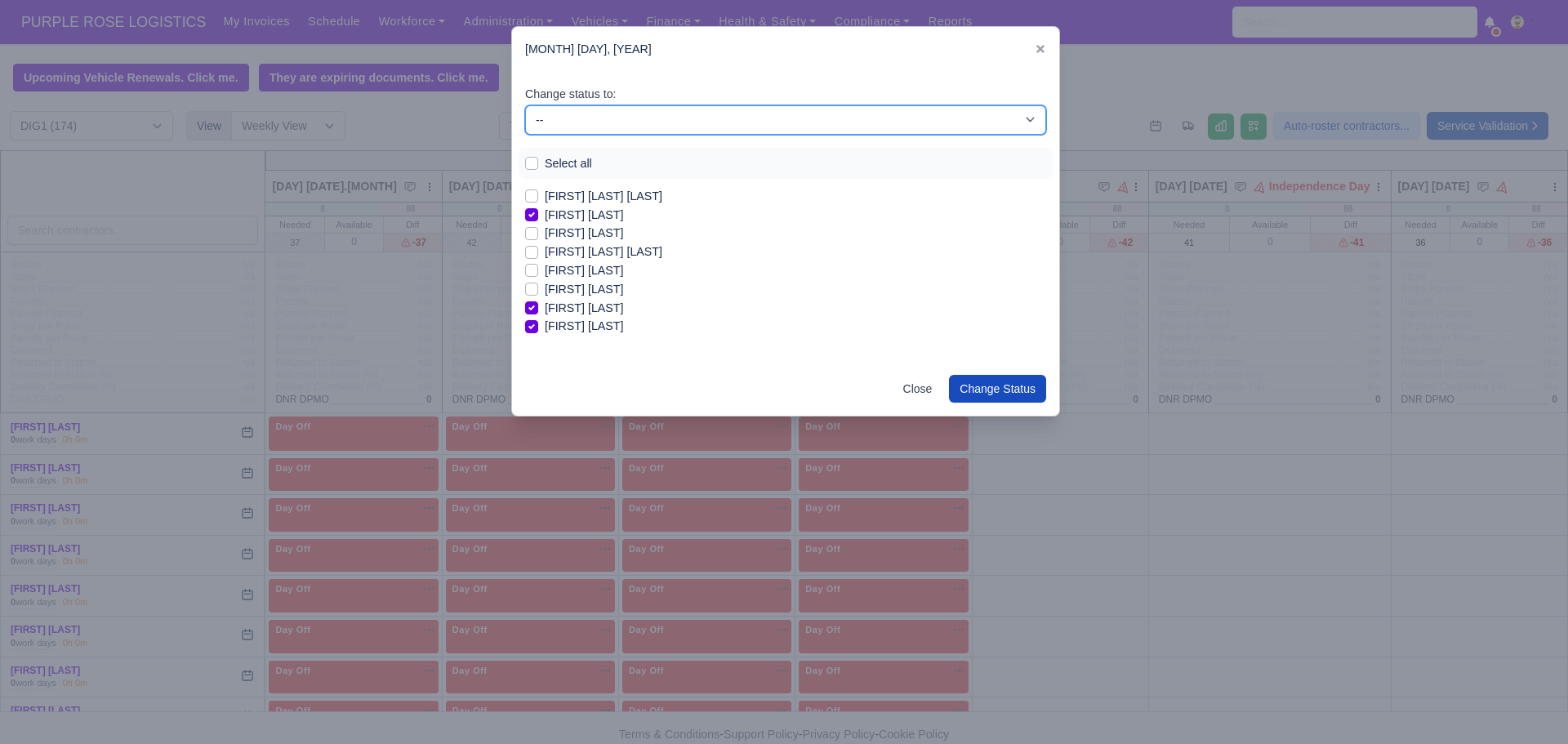 click on "--
Unasigned
Available
Day Off
Stand By
Other Depot" at bounding box center (786, 120) 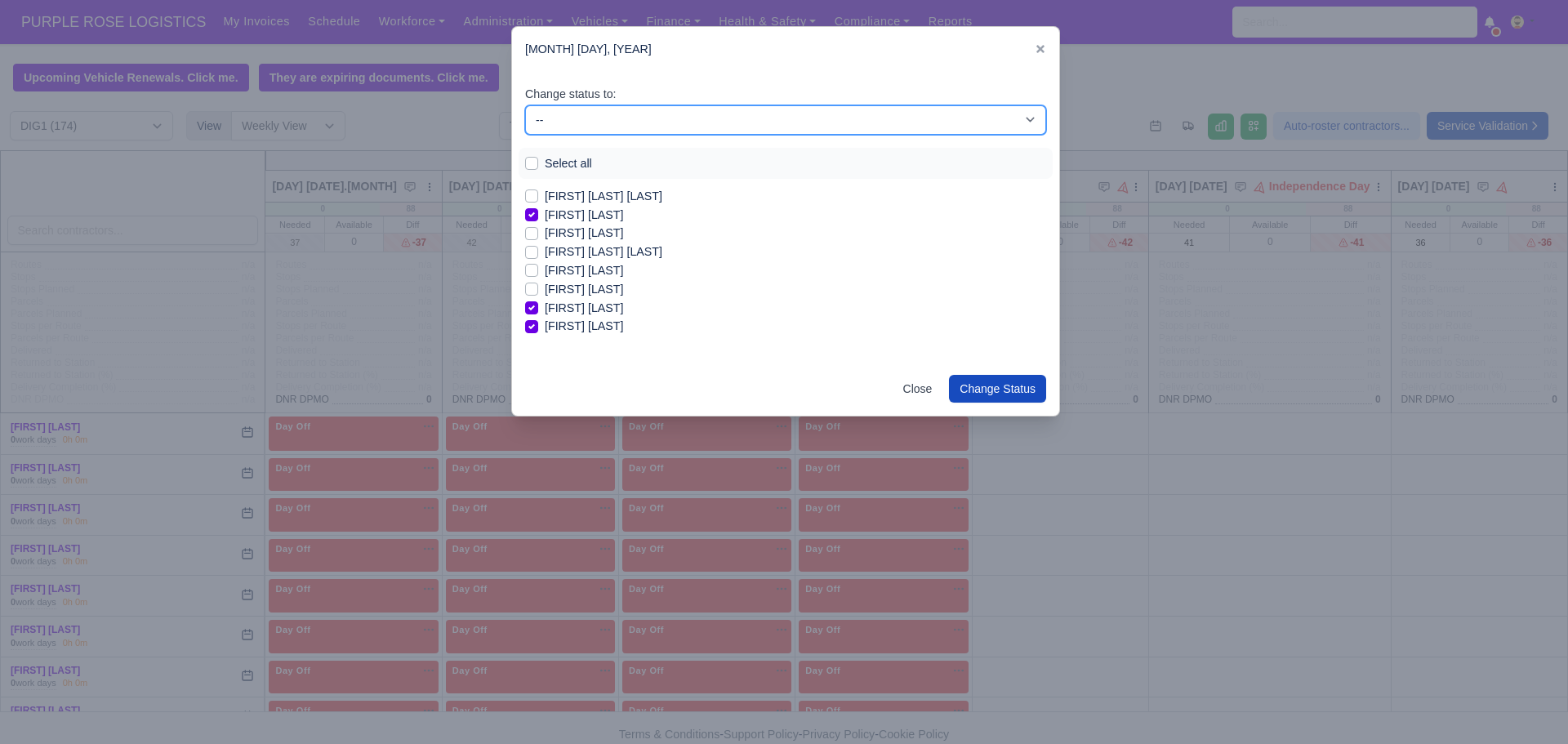 select on "Available" 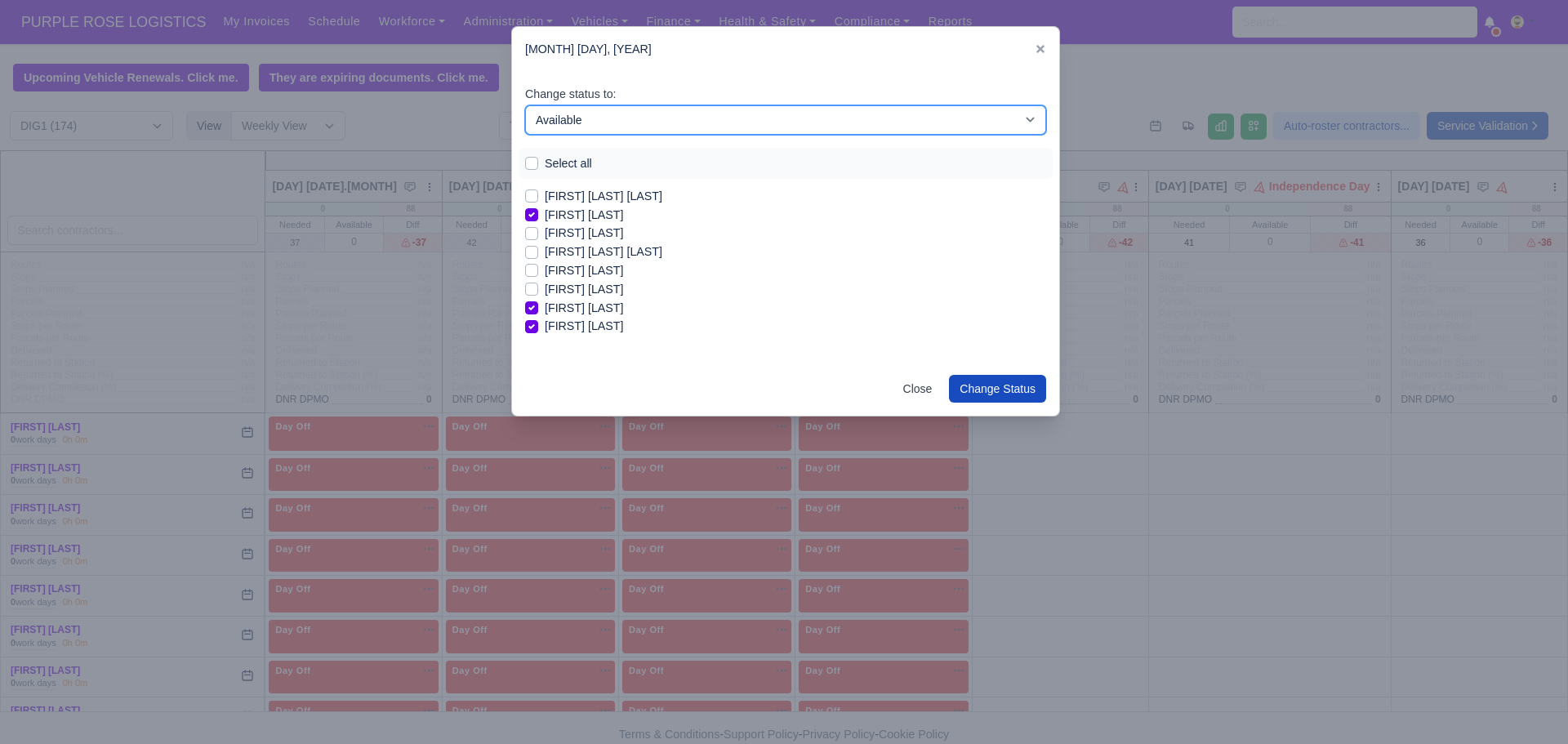 click on "--
Unasigned
Available
Day Off
Stand By
Other Depot" at bounding box center (786, 120) 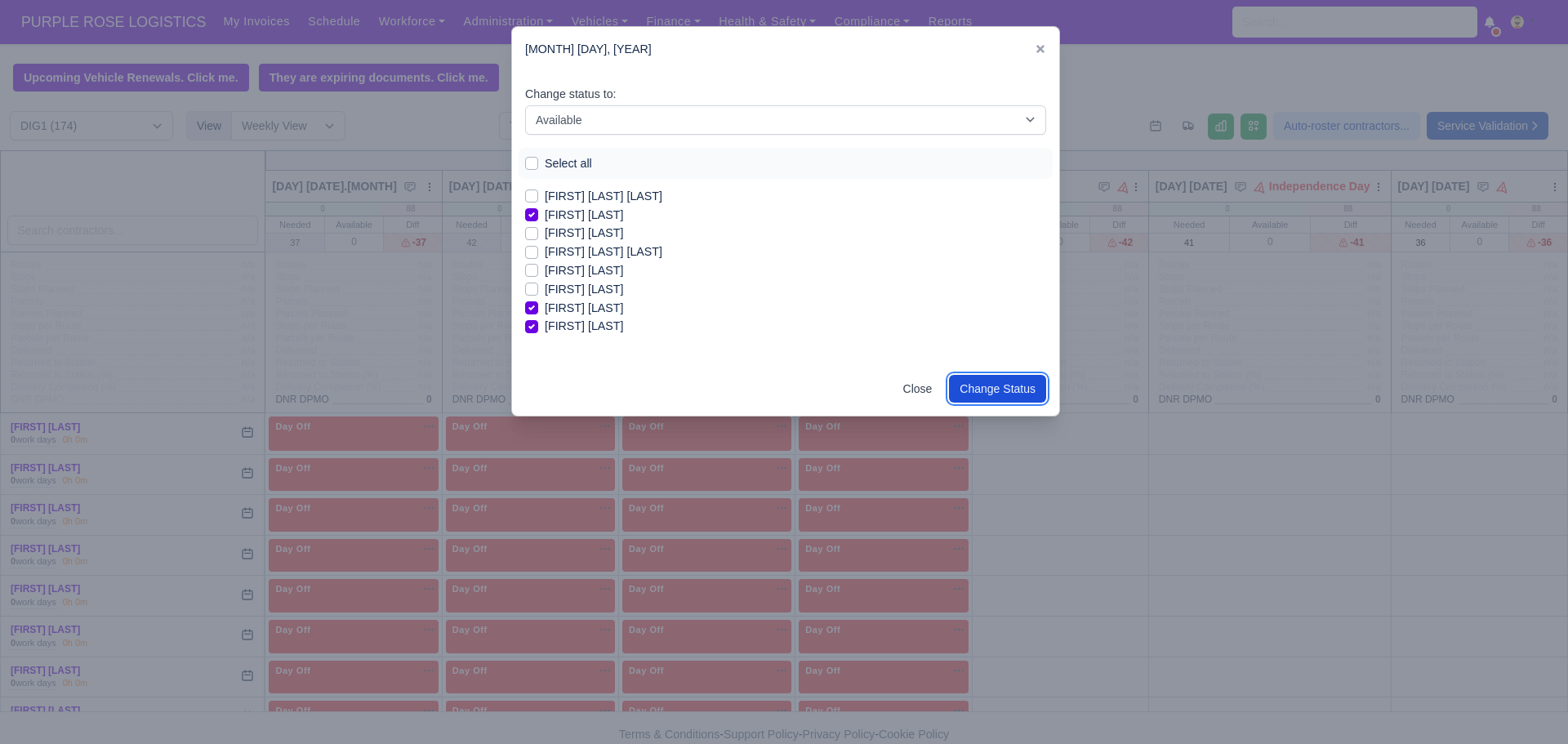 click on "Change Status" at bounding box center [997, 389] 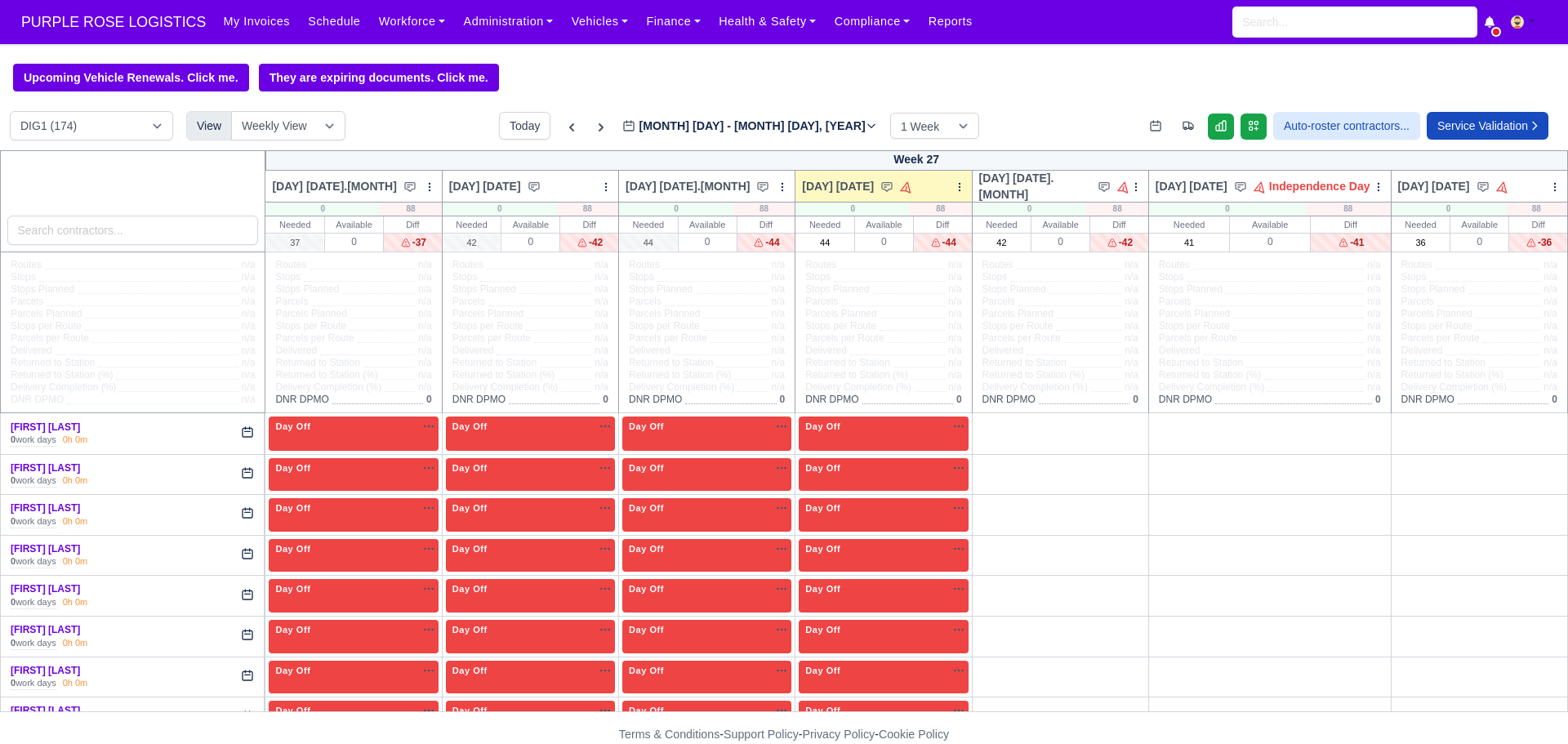 click on "Workforce" at bounding box center [412, 21] 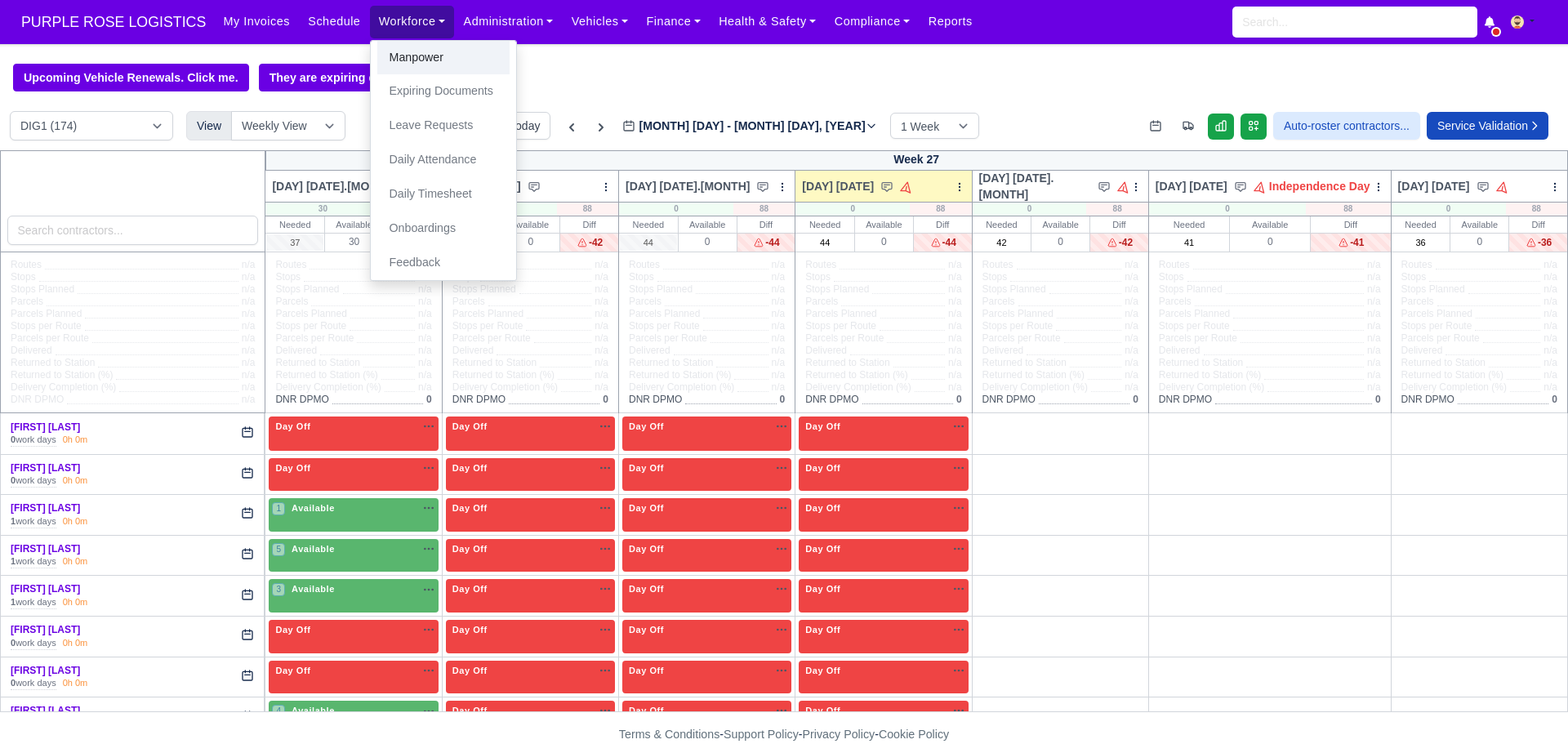 click on "Manpower" at bounding box center (443, 58) 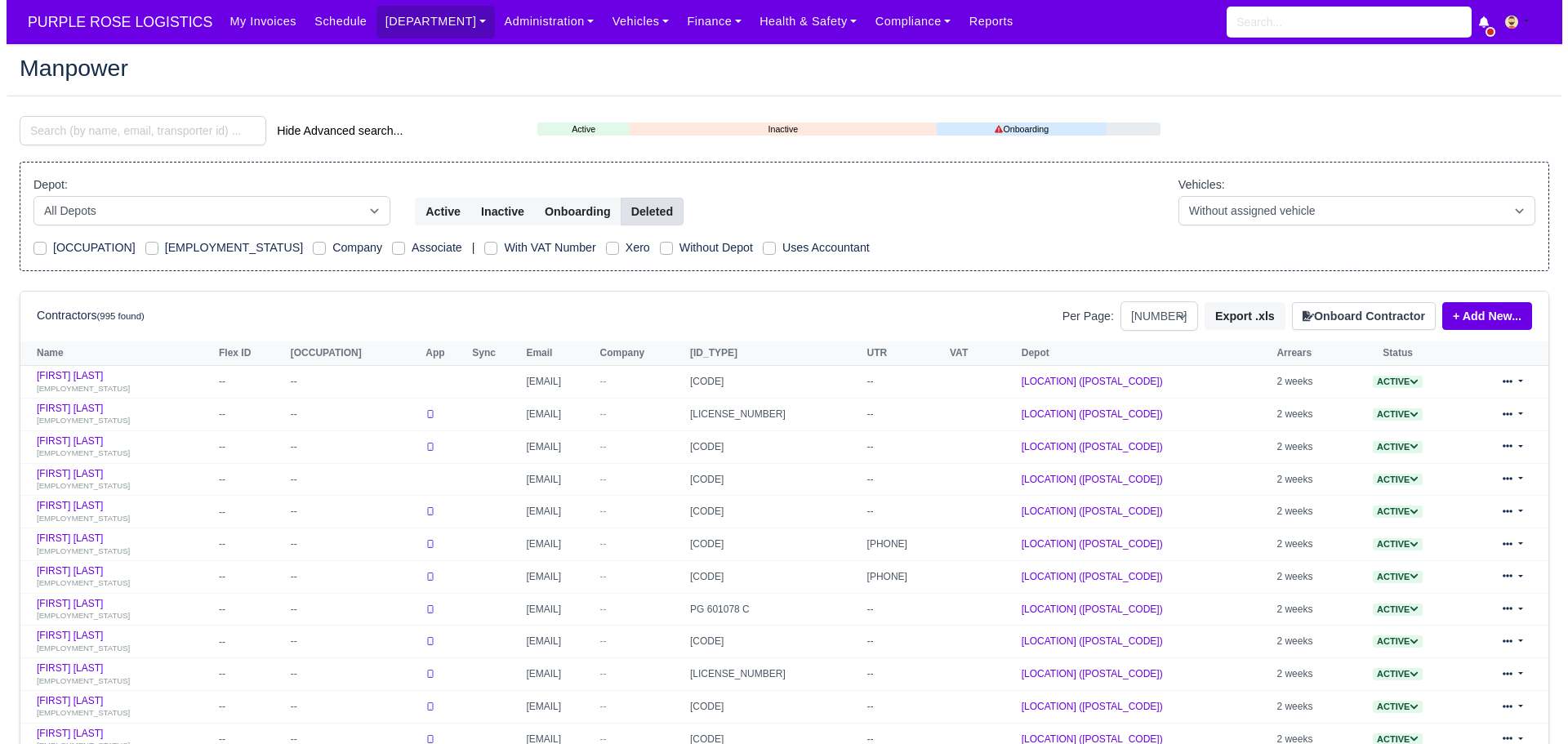 scroll, scrollTop: 0, scrollLeft: 0, axis: both 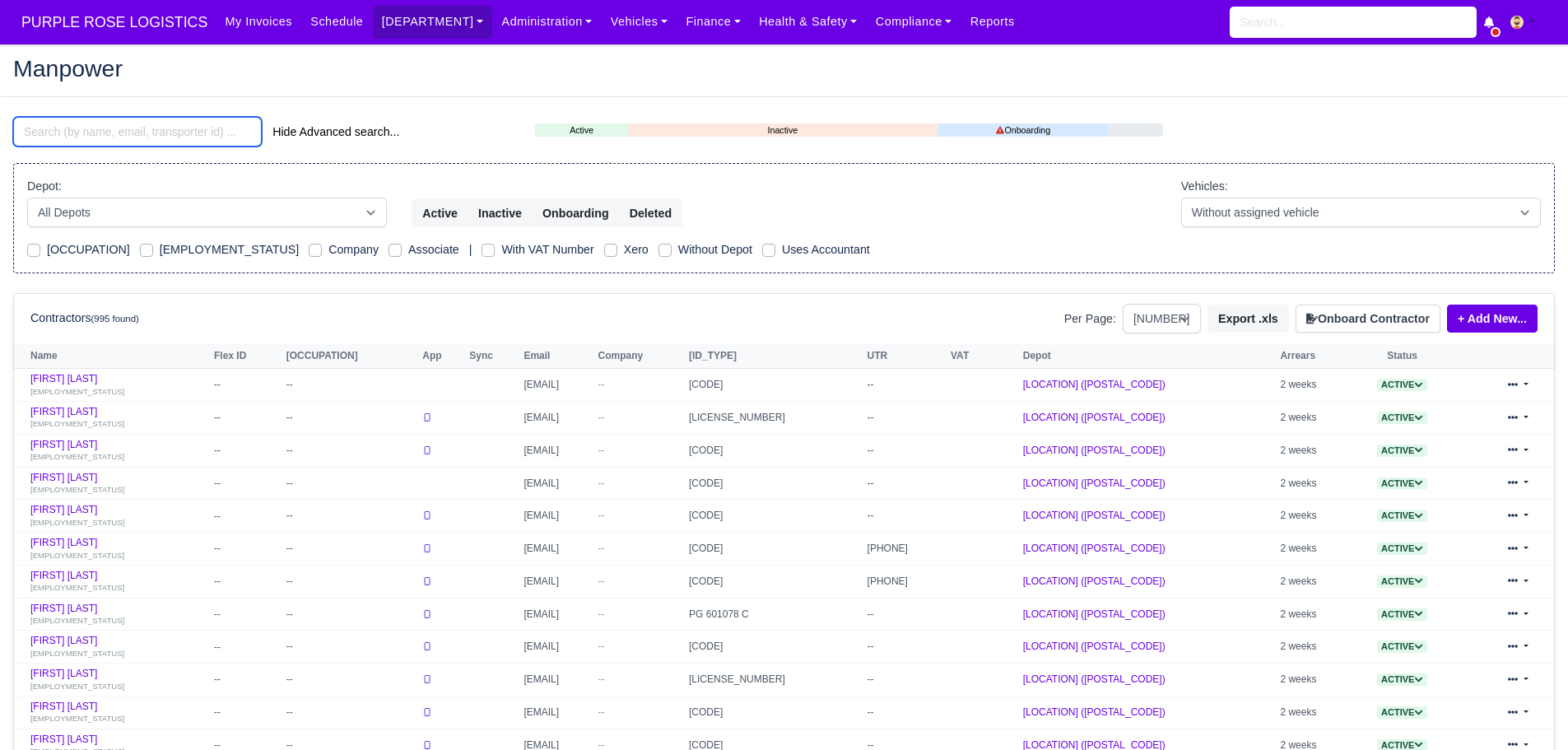 click at bounding box center [137, 132] 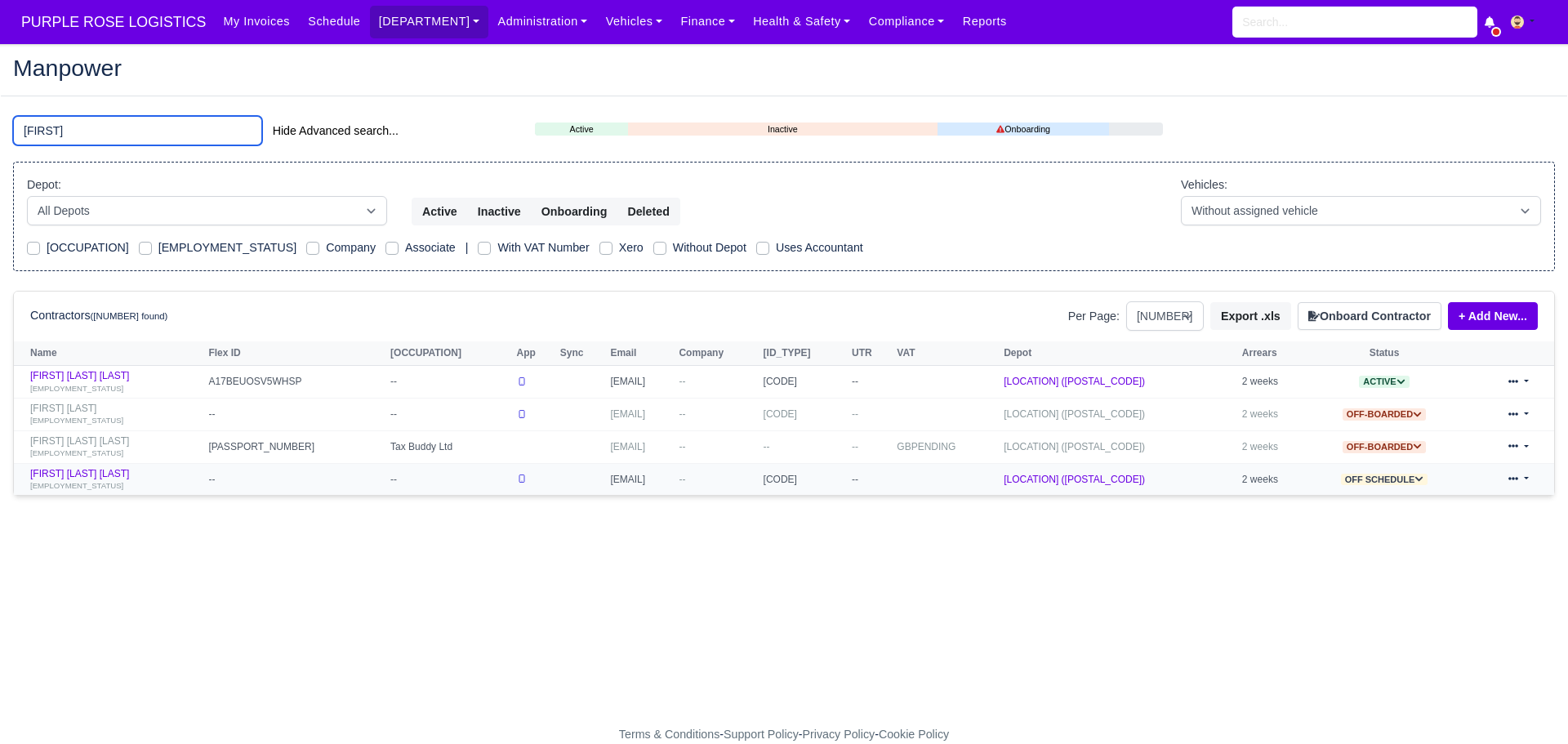 type on "stanimir" 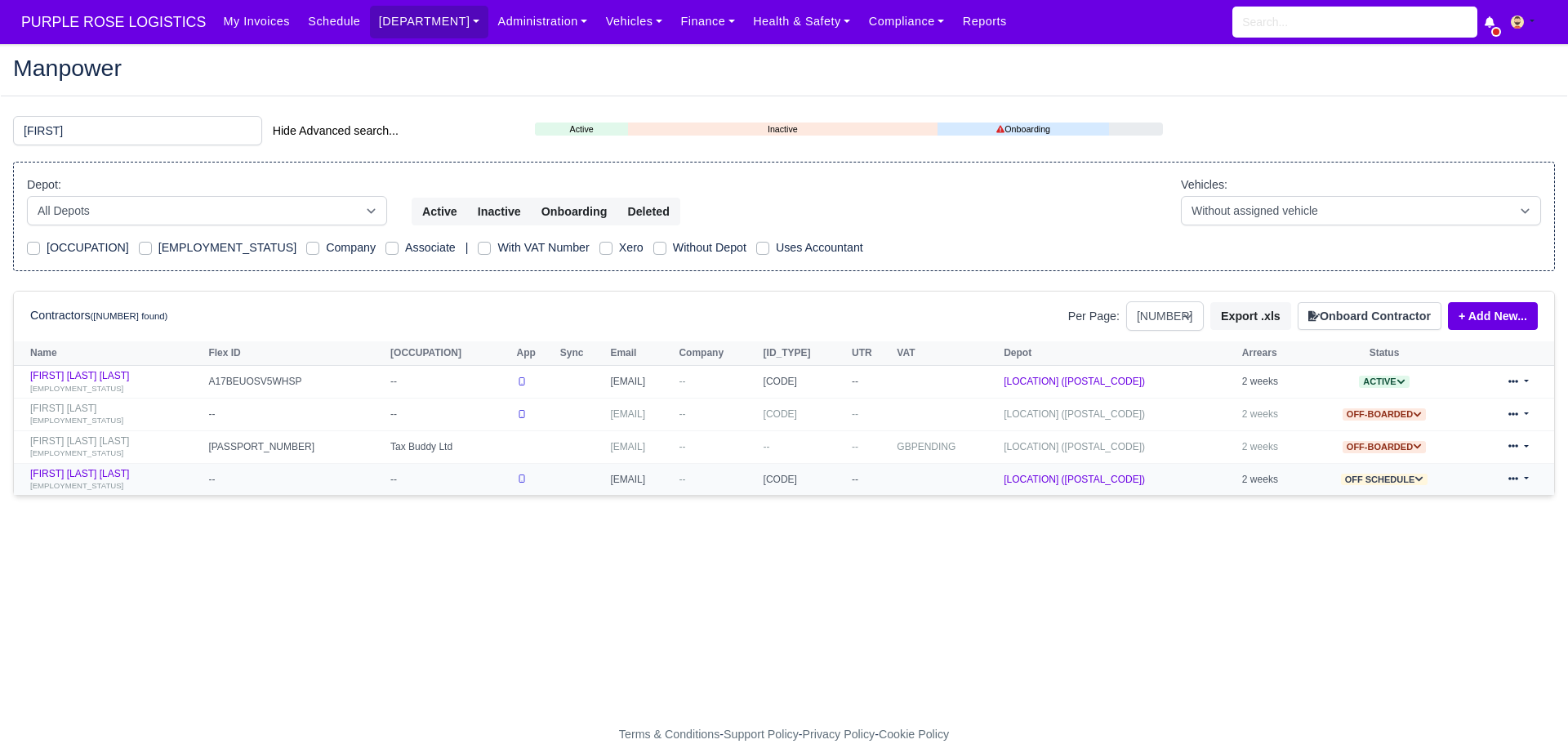 click at bounding box center (1419, 479) 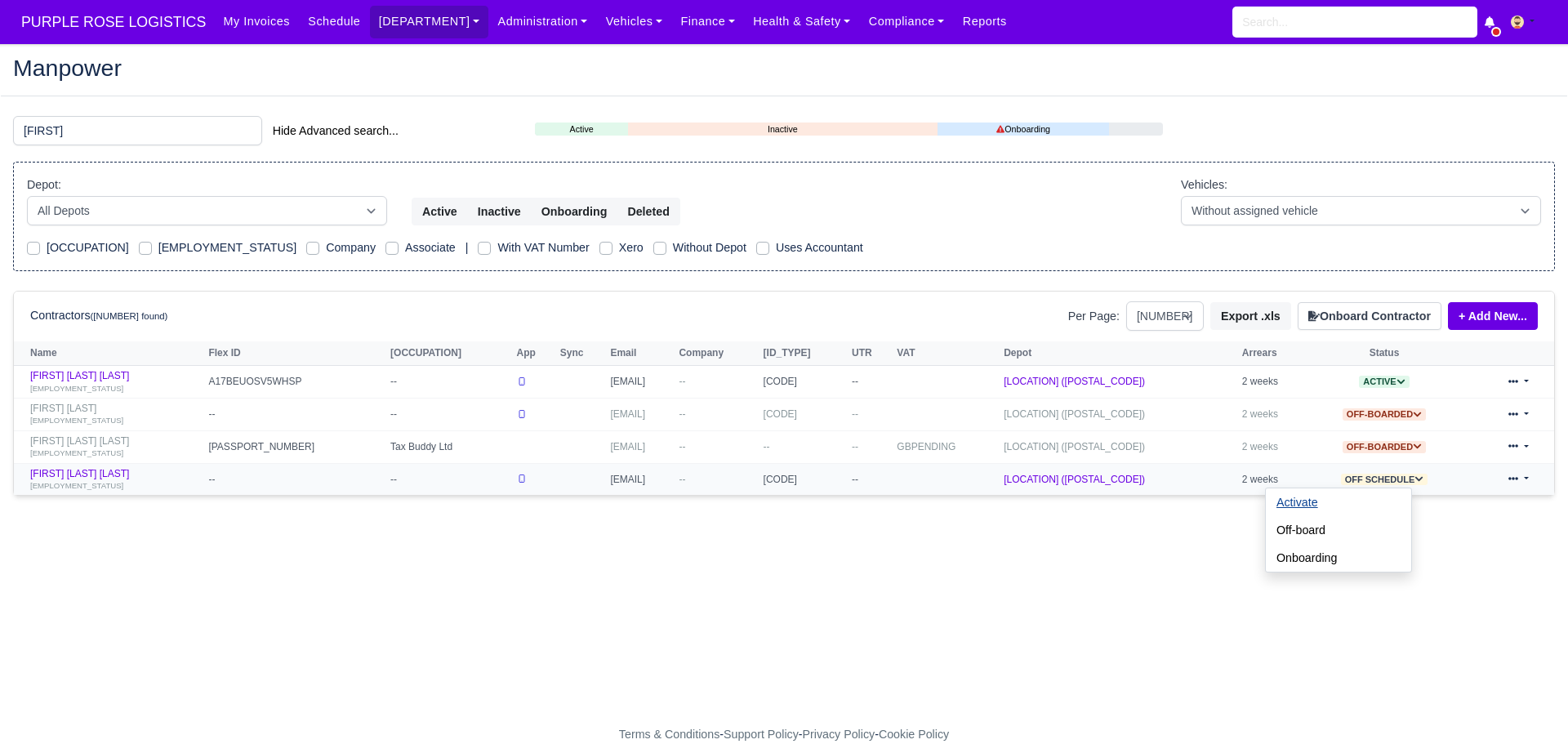 click on "Activate" at bounding box center [1297, 502] 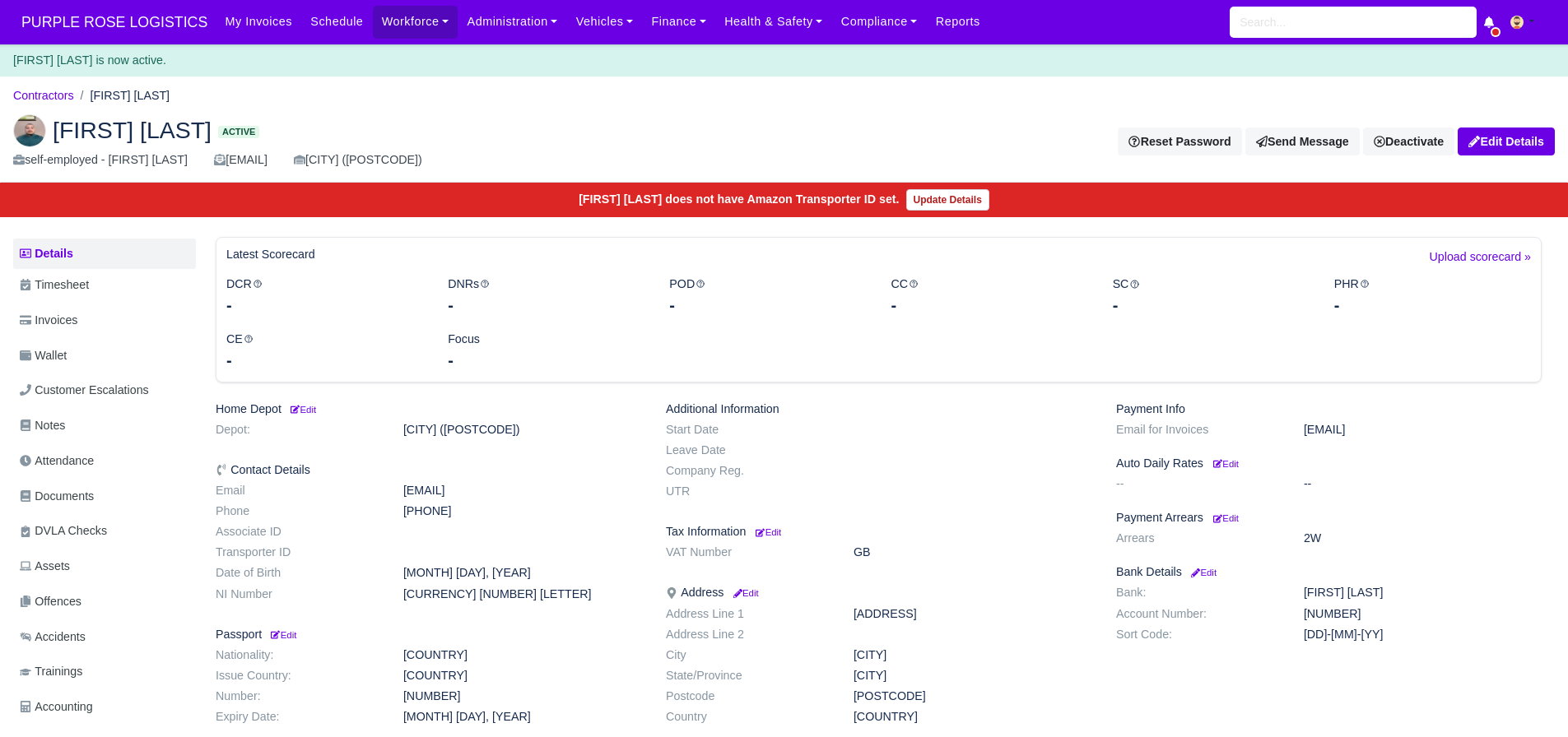 scroll, scrollTop: 0, scrollLeft: 0, axis: both 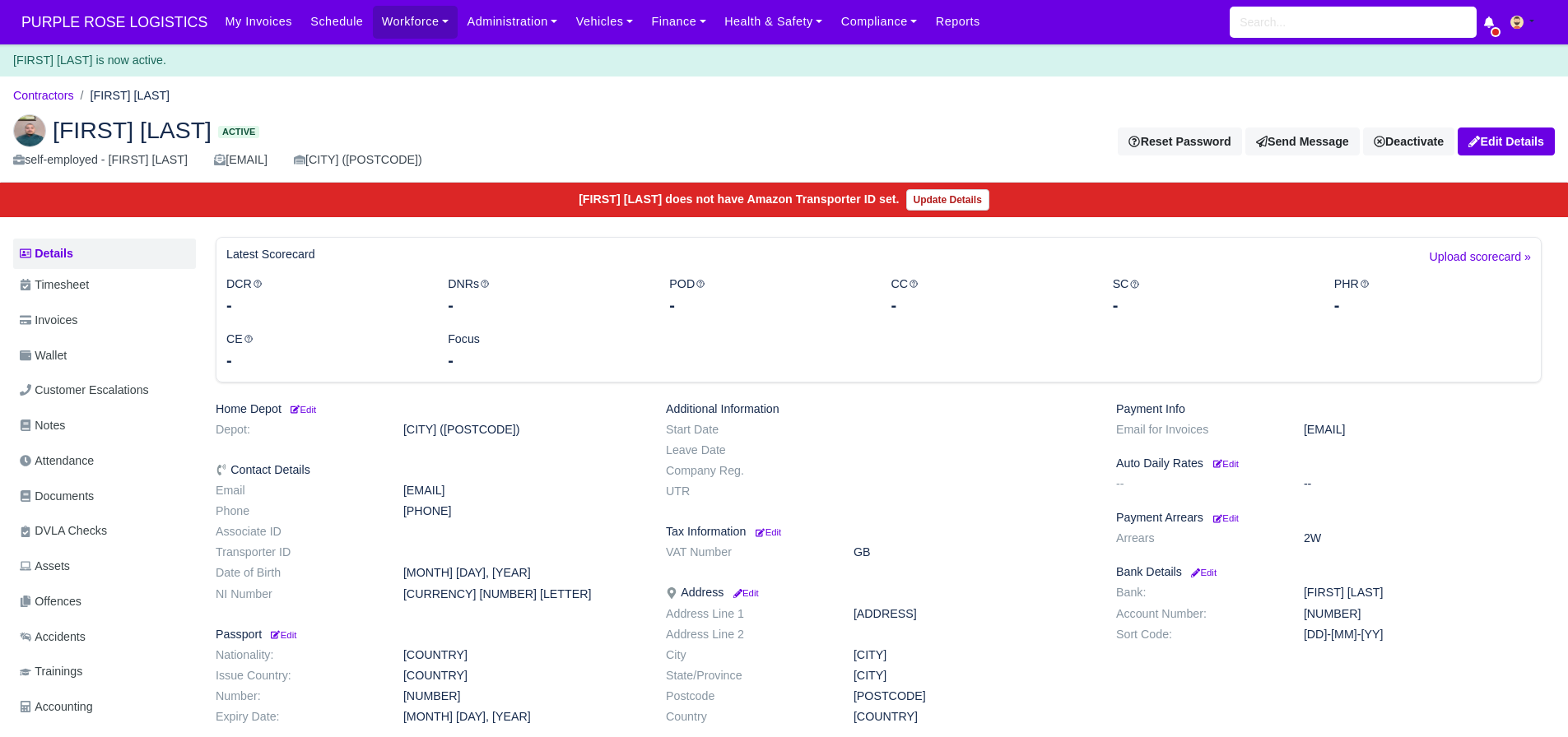 click at bounding box center [30, 131] 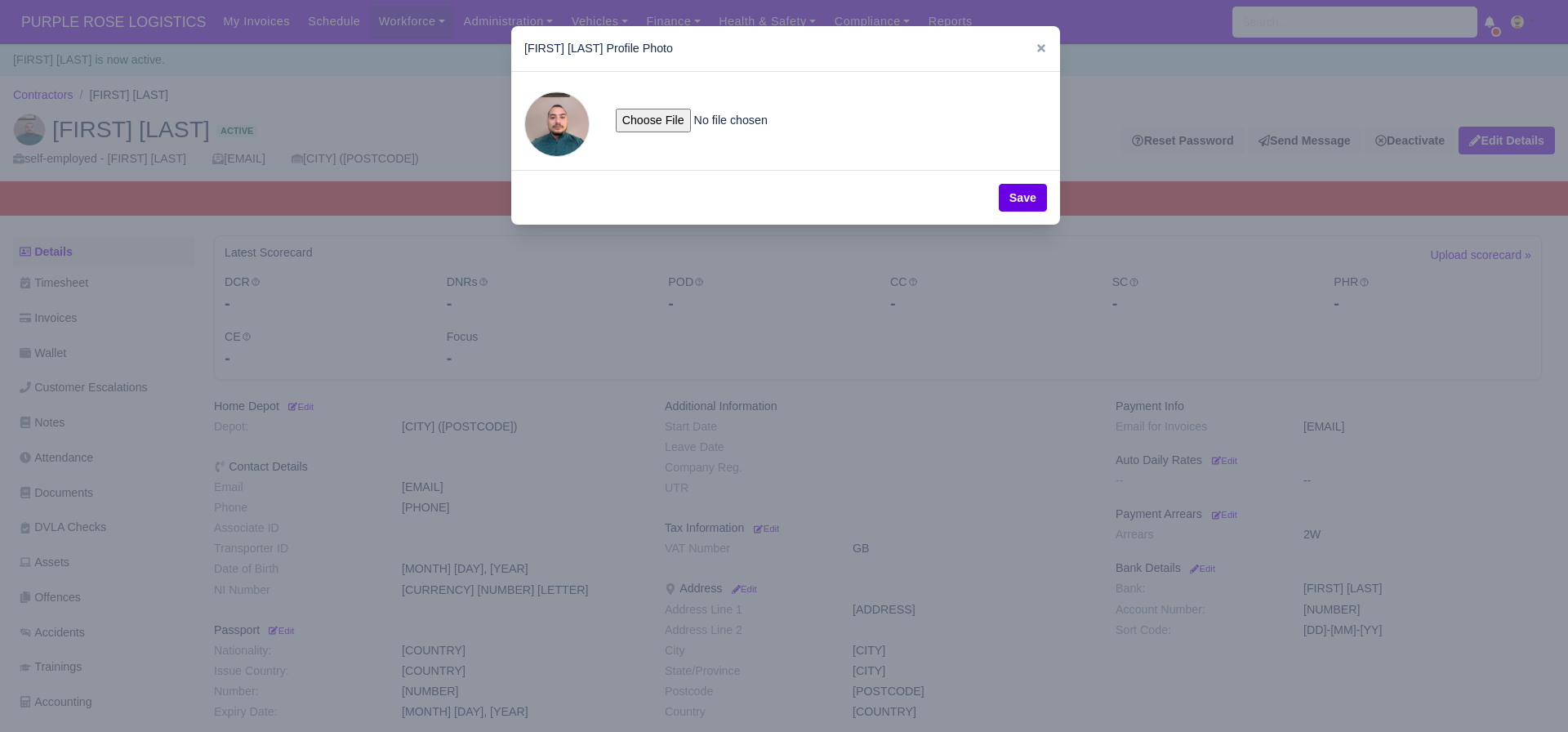 click at bounding box center (784, 366) 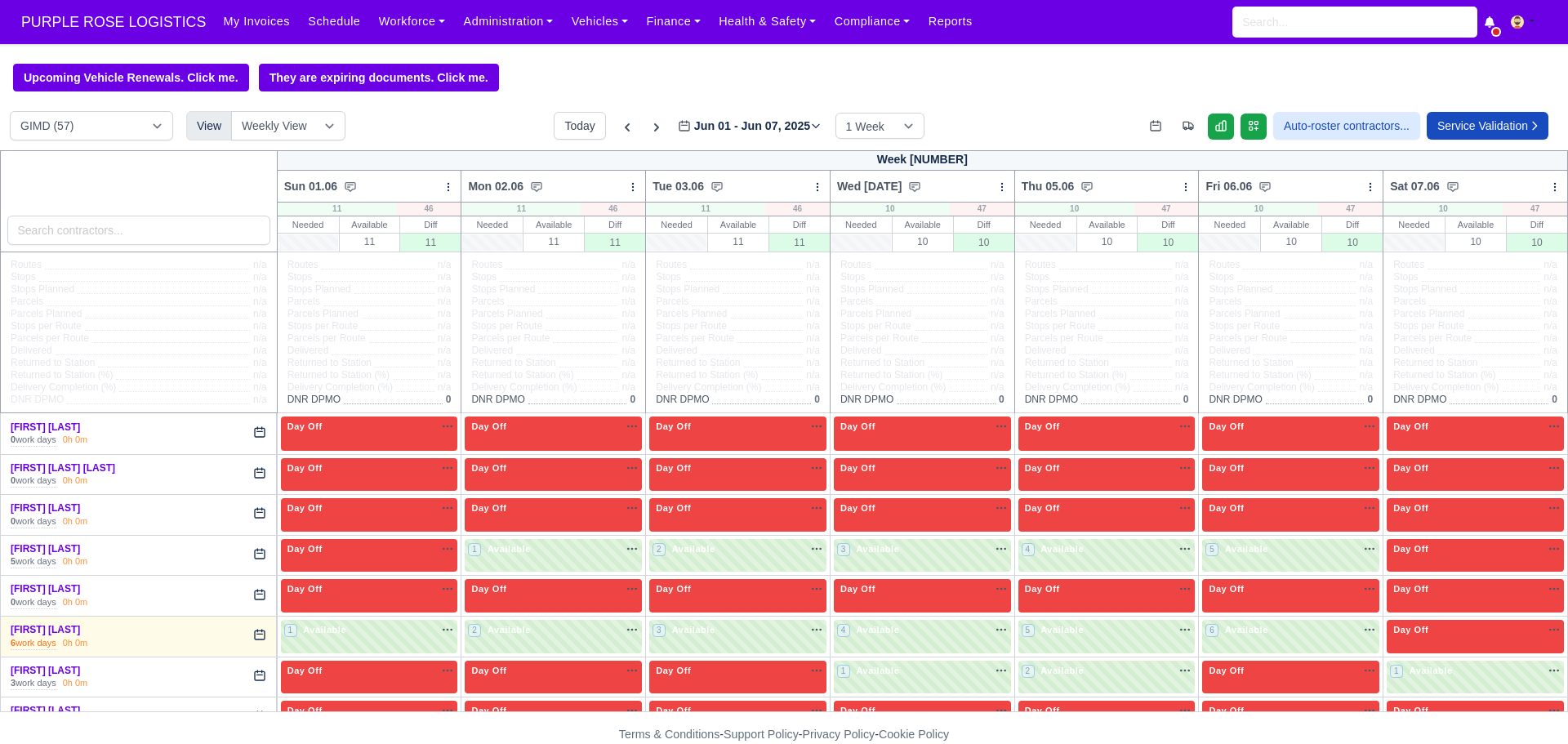 scroll, scrollTop: 0, scrollLeft: 0, axis: both 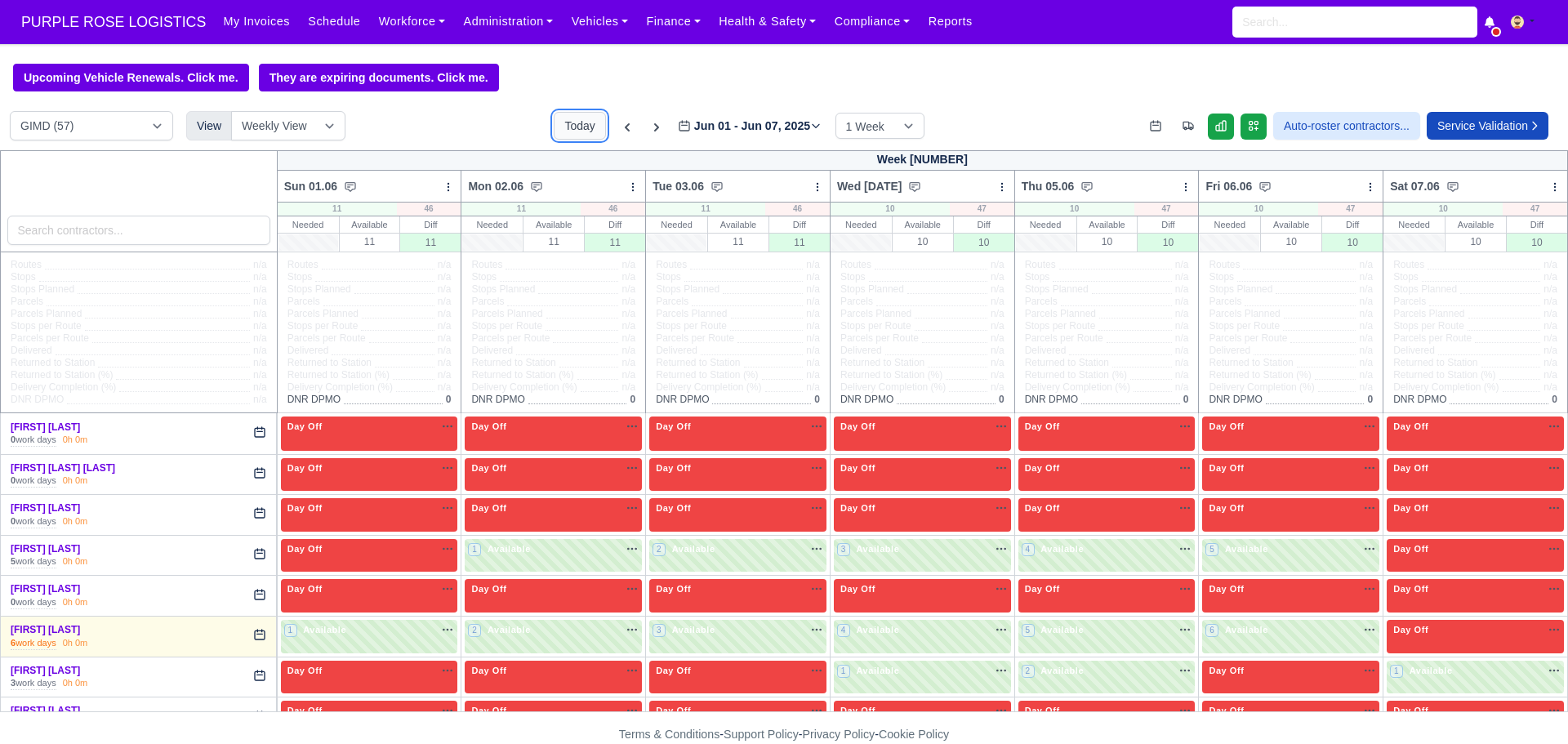 click on "Today" at bounding box center [579, 126] 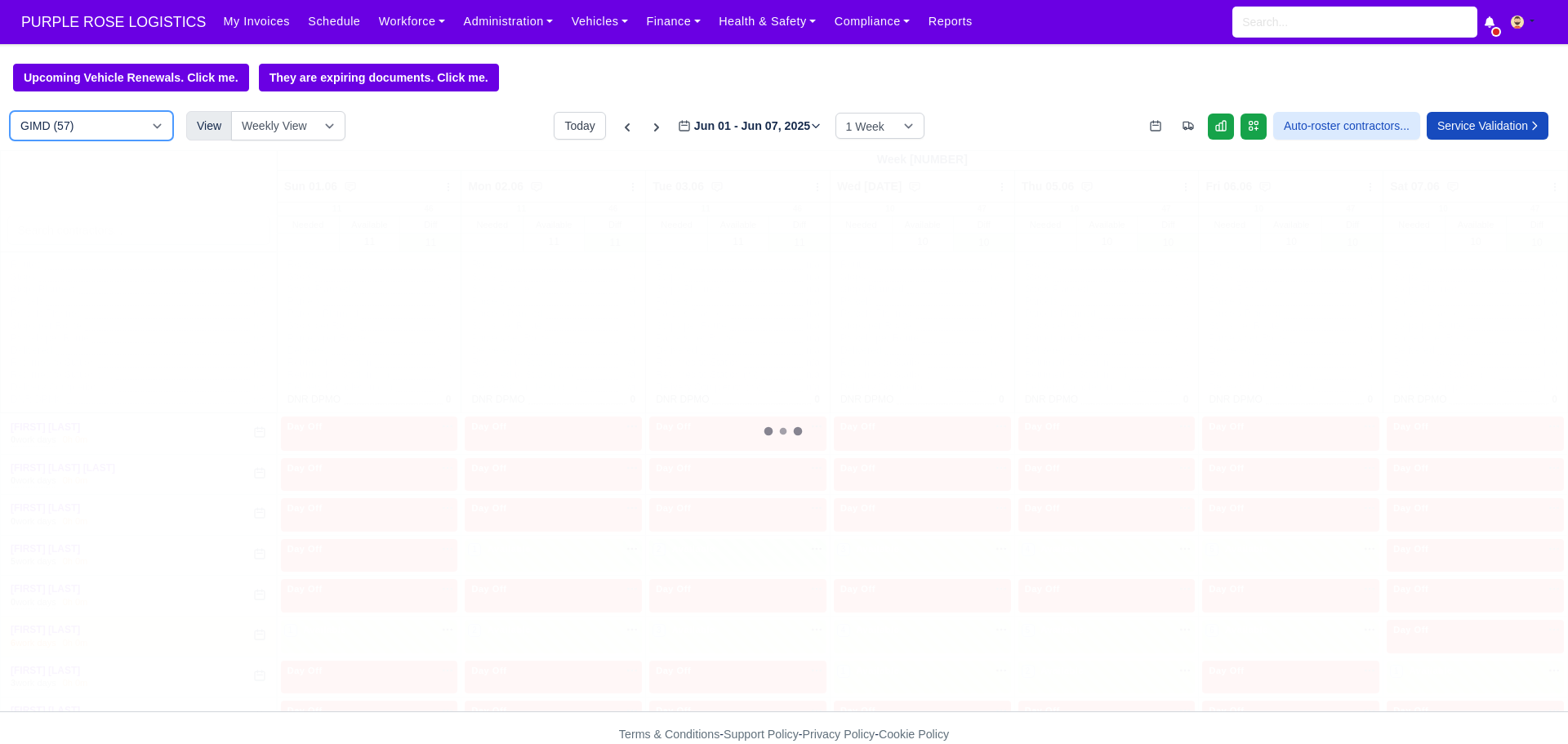 click on "DIG1 (174)
DAK1 (1)
GIMD (57)" at bounding box center [91, 126] 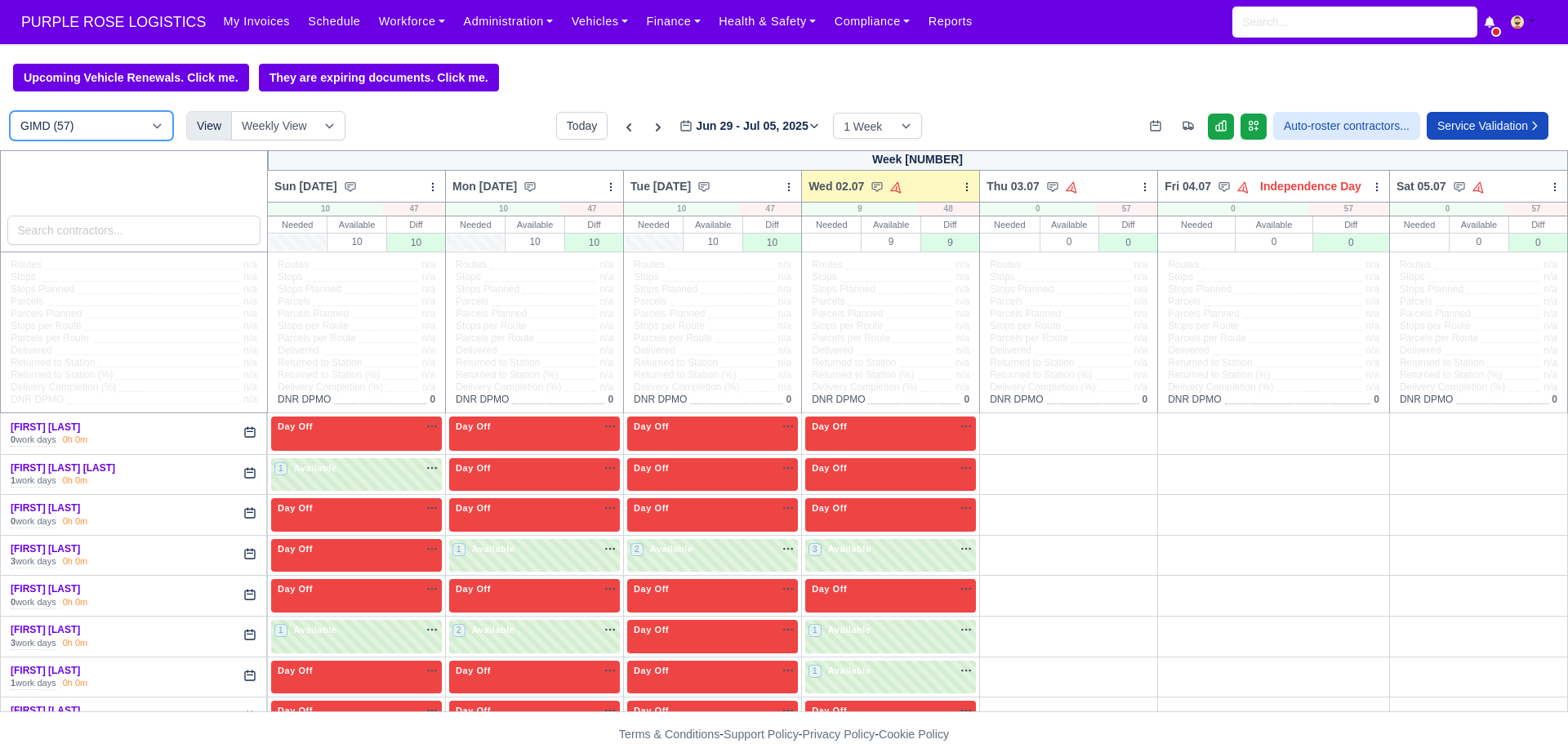 select on "1" 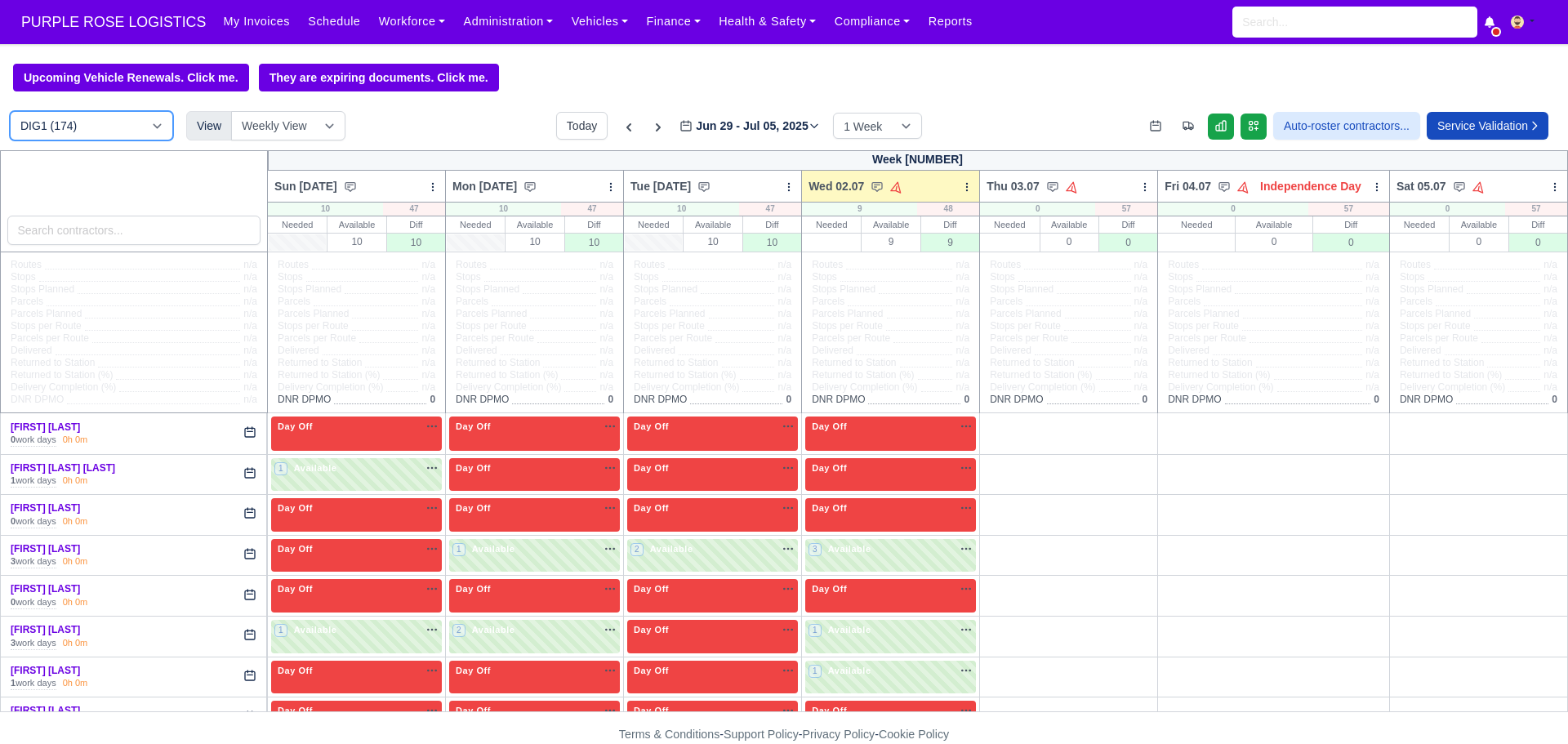 click on "DIG1 (174)
DAK1 (1)
GIMD (57)" at bounding box center (91, 126) 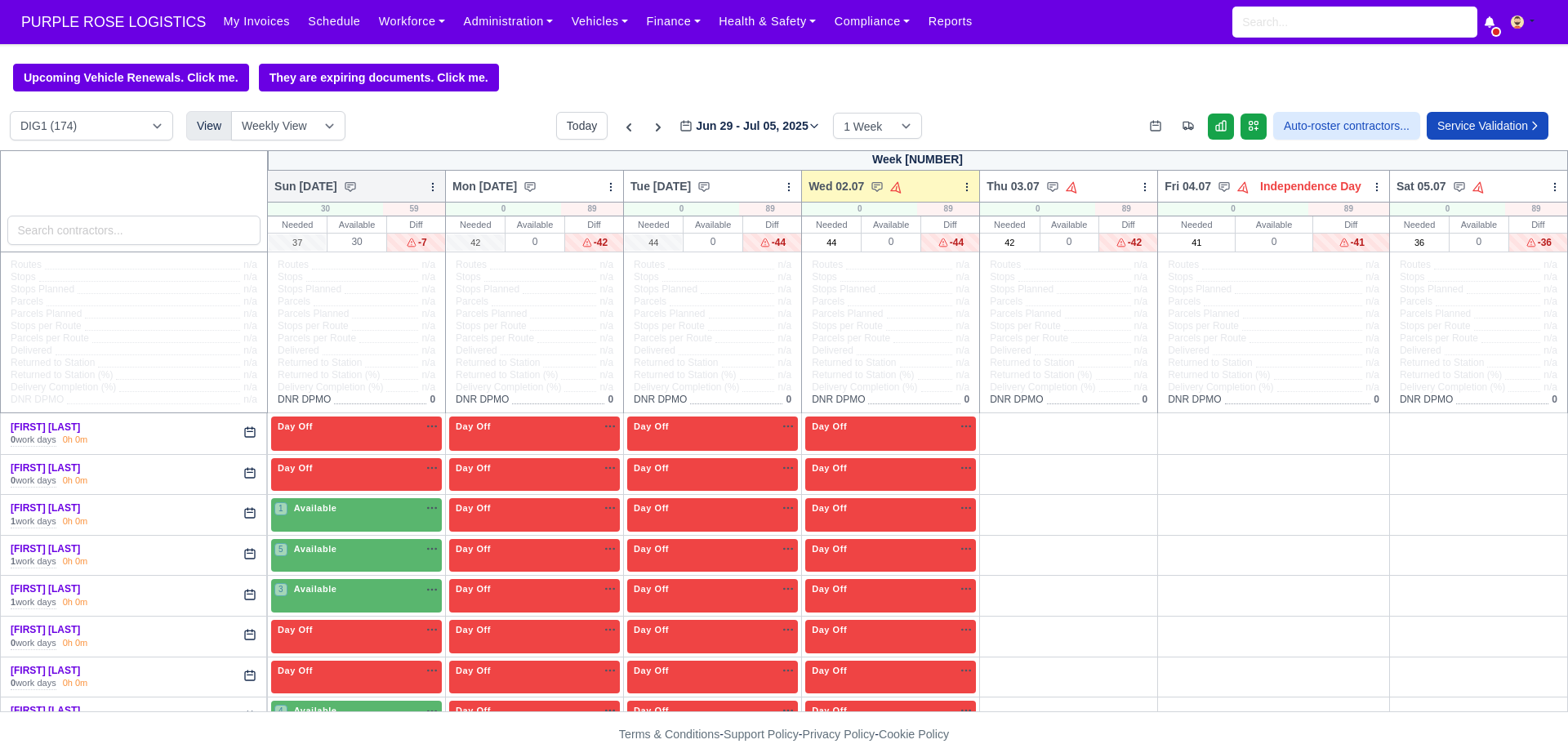 click at bounding box center (433, 187) 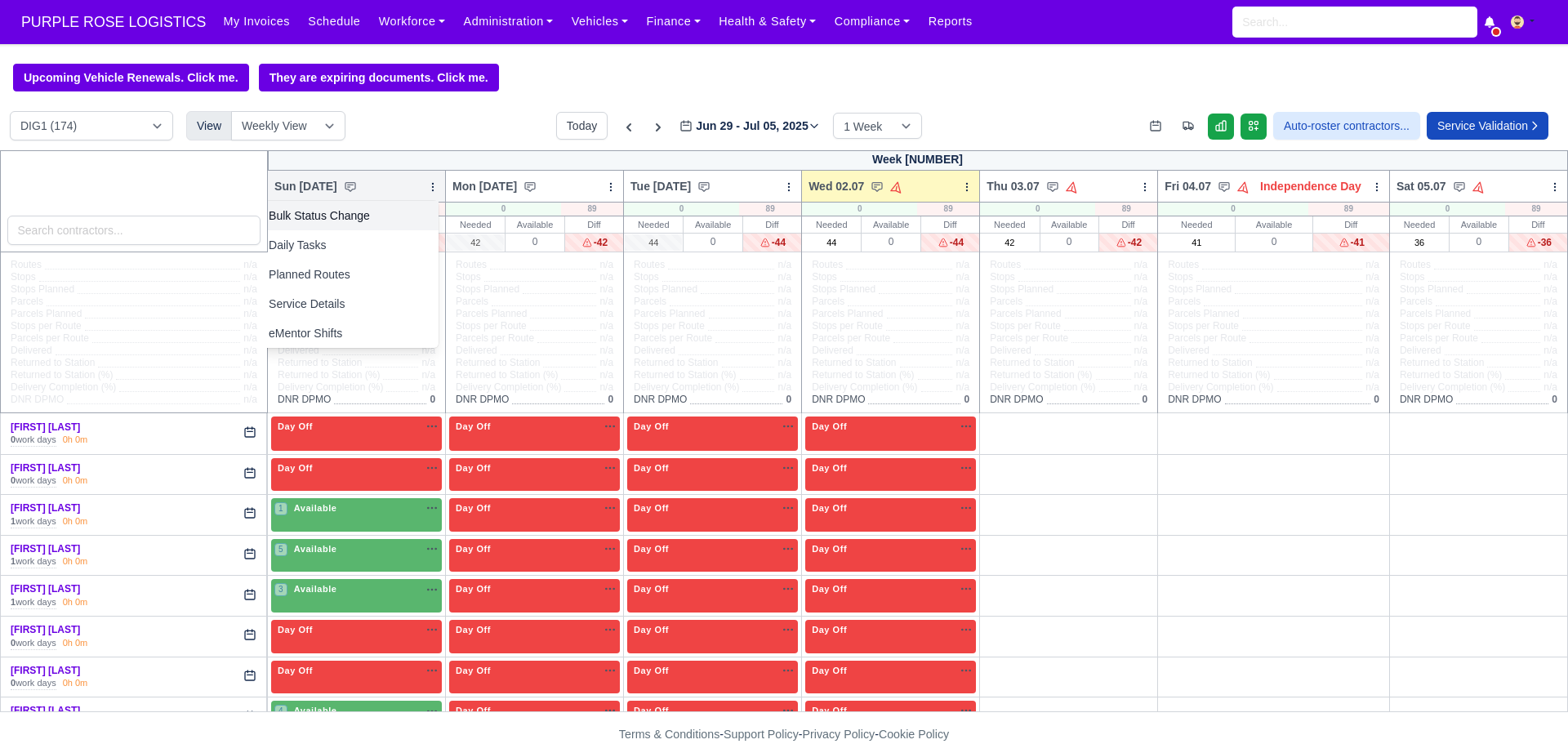 click on "Bulk Status Change" at bounding box center [347, 216] 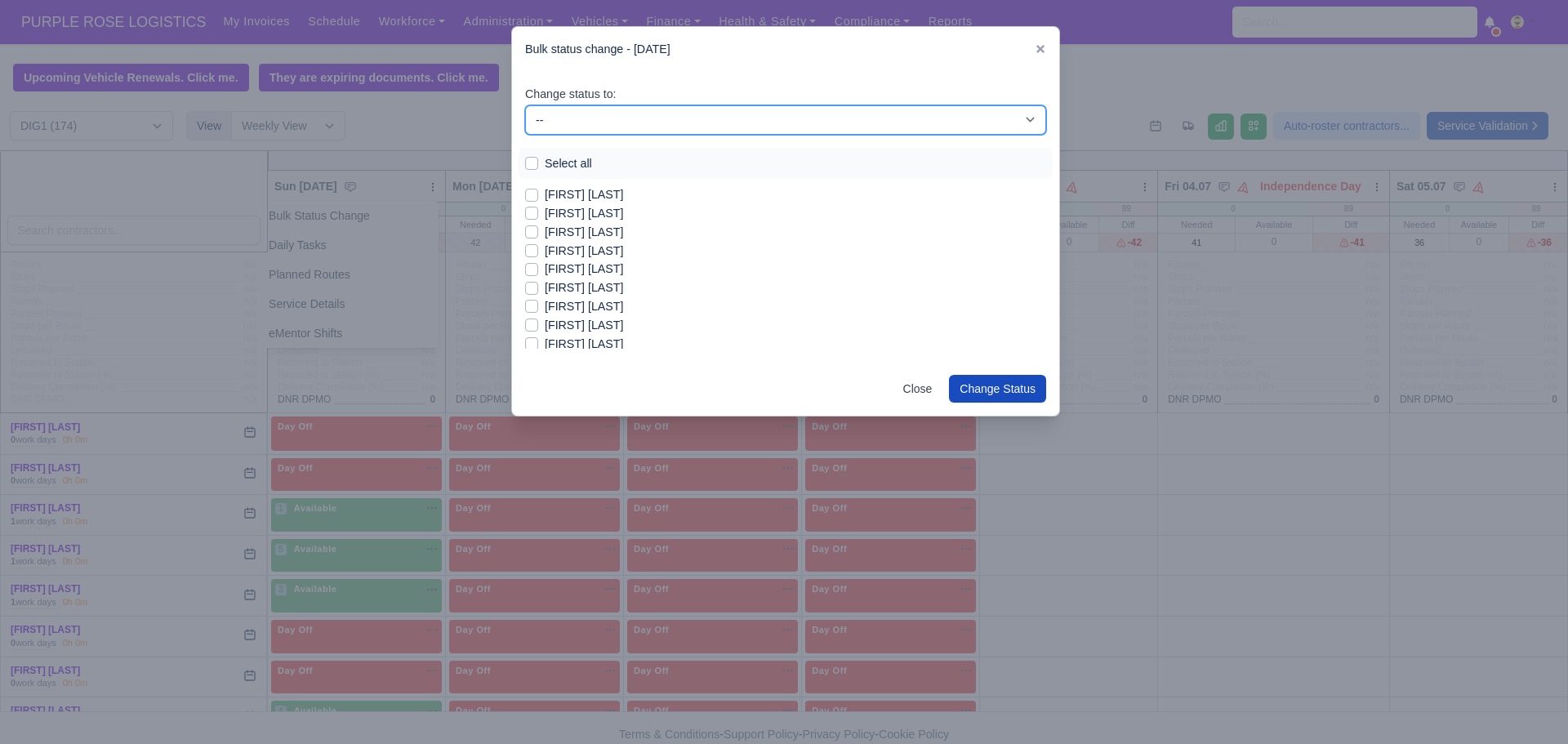 click on "--
Unasigned
Available
Day Off
Stand By
Other Depot" at bounding box center (786, 120) 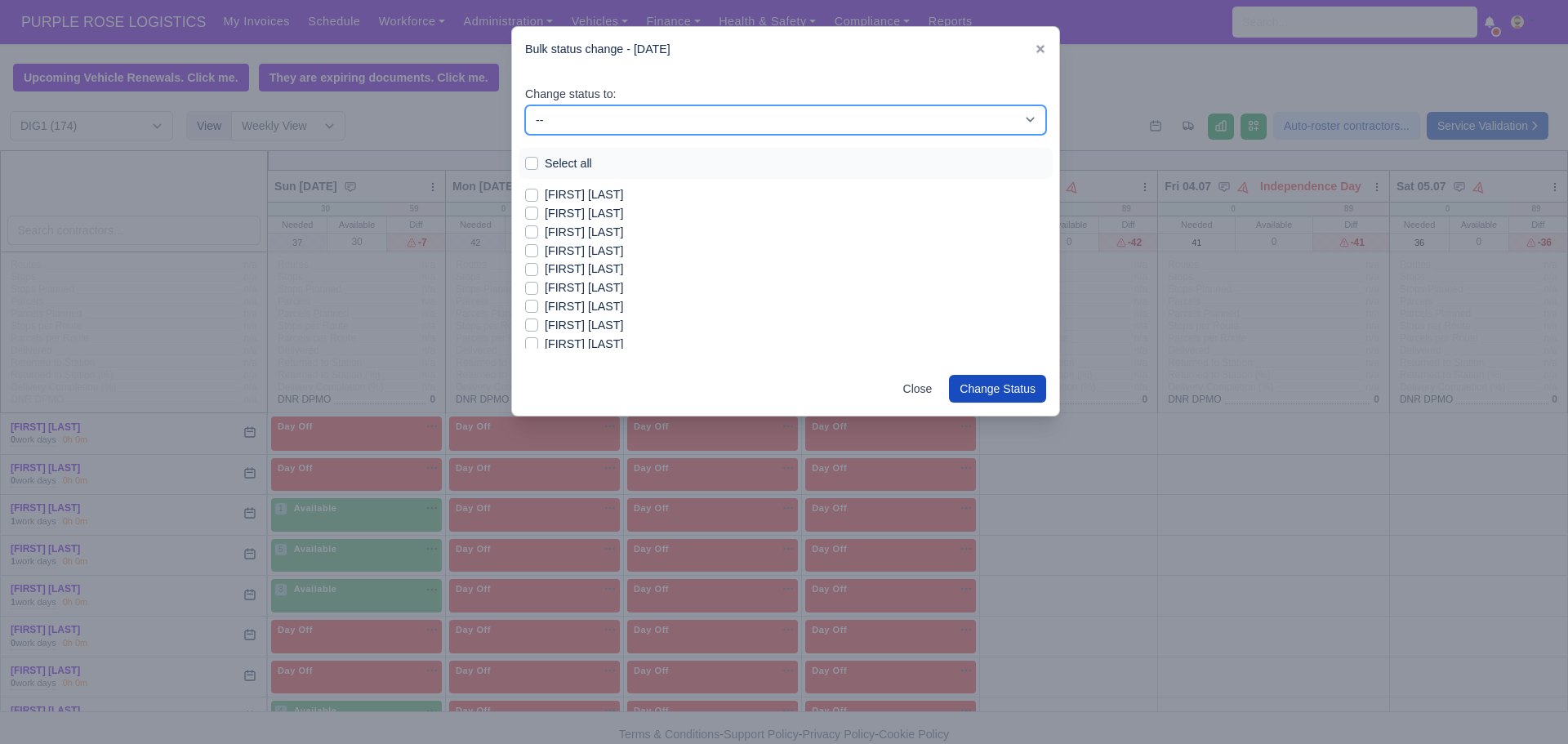 select on "Available" 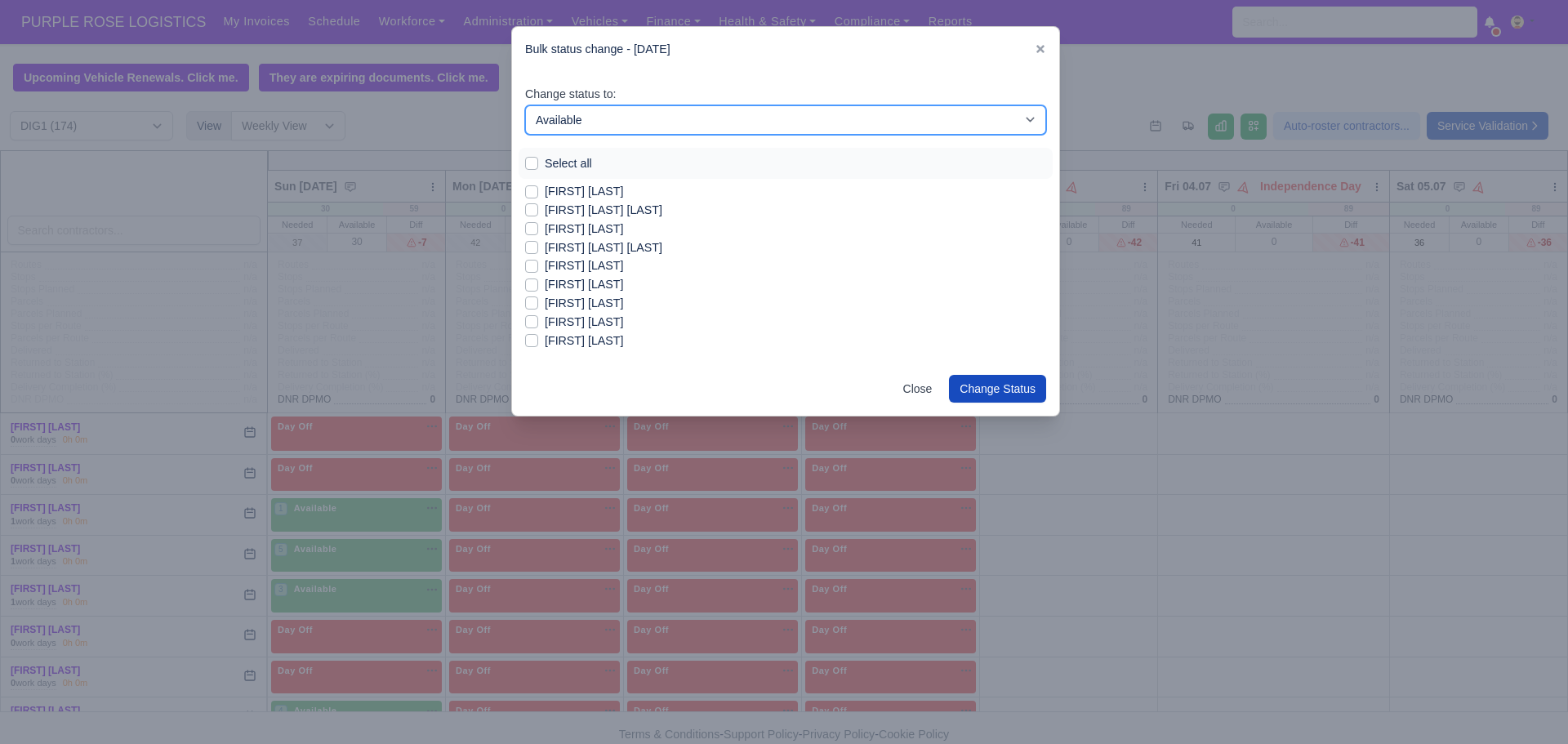 scroll, scrollTop: 1506, scrollLeft: 0, axis: vertical 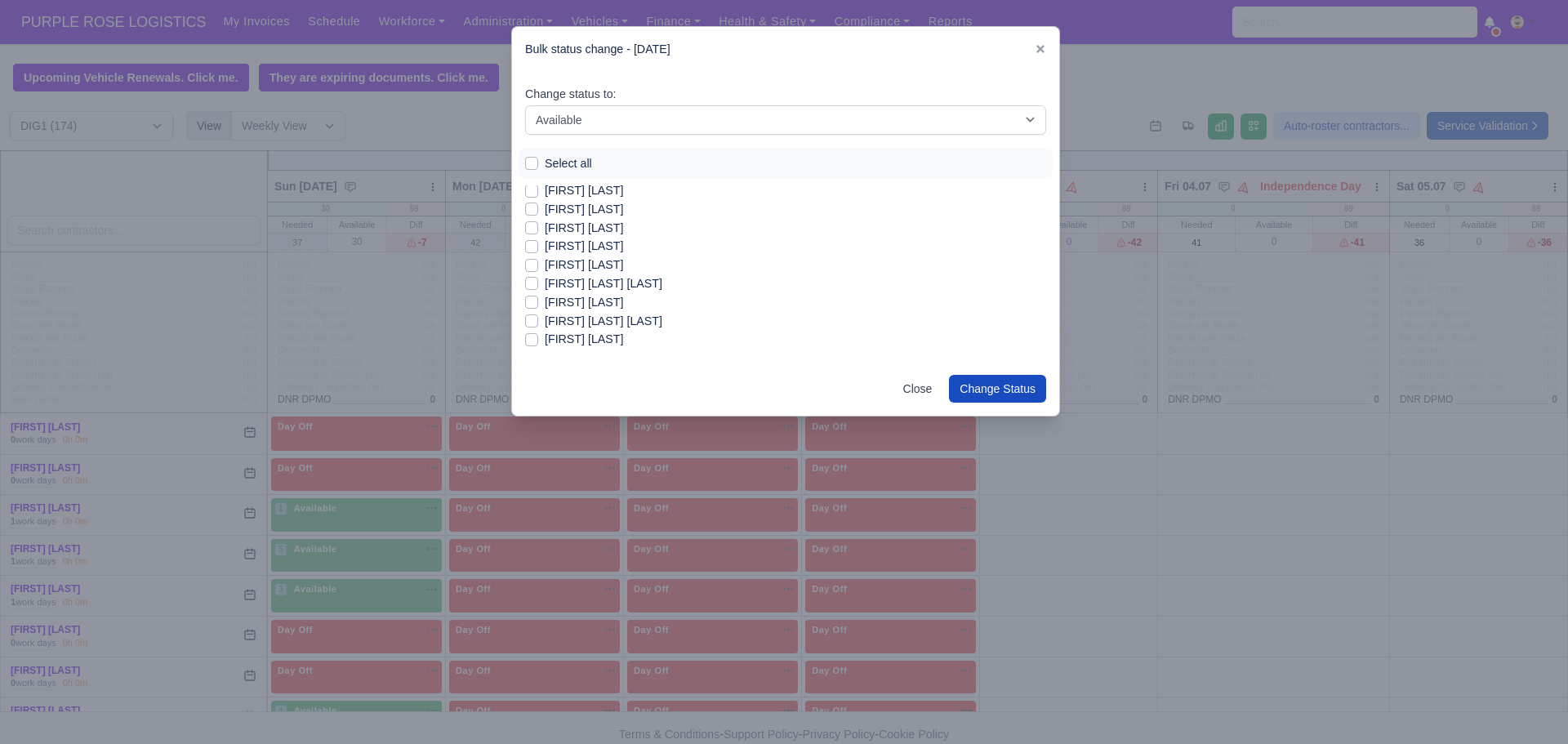 click on "[FIRST] [LAST]" at bounding box center [584, 302] 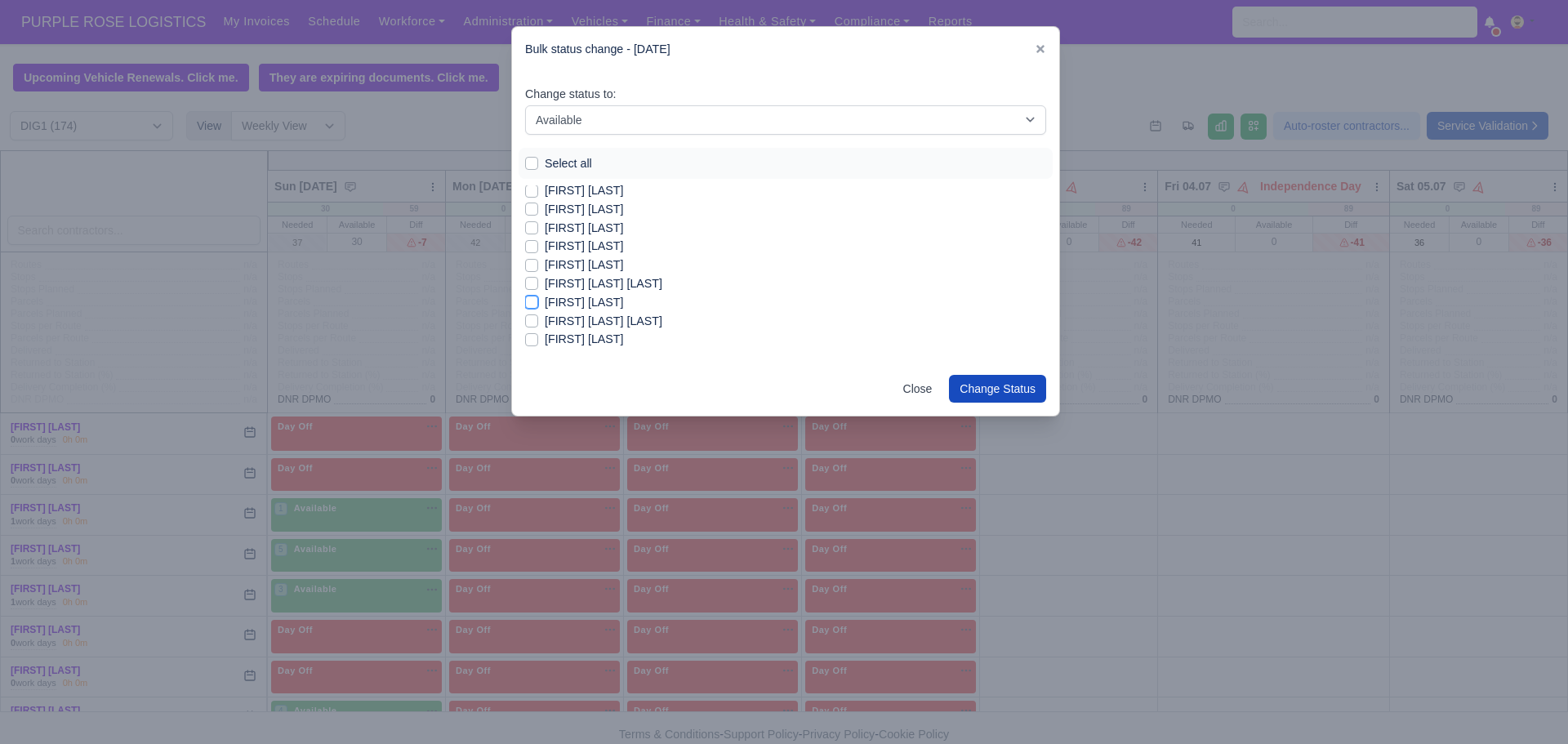 click on "[FIRST] [LAST]" at bounding box center (532, 300) 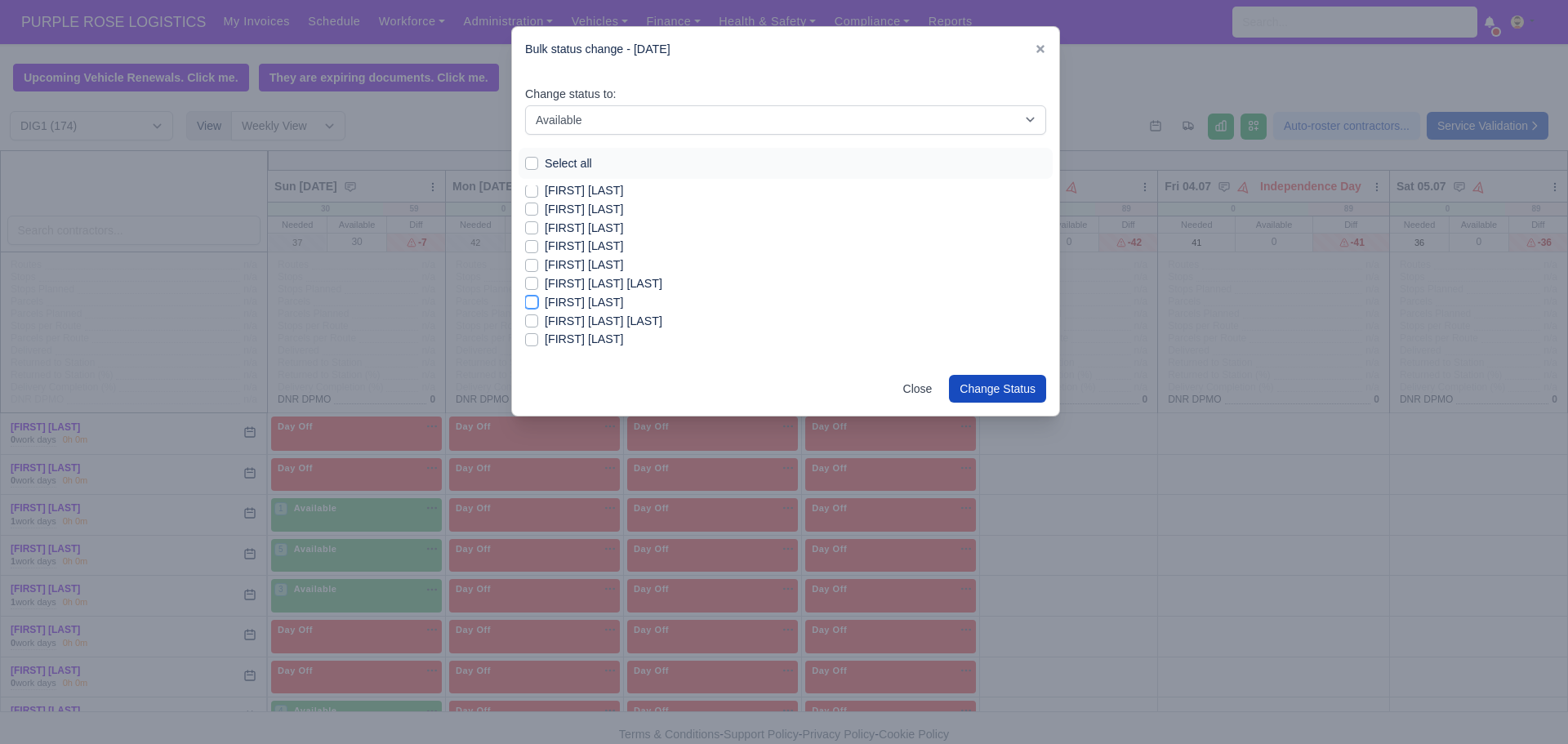checkbox on "true" 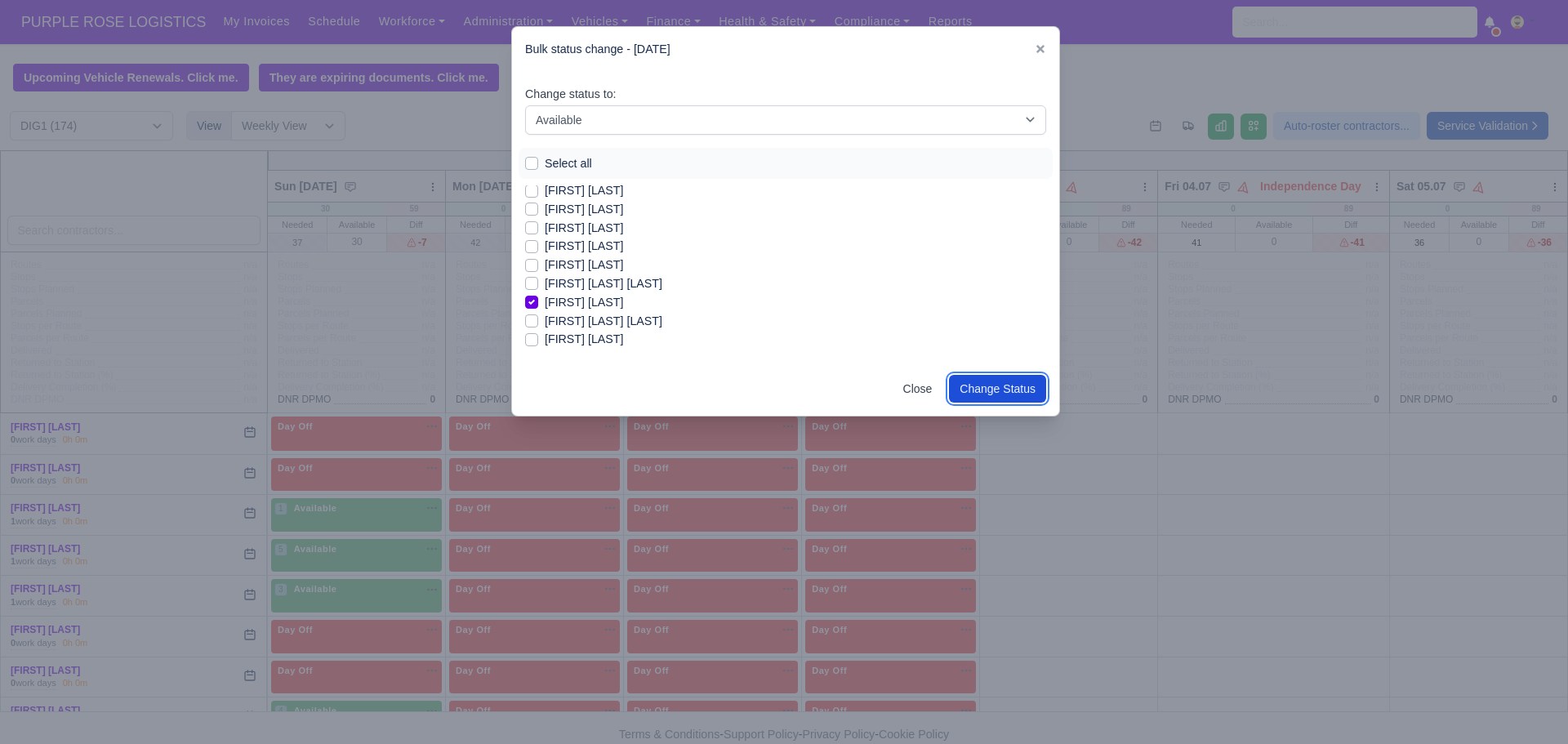 click on "Change Status" at bounding box center [997, 389] 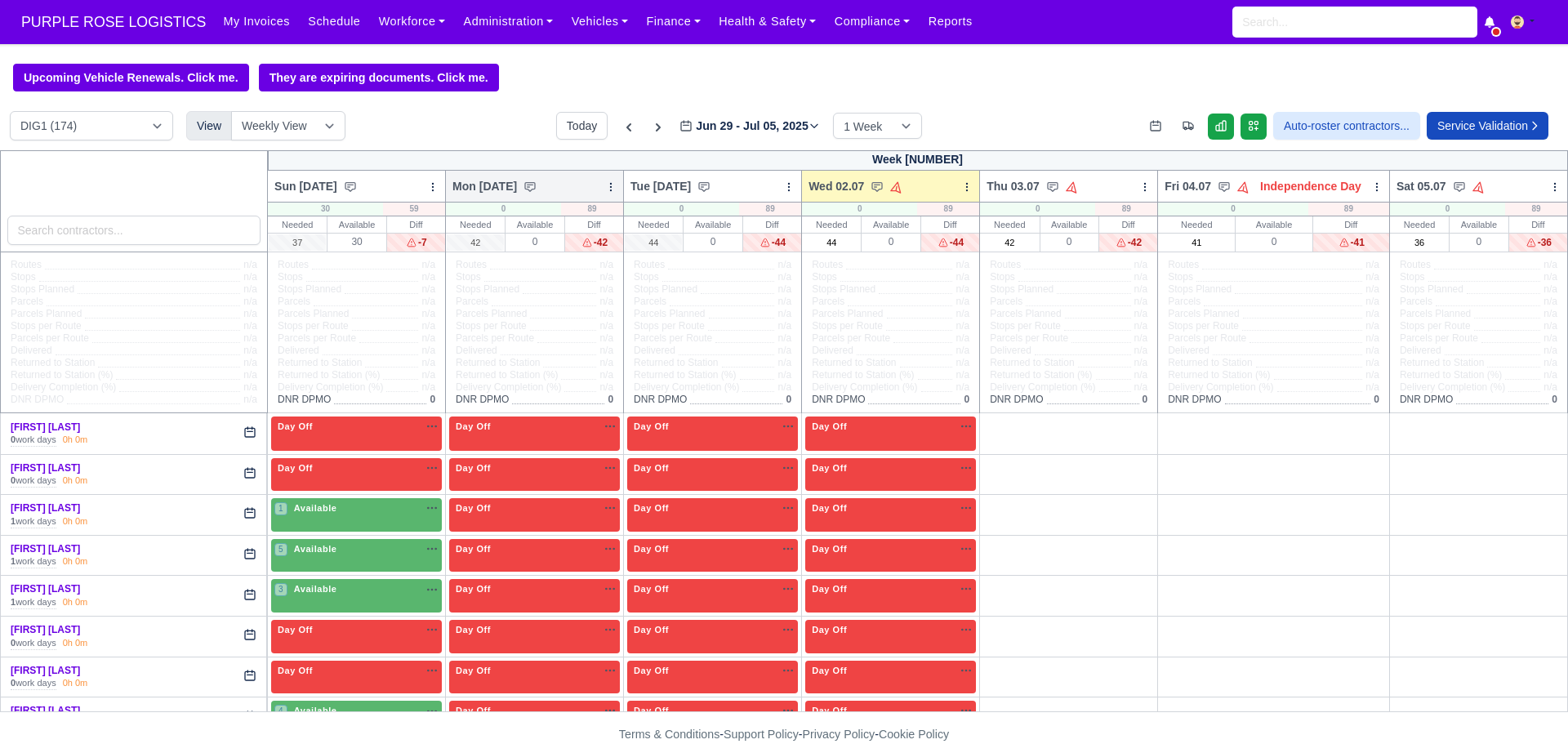 click at bounding box center (611, 187) 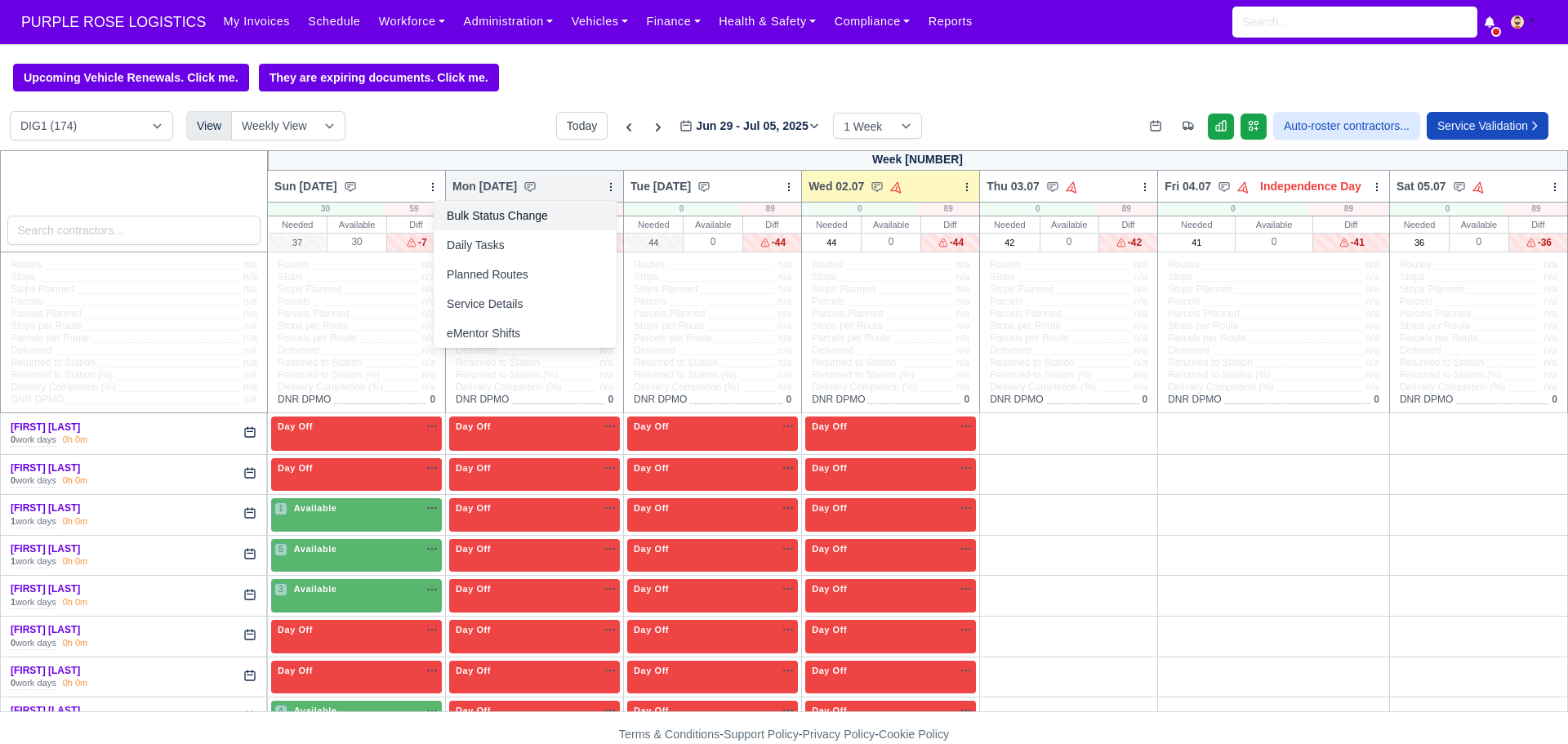 click on "Bulk Status Change" at bounding box center [525, 216] 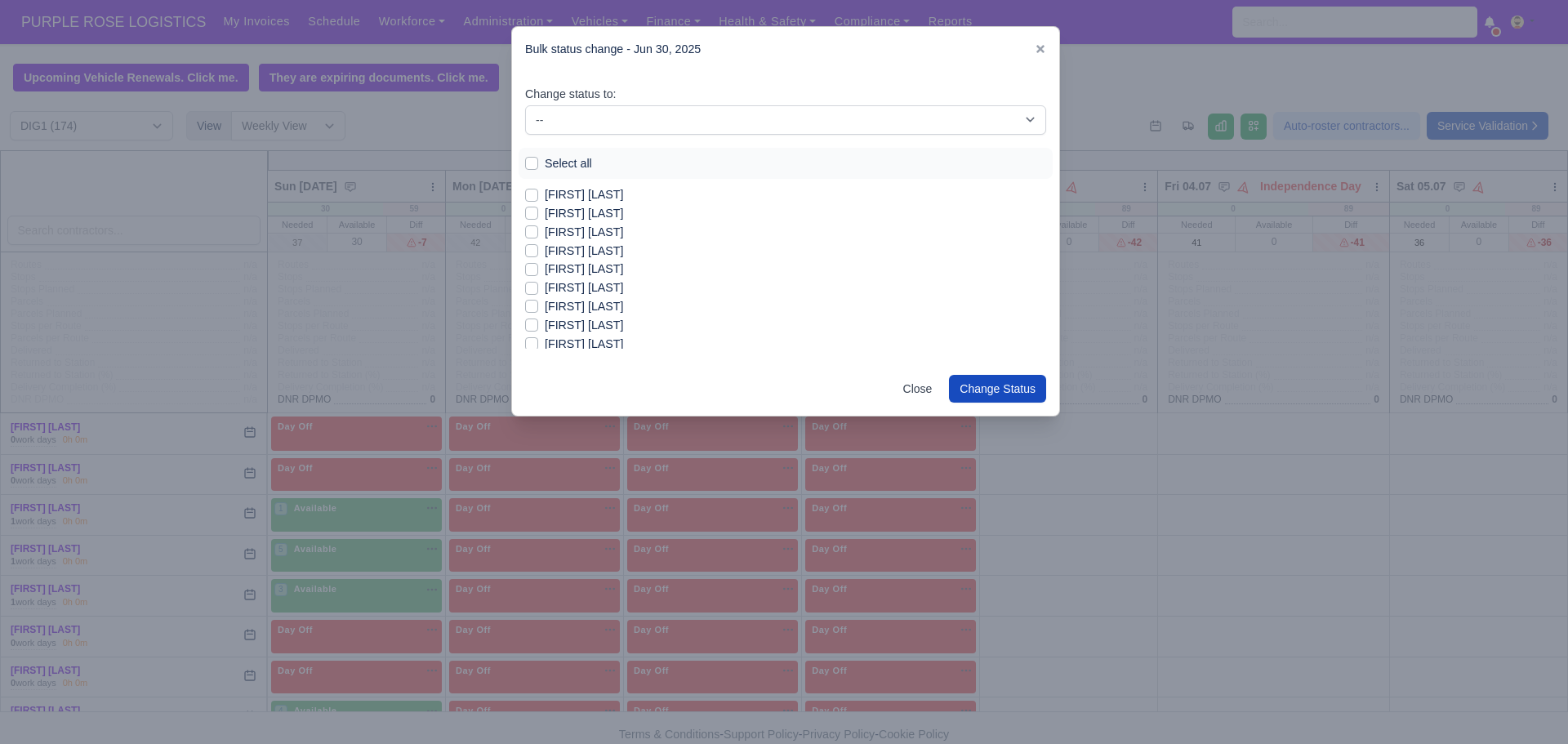 click on "[FIRST] [LAST]" at bounding box center (584, 232) 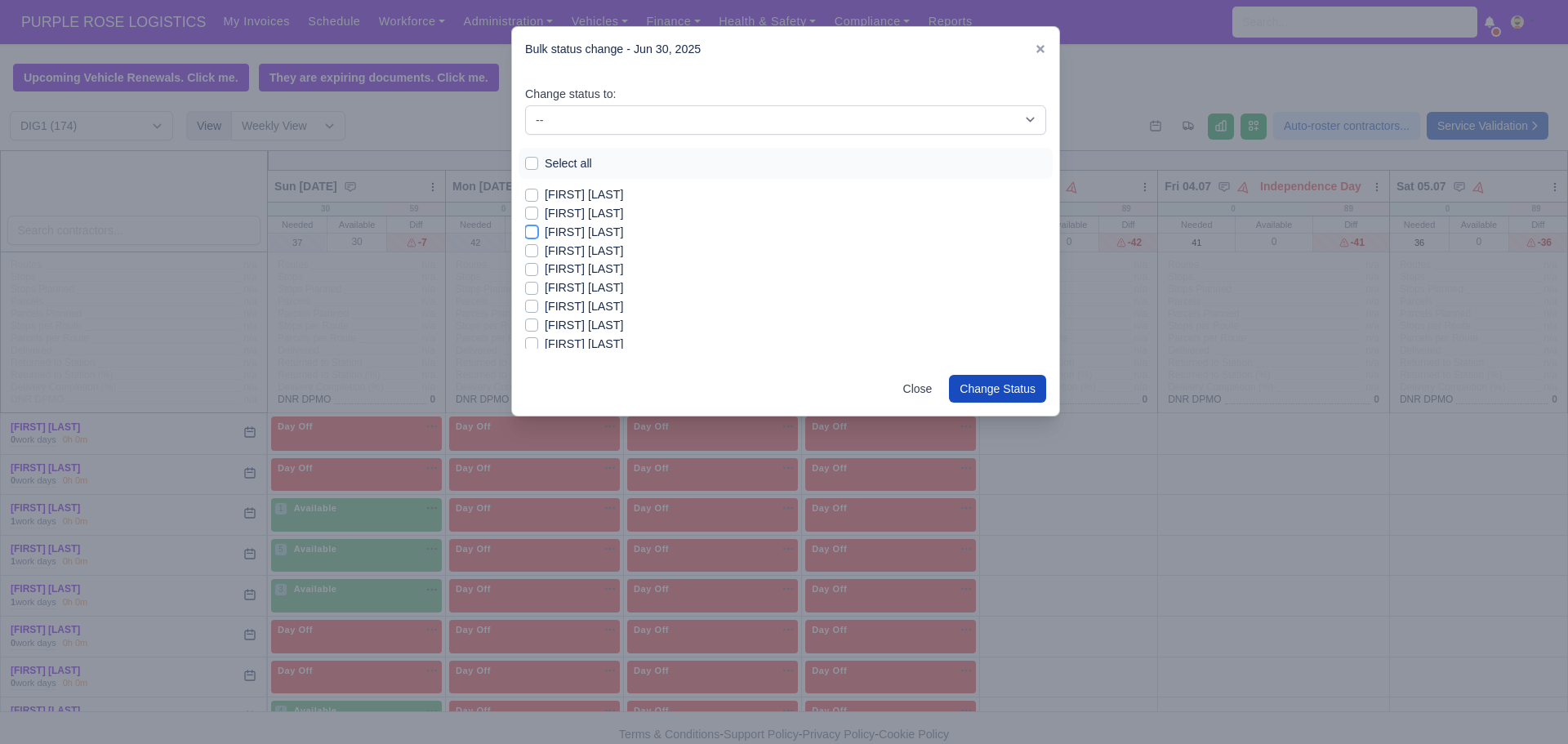click on "[FIRST] [LAST]" at bounding box center (532, 229) 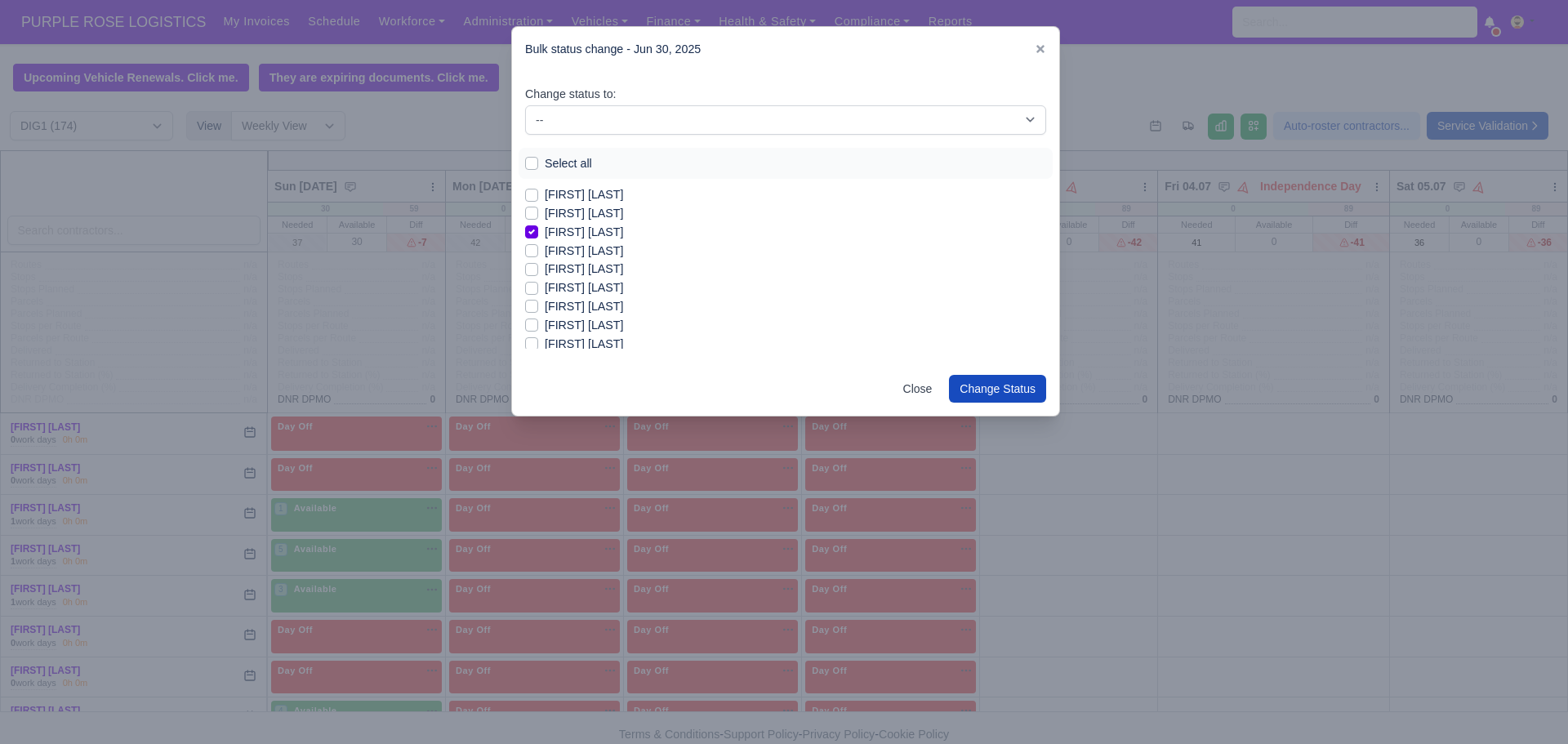 click on "[FIRST] [LAST]" at bounding box center (584, 269) 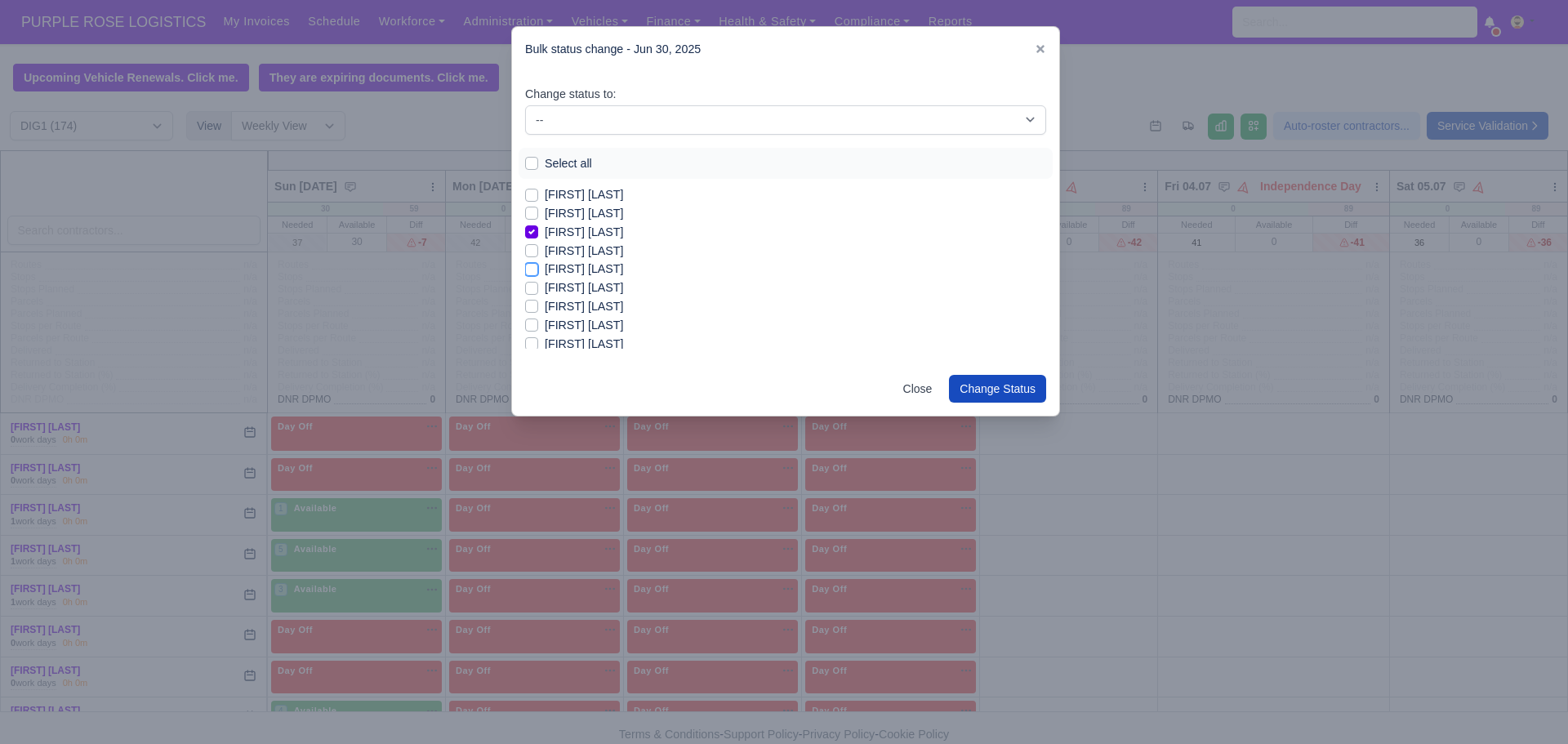 click on "[FIRST] [LAST]" at bounding box center [532, 266] 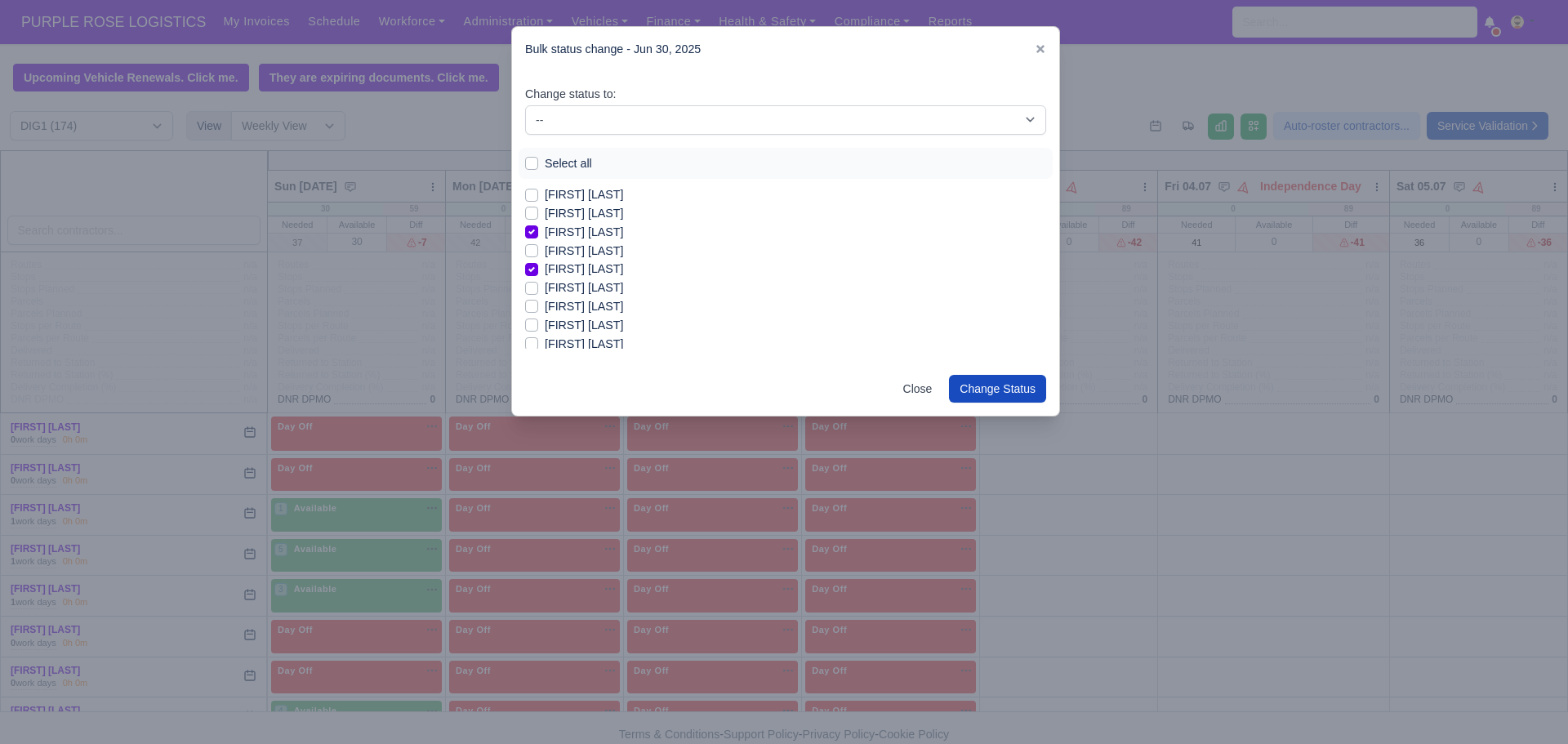 click on "[FIRST] [LAST]" at bounding box center [584, 306] 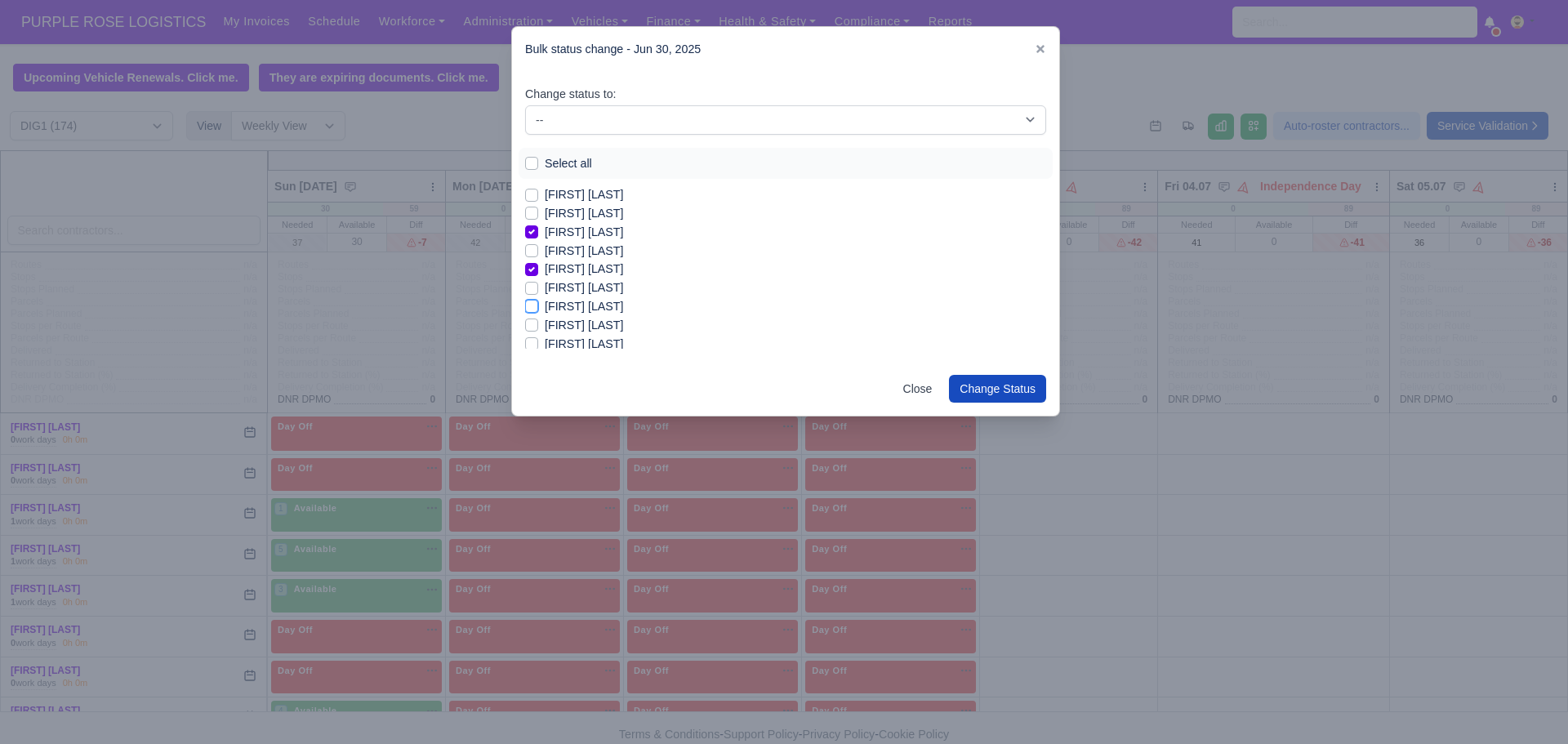 click on "[FIRST] [LAST]" at bounding box center (532, 304) 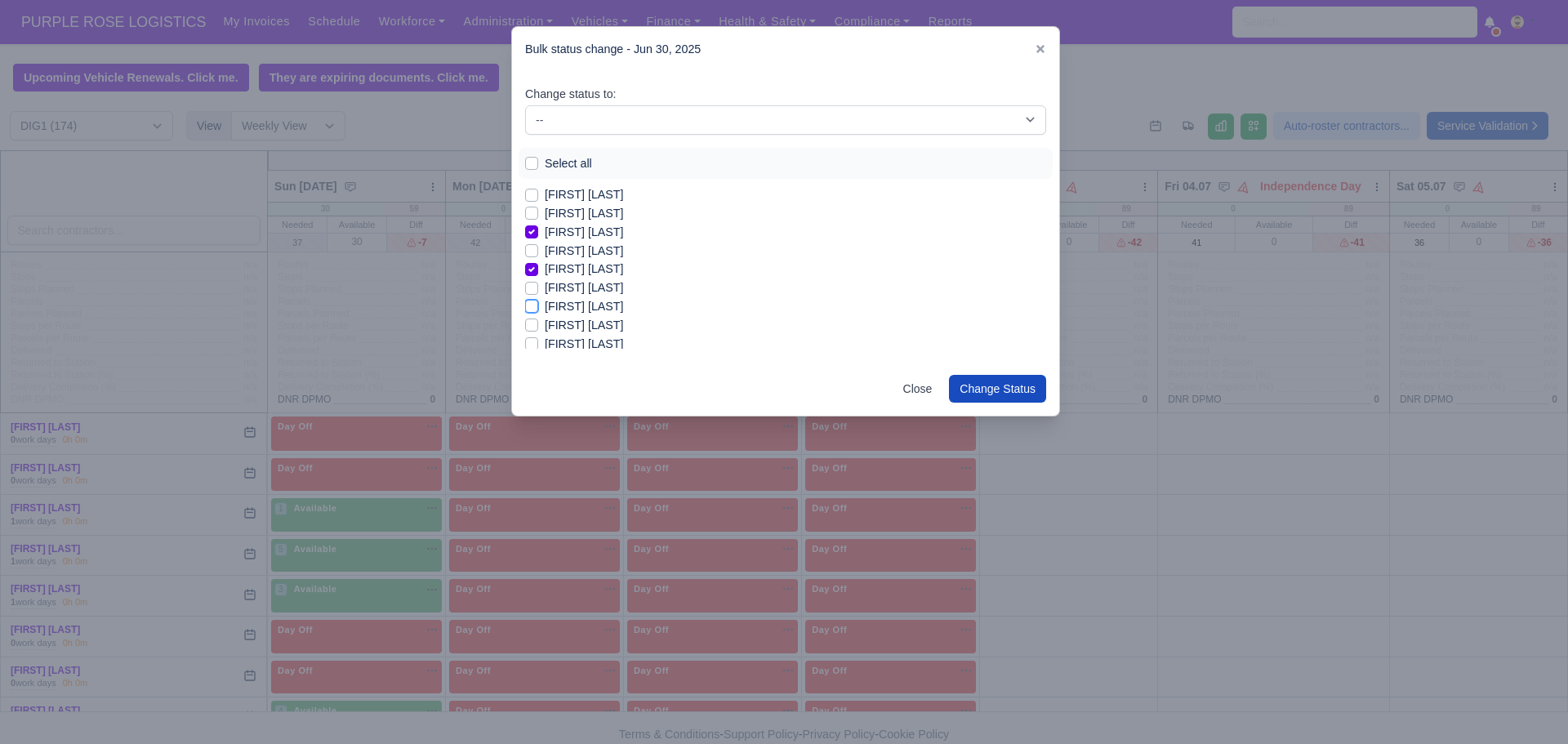 checkbox on "true" 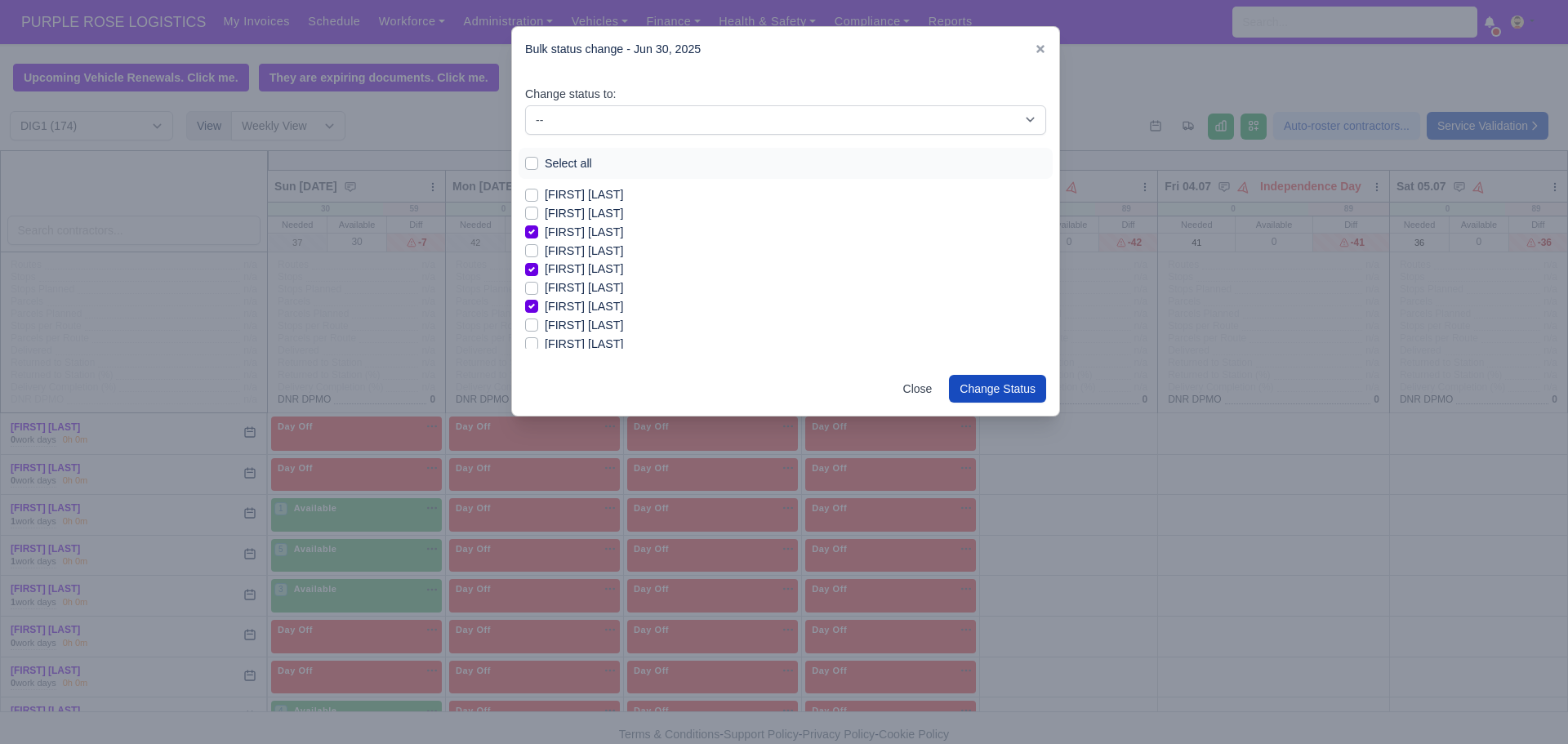 click on "[FIRST] [LAST]" at bounding box center [584, 325] 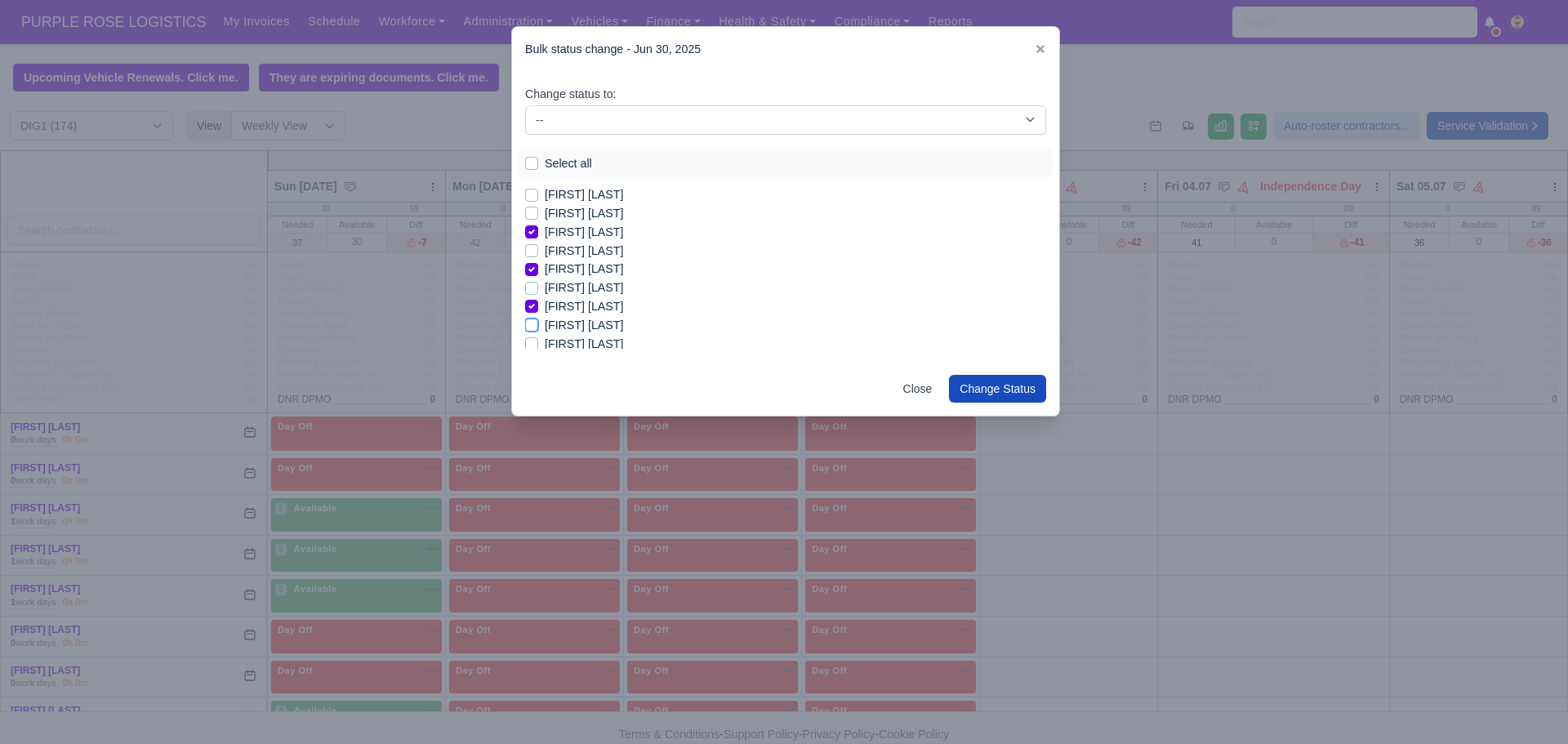 click on "[FIRST] [LAST]" at bounding box center (532, 323) 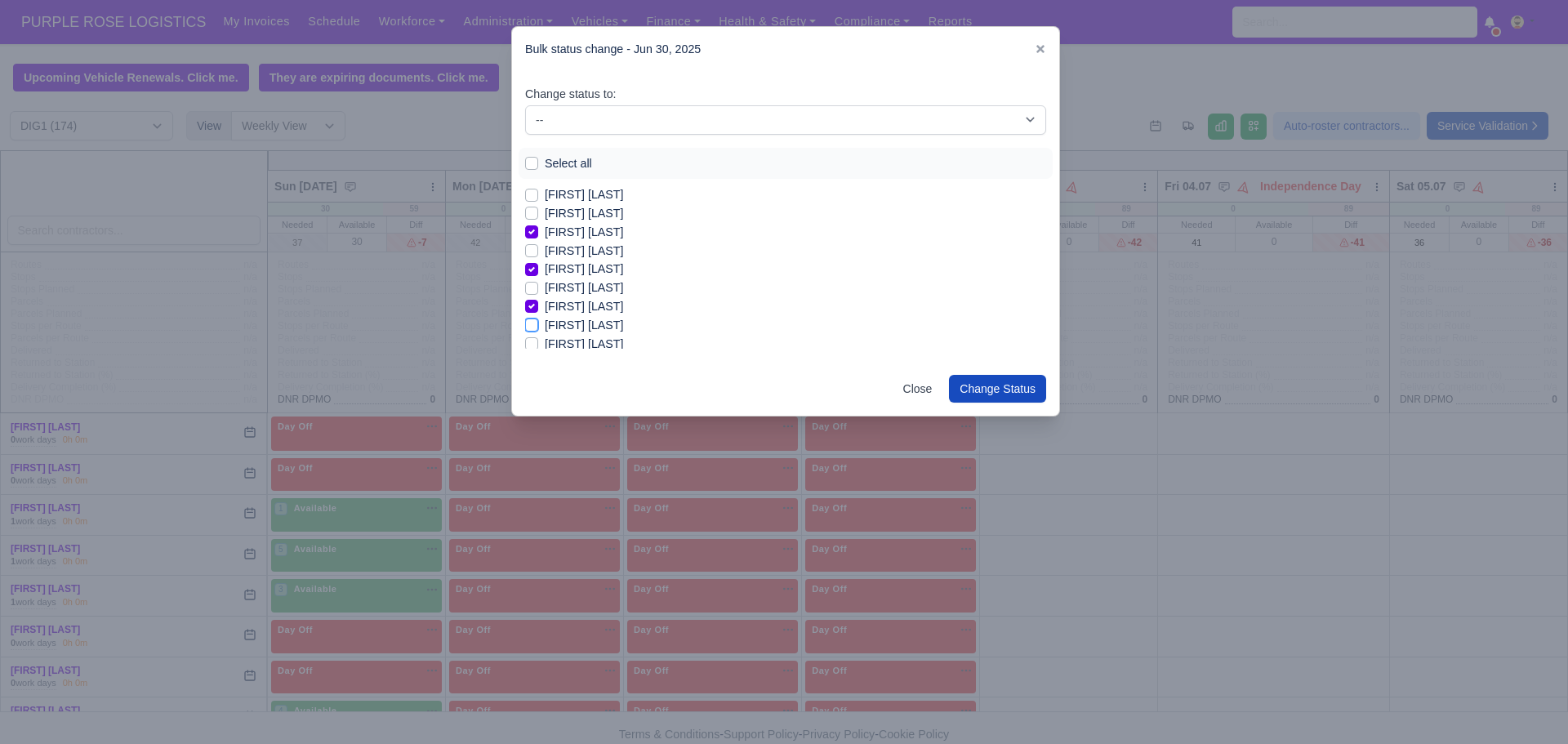 checkbox on "true" 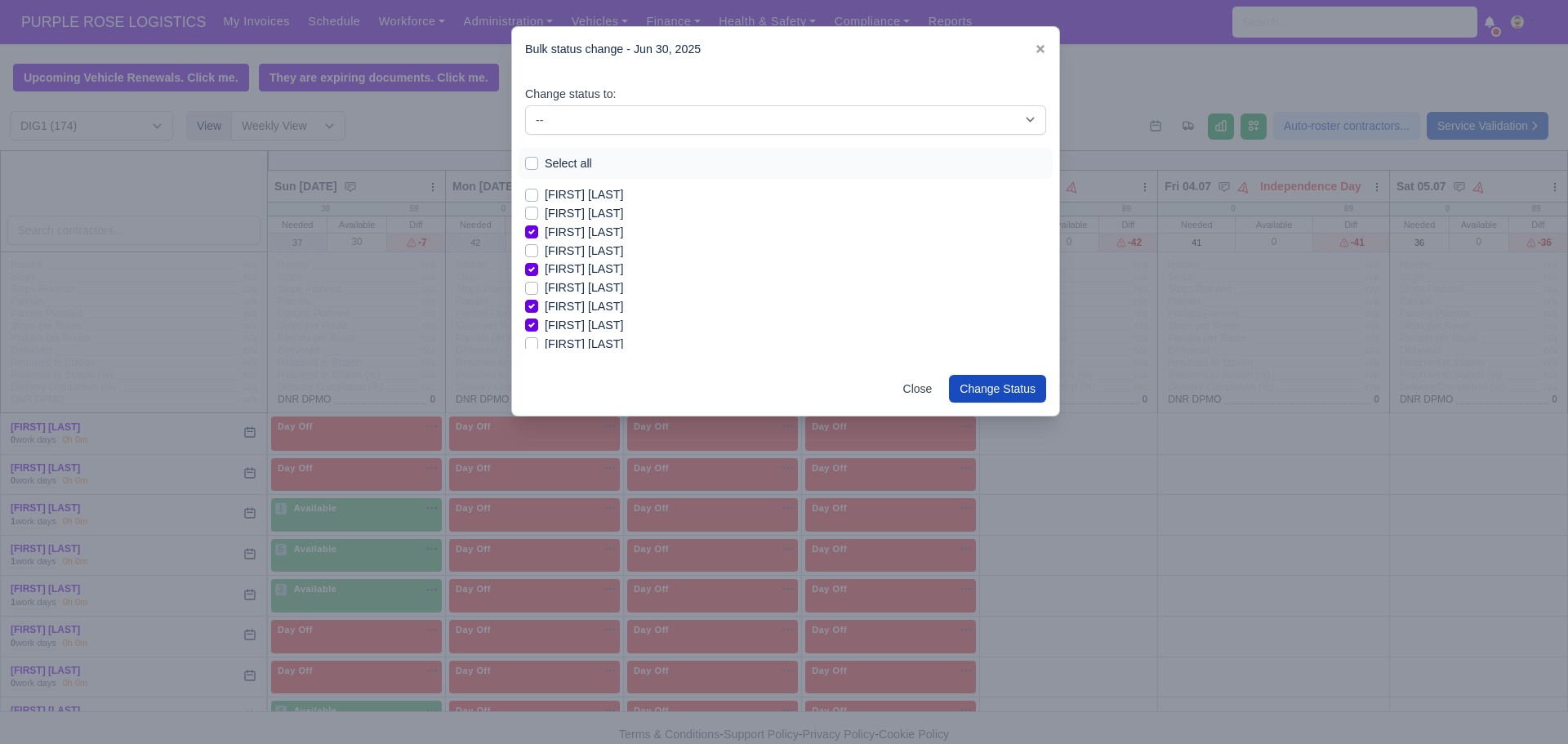 click on "[FIRST] [LAST]" at bounding box center (584, 344) 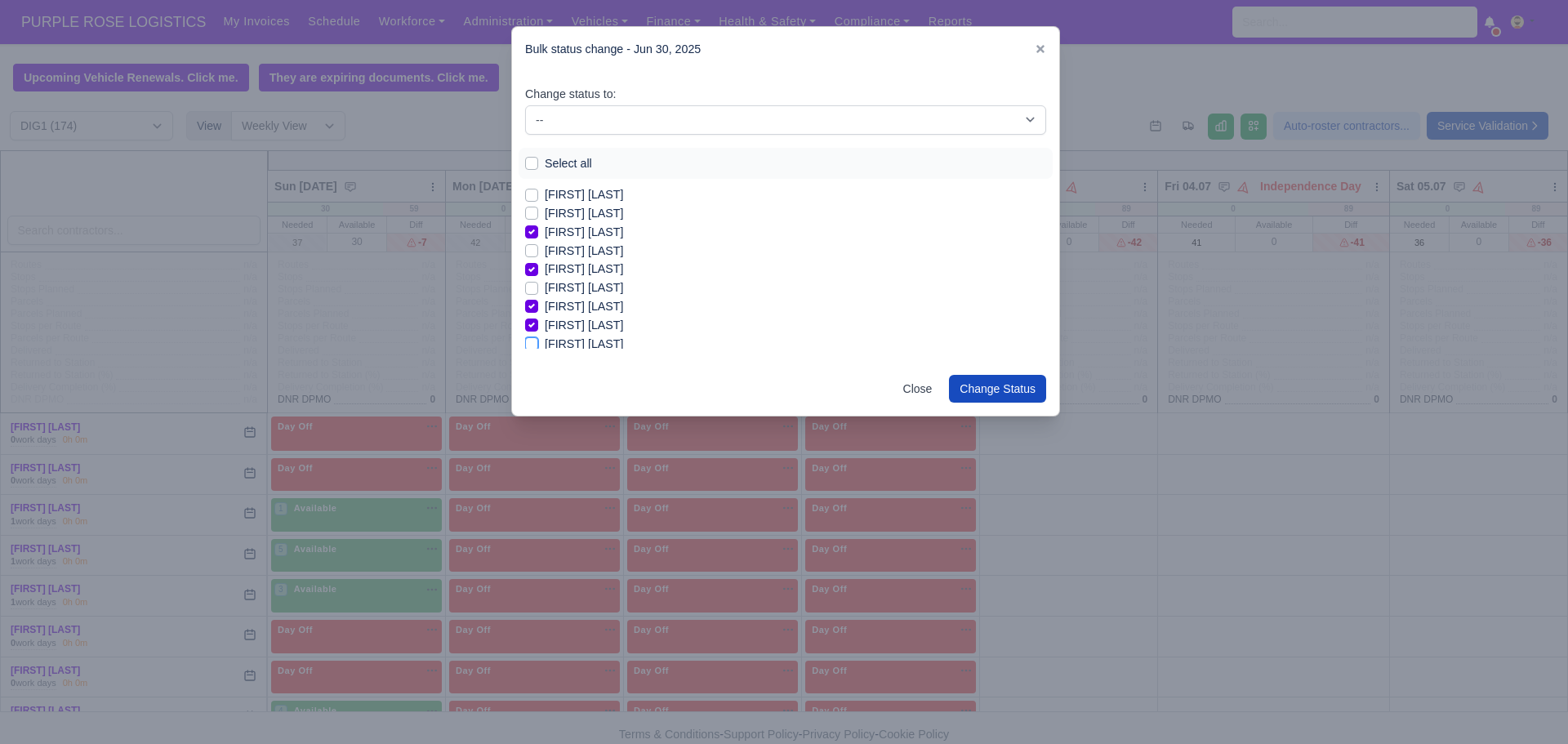 click on "[FIRST] [LAST]" at bounding box center [532, 341] 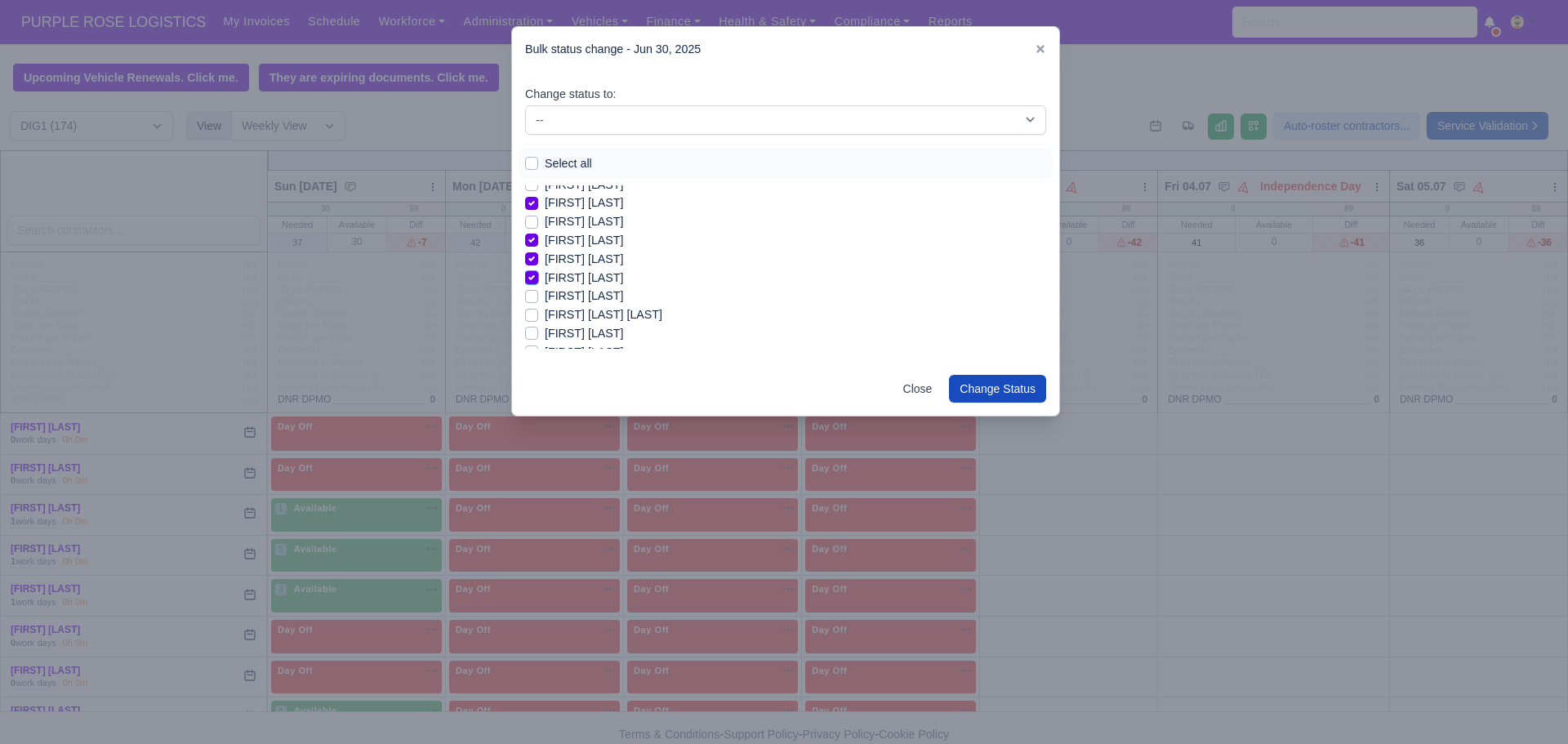 scroll, scrollTop: 98, scrollLeft: 0, axis: vertical 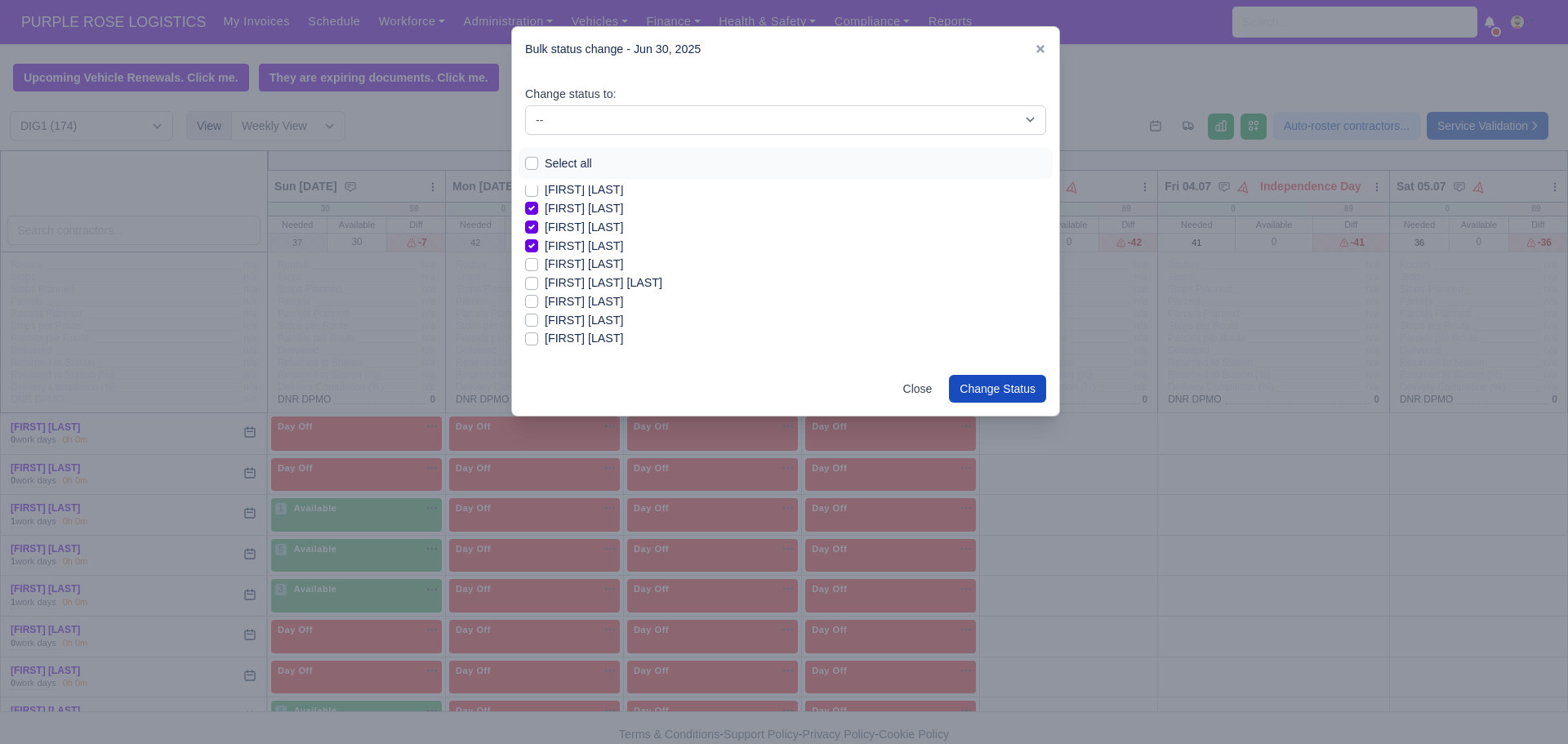 click on "[FIRST] [LAST]" at bounding box center (584, 264) 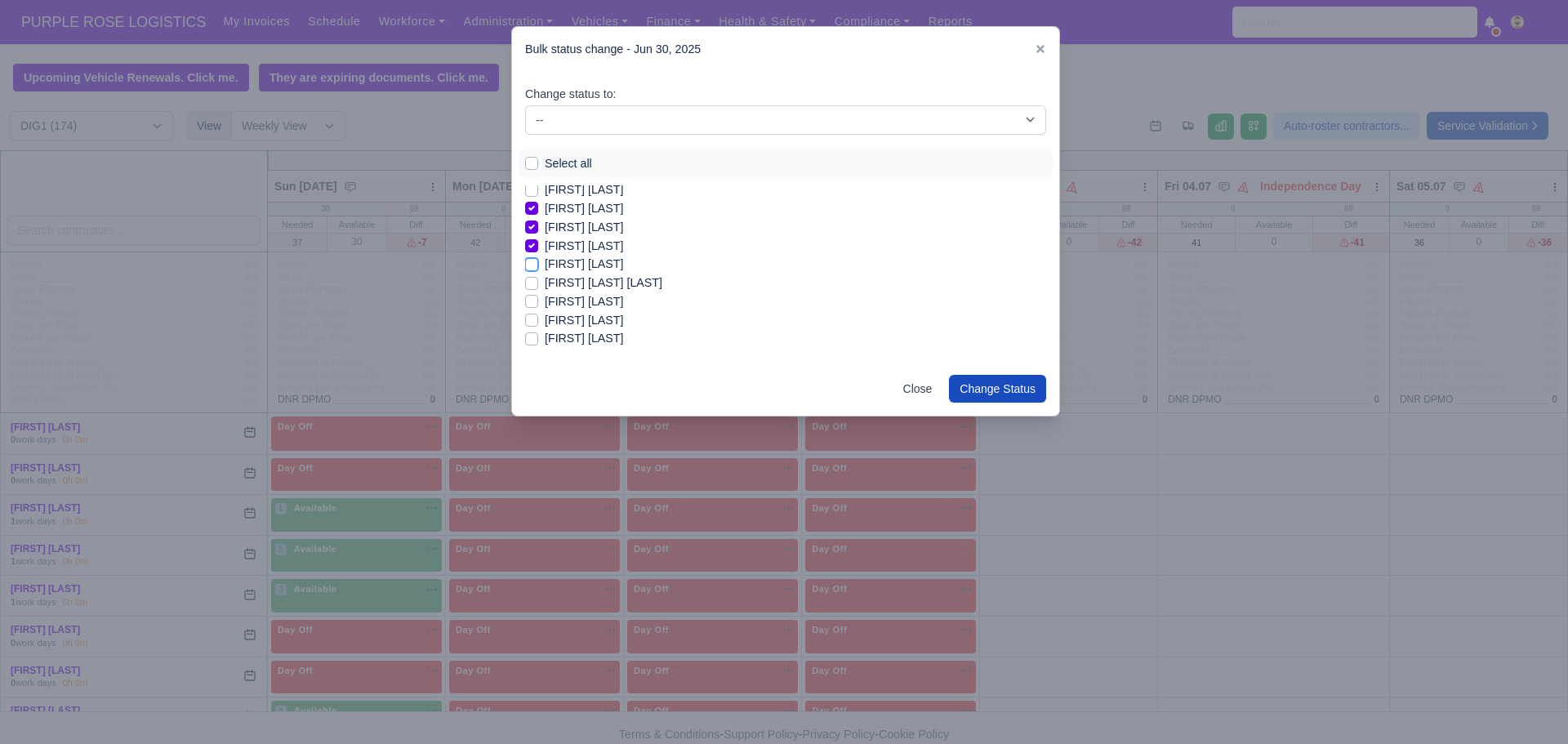 click on "[FIRST] [LAST]" at bounding box center (532, 261) 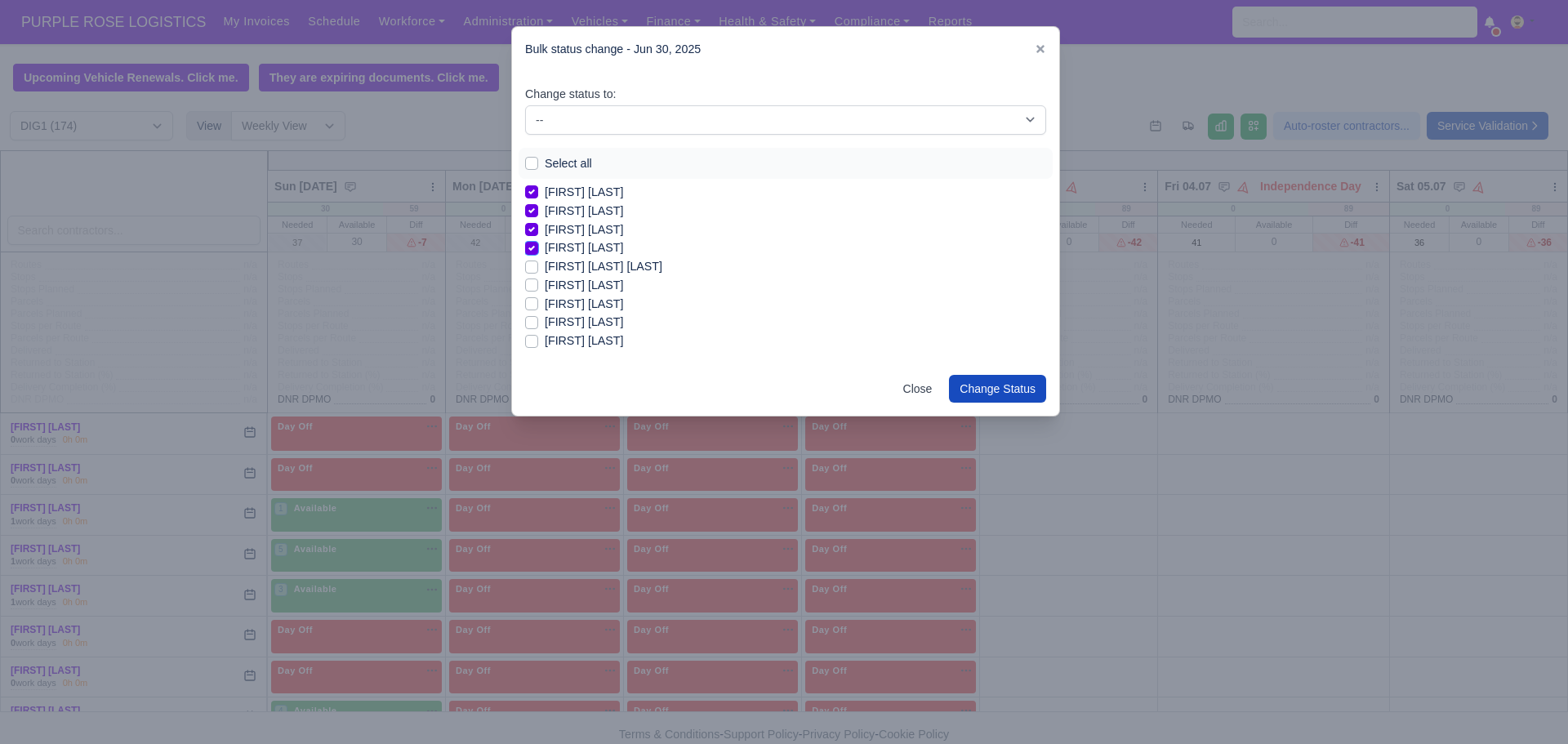 scroll, scrollTop: 131, scrollLeft: 0, axis: vertical 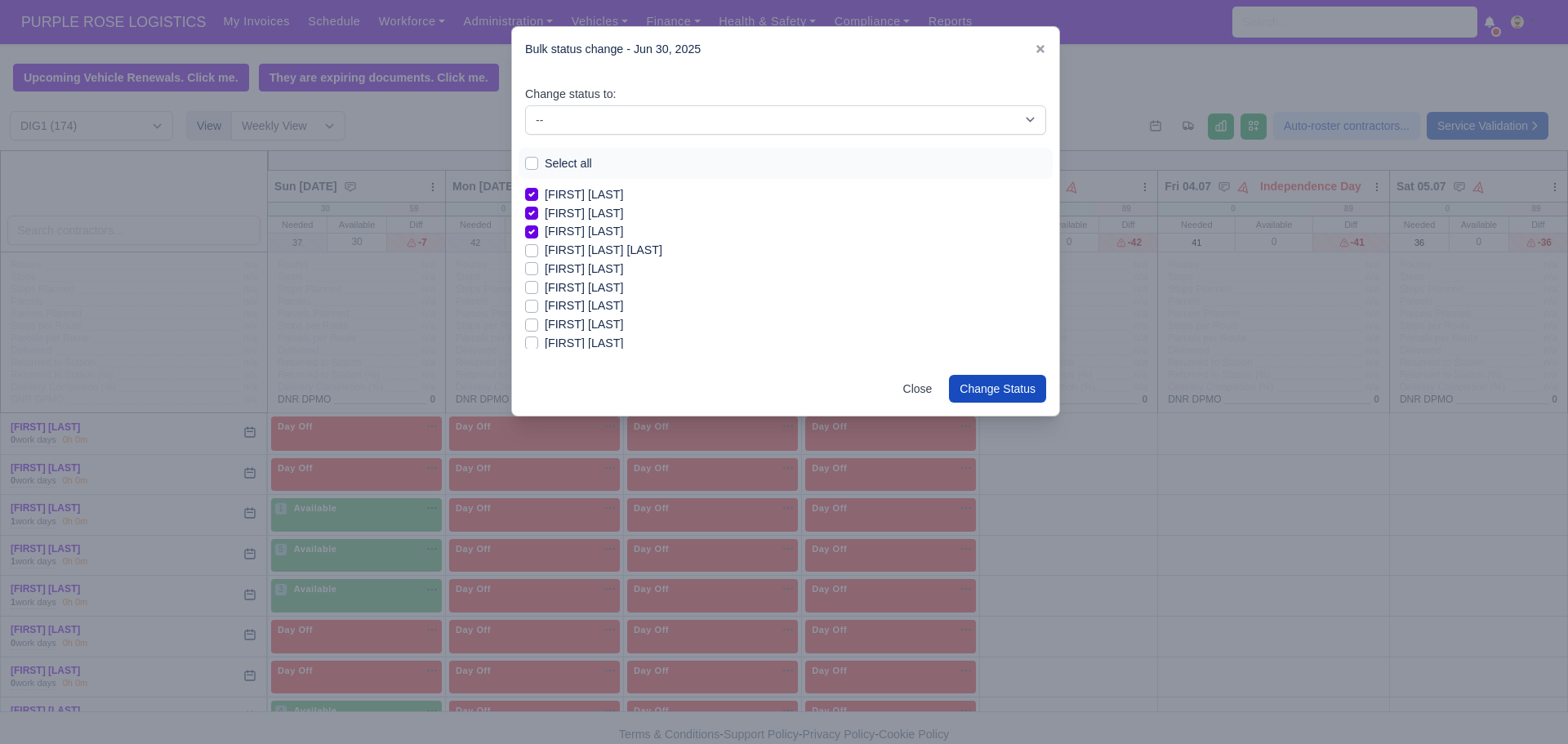 click on "[FIRST] [LAST]" at bounding box center (584, 287) 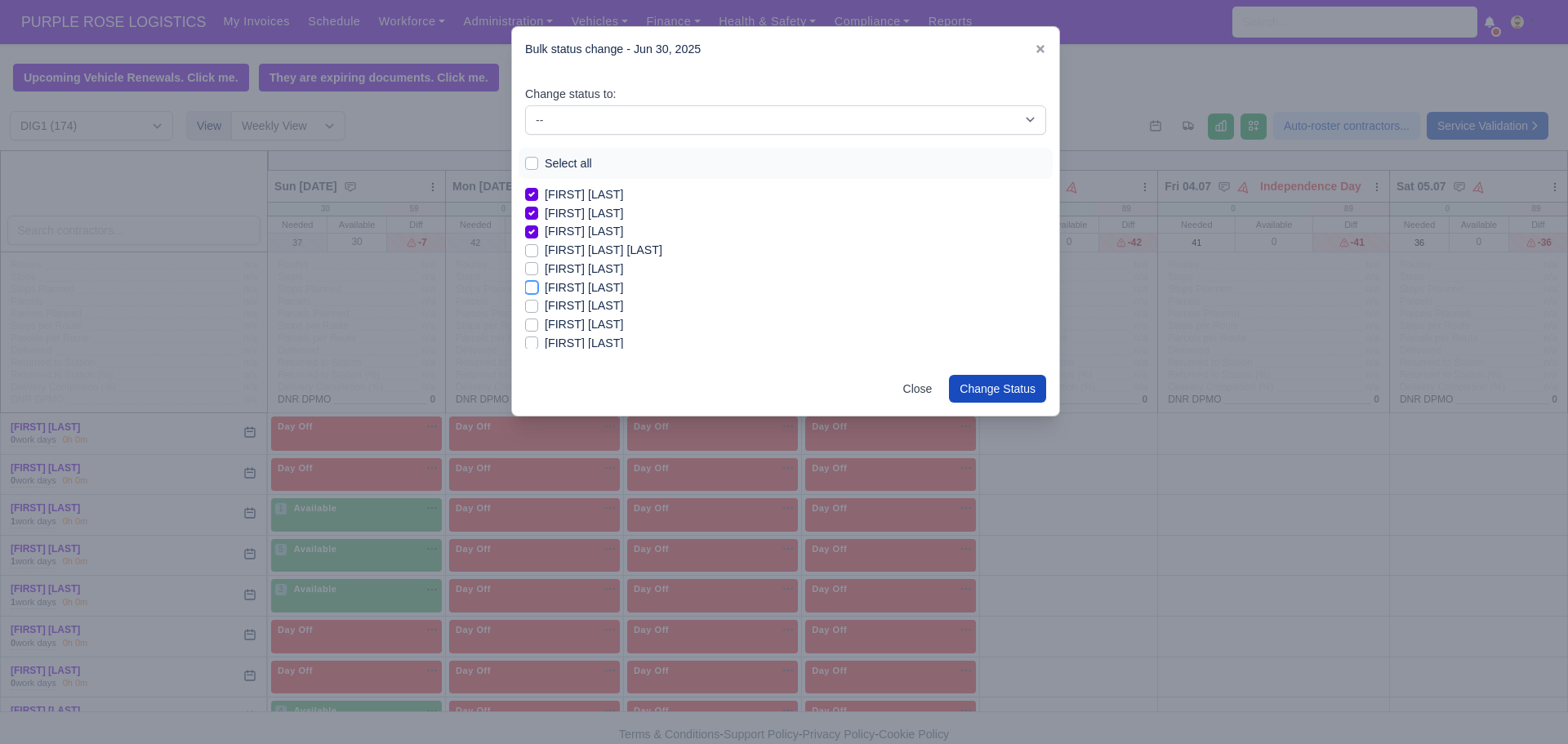 click on "[FIRST] [LAST]" at bounding box center [532, 285] 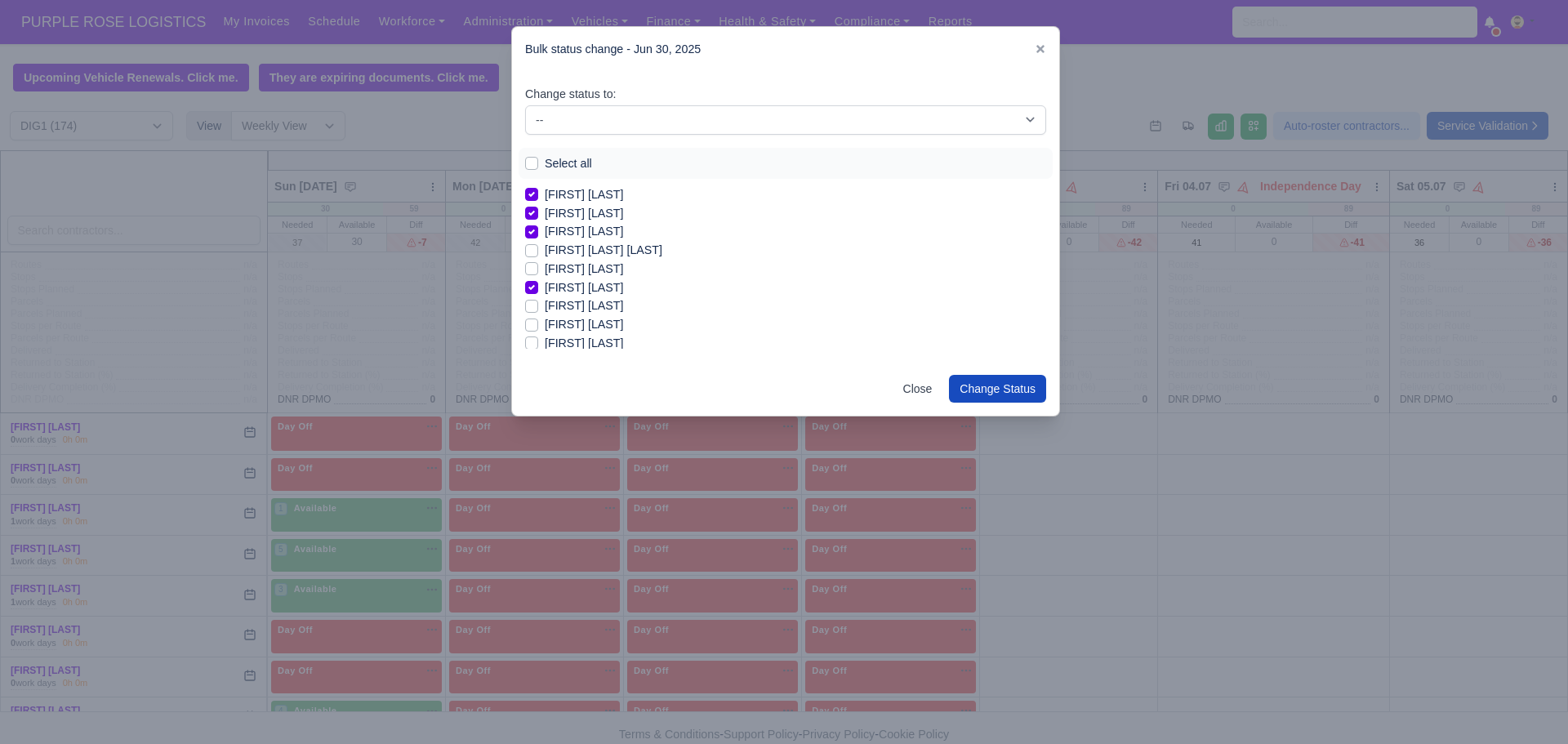 click on "[FIRST] [LAST]" at bounding box center (584, 324) 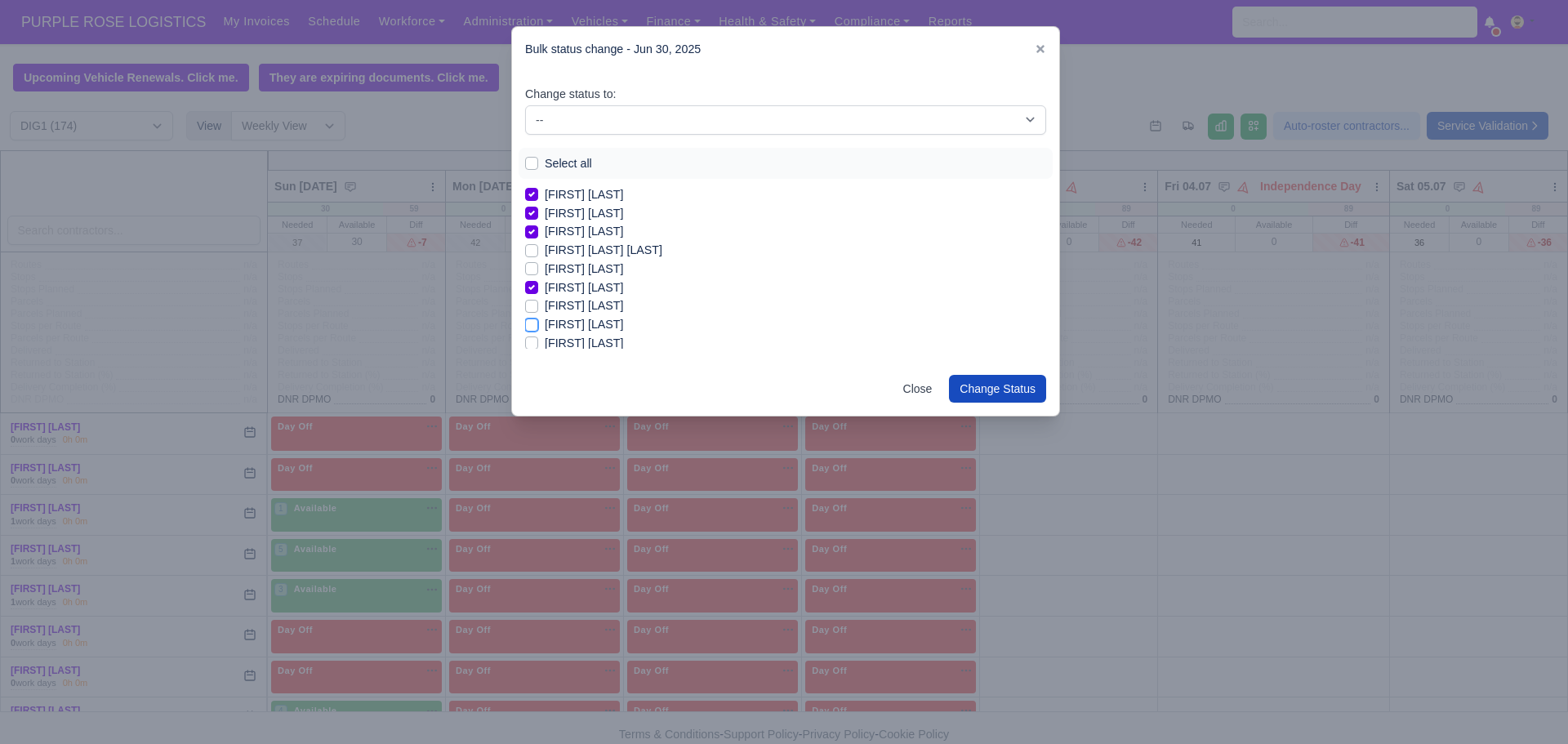 click on "[FIRST] [LAST]" at bounding box center [532, 322] 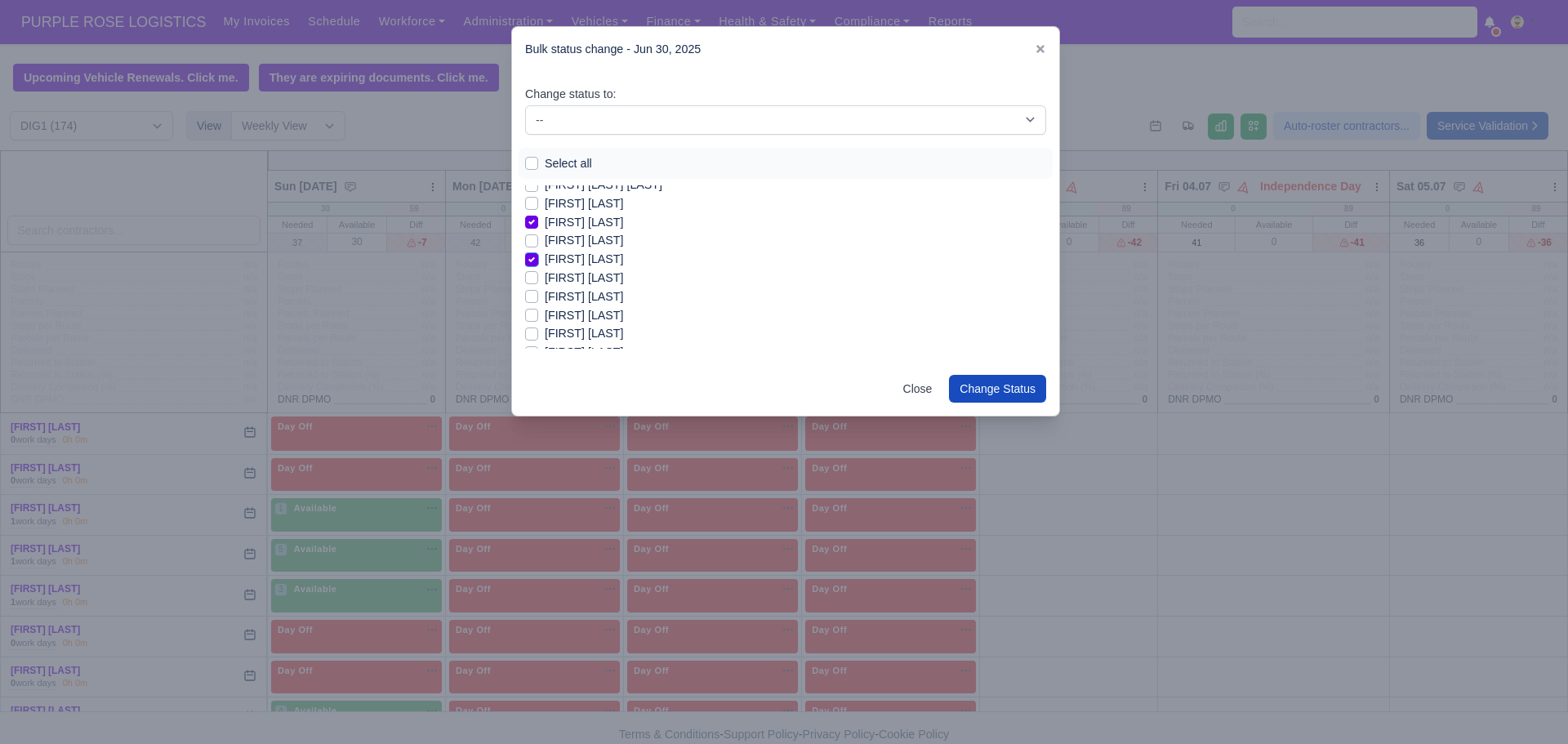 scroll, scrollTop: 229, scrollLeft: 0, axis: vertical 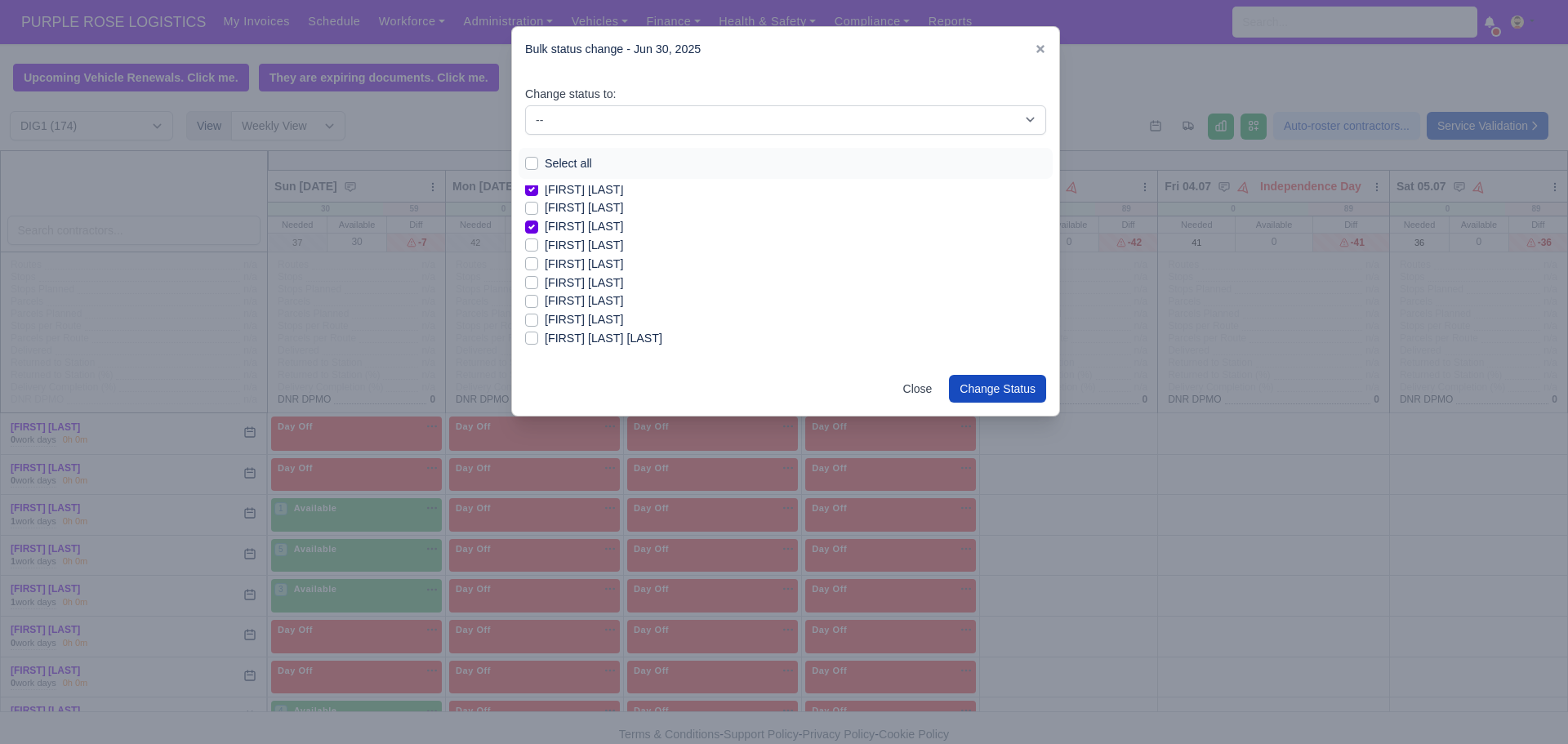 click on "[FIRST] [LAST] [LAST]" at bounding box center (604, 338) 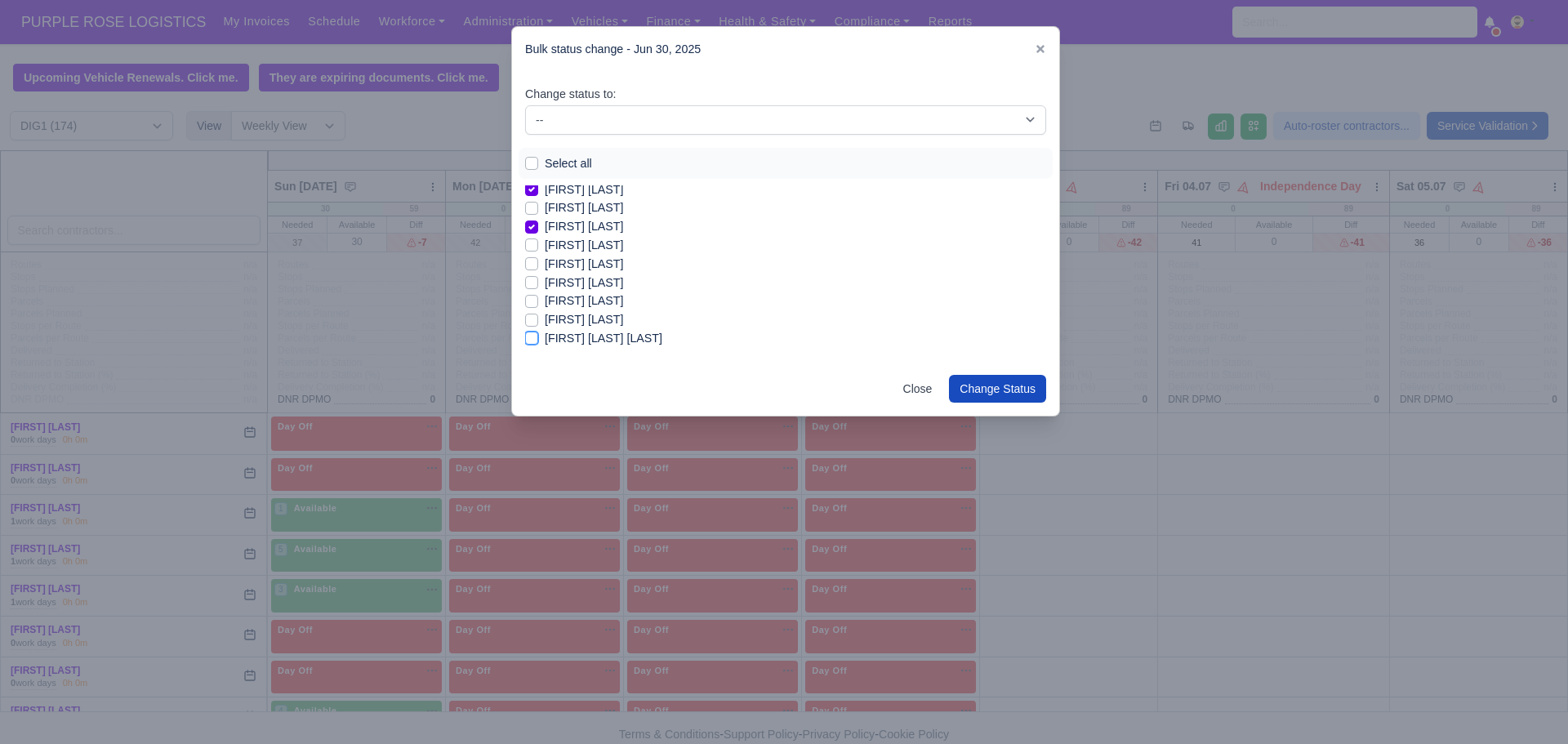 click on "[FIRST] [LAST] [LAST]" at bounding box center [532, 336] 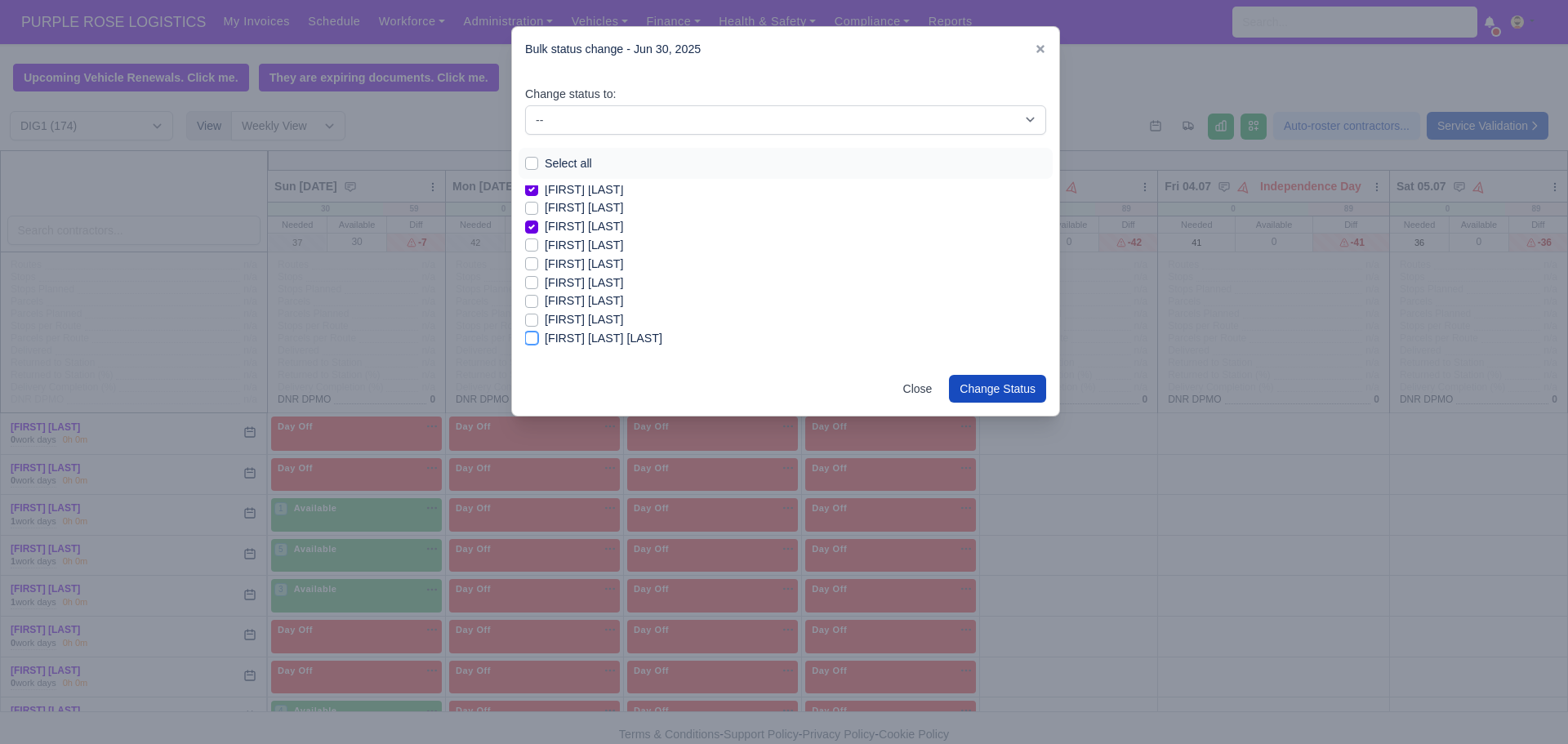 checkbox on "true" 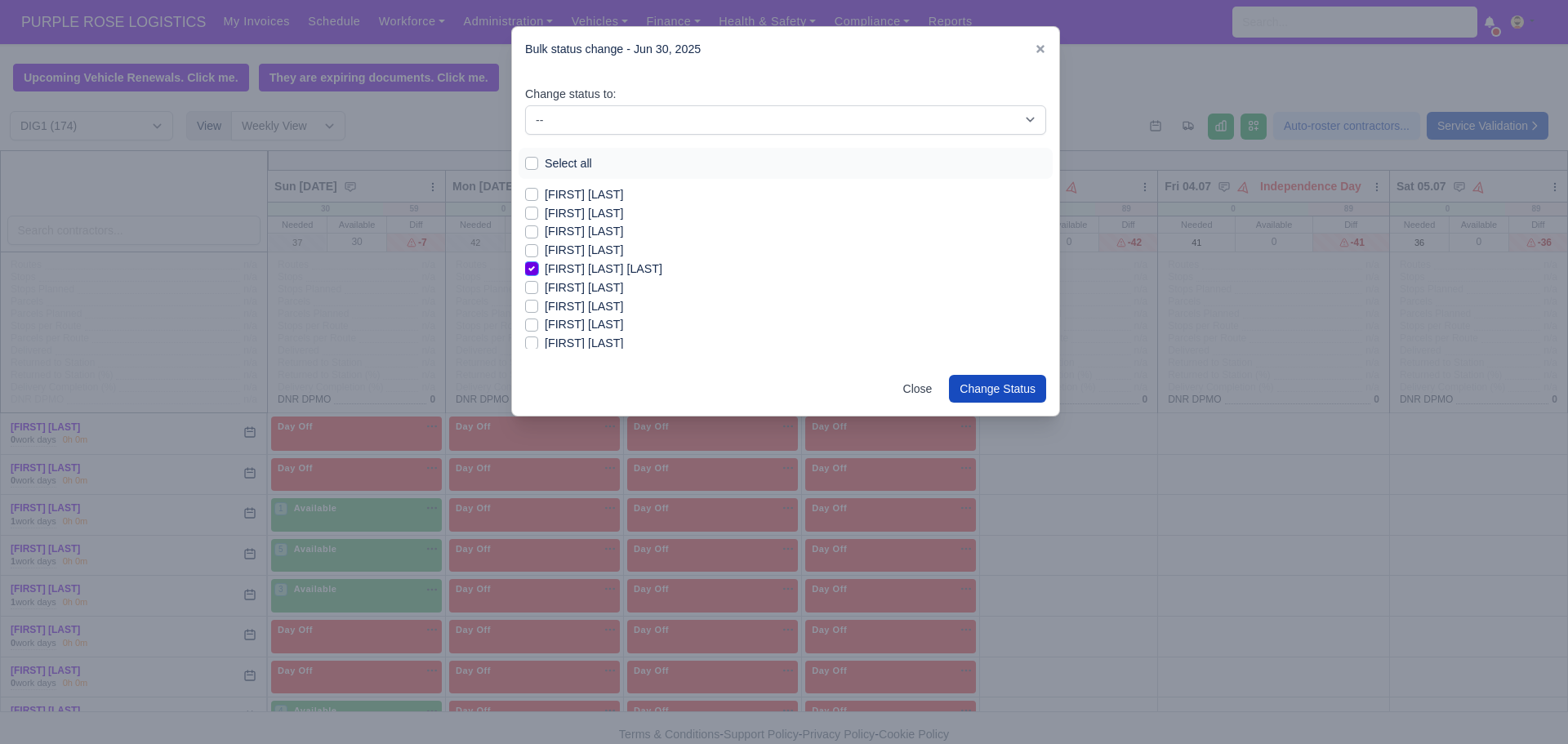 scroll, scrollTop: 327, scrollLeft: 0, axis: vertical 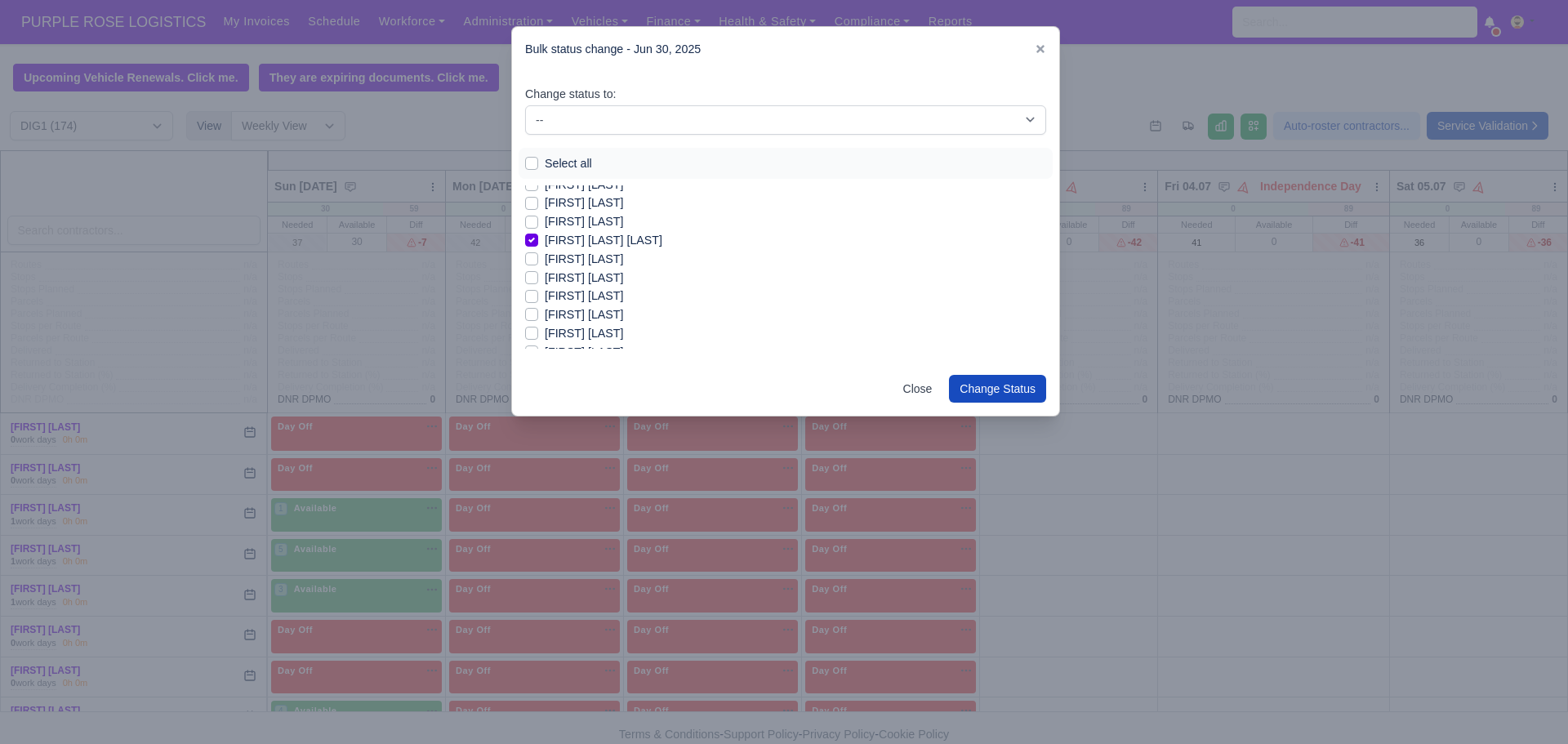click on "[FIRST] [LAST]" at bounding box center (584, 259) 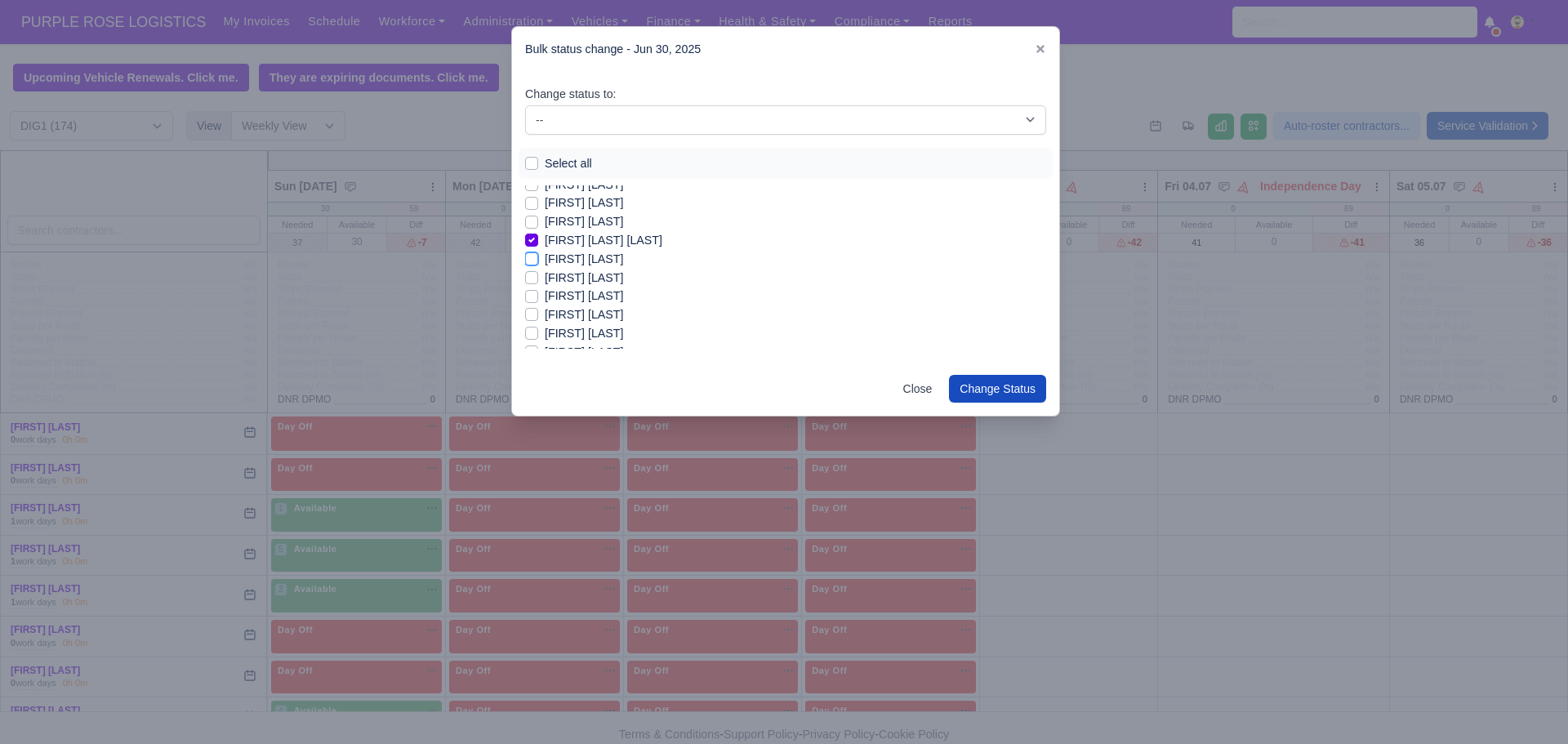 click on "[FIRST] [LAST]" at bounding box center [532, 256] 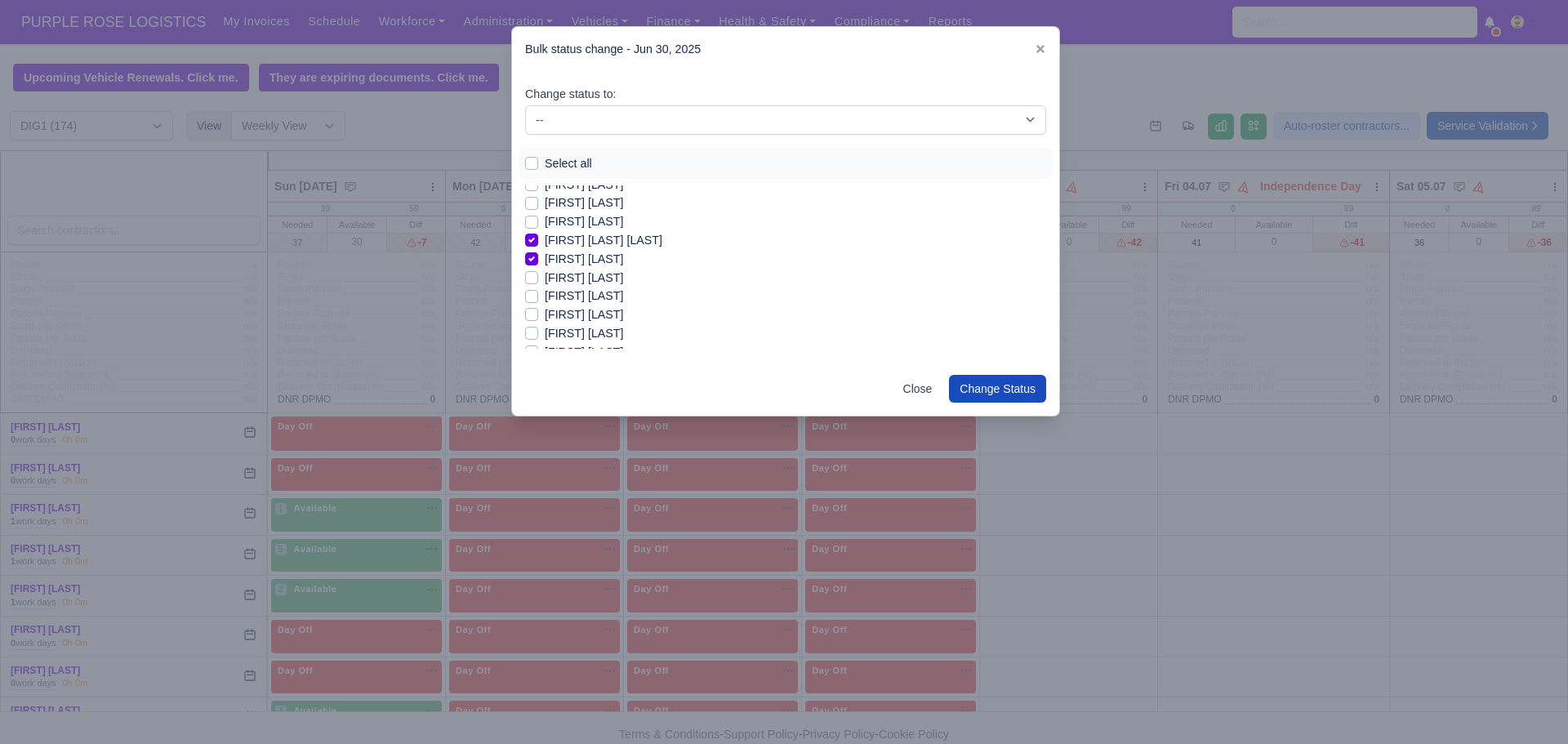 click on "[FIRST] [LAST]" at bounding box center [584, 278] 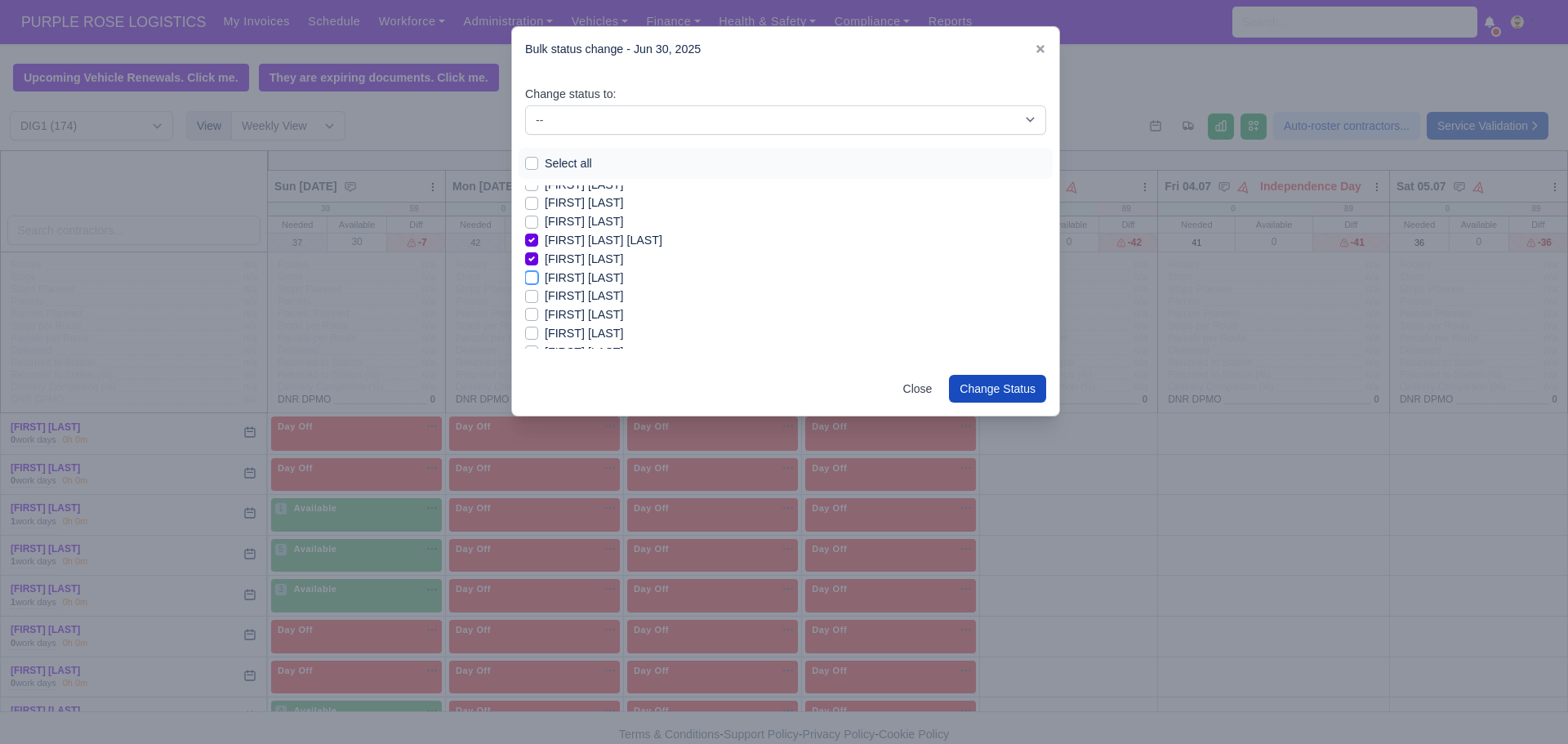 click on "[FIRST] [LAST]" at bounding box center (532, 275) 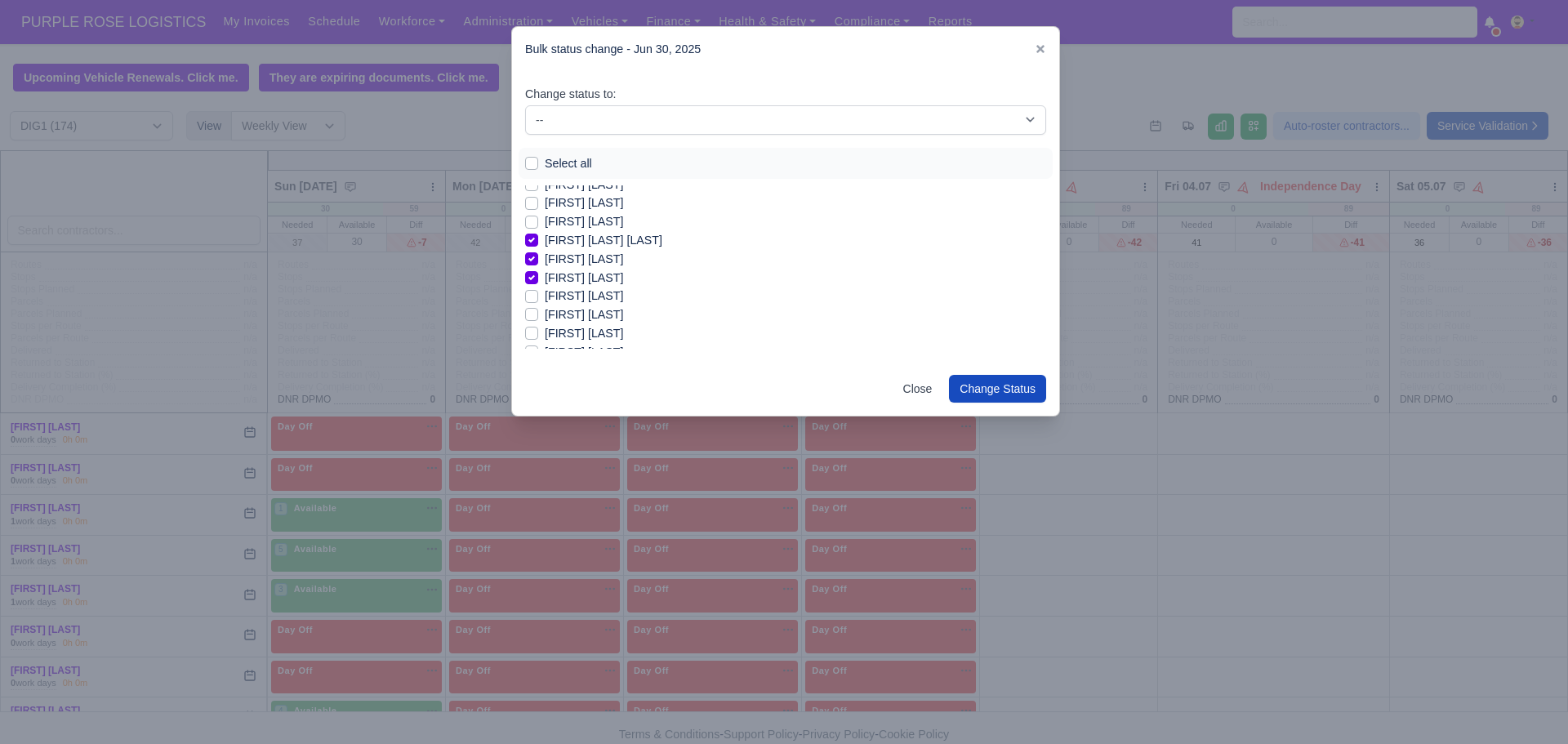 click on "[FIRST] [LAST]" at bounding box center (584, 314) 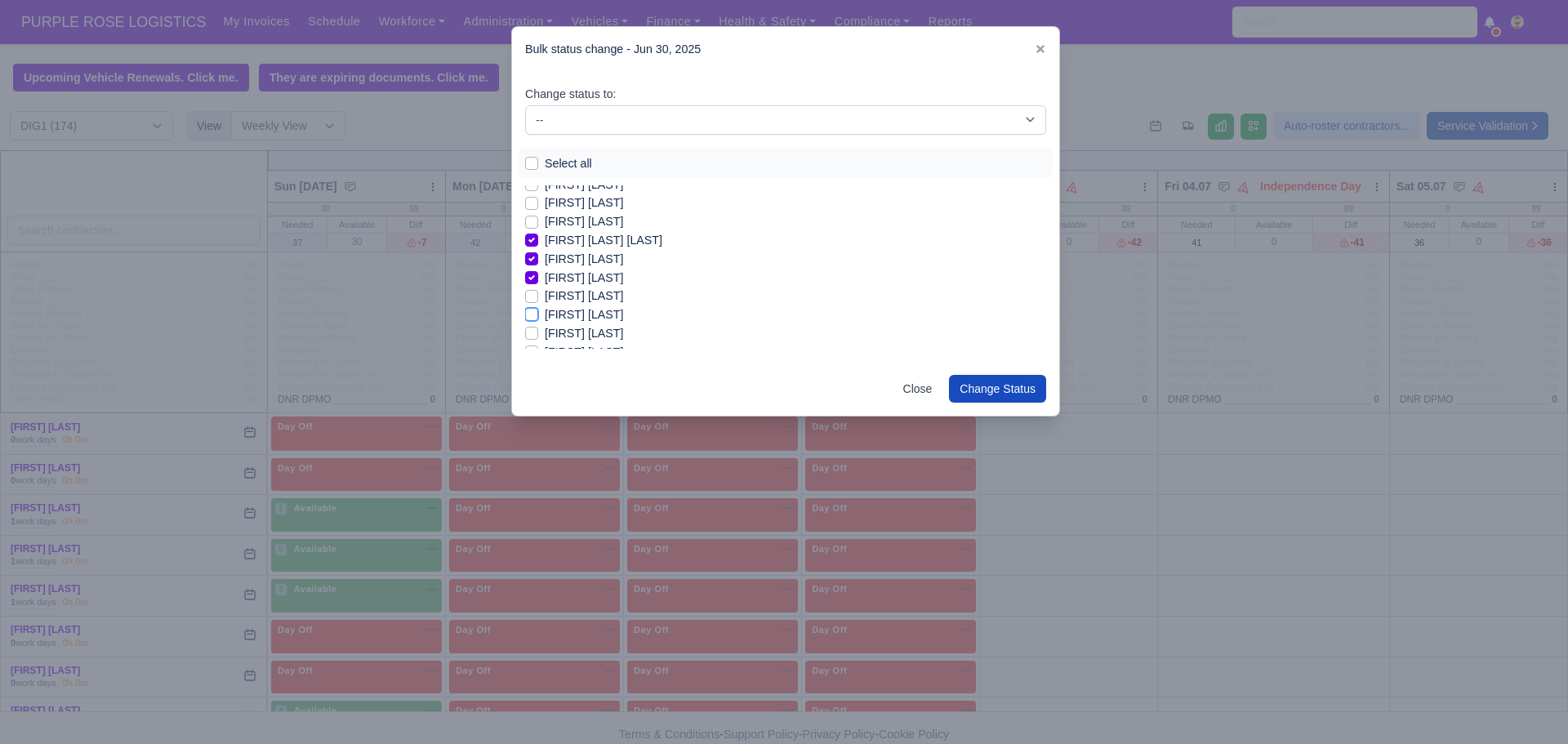 click on "[FIRST] [LAST]" at bounding box center (532, 312) 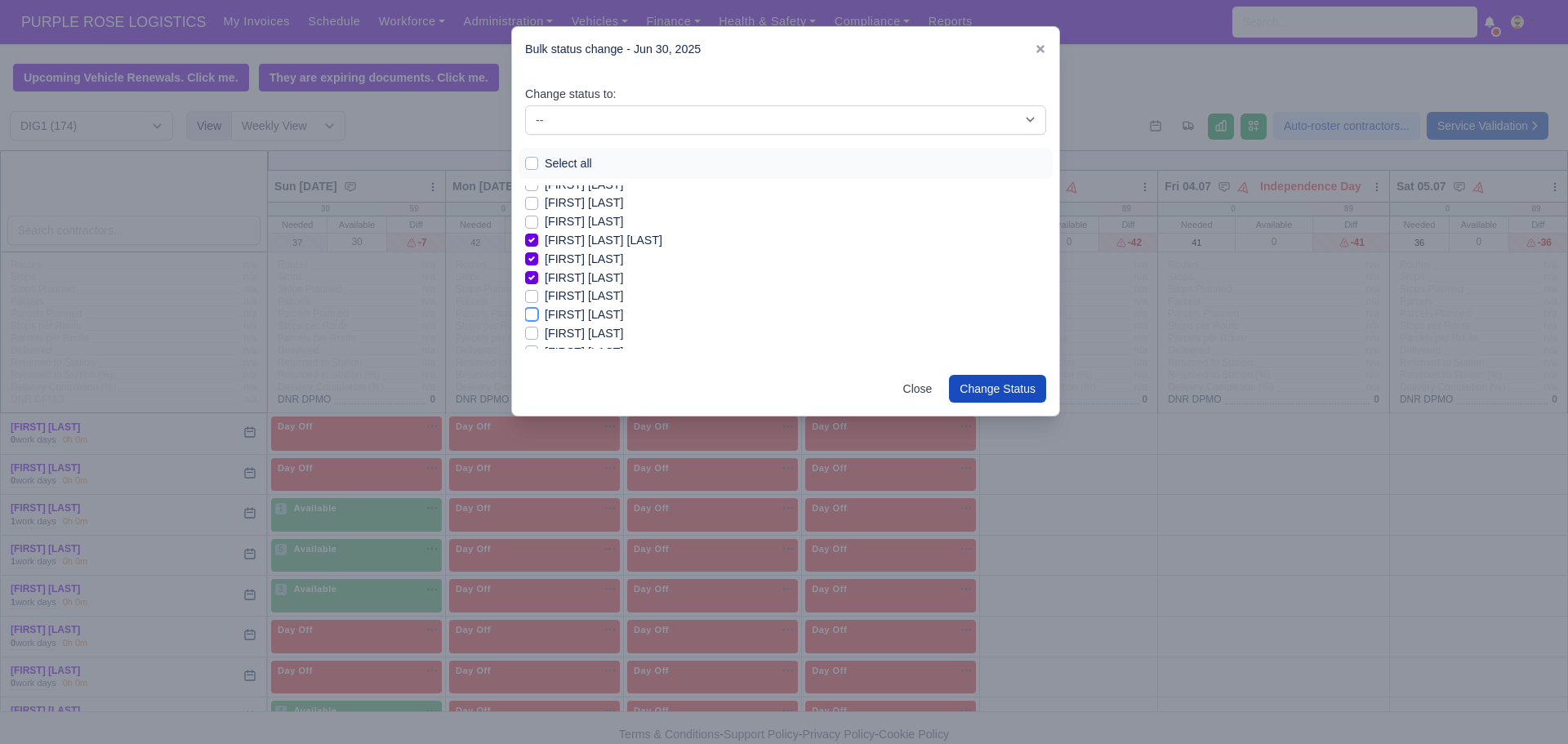 checkbox on "true" 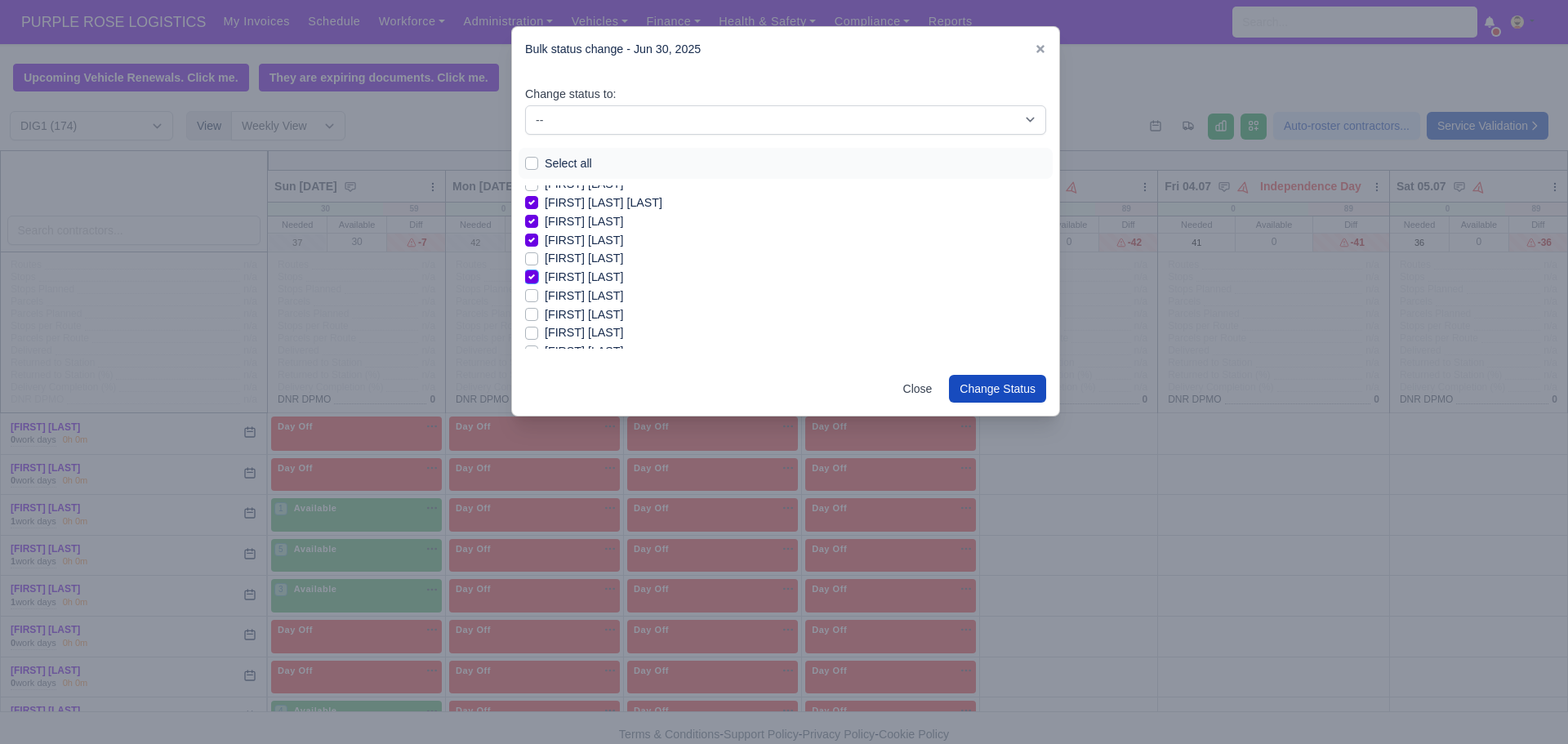 scroll, scrollTop: 392, scrollLeft: 0, axis: vertical 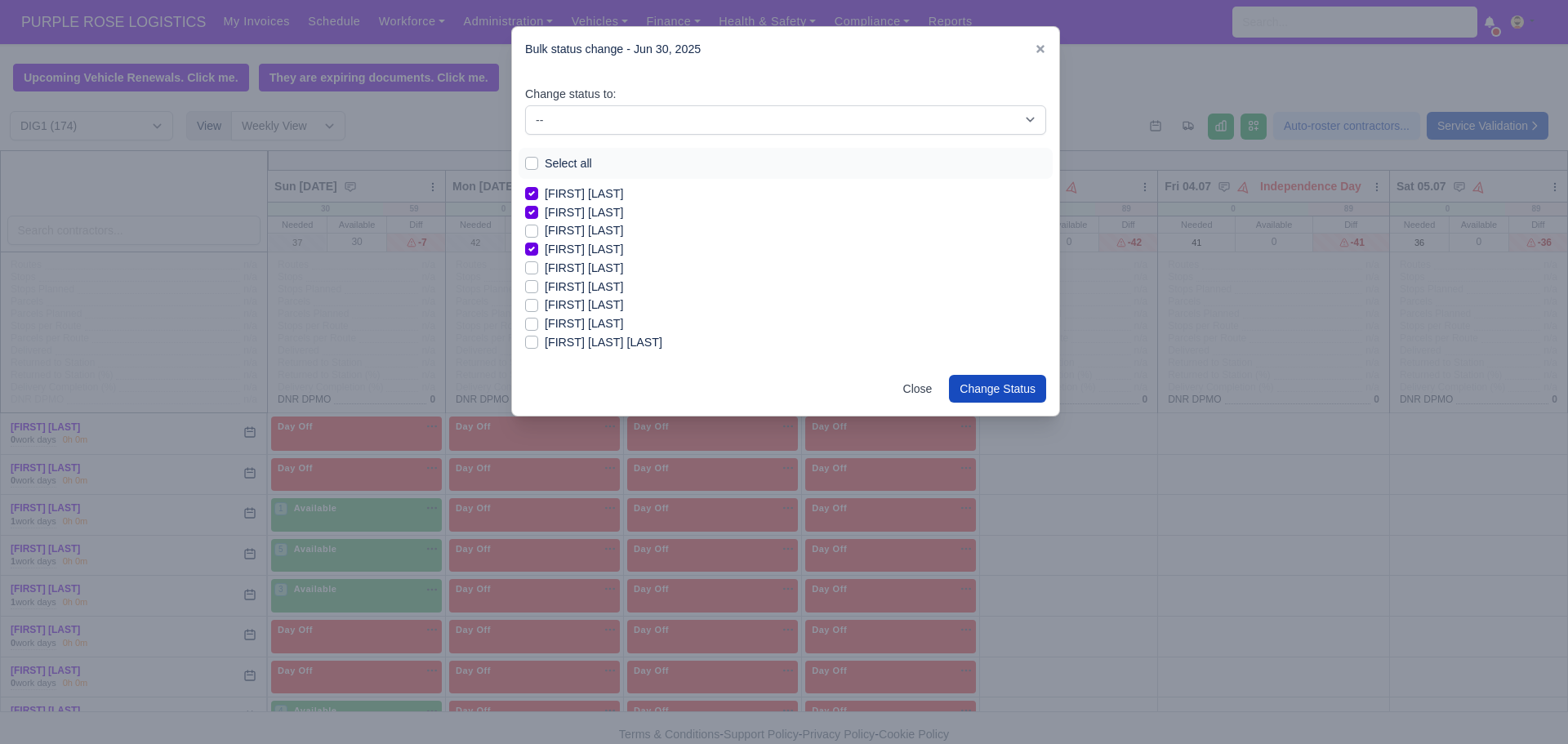click on "[FIRST] [LAST]" at bounding box center [584, 305] 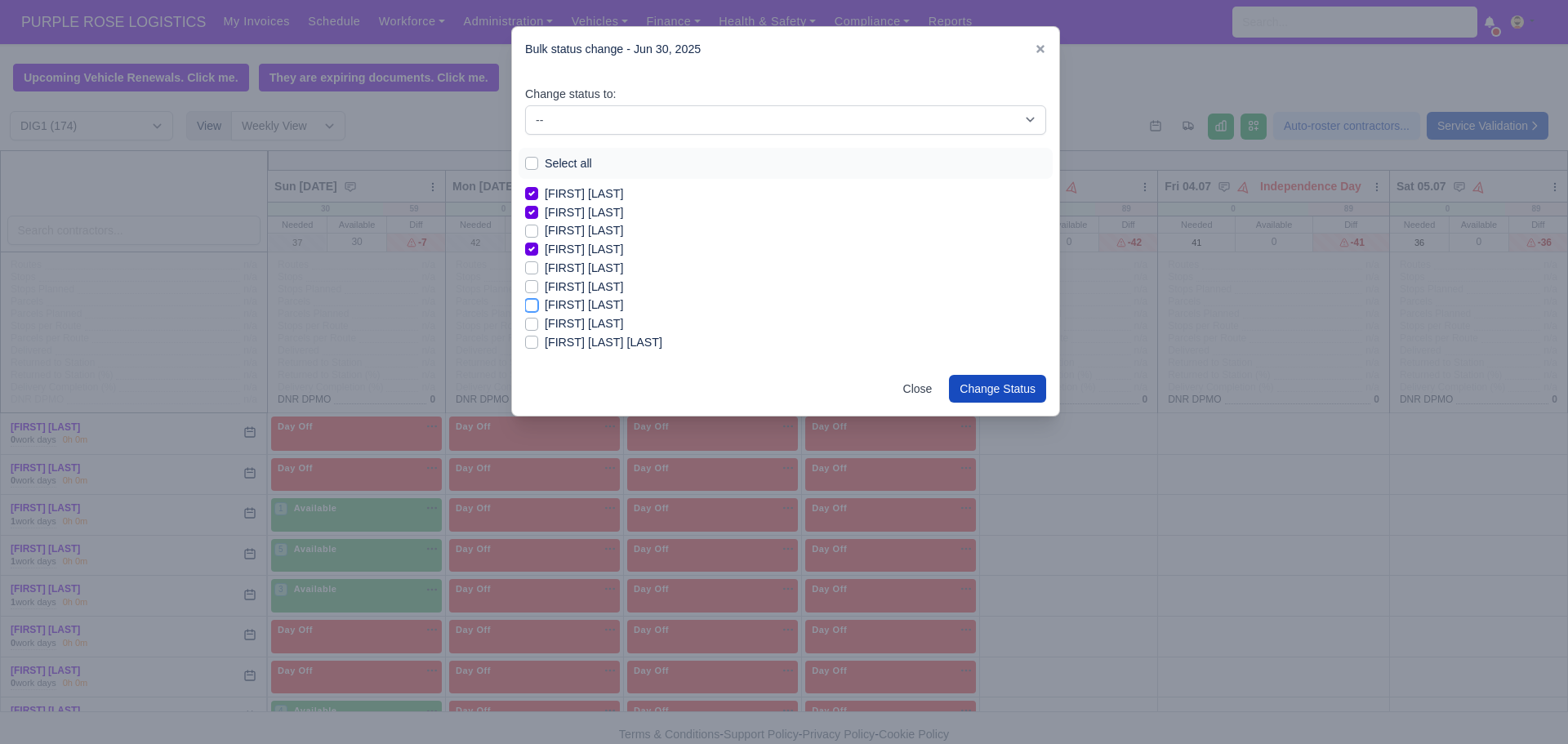 click on "[FIRST] [LAST]" at bounding box center [532, 302] 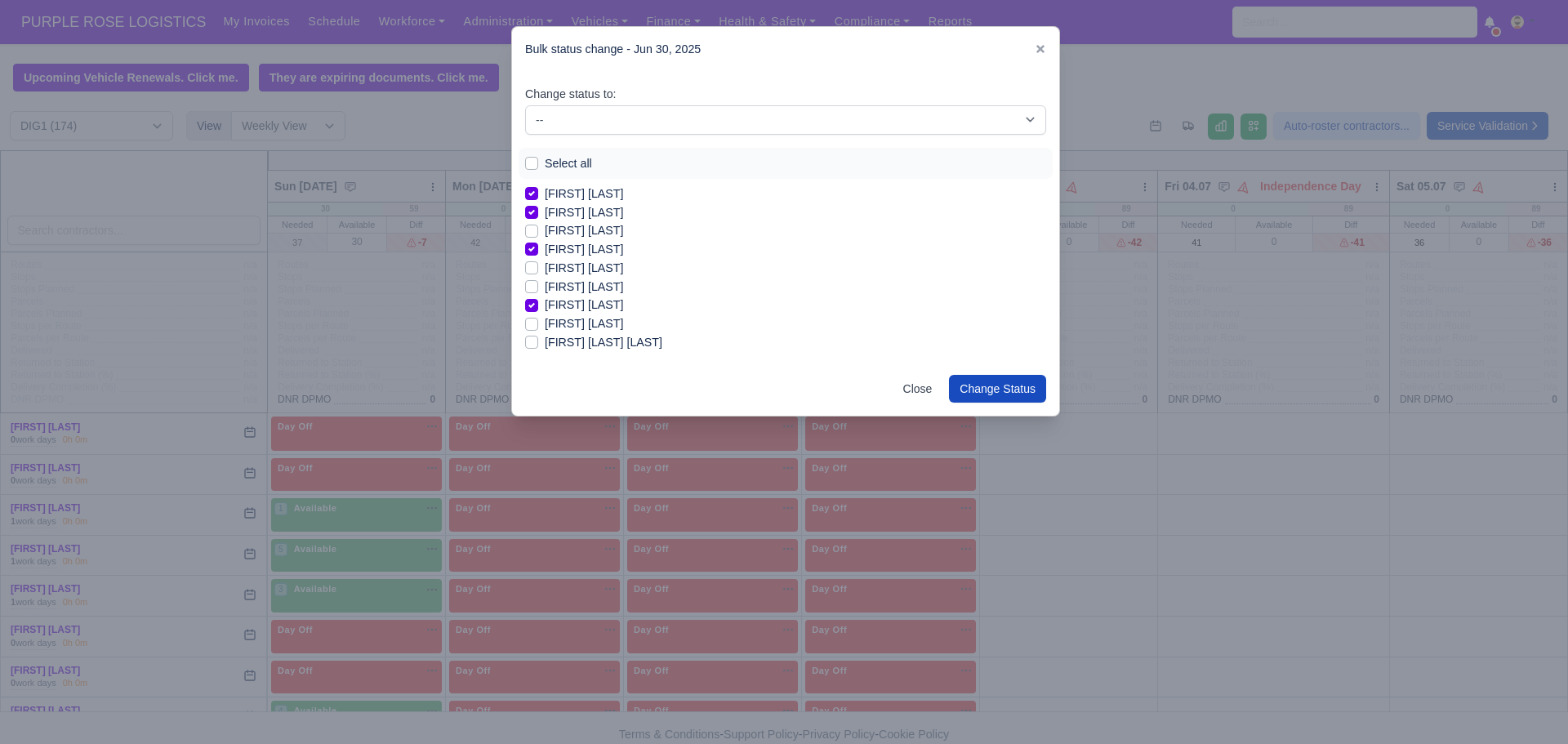 click on "[FIRST] [LAST] [LAST]" at bounding box center (604, 342) 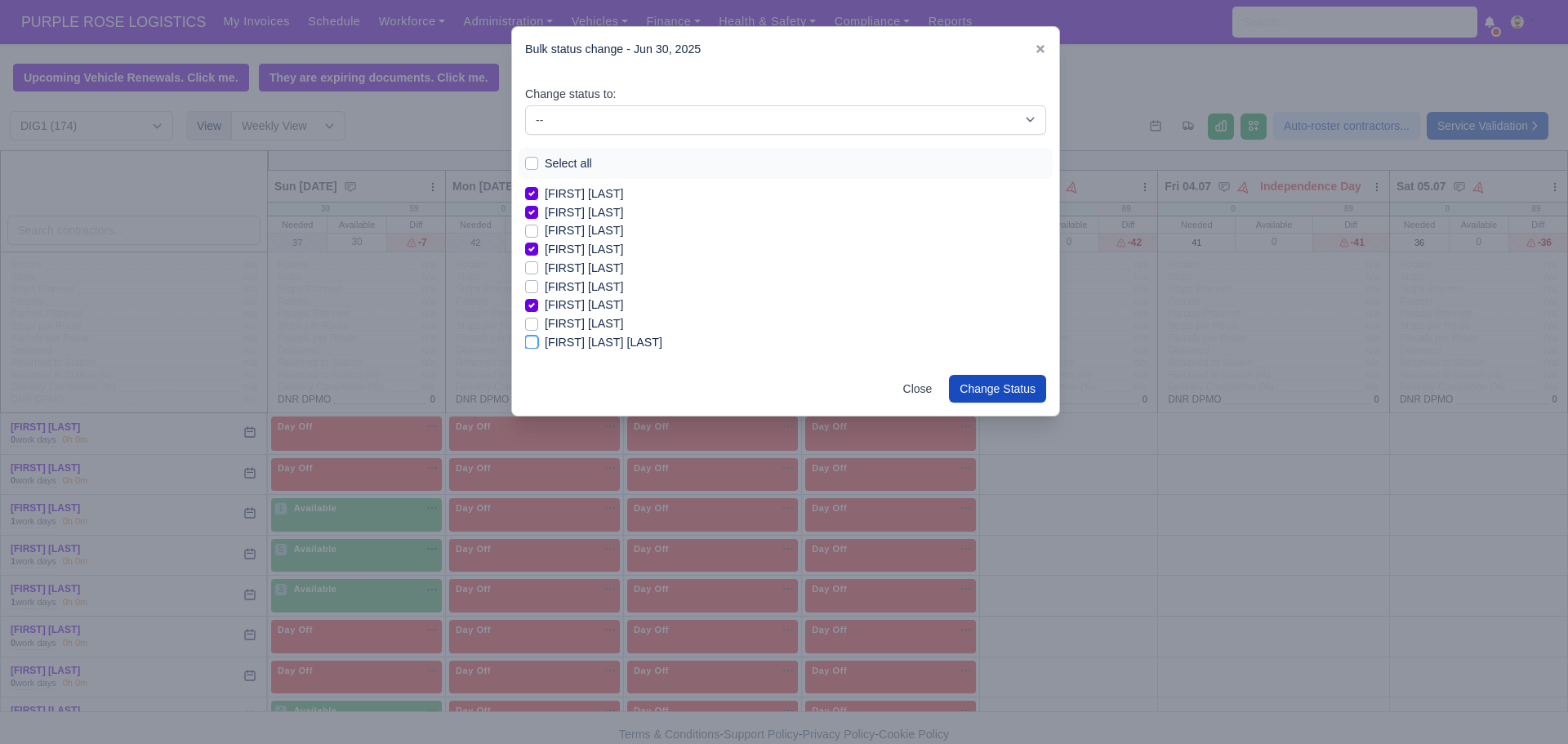 click on "[FIRST] [LAST] [LAST]" at bounding box center [532, 340] 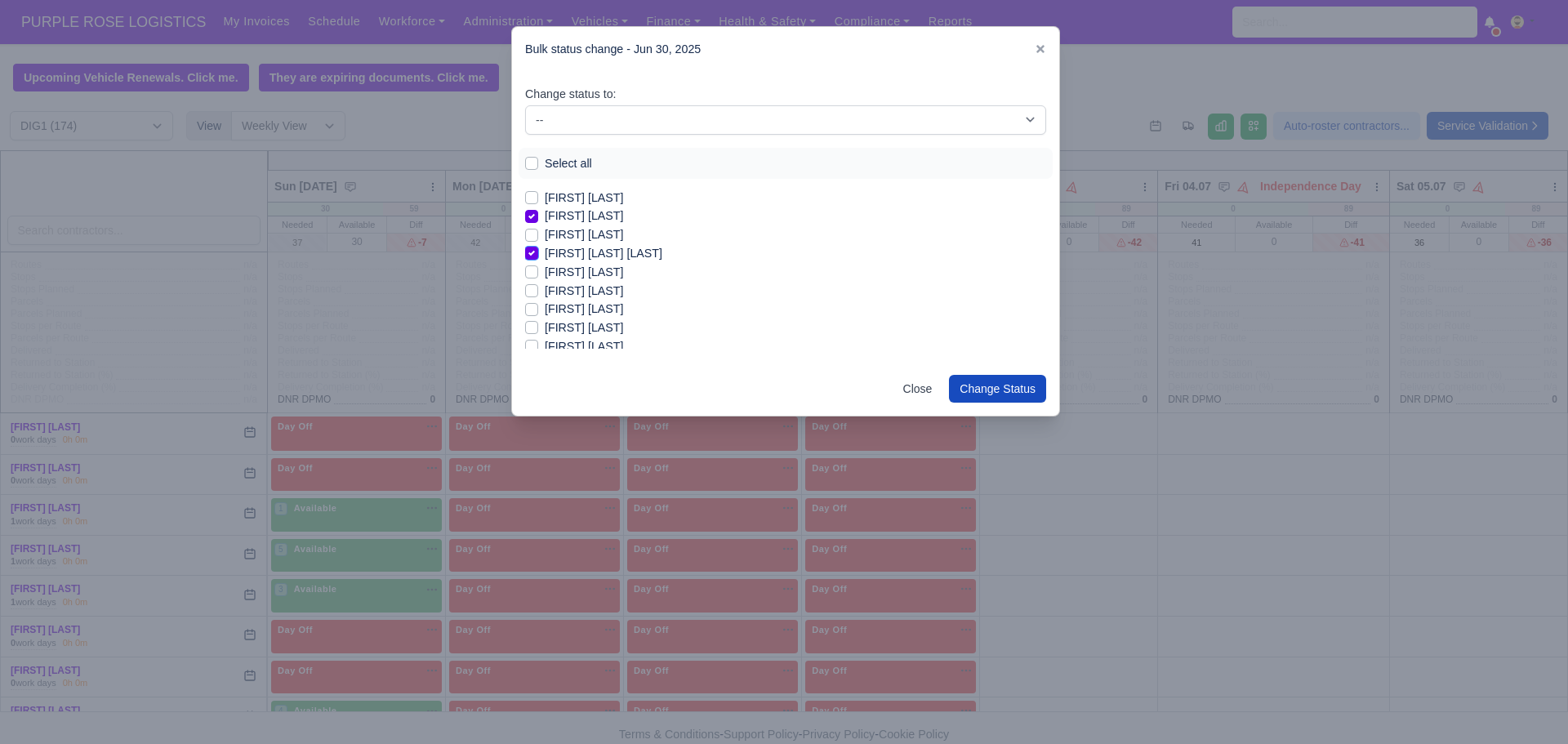 scroll, scrollTop: 490, scrollLeft: 0, axis: vertical 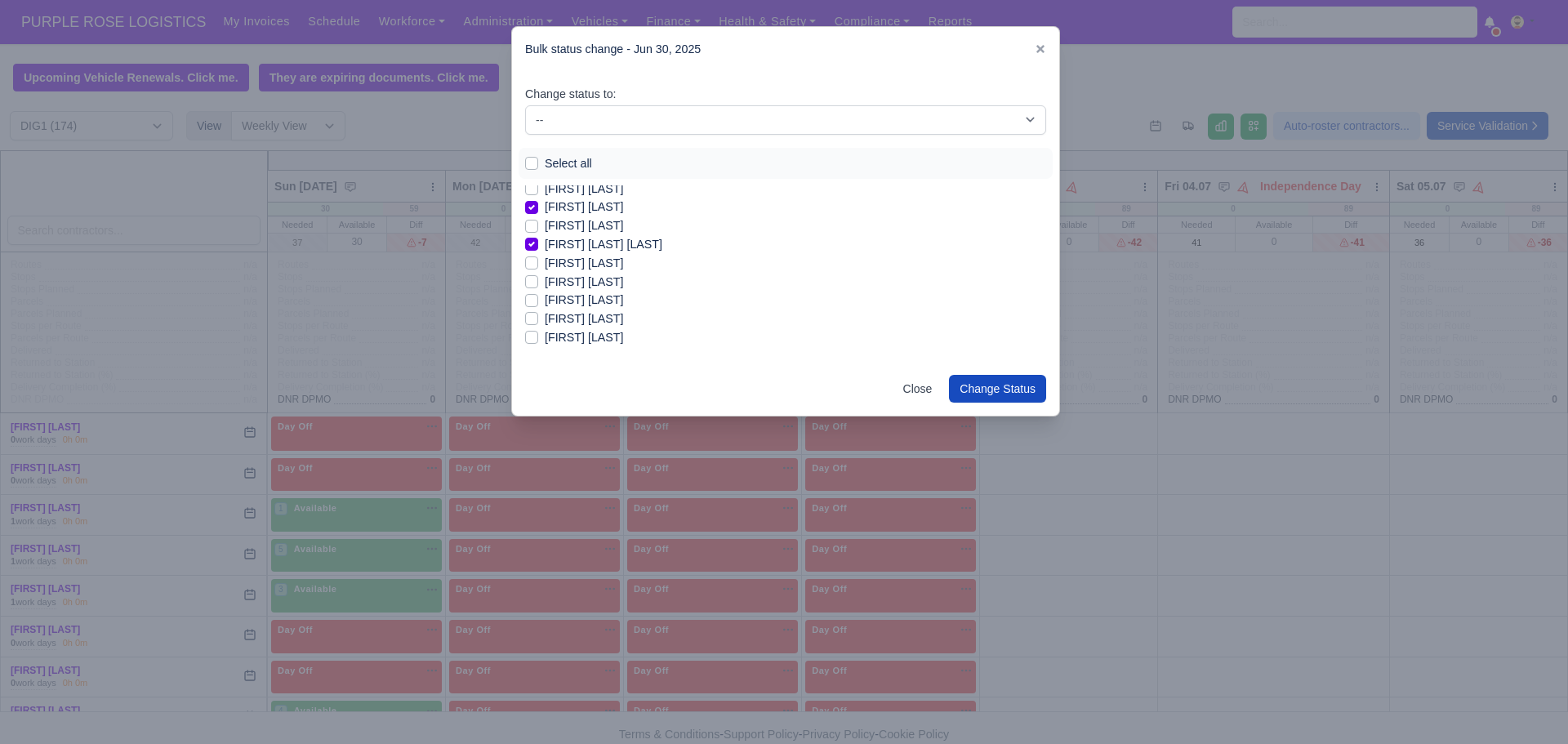 click on "[FIRST] [LAST]" at bounding box center (584, 282) 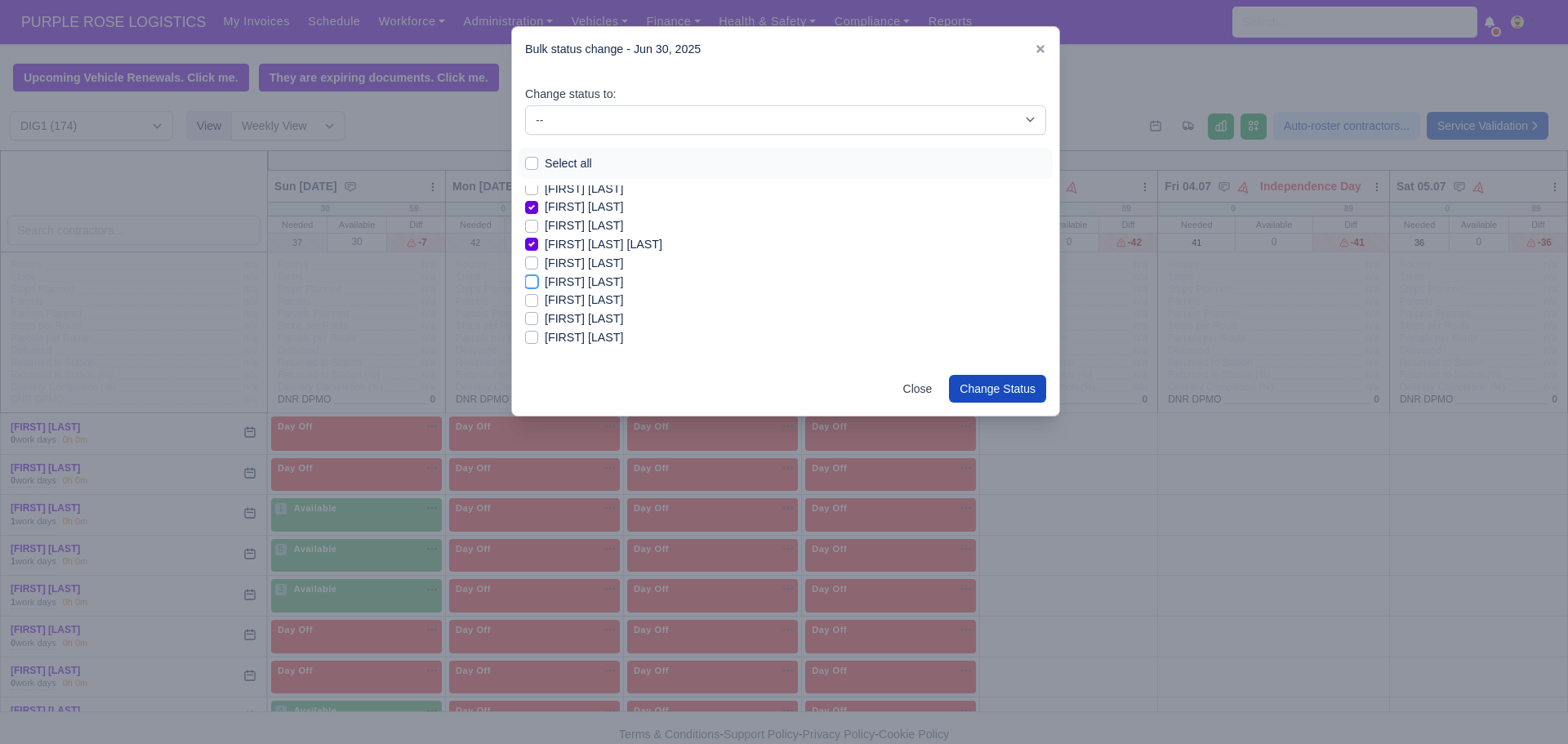 click on "[FIRST] [LAST]" at bounding box center (532, 279) 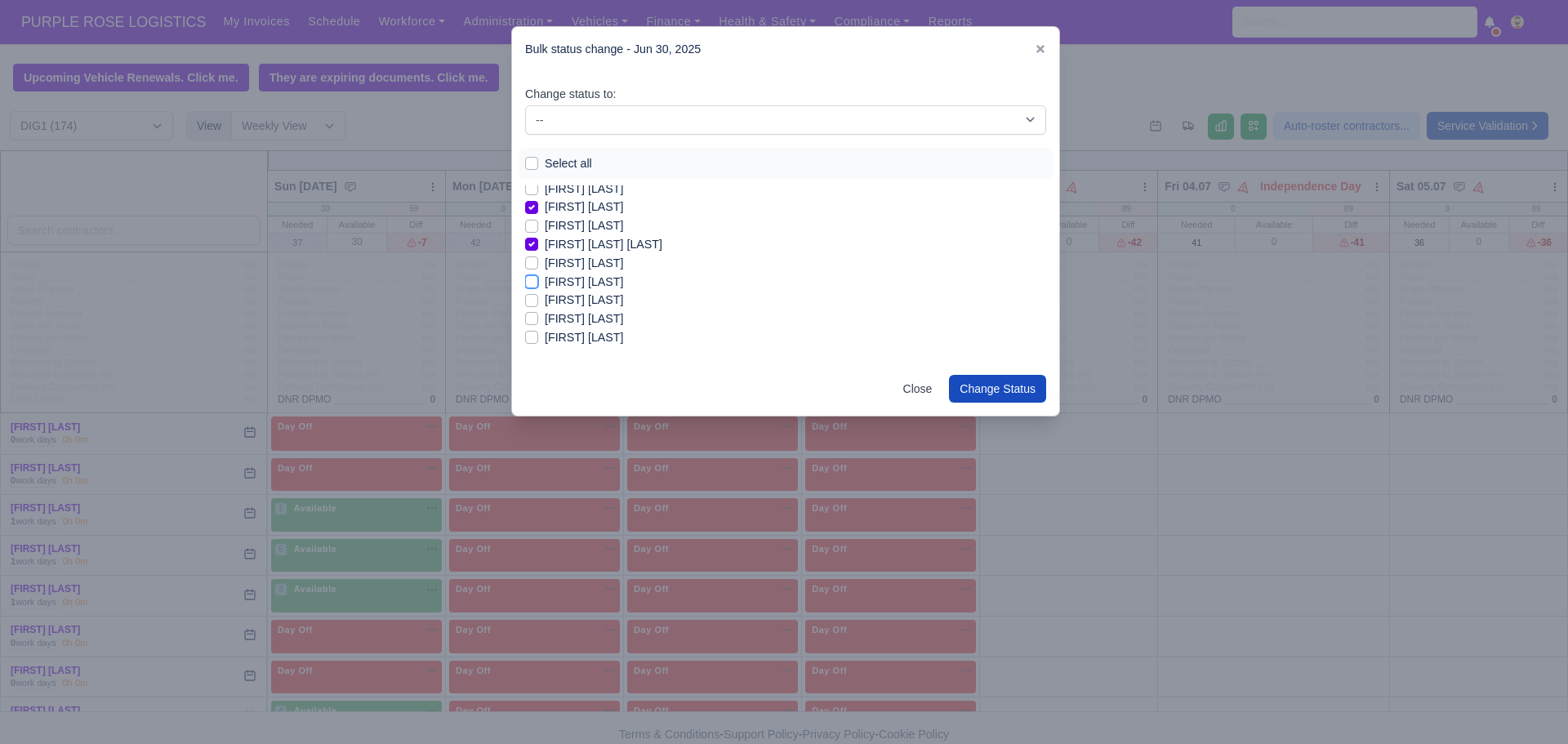 checkbox on "true" 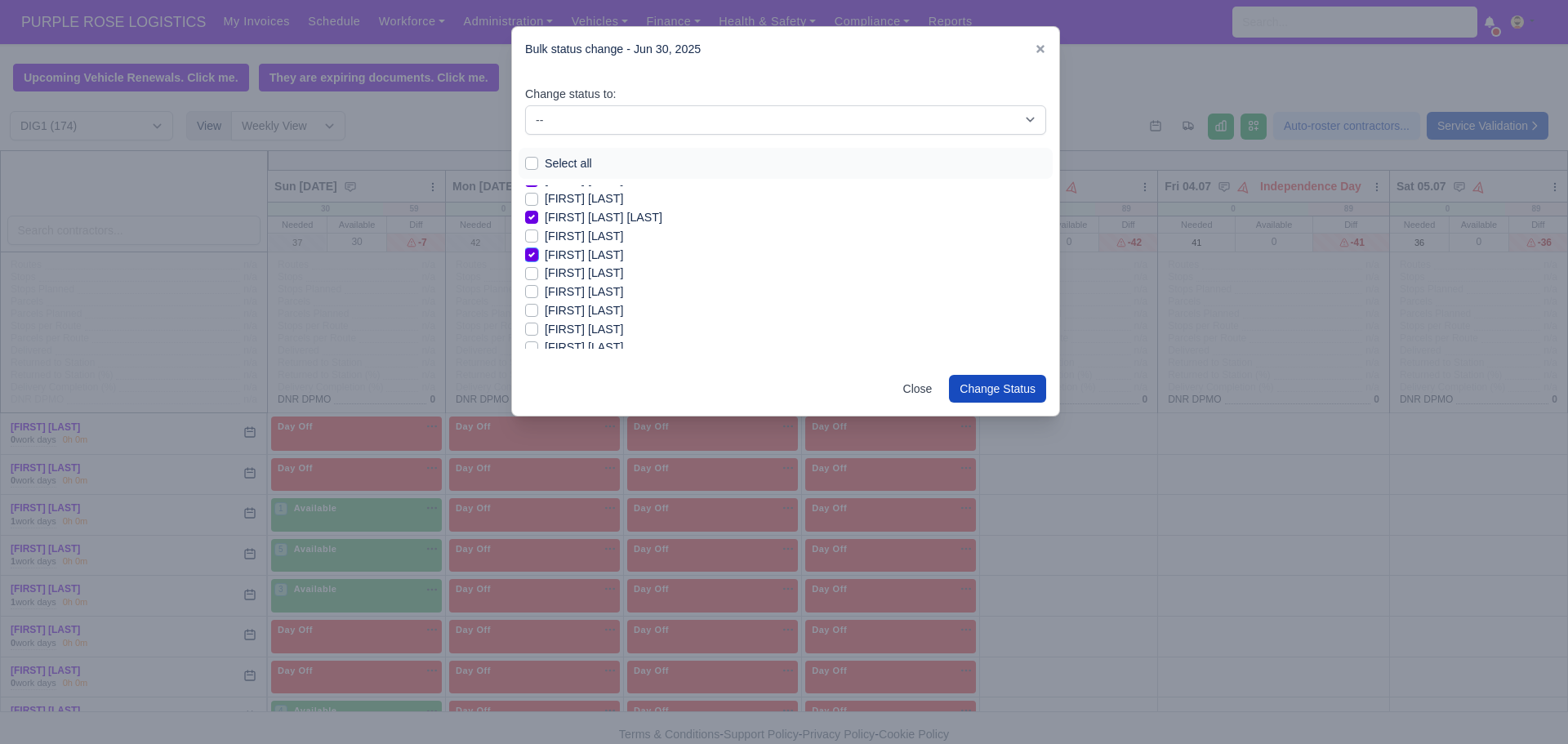 scroll, scrollTop: 523, scrollLeft: 0, axis: vertical 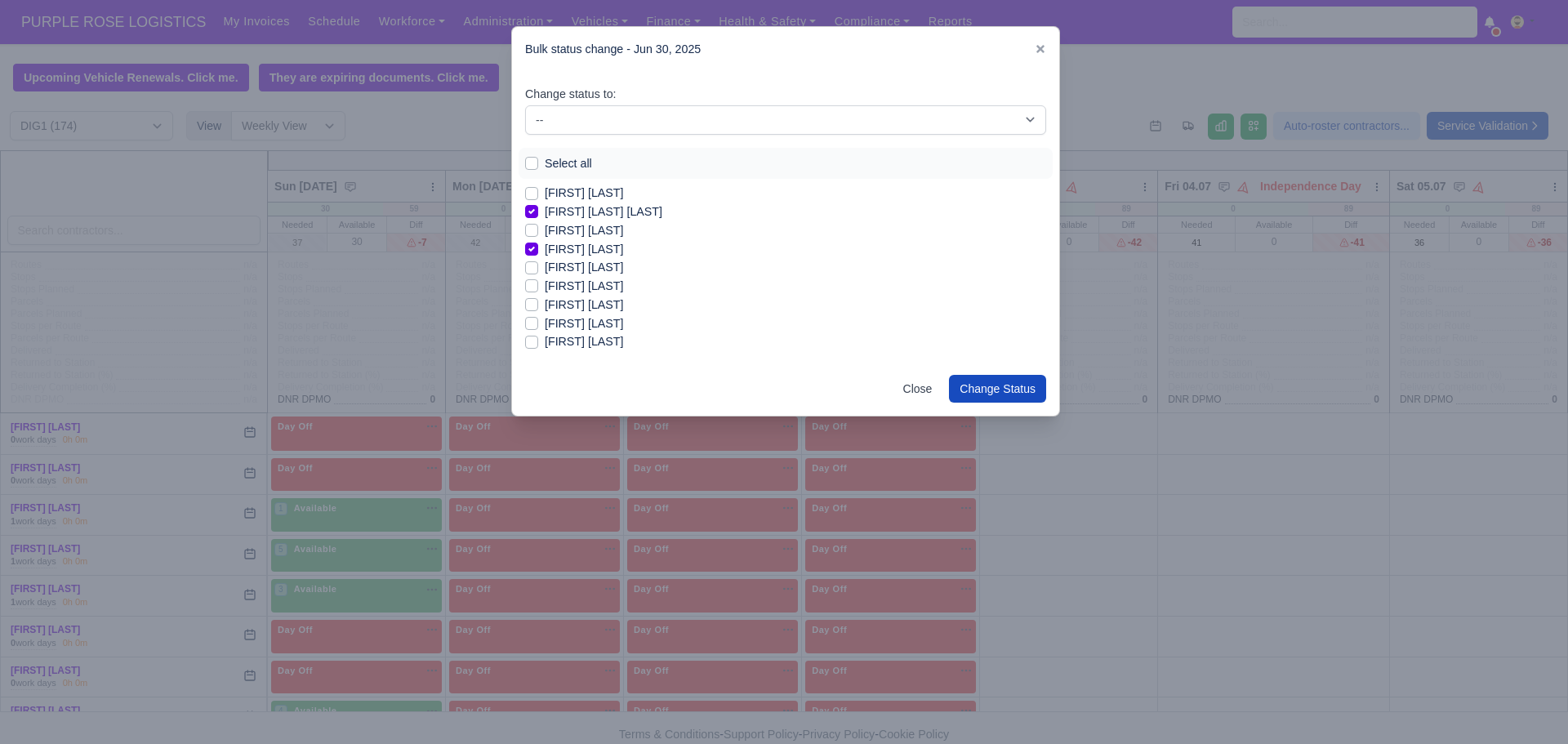 click on "[FIRST] [LAST]" at bounding box center (584, 323) 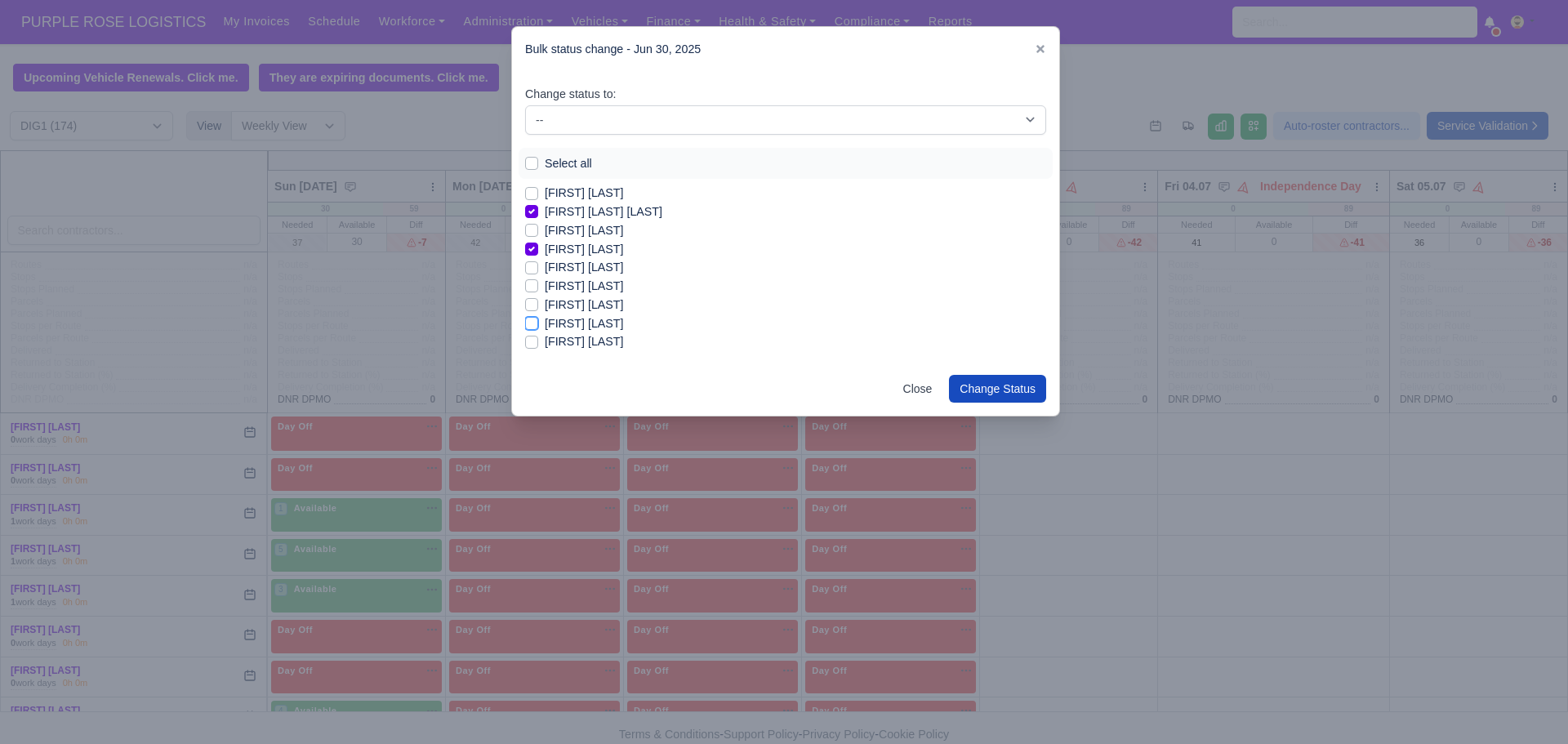 click on "[FIRST] [LAST]" at bounding box center (532, 321) 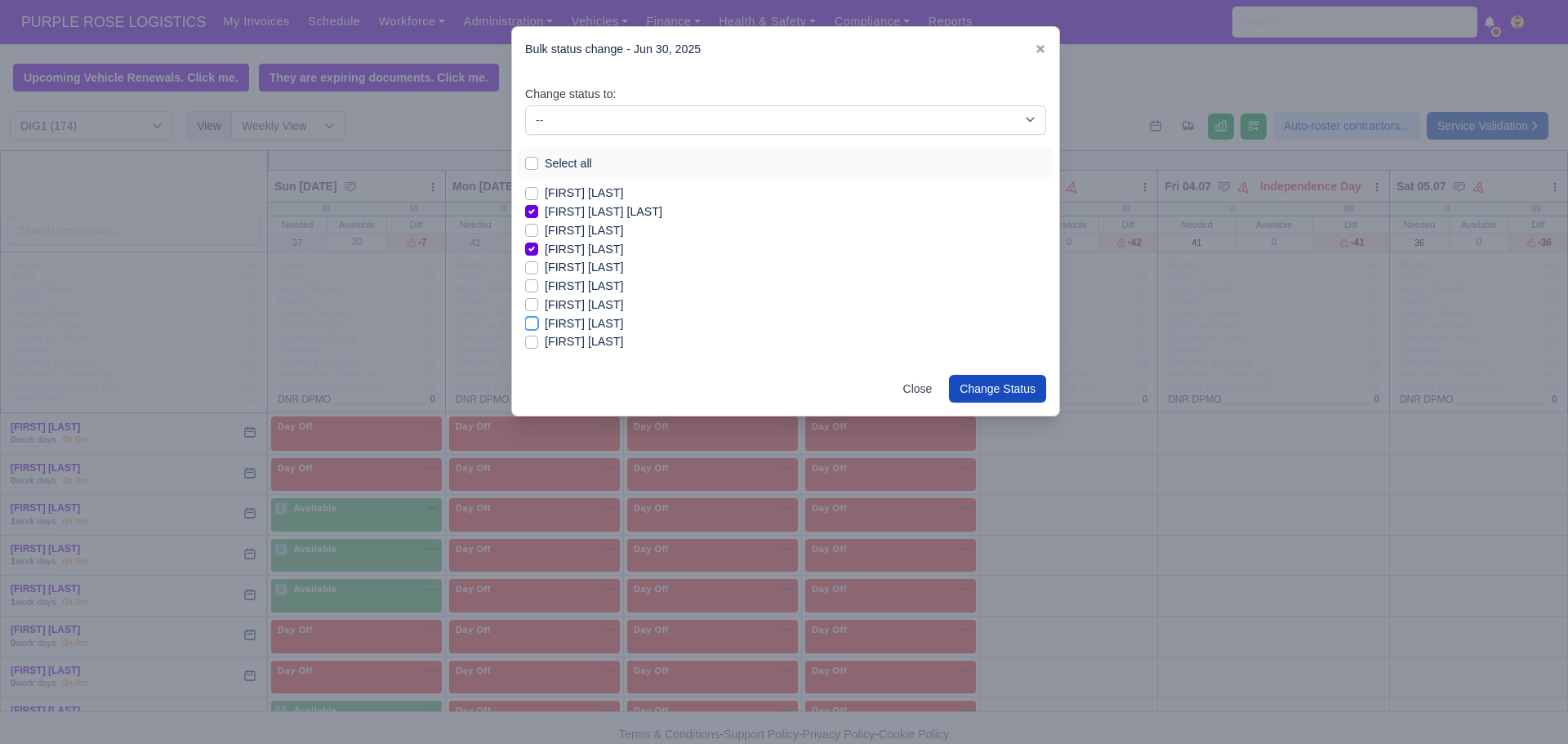 checkbox on "true" 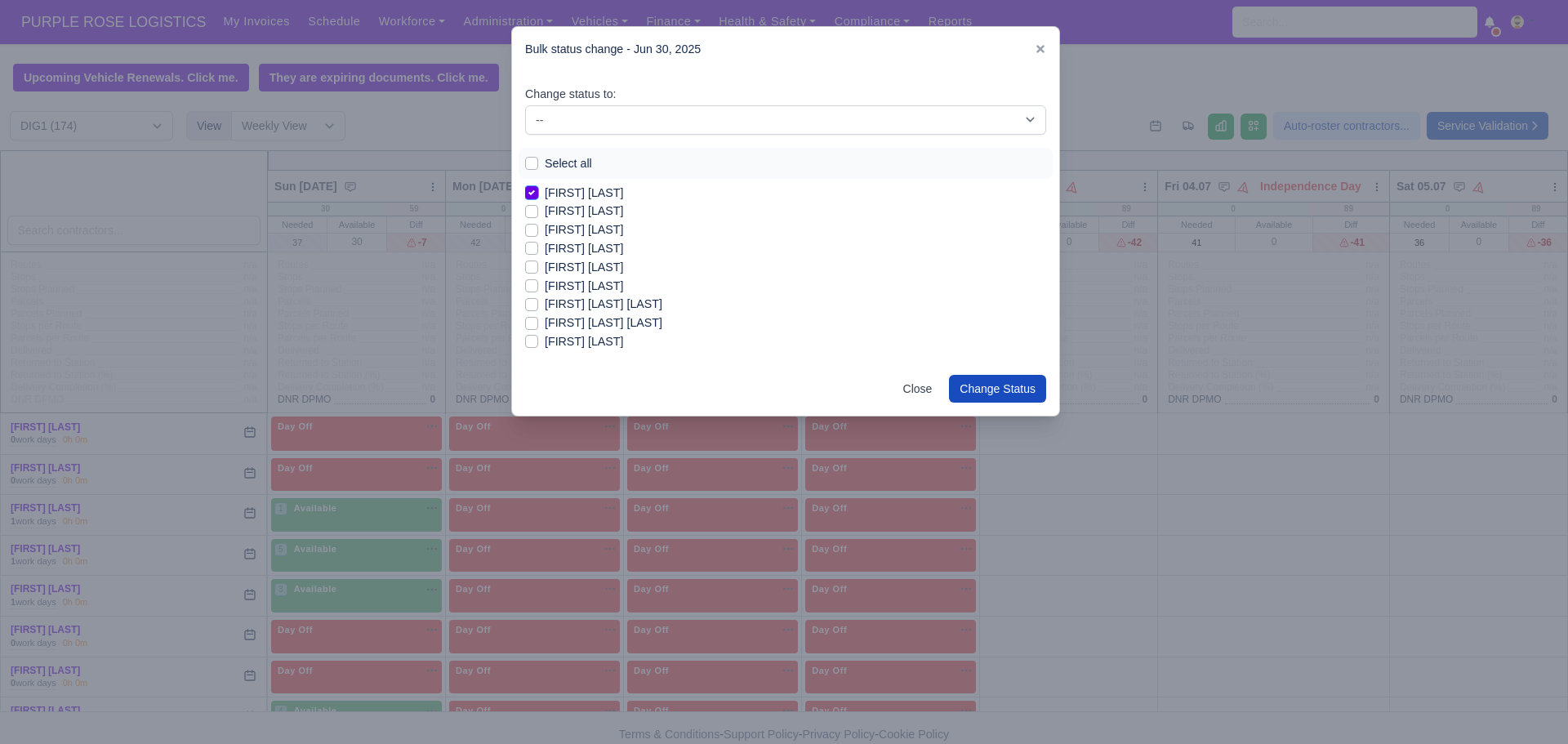 scroll, scrollTop: 686, scrollLeft: 0, axis: vertical 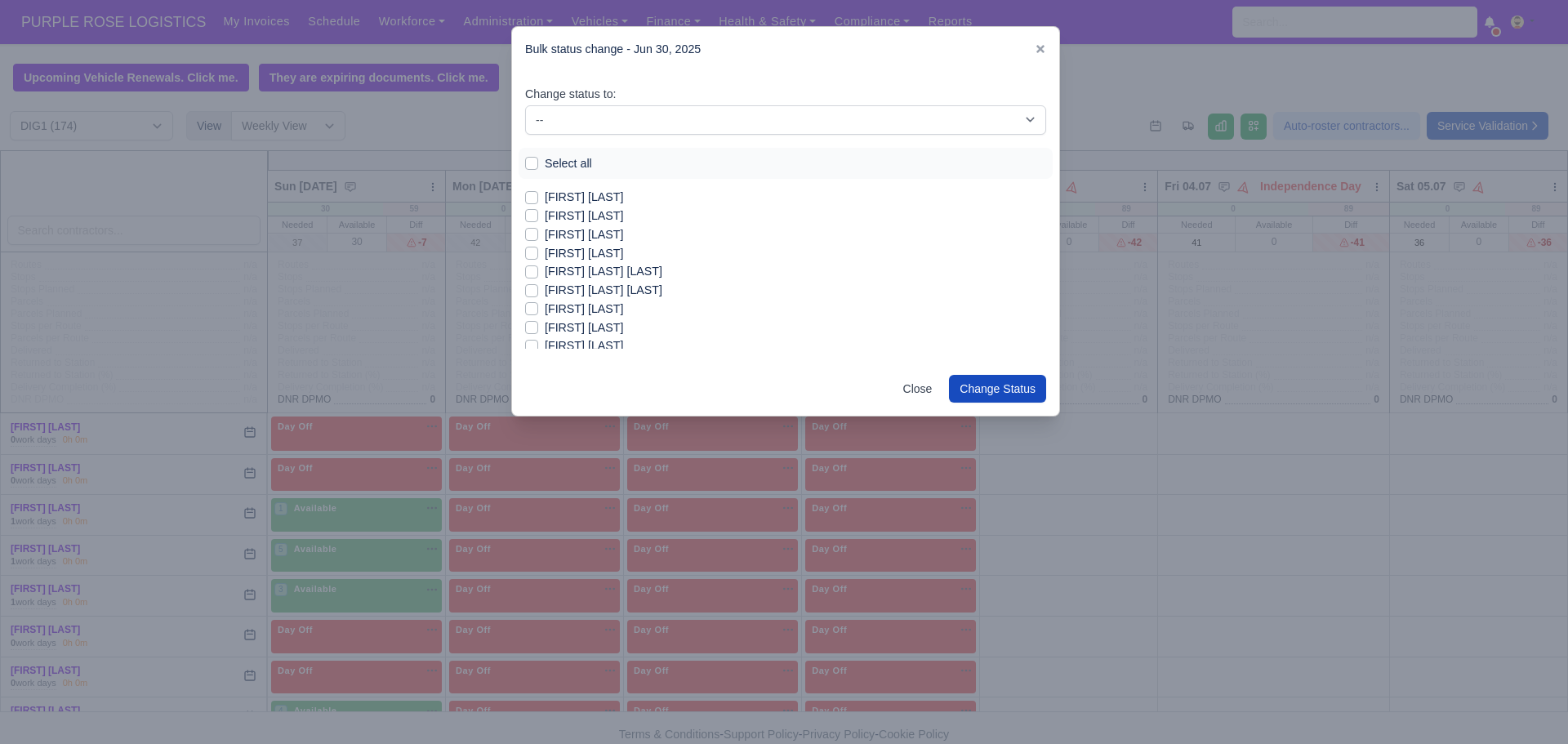 click on "[FIRST] [LAST] [LAST]" at bounding box center (604, 271) 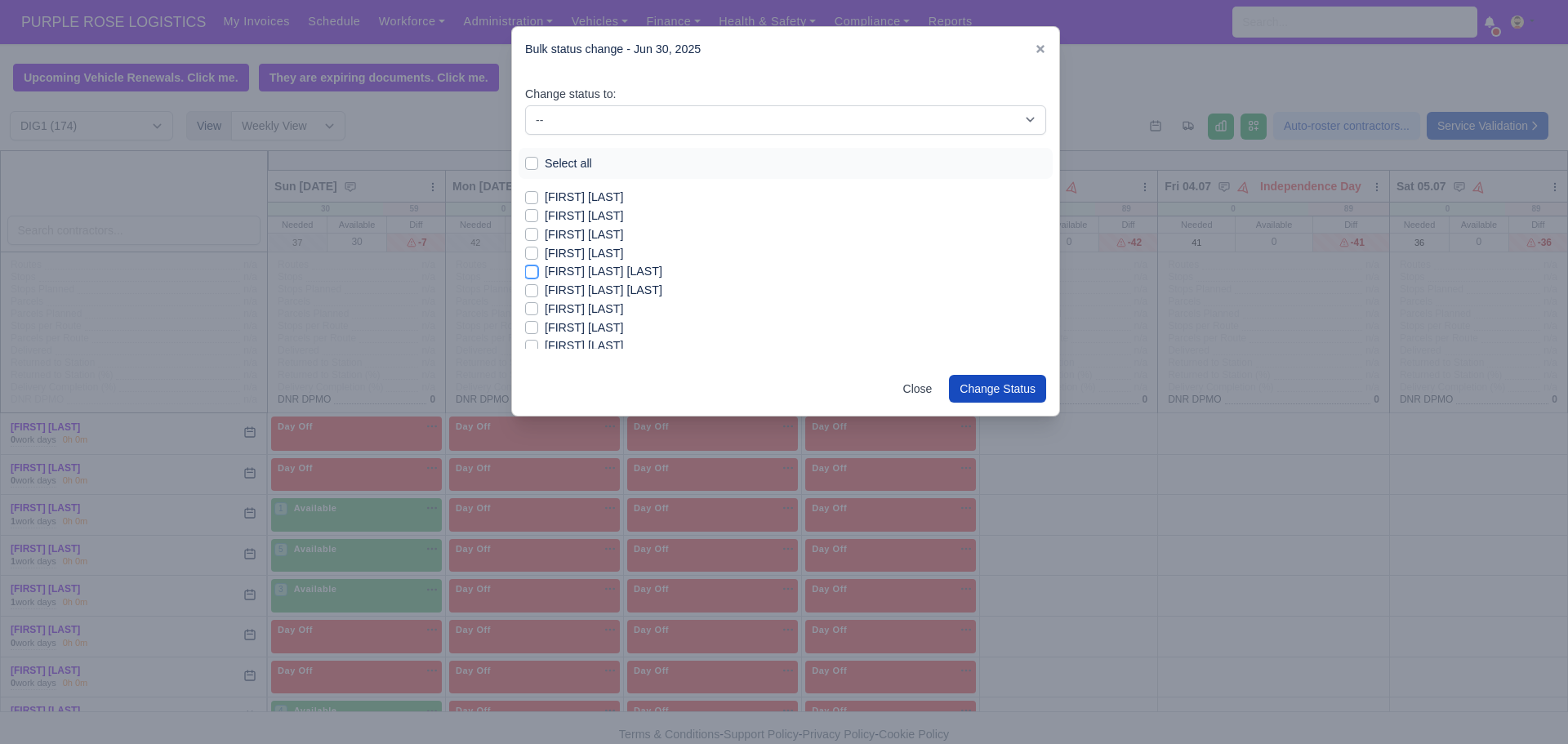 click on "[FIRST] [LAST] [LAST]" at bounding box center [532, 269] 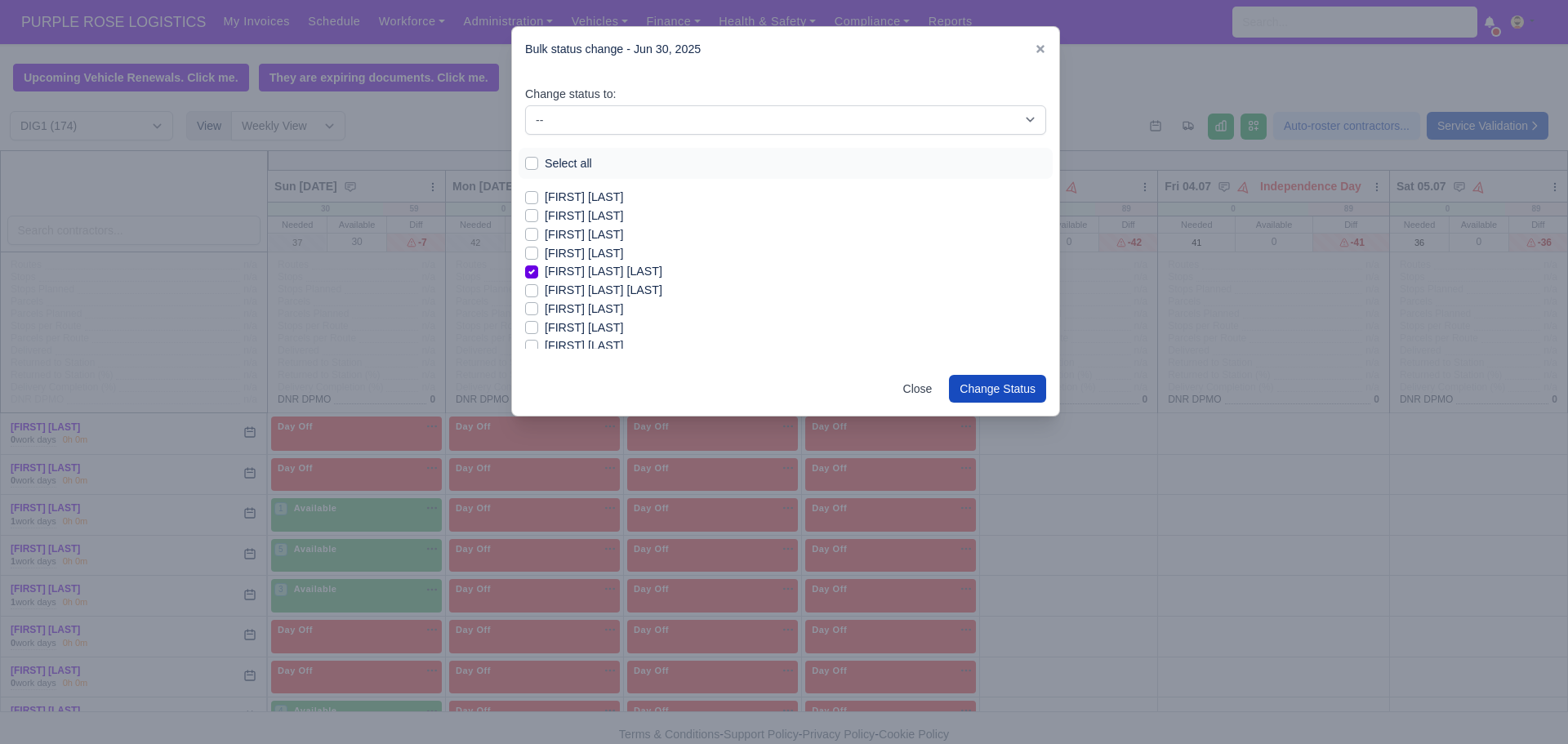 click on "[FIRST] [LAST]" at bounding box center (584, 253) 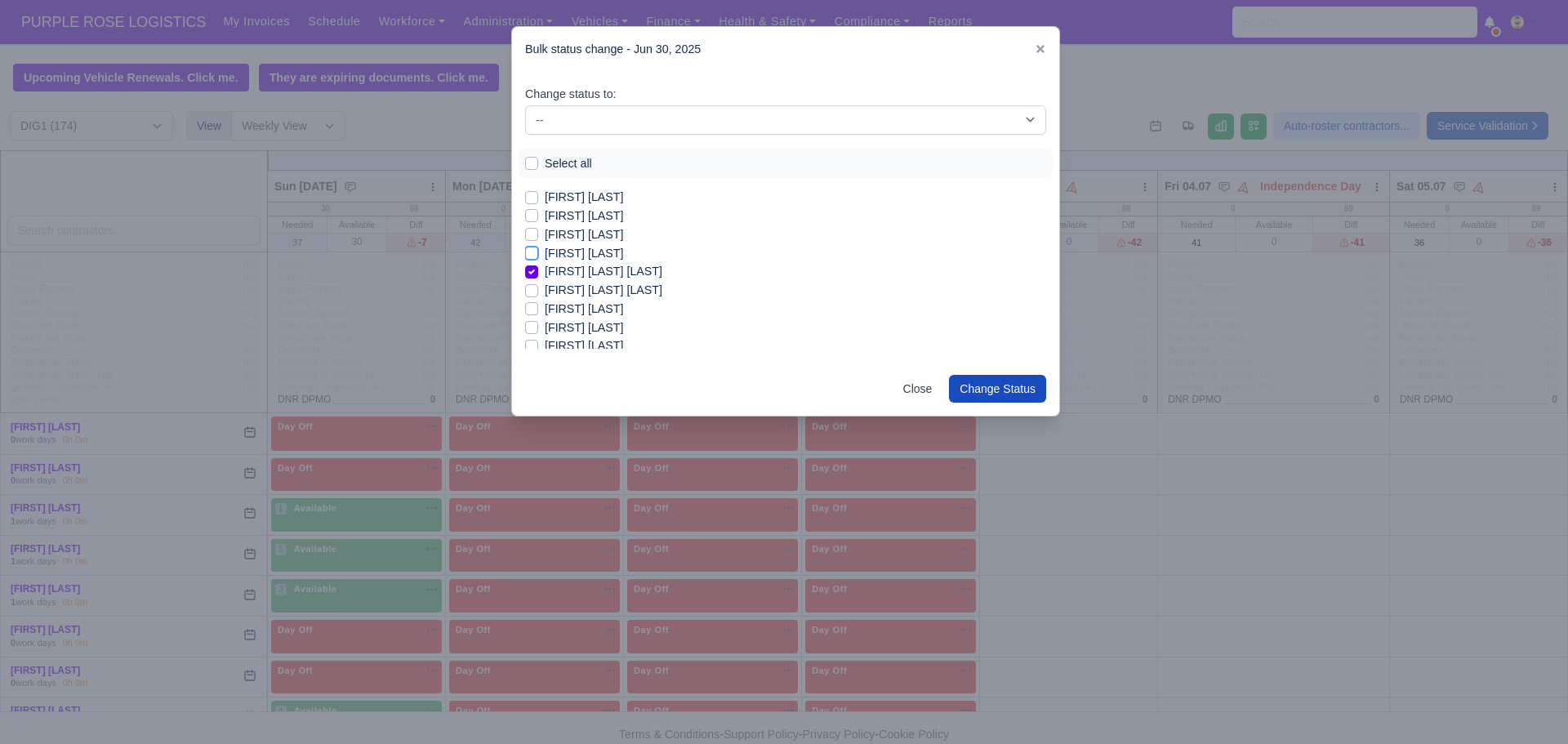click on "[FIRST] [LAST]" at bounding box center [532, 251] 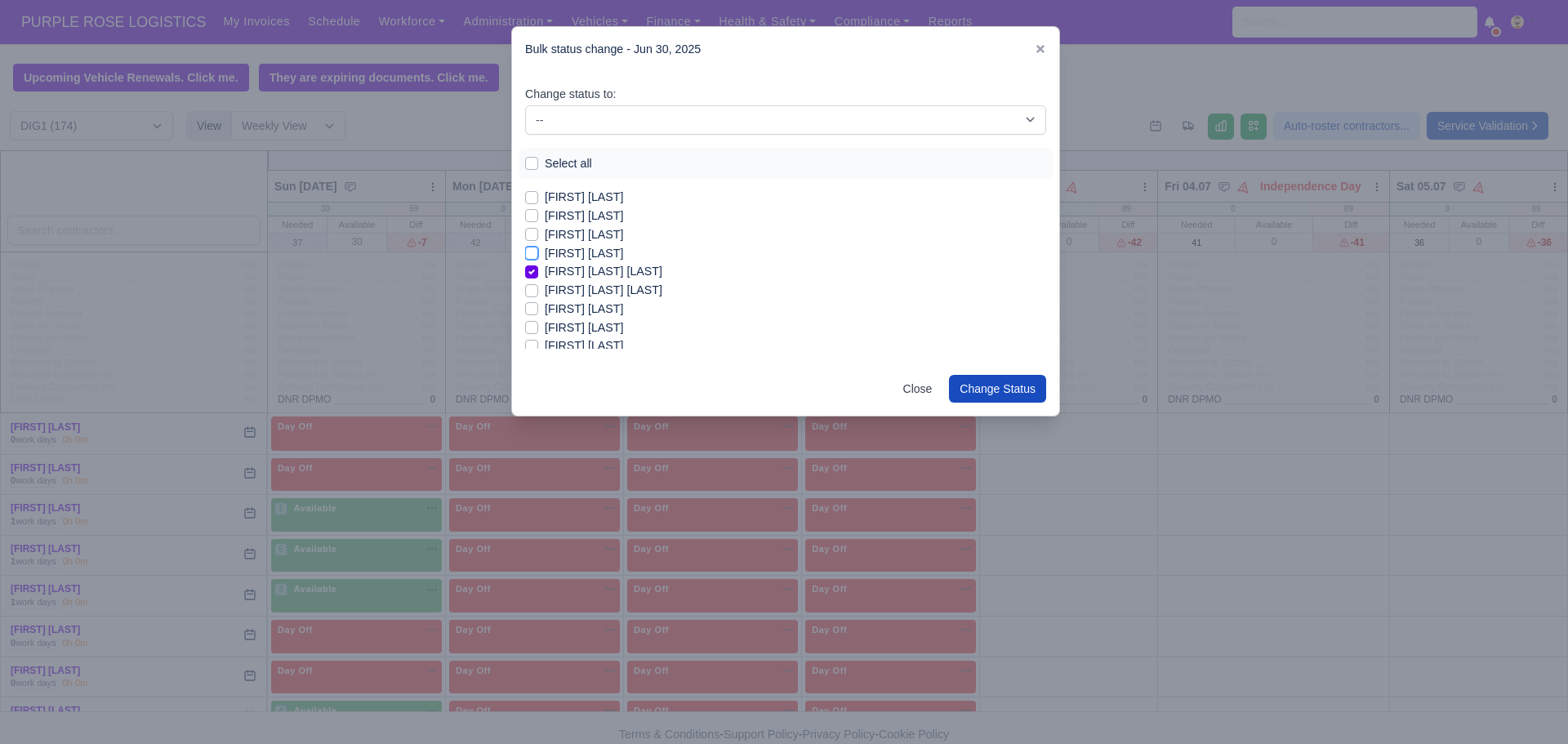 checkbox on "true" 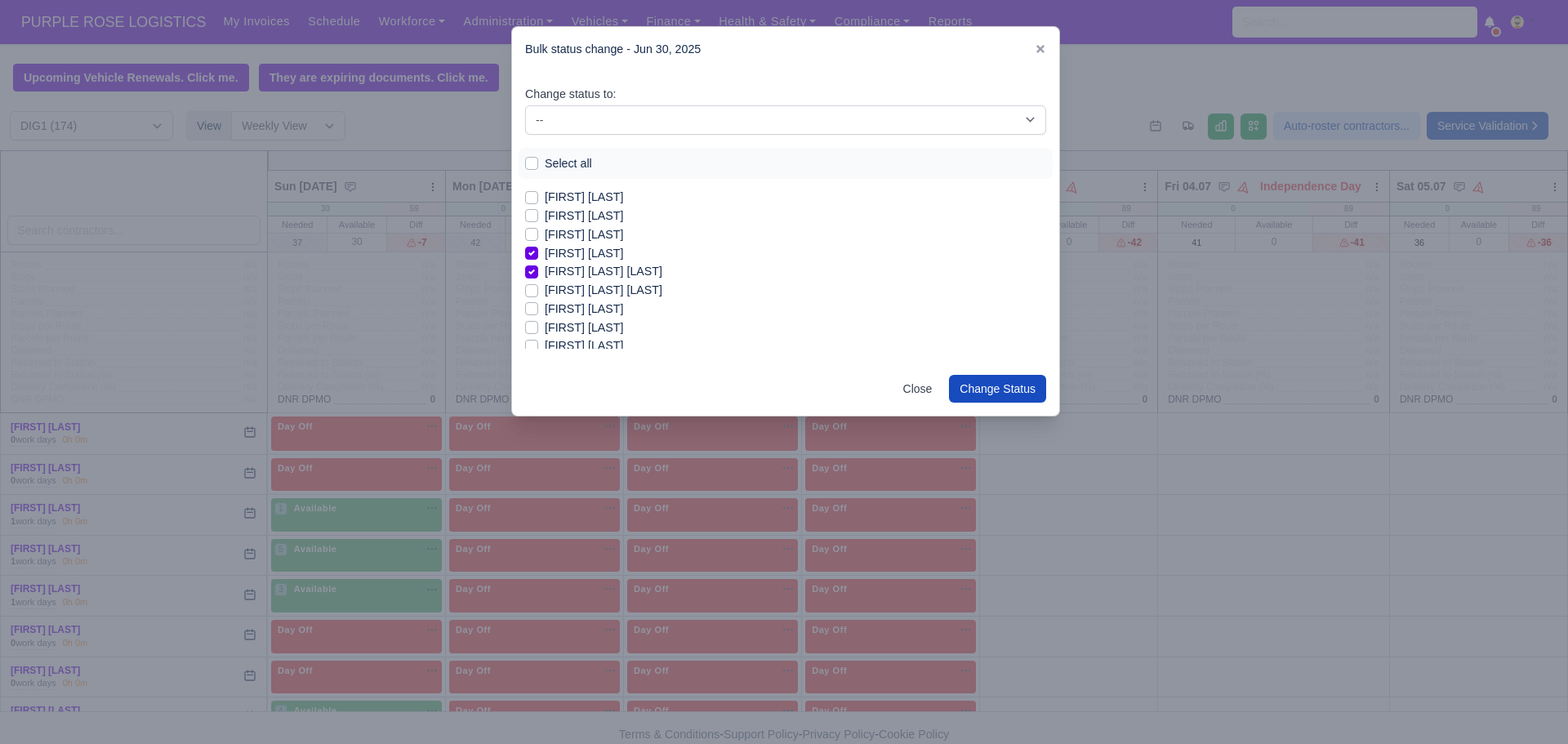 click on "[FIRST] [LAST]" at bounding box center [584, 234] 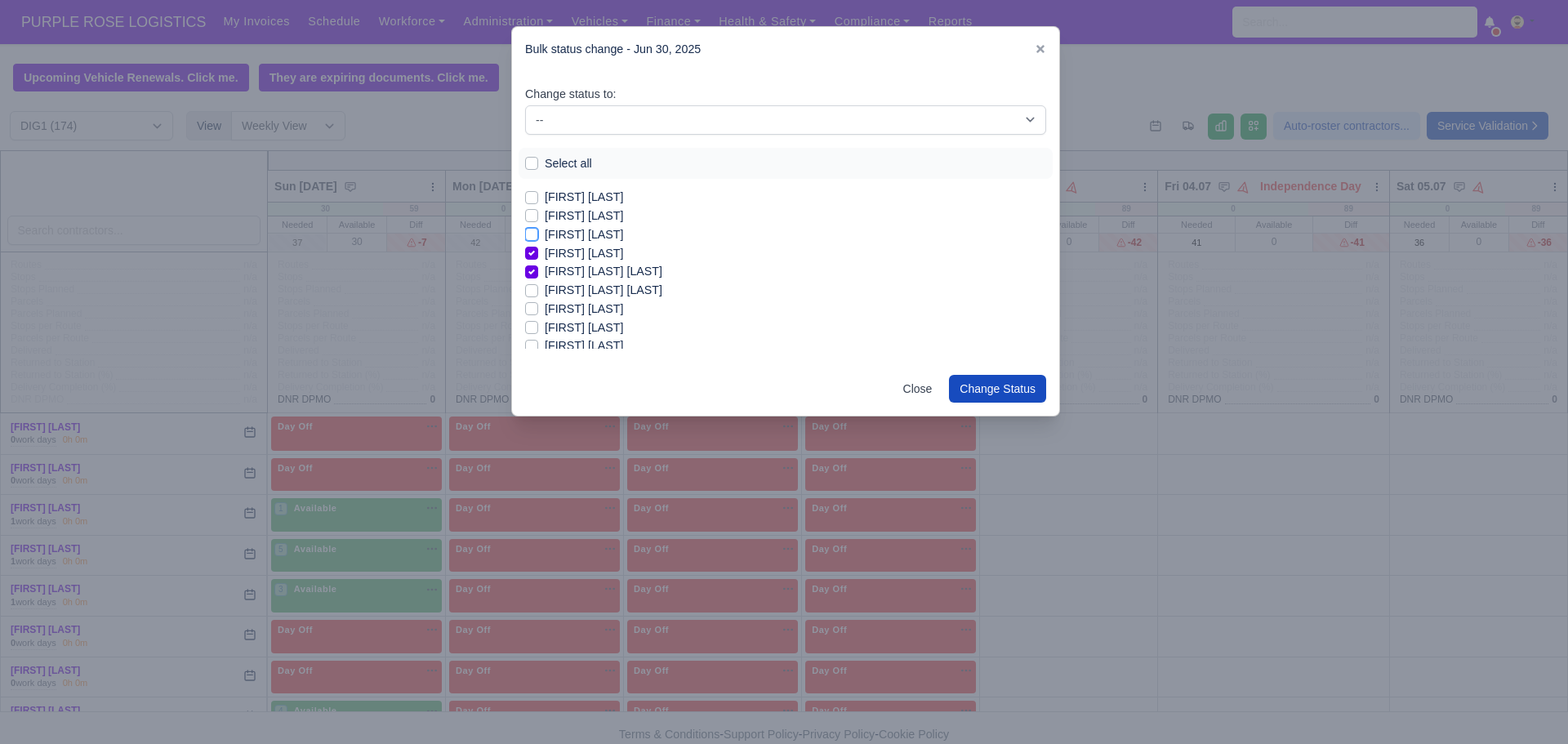 click on "[FIRST] [LAST]" at bounding box center (532, 232) 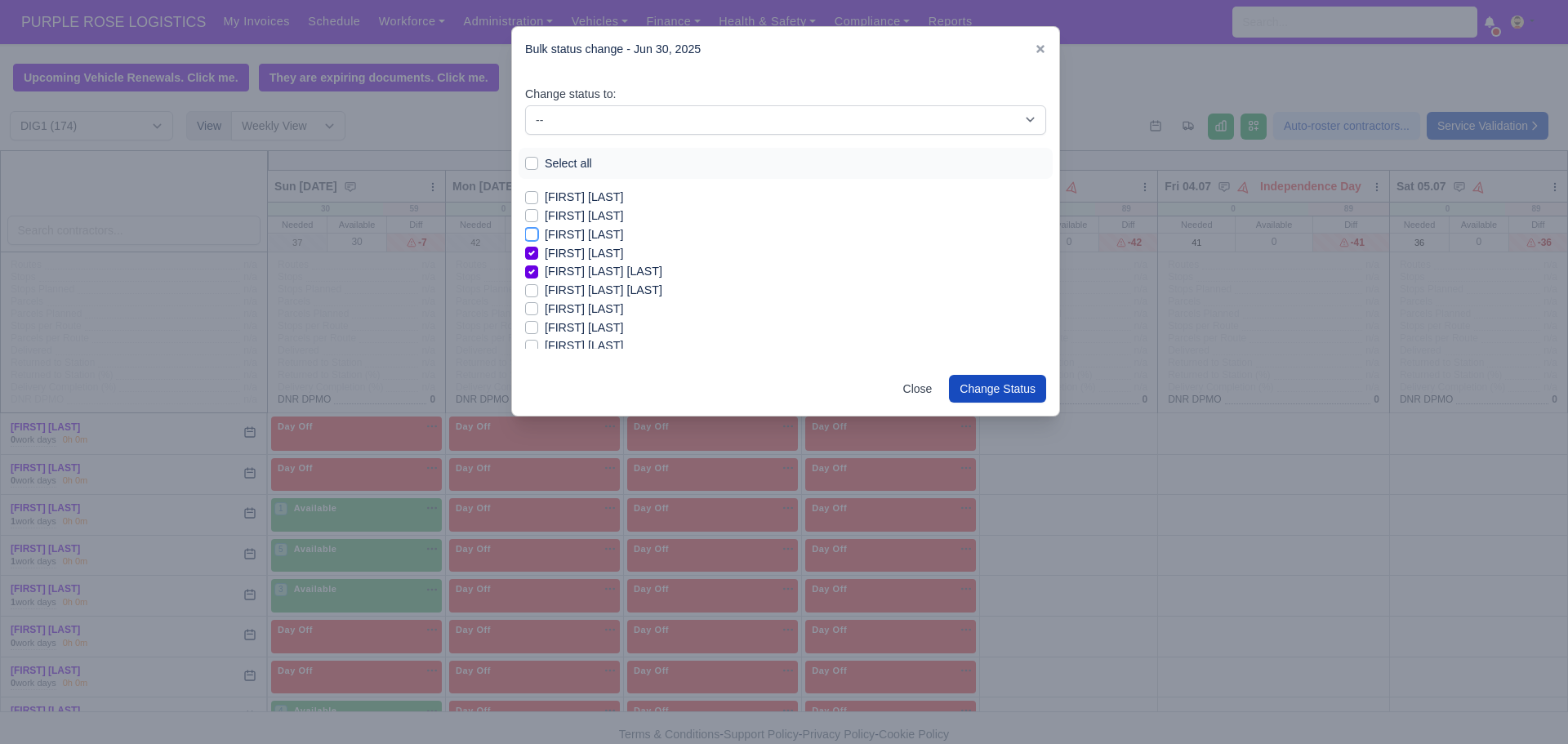 checkbox on "true" 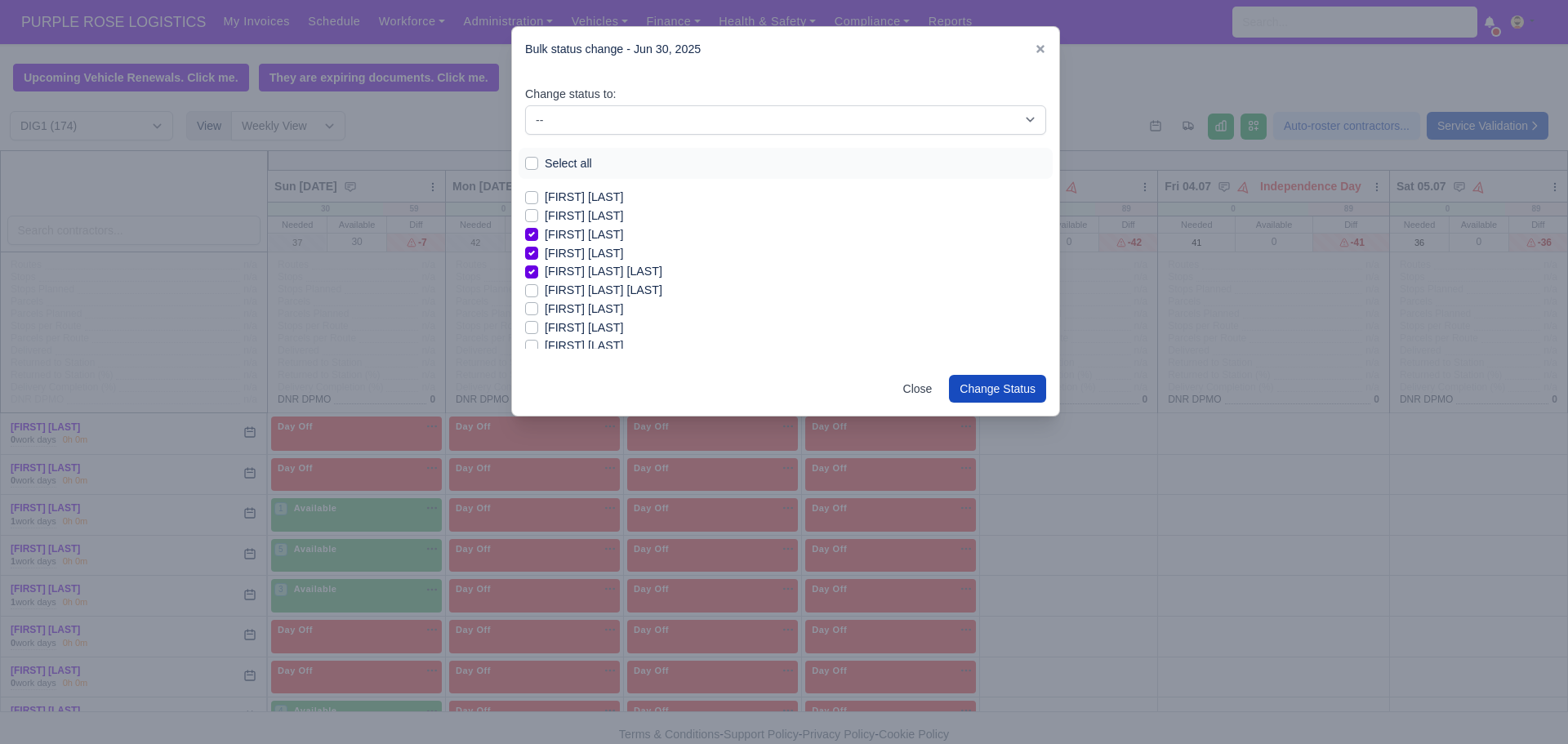 click on "[FIRST] [LAST] [LAST]" at bounding box center (604, 290) 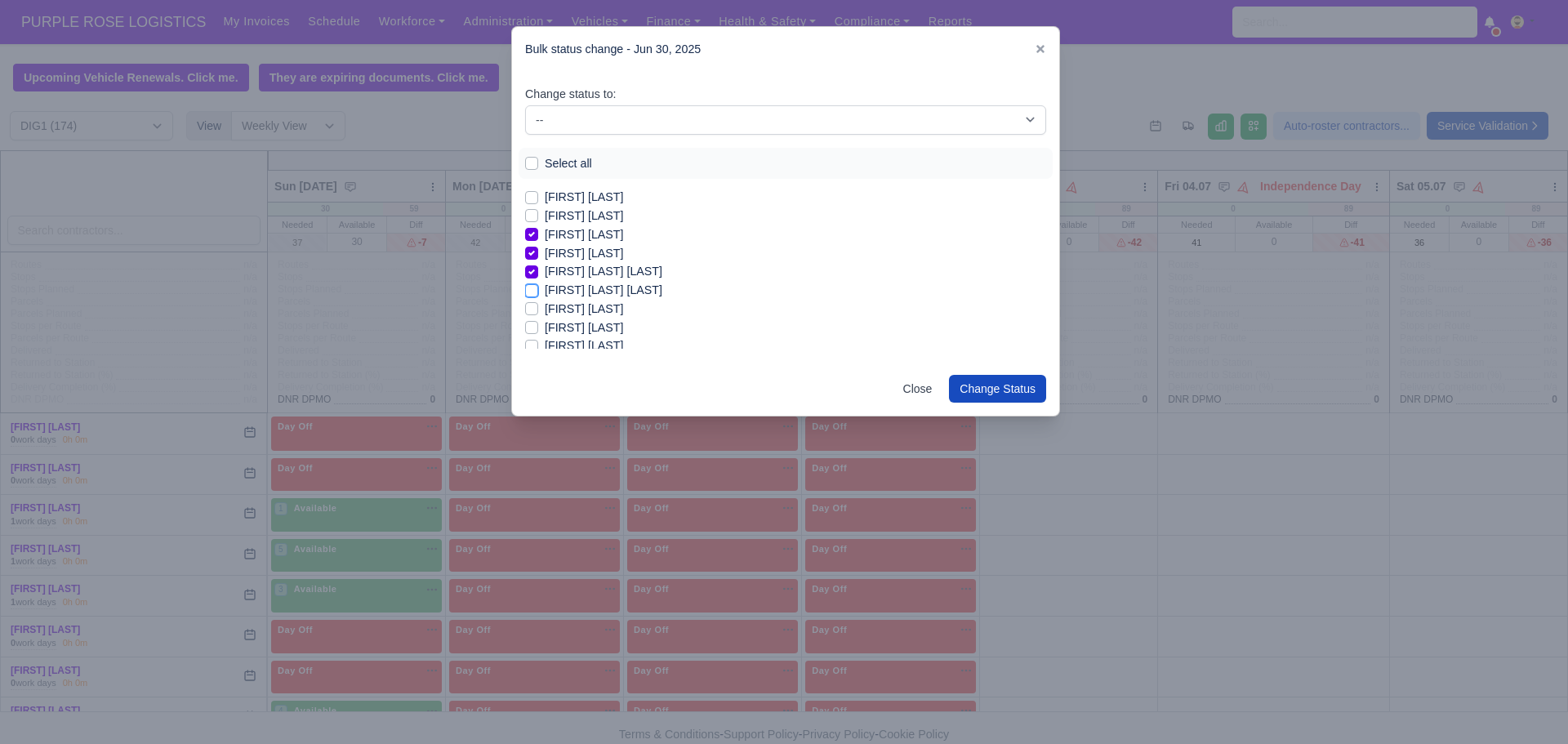 click on "[FIRST] [LAST] [LAST]" at bounding box center (532, 287) 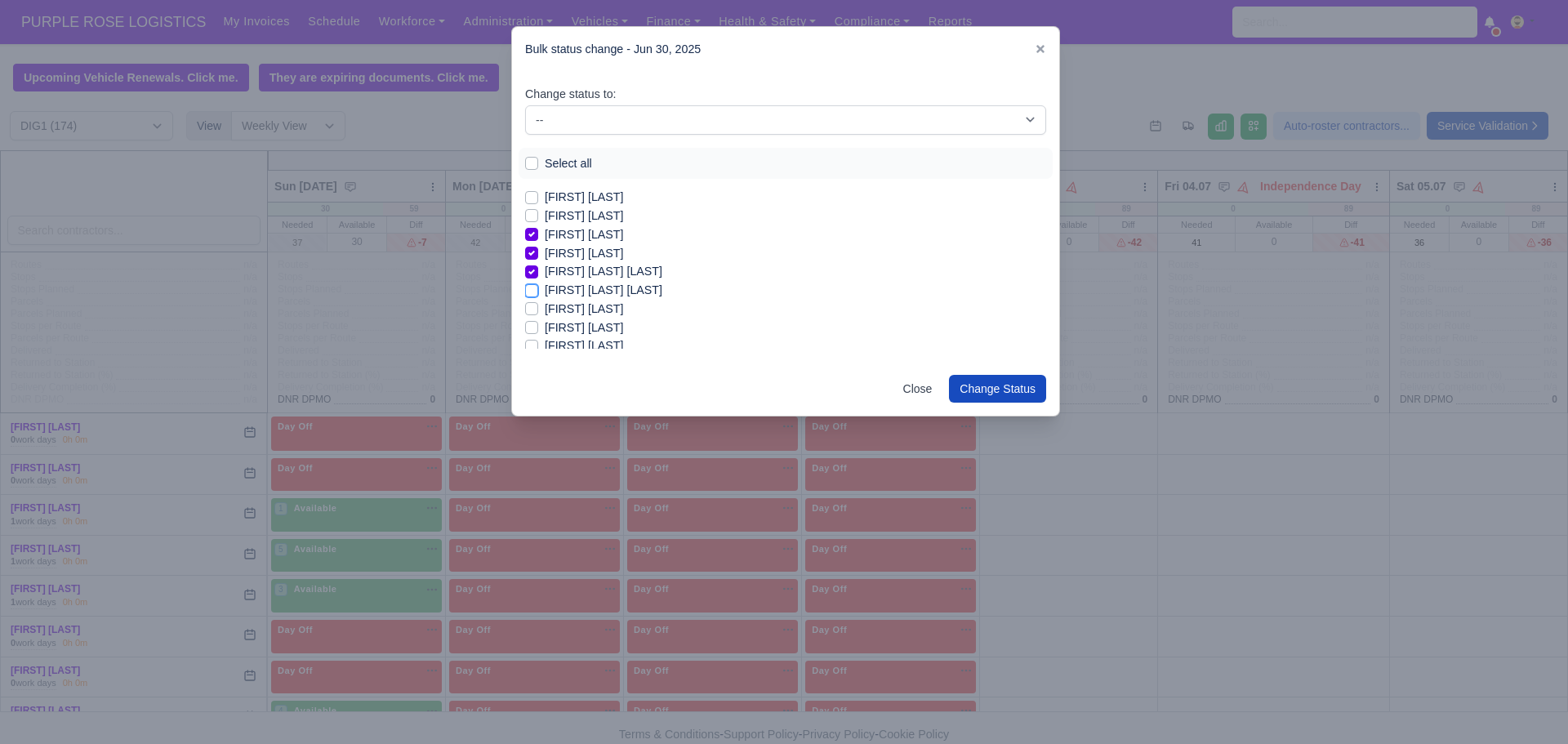 checkbox on "true" 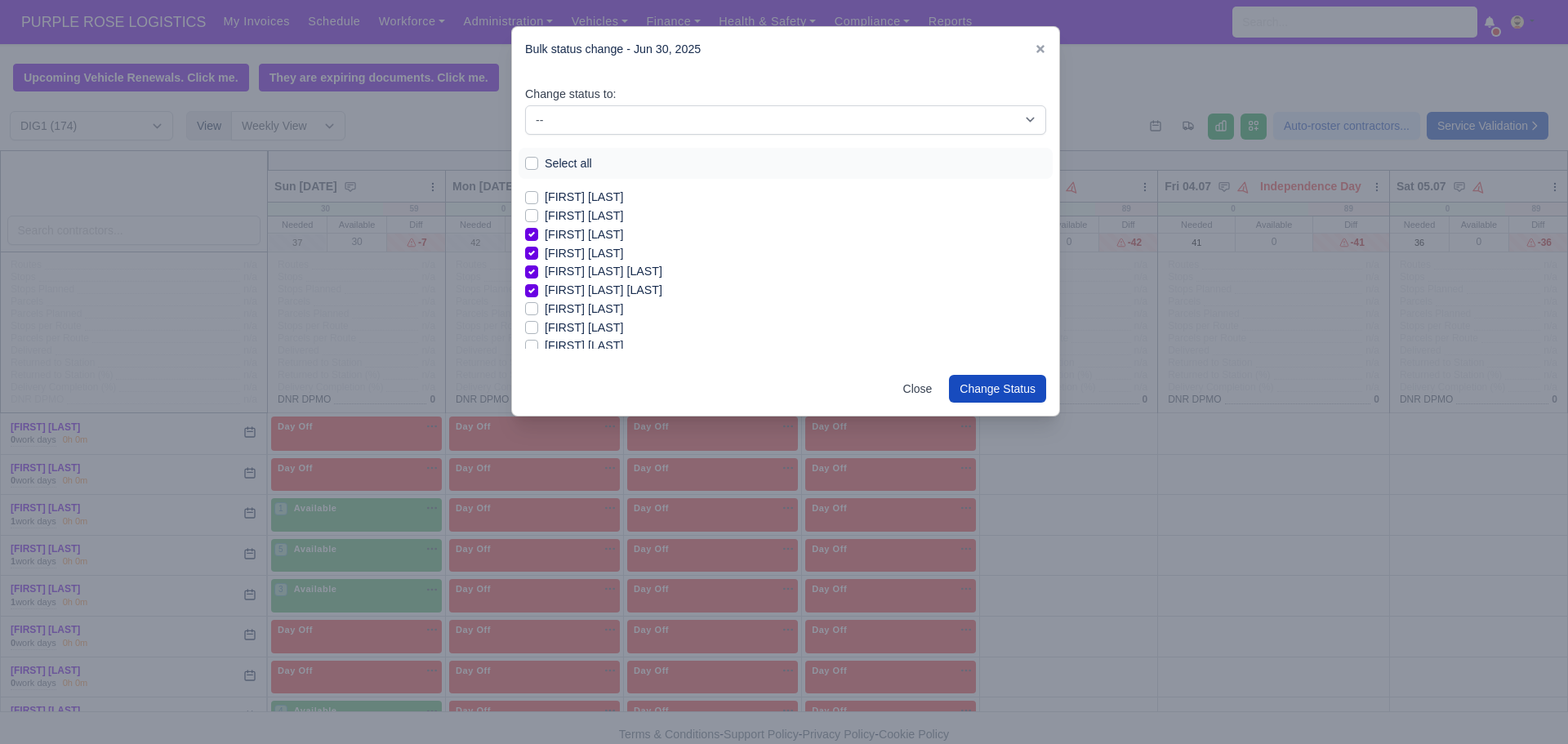 click on "[FIRST] [LAST]" at bounding box center [584, 309] 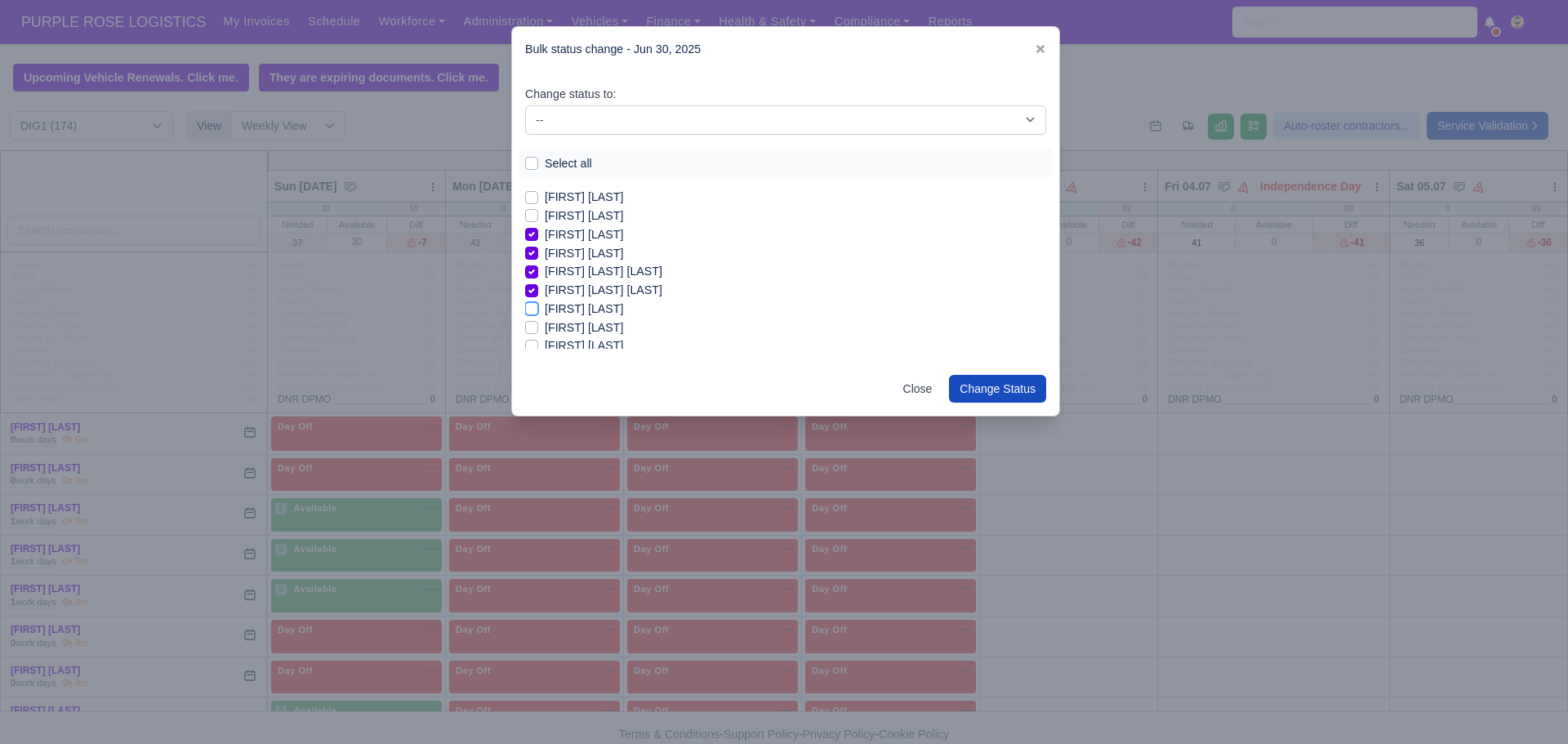 click on "[FIRST] [LAST]" at bounding box center [532, 306] 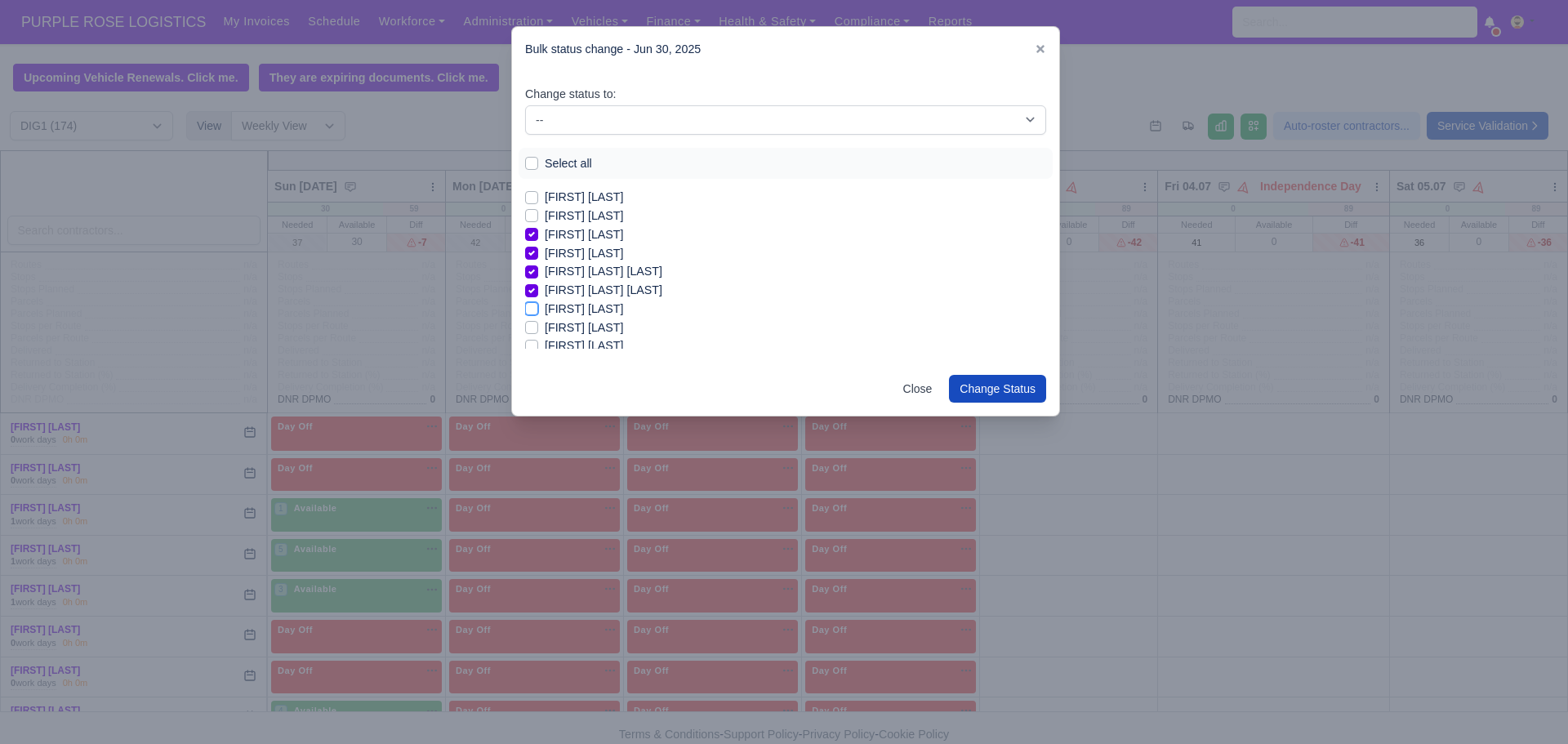 checkbox on "true" 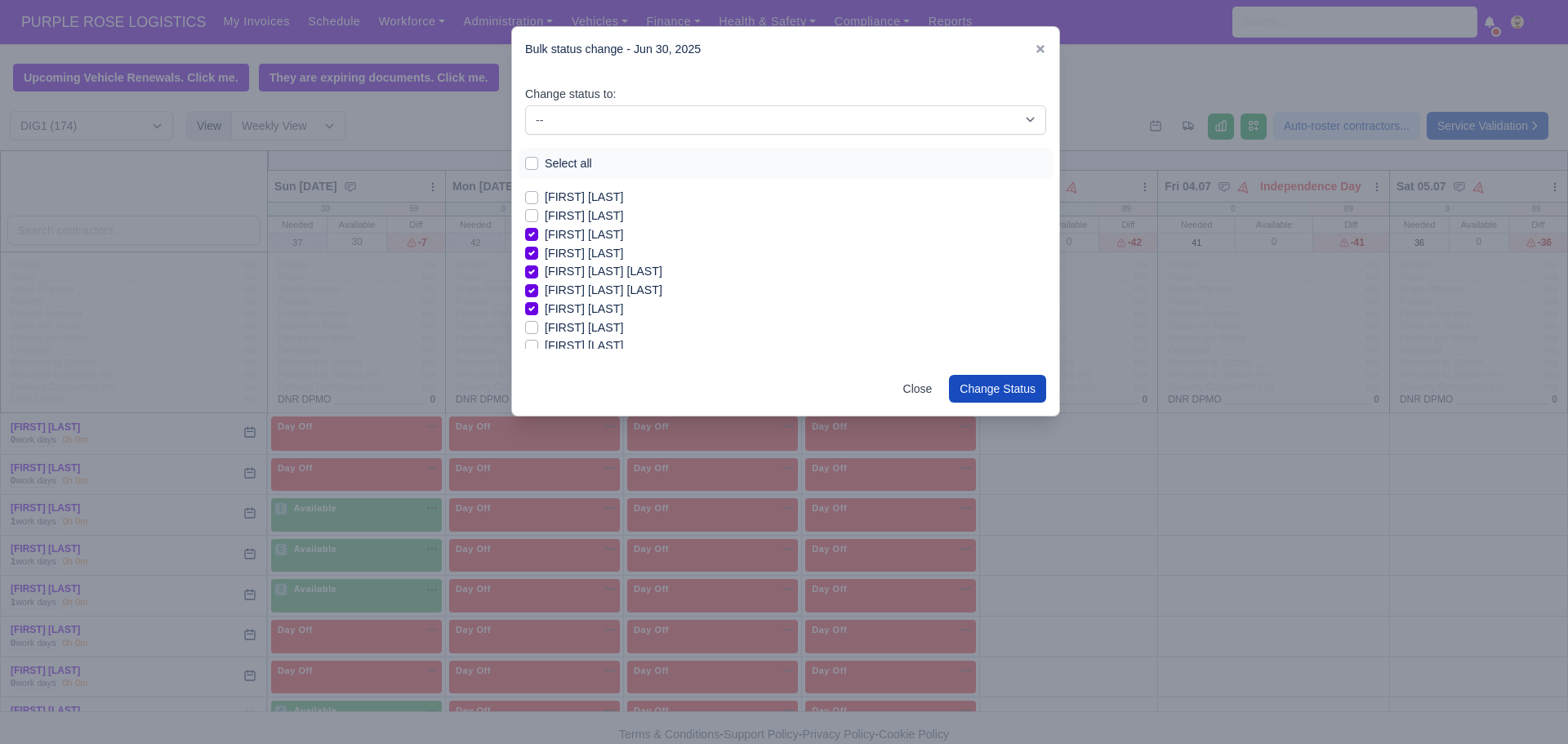 click on "[FIRST] [LAST]" at bounding box center (584, 345) 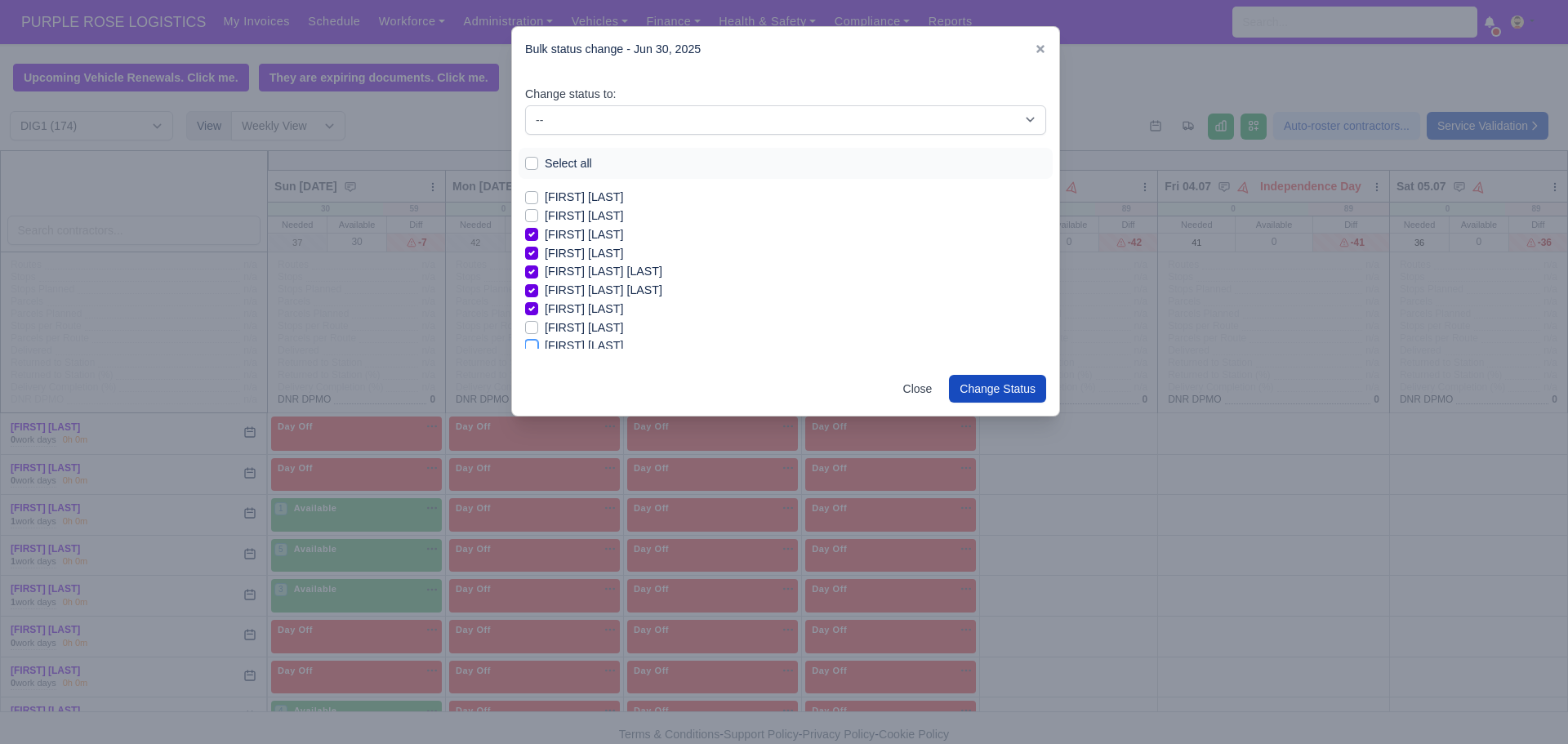 click on "[FIRST] [LAST]" at bounding box center [532, 343] 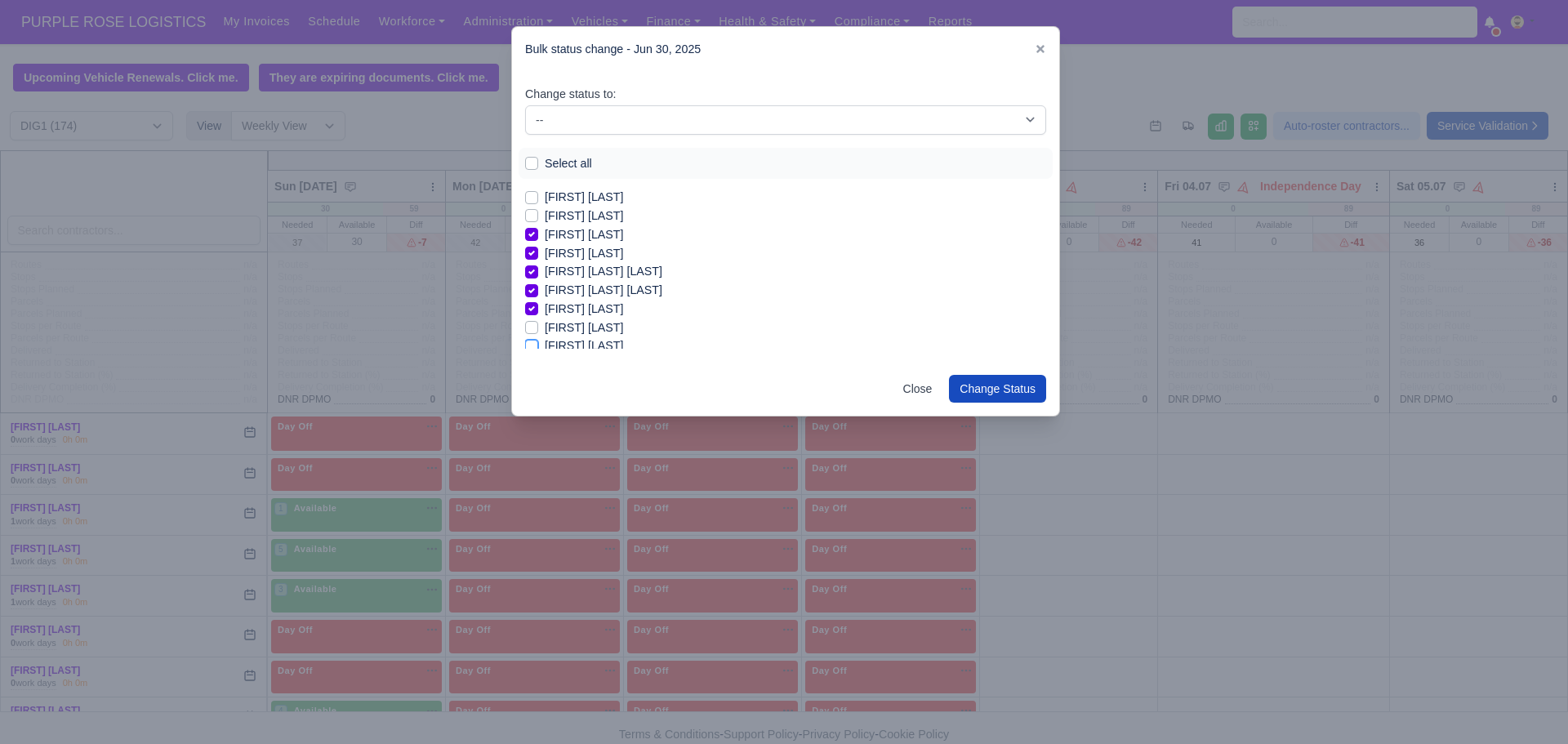 checkbox on "true" 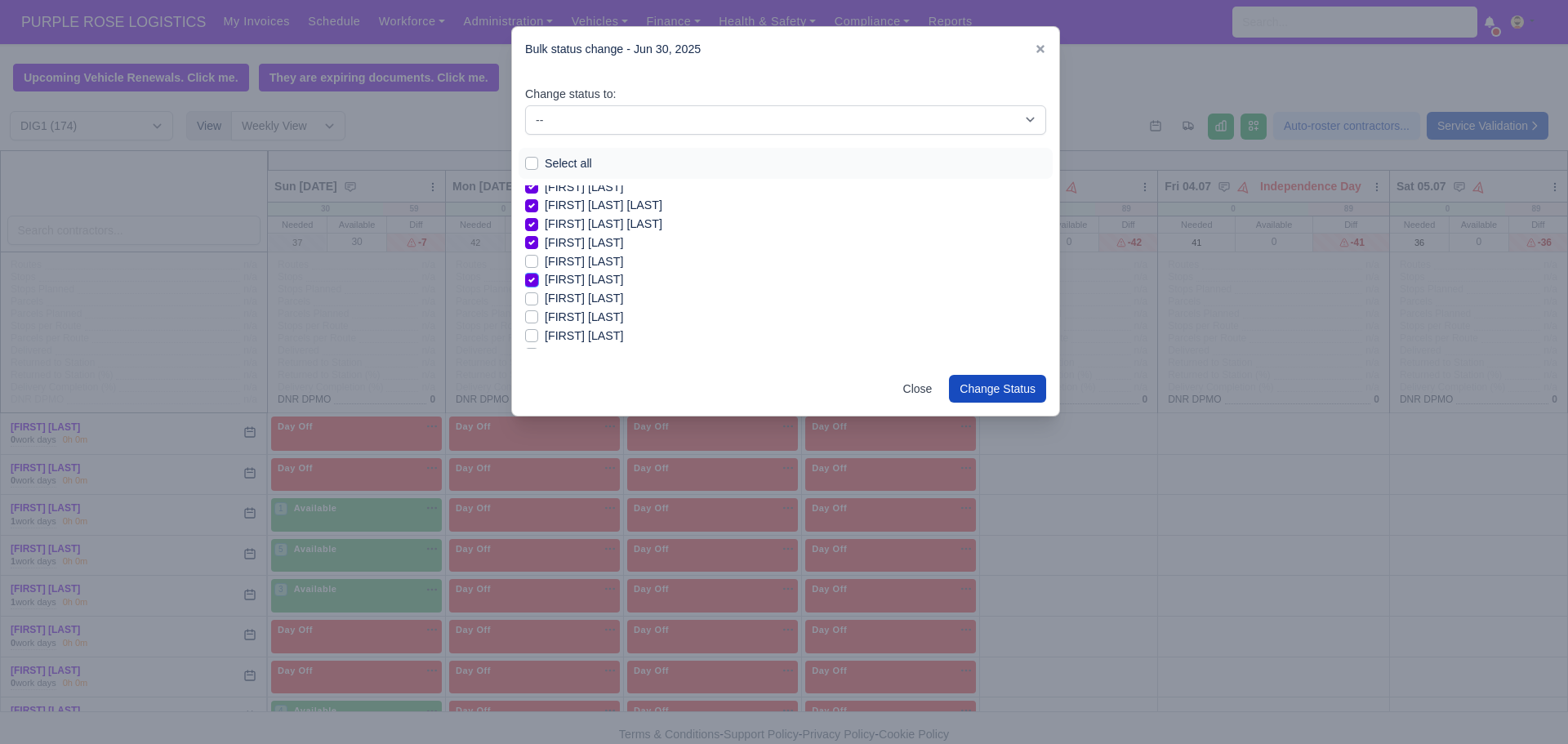 scroll, scrollTop: 785, scrollLeft: 0, axis: vertical 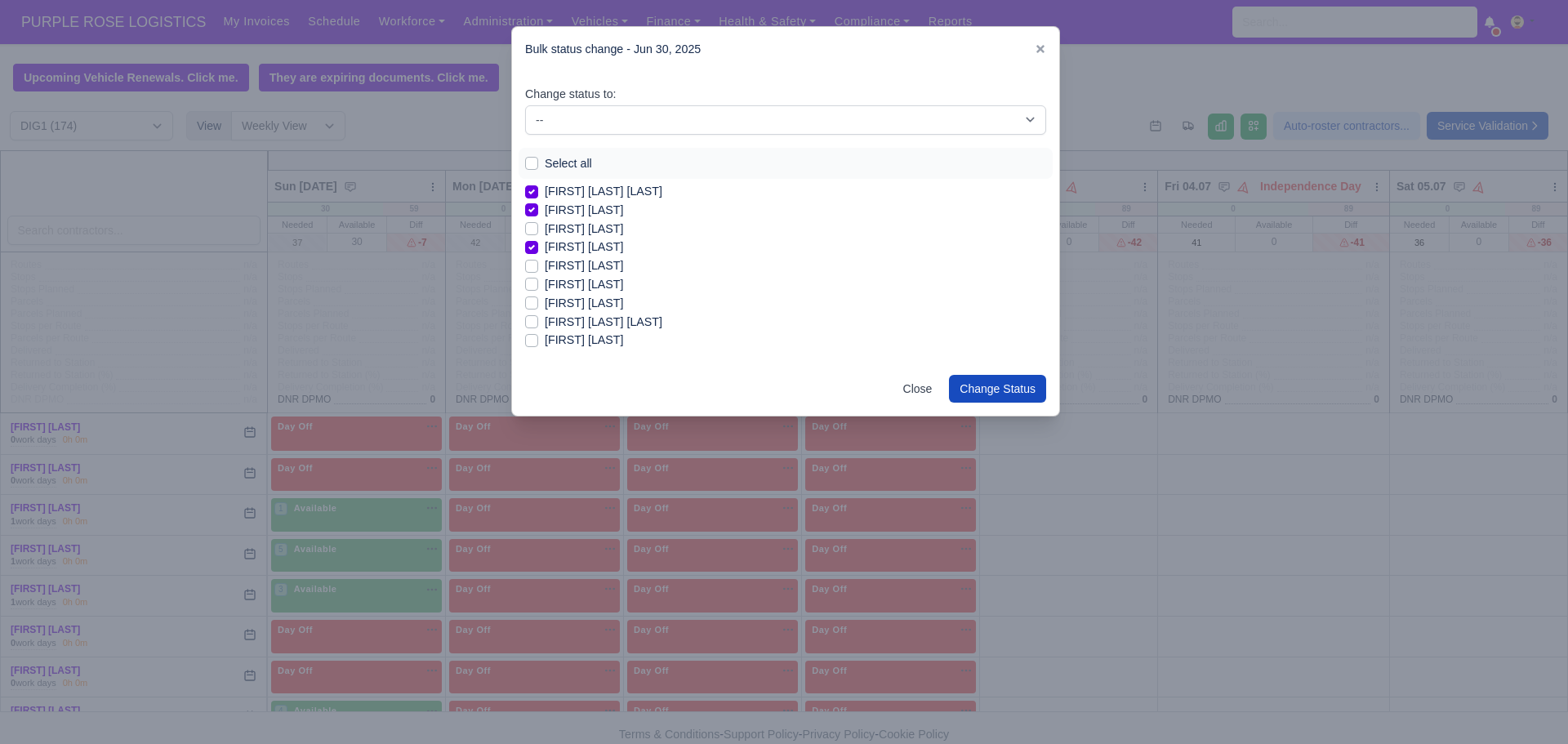 click on "[FIRST] [LAST]" at bounding box center (584, 265) 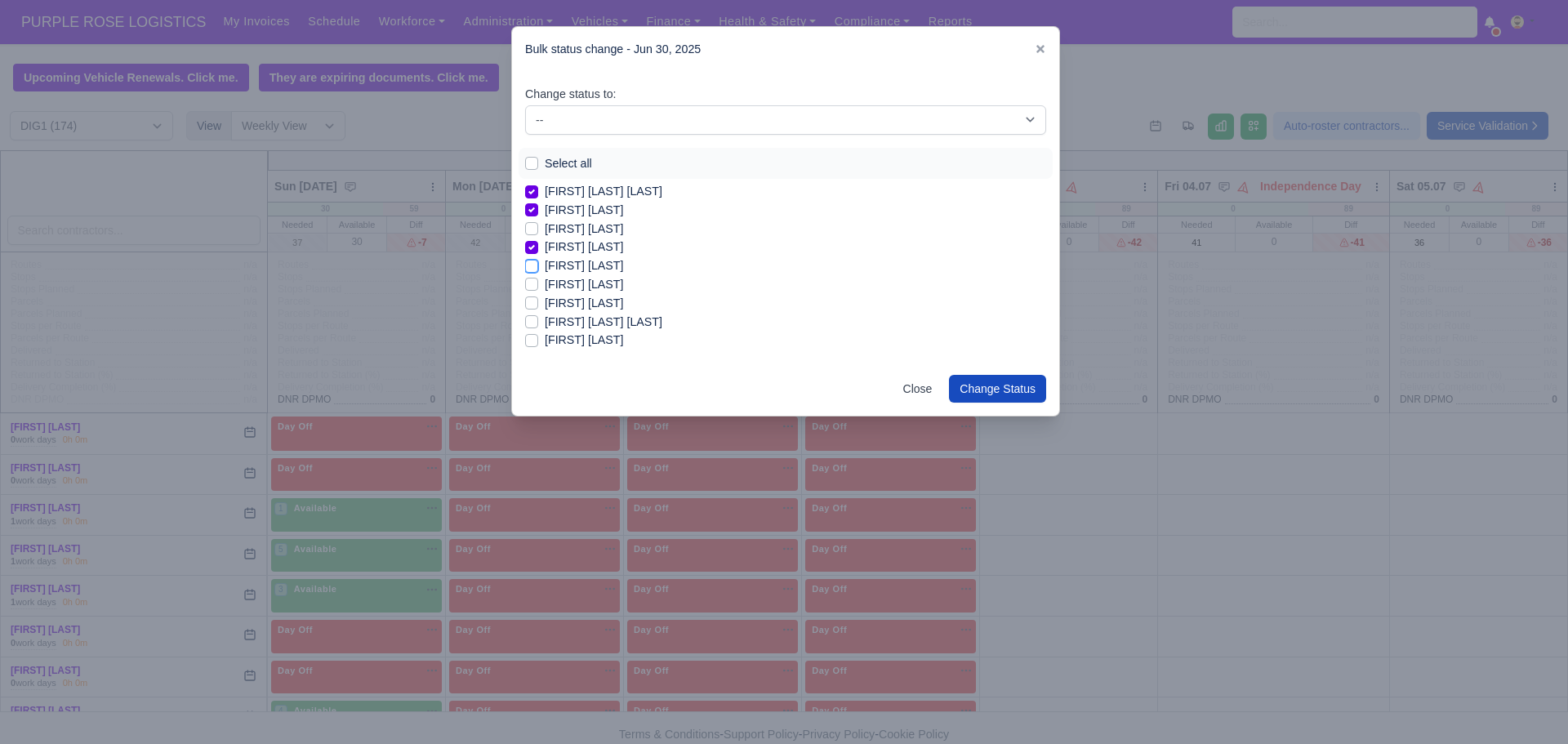 click on "[FIRST] [LAST]" at bounding box center [532, 263] 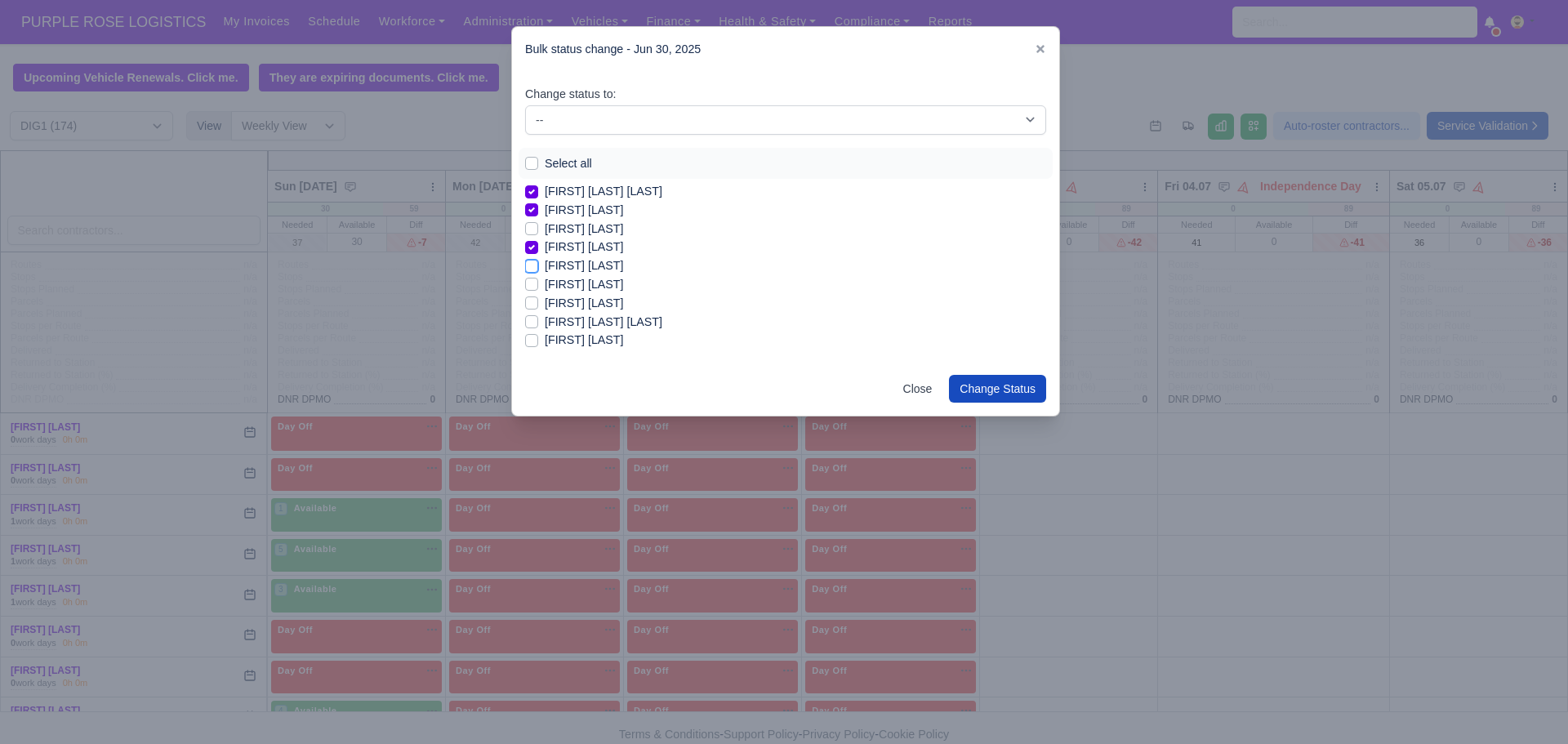 checkbox on "true" 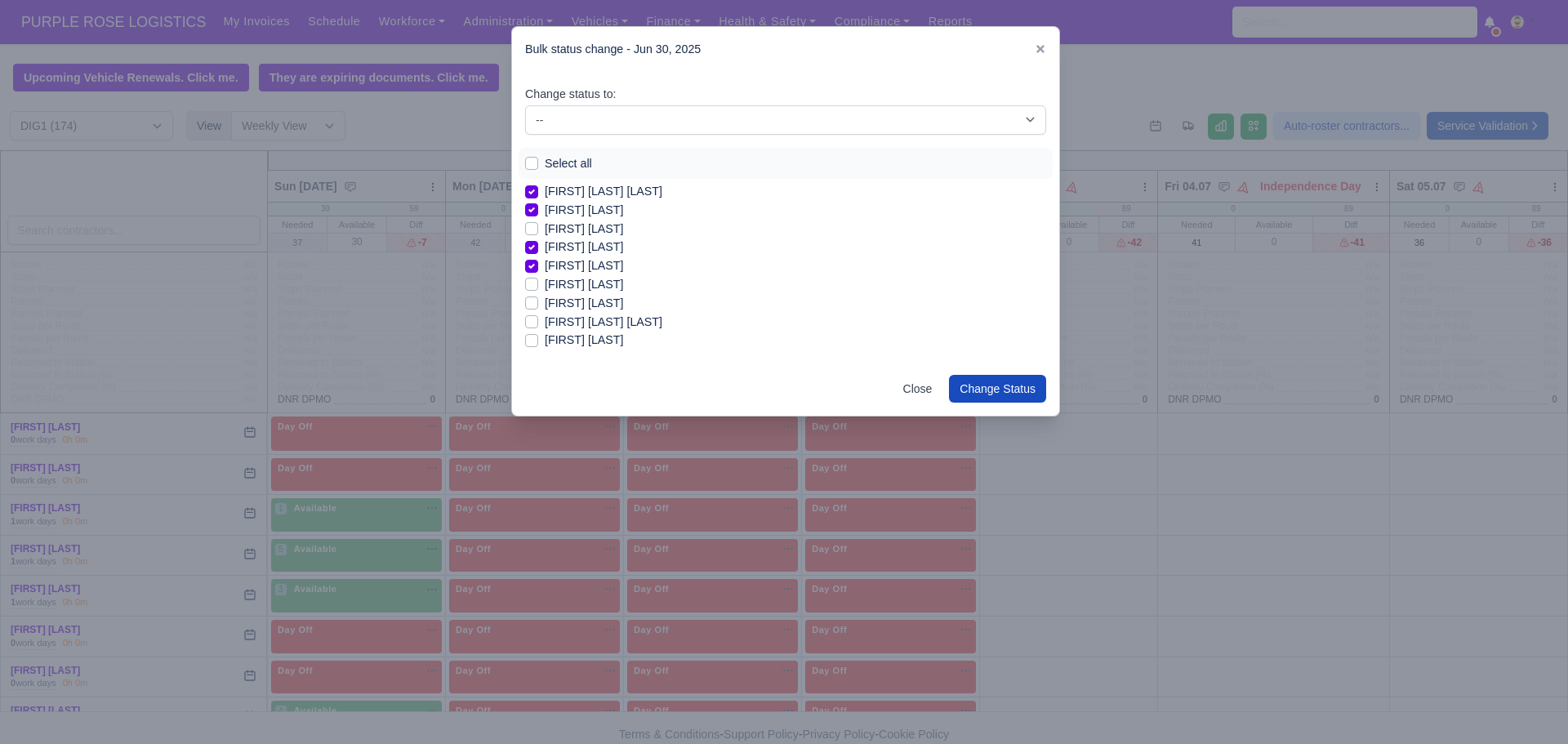 click on "[FIRST] [LAST]" at bounding box center [584, 284] 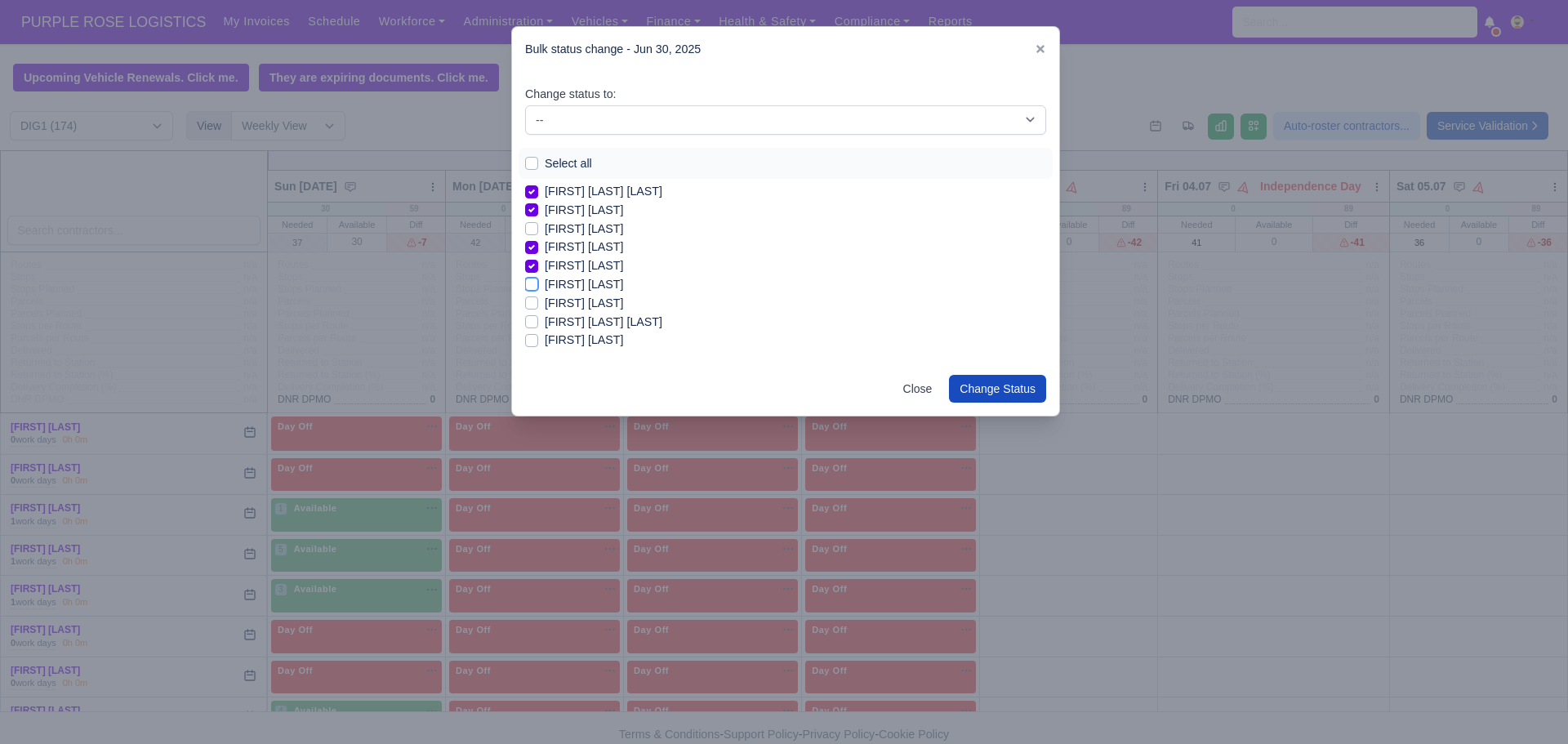 click on "[FIRST] [LAST]" at bounding box center [532, 282] 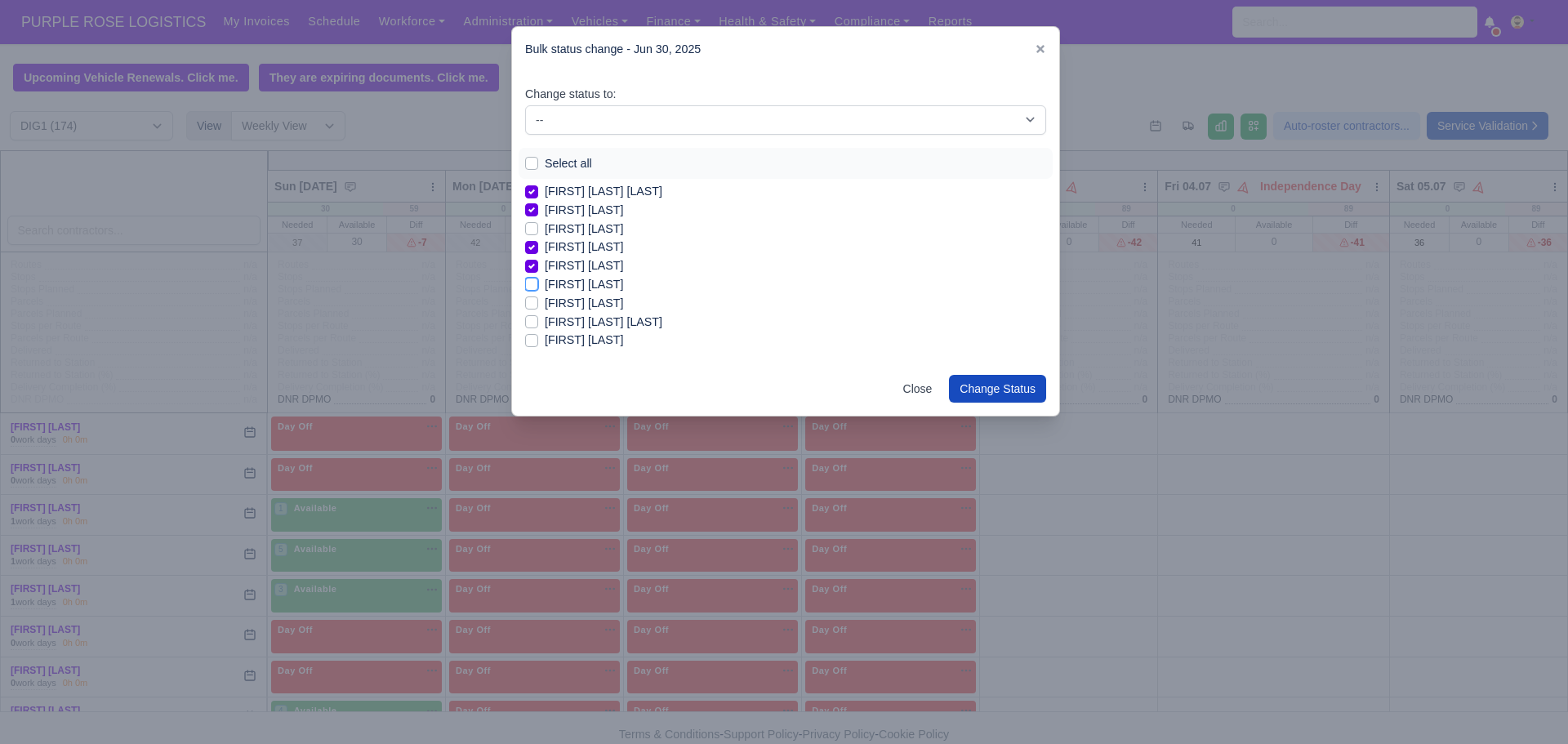 checkbox on "true" 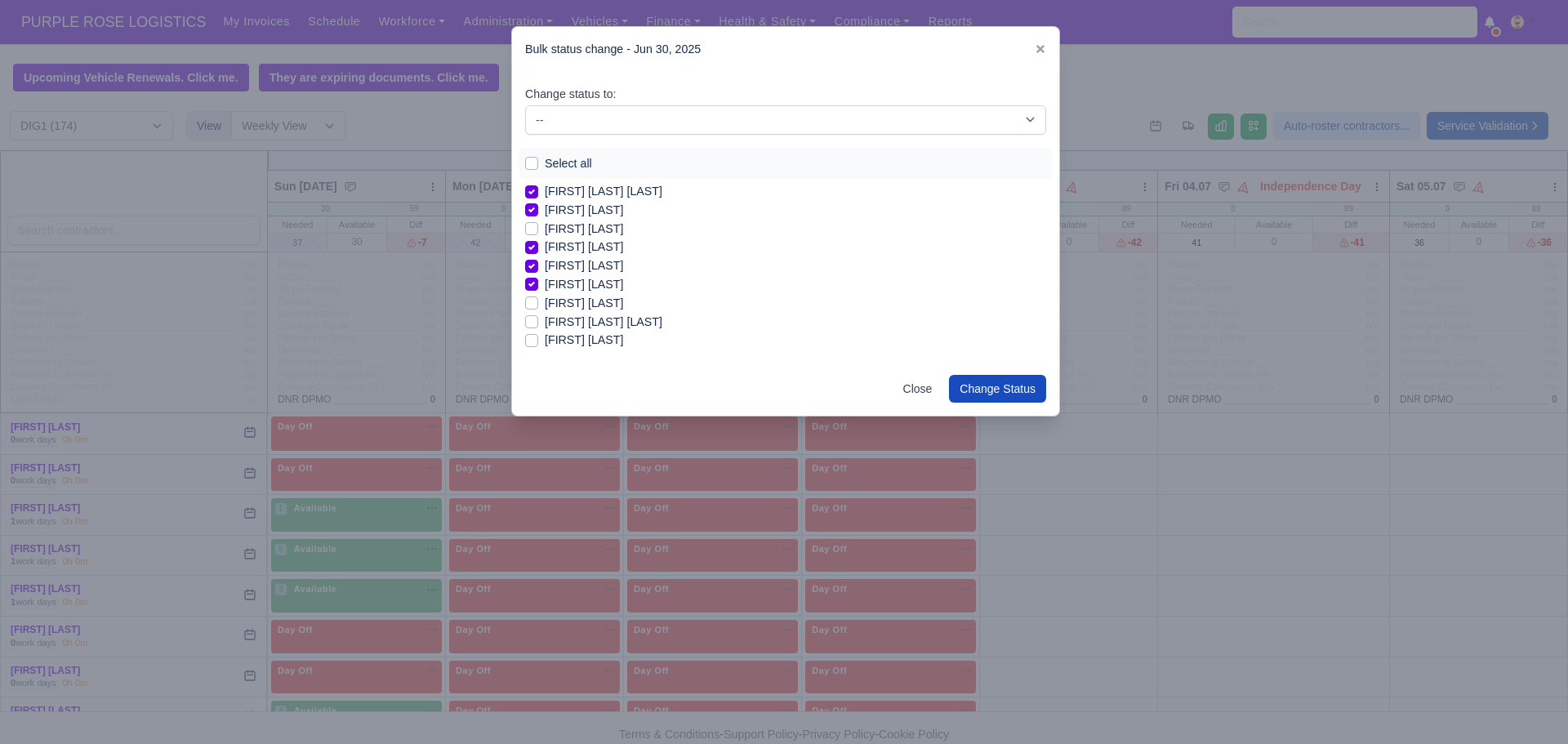 click on "[FIRST] [LAST]" at bounding box center (584, 303) 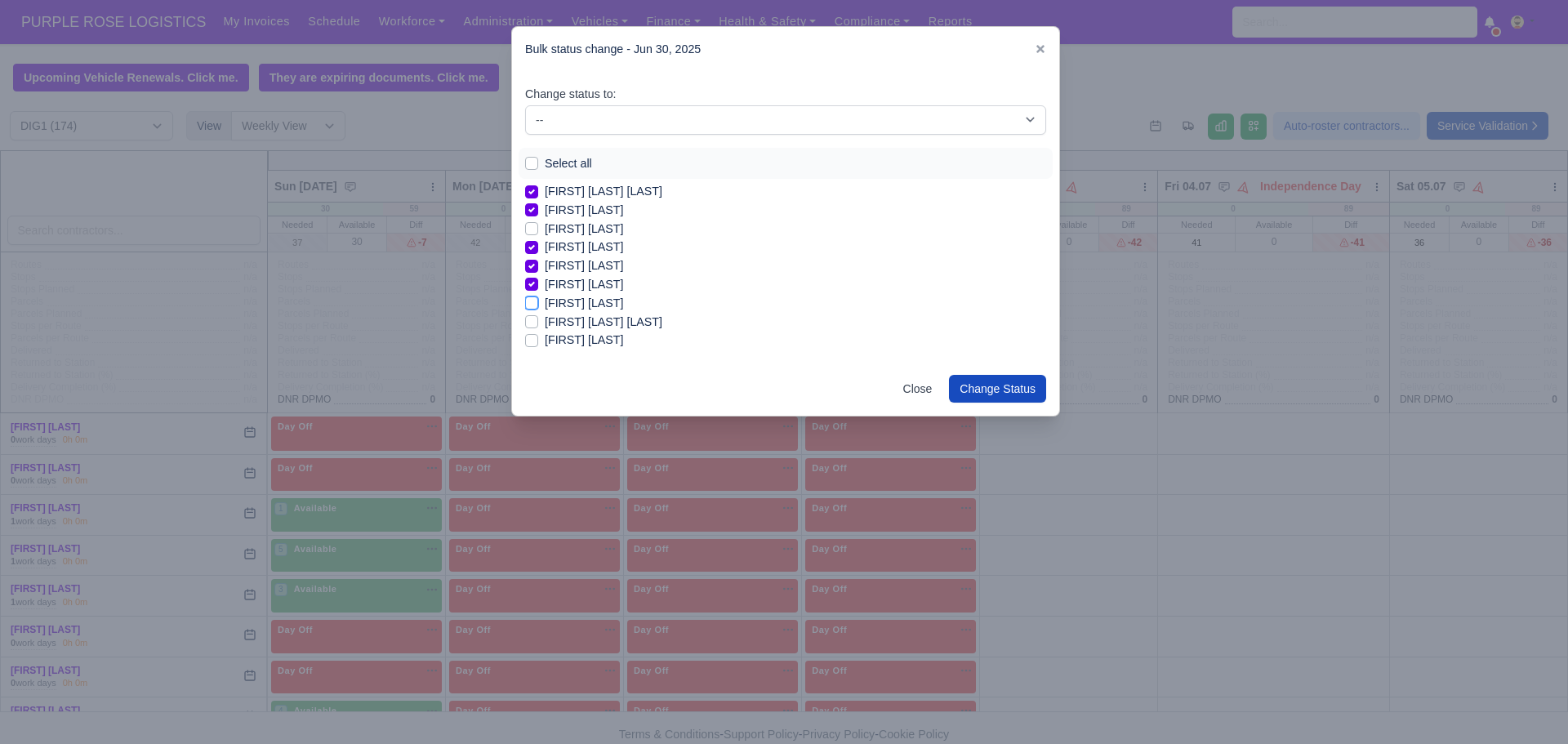 click on "[FIRST] [LAST]" at bounding box center [532, 301] 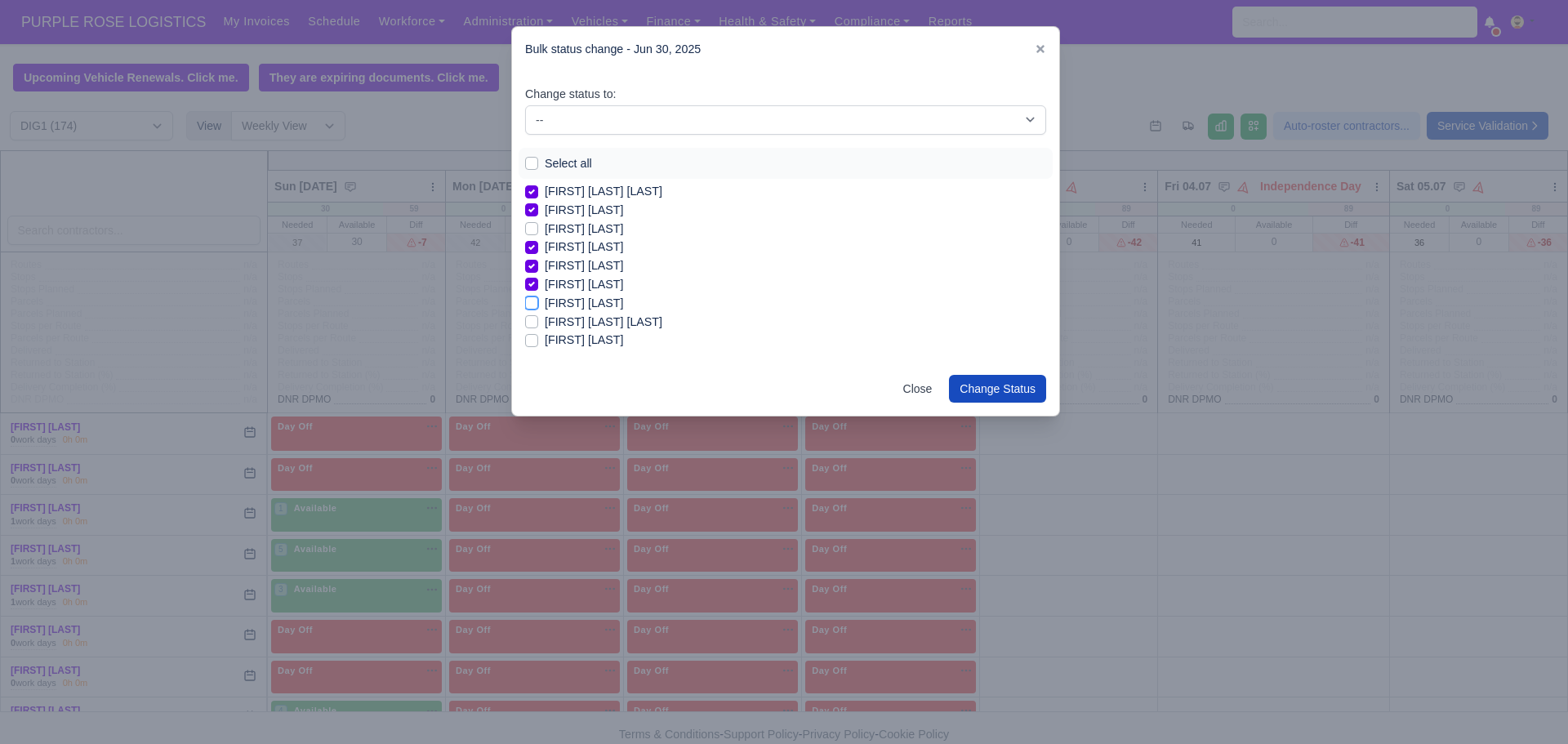 checkbox on "true" 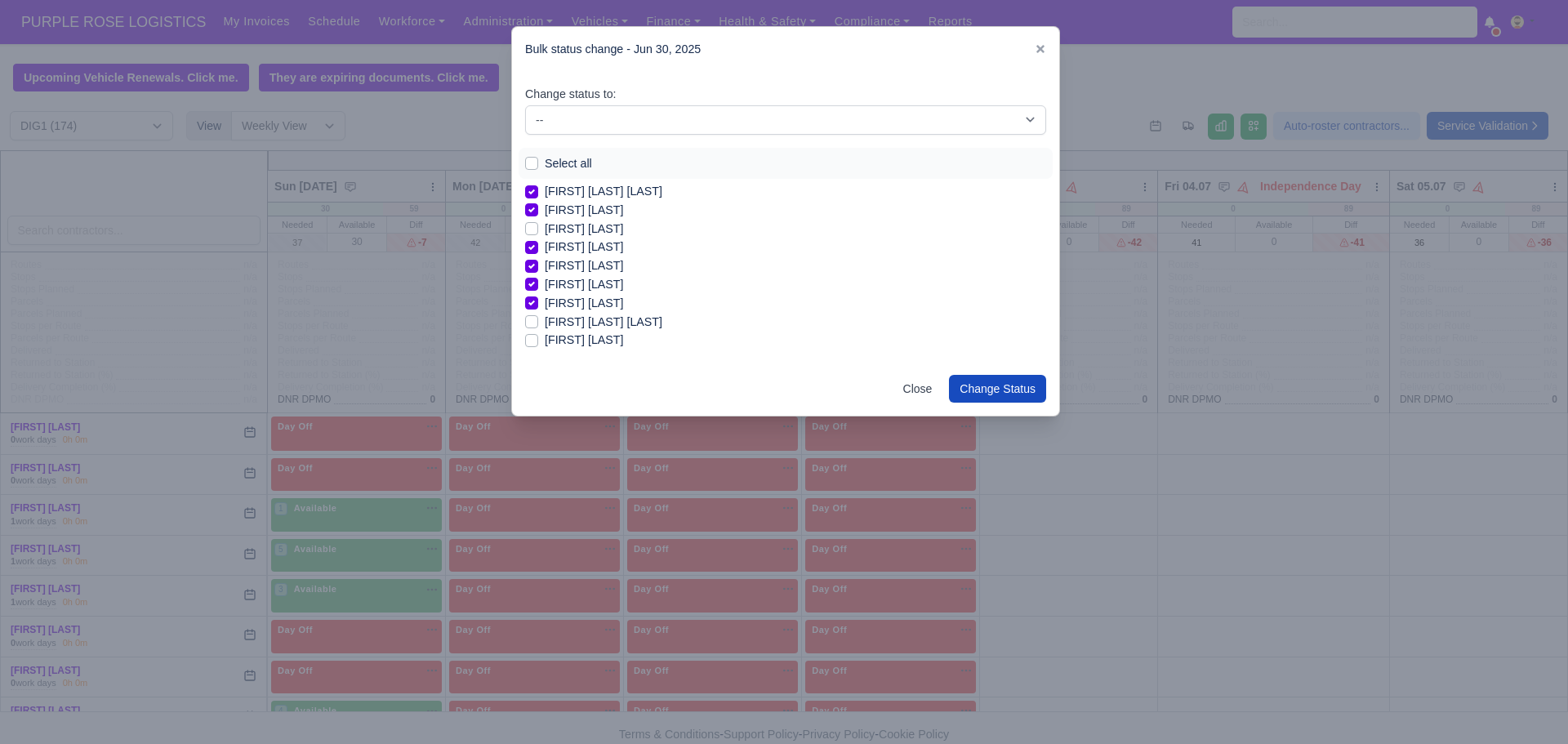 click on "[FIRST] [LAST] [LAST]" at bounding box center (604, 322) 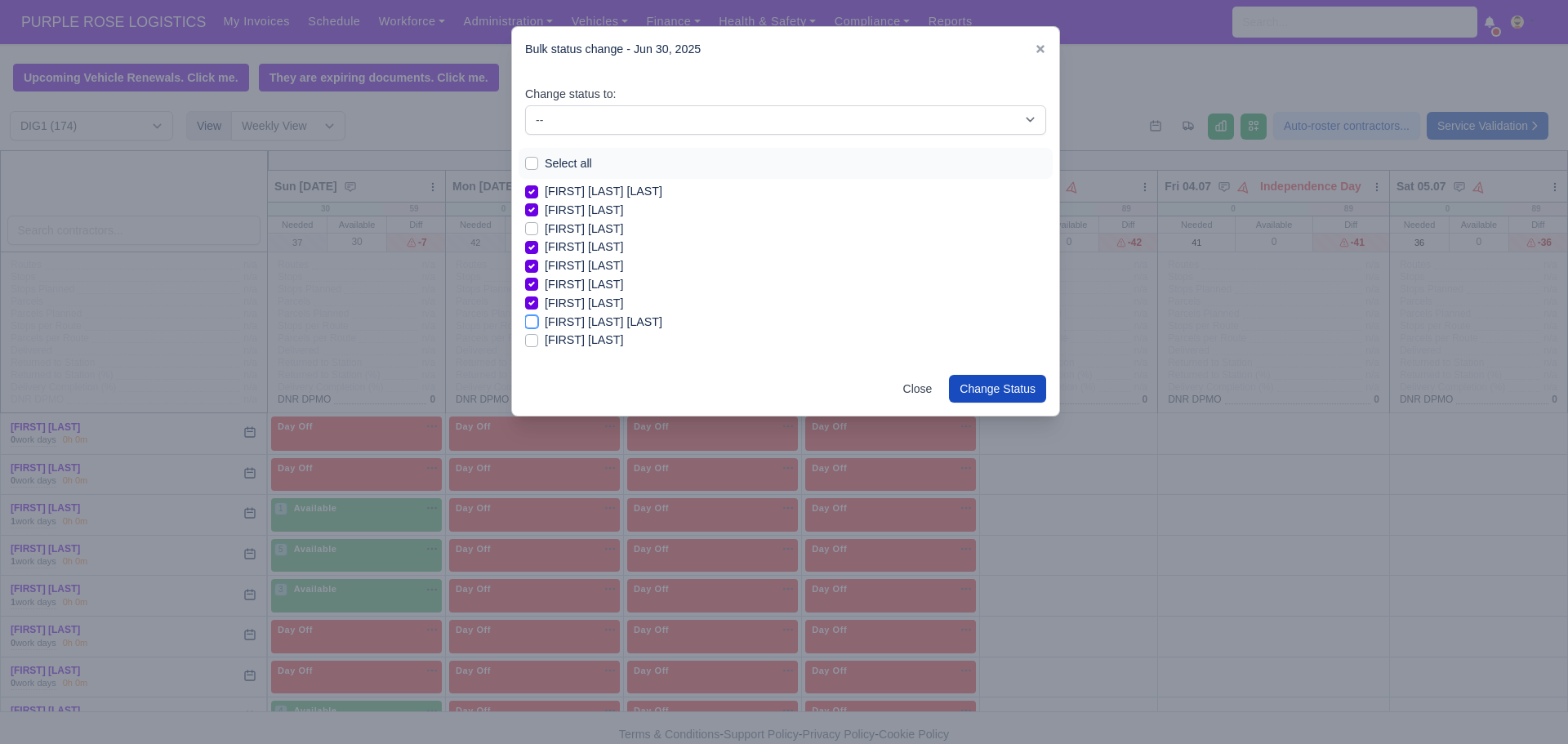 click on "[FIRST] [LAST] [LAST]" at bounding box center (532, 319) 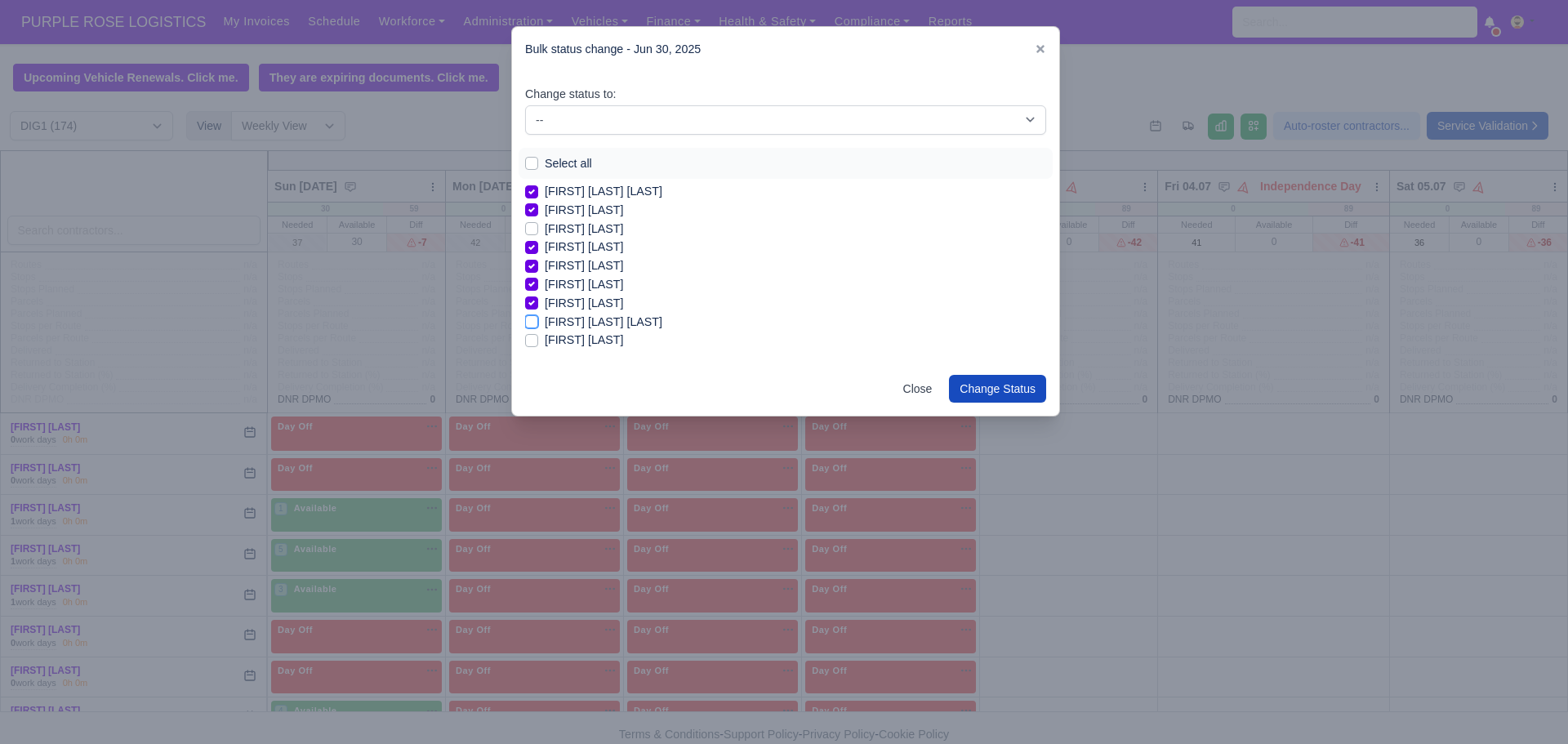 checkbox on "true" 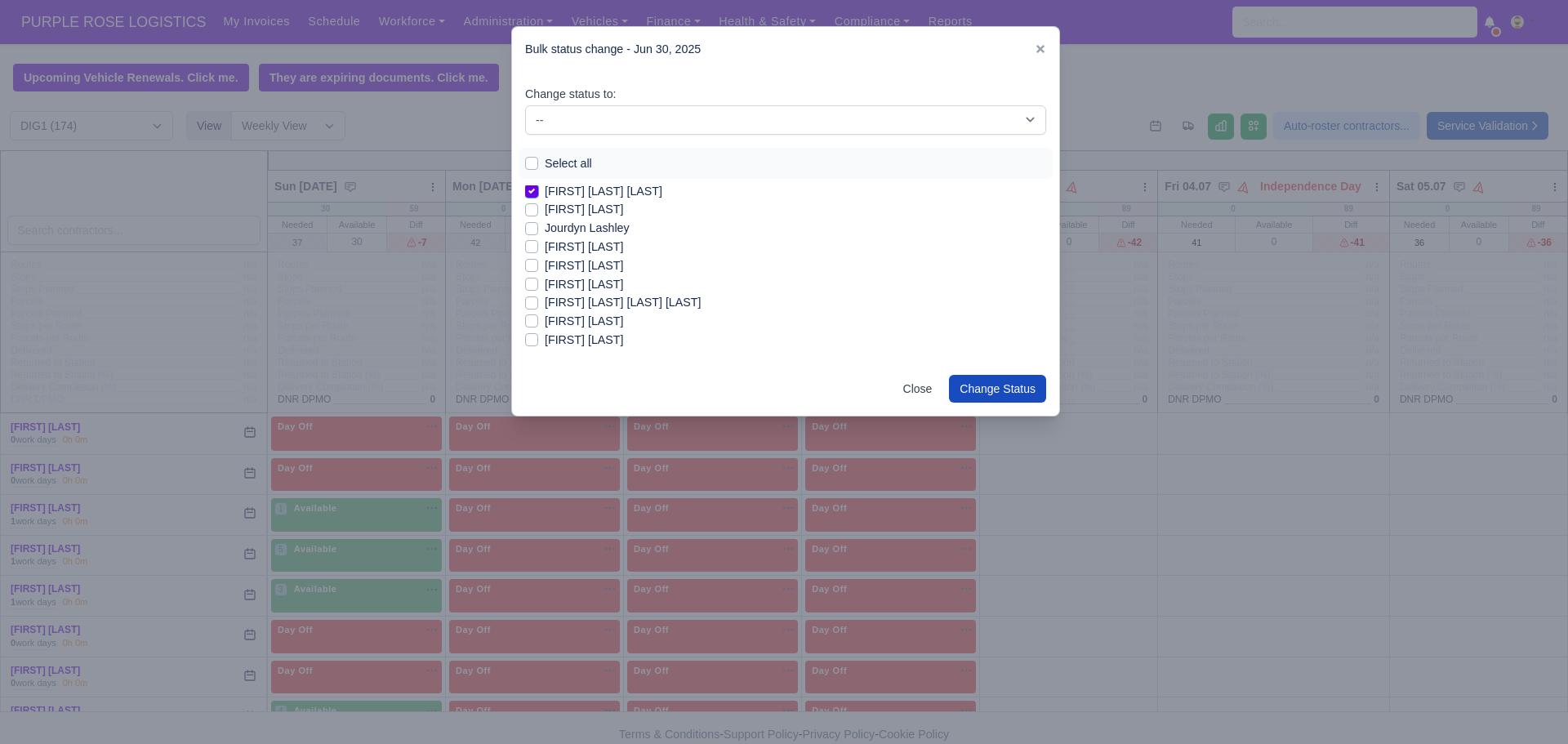 scroll, scrollTop: 948, scrollLeft: 0, axis: vertical 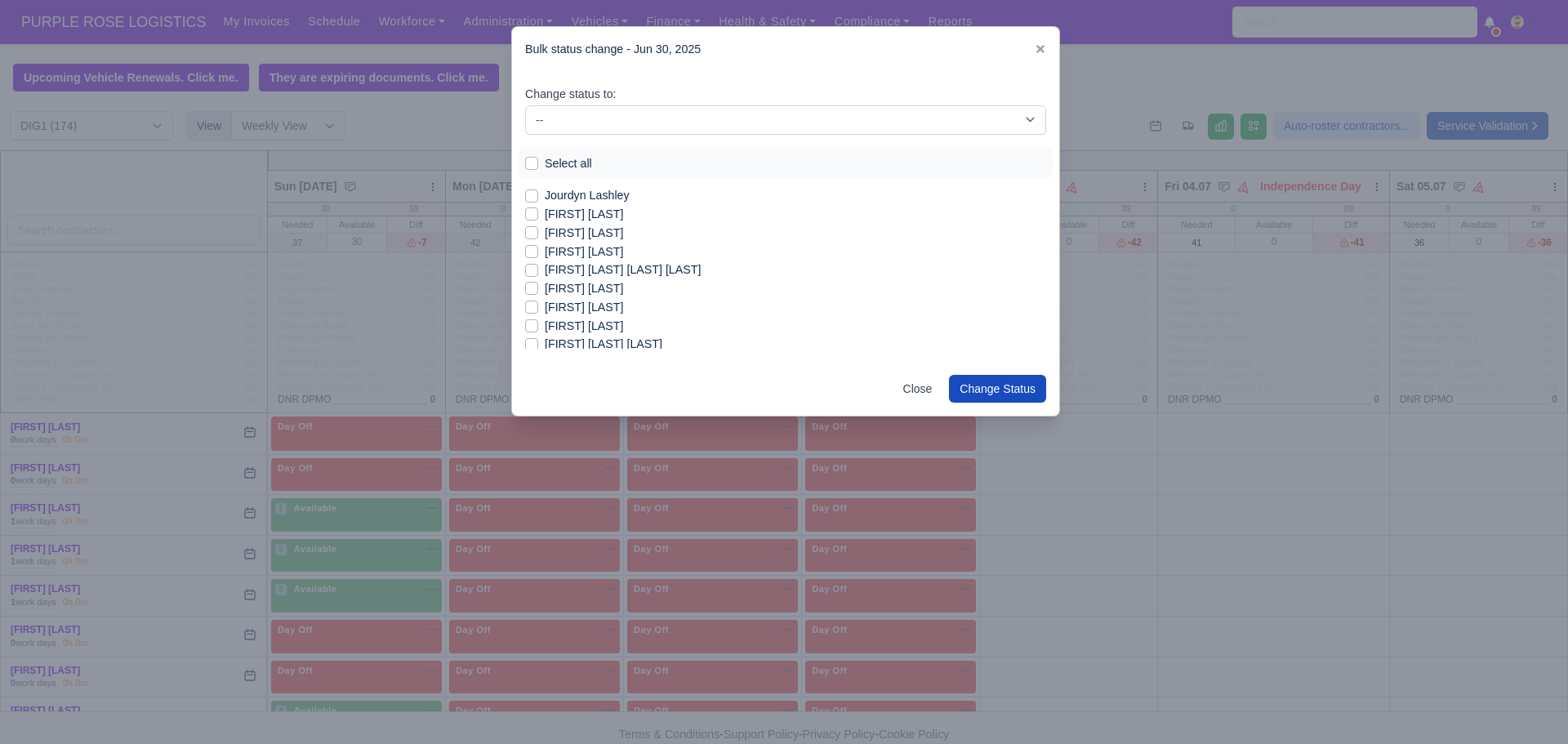 click on "[FIRST] [LAST]" at bounding box center [584, 307] 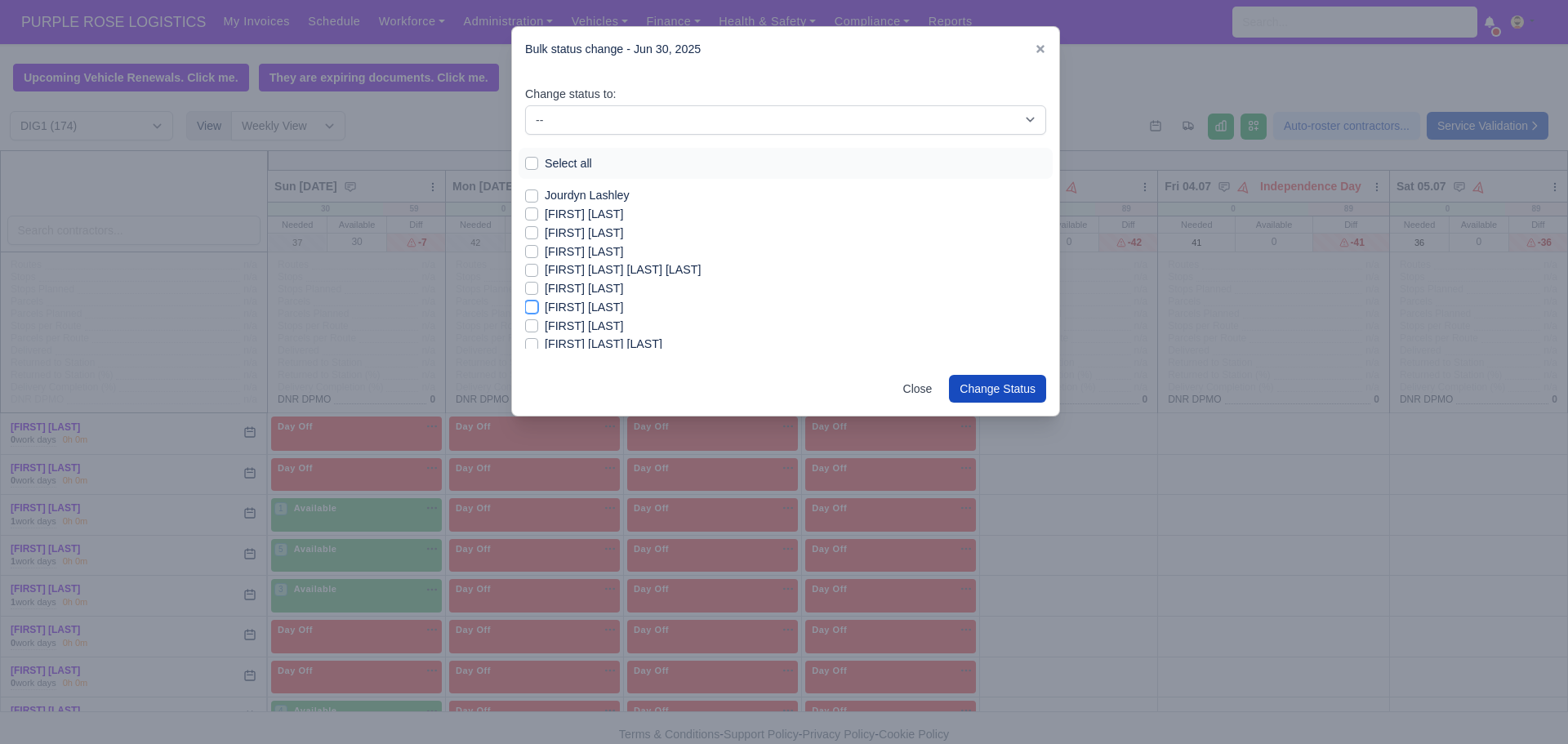 click on "[FIRST] [LAST]" at bounding box center (532, 305) 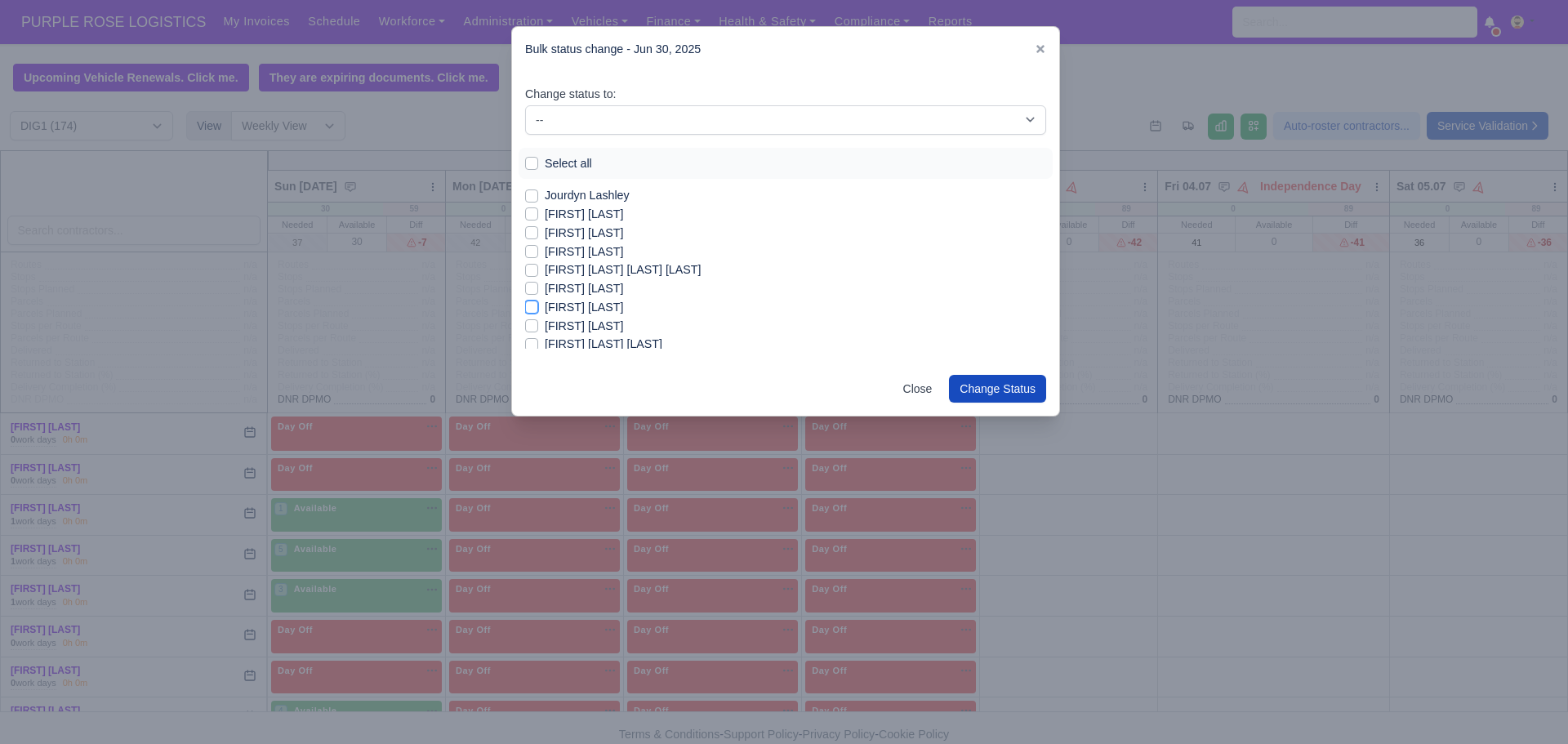 checkbox on "true" 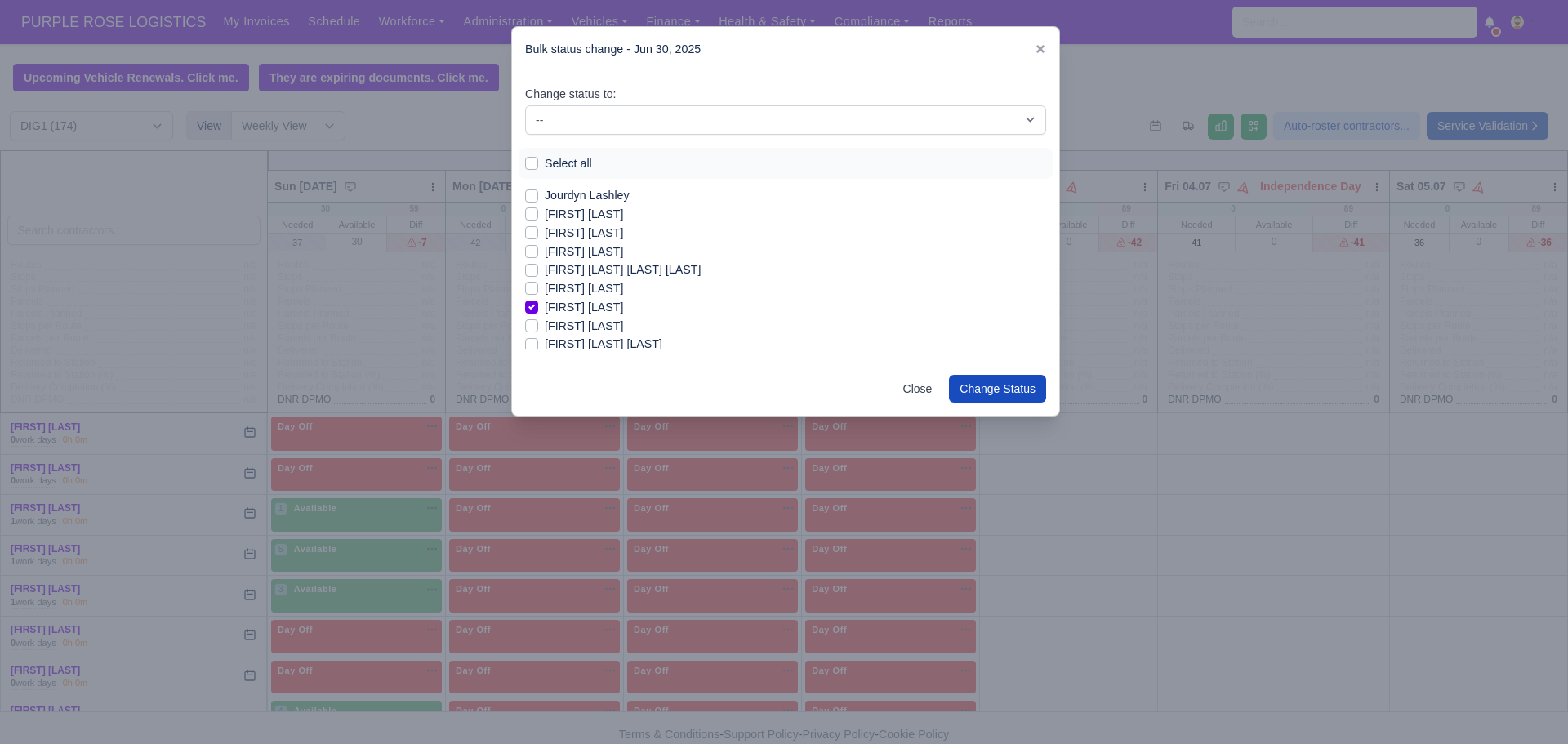 click on "[FIRST] [LAST] [LAST]" at bounding box center (604, 344) 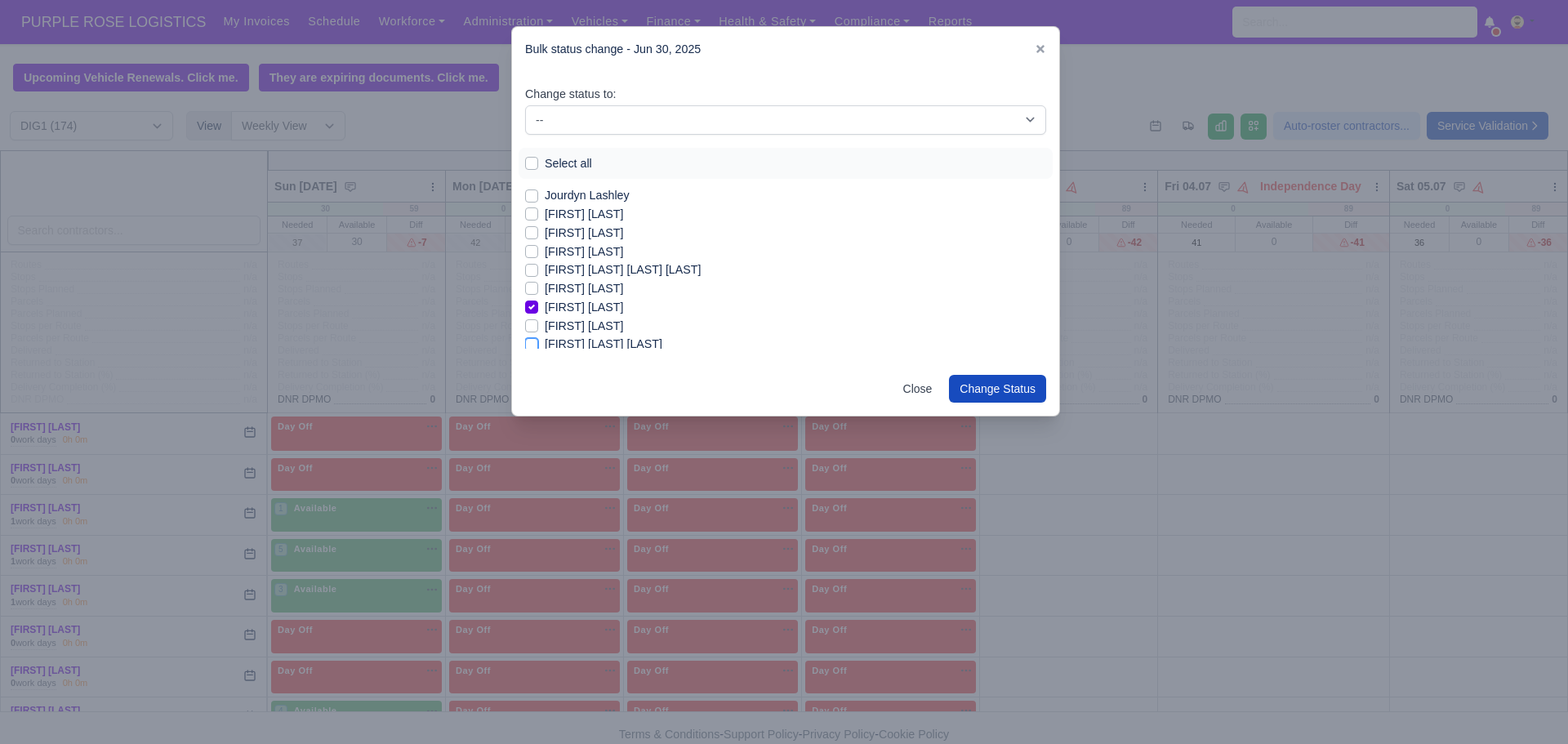 click on "[FIRST] [LAST] [LAST]" at bounding box center [532, 341] 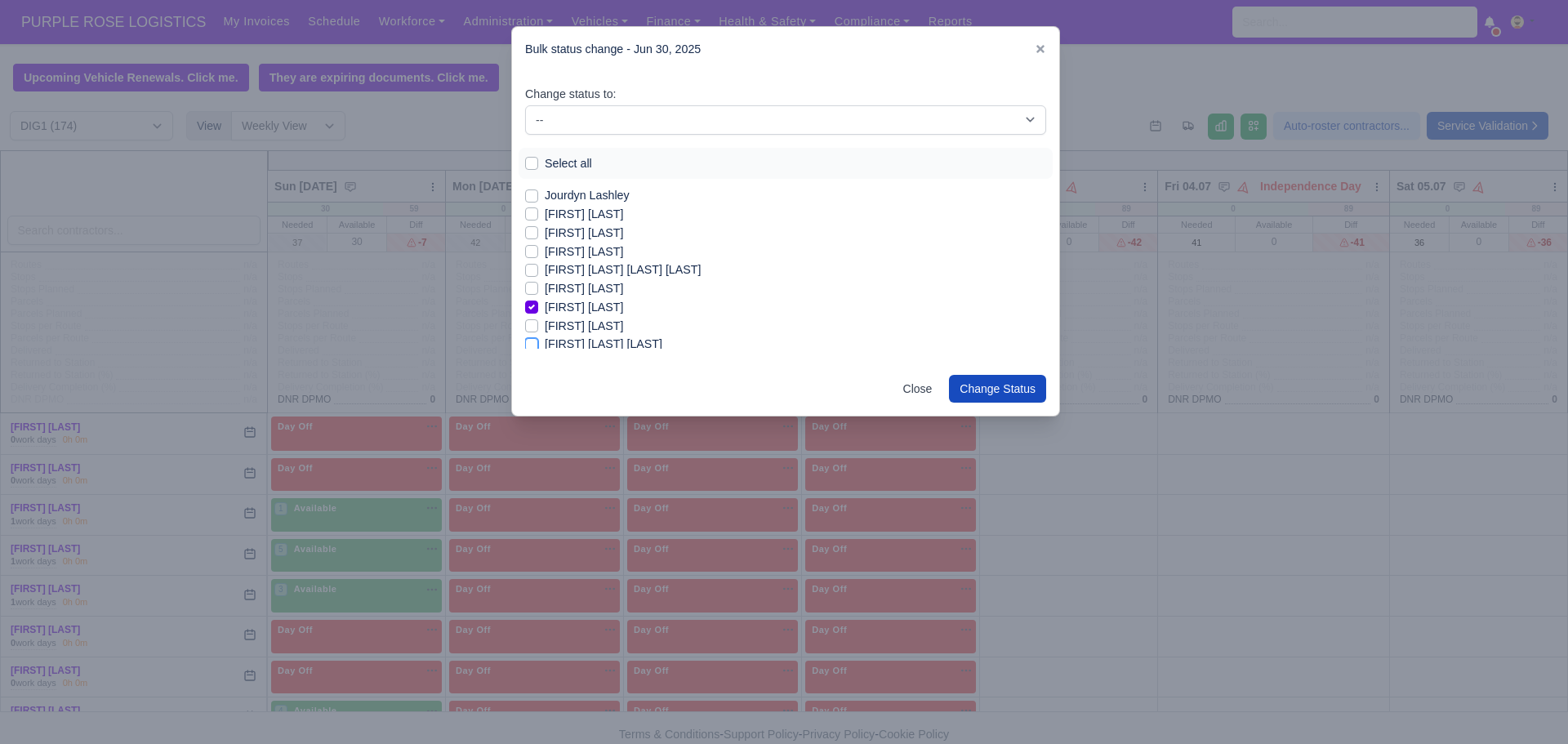 checkbox on "true" 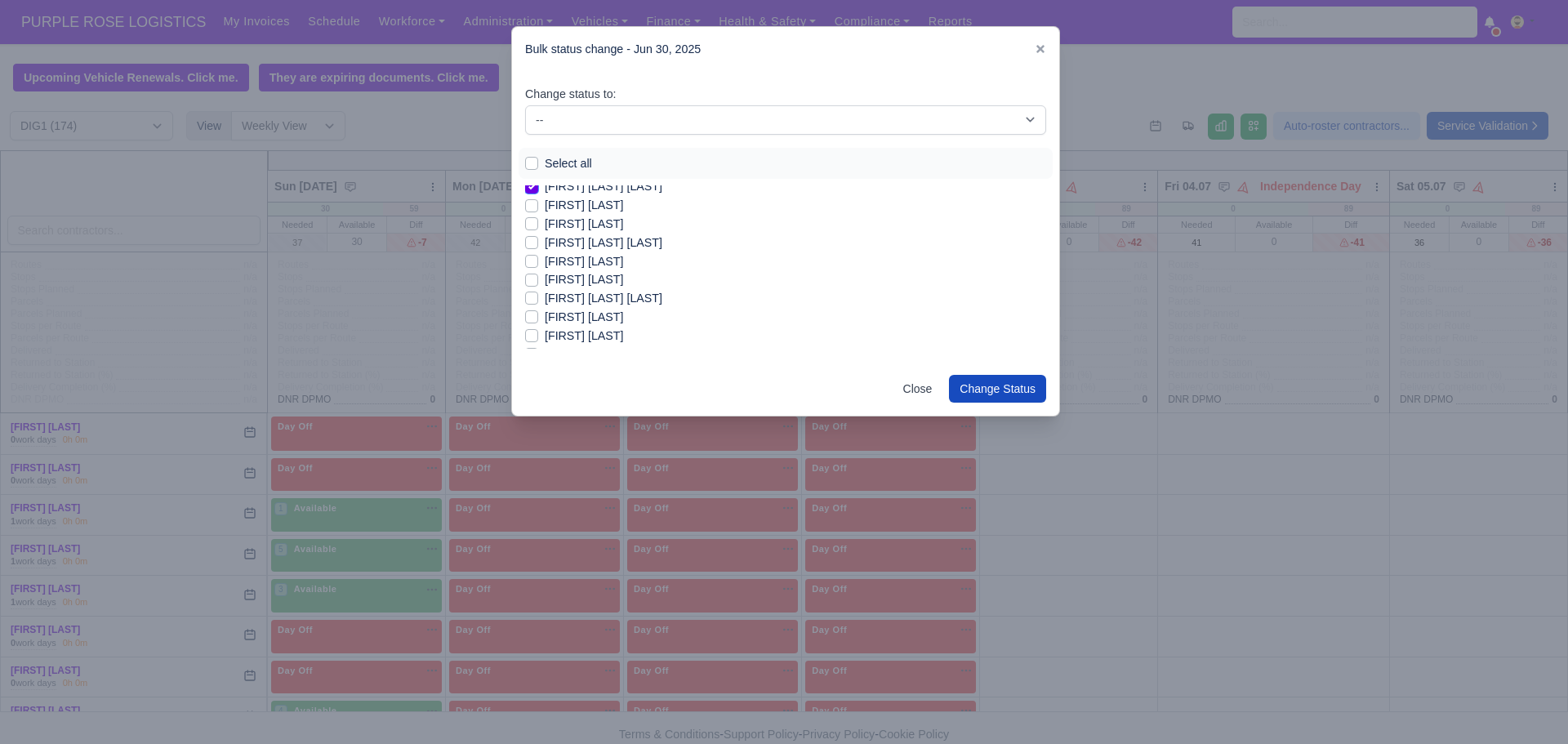 scroll, scrollTop: 1112, scrollLeft: 0, axis: vertical 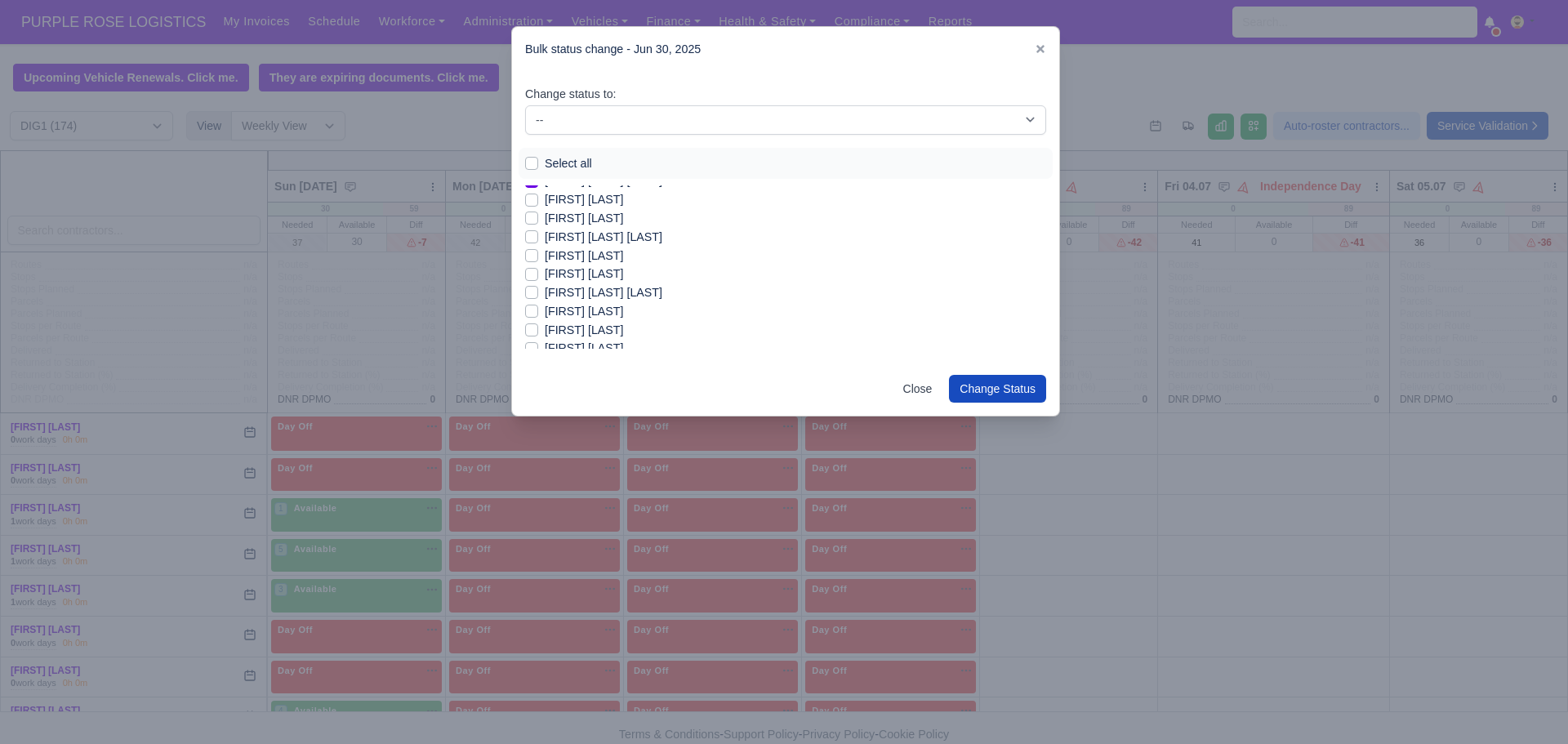 click on "[FIRST] [LAST]" at bounding box center [584, 199] 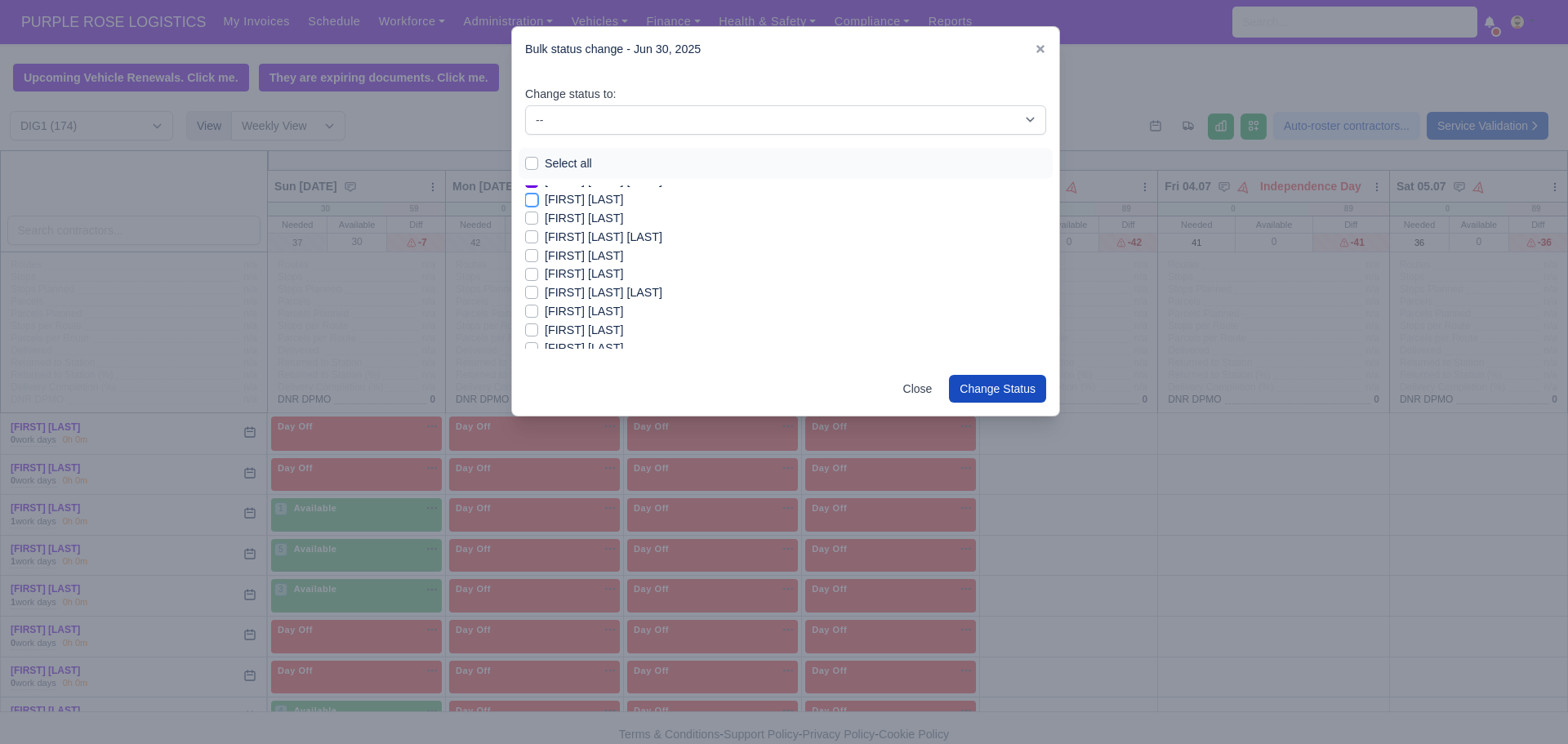 click on "[FIRST] [LAST]" at bounding box center (532, 197) 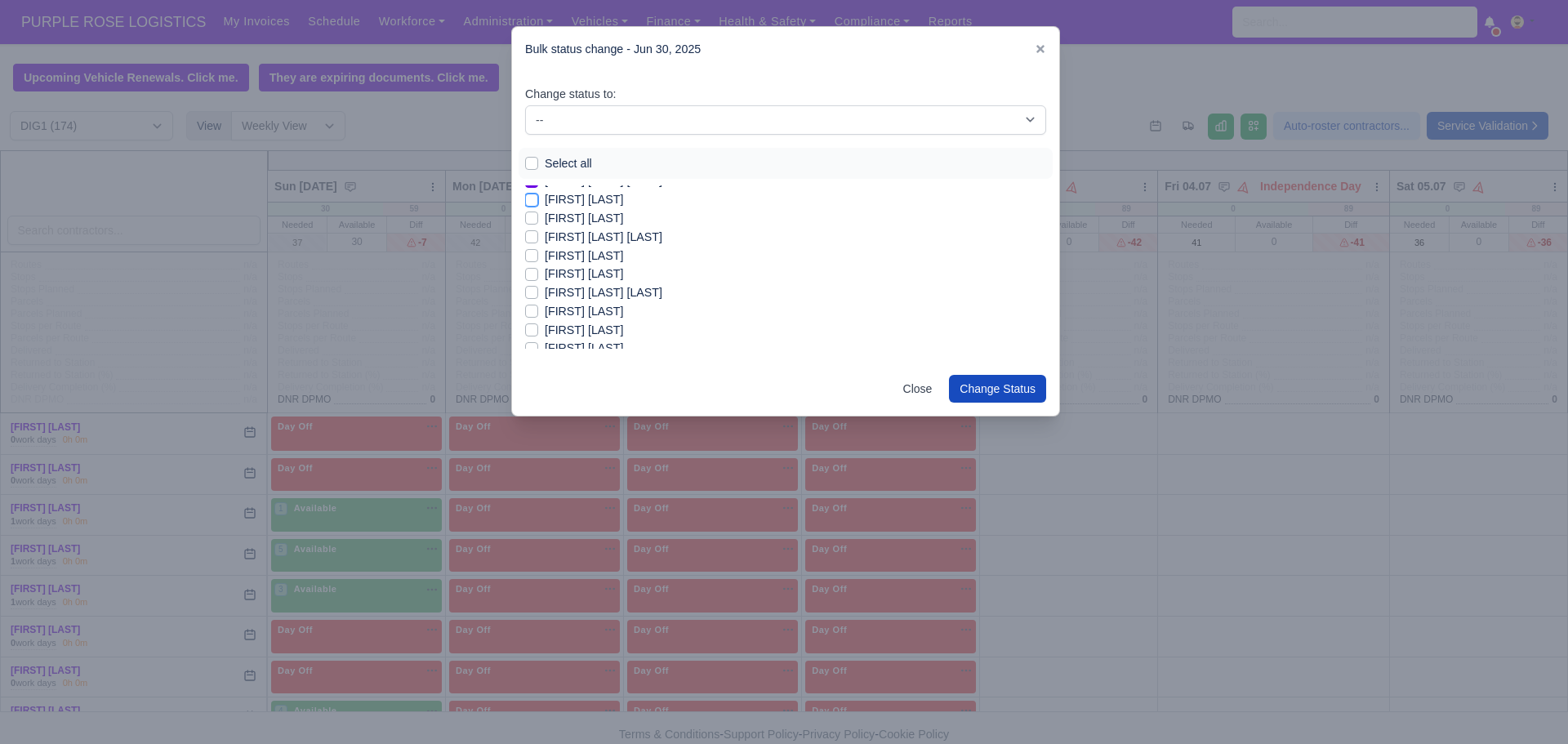 checkbox on "true" 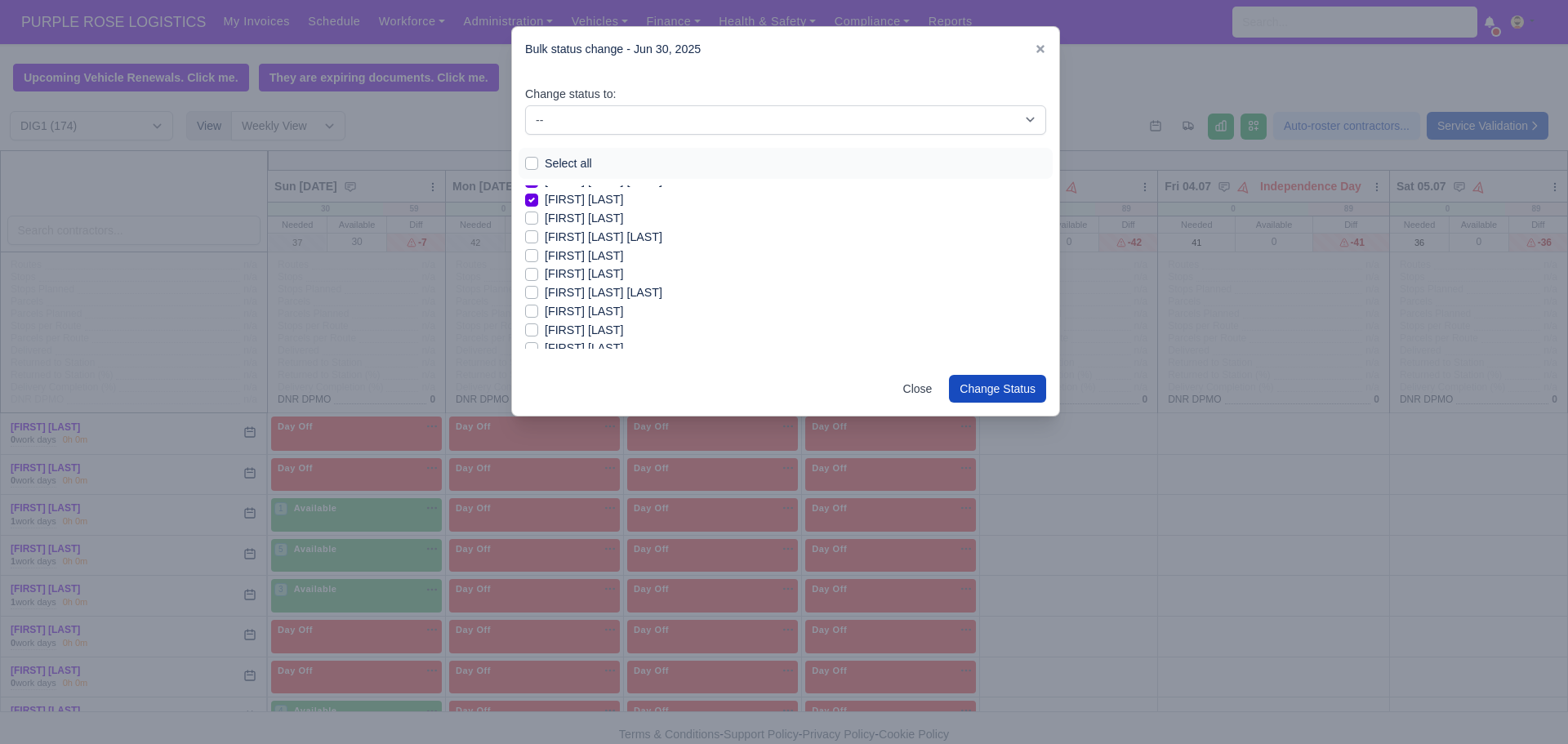 click on "[FIRST] [LAST] [LAST]" at bounding box center [604, 237] 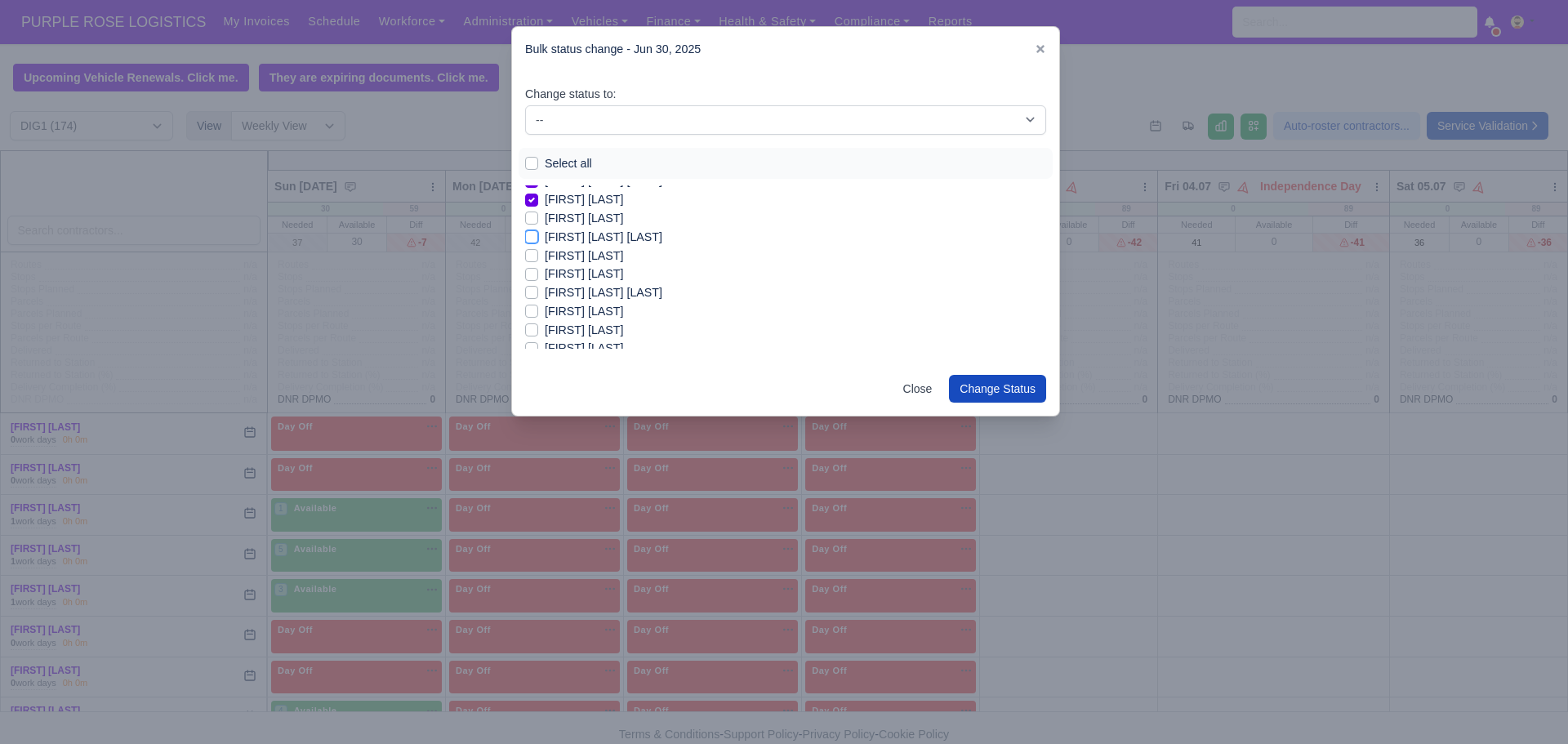 click on "[FIRST] [LAST] [LAST]" at bounding box center (532, 234) 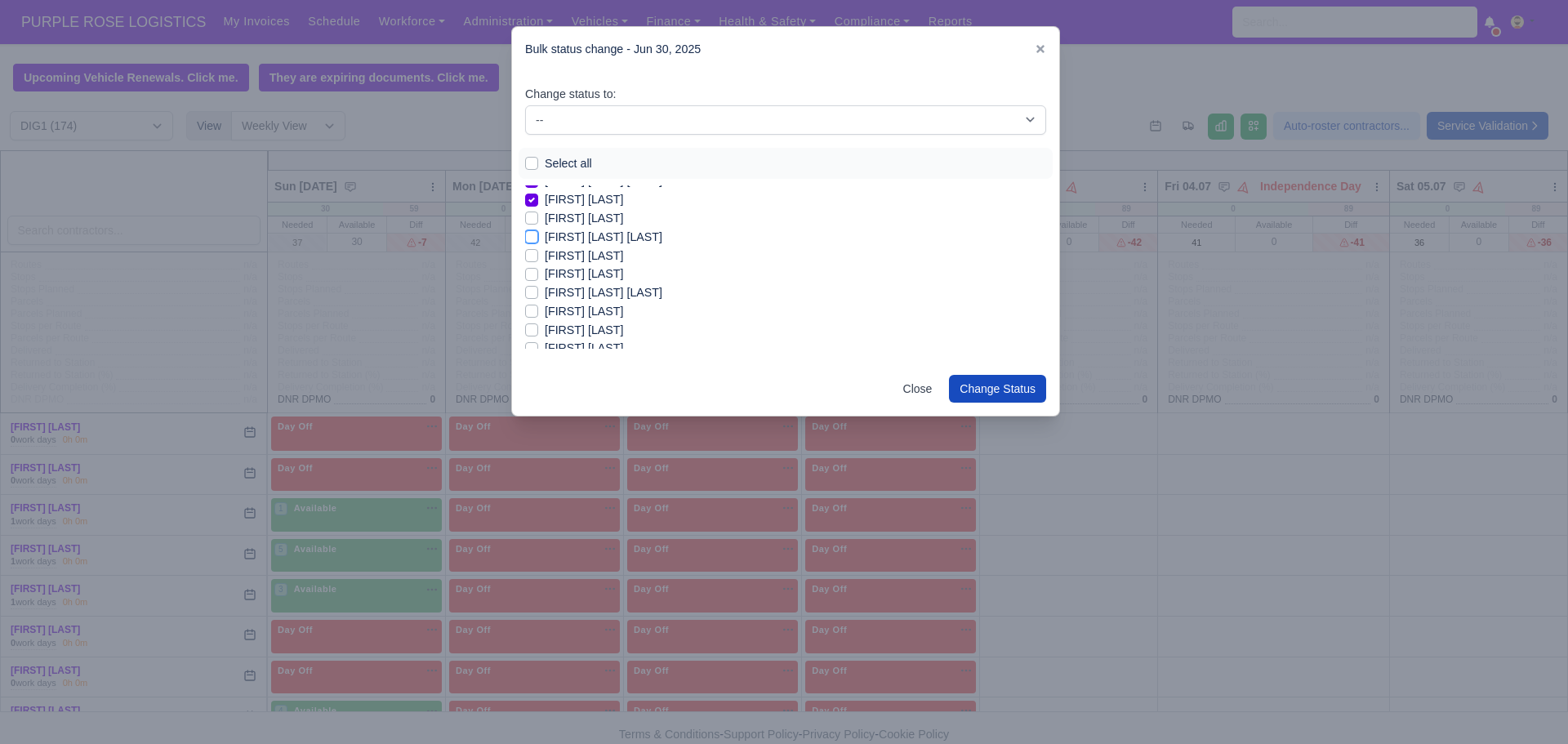 checkbox on "true" 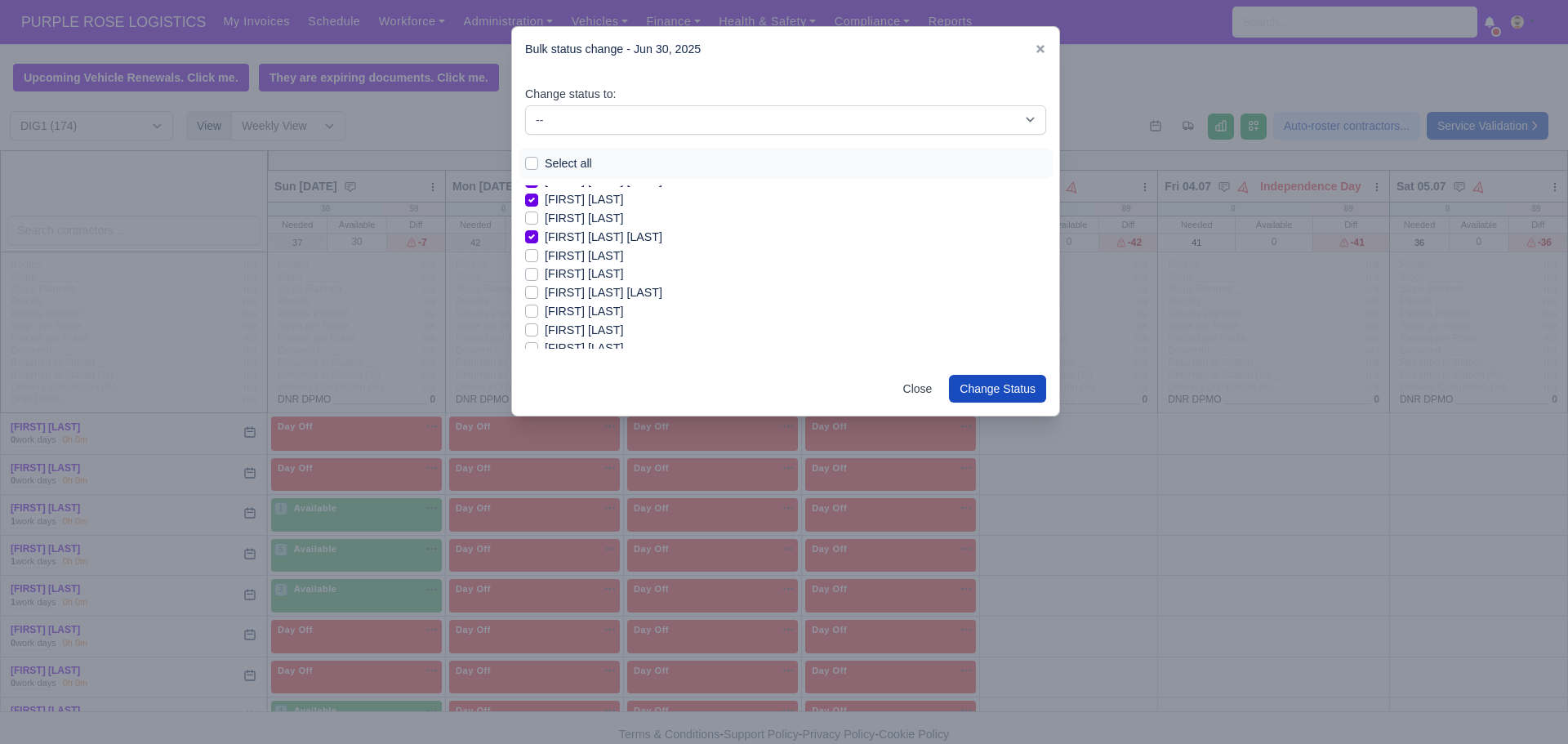 click on "[FIRST] [LAST]" at bounding box center (584, 256) 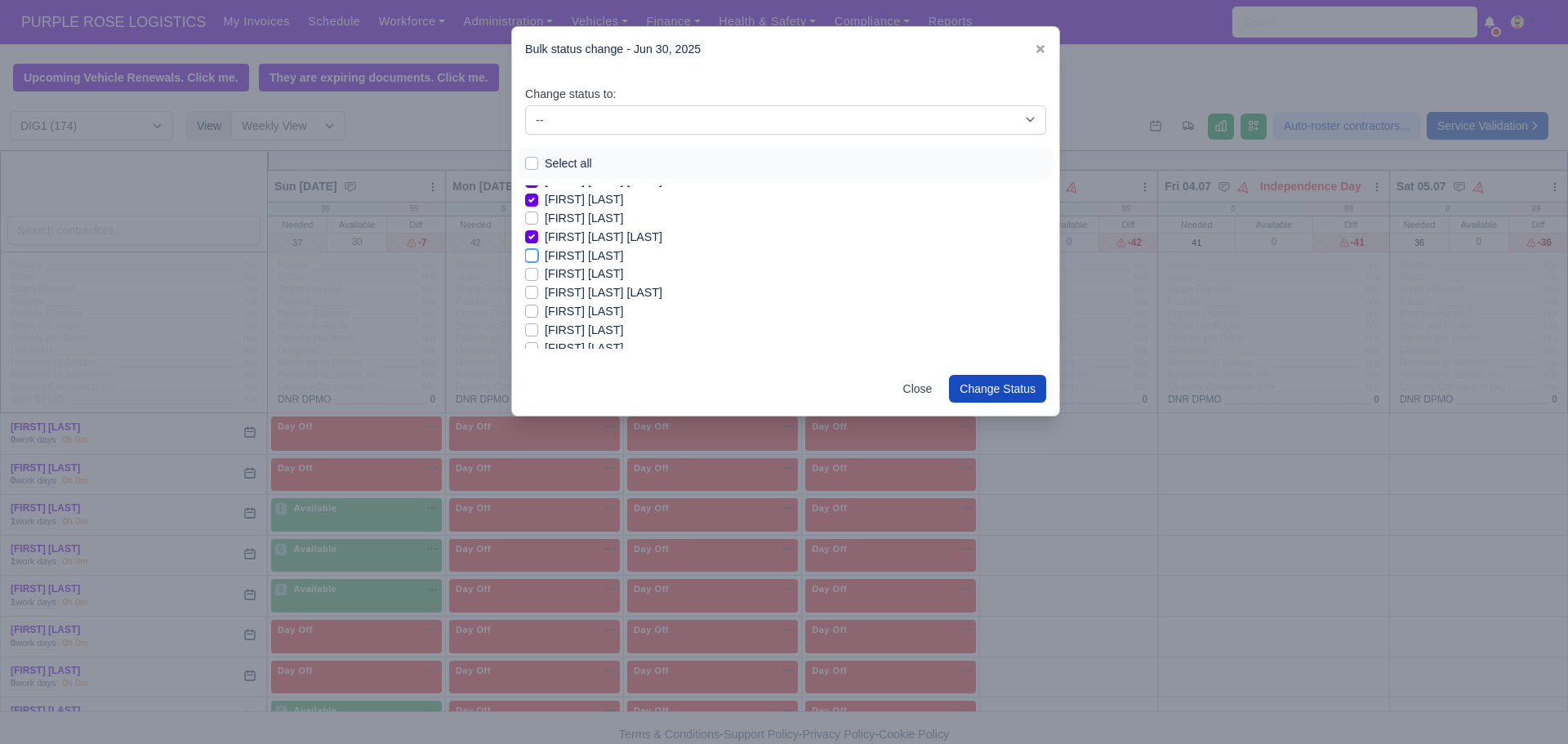 click on "[FIRST] [LAST]" at bounding box center [532, 253] 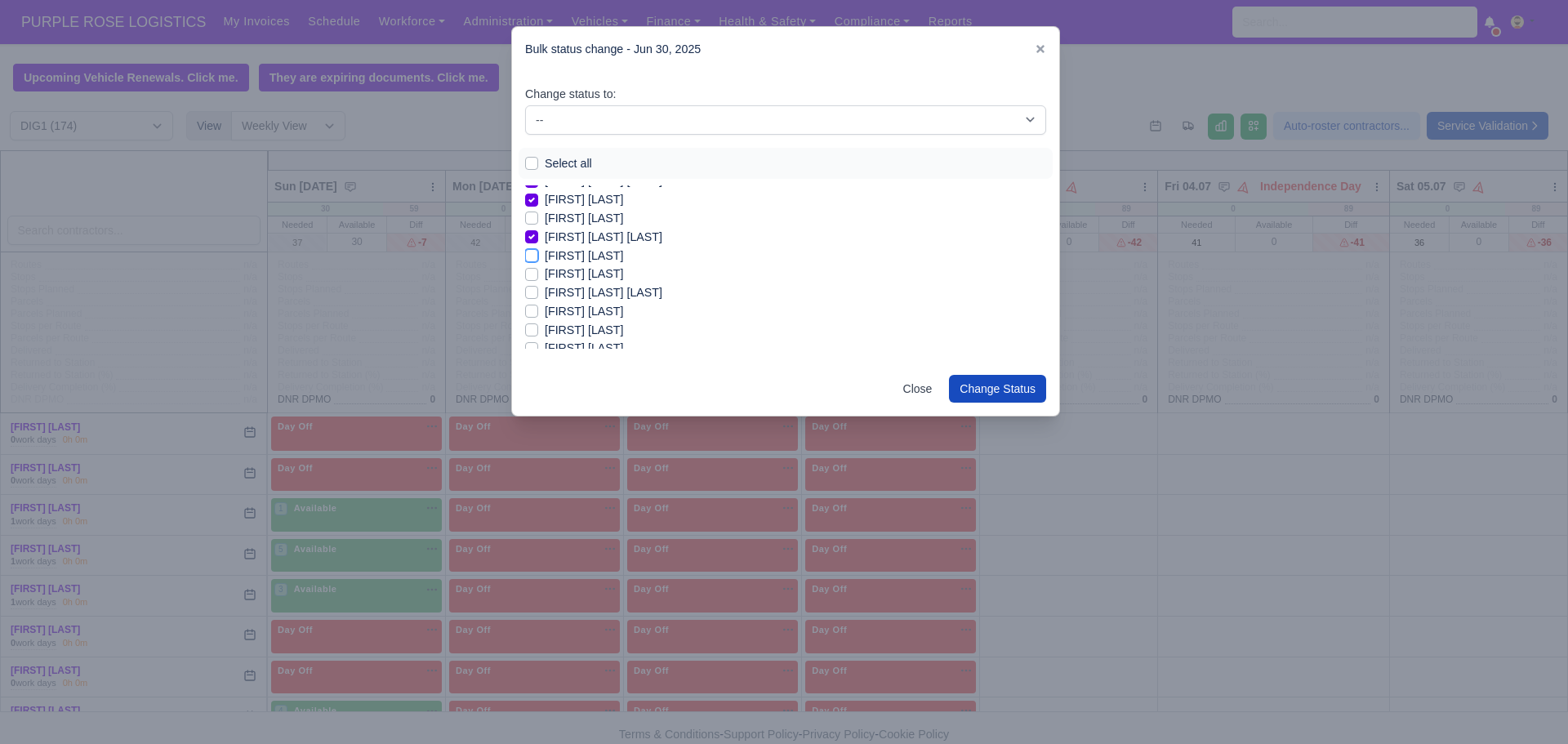 checkbox on "true" 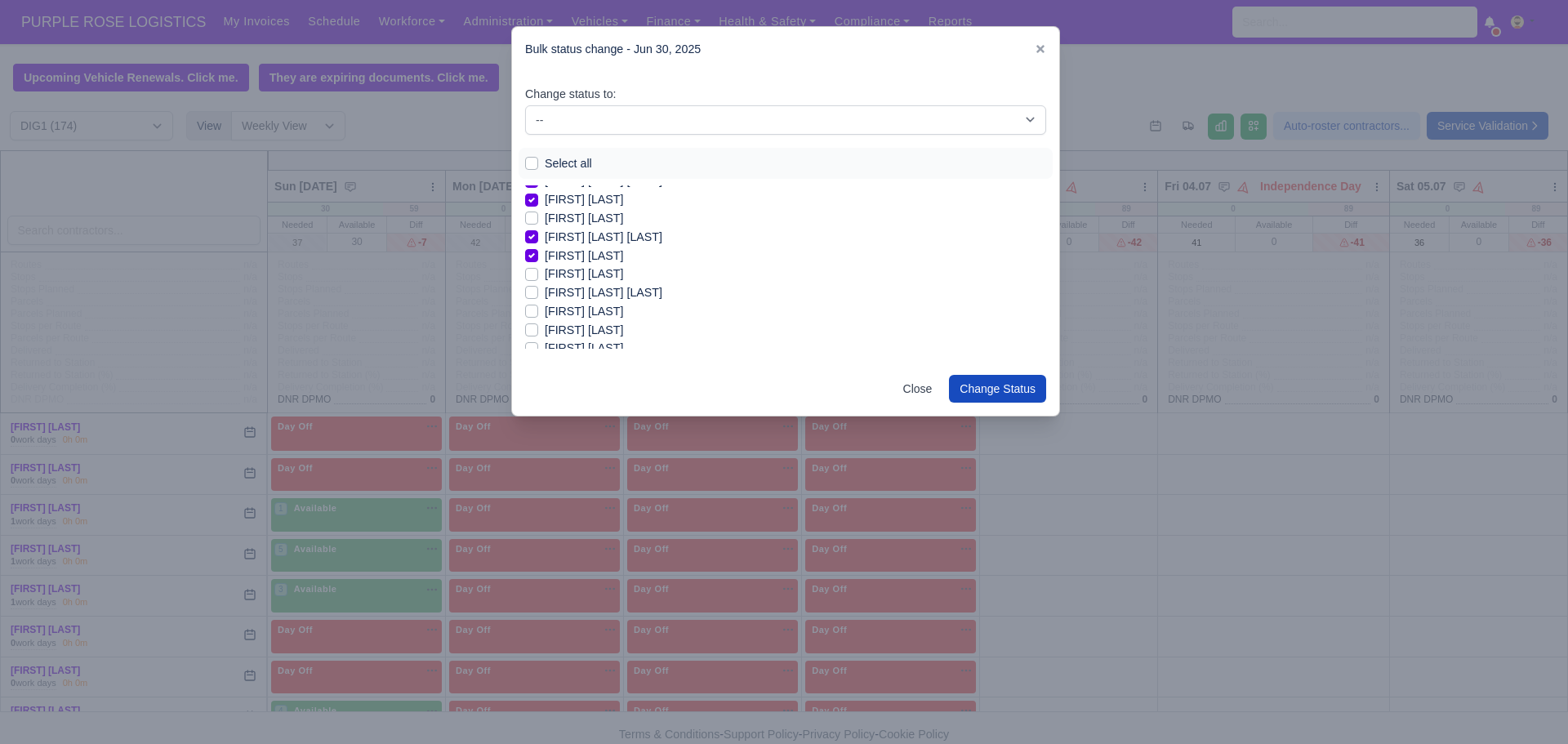 click on "[FIRST] [LAST]" at bounding box center (584, 274) 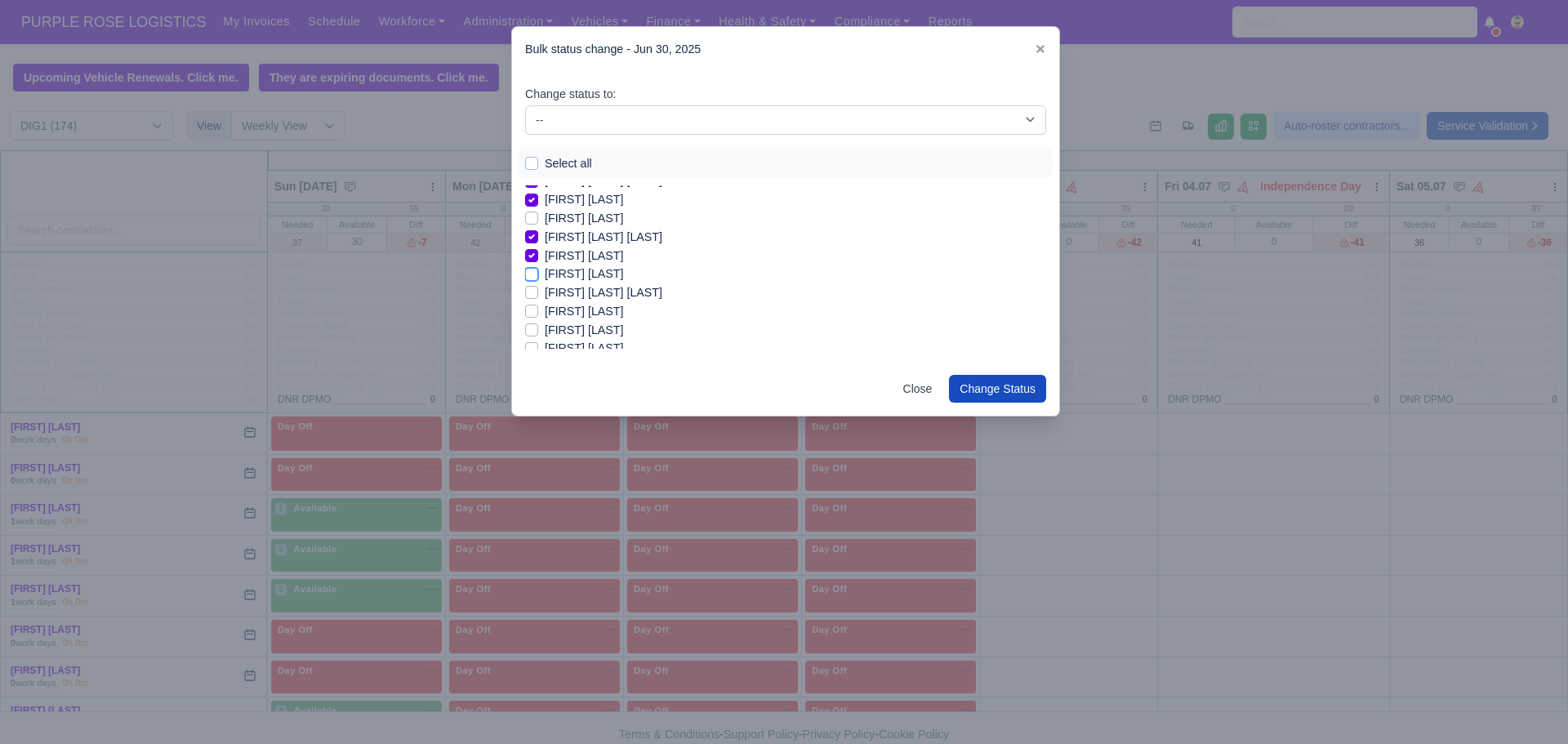 click on "[FIRST] [LAST]" at bounding box center (532, 271) 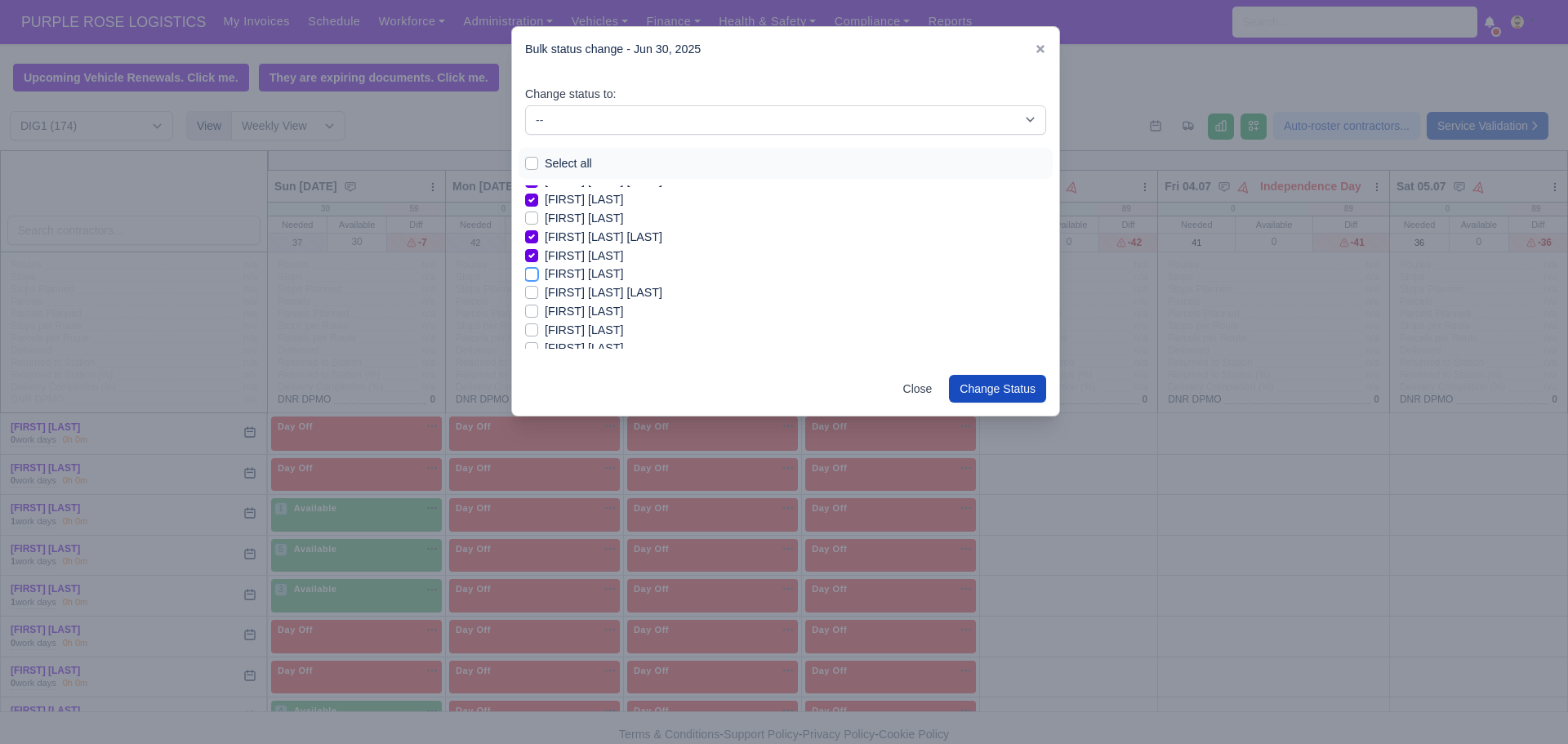 checkbox on "true" 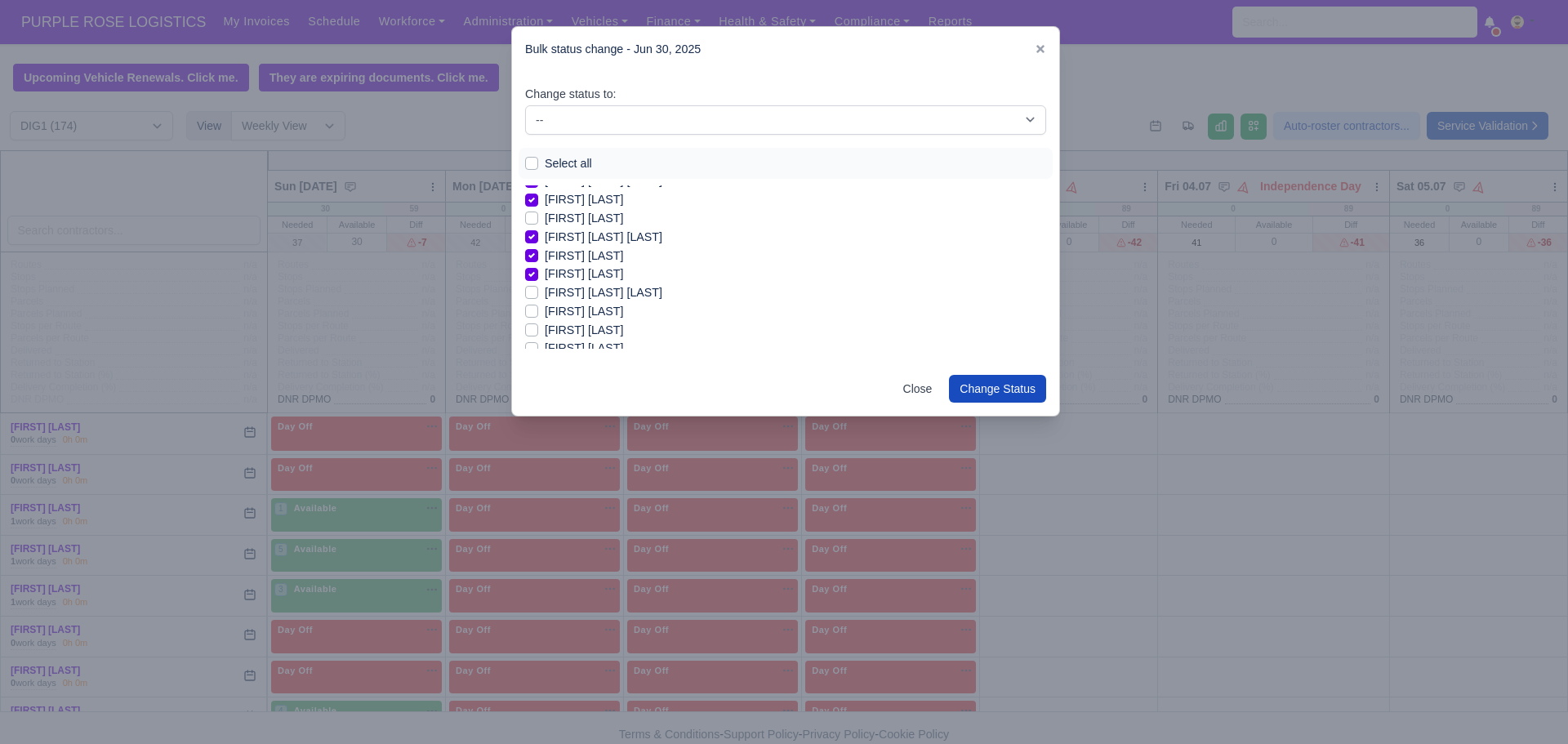 click on "[FIRST] [LAST]" at bounding box center (584, 330) 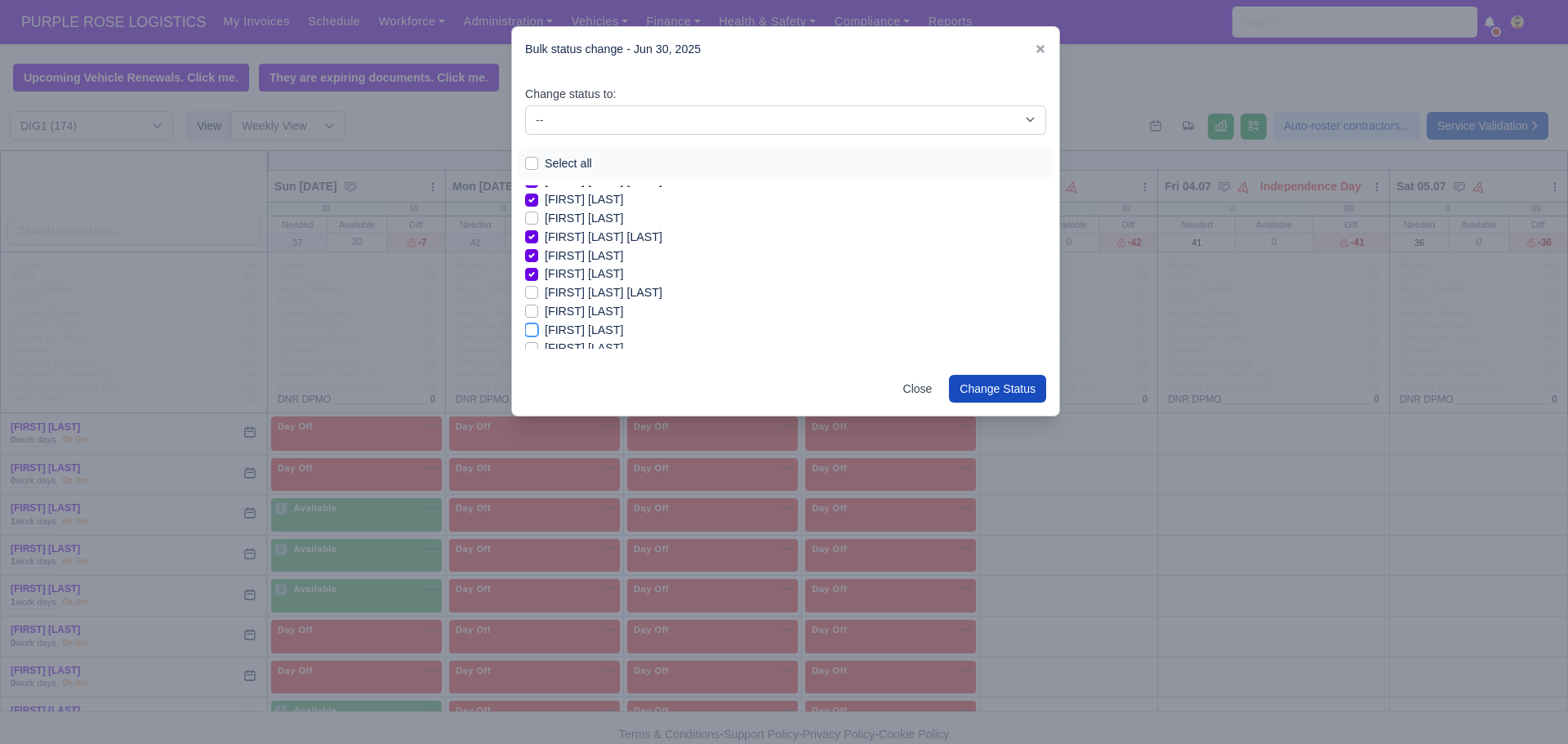 click on "[FIRST] [LAST]" at bounding box center (532, 327) 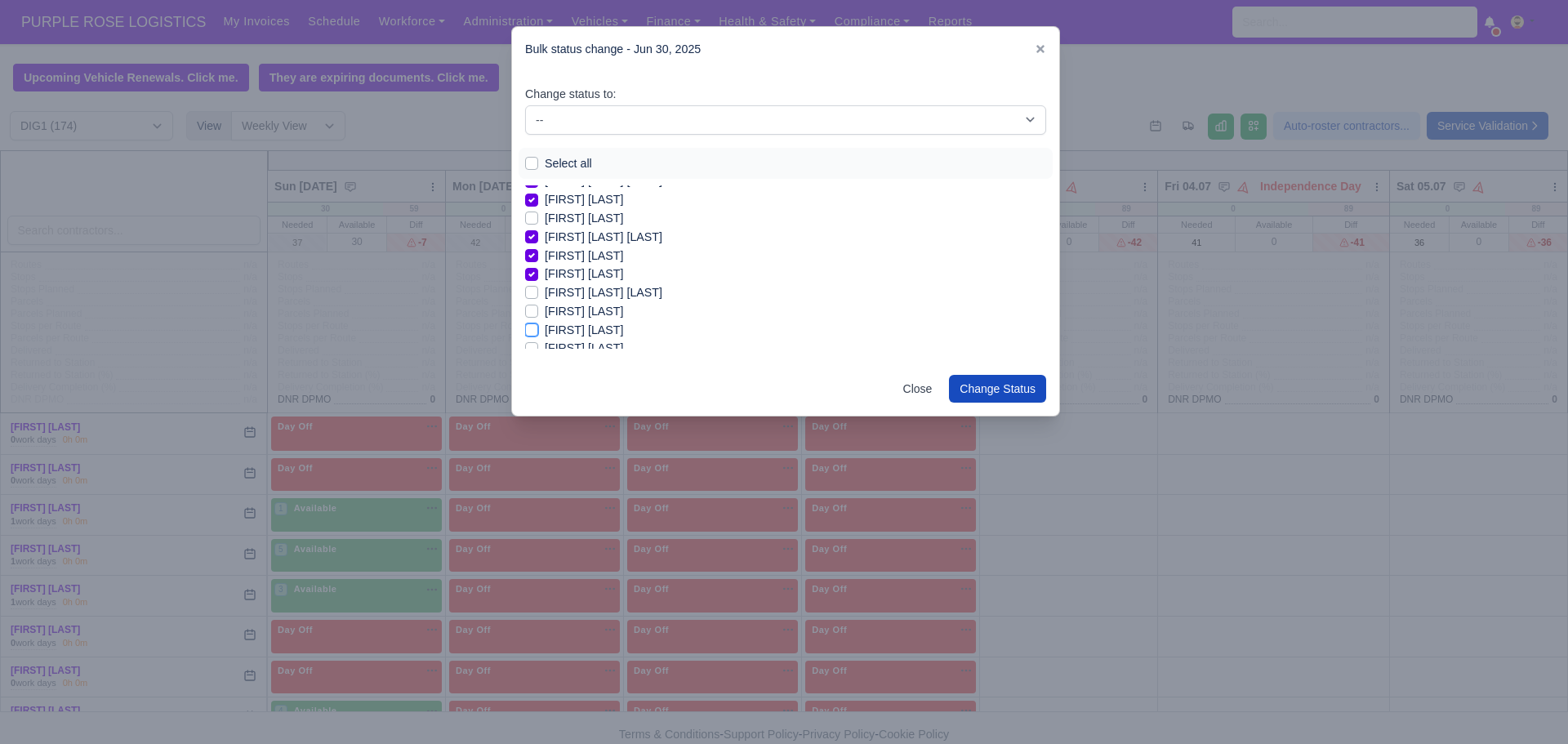 checkbox on "true" 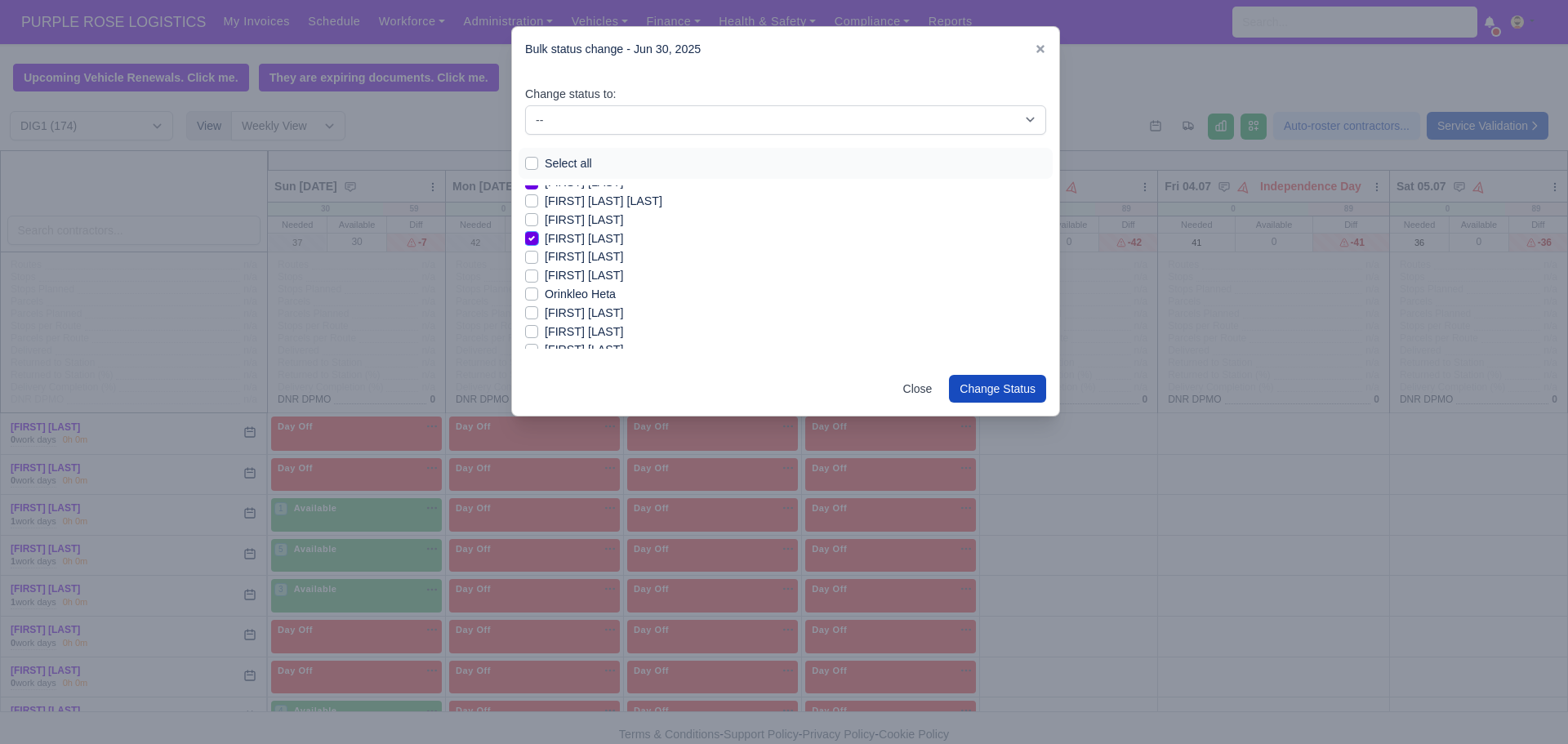 scroll, scrollTop: 1210, scrollLeft: 0, axis: vertical 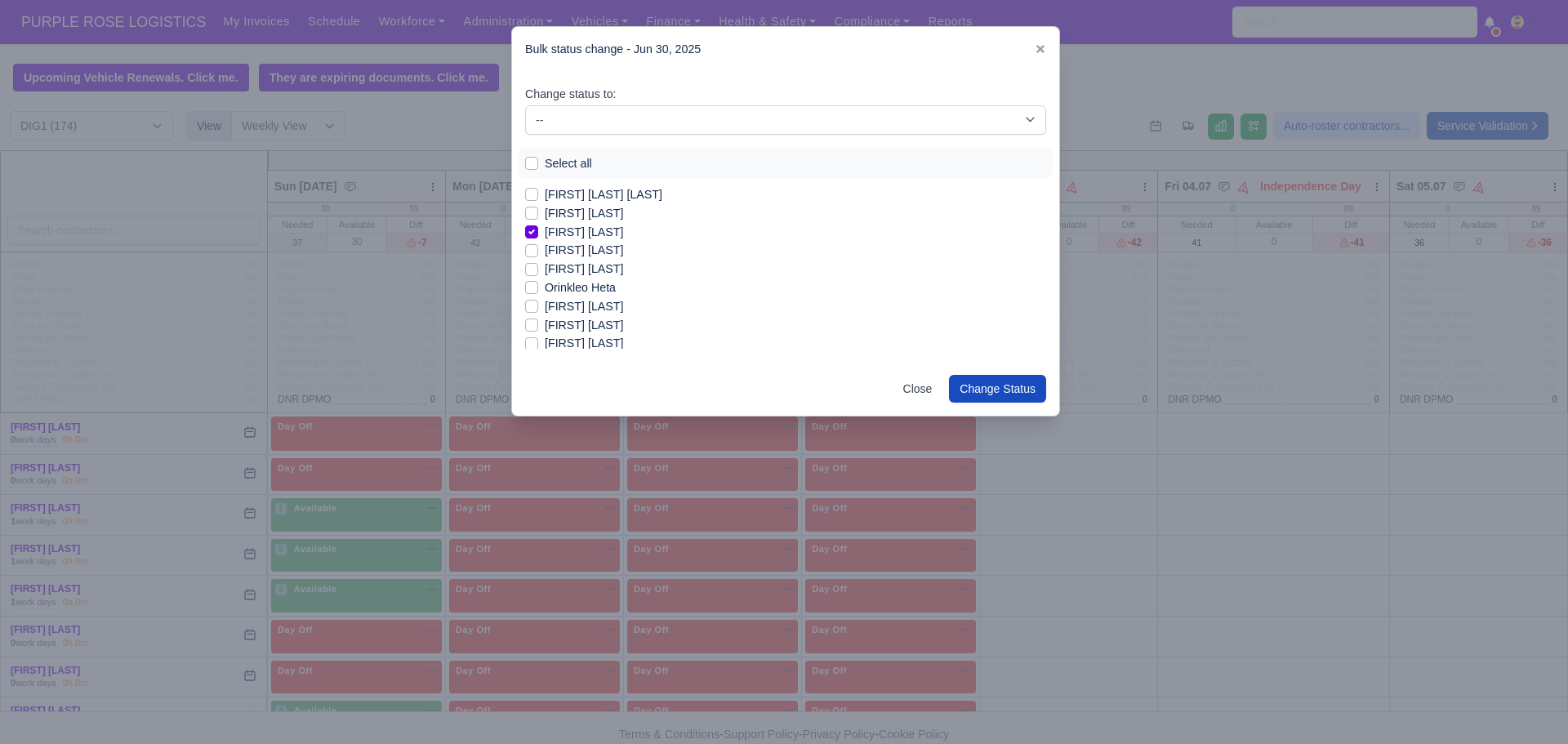 click on "[FIRST] [LAST]" at bounding box center (584, 269) 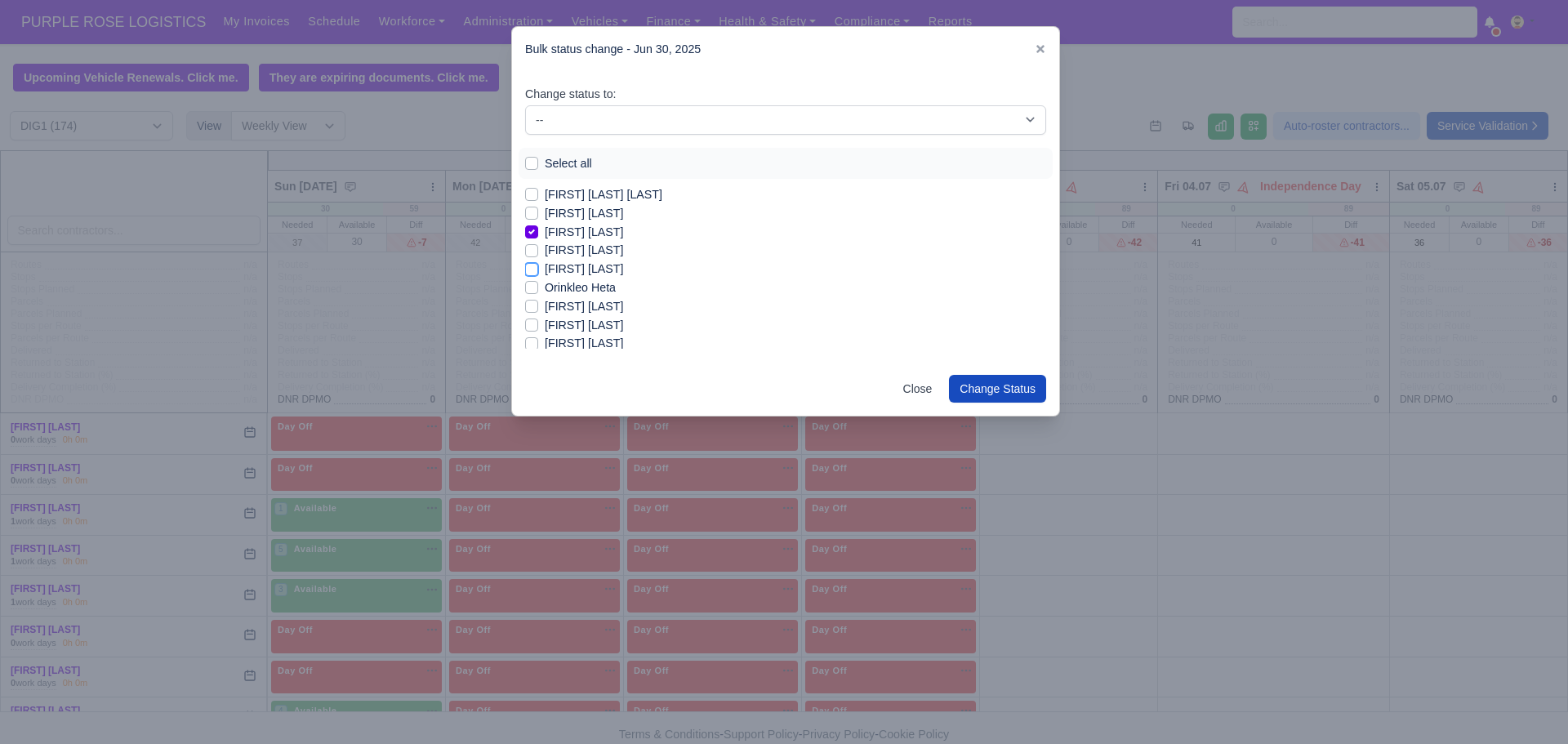 click on "[FIRST] [LAST]" at bounding box center (532, 266) 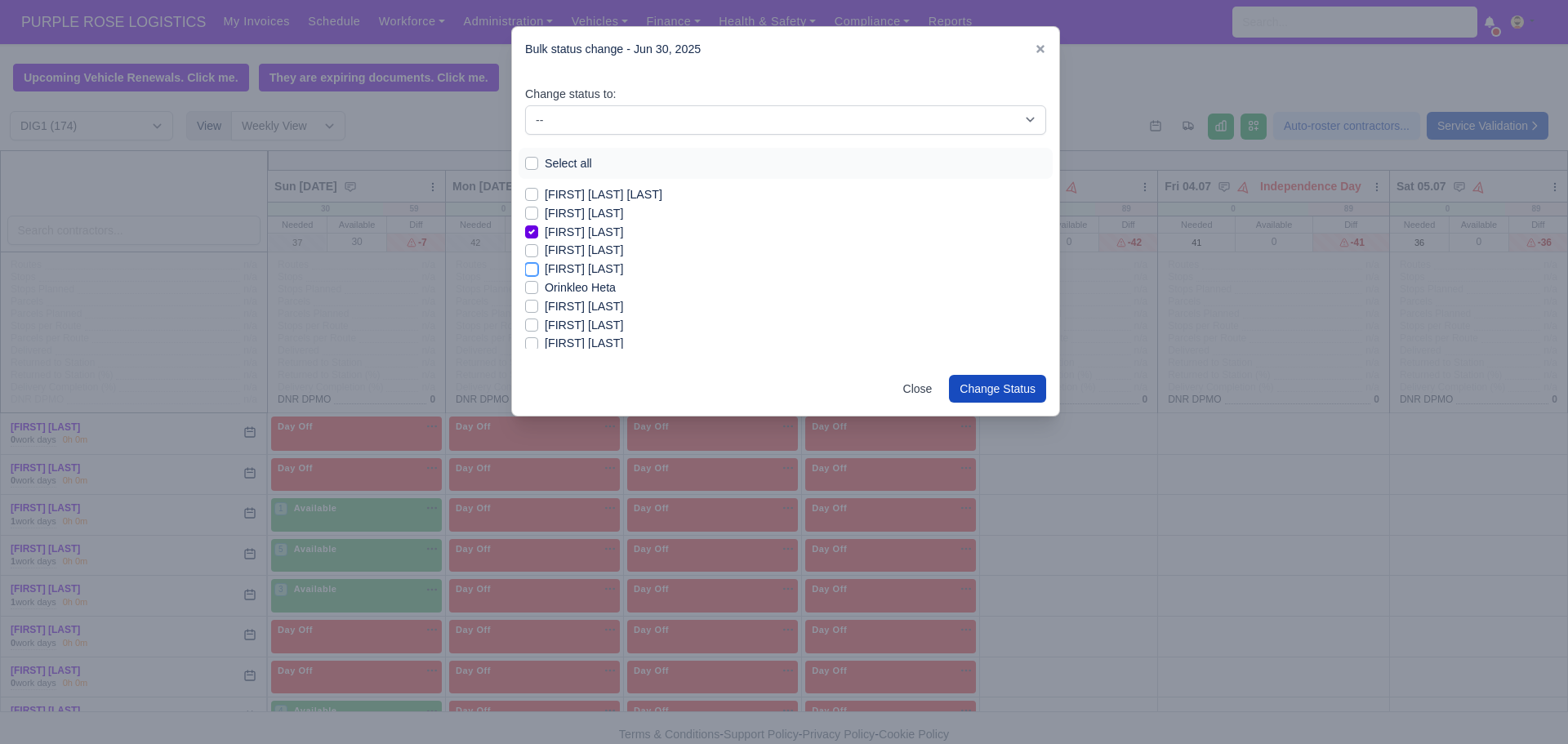 checkbox on "true" 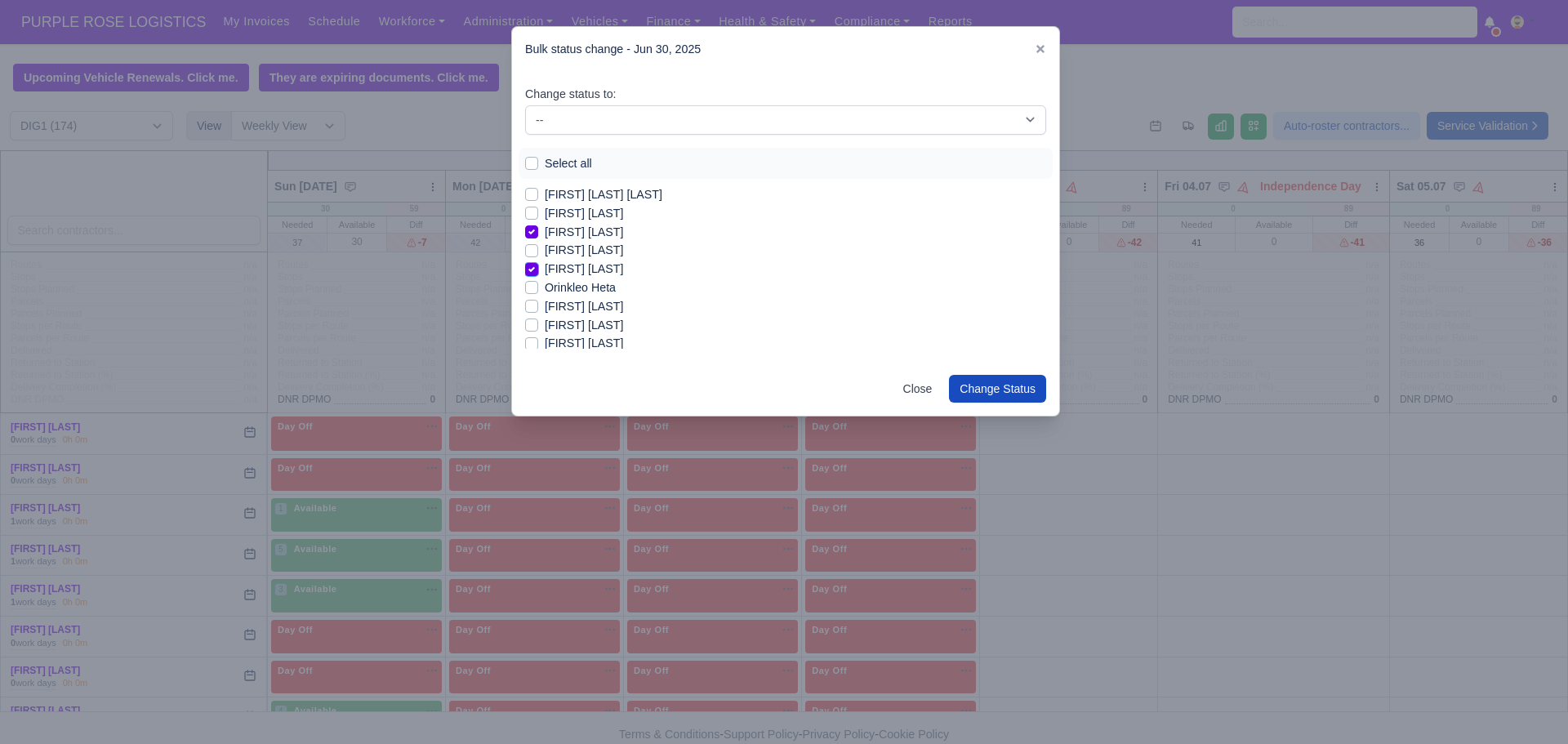 scroll, scrollTop: 1242, scrollLeft: 0, axis: vertical 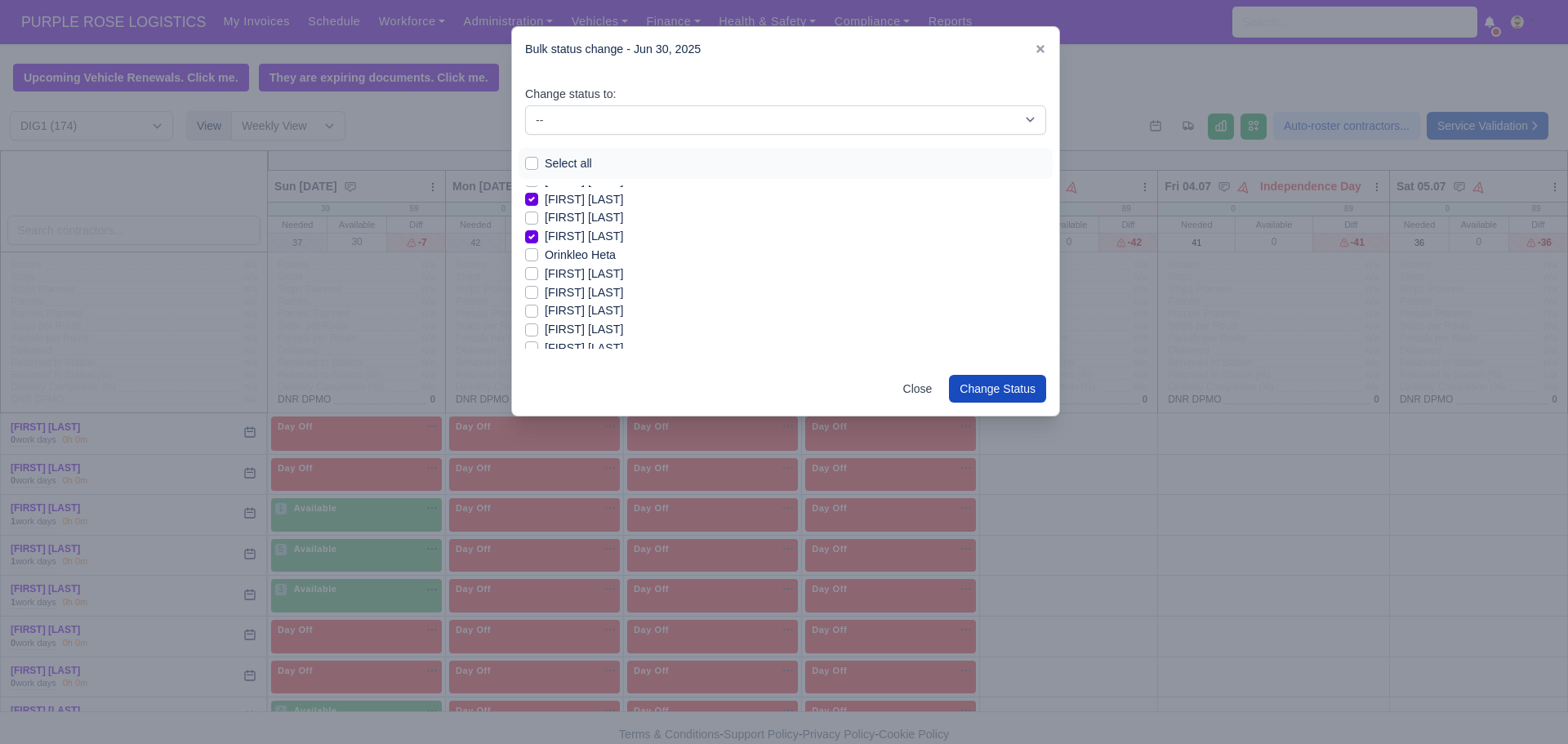 click on "[FIRST] [LAST]" at bounding box center [584, 292] 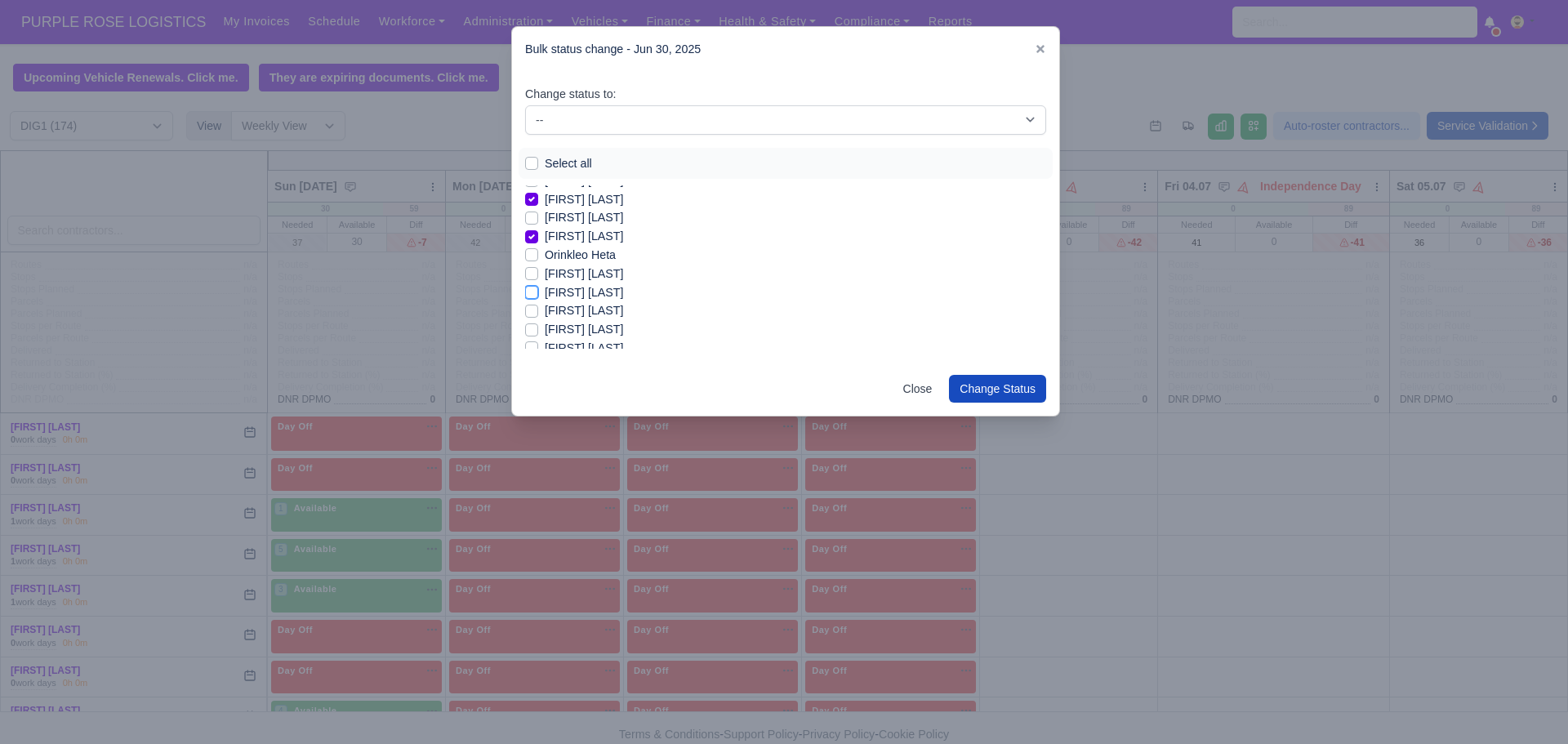 click on "[FIRST] [LAST]" at bounding box center (532, 290) 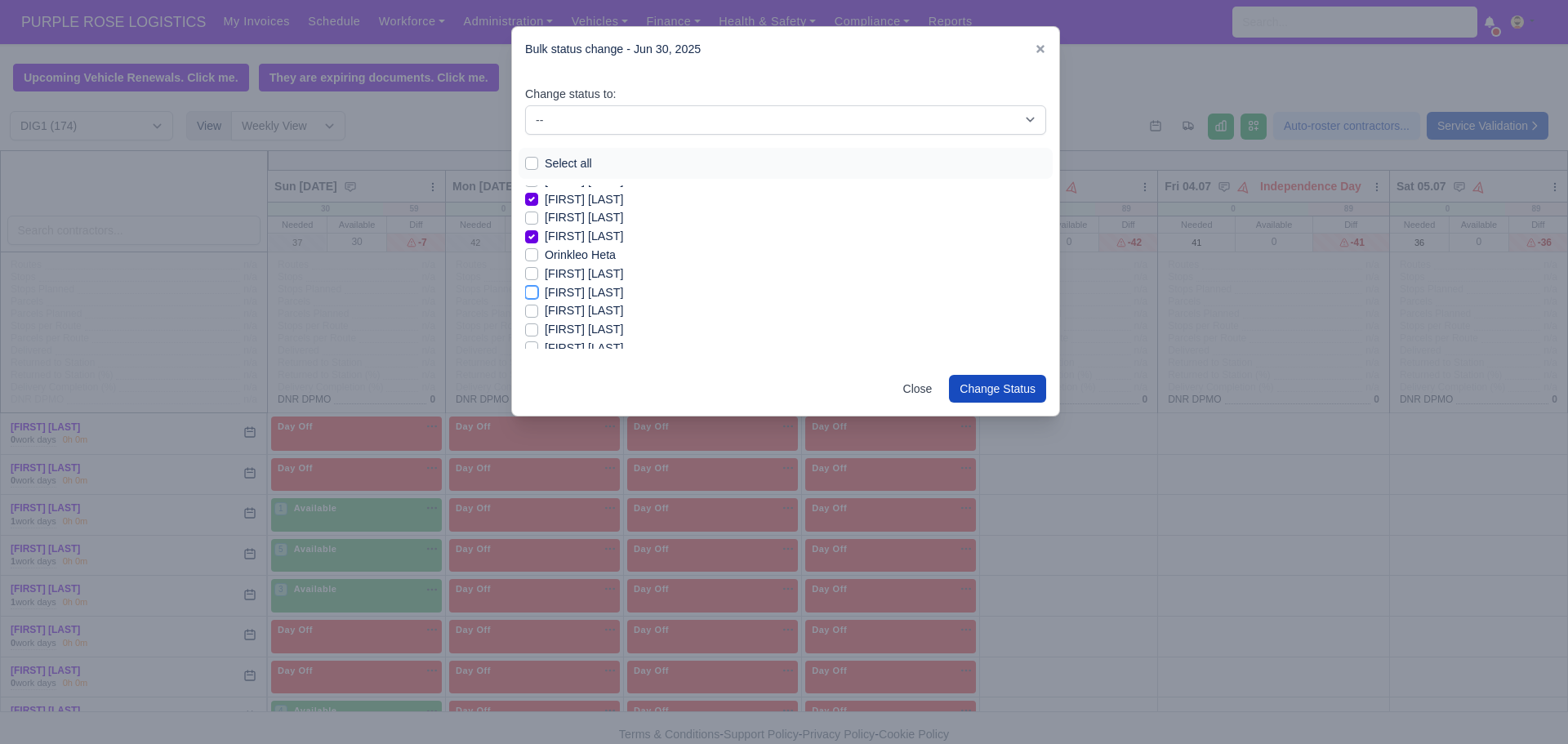 checkbox on "true" 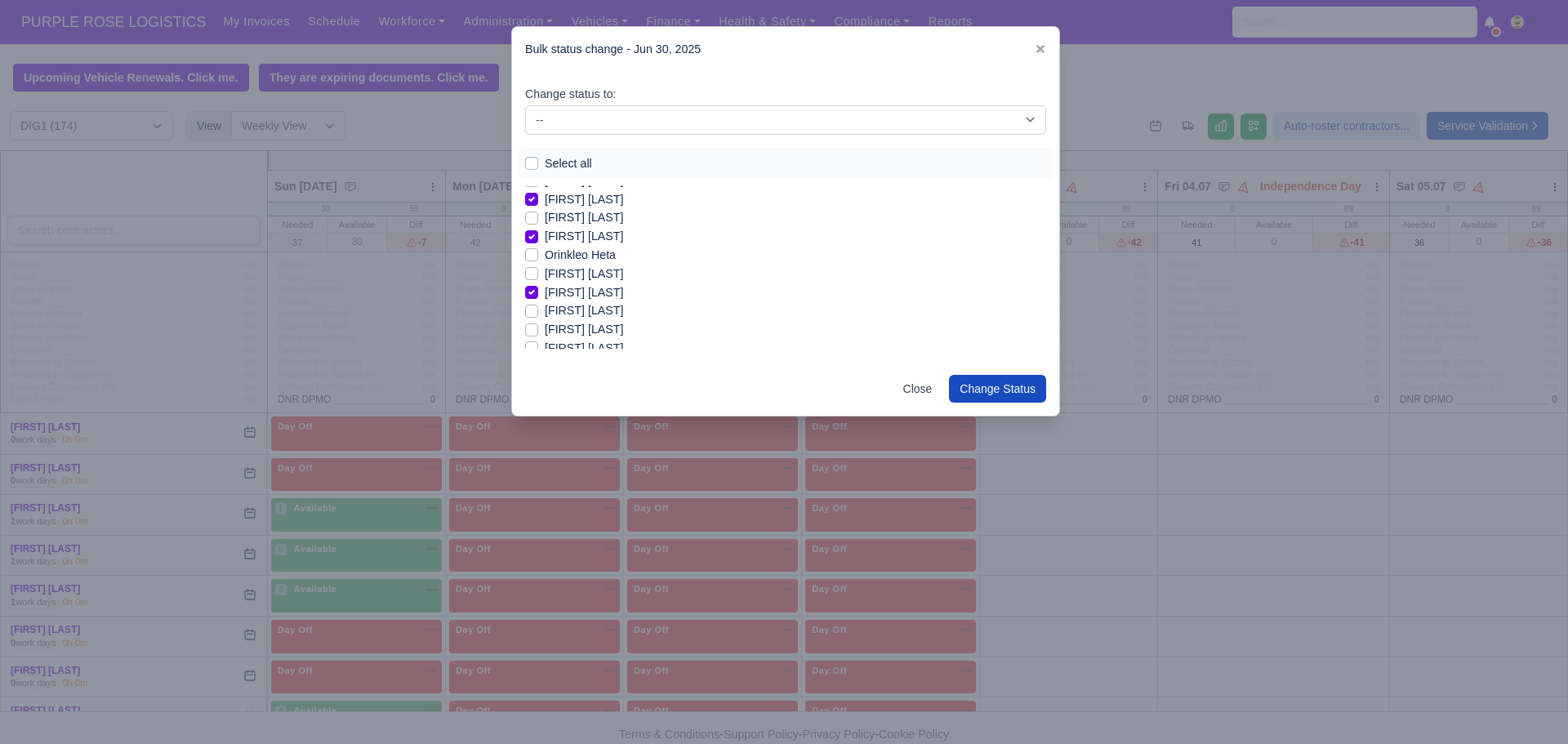 click on "[FIRST] [LAST]" at bounding box center [584, 329] 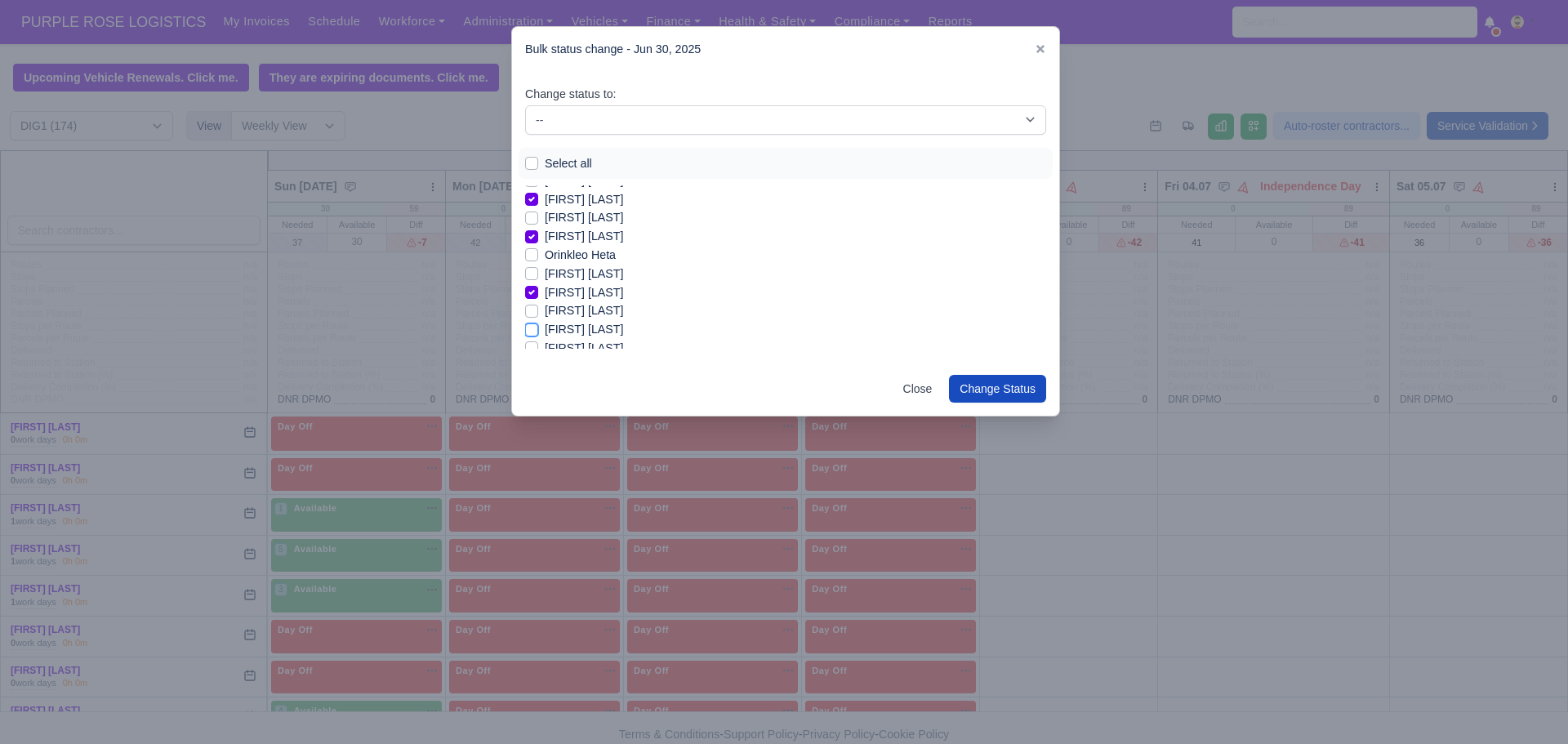 click on "[FIRST] [LAST]" at bounding box center [532, 327] 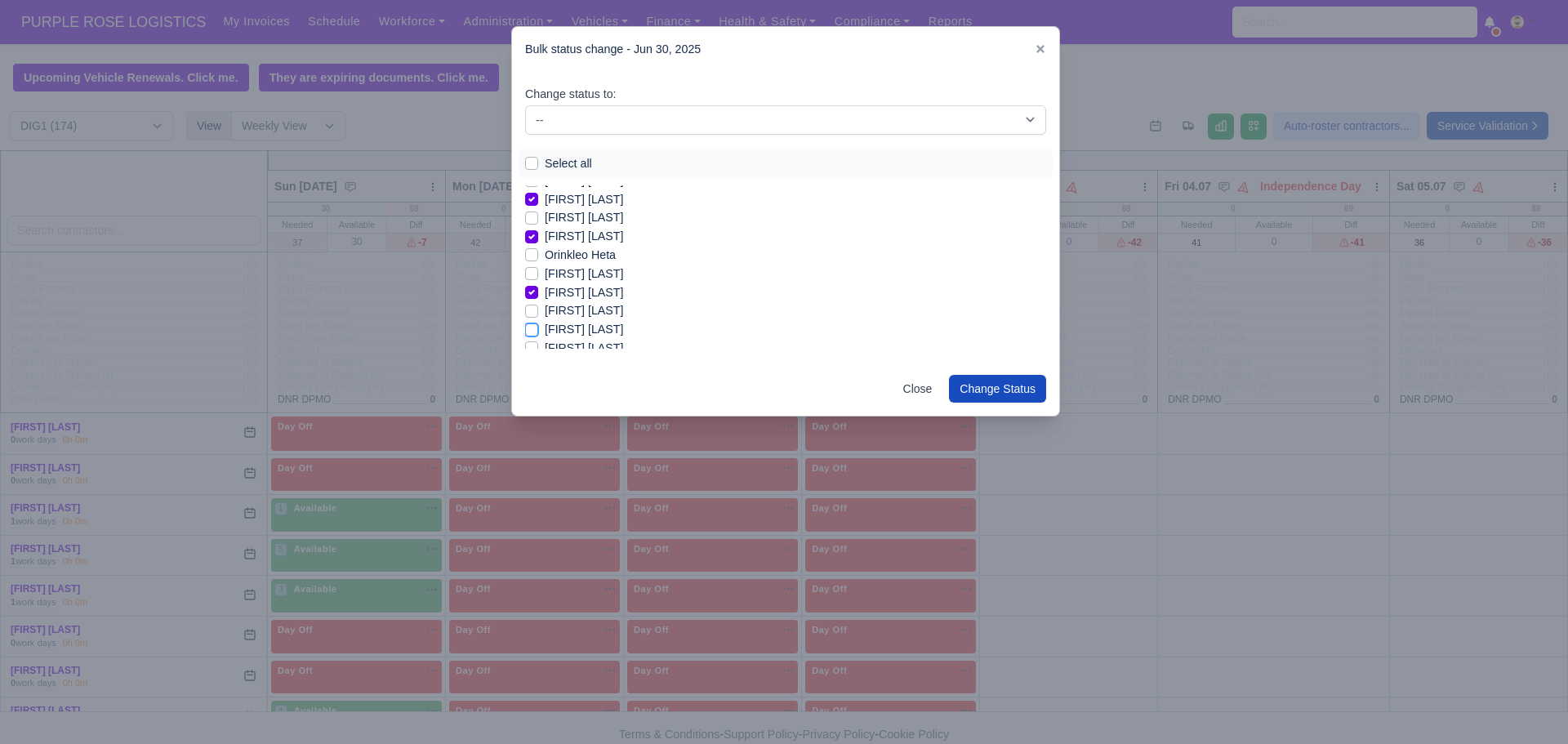 checkbox on "true" 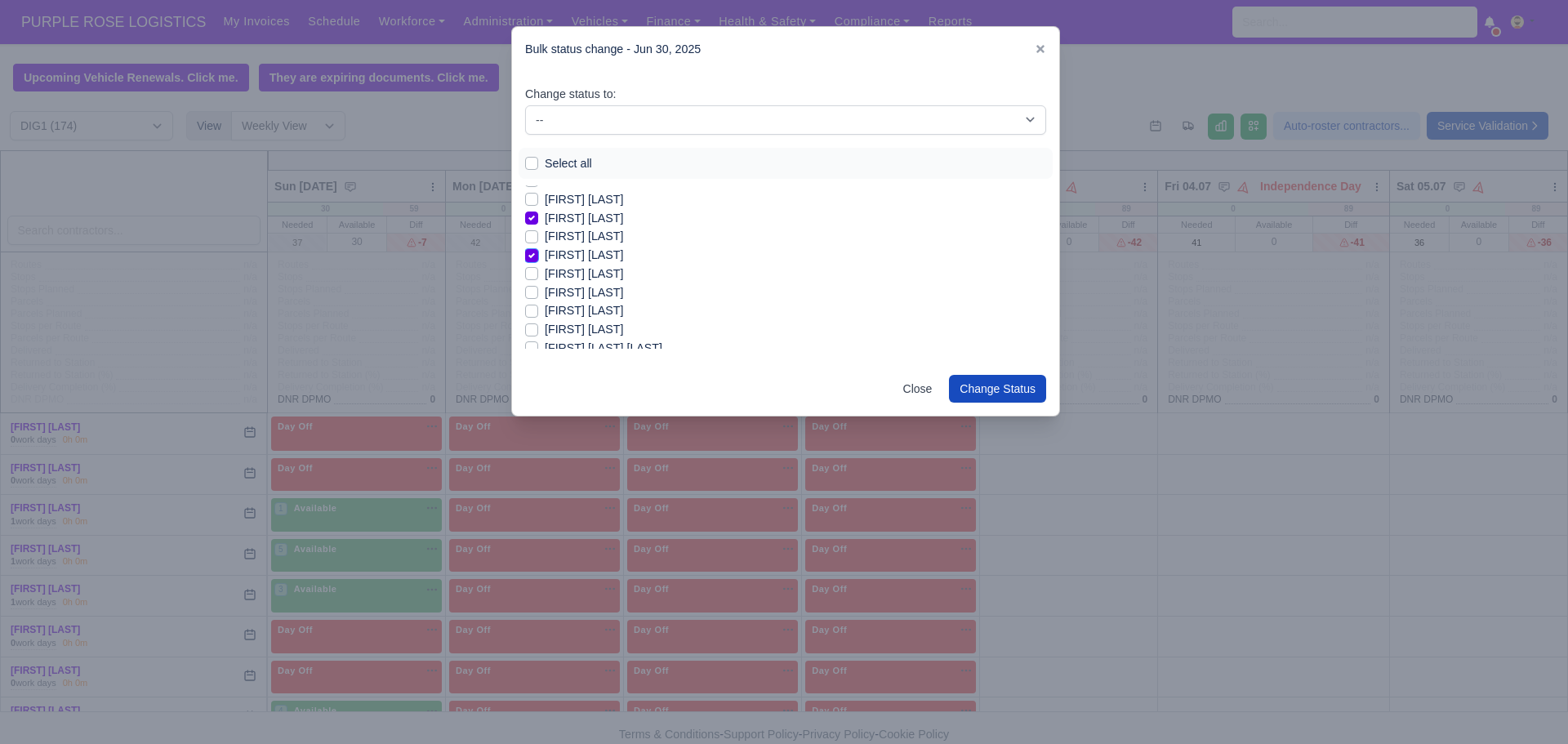 scroll, scrollTop: 1340, scrollLeft: 0, axis: vertical 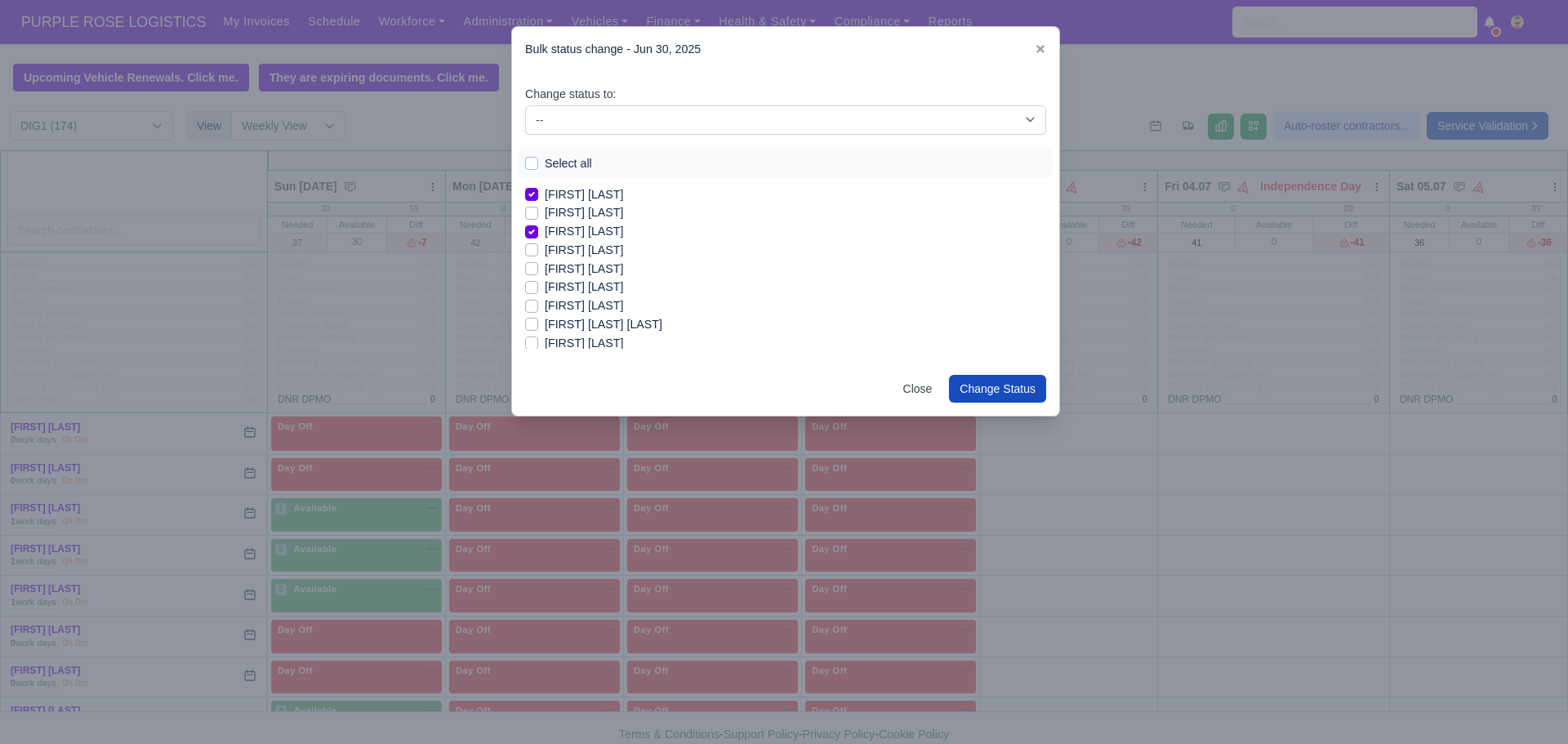 click on "[FIRST] [LAST]" at bounding box center (584, 287) 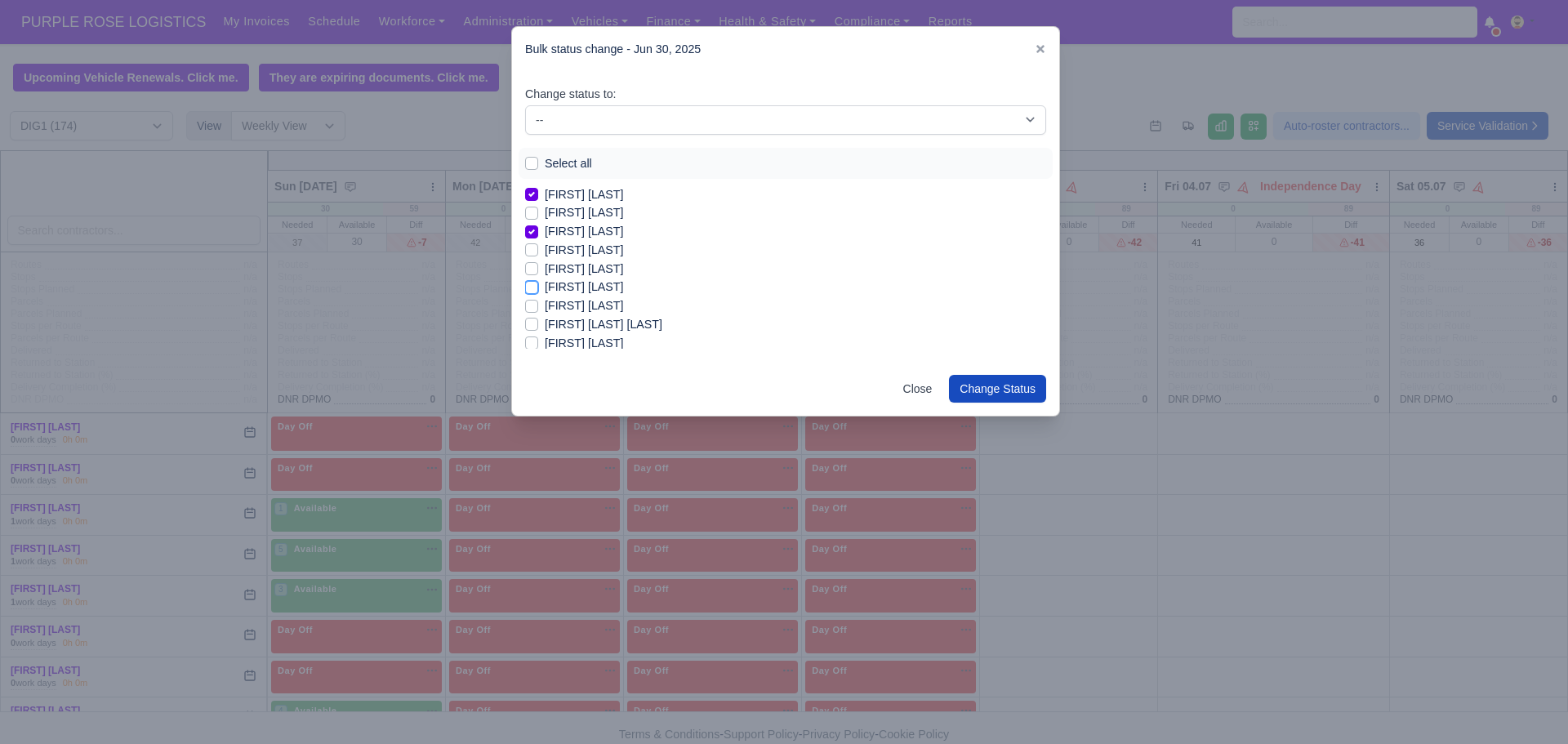 click on "[FIRST] [LAST]" at bounding box center (532, 284) 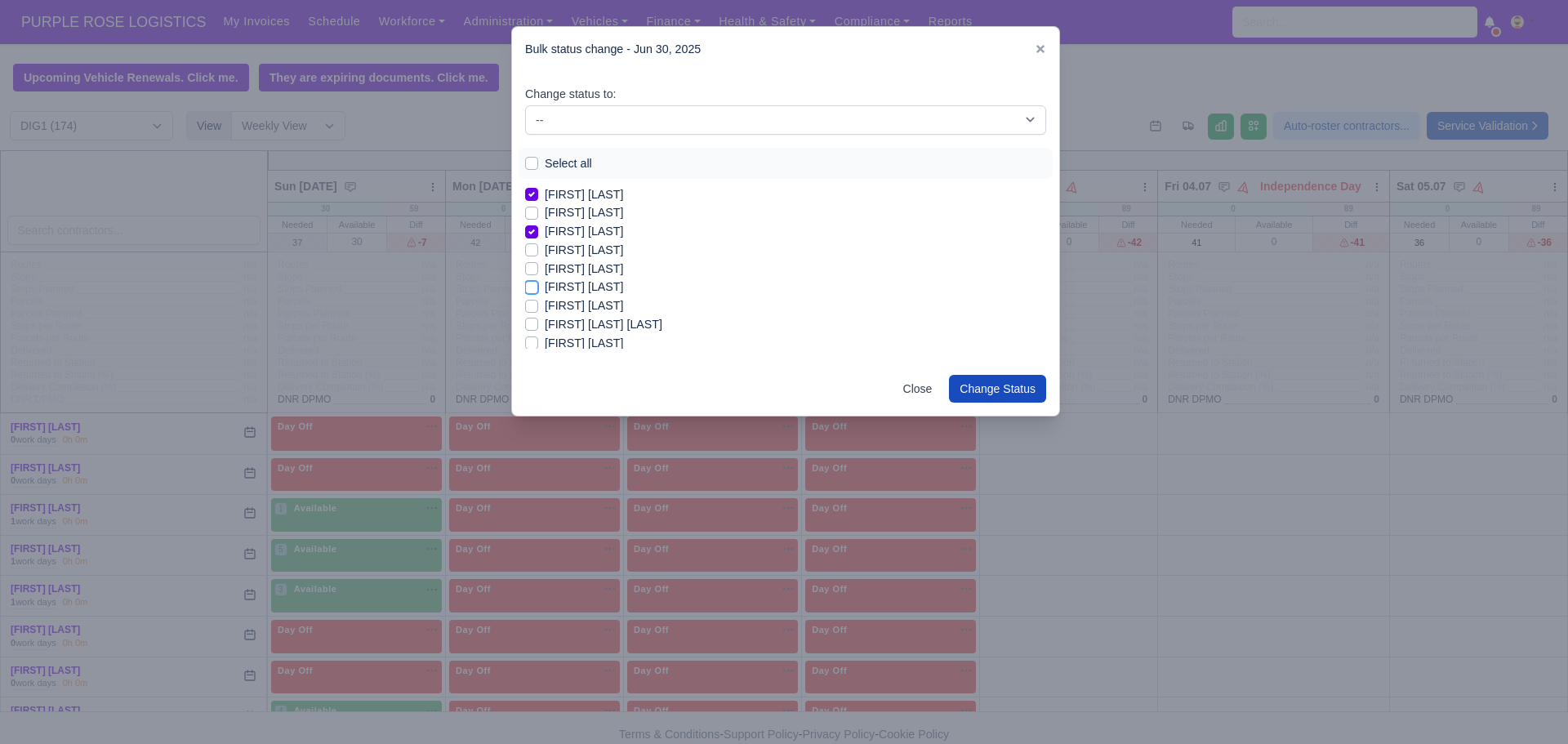 checkbox on "true" 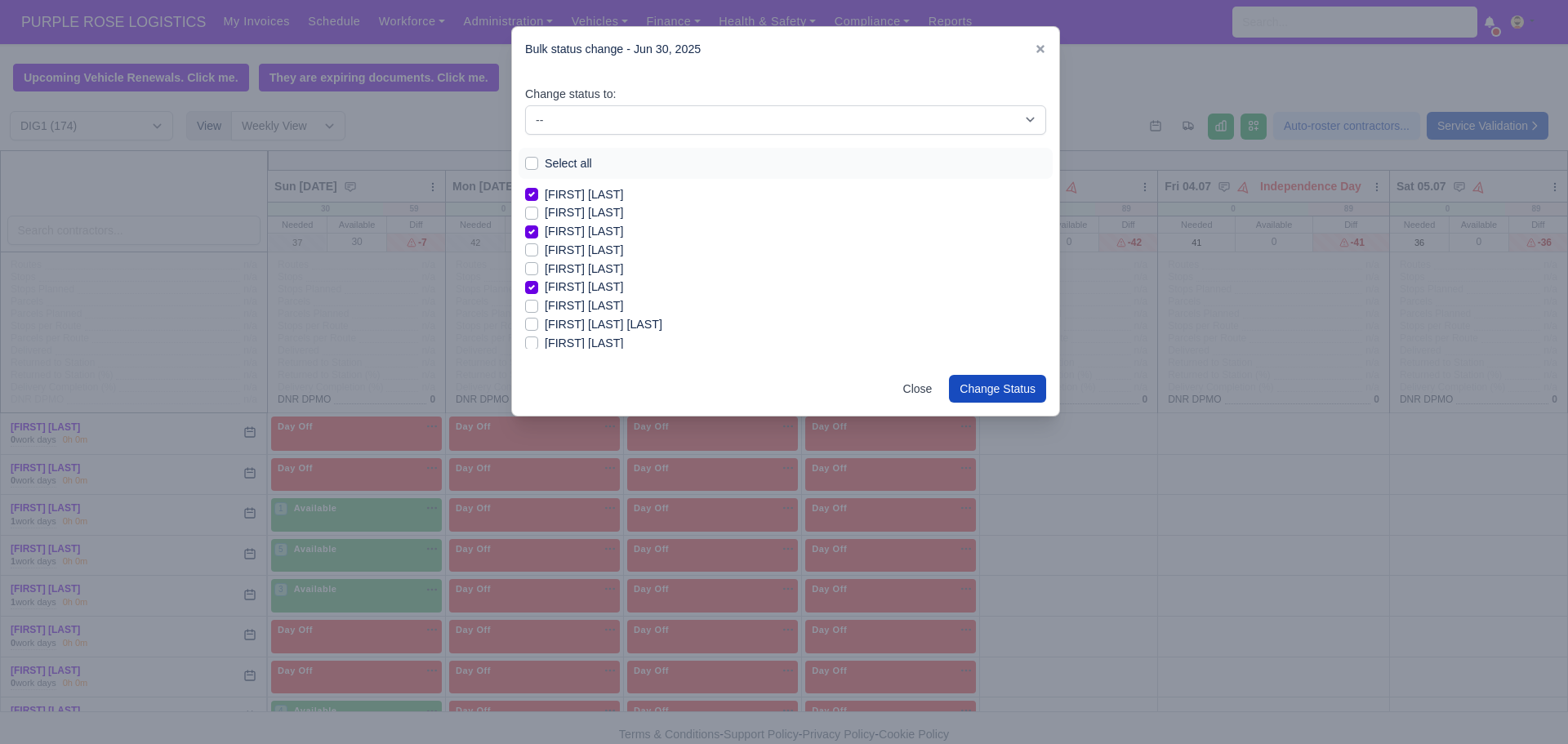 click on "[FIRST] [LAST]" at bounding box center [584, 343] 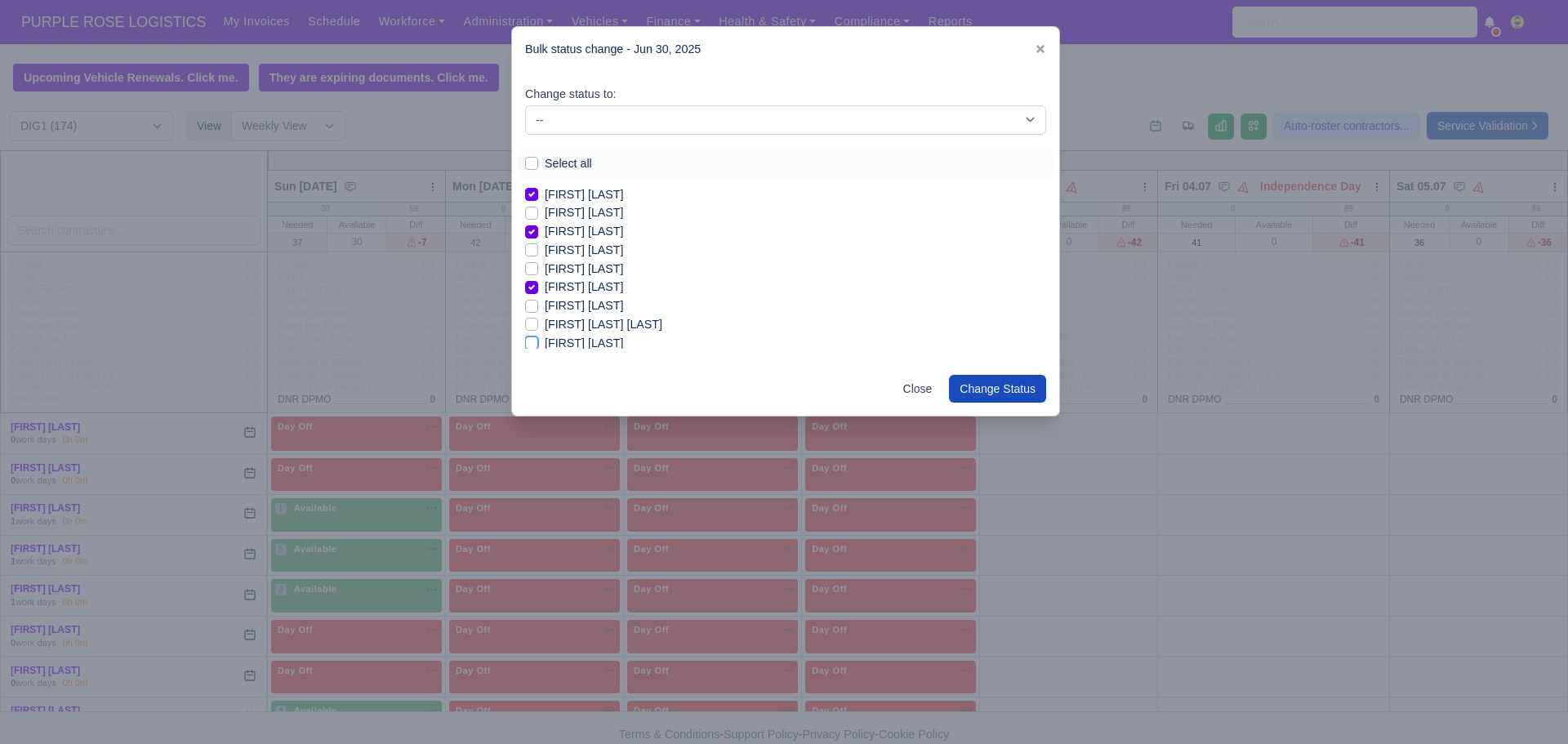 click on "[FIRST] [LAST]" at bounding box center (532, 341) 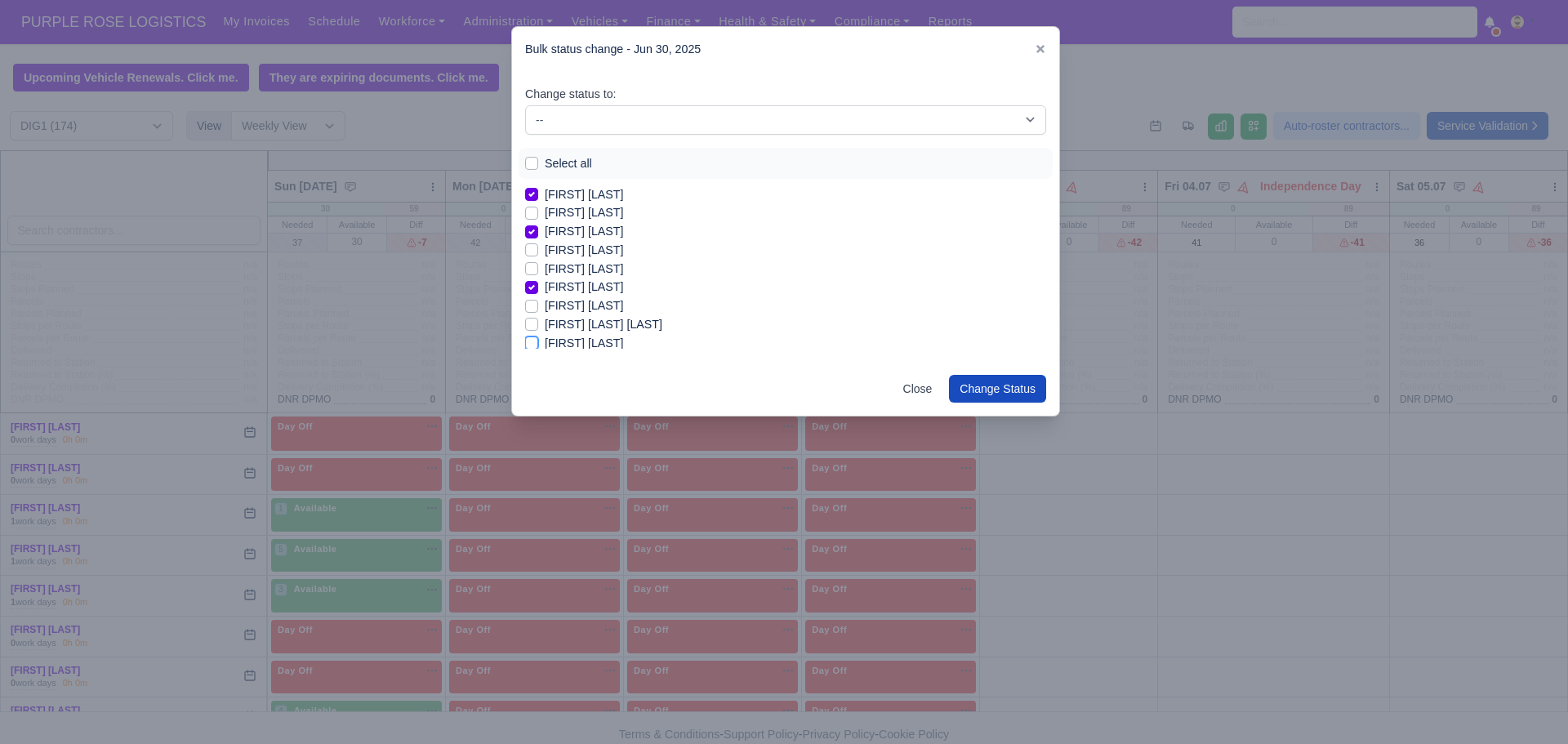 checkbox on "true" 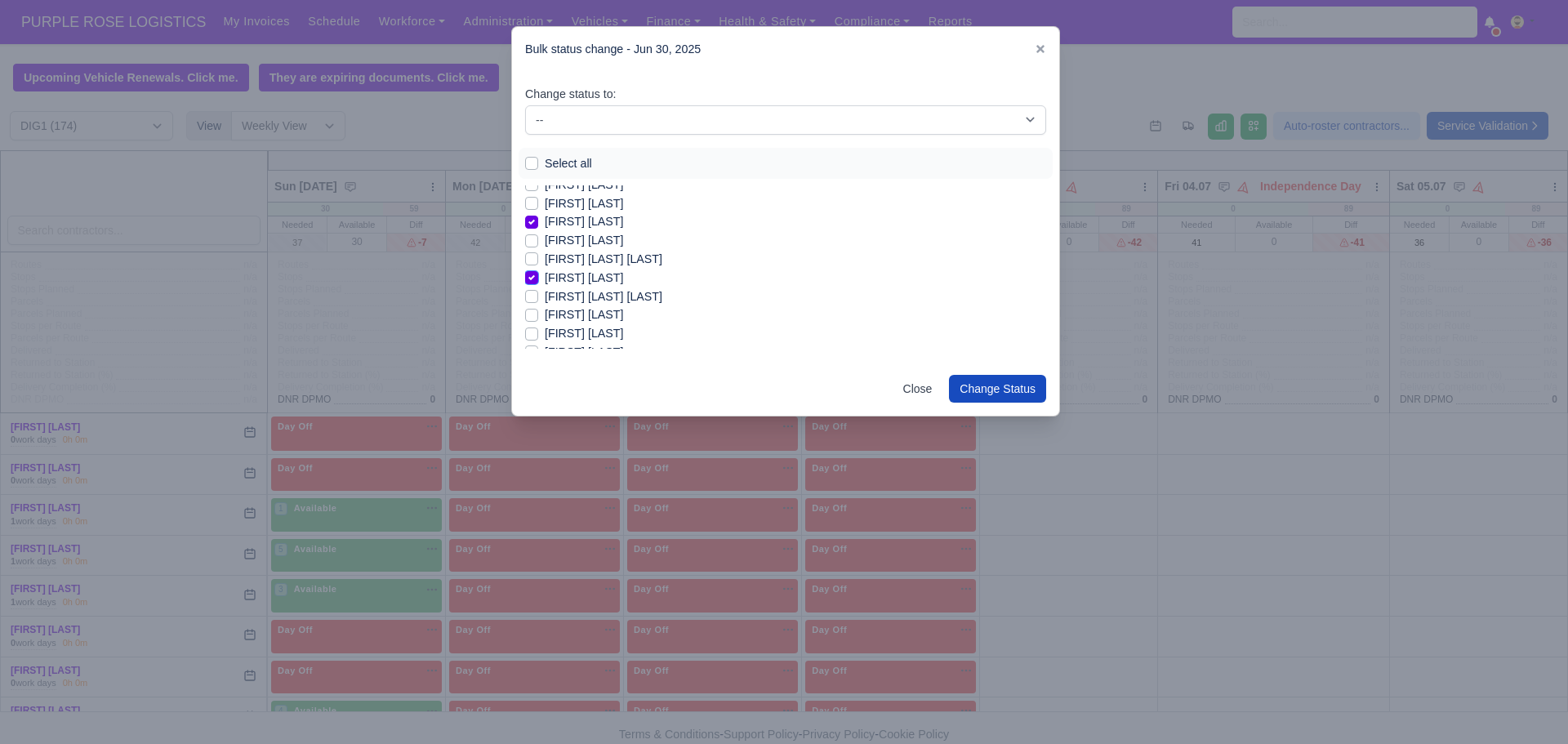 scroll, scrollTop: 1438, scrollLeft: 0, axis: vertical 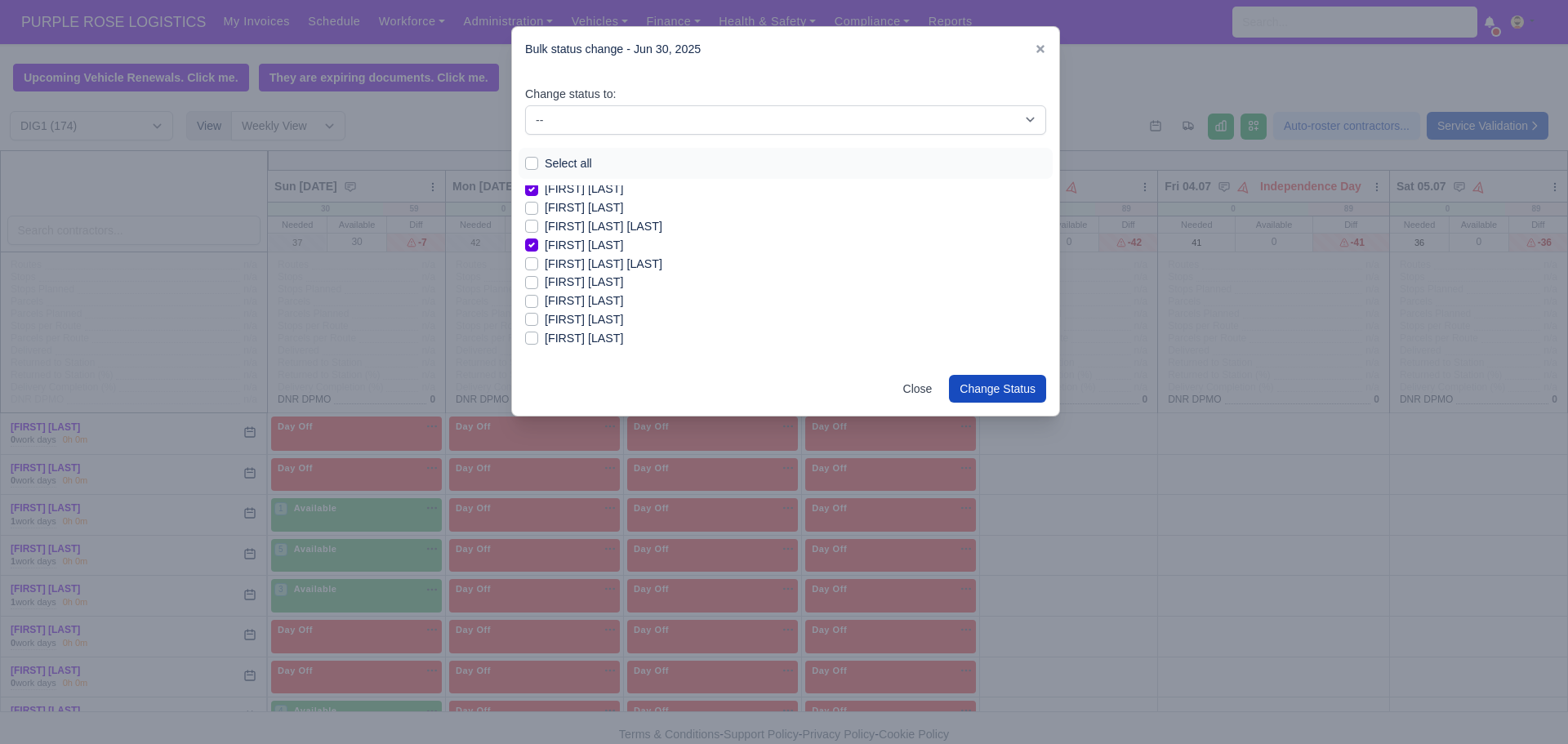 click on "[FIRST] [LAST]" at bounding box center [584, 301] 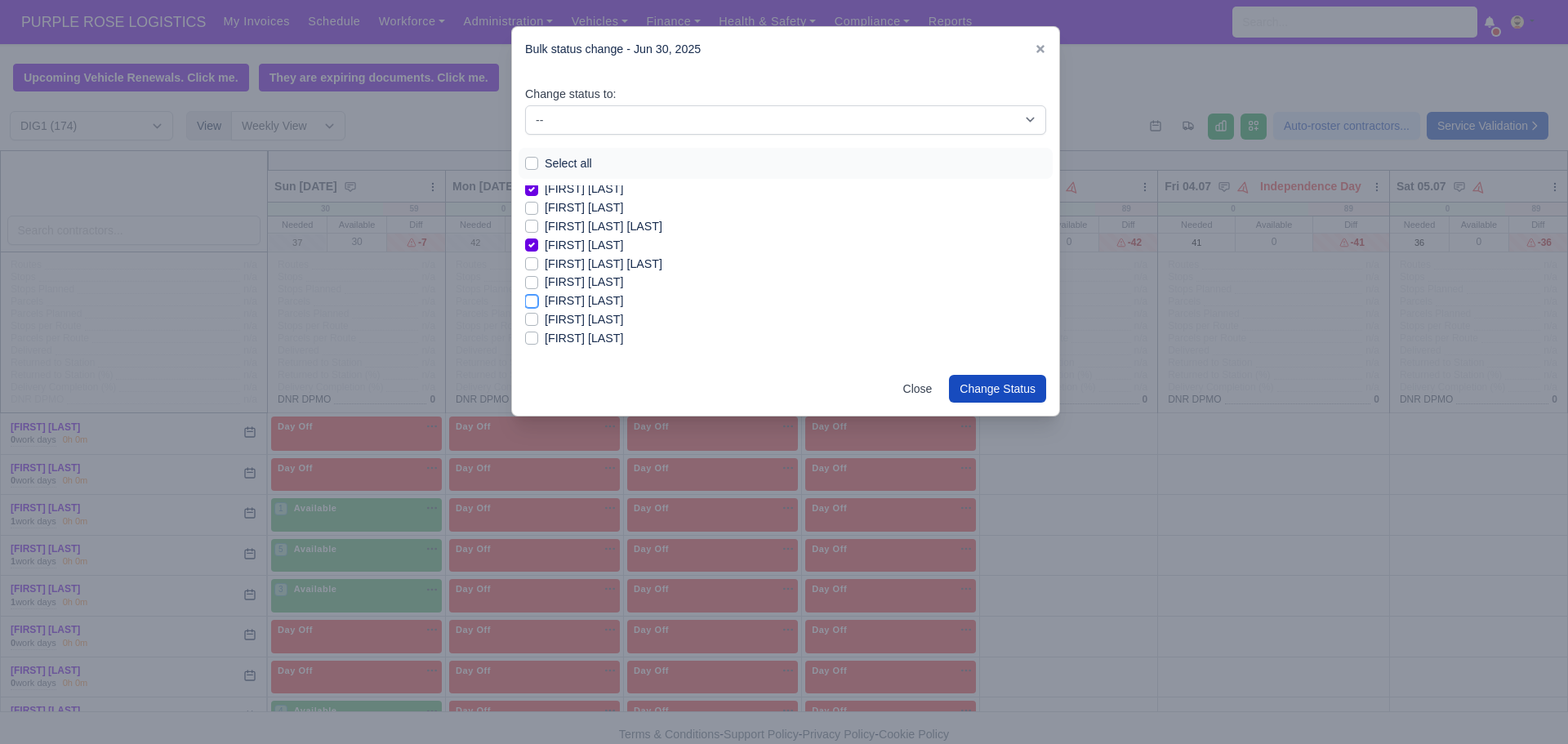 click on "[FIRST] [LAST]" at bounding box center [532, 298] 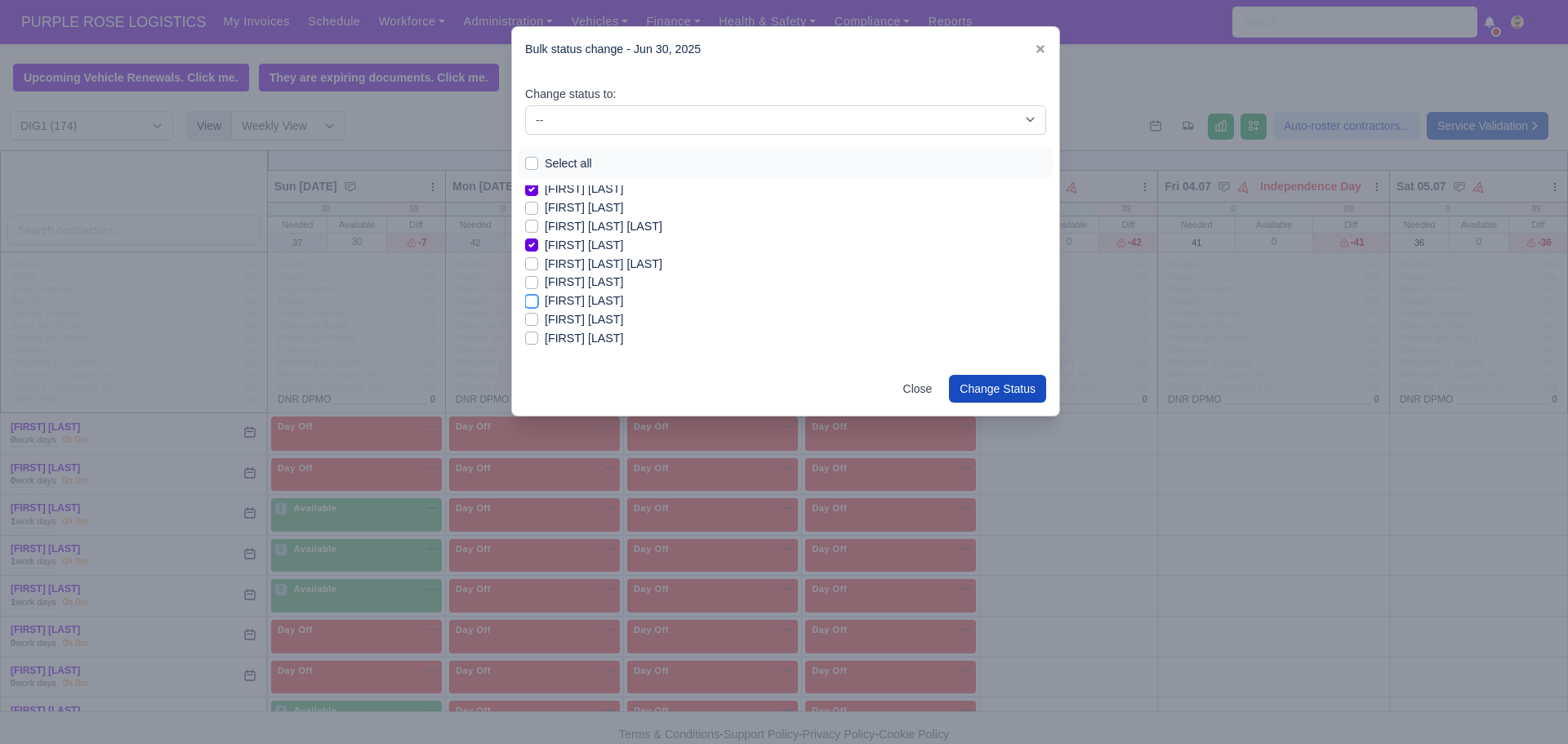checkbox on "true" 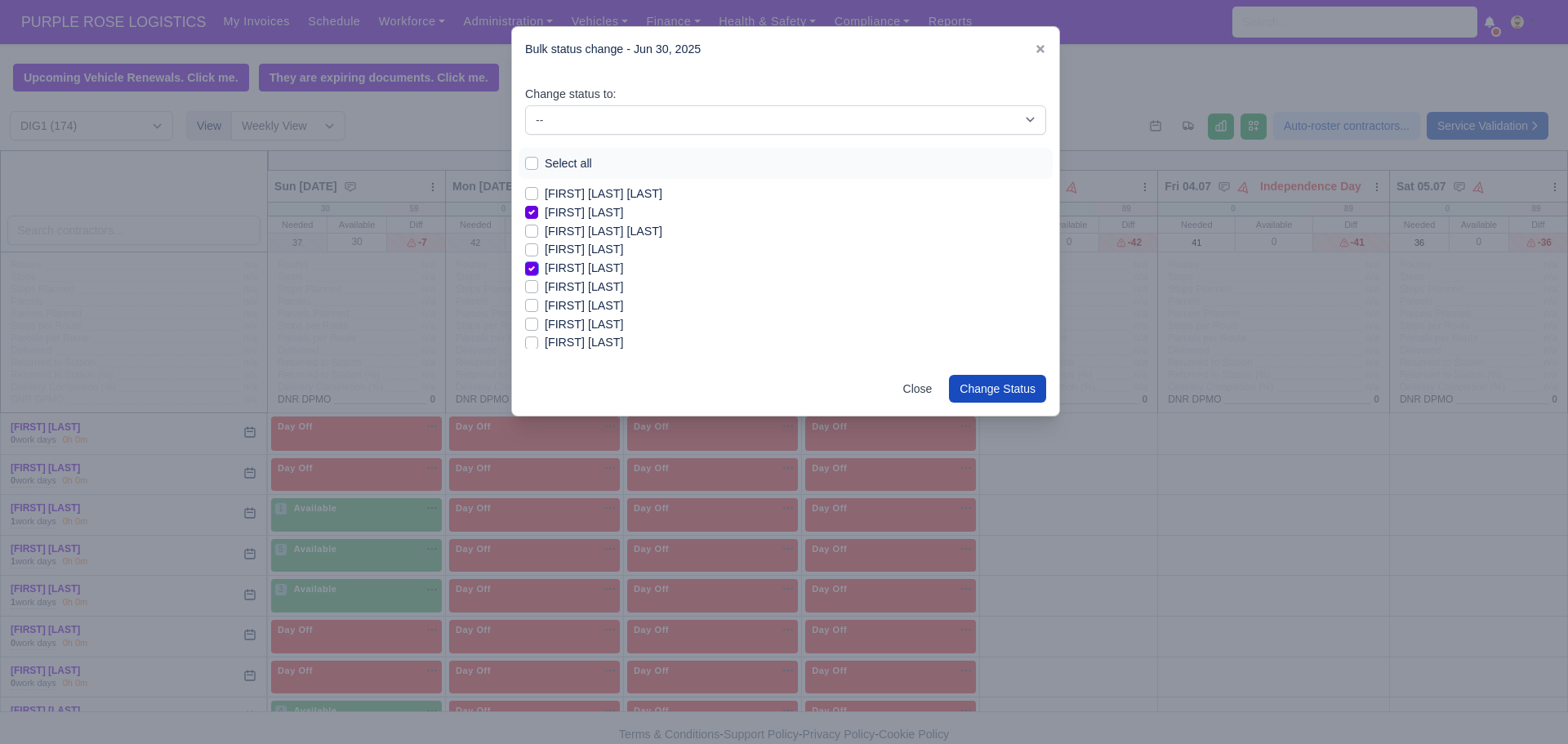 scroll, scrollTop: 1504, scrollLeft: 0, axis: vertical 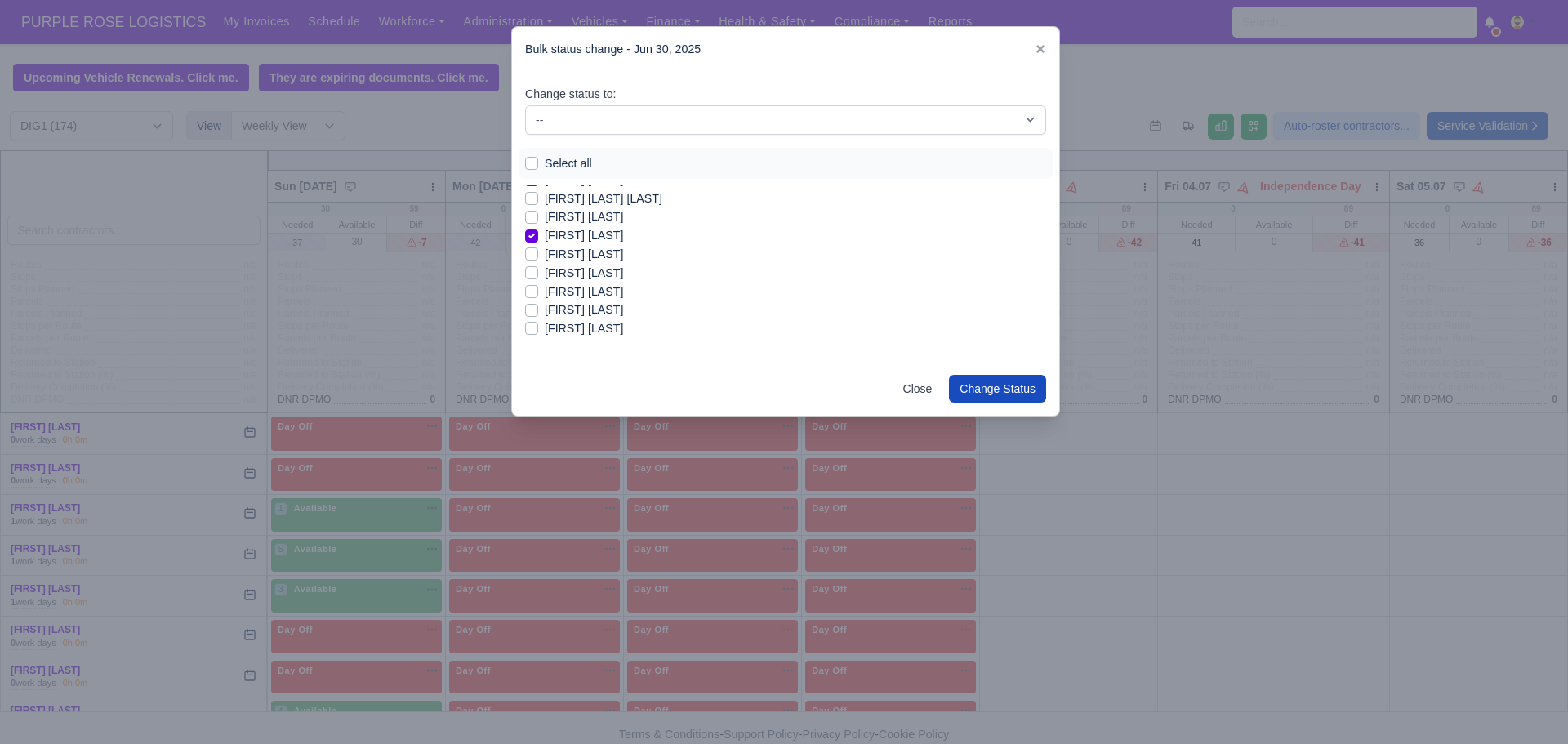 click on "[FIRST] [LAST]" at bounding box center [584, 310] 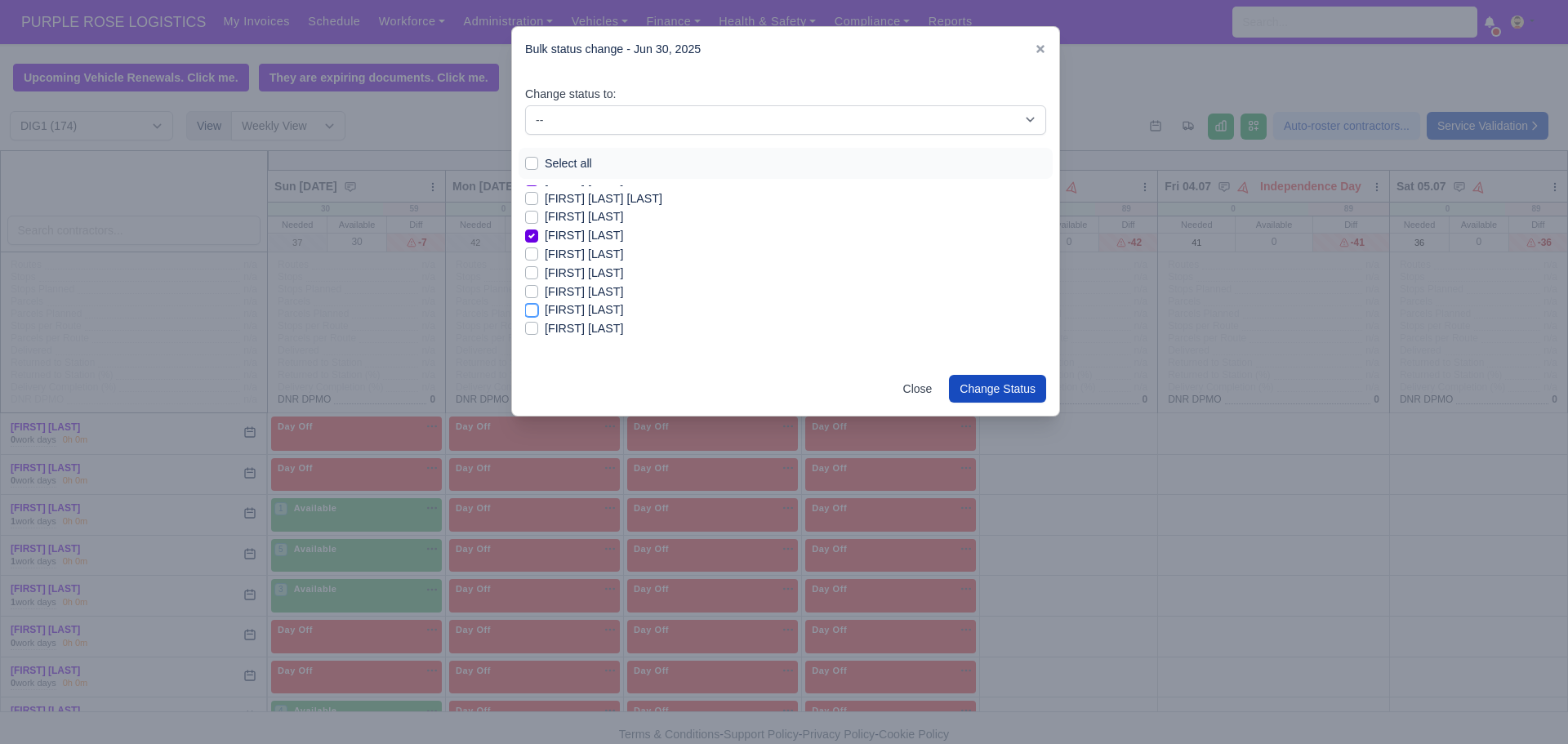 click on "[FIRST] [LAST]" at bounding box center (532, 307) 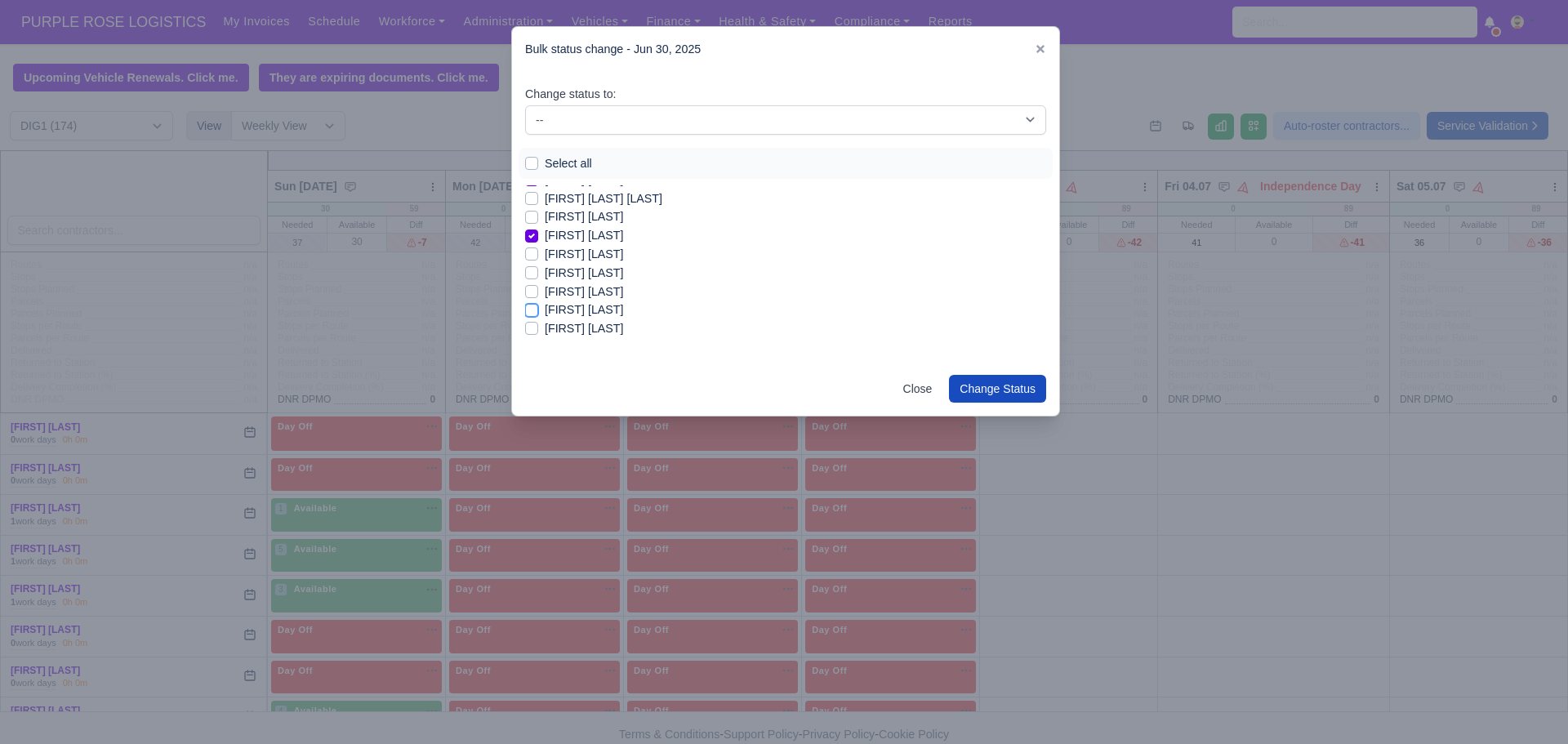 checkbox on "true" 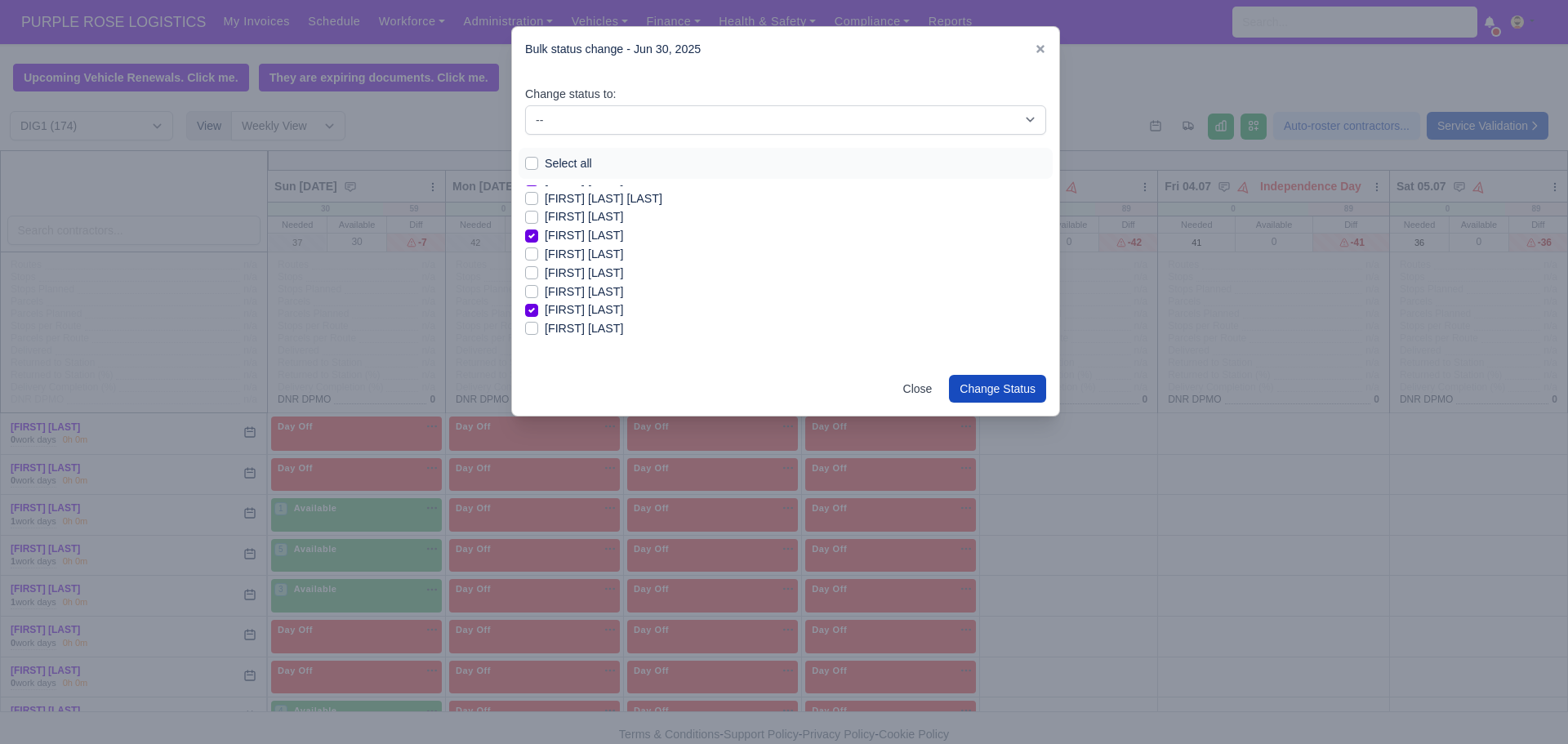 click on "[FIRST] [LAST]" at bounding box center [584, 328] 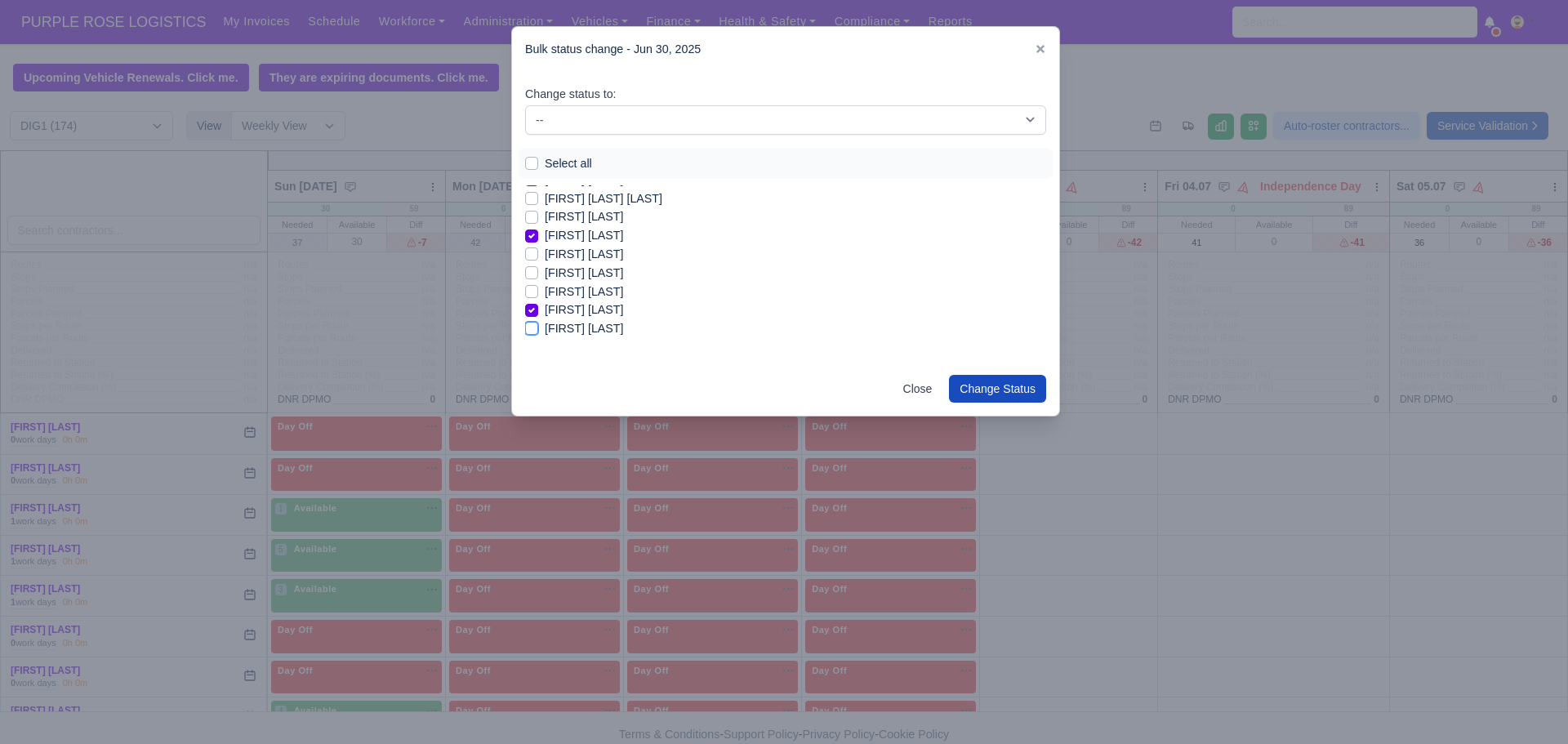 click on "[FIRST] [LAST]" at bounding box center [532, 326] 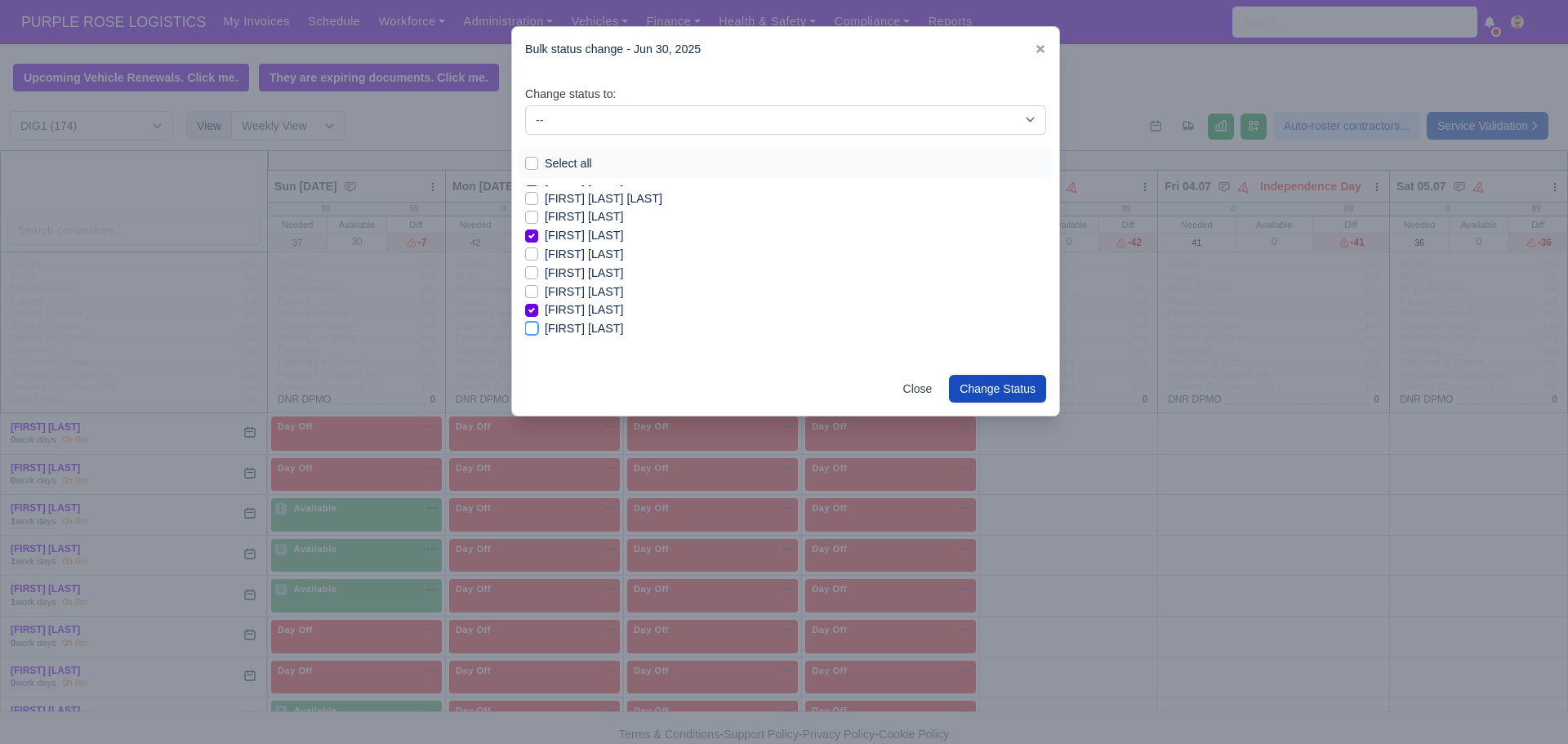 checkbox on "true" 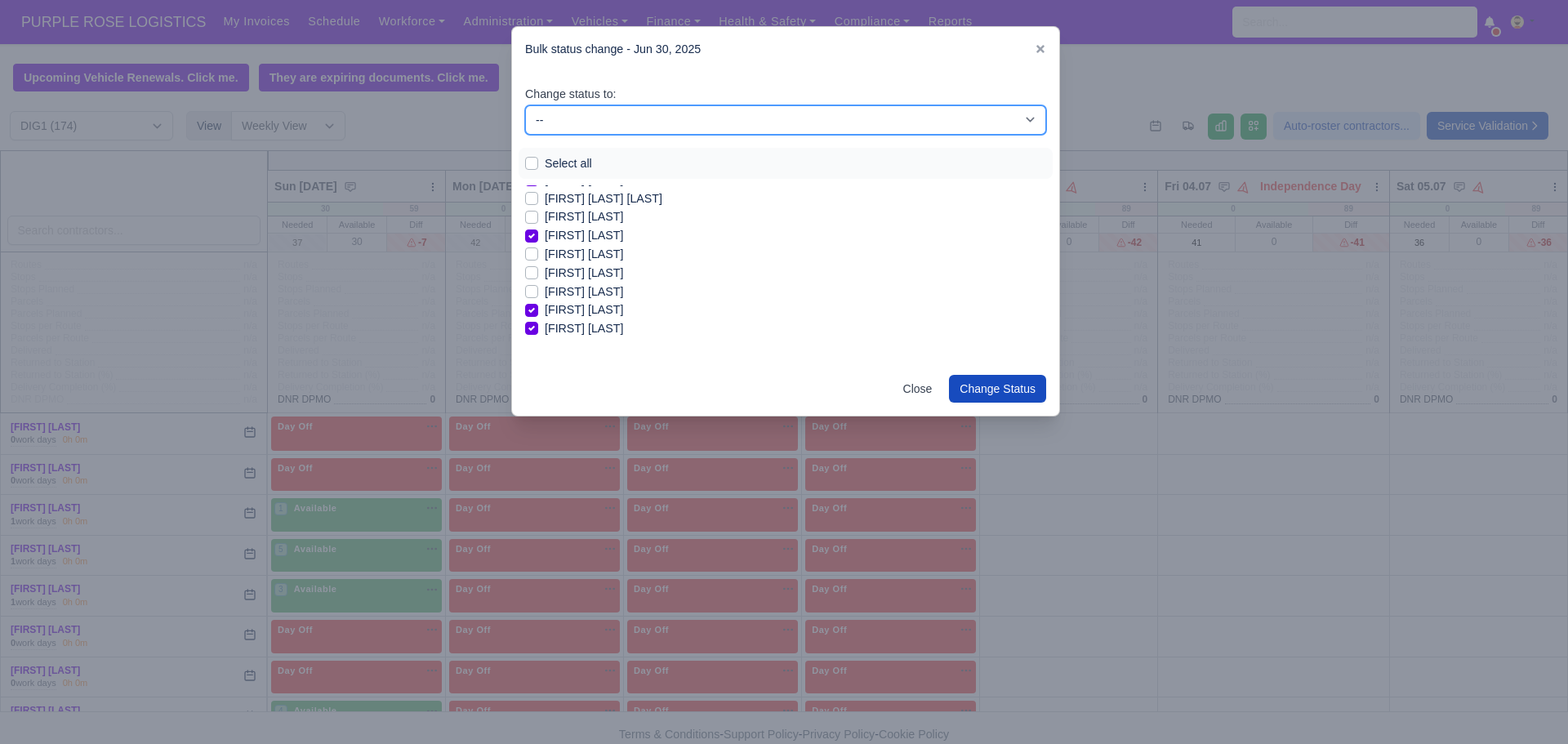 click on "--
Unasigned
Available
Day Off
Stand By
Other Depot" at bounding box center (786, 120) 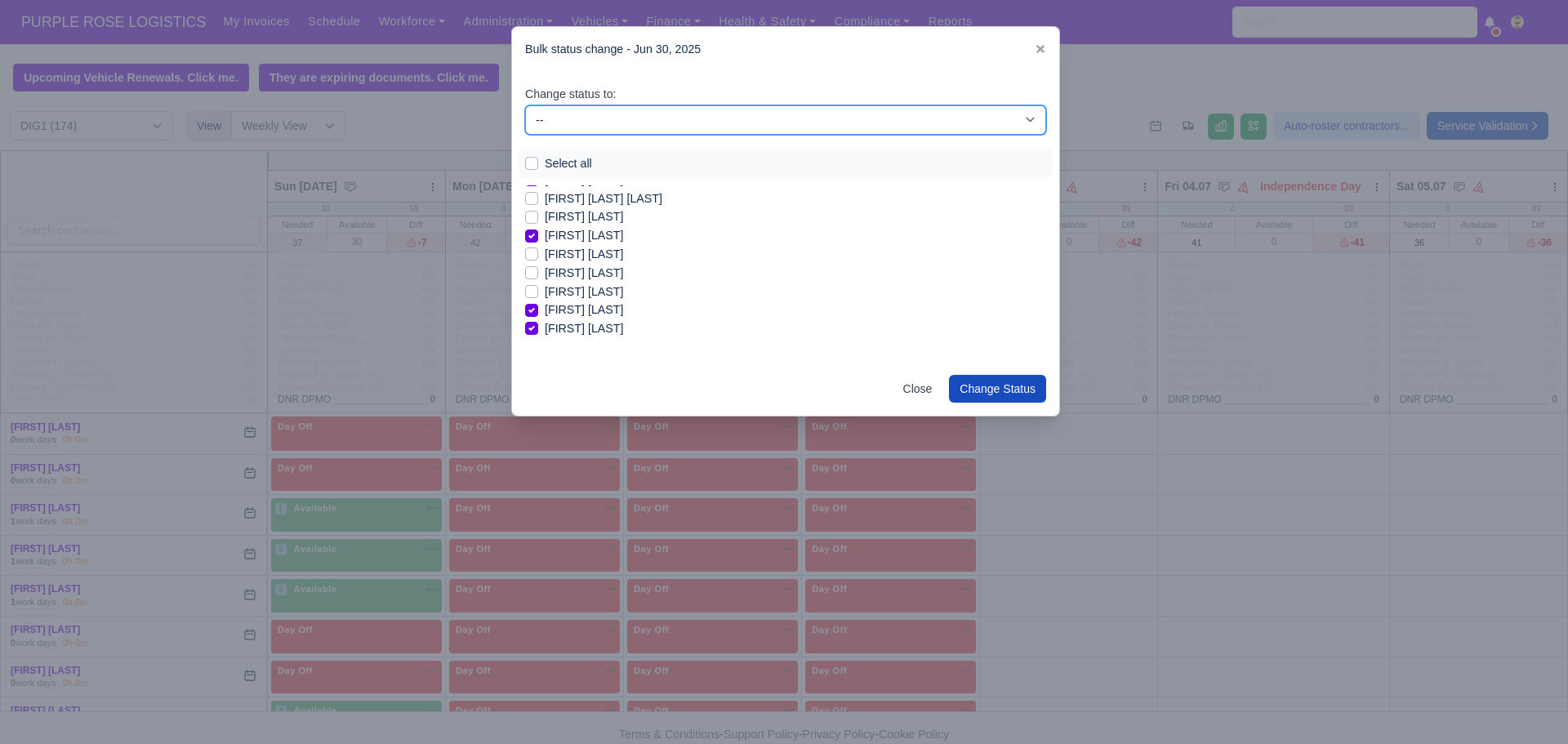 select on "Available" 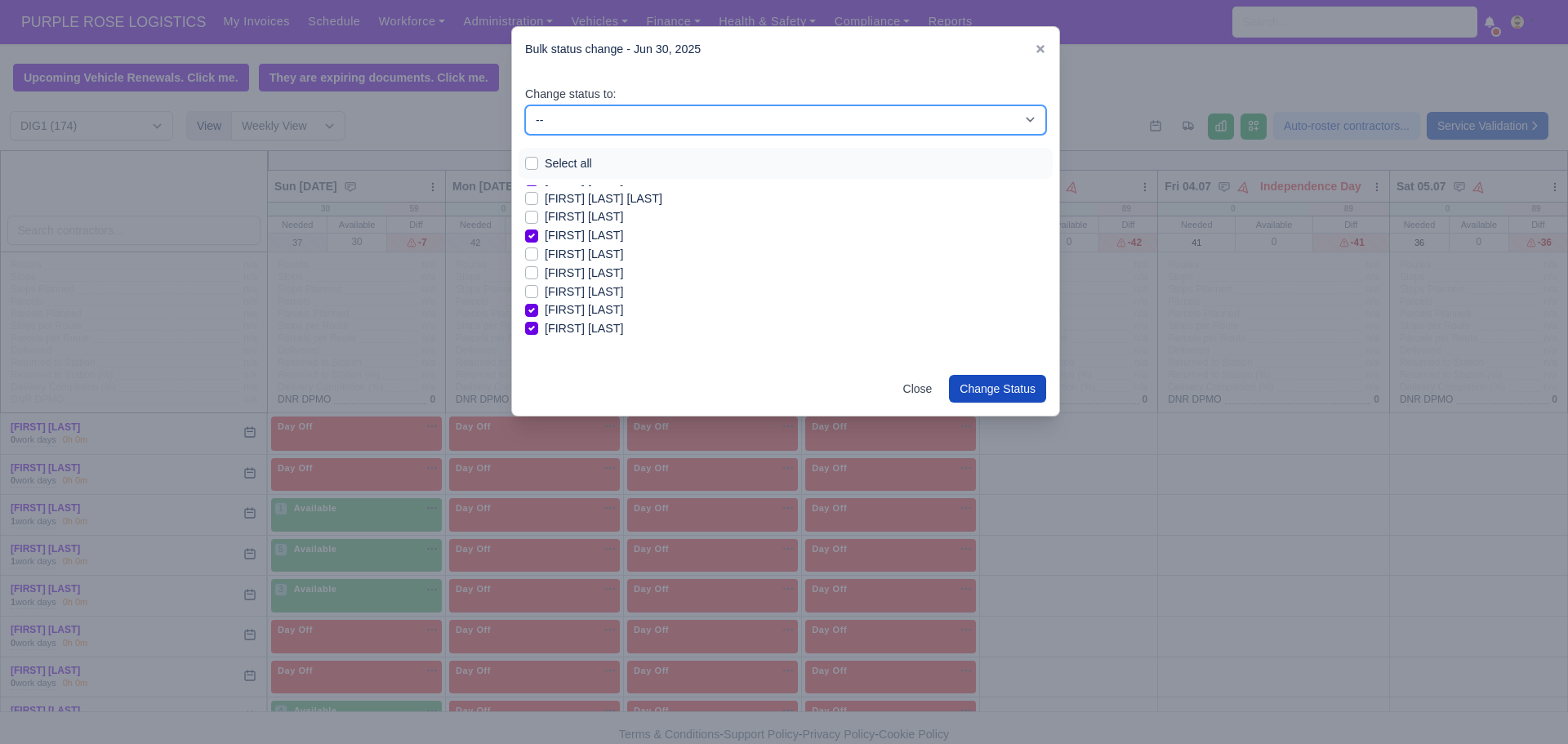 click on "--
Unasigned
Available
Day Off
Stand By
Other Depot" at bounding box center (786, 120) 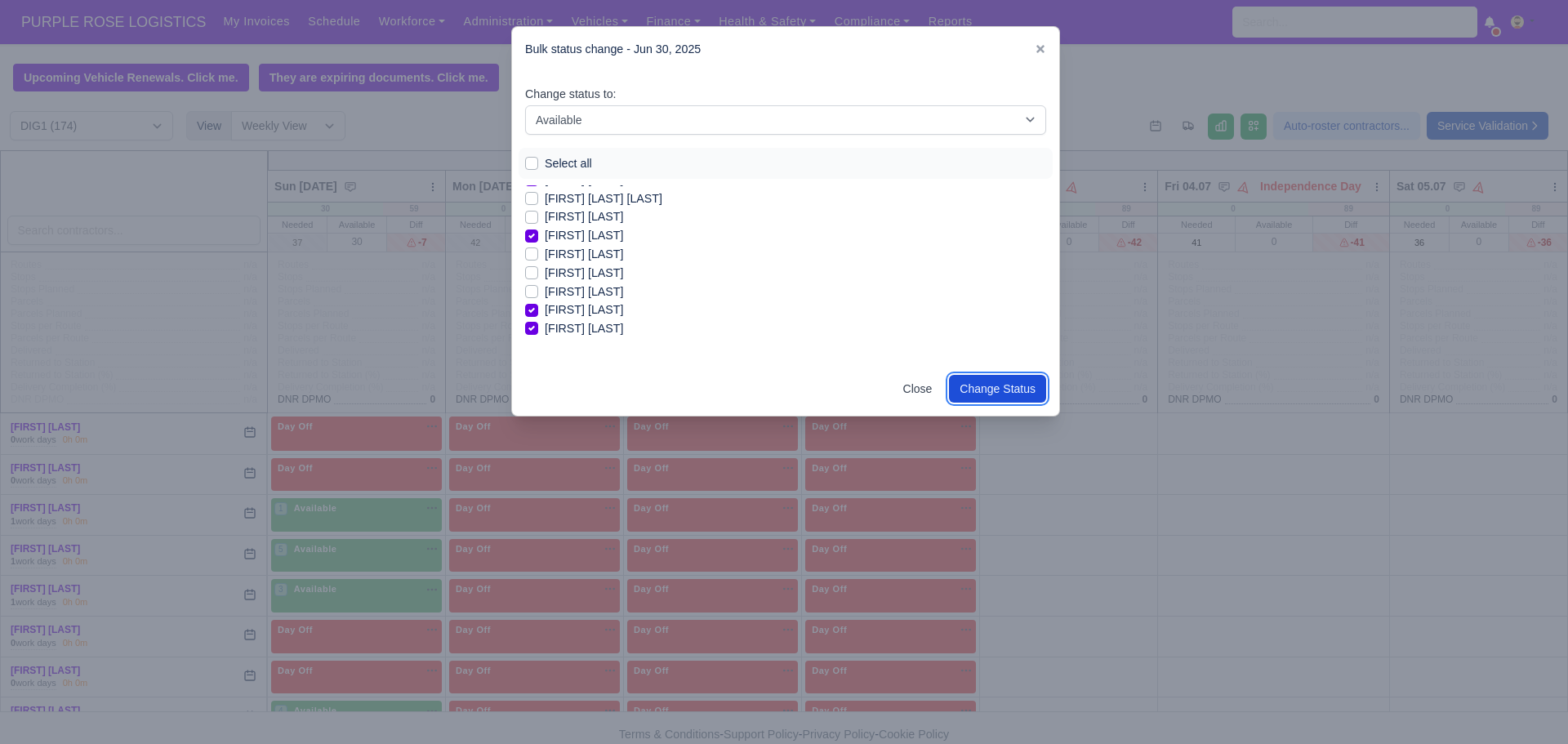 click on "Change Status" at bounding box center [997, 389] 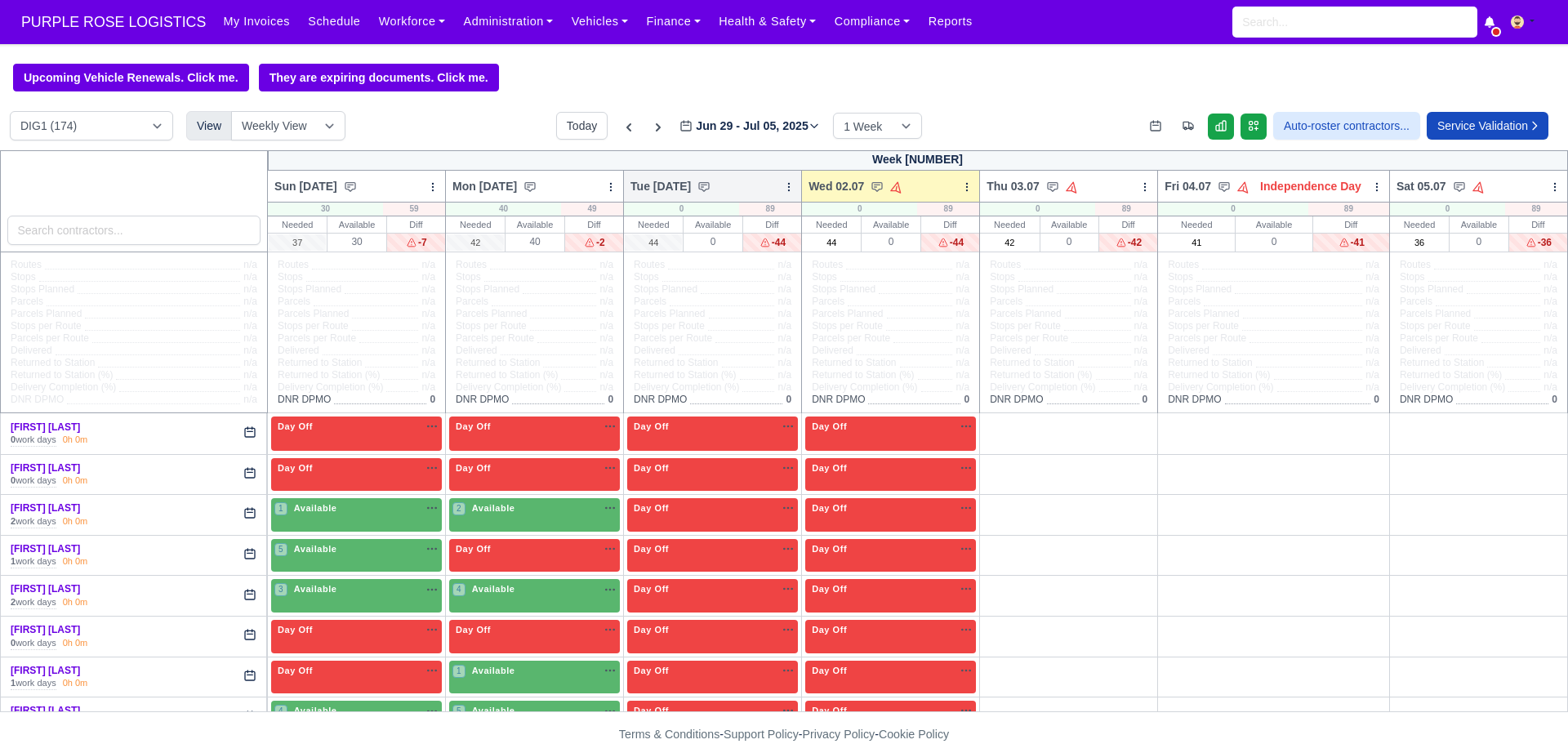 click at bounding box center [789, 187] 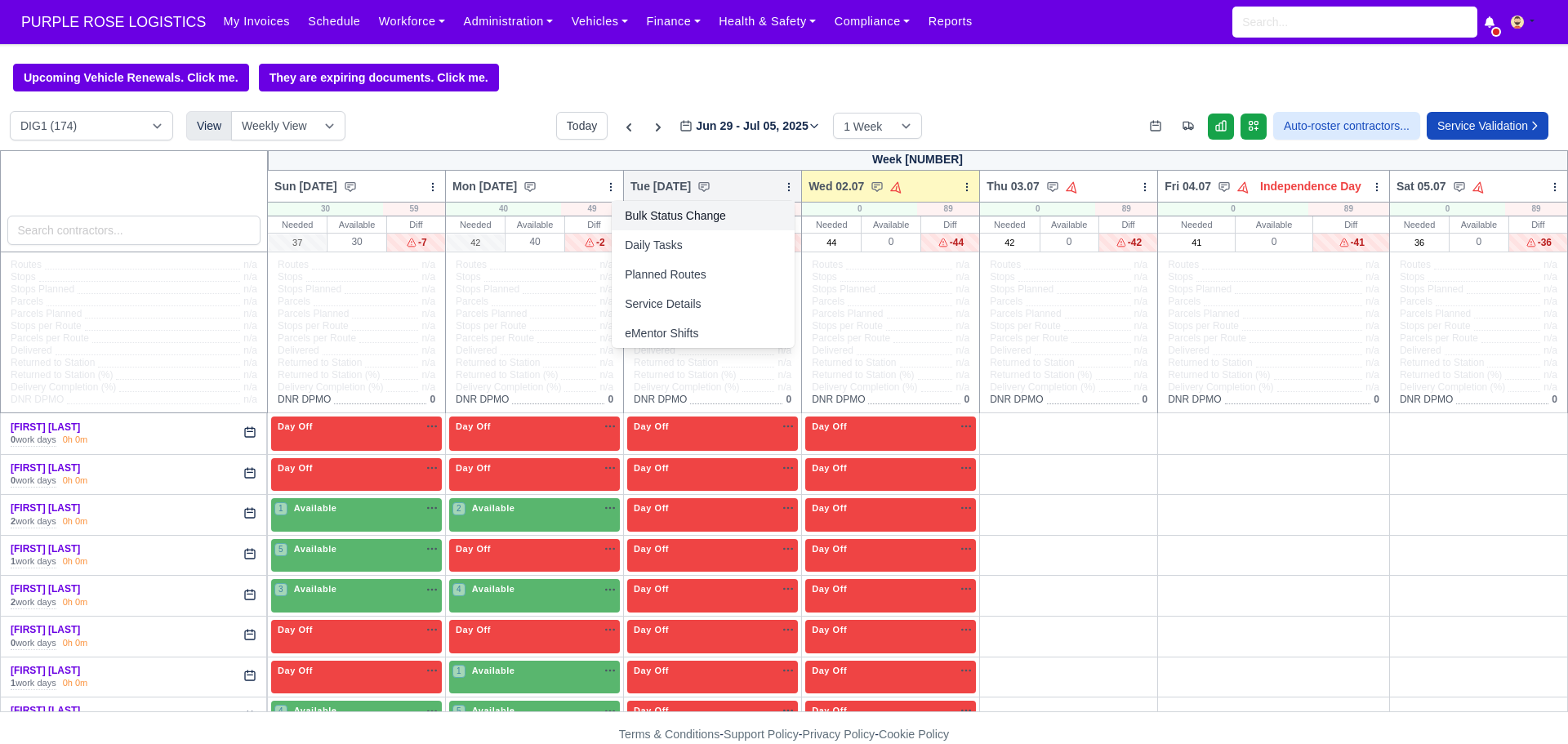 click on "Bulk Status Change" at bounding box center [703, 216] 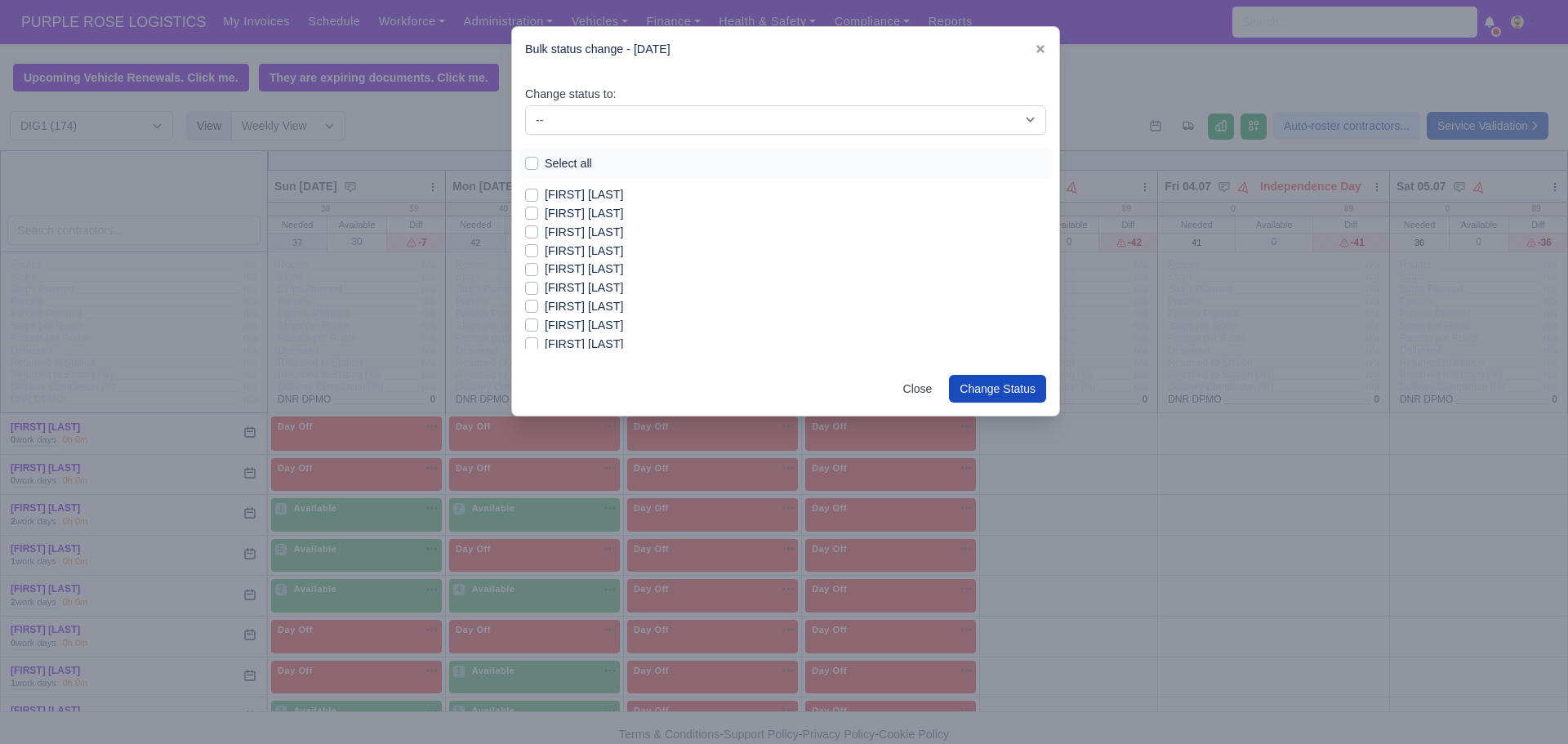 click on "[FIRST] [LAST]" at bounding box center (584, 194) 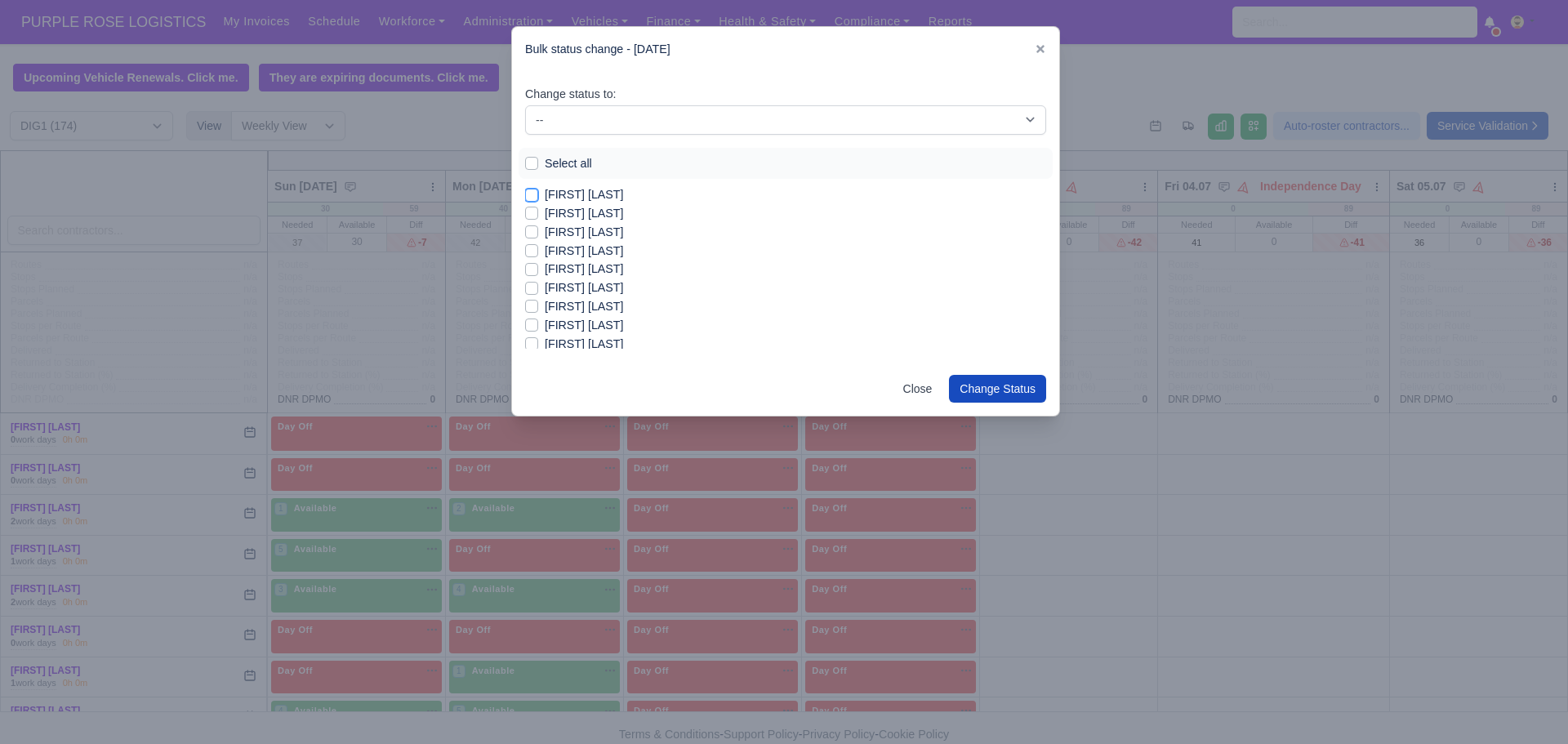 click on "[FIRST] [LAST]" at bounding box center (532, 192) 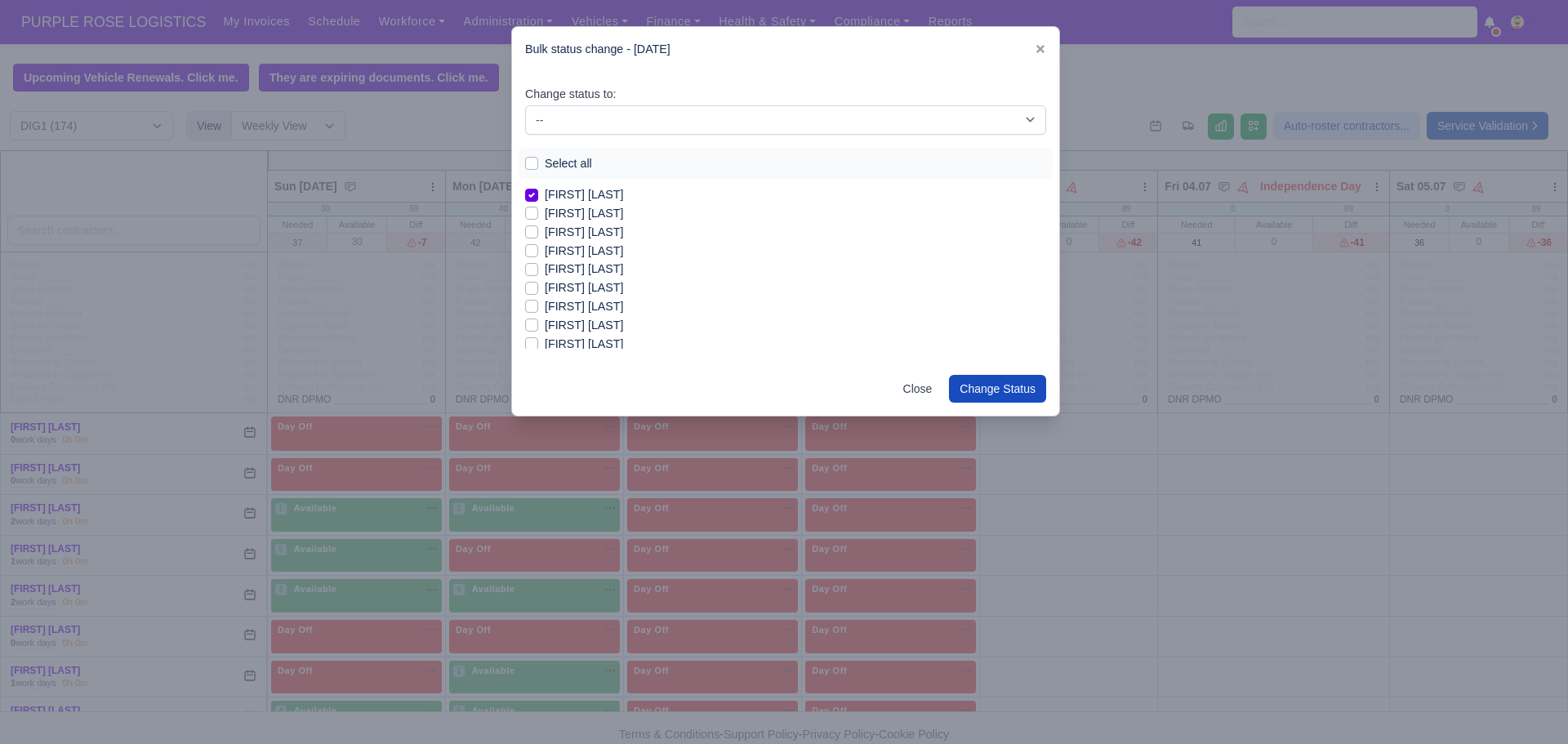 click on "[FIRST] [LAST]" at bounding box center (584, 232) 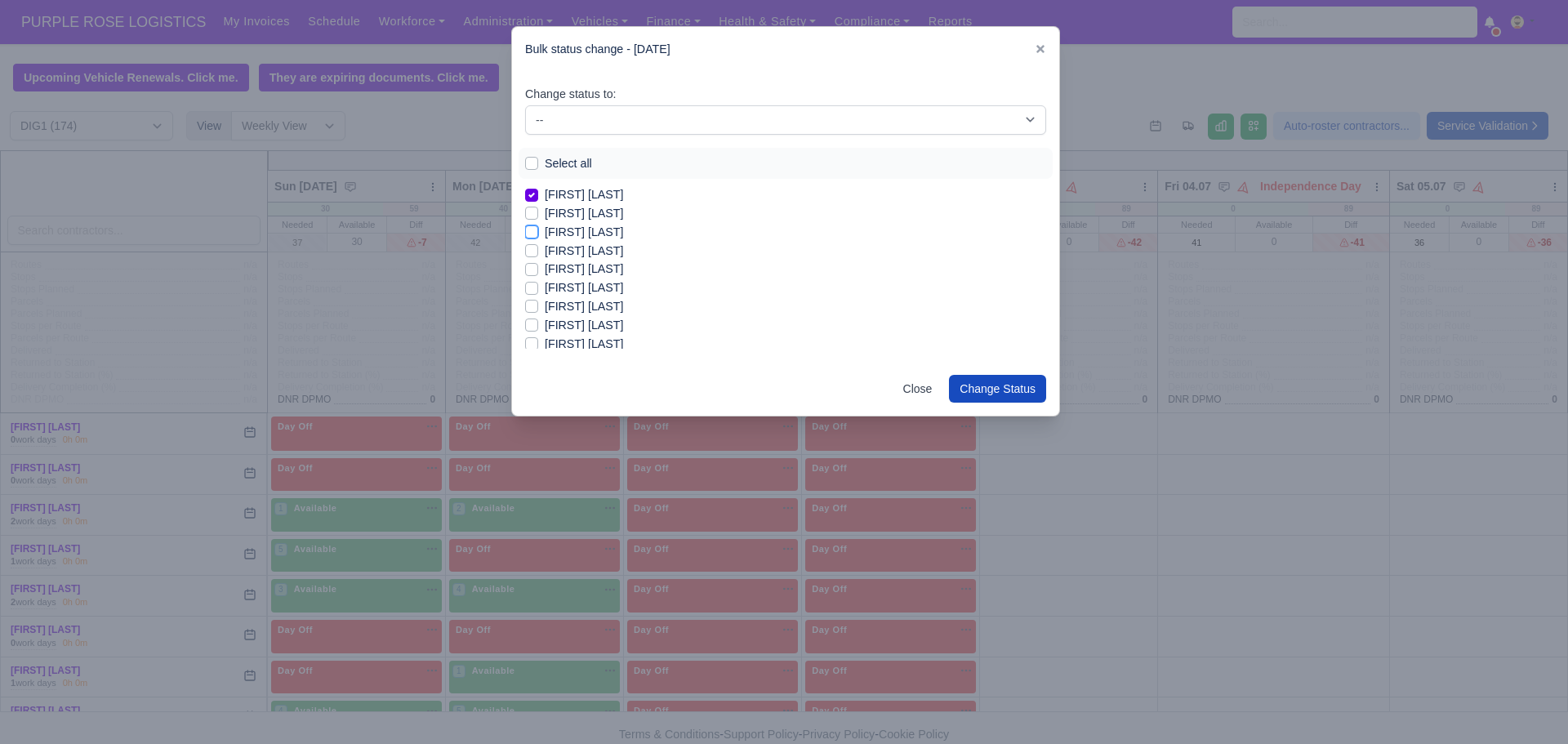 click on "[FIRST] [LAST]" at bounding box center (532, 229) 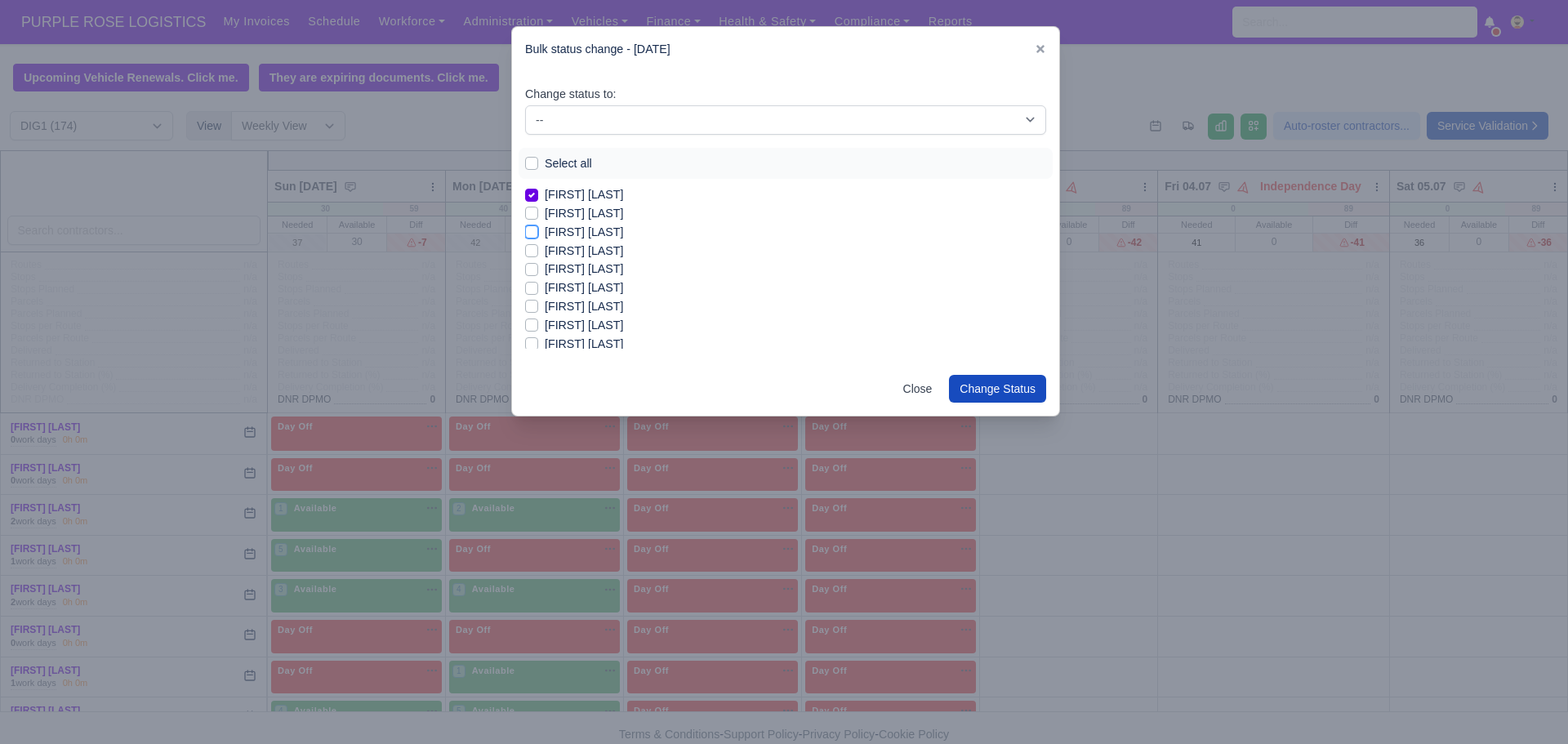 checkbox on "true" 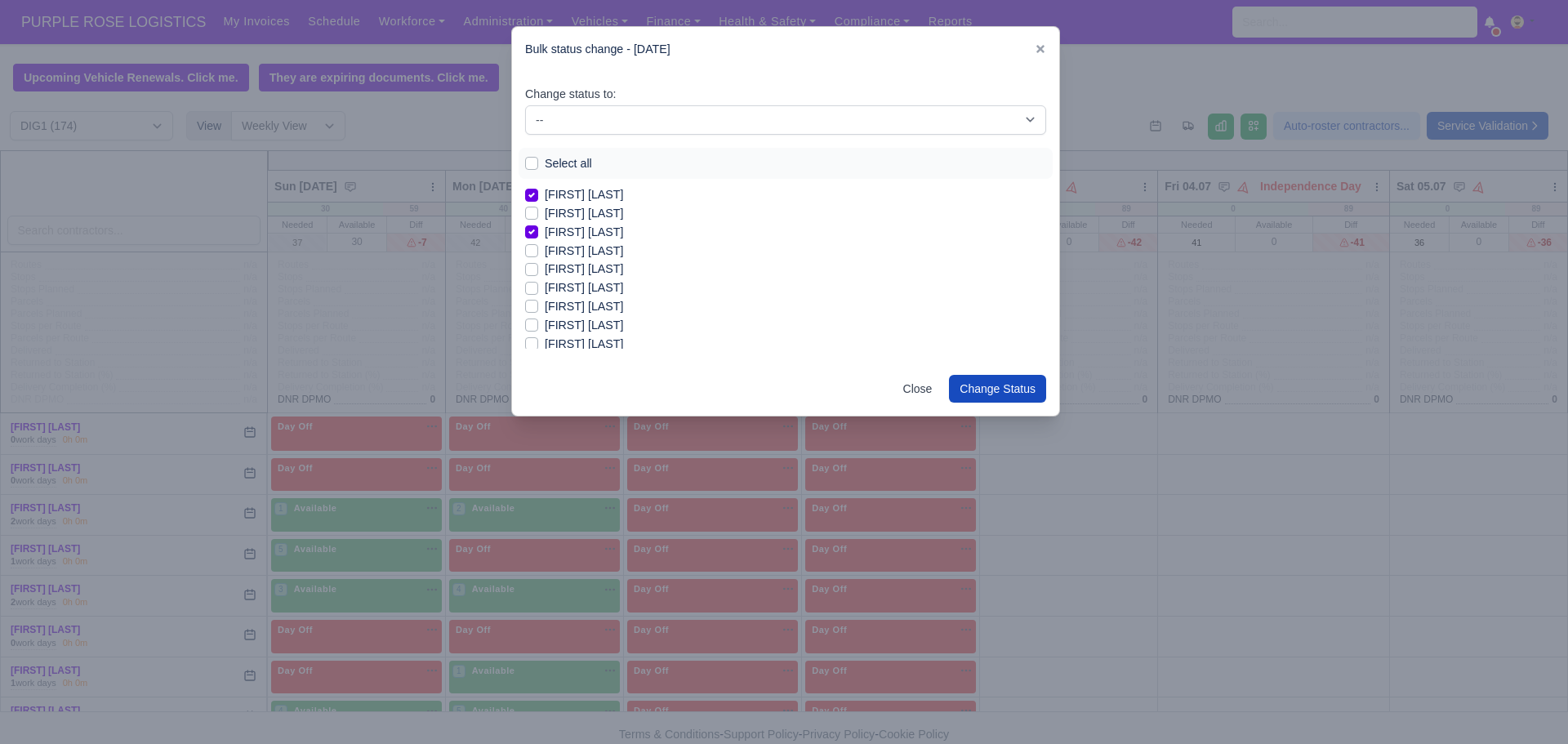 click on "[FIRST] [LAST]" at bounding box center (584, 251) 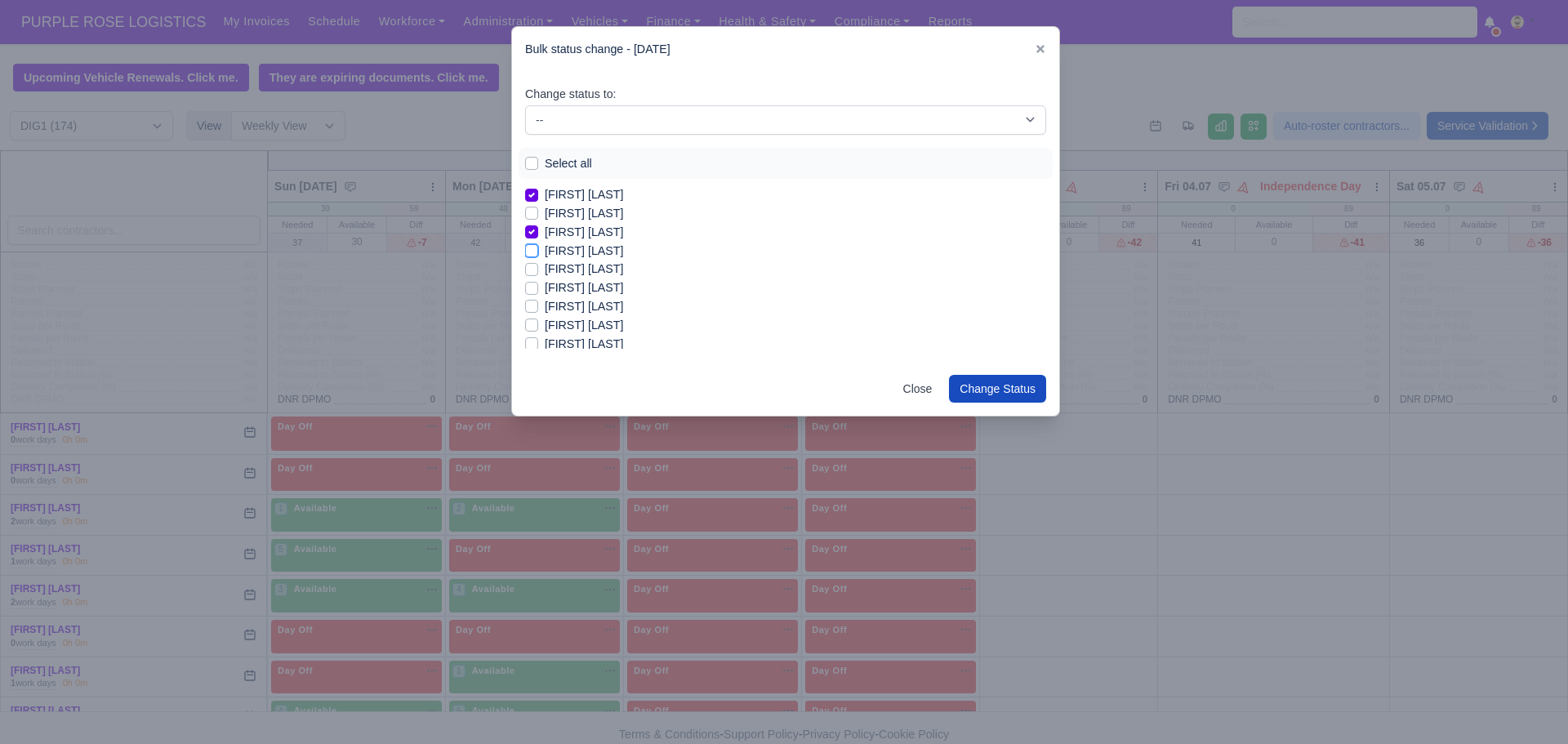 click on "[FIRST] [LAST]" at bounding box center (532, 248) 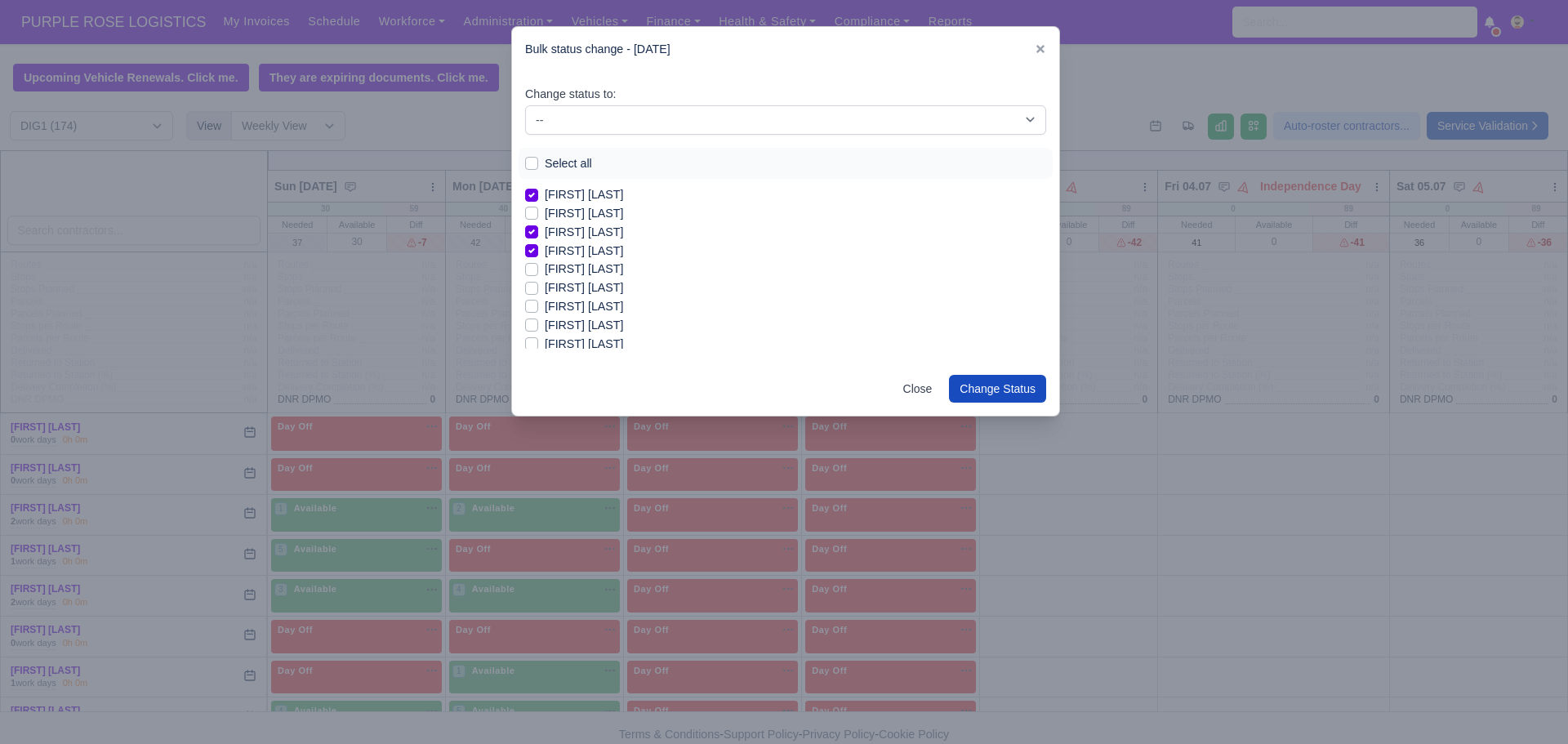 click on "[FIRST] [LAST]" at bounding box center [584, 269] 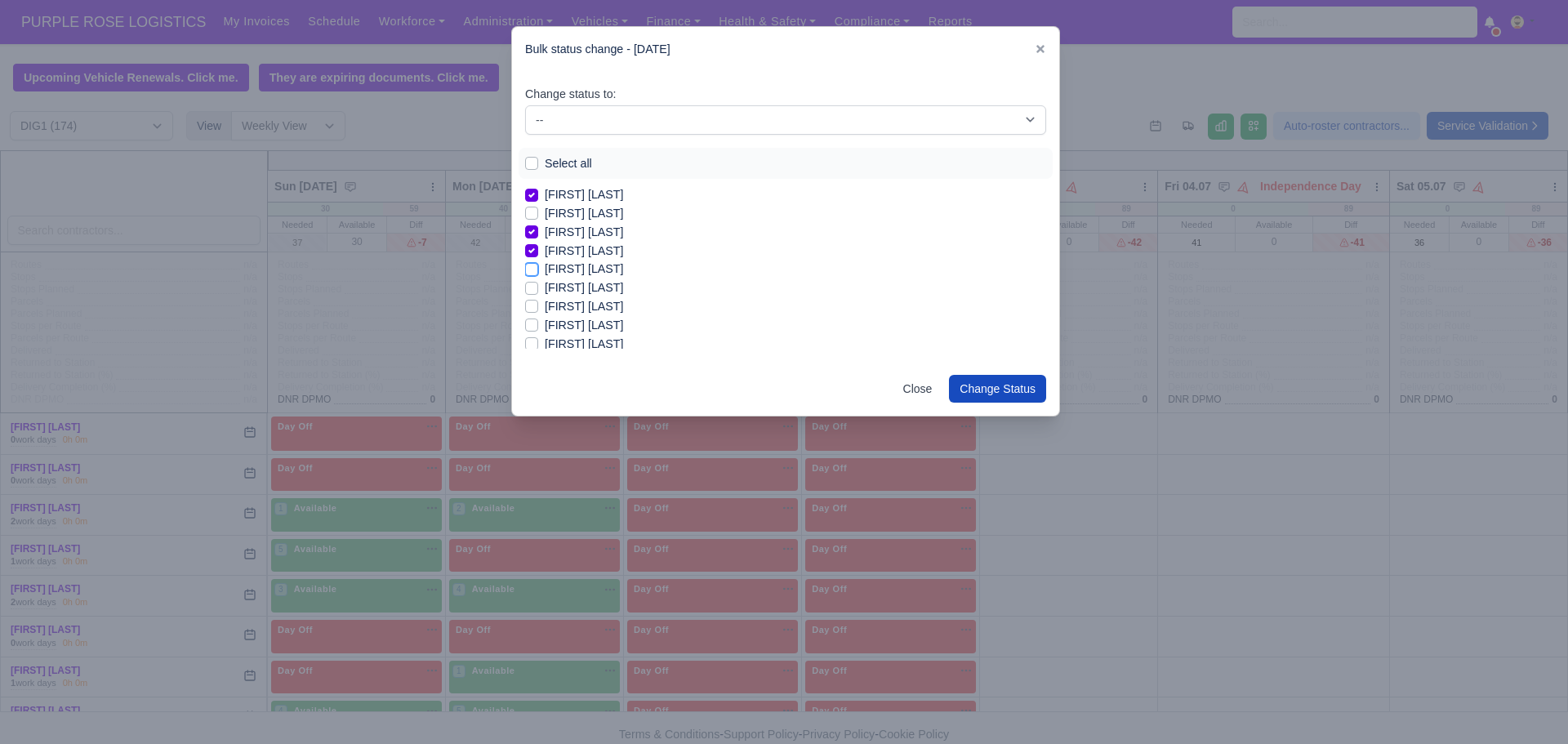 click on "[FIRST] [LAST]" at bounding box center (532, 266) 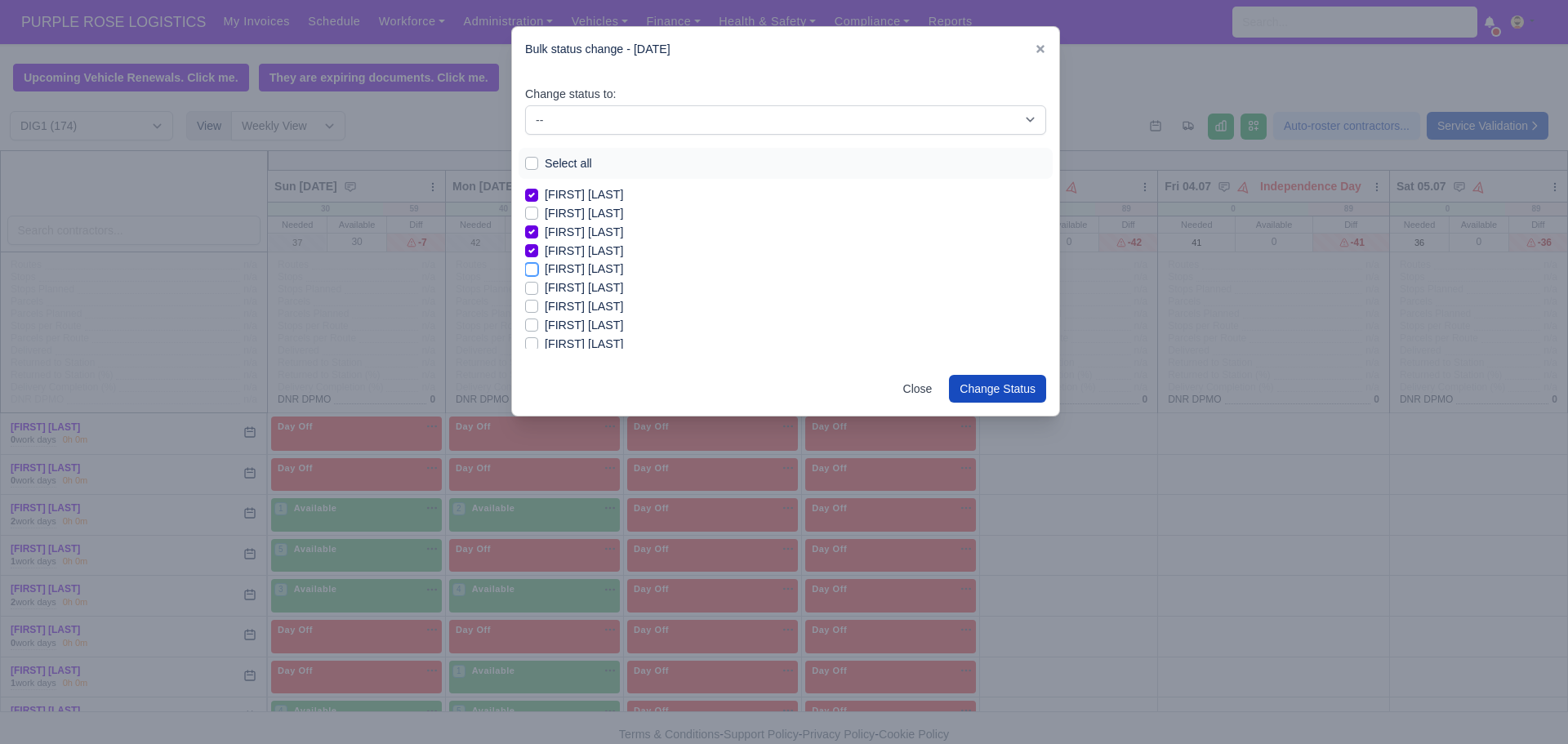 checkbox on "true" 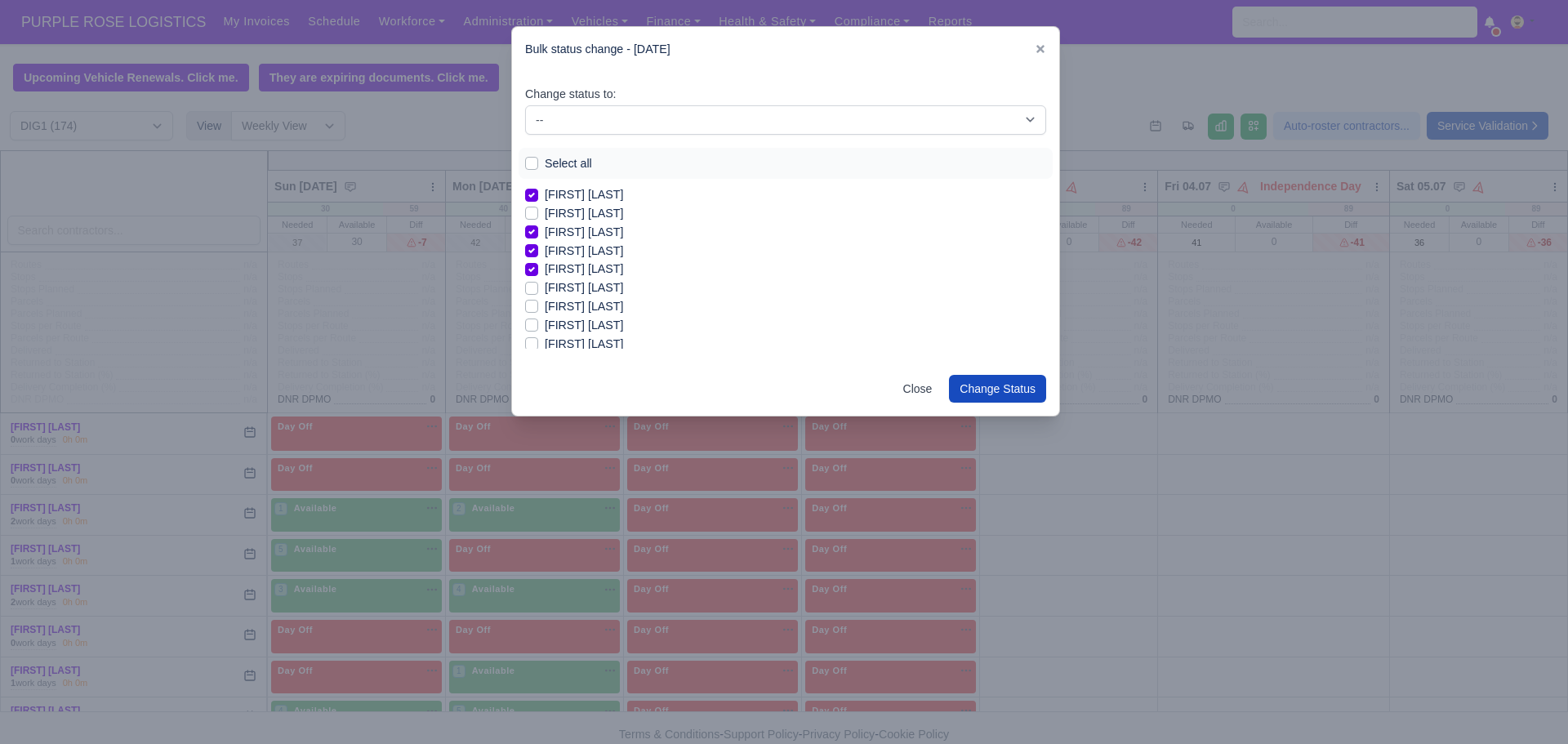 click on "[FIRST] [LAST]" at bounding box center [584, 287] 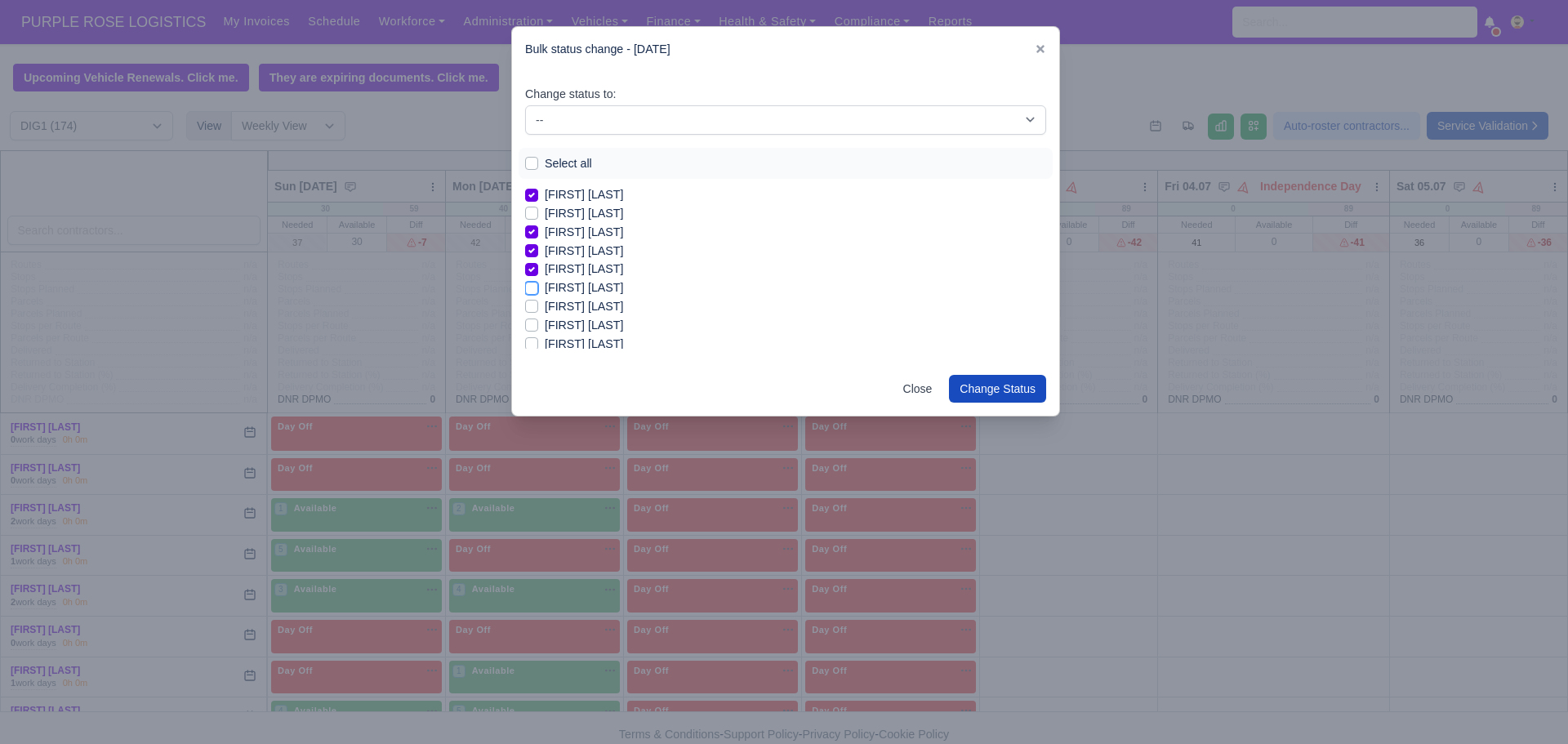 click on "[FIRST] [LAST]" at bounding box center (532, 285) 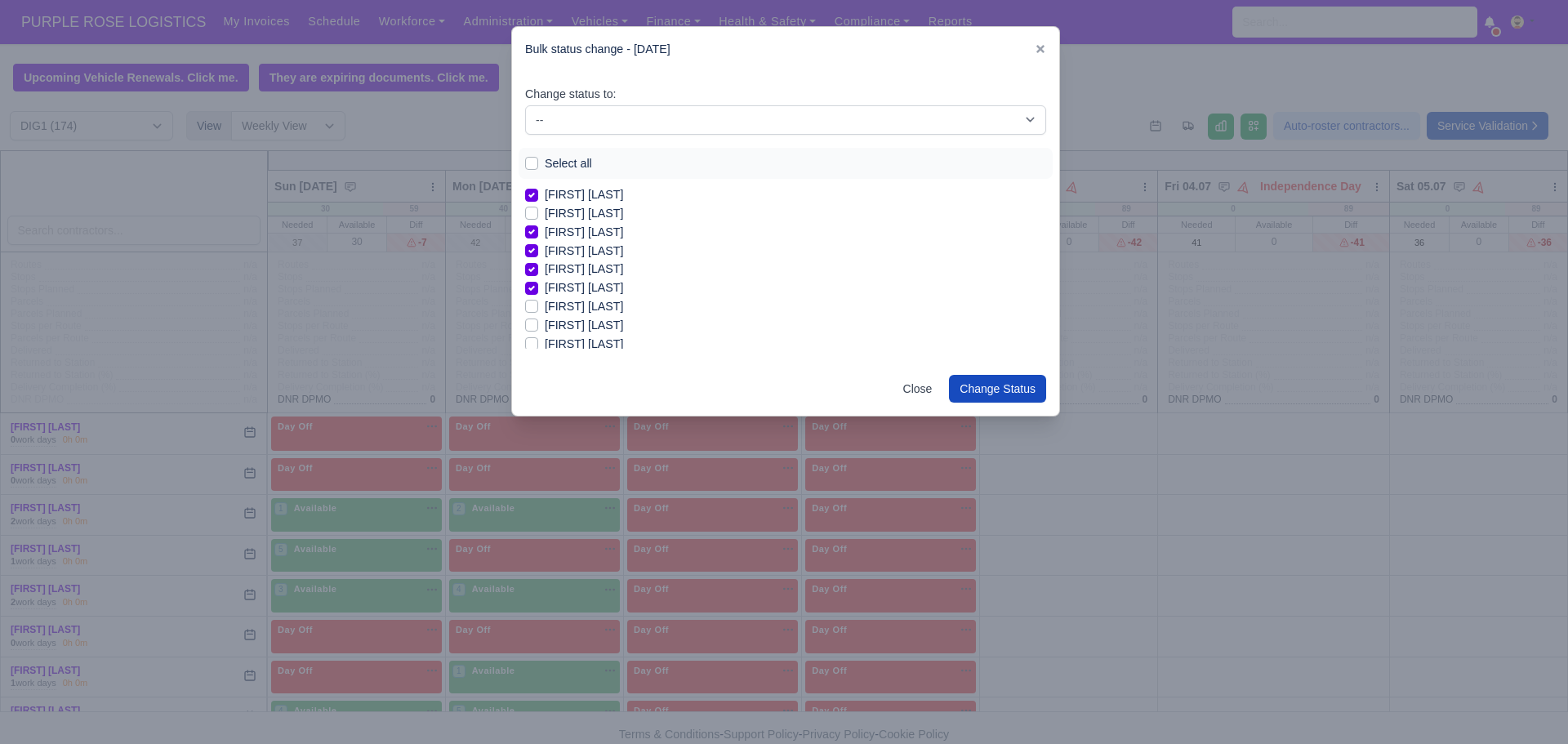 click on "[FIRST] [LAST]" at bounding box center [584, 287] 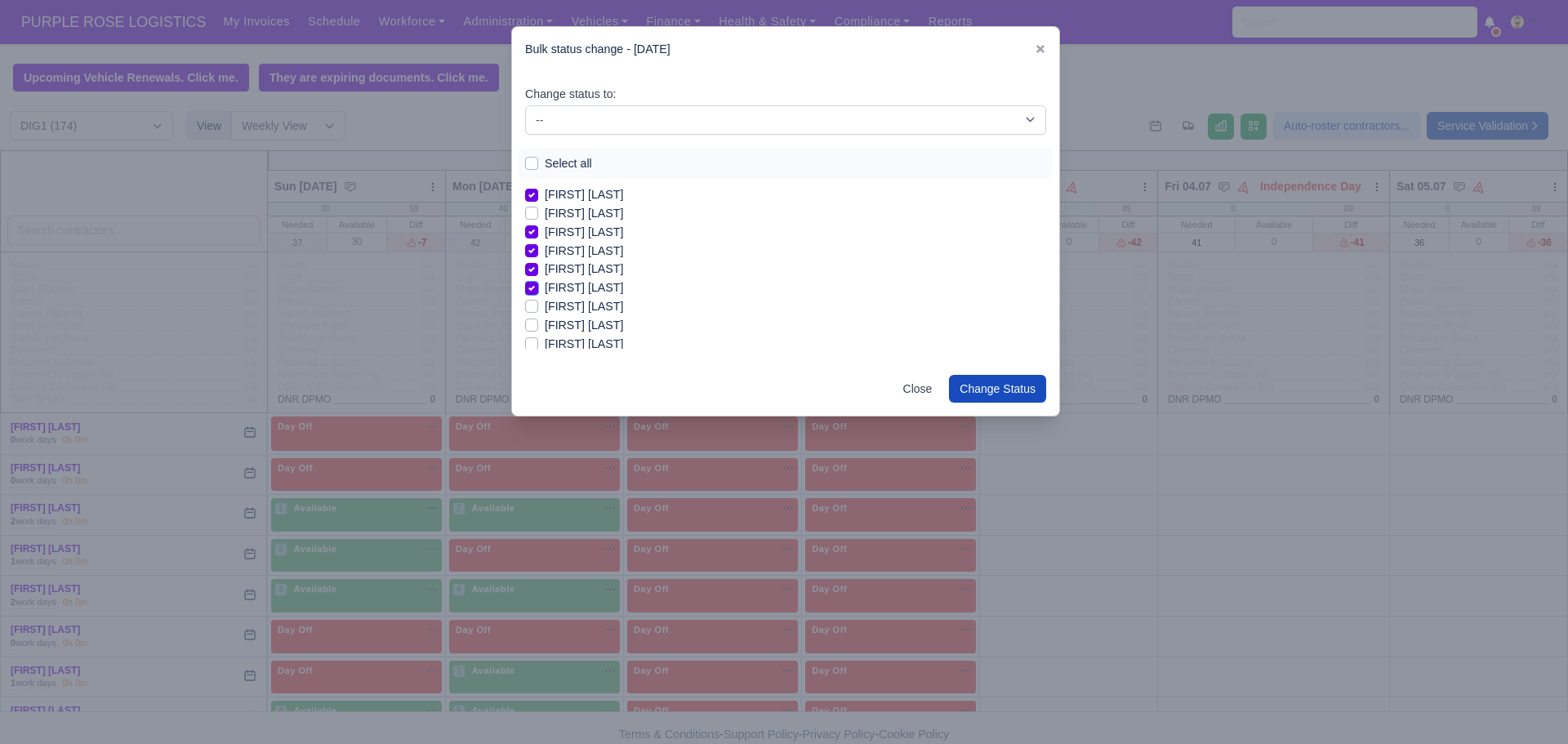 click on "[FIRST] [LAST]" at bounding box center [532, 285] 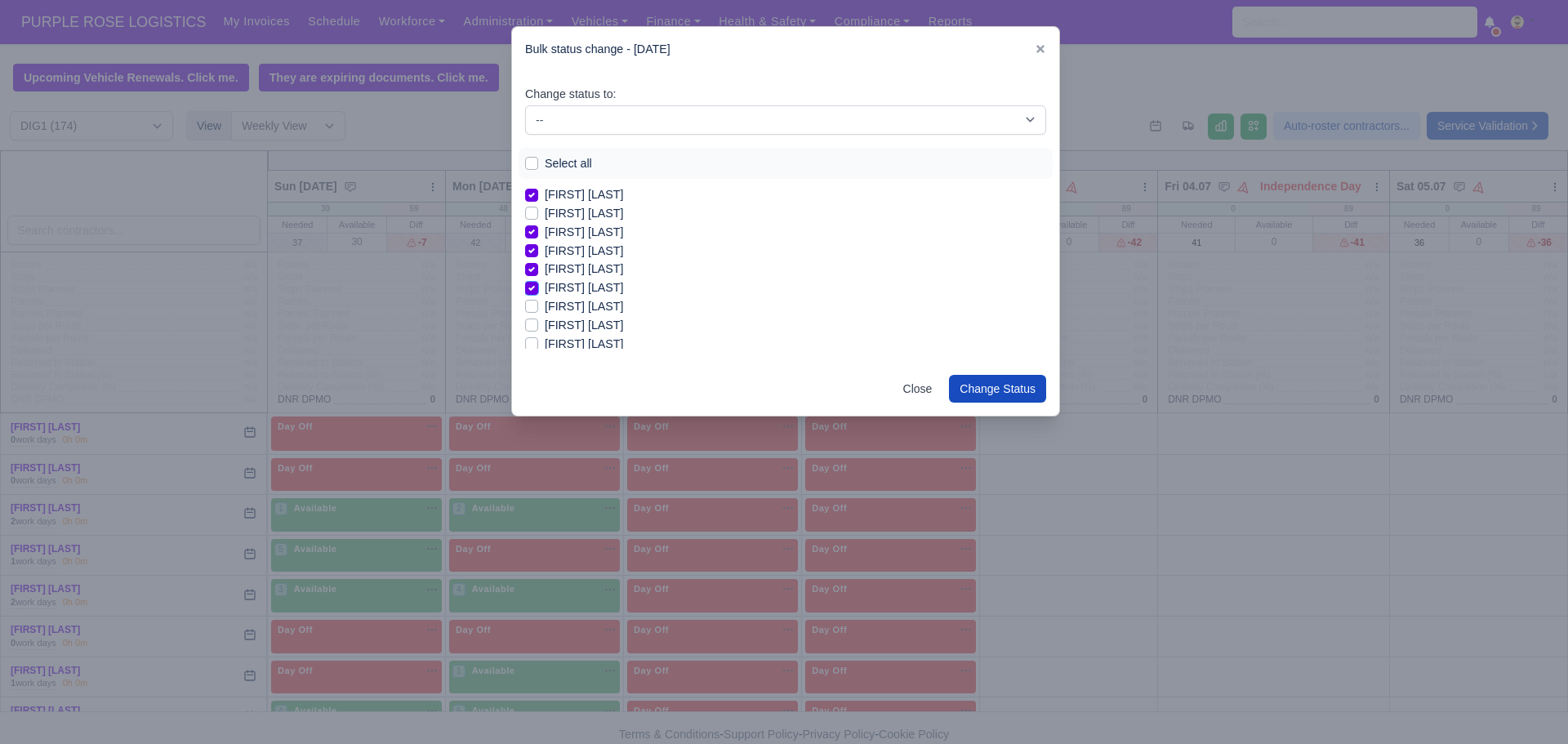 checkbox on "false" 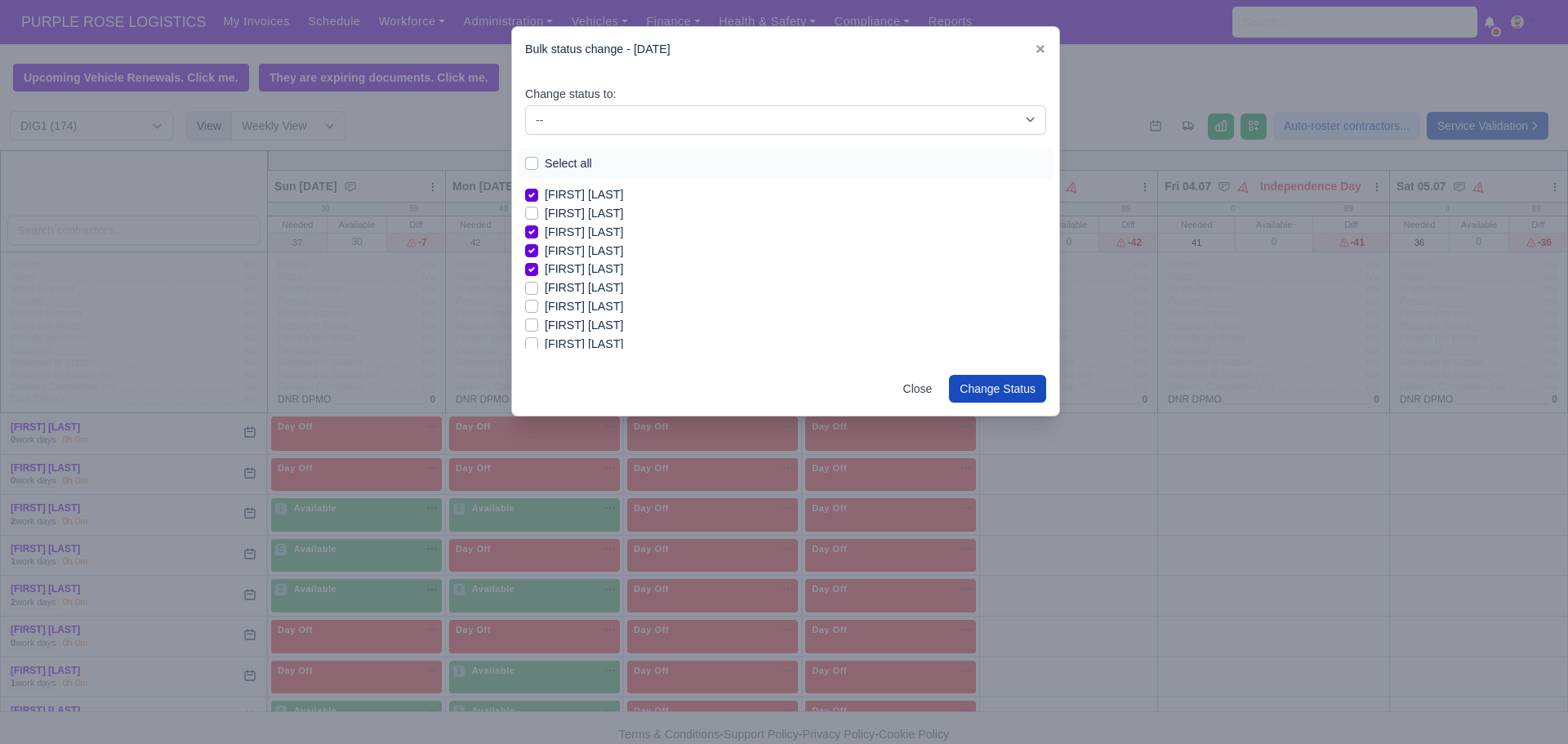 click on "[FIRST] [LAST]" at bounding box center (584, 306) 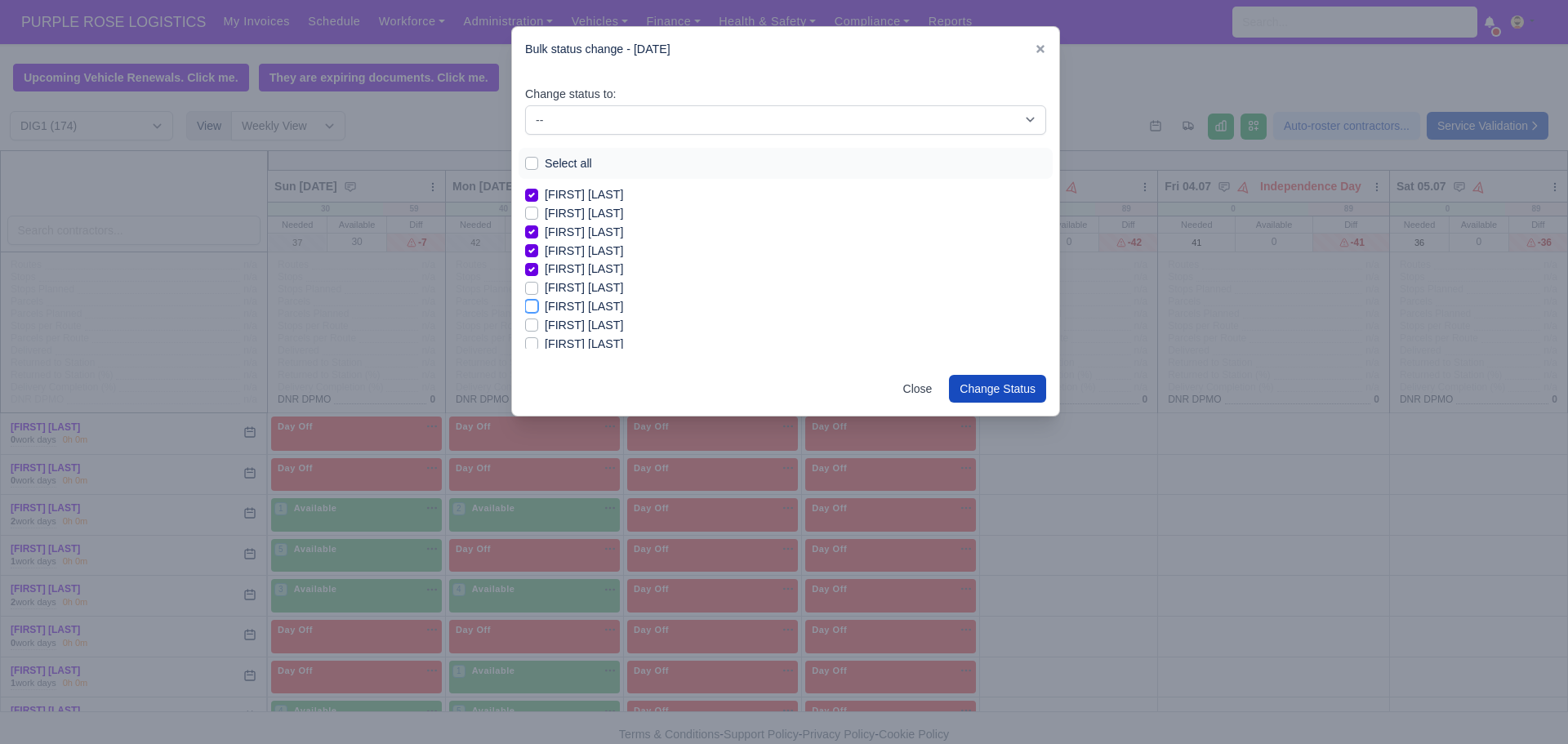 click on "[FIRST] [LAST]" at bounding box center [532, 304] 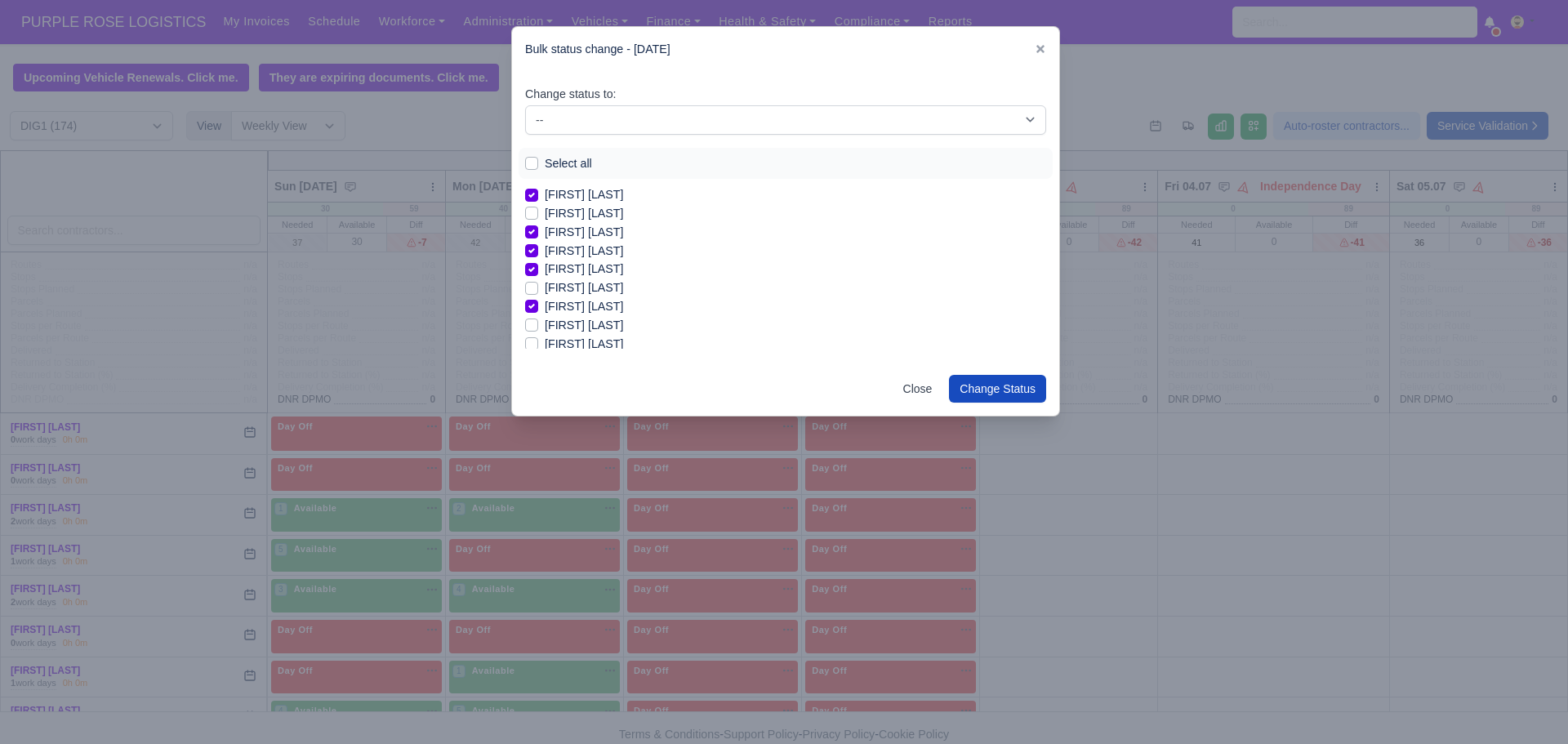 click on "[FIRST] [LAST]" at bounding box center (584, 344) 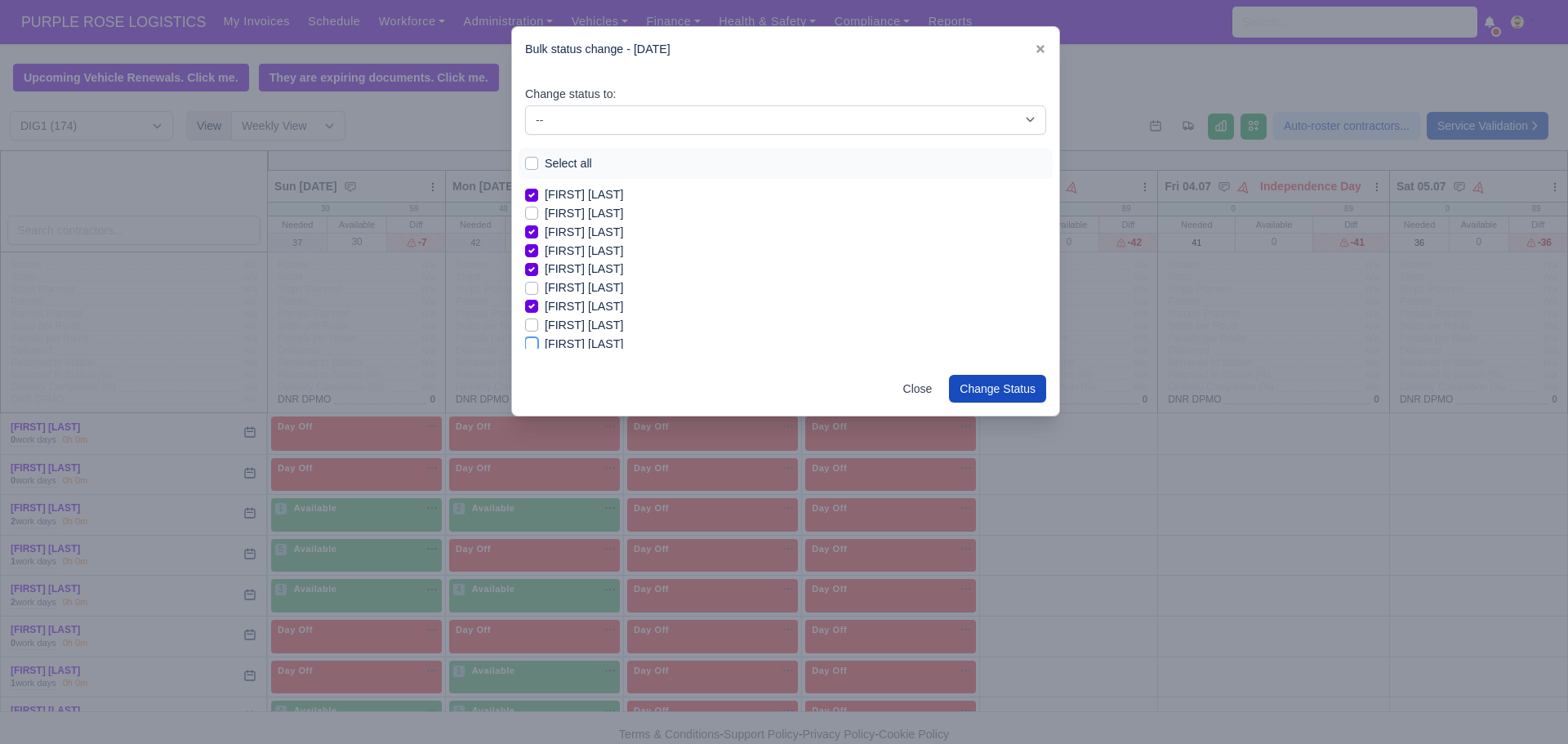 click on "[FIRST] [LAST]" at bounding box center [532, 341] 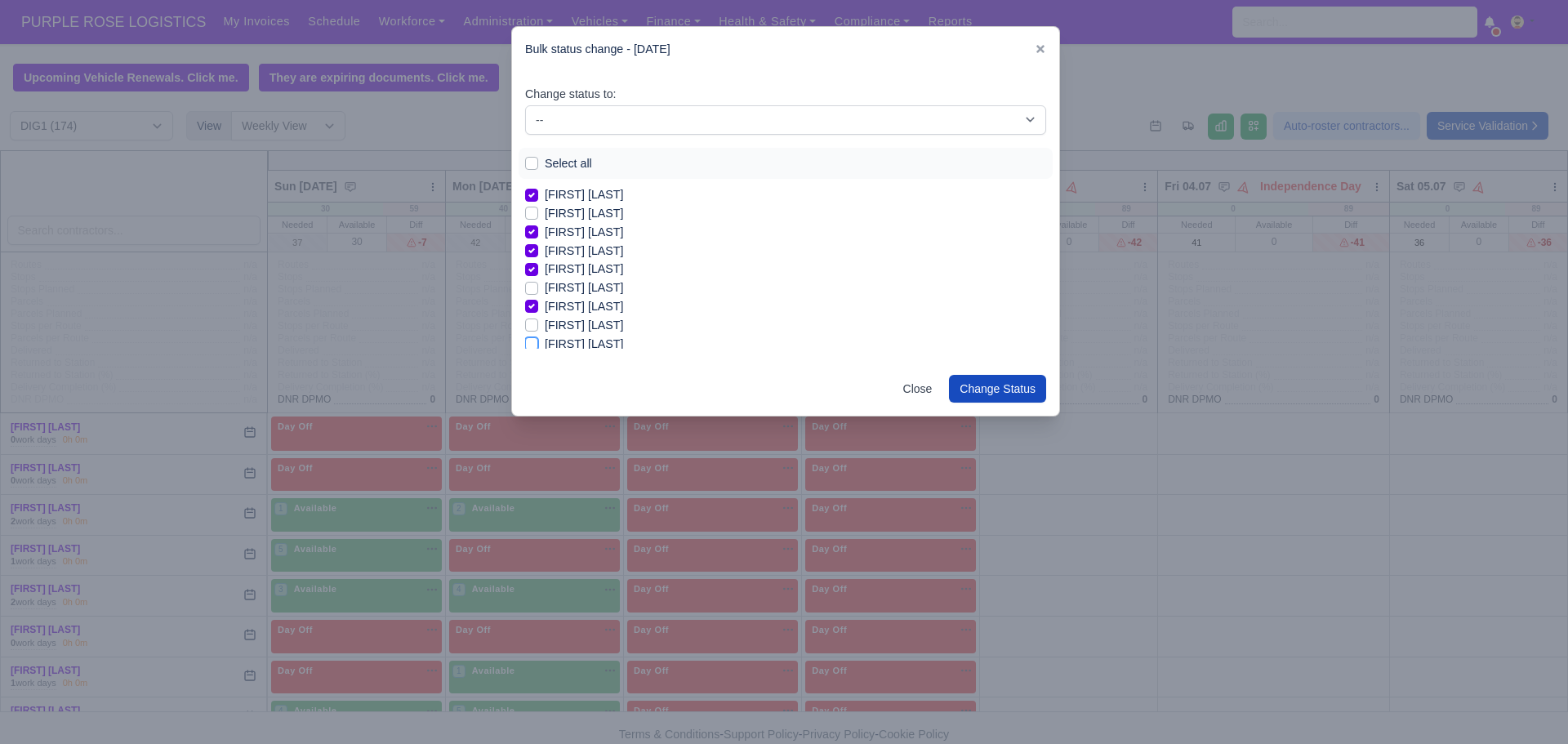 checkbox on "true" 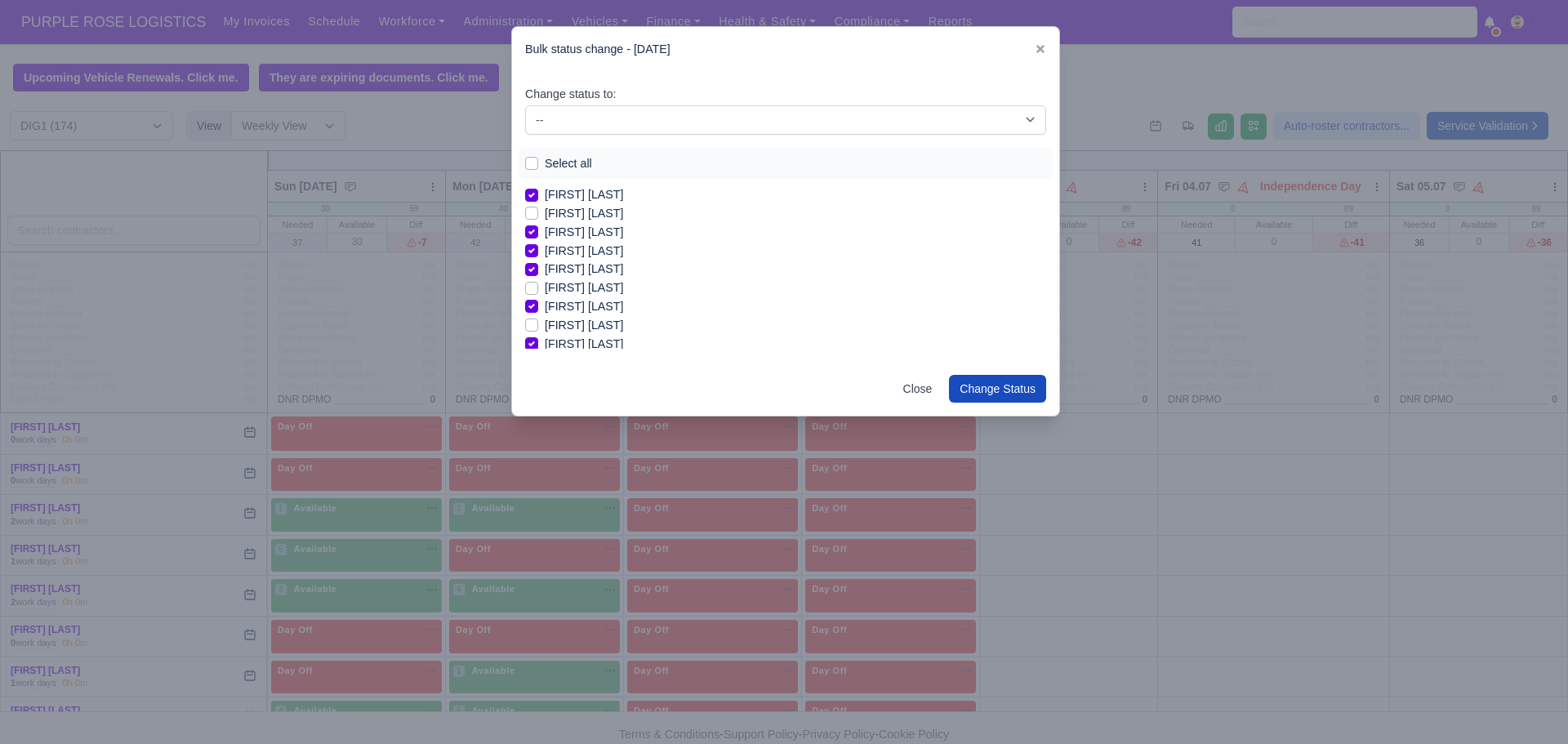 click on "[FIRST] [LAST]" at bounding box center [584, 325] 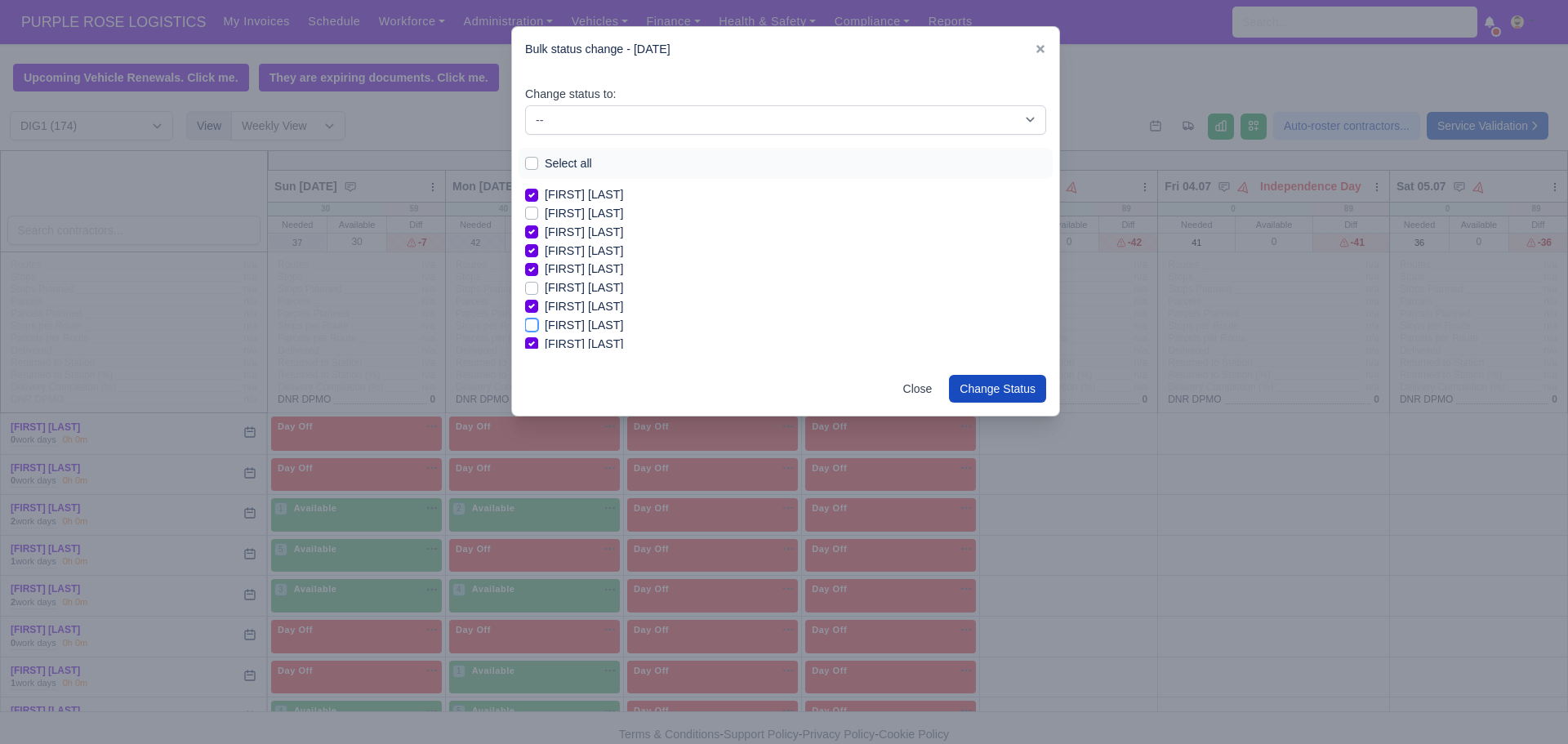 click on "[FIRST] [LAST]" at bounding box center [532, 323] 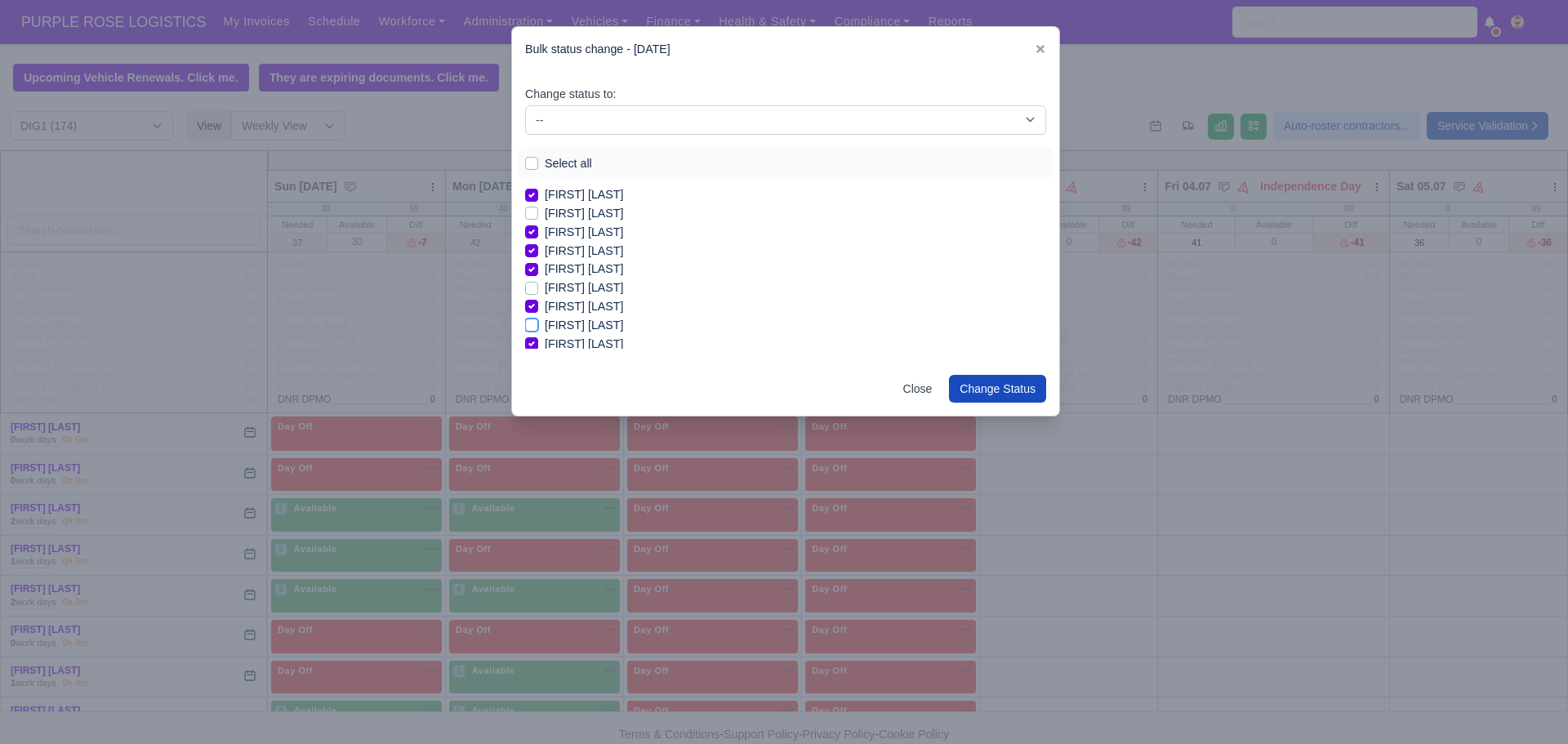 checkbox on "true" 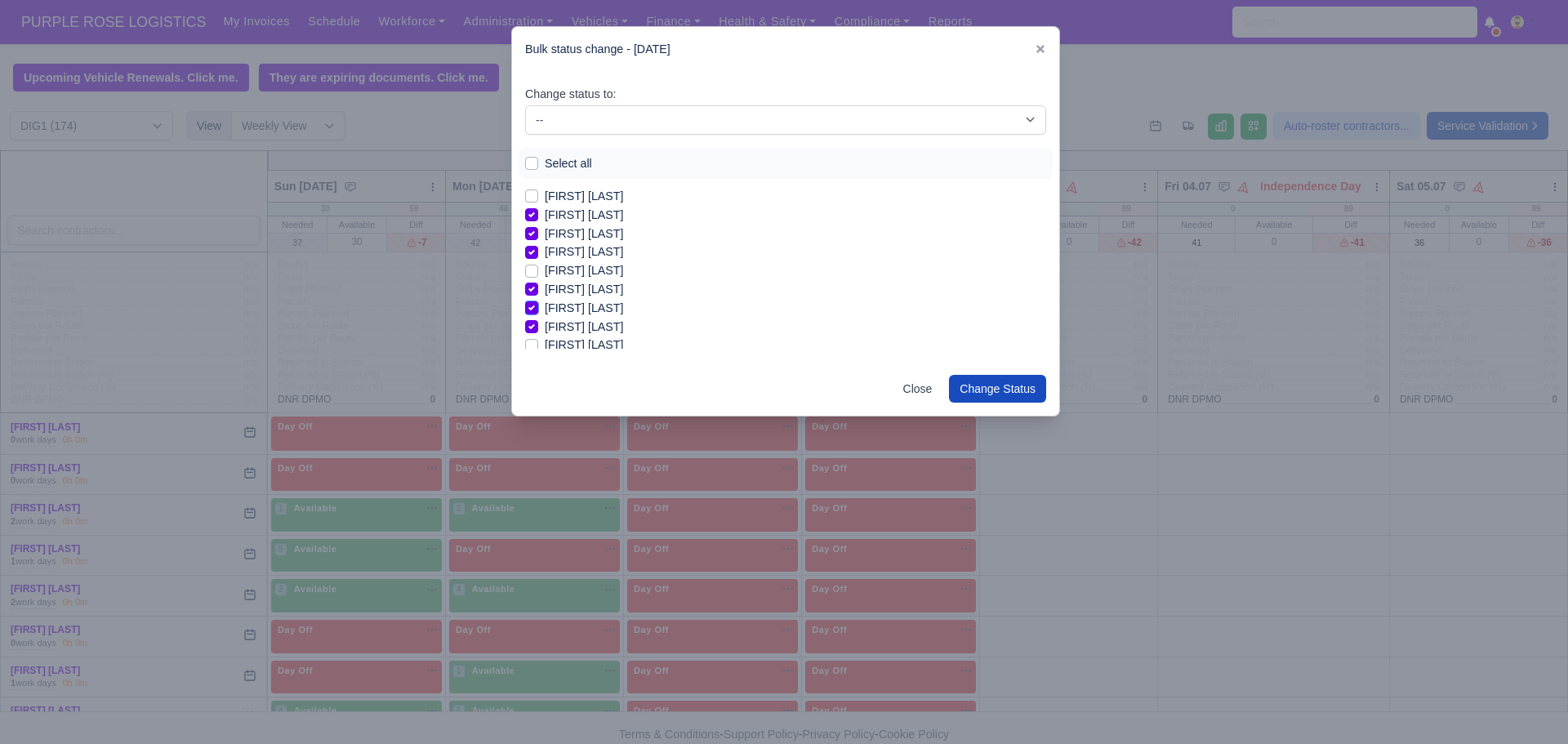 scroll, scrollTop: 33, scrollLeft: 0, axis: vertical 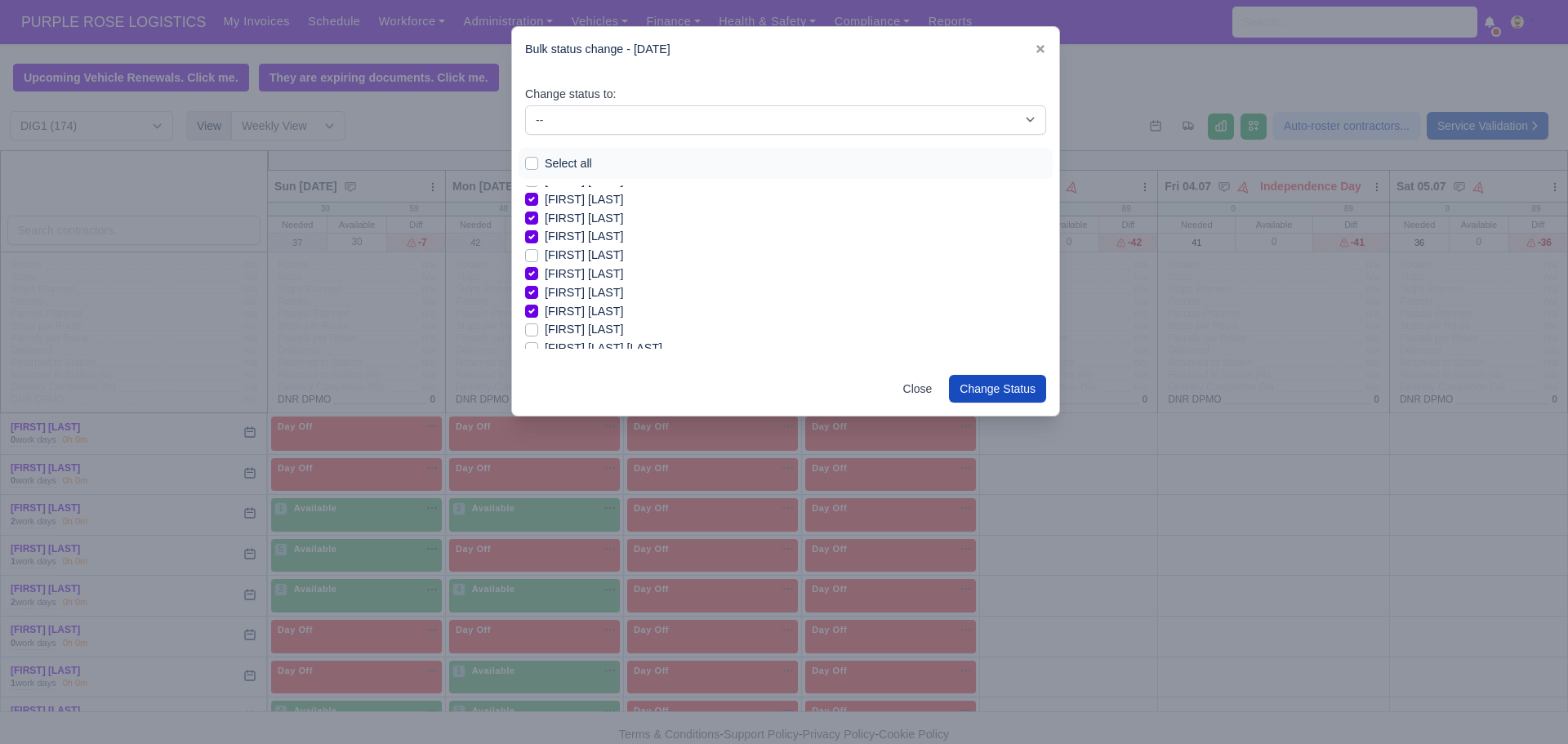 click on "[FIRST] [LAST]" at bounding box center (584, 329) 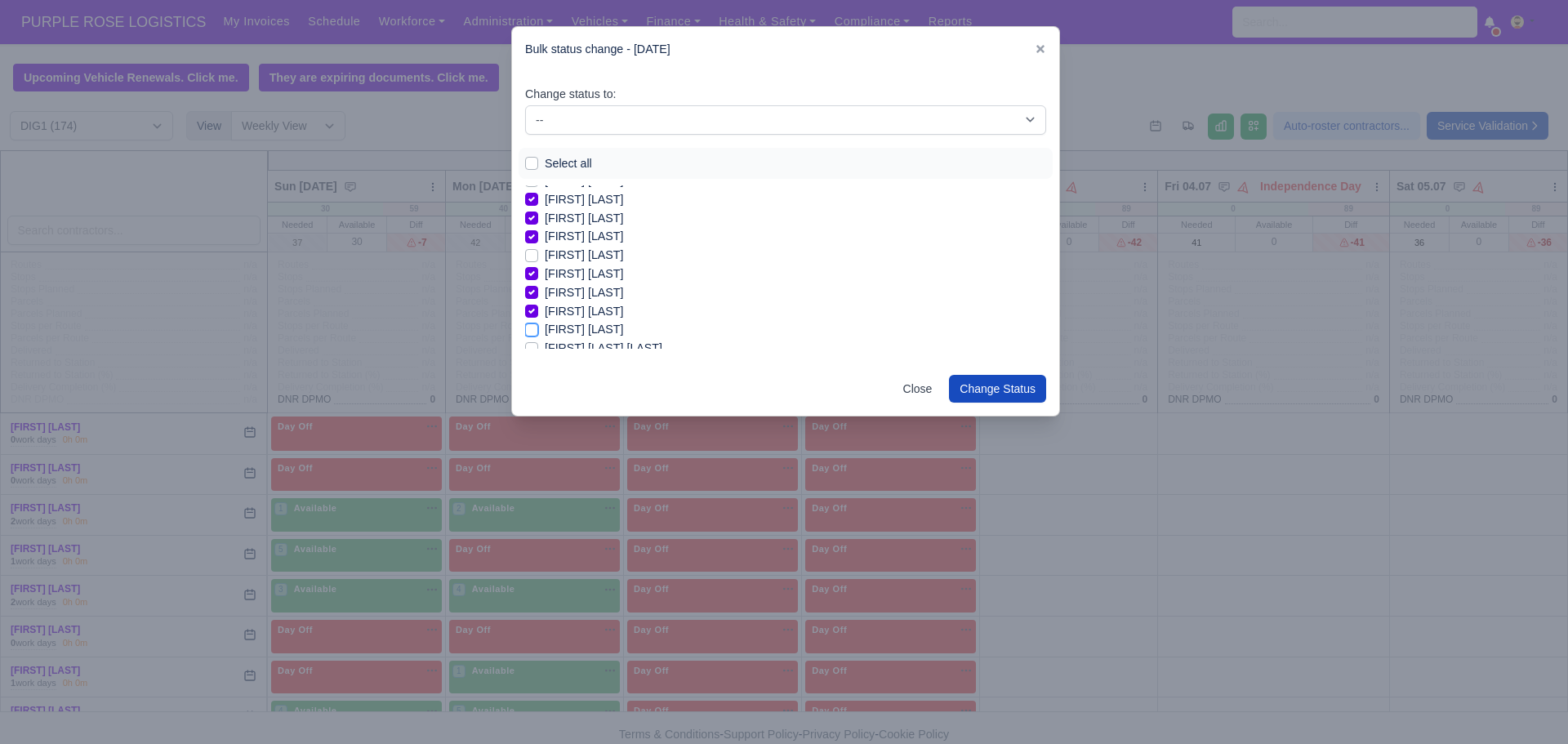 click on "[FIRST] [LAST]" at bounding box center (532, 327) 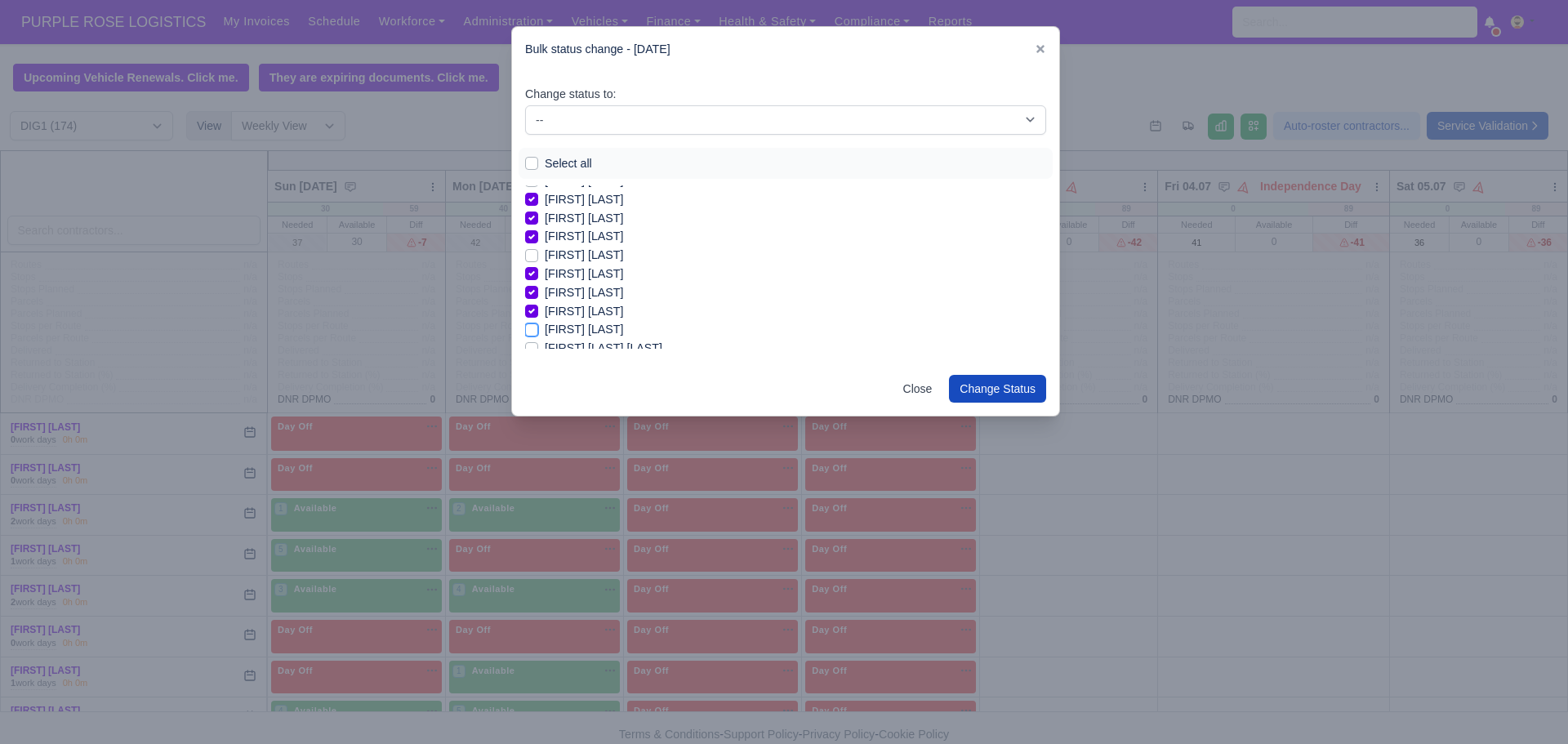 checkbox on "true" 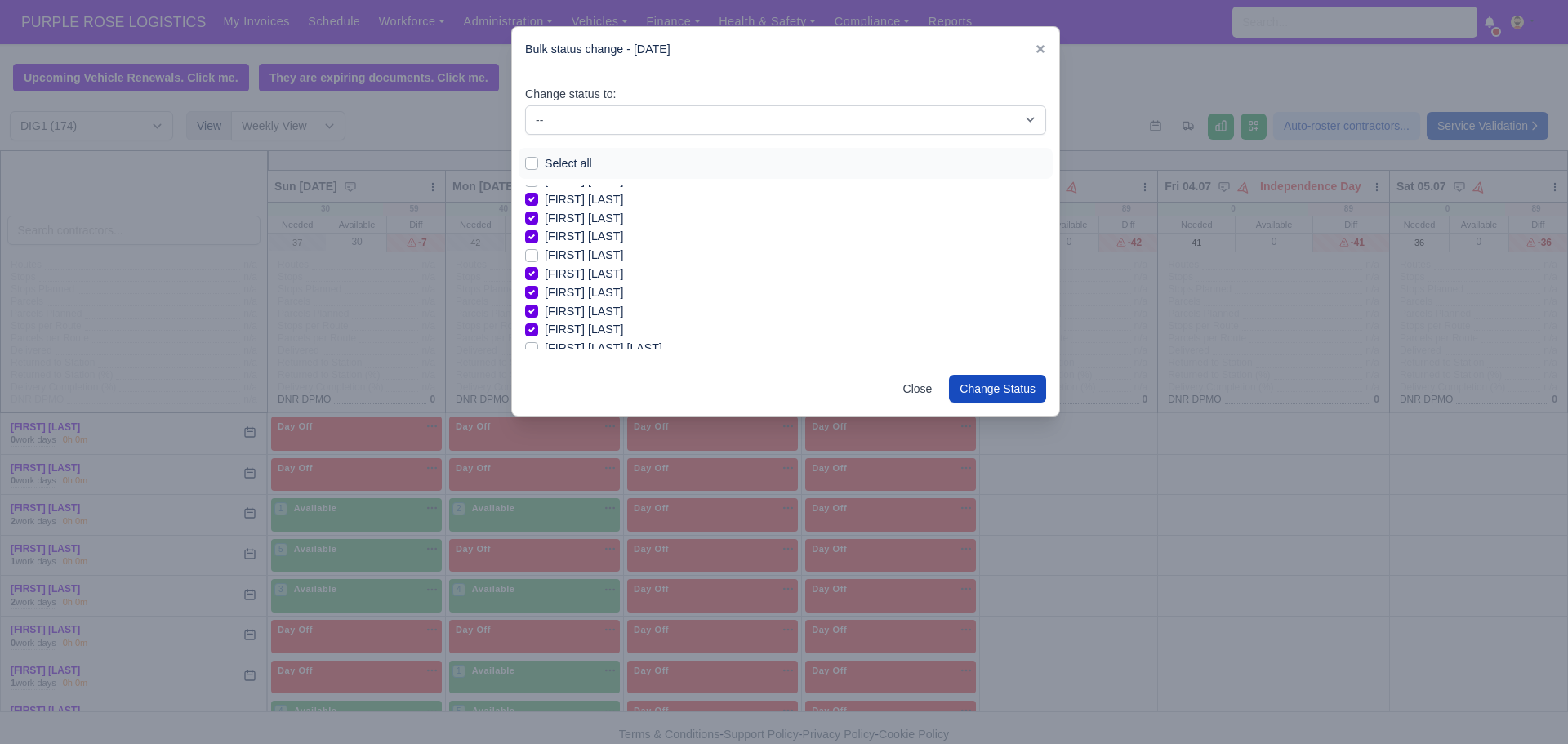 click on "[FIRST] [LAST] [LAST]" at bounding box center [604, 348] 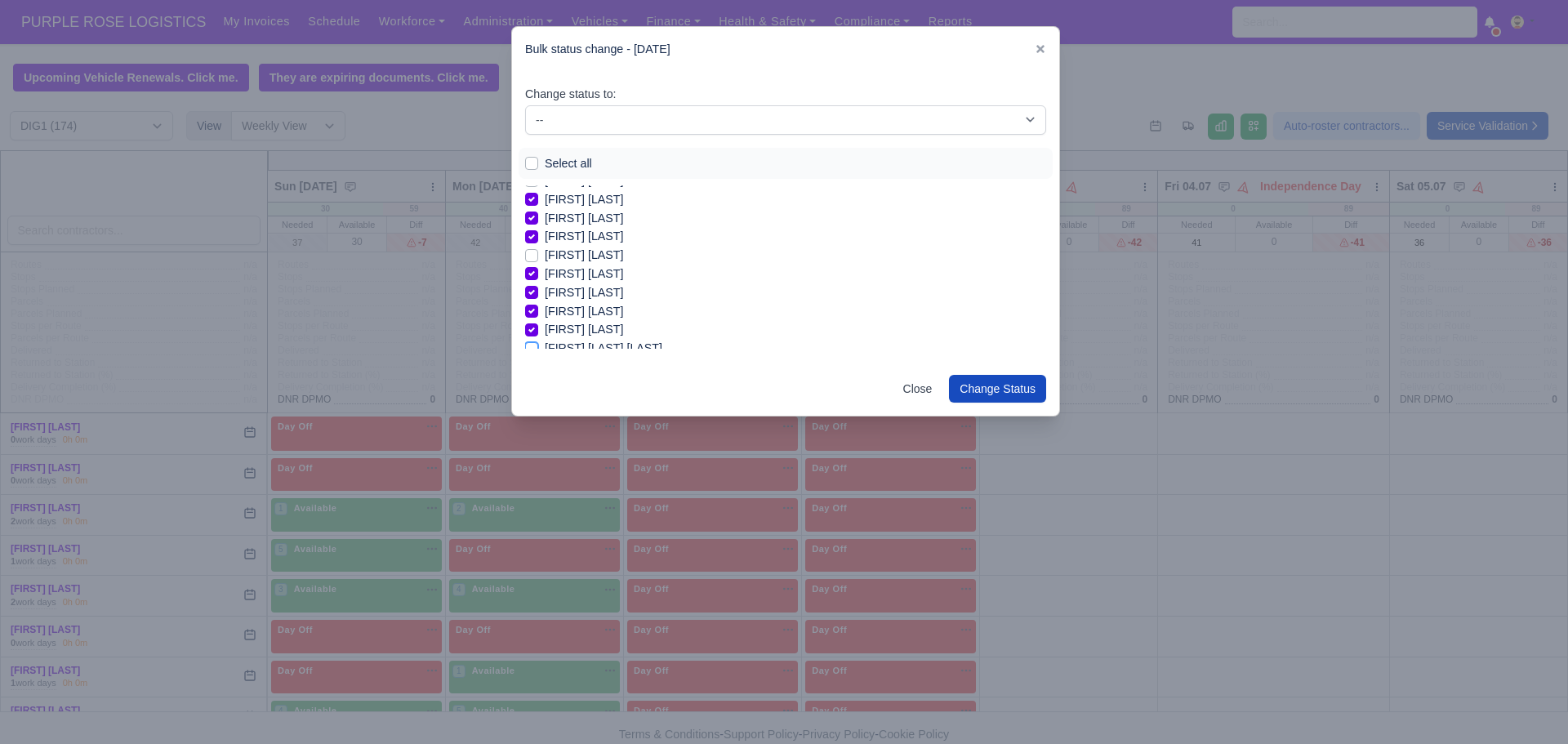 click on "[FIRST] [LAST] [LAST]" at bounding box center [532, 345] 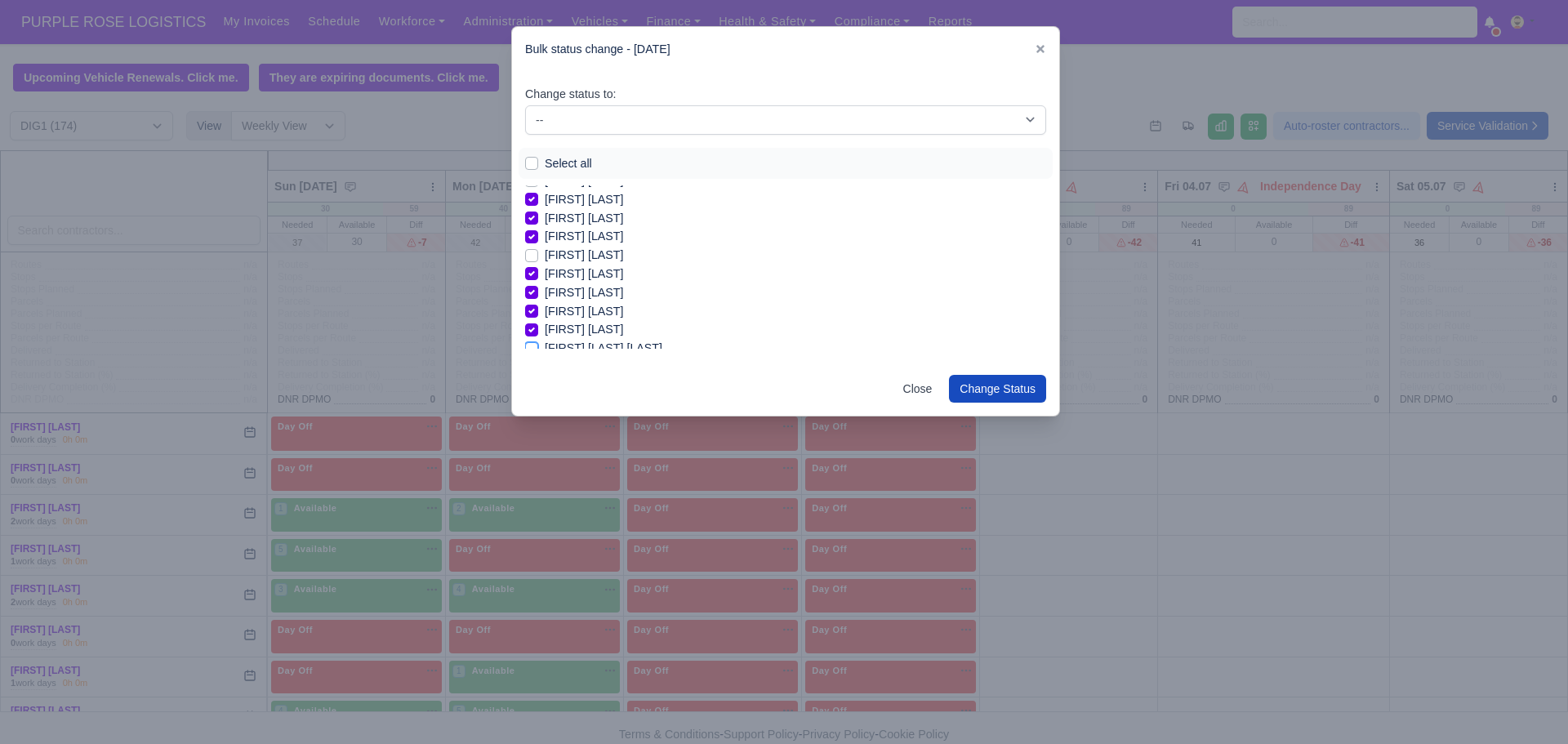 checkbox on "true" 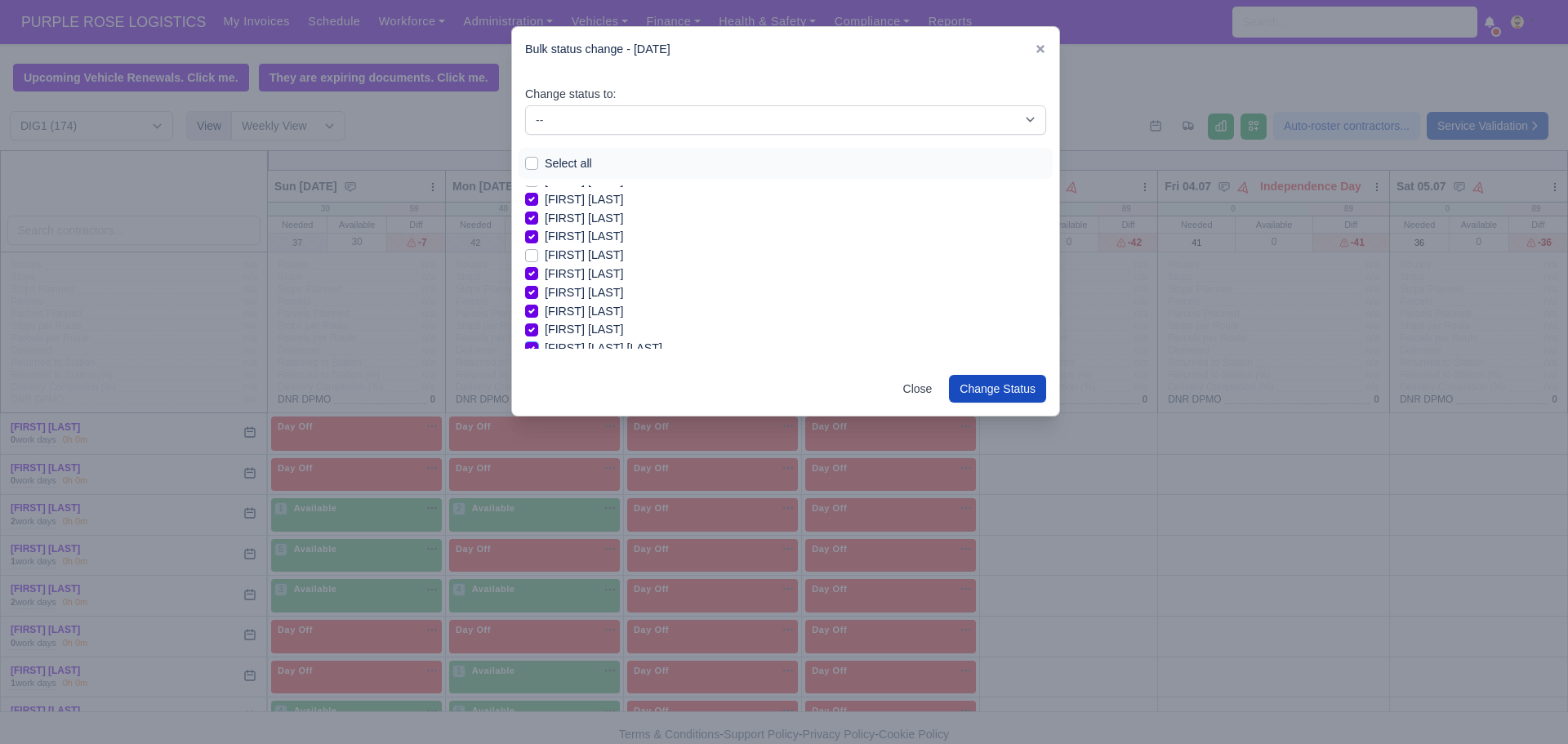 scroll, scrollTop: 36, scrollLeft: 0, axis: vertical 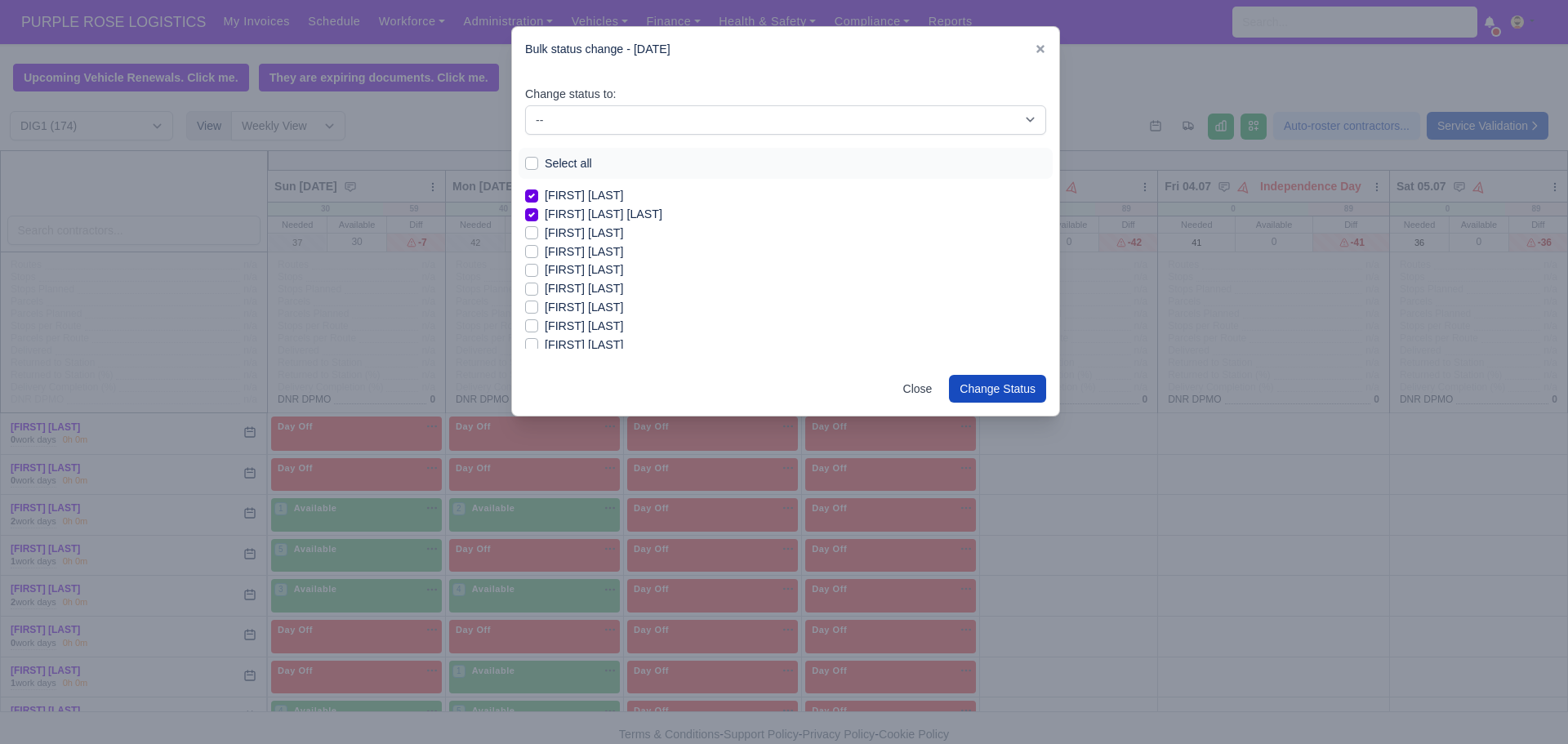 click on "[FIRST] [LAST]" at bounding box center (584, 233) 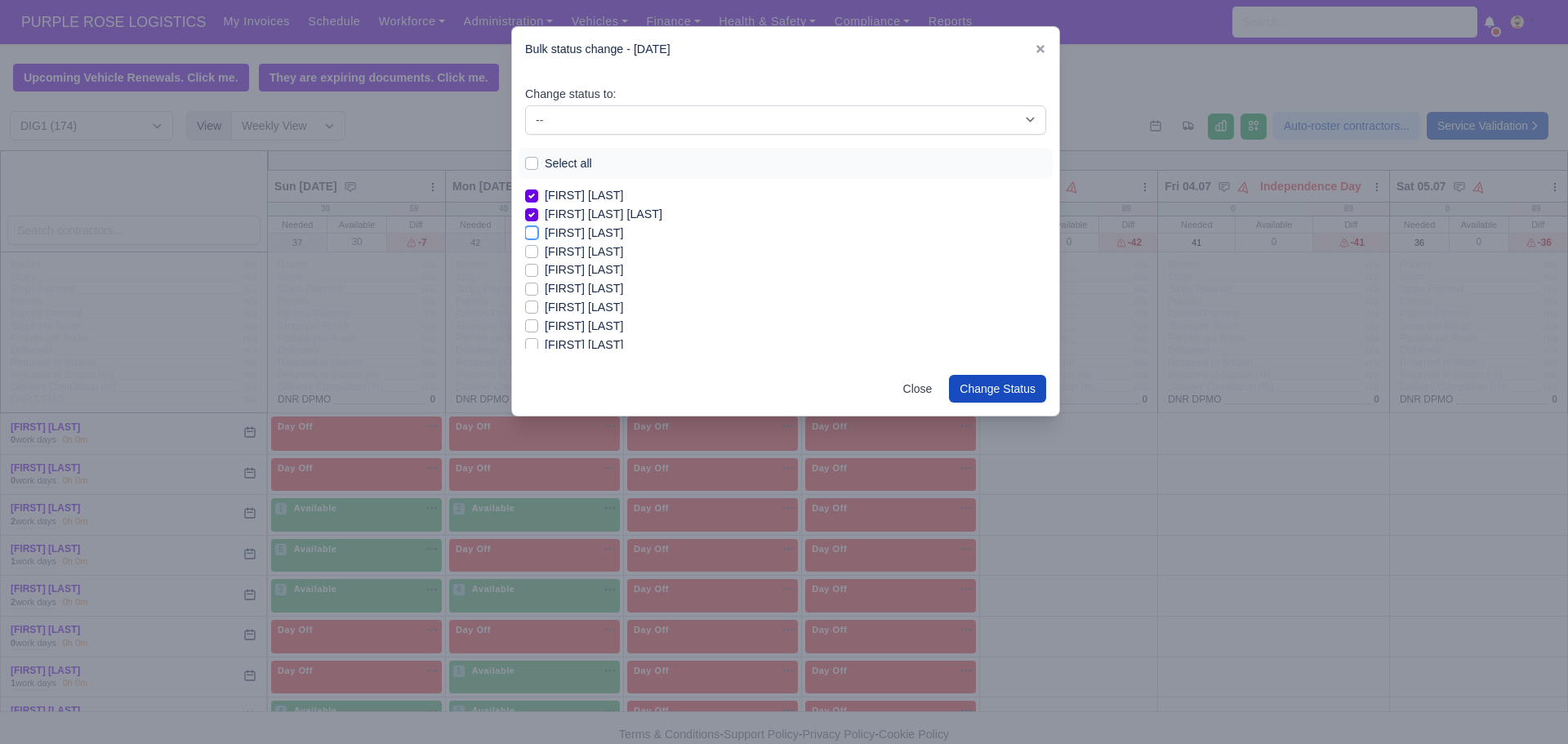 click on "[FIRST] [LAST]" at bounding box center (532, 230) 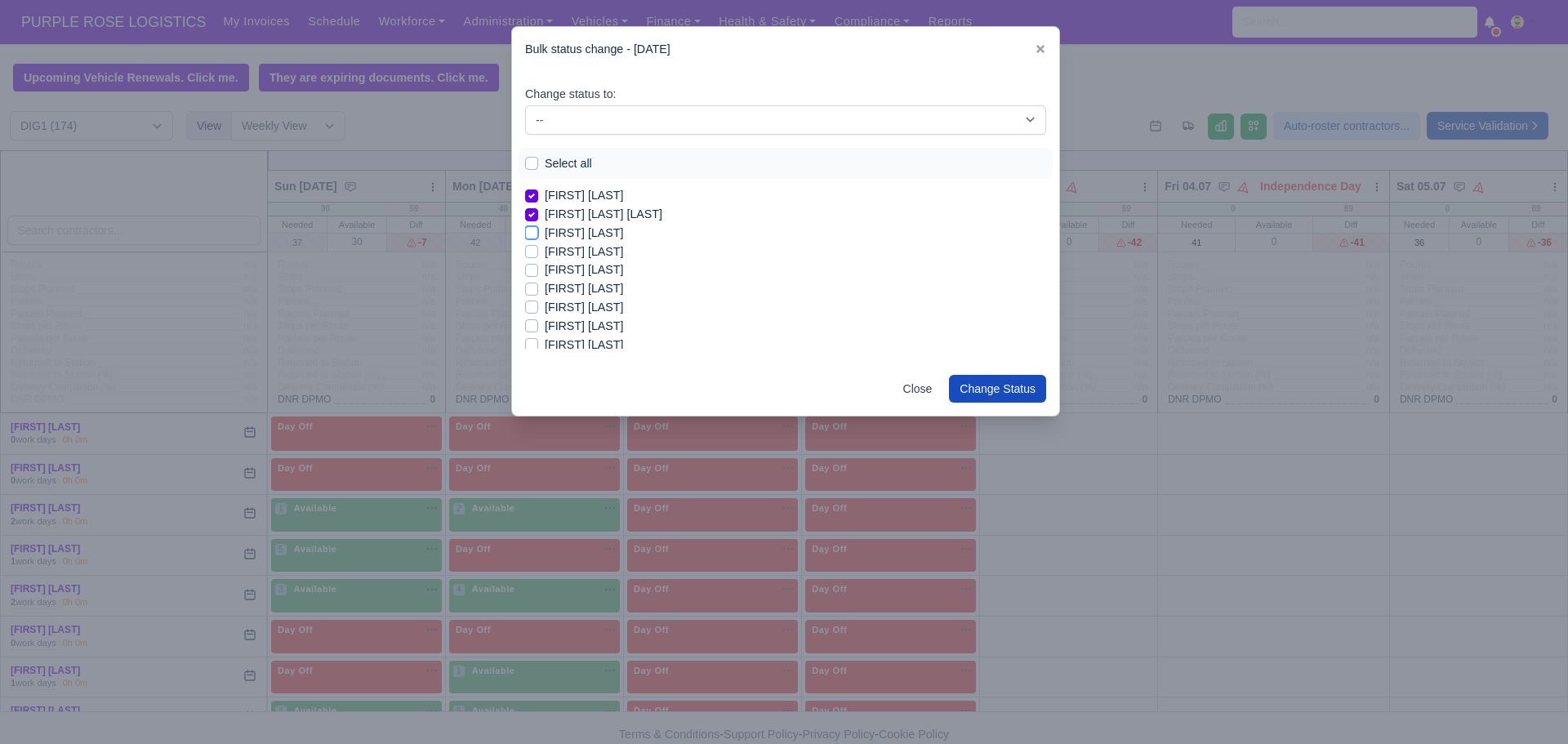 checkbox on "true" 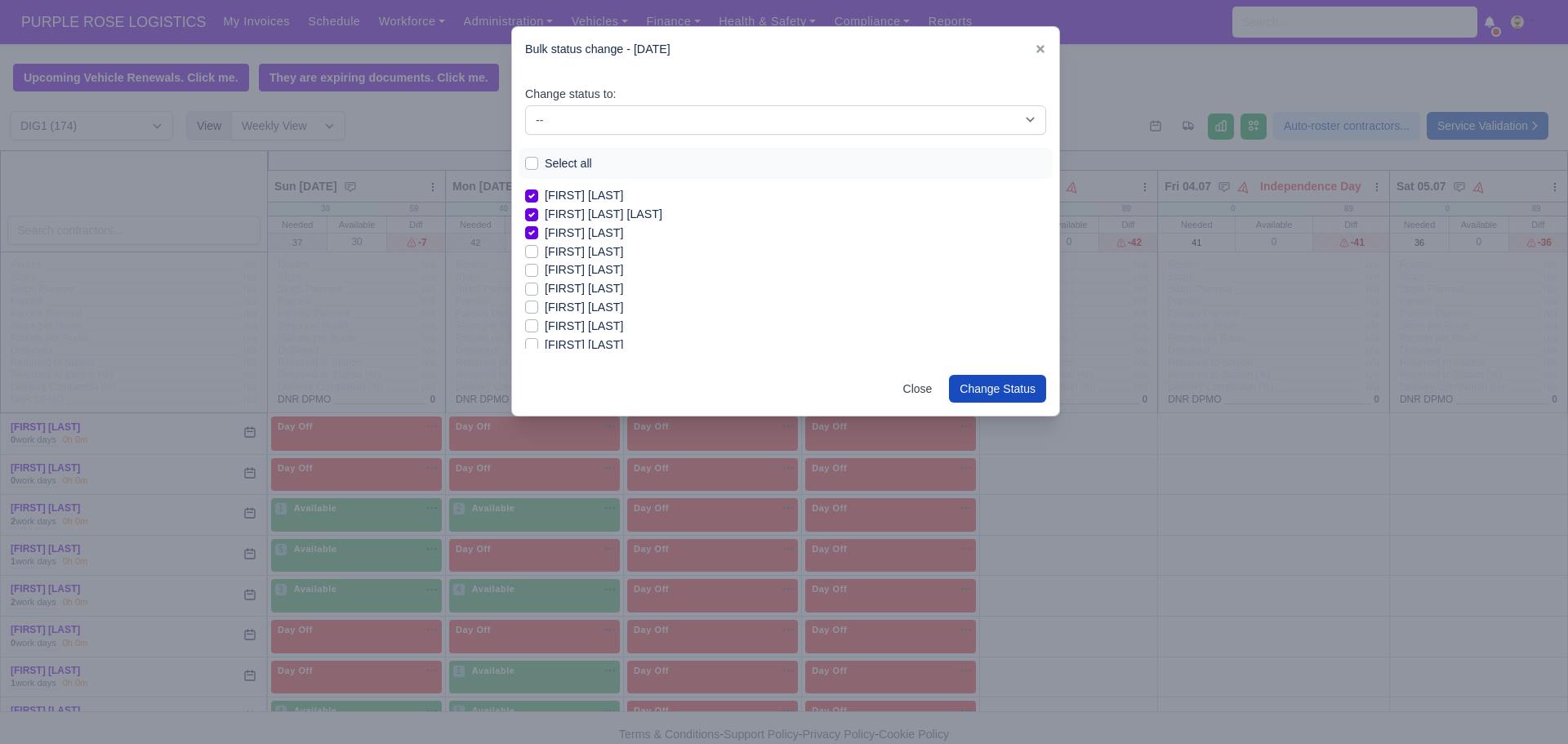 click on "[FIRST] [LAST]" at bounding box center (584, 252) 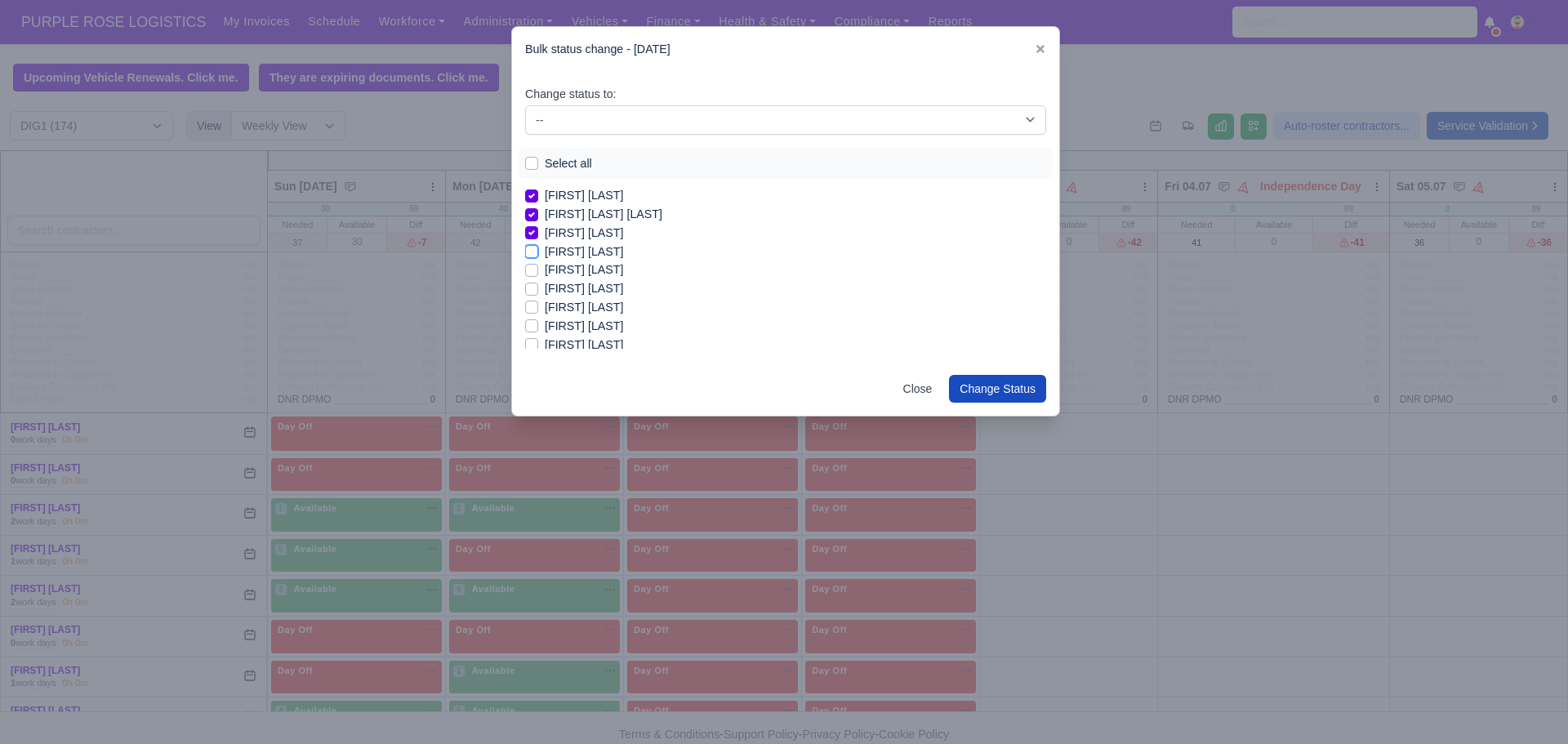 click on "[FIRST] [LAST]" at bounding box center (532, 249) 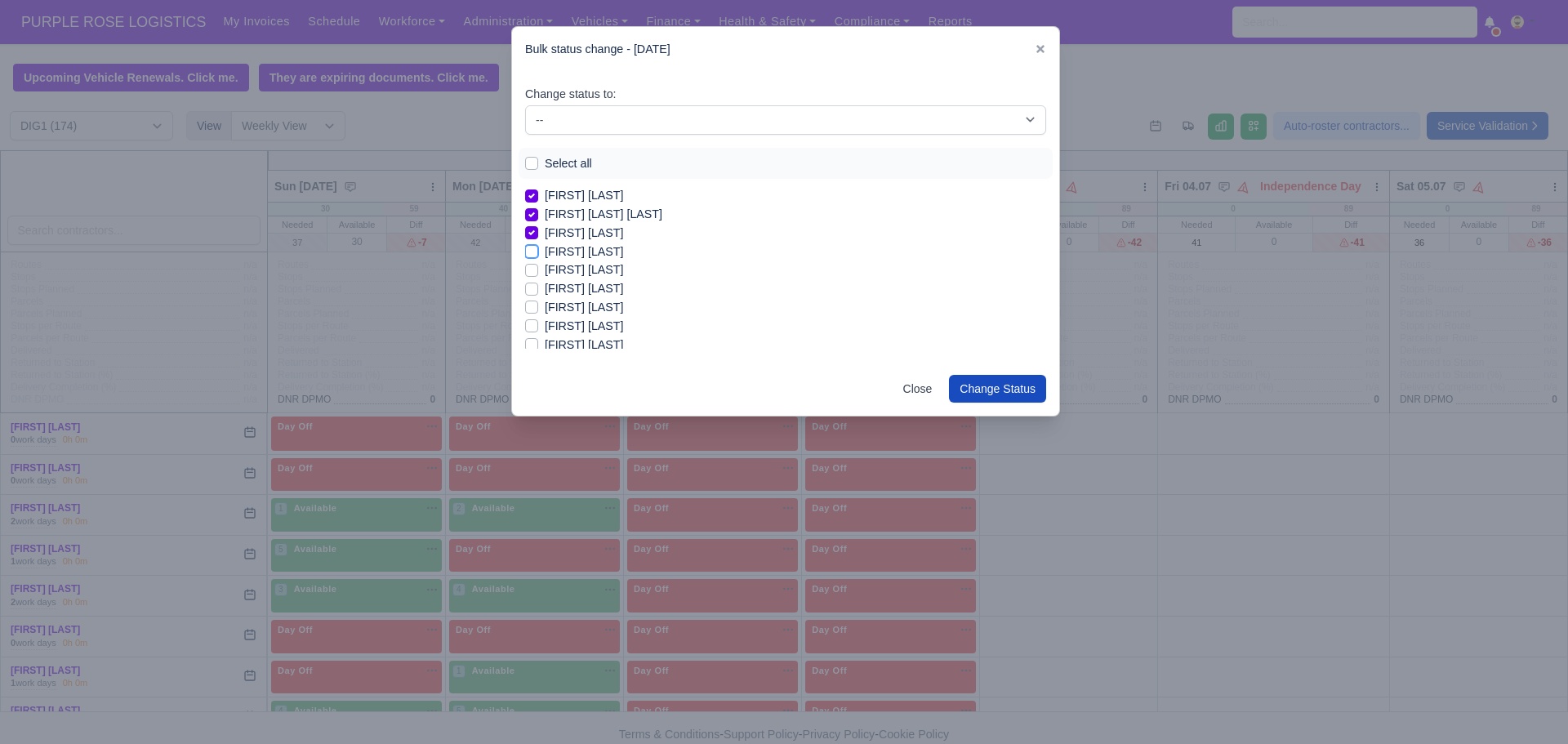 checkbox on "true" 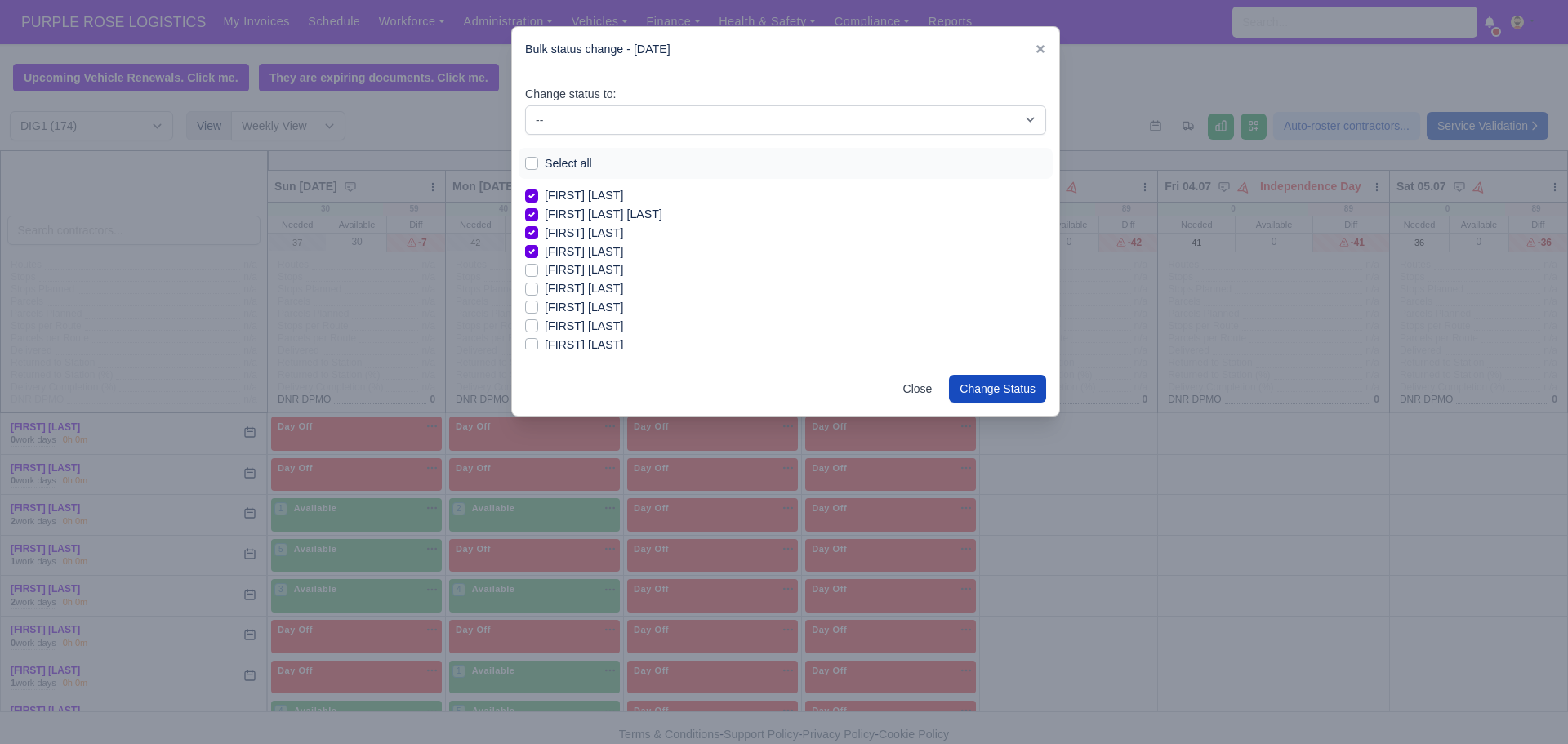 click on "[FIRST] [LAST]" at bounding box center (584, 270) 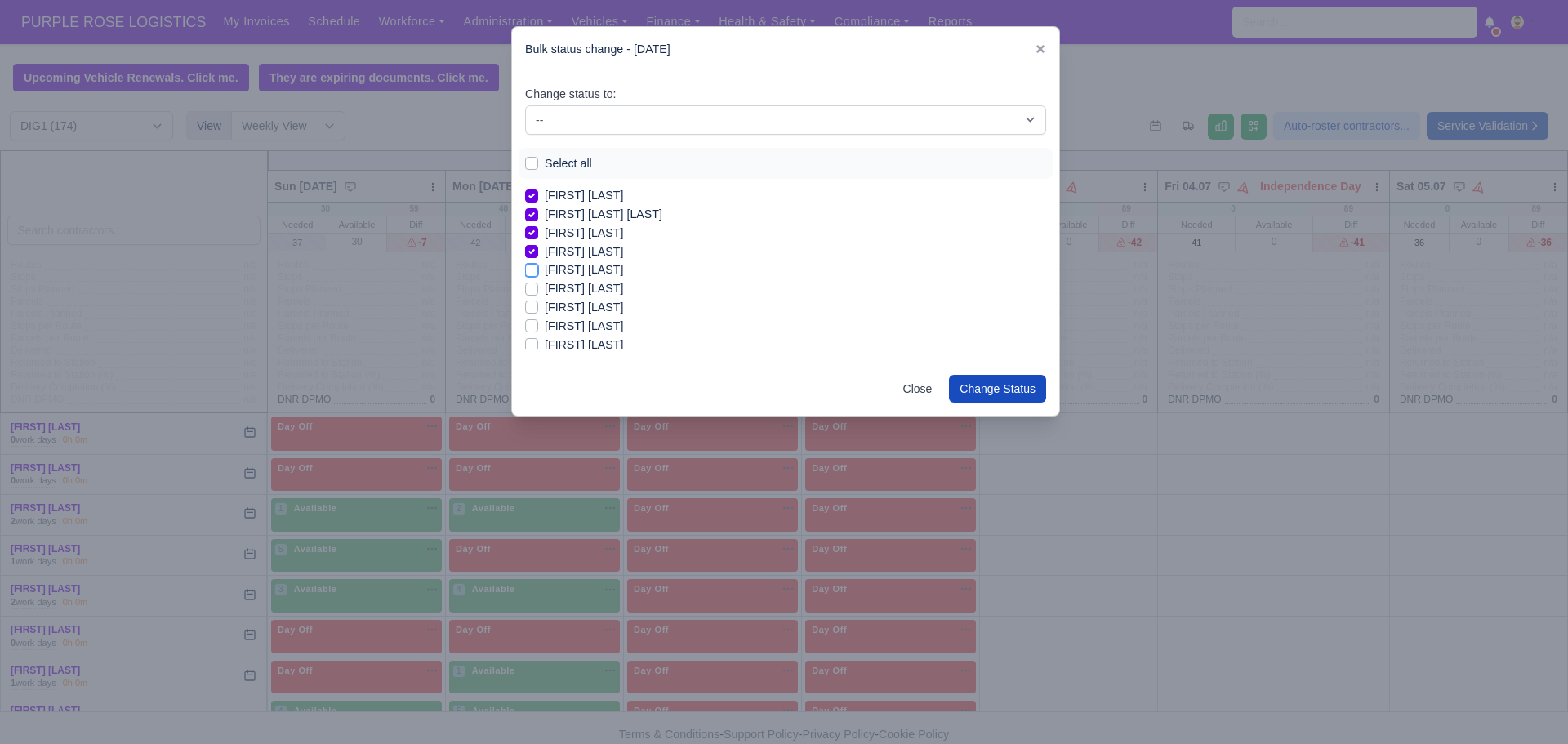 click on "[FIRST] [LAST]" at bounding box center [532, 267] 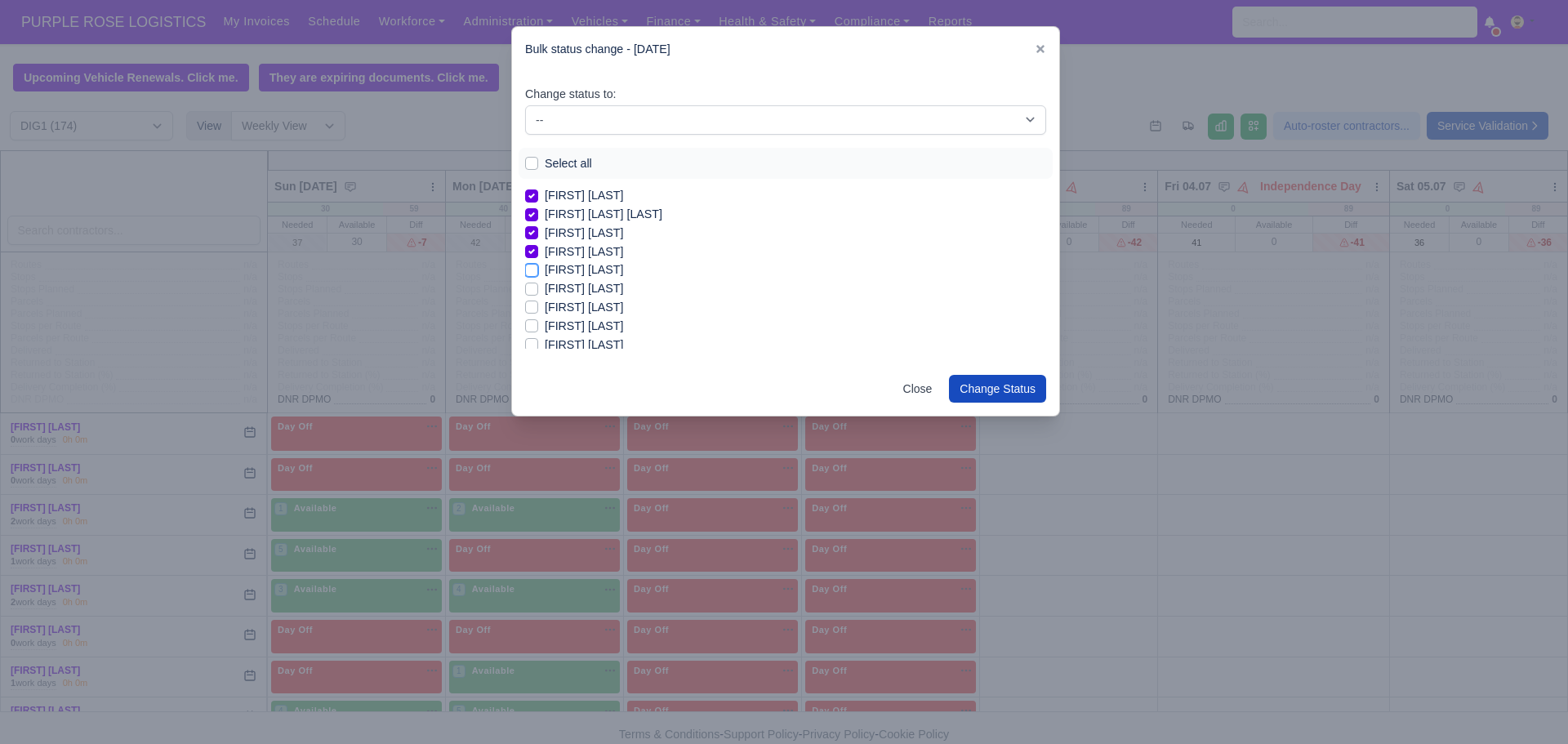 checkbox on "true" 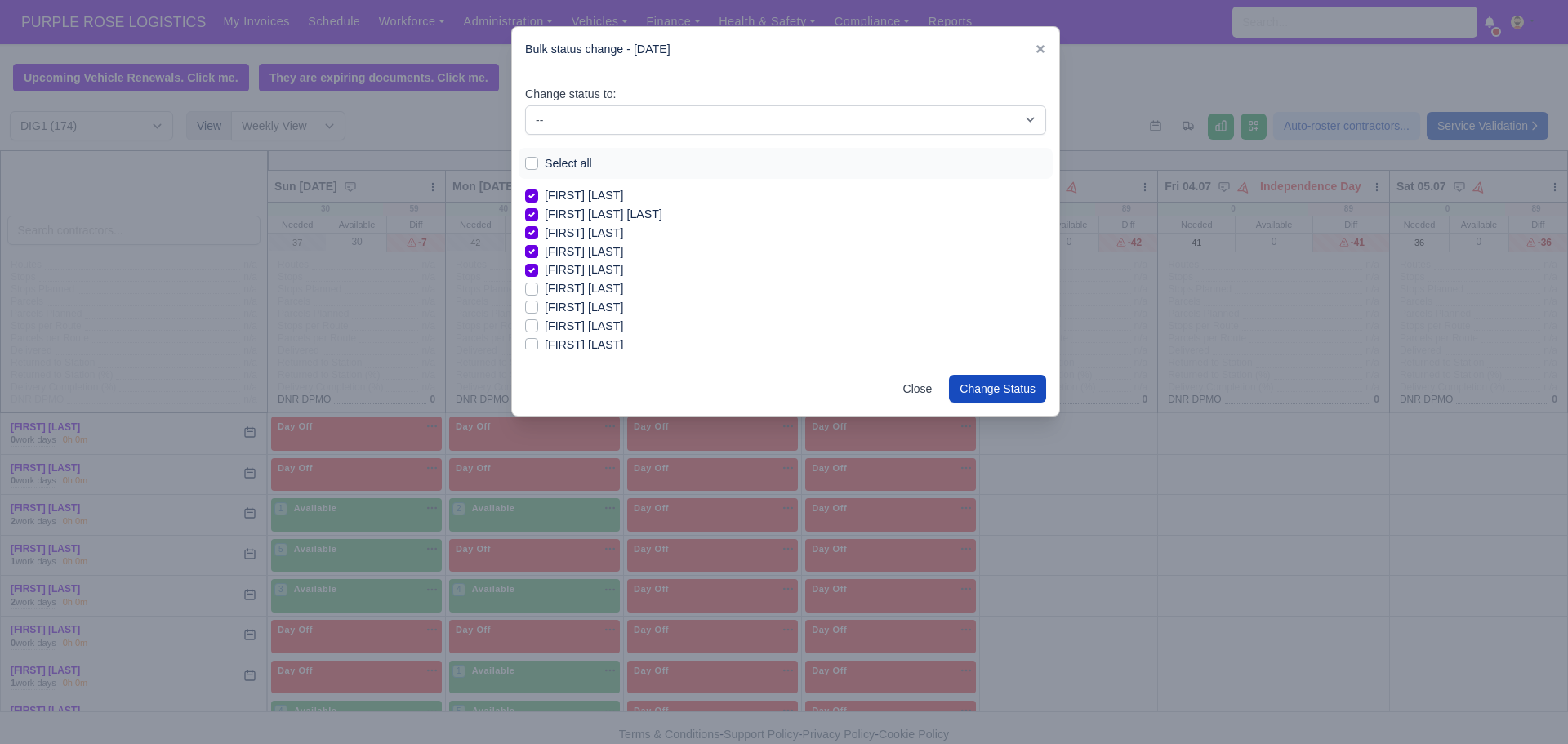 click on "[FIRST] [LAST]" at bounding box center [584, 288] 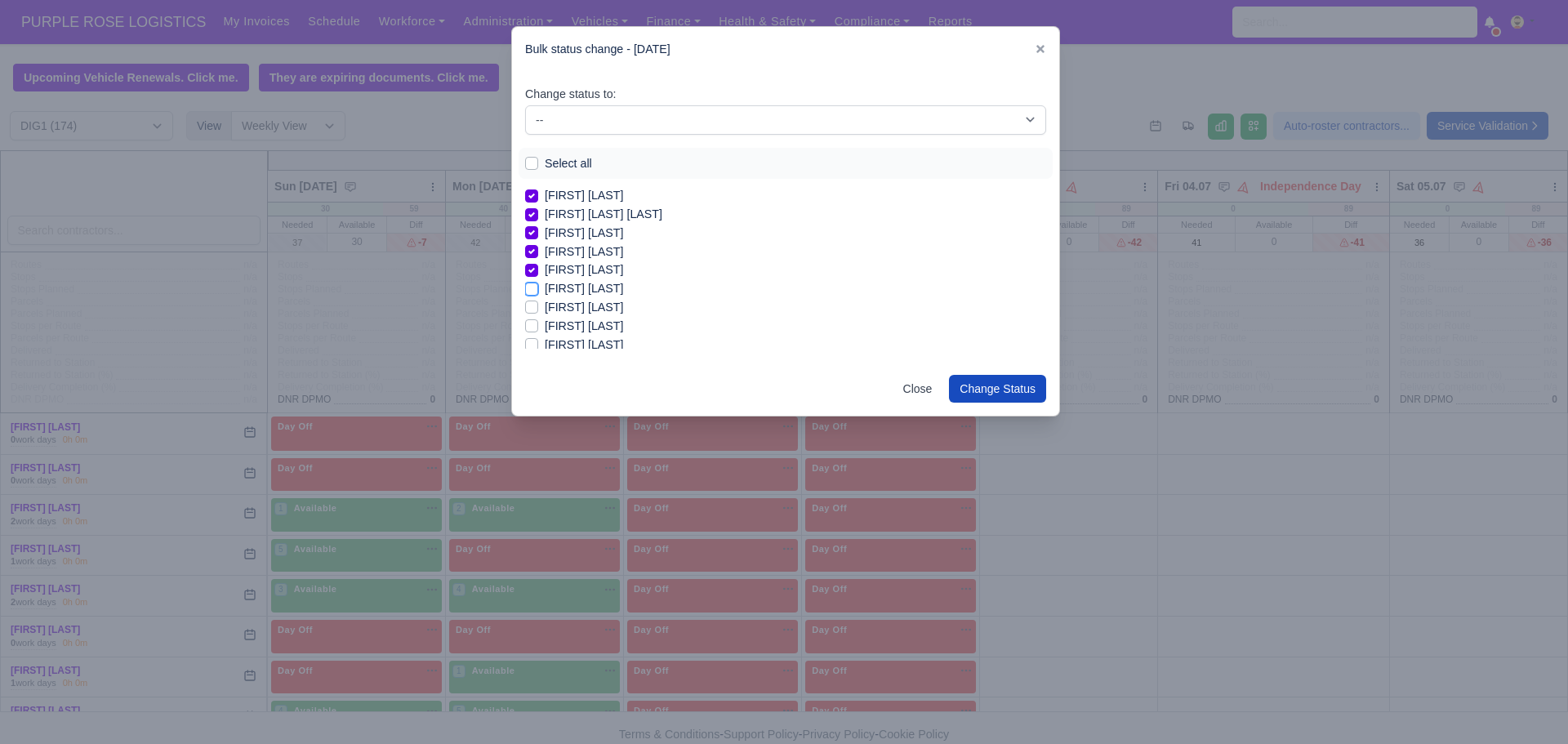 click on "[FIRST] [LAST]" at bounding box center (532, 286) 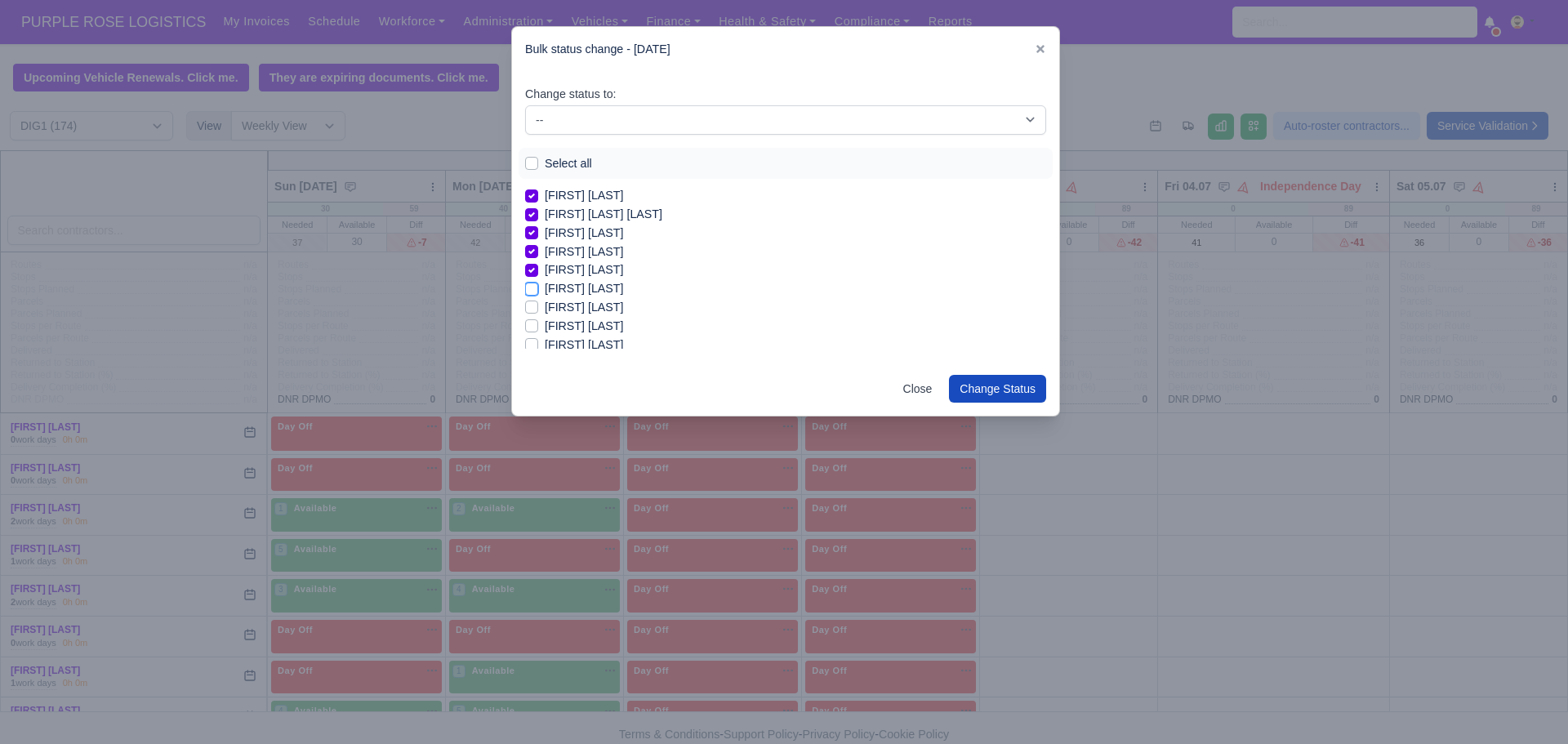 checkbox on "true" 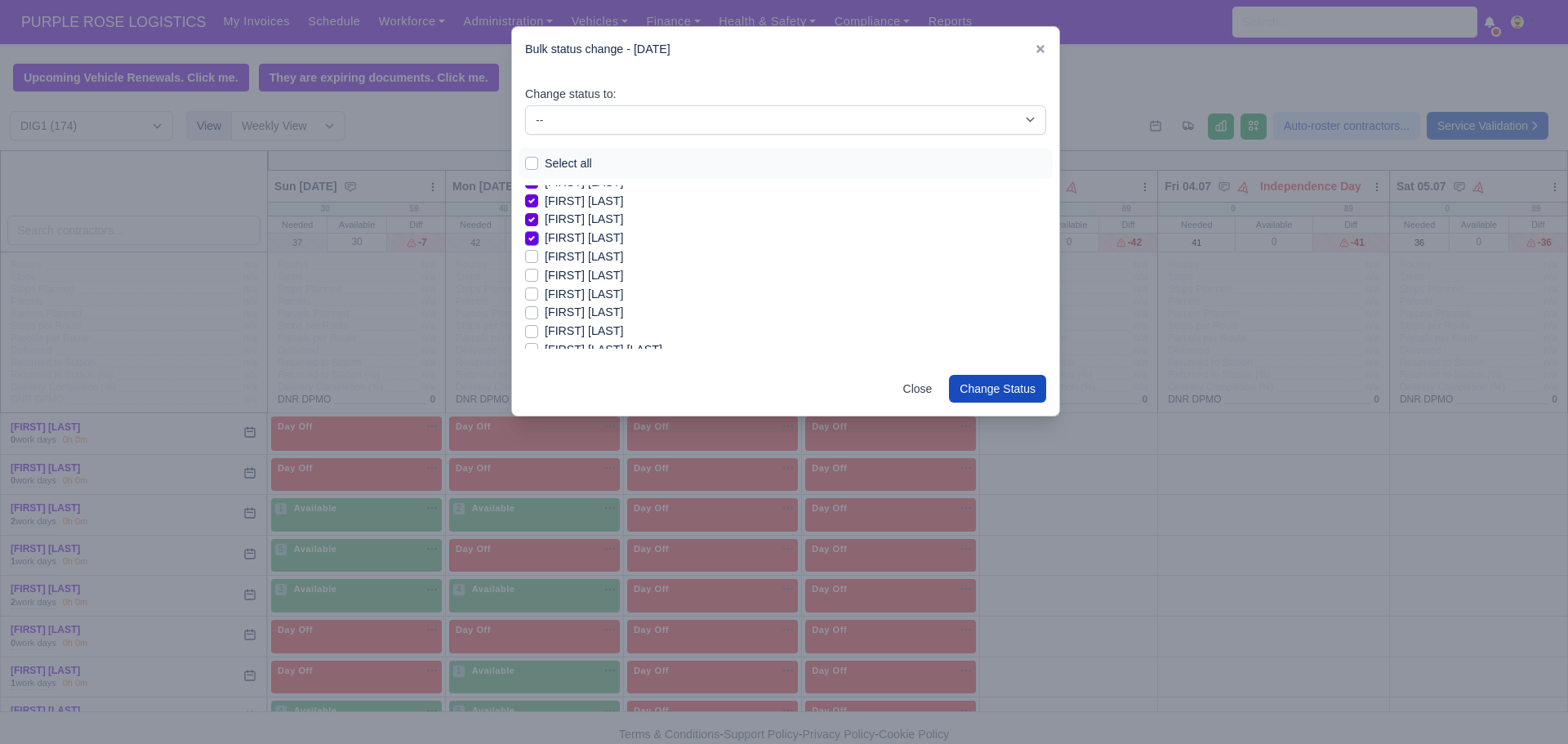 scroll, scrollTop: 232, scrollLeft: 0, axis: vertical 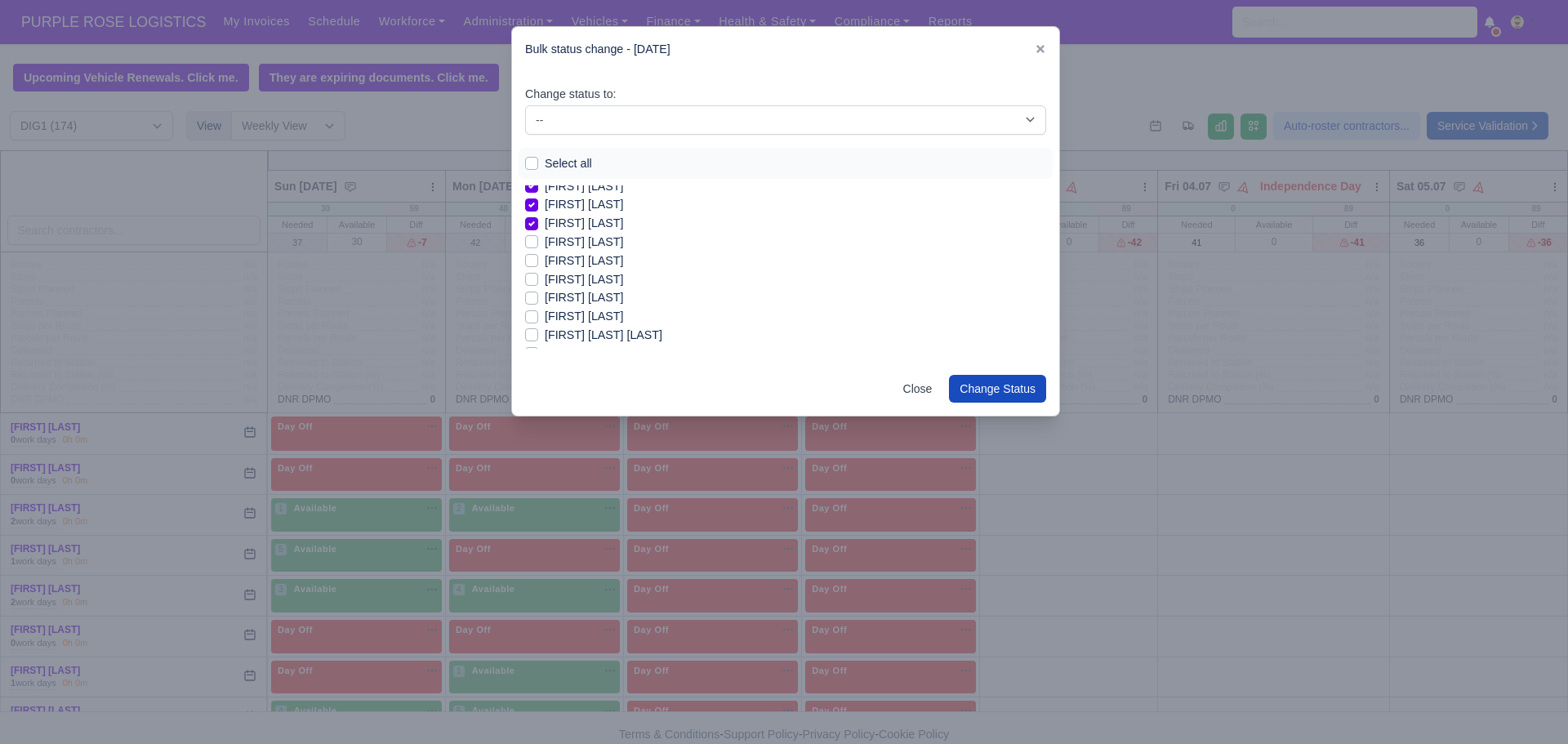 click on "[FIRST] [LAST]" at bounding box center [584, 297] 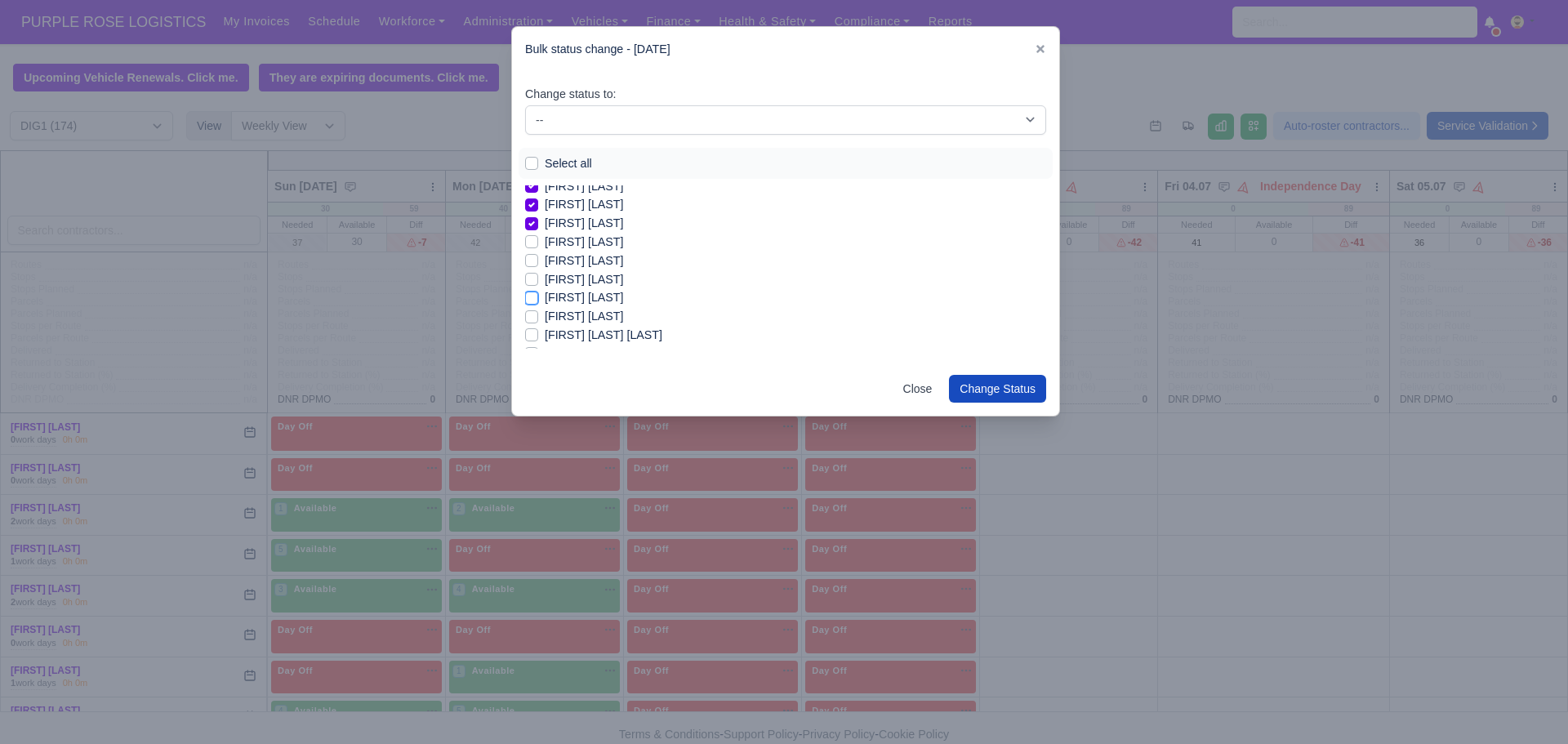 click on "[FIRST] [LAST]" at bounding box center [532, 295] 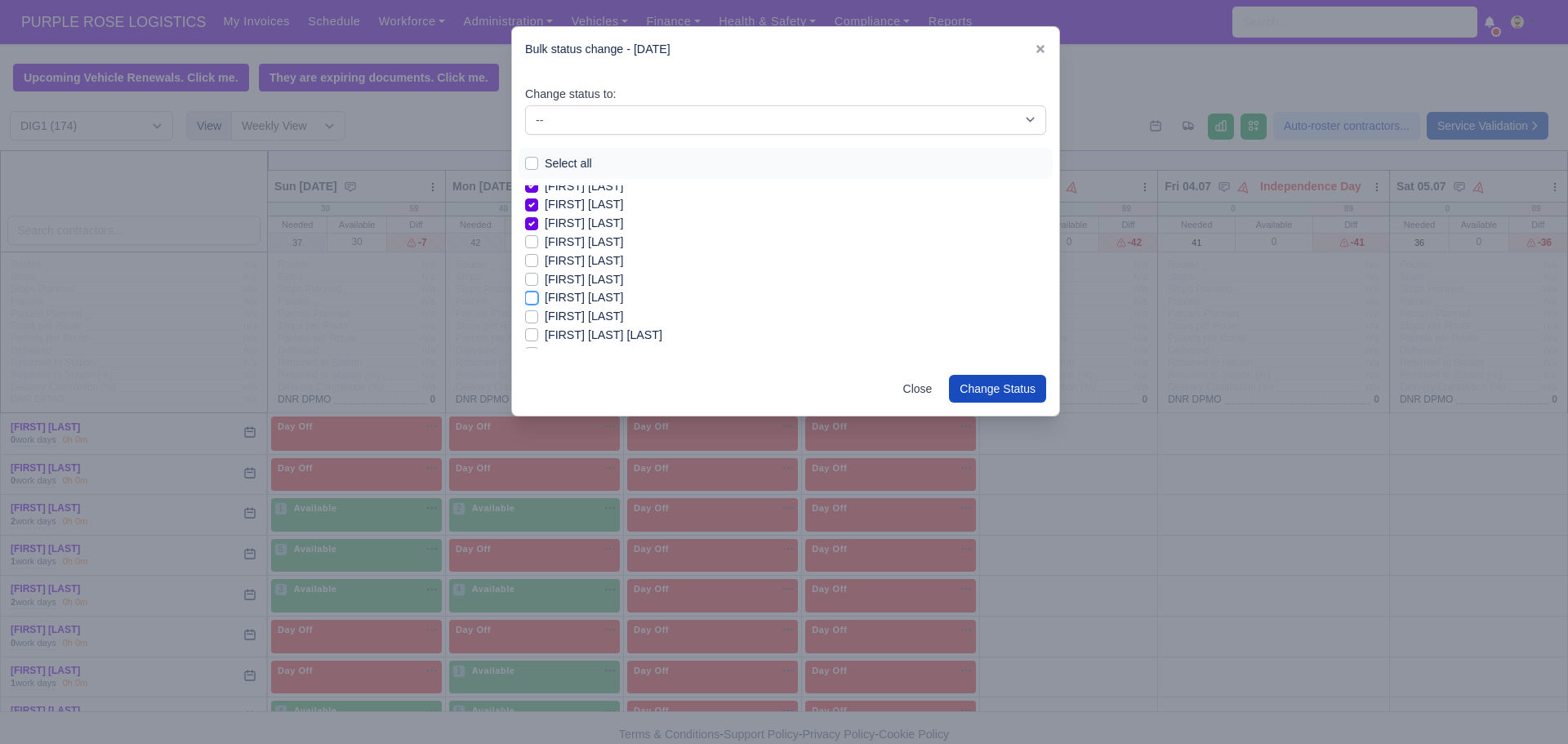 checkbox on "true" 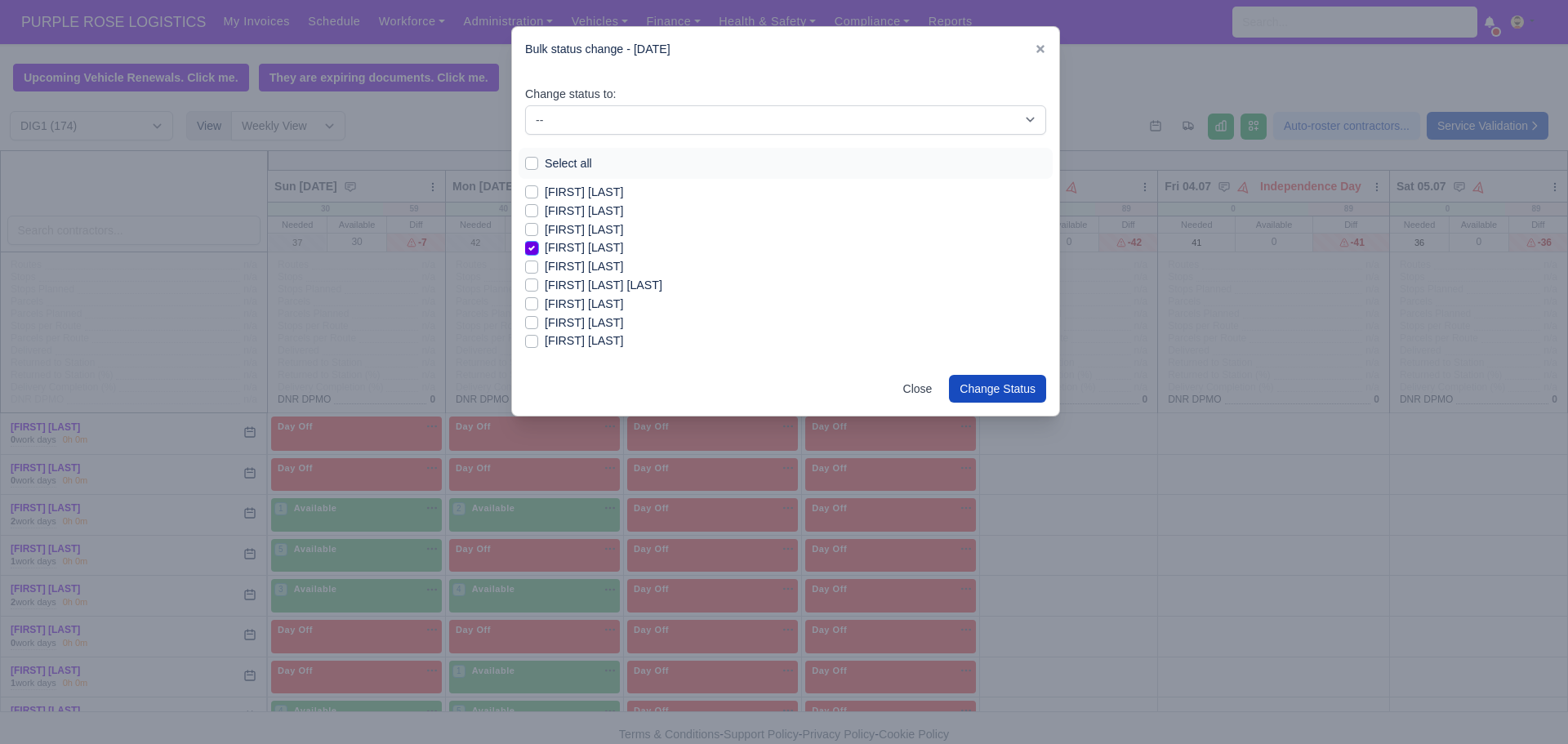 scroll, scrollTop: 297, scrollLeft: 0, axis: vertical 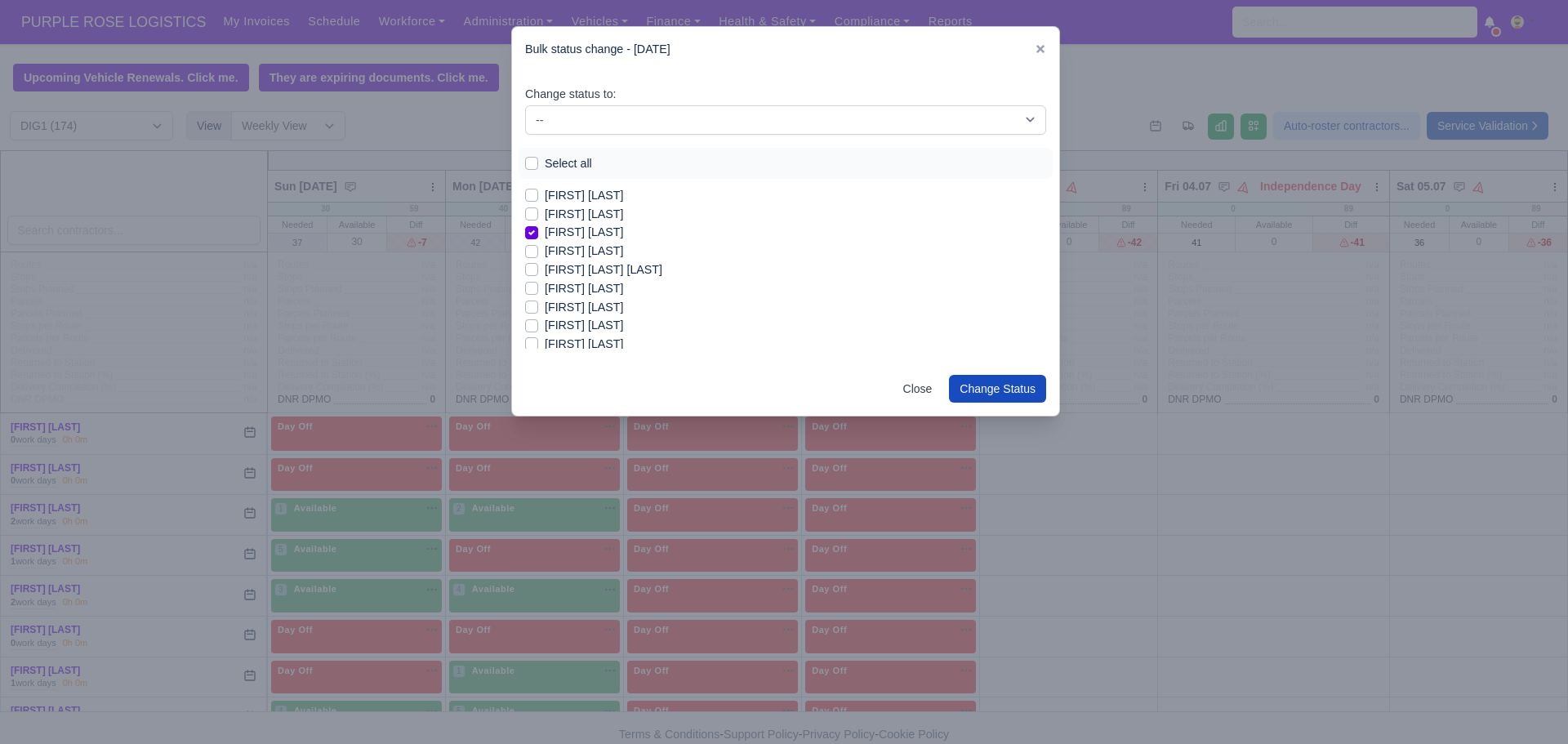 click on "[FIRST] [LAST]" at bounding box center (584, 288) 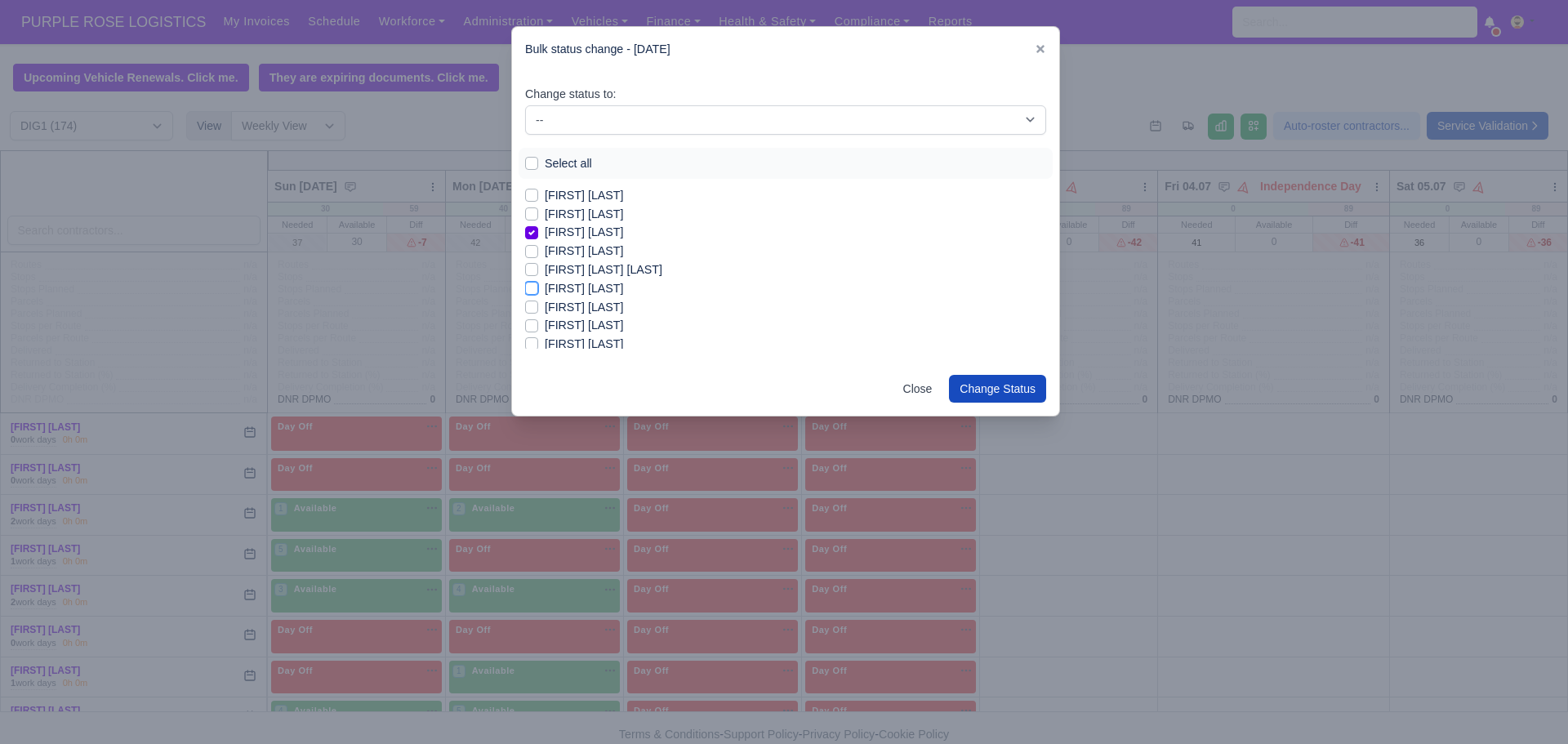 click on "[FIRST] [LAST]" at bounding box center [532, 286] 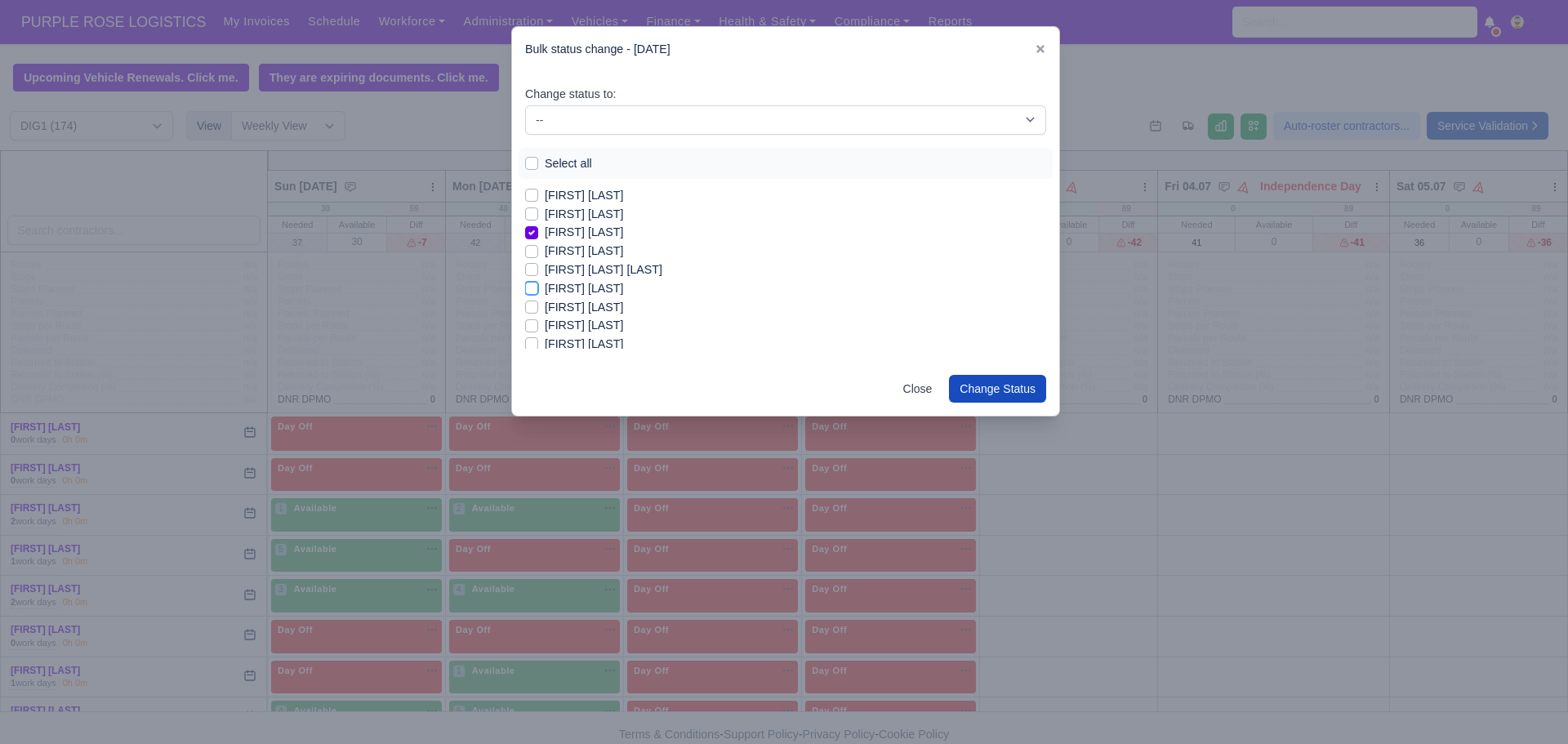 checkbox on "true" 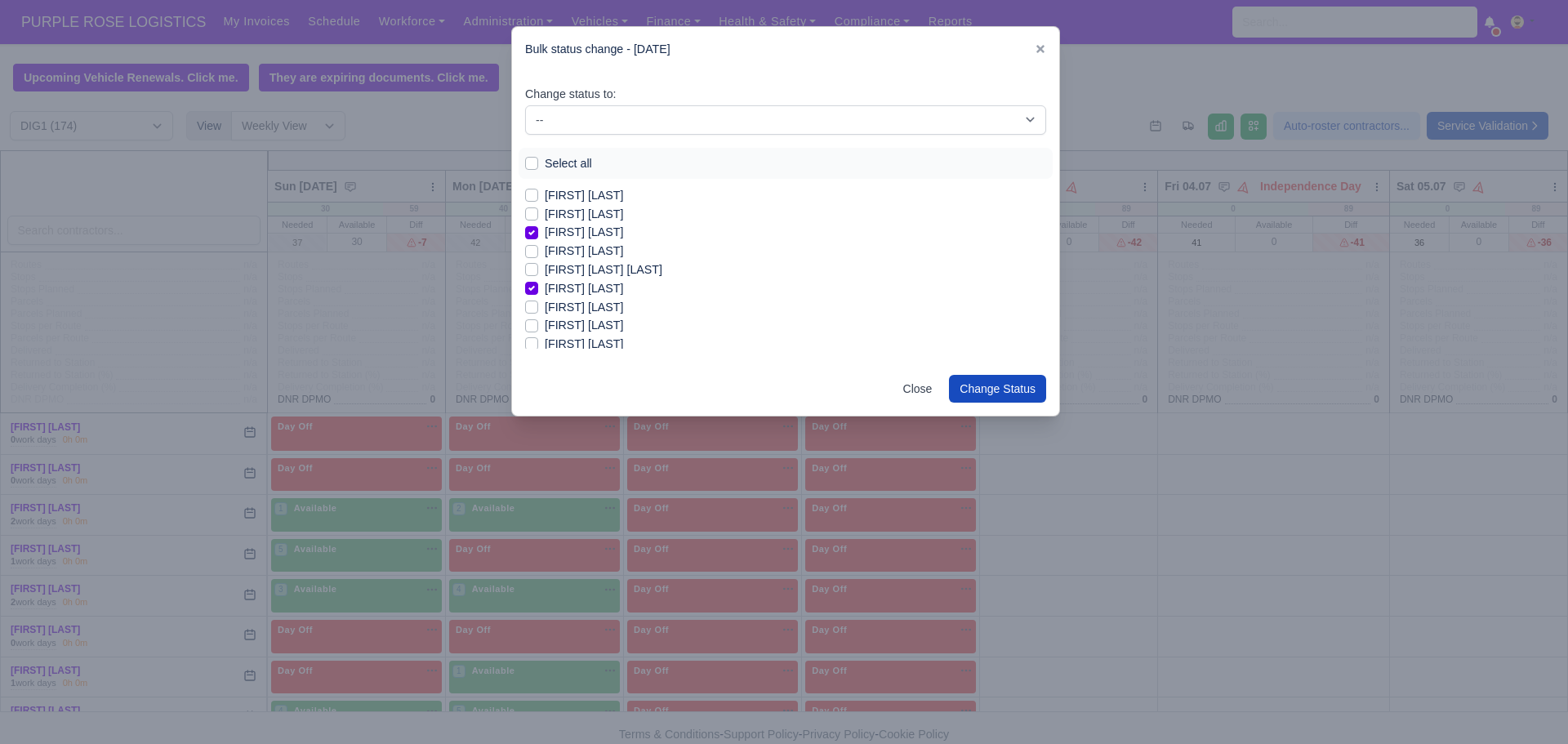click on "[FIRST] [LAST] [LAST]" at bounding box center (604, 270) 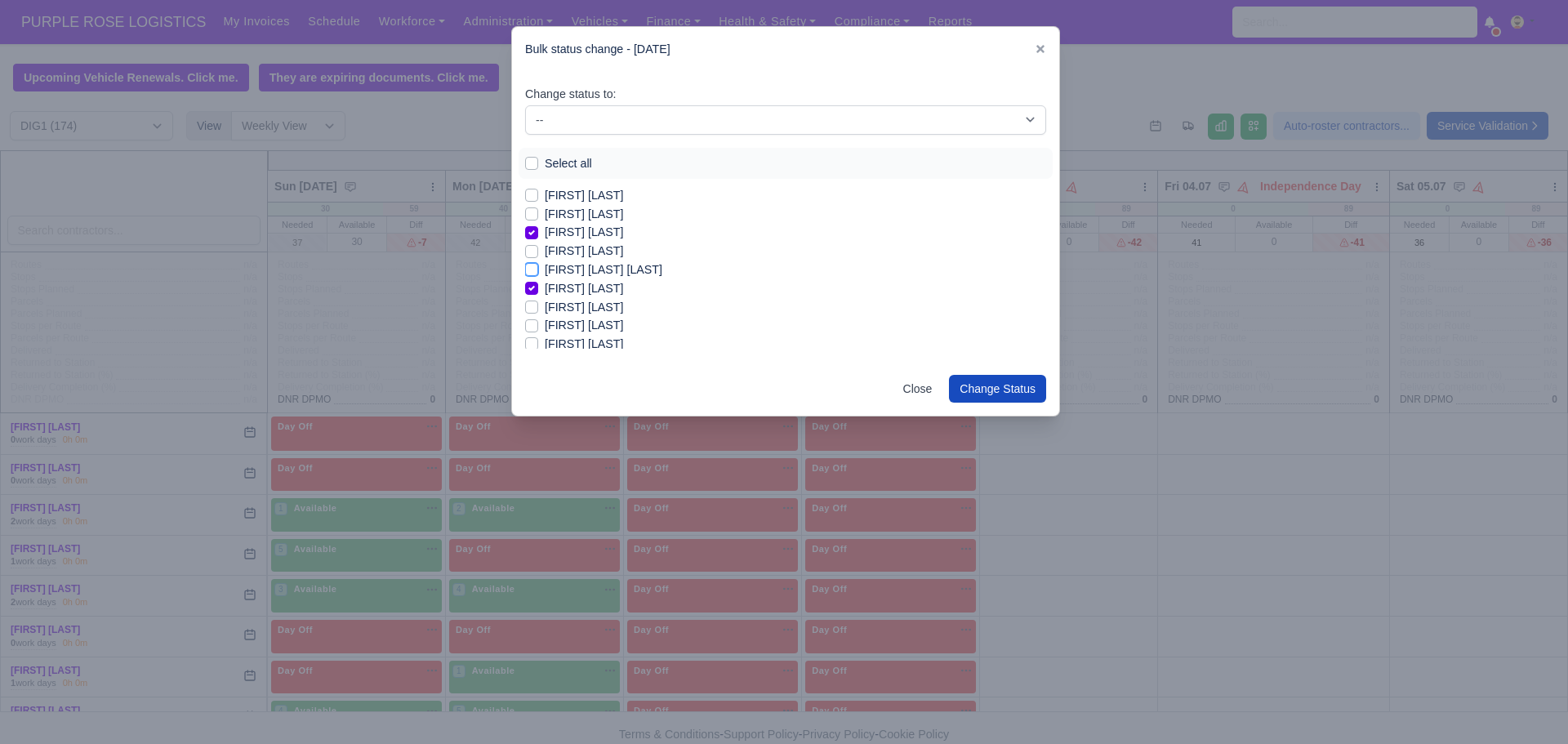 click on "[FIRST] [LAST] [LAST]" at bounding box center [532, 267] 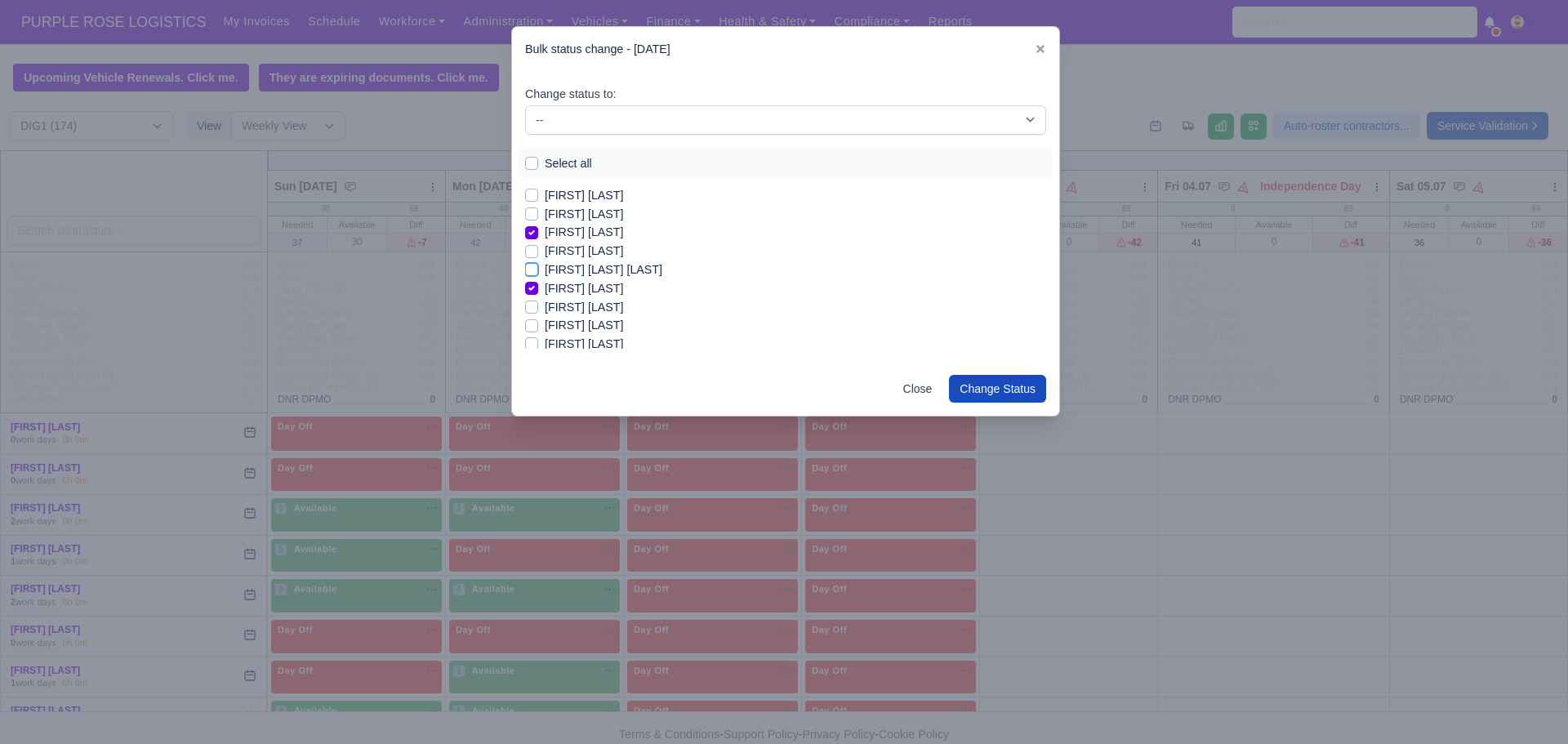 checkbox on "true" 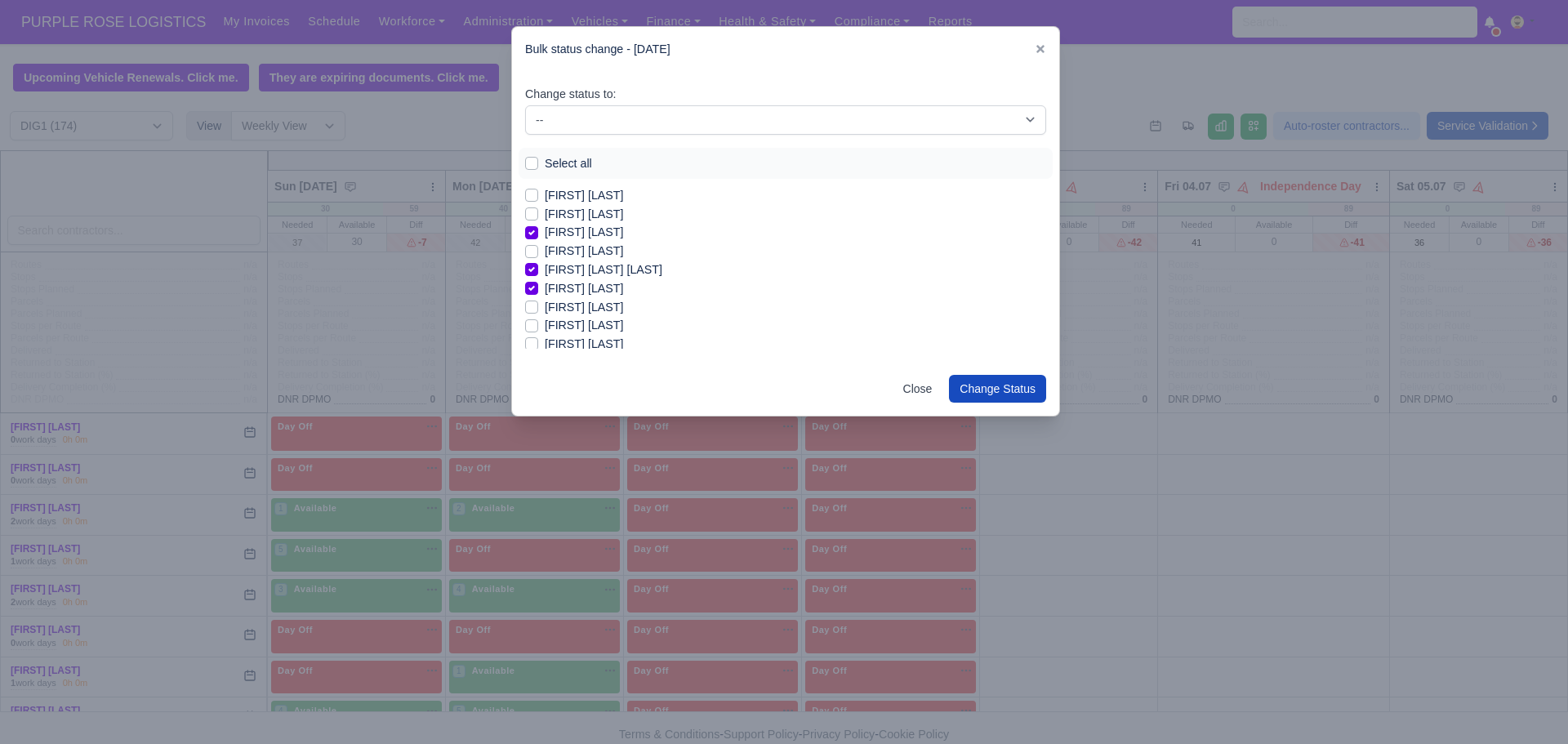 click on "[FIRST] [LAST]" at bounding box center (584, 325) 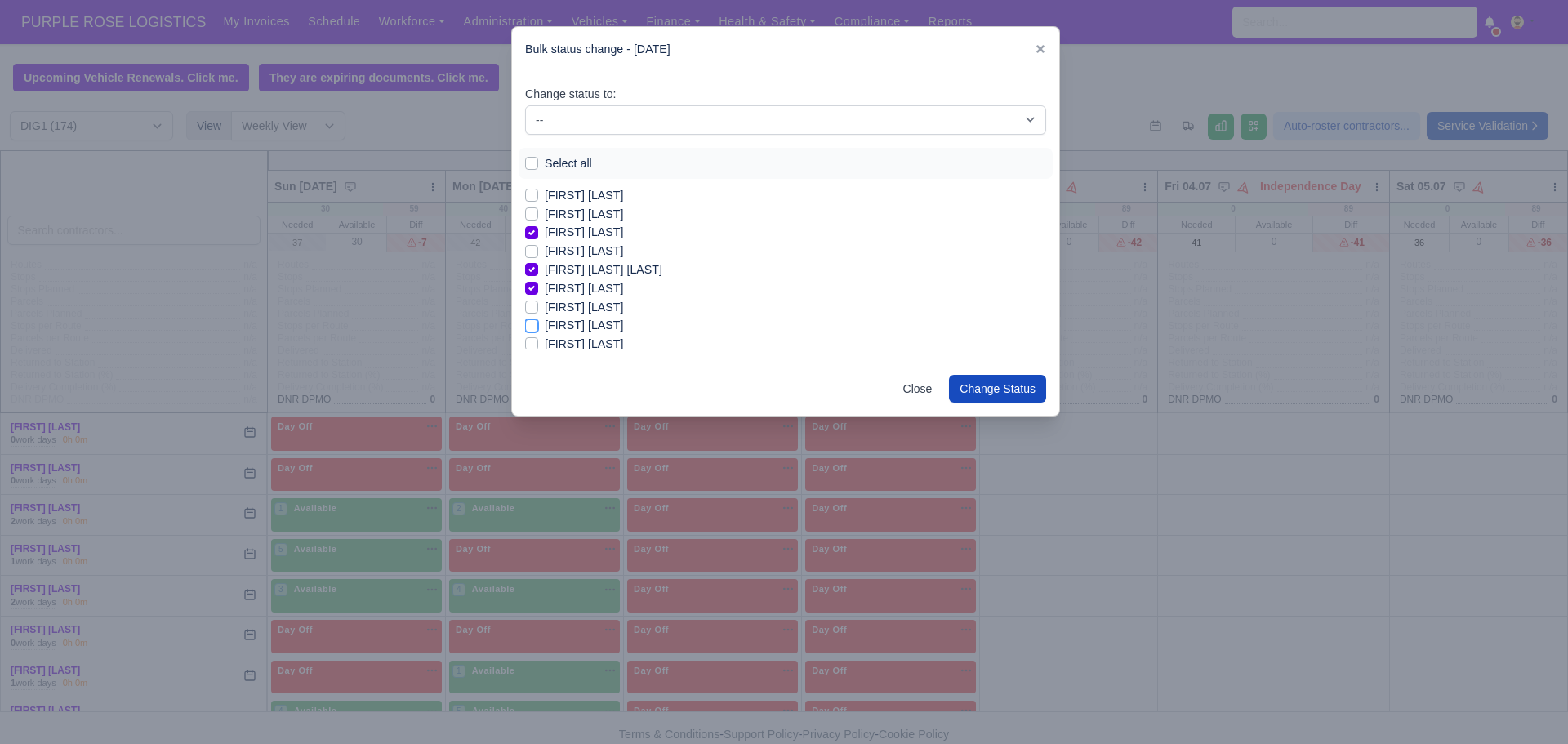 click on "[FIRST] [LAST]" at bounding box center [532, 323] 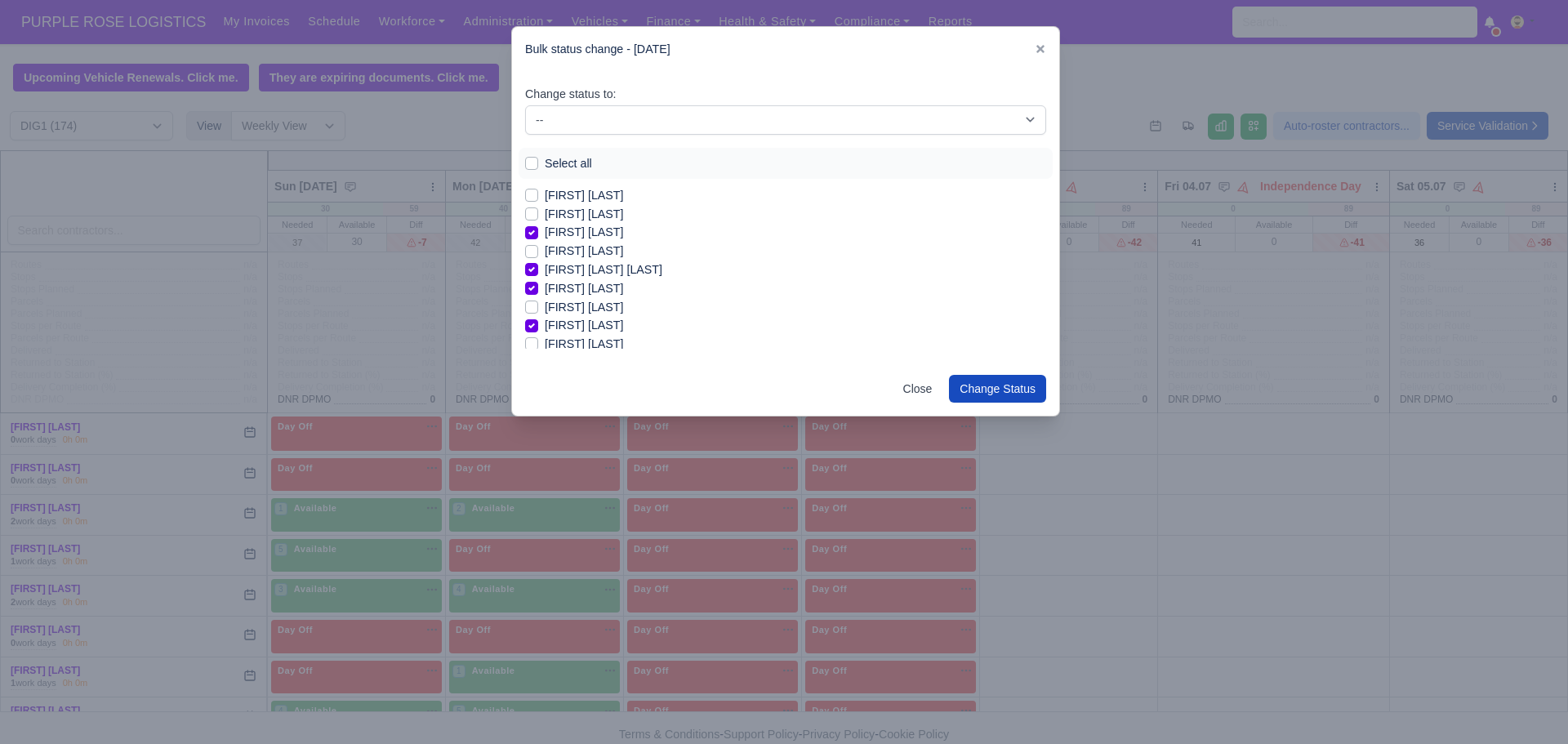 click on "[FIRST] [LAST]" at bounding box center (584, 325) 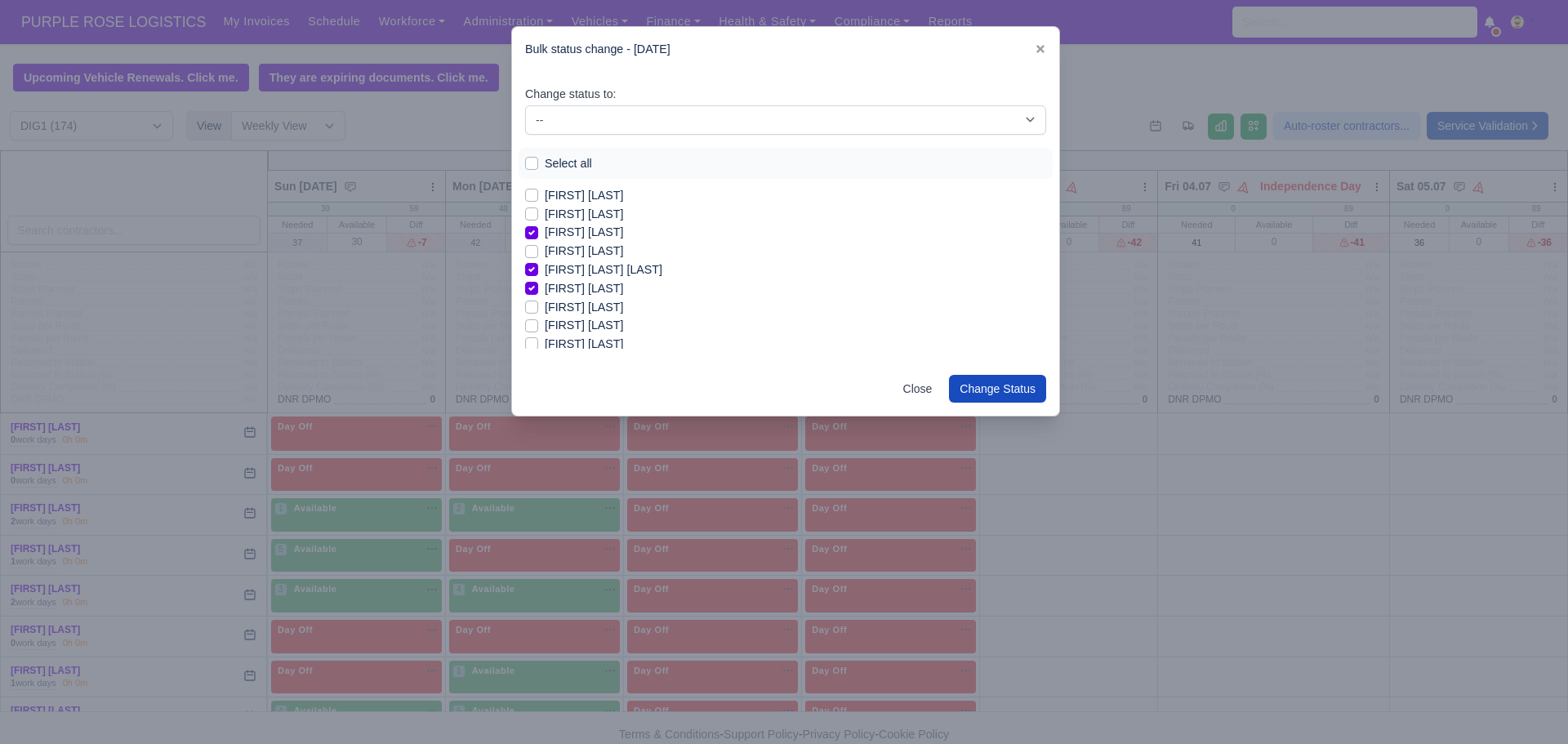 click on "[FIRST] [LAST]" at bounding box center [584, 307] 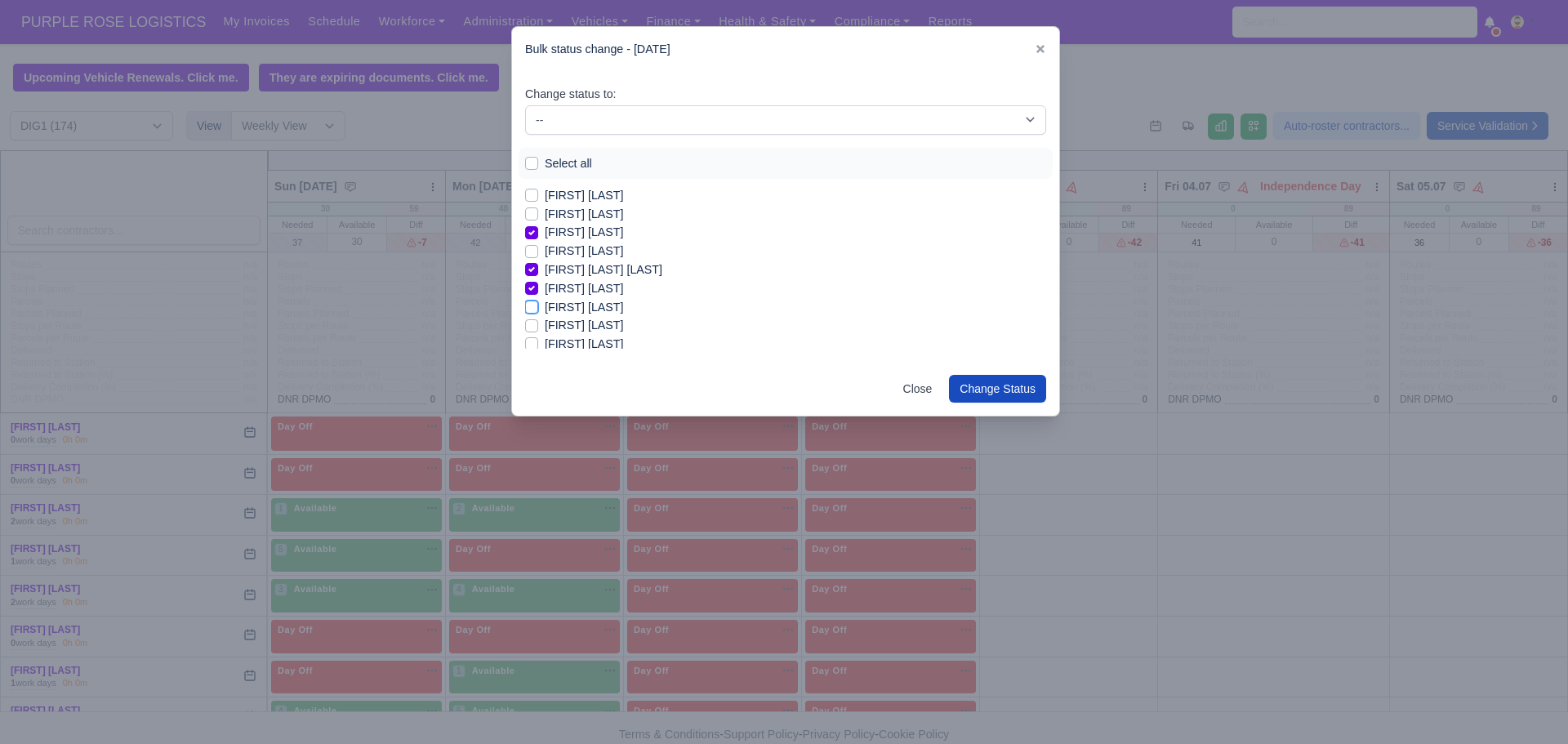 click on "[FIRST] [LAST]" at bounding box center (532, 305) 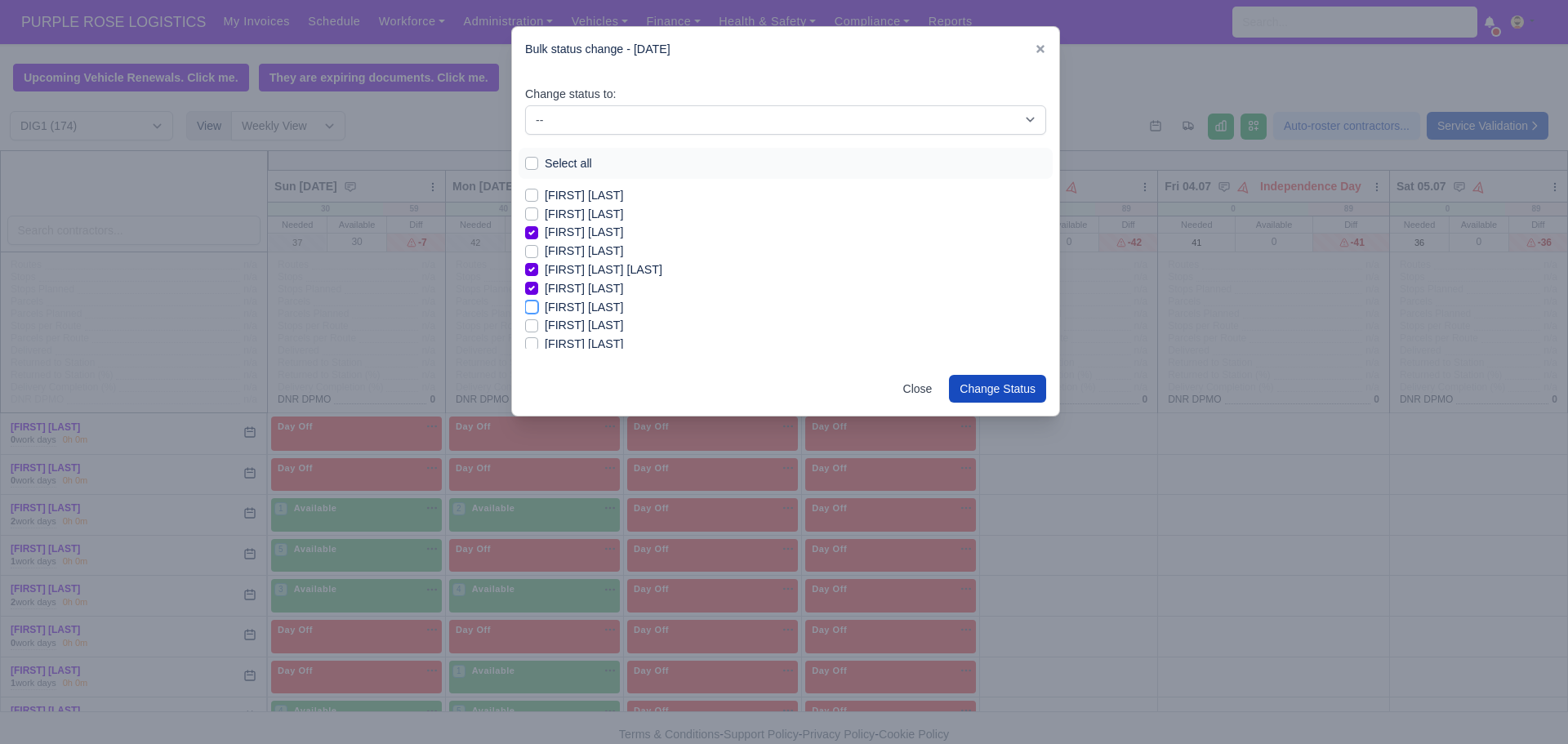 checkbox on "true" 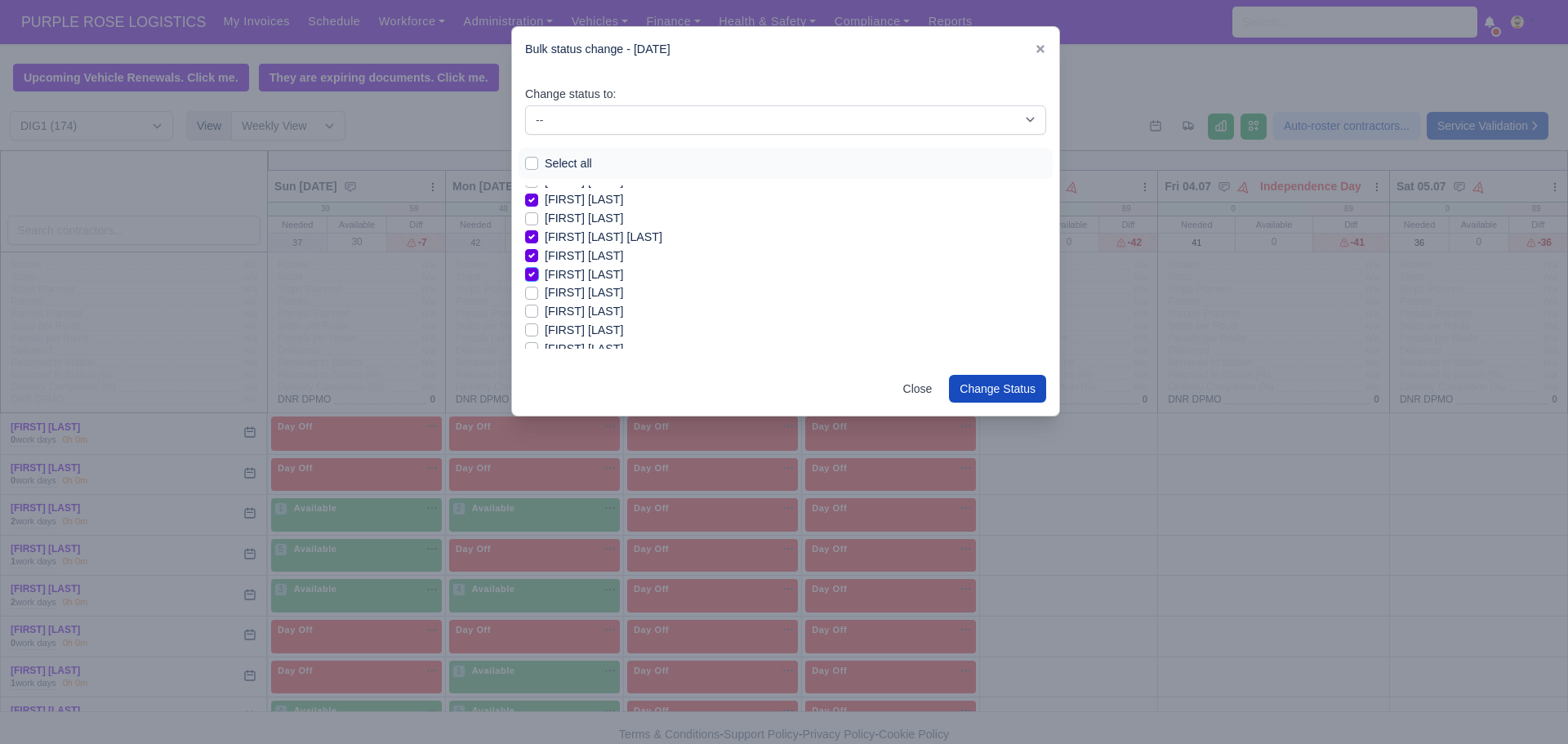 scroll, scrollTop: 363, scrollLeft: 0, axis: vertical 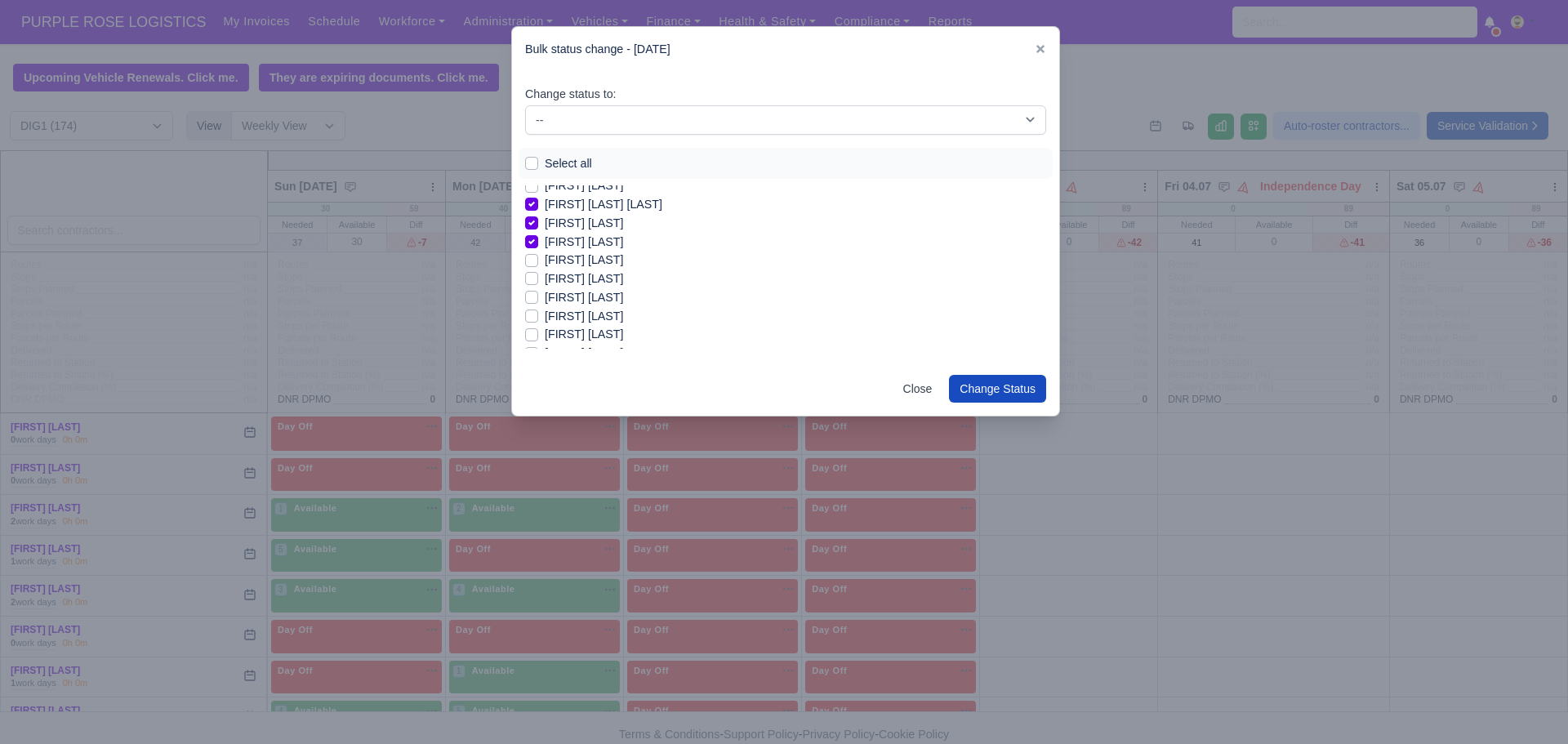 click on "[FIRST] [LAST]" at bounding box center (584, 297) 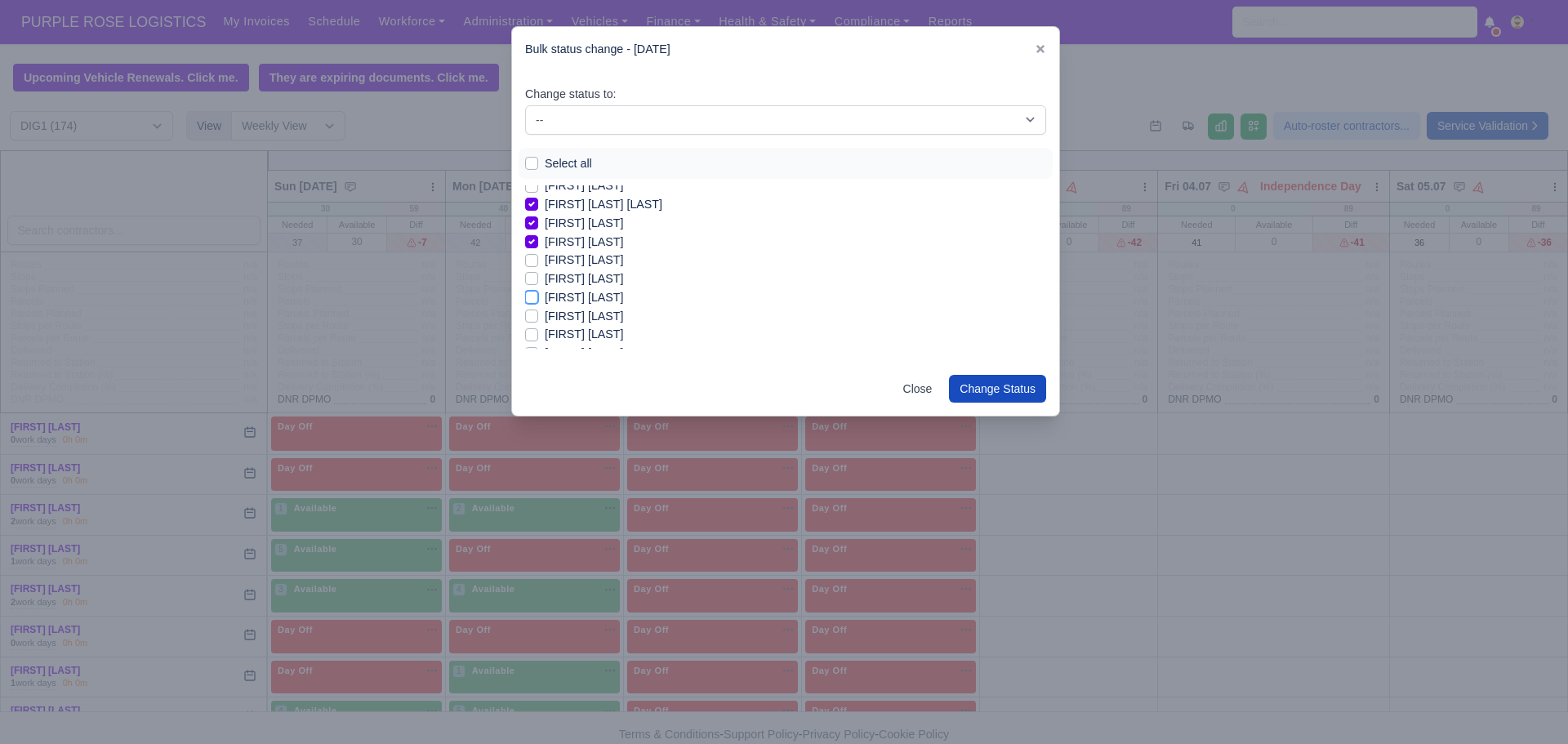 click on "[FIRST] [LAST]" at bounding box center [532, 295] 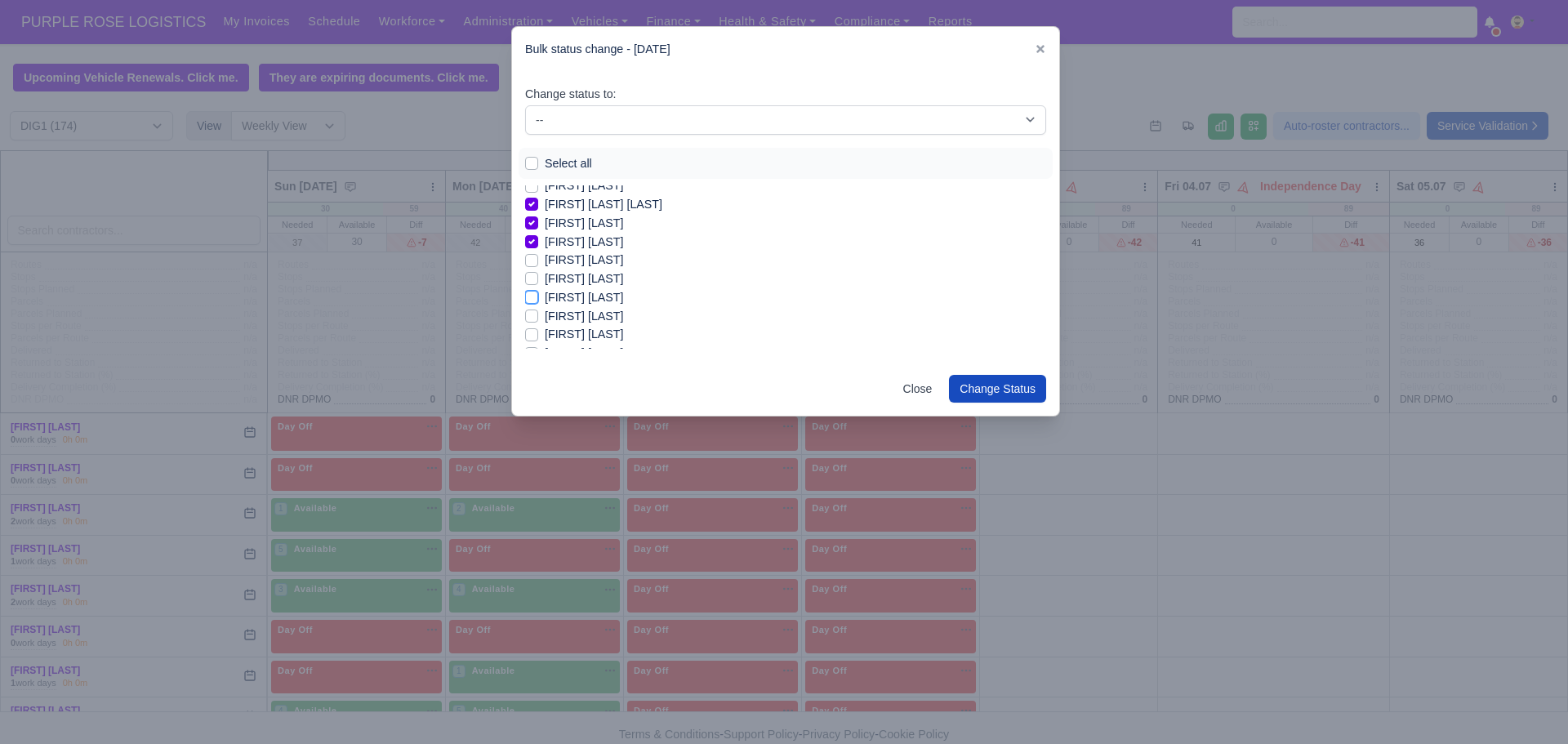 checkbox on "true" 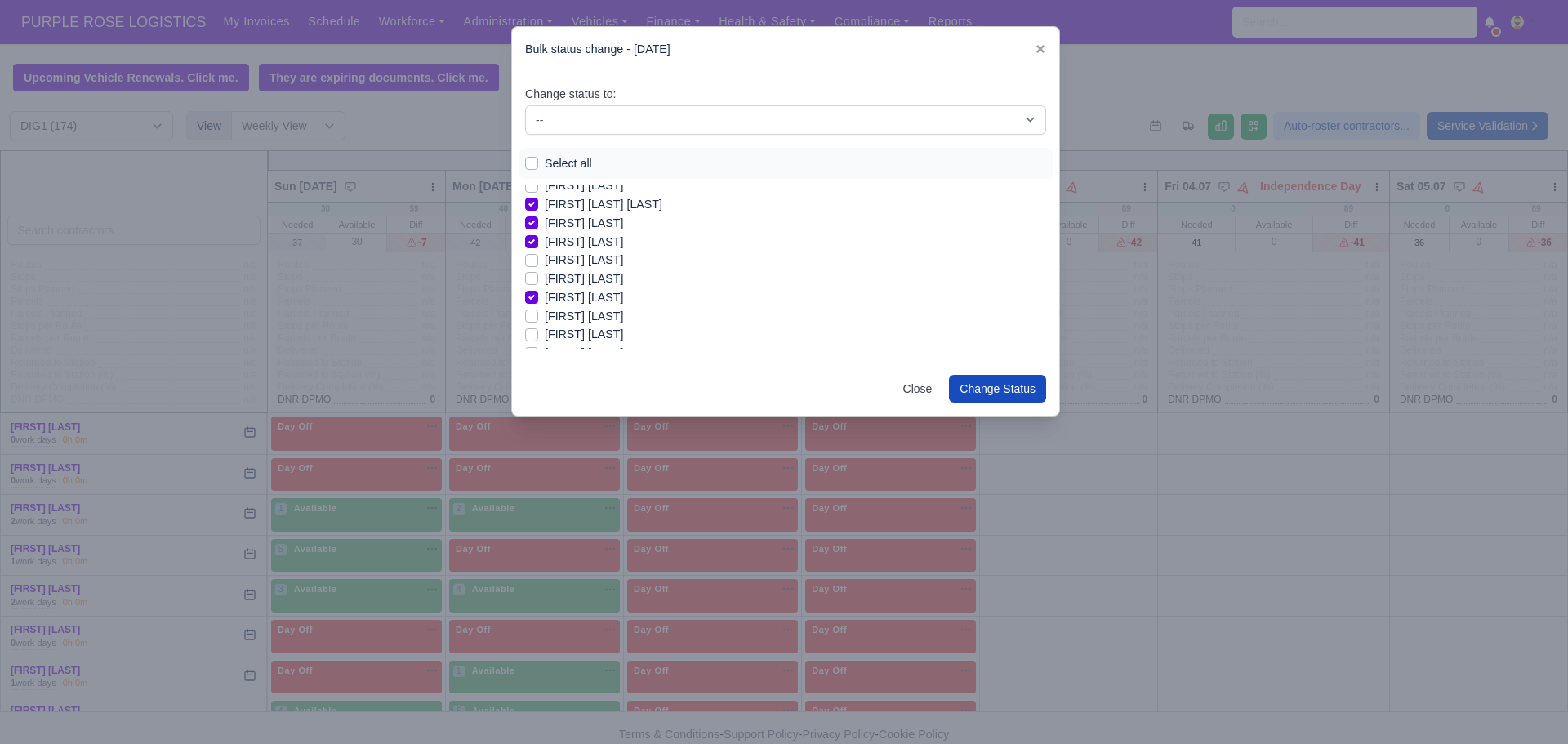 click on "[FIRST] [LAST]" at bounding box center (584, 334) 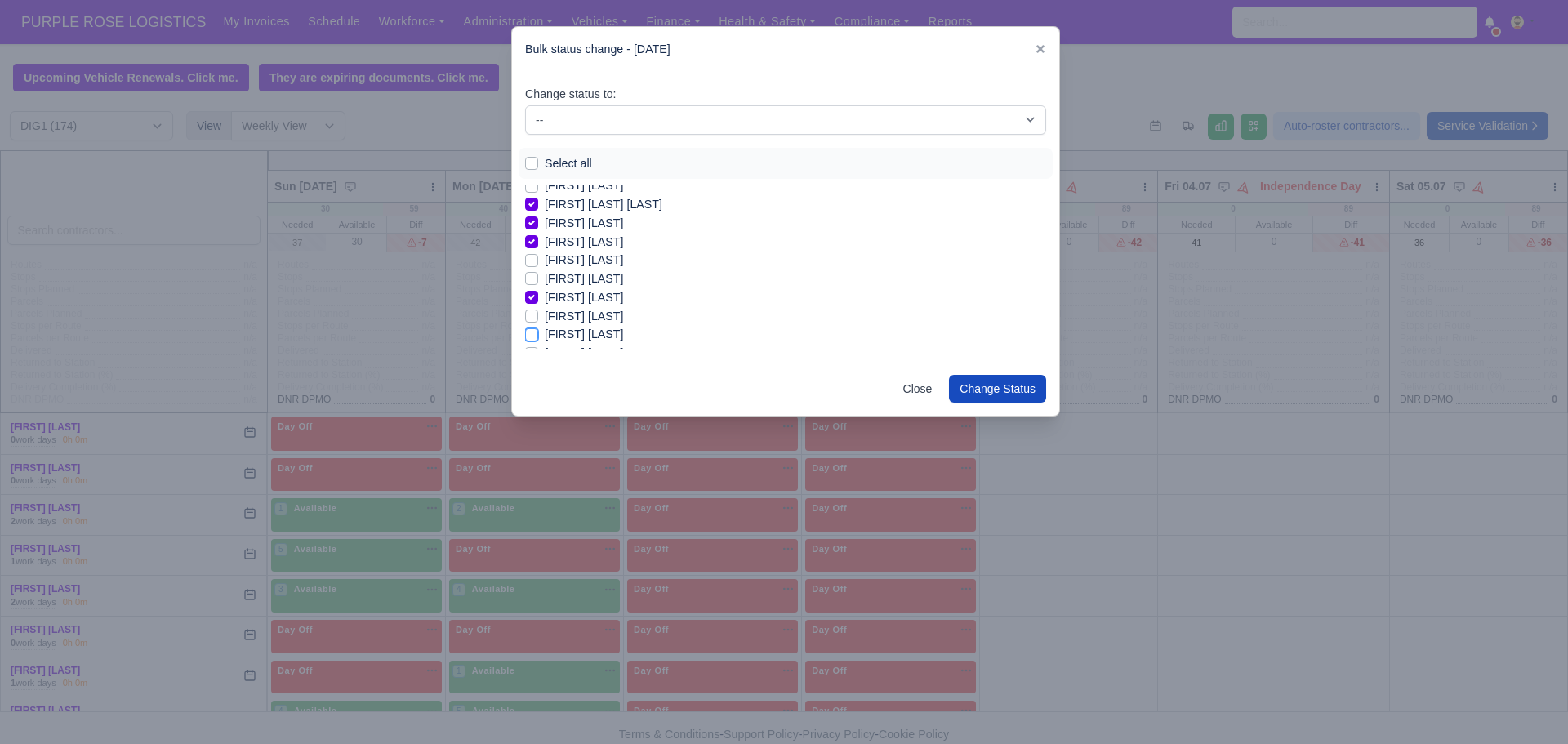 click on "[FIRST] [LAST]" at bounding box center [532, 332] 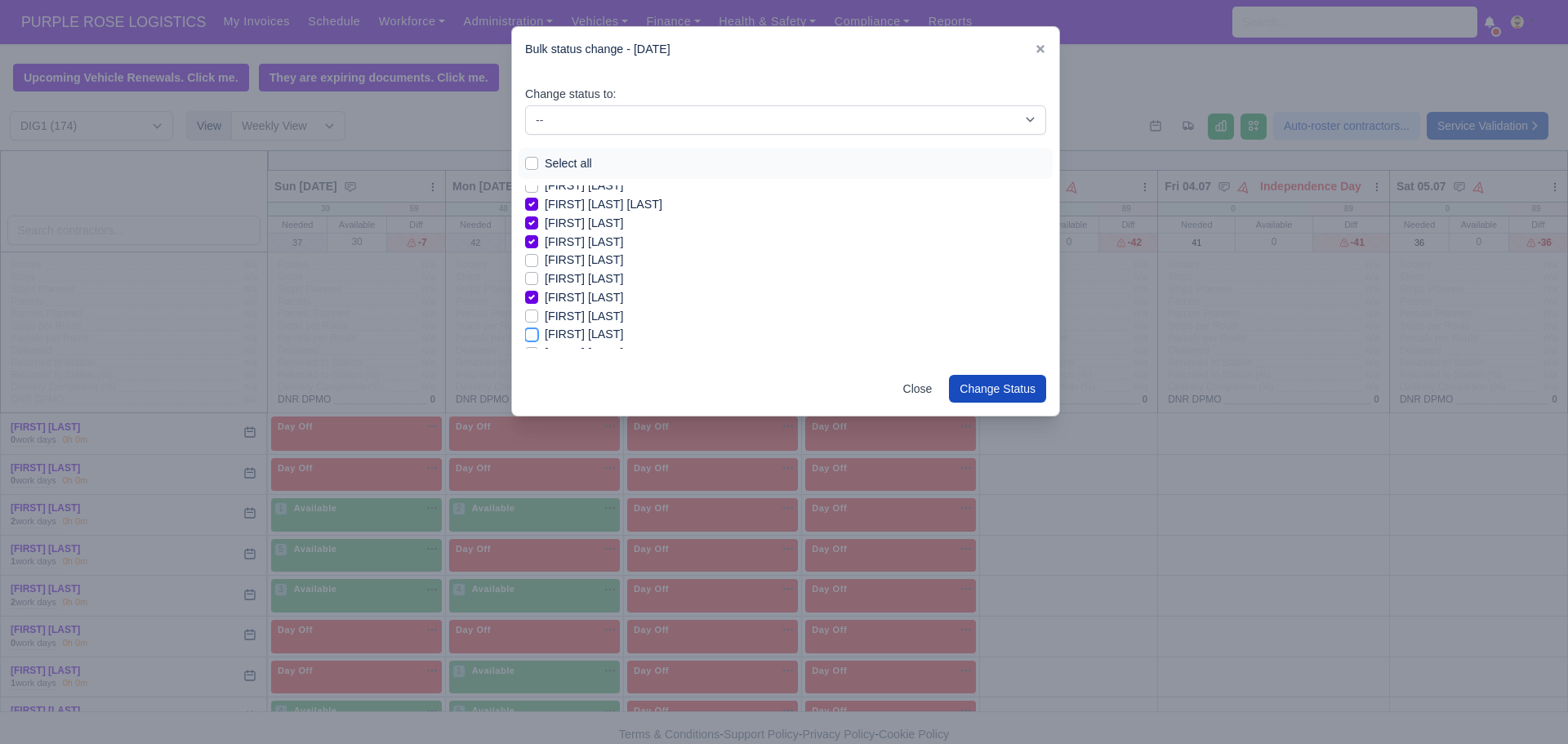 checkbox on "true" 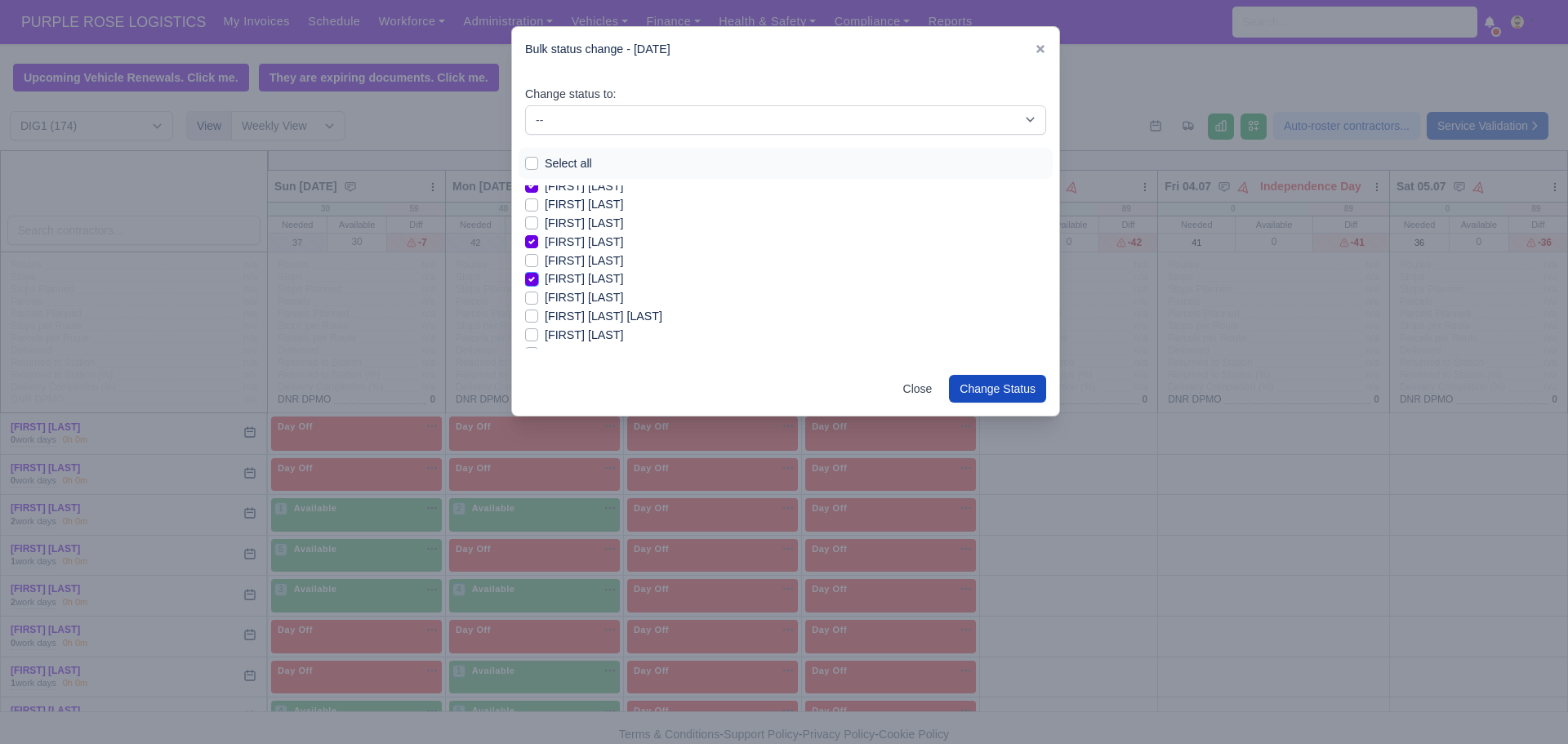 scroll, scrollTop: 428, scrollLeft: 0, axis: vertical 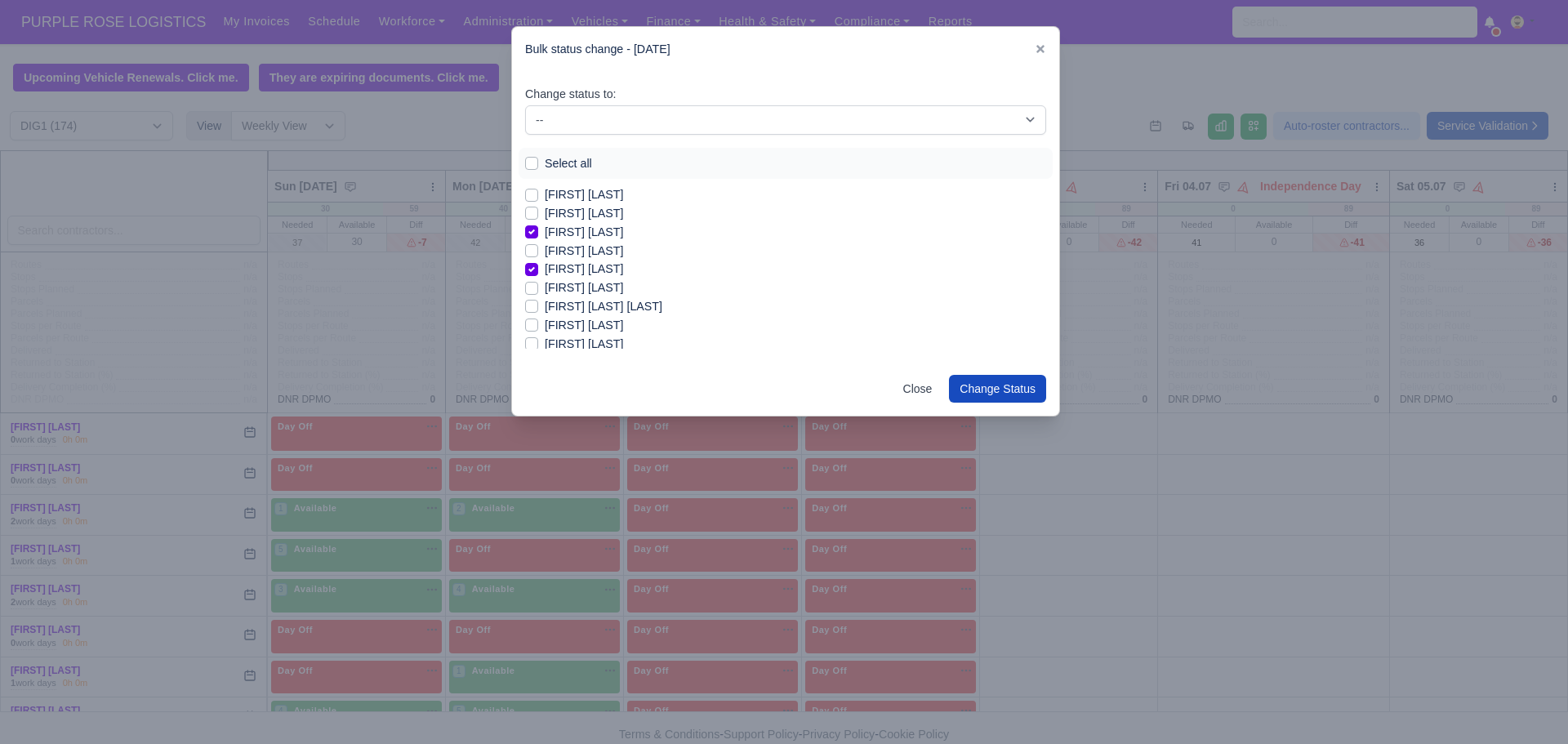 click on "[FIRST] [LAST]" at bounding box center (584, 287) 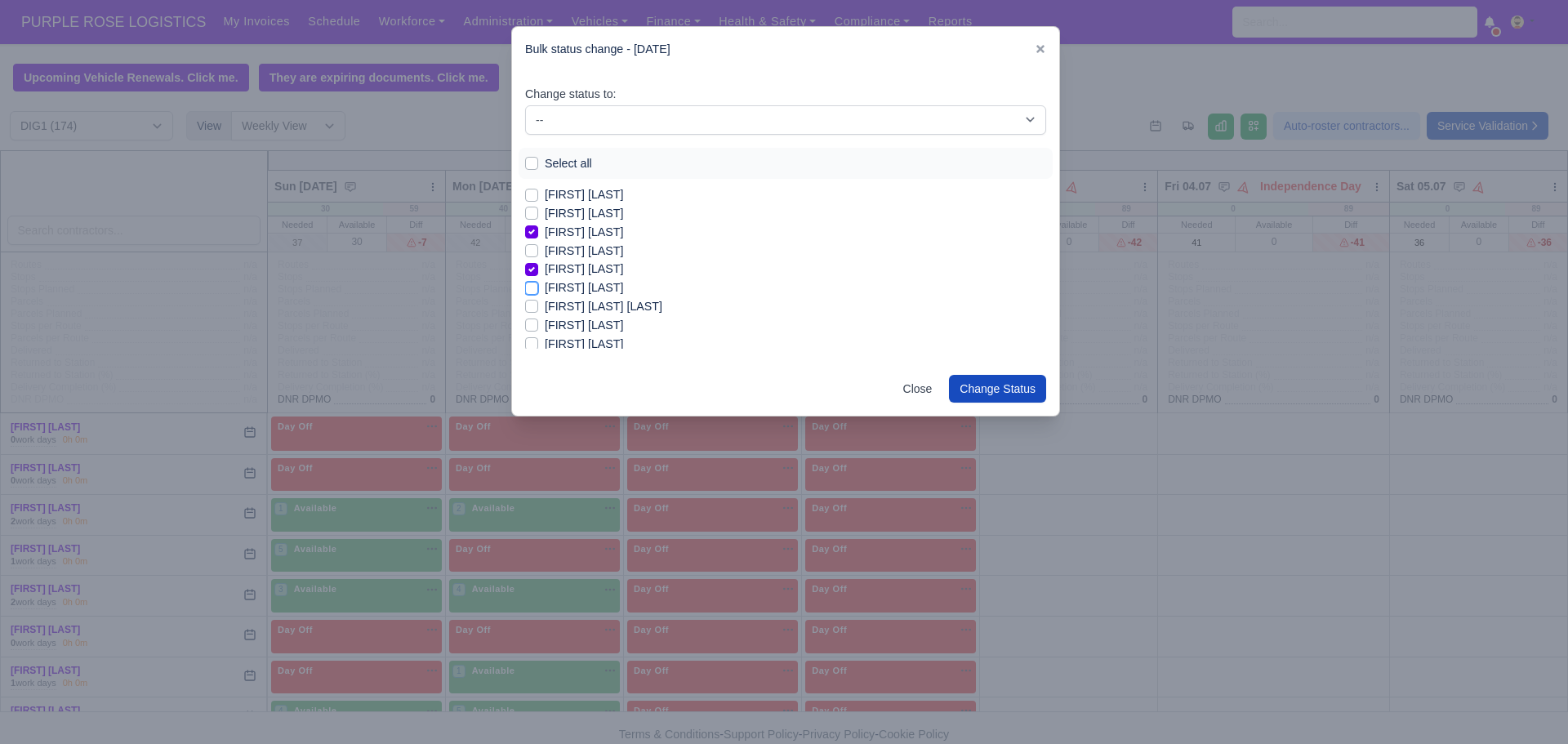 click on "[FIRST] [LAST]" at bounding box center [532, 285] 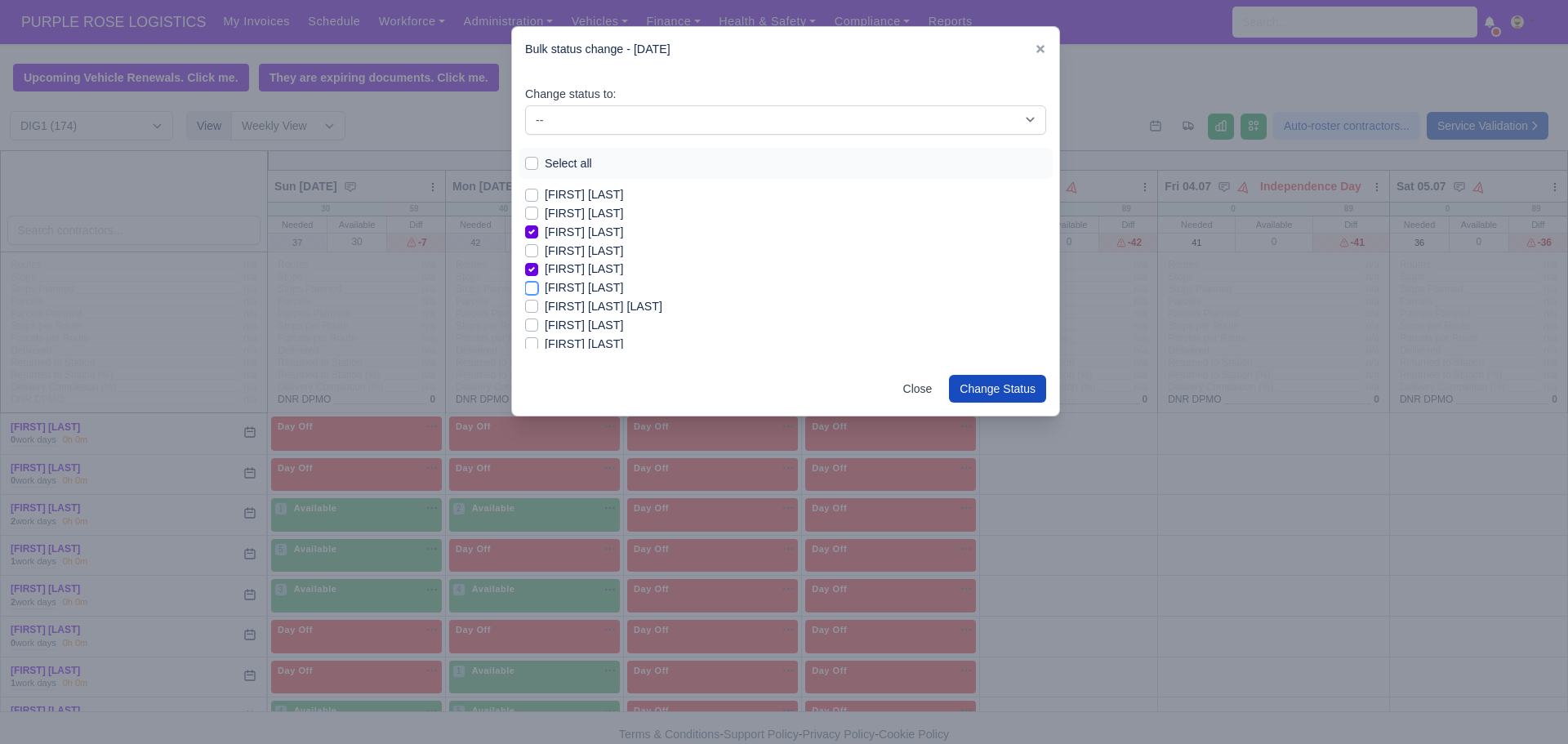 checkbox on "true" 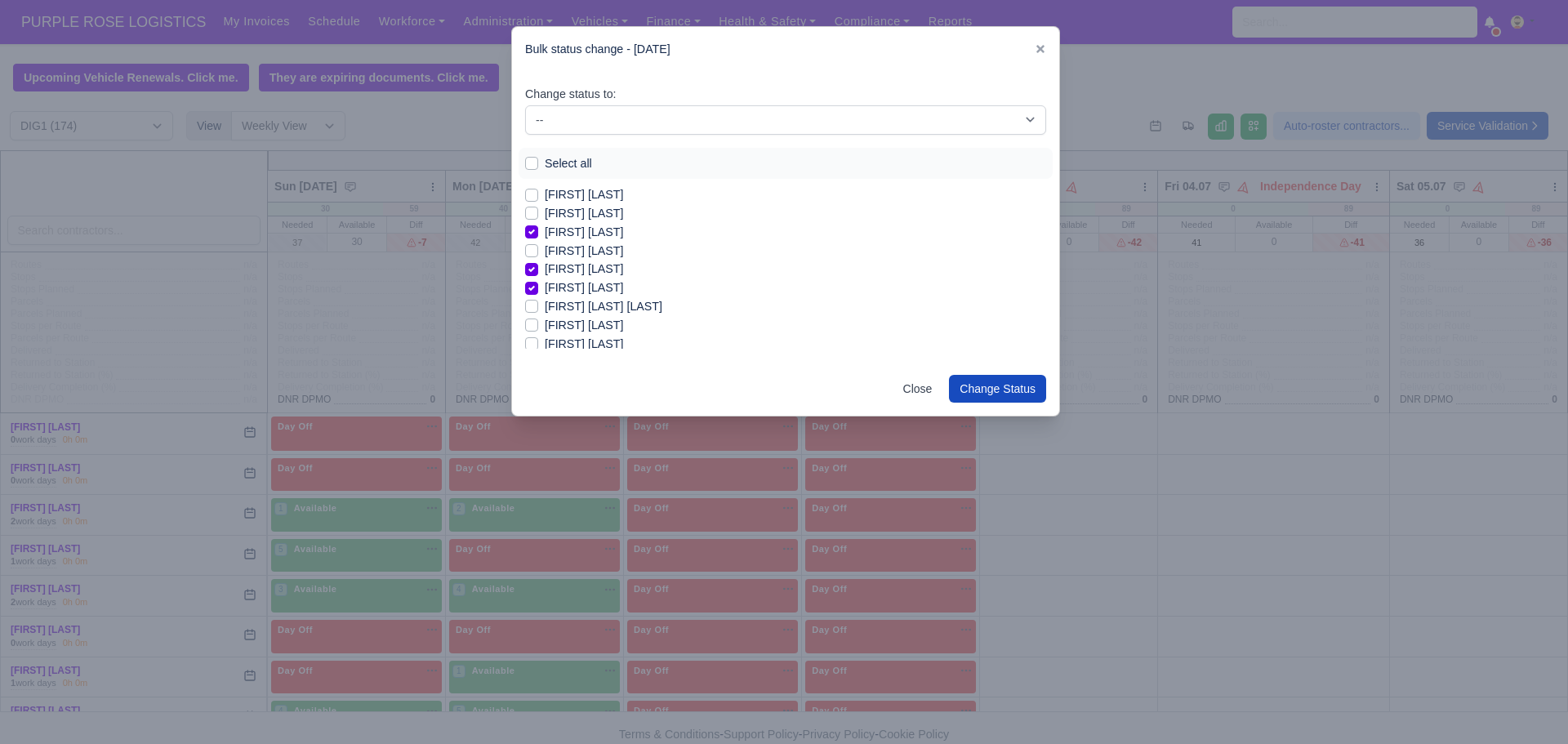 click on "[FIRST] [LAST] [LAST]" at bounding box center (604, 306) 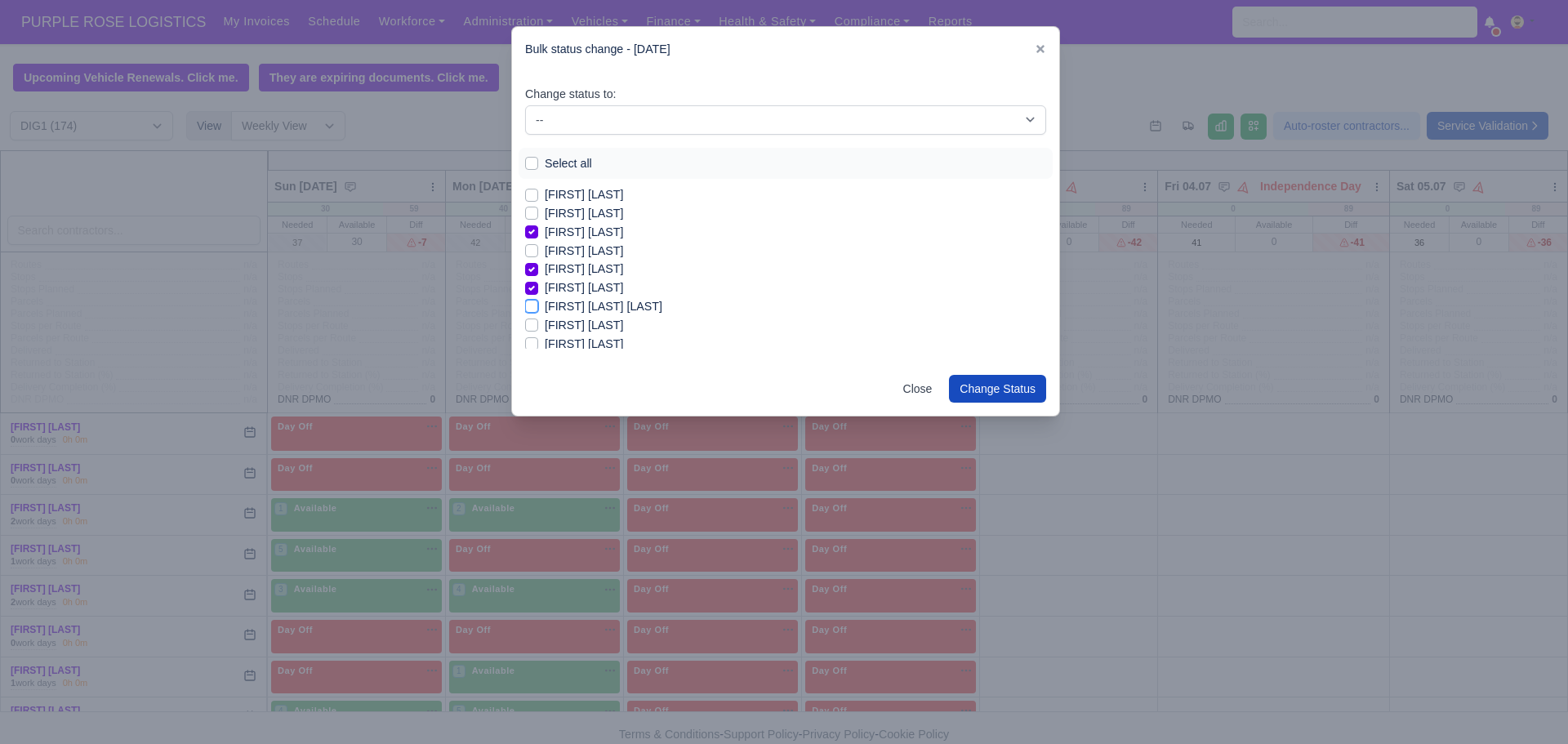 click on "[FIRST] [LAST] [LAST]" at bounding box center [532, 304] 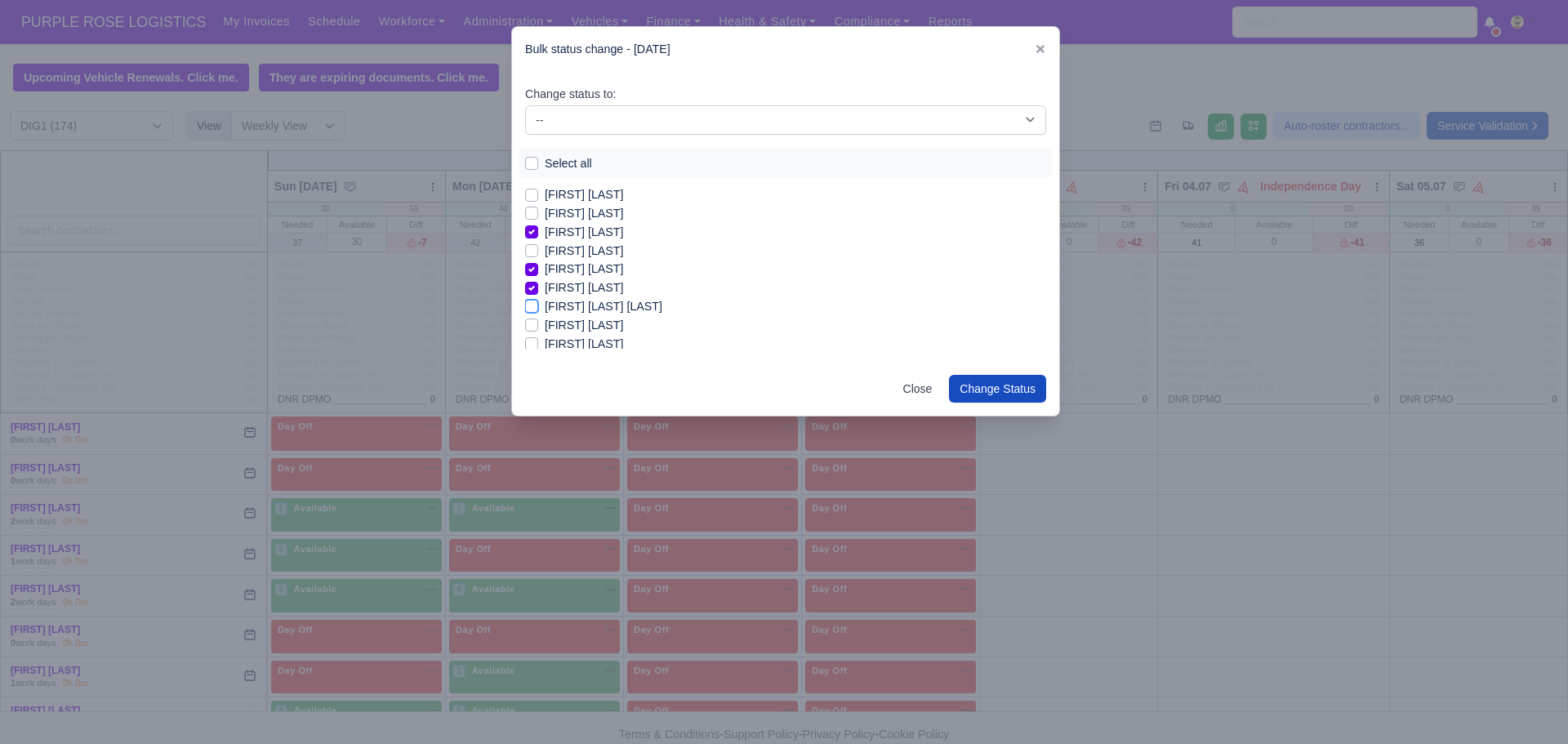 checkbox on "true" 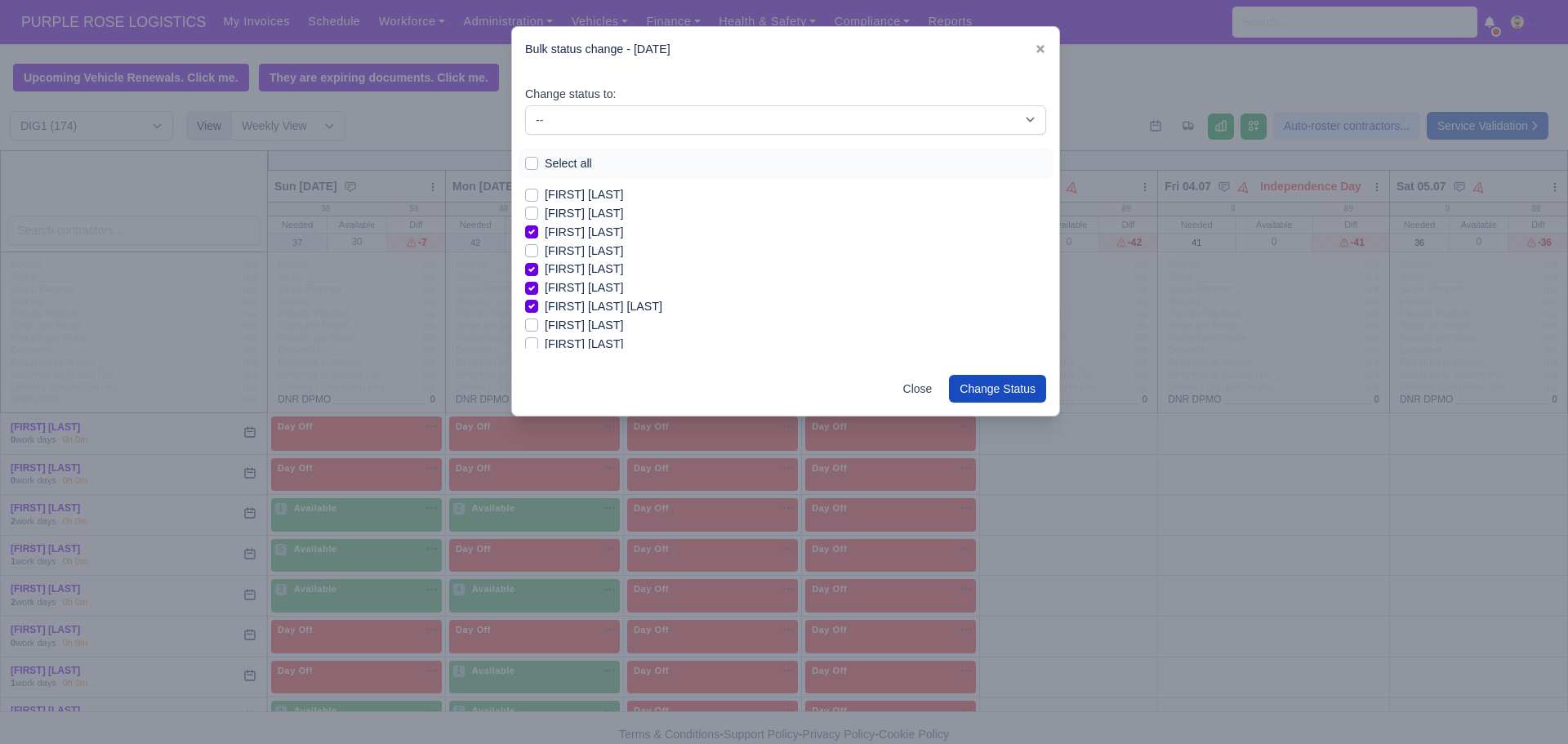 click on "[FIRST] [LAST]" at bounding box center [584, 325] 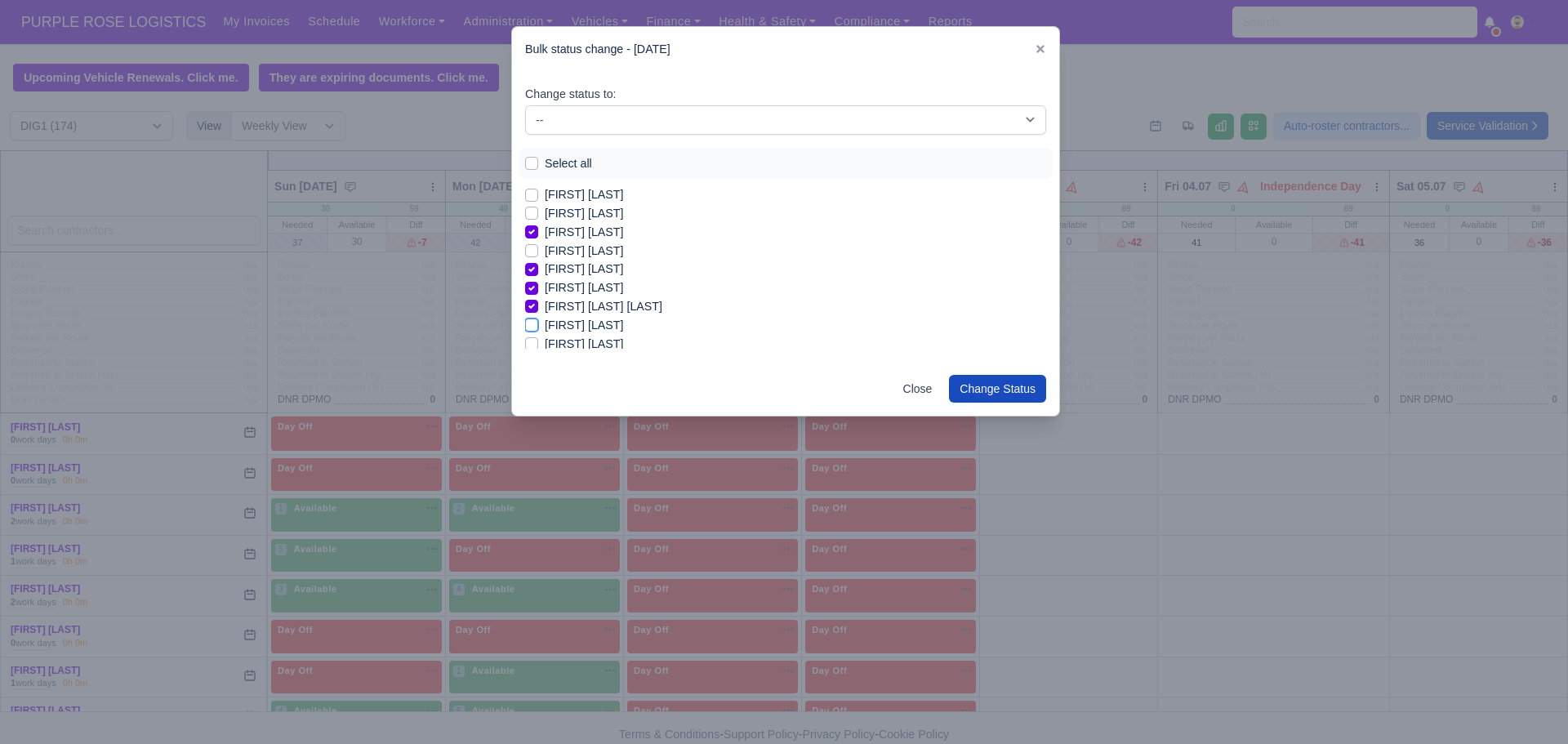 click on "[FIRST] [LAST]" at bounding box center [532, 323] 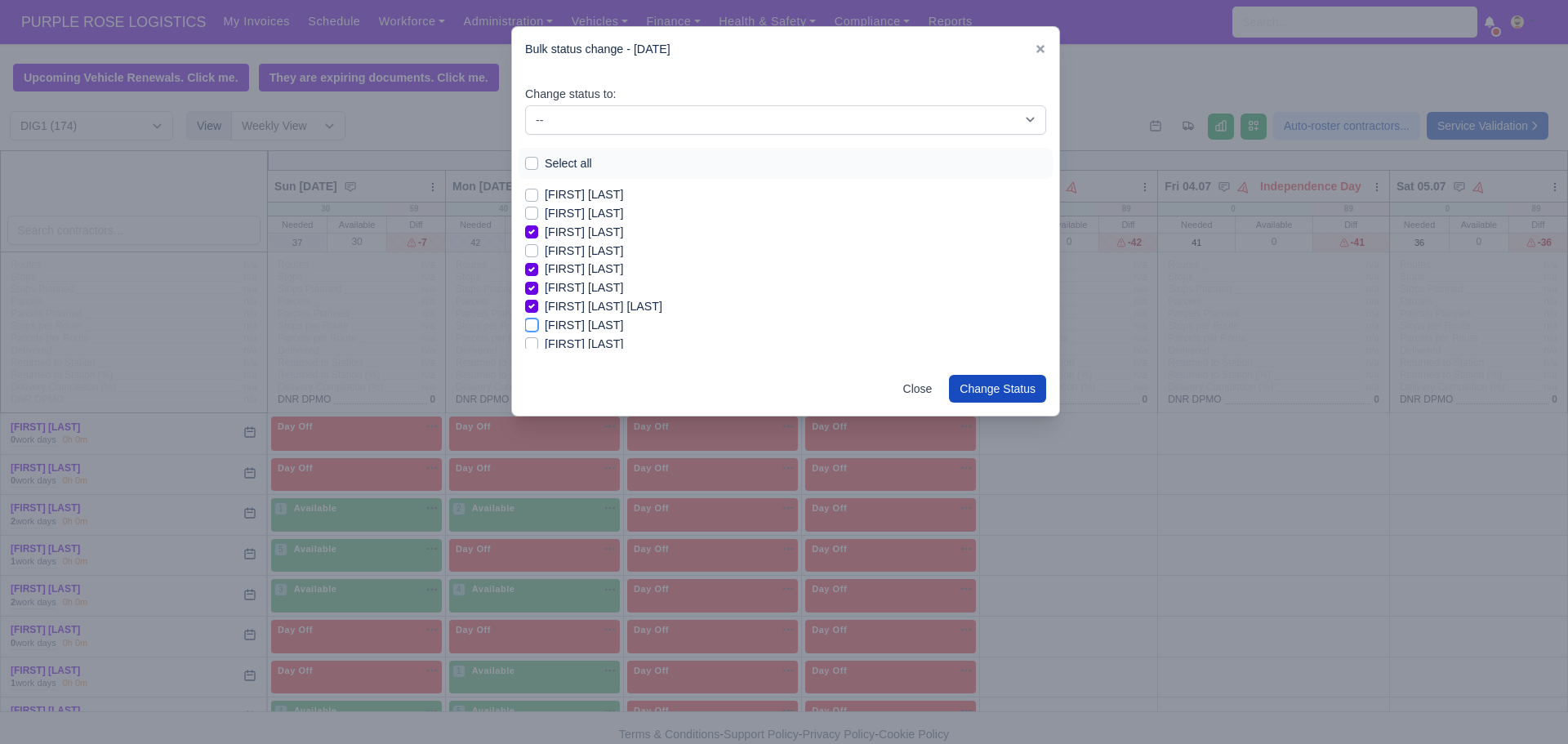 checkbox on "true" 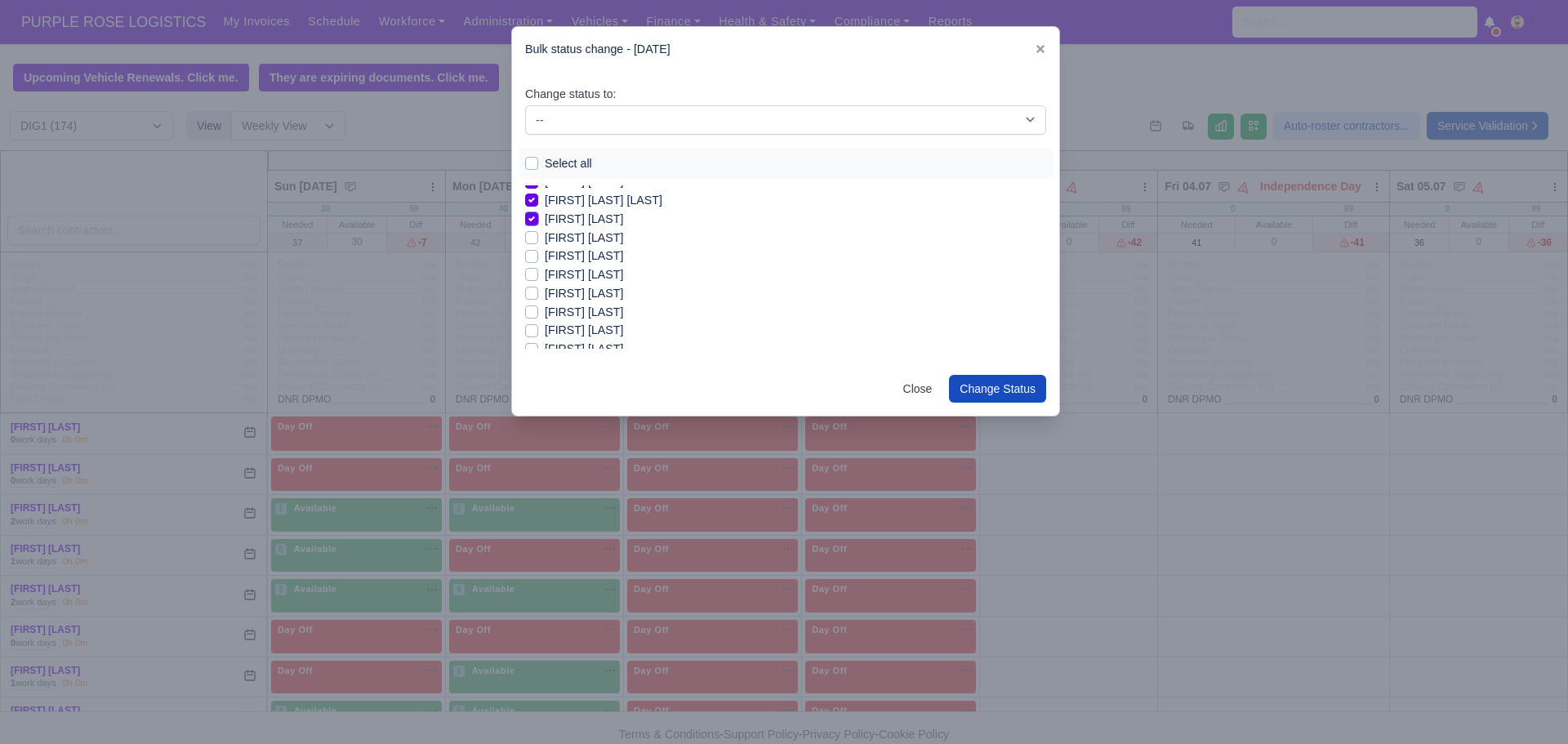 scroll, scrollTop: 559, scrollLeft: 0, axis: vertical 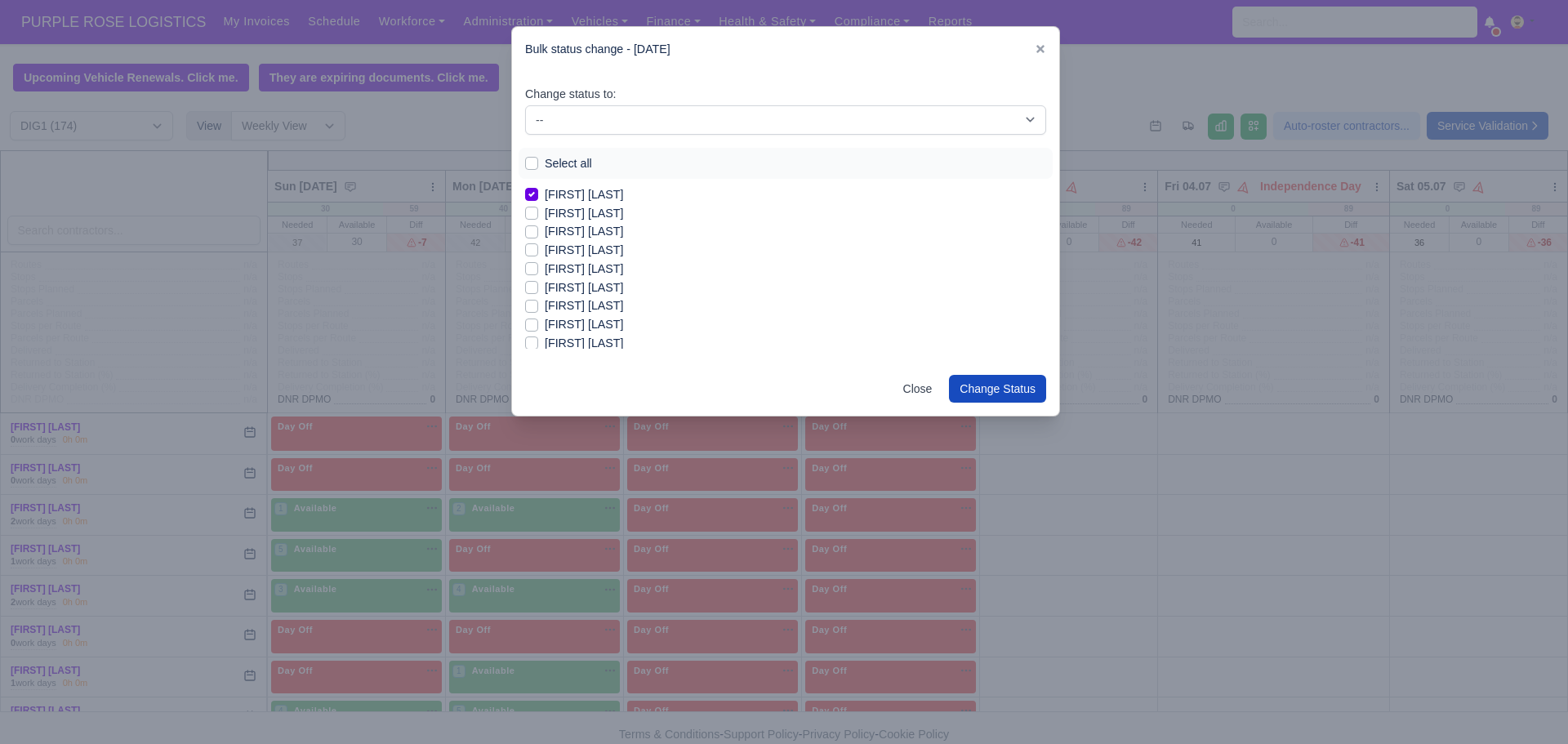 click on "[FIRST] [LAST]" at bounding box center (584, 213) 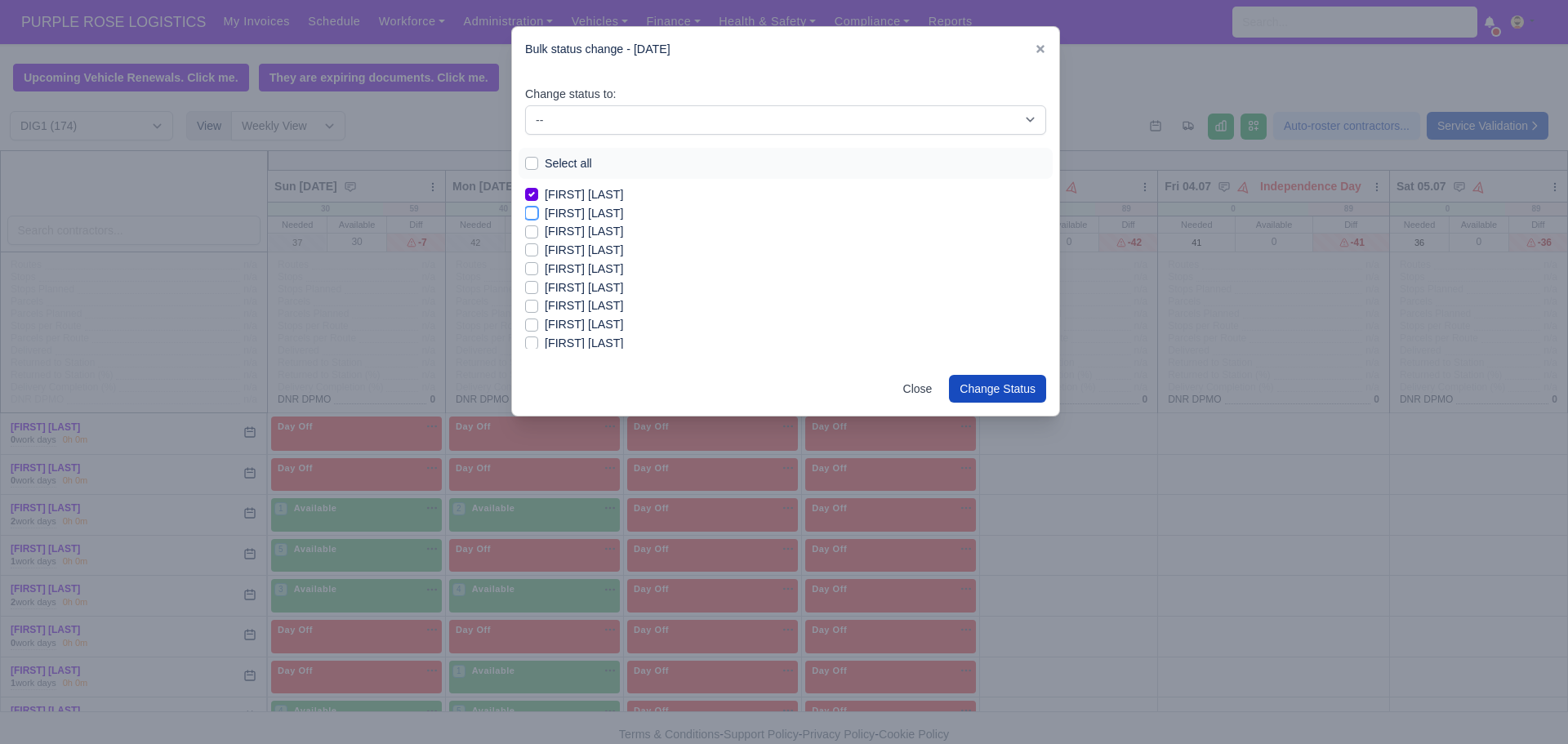 click on "[FIRST] [LAST]" at bounding box center [532, 211] 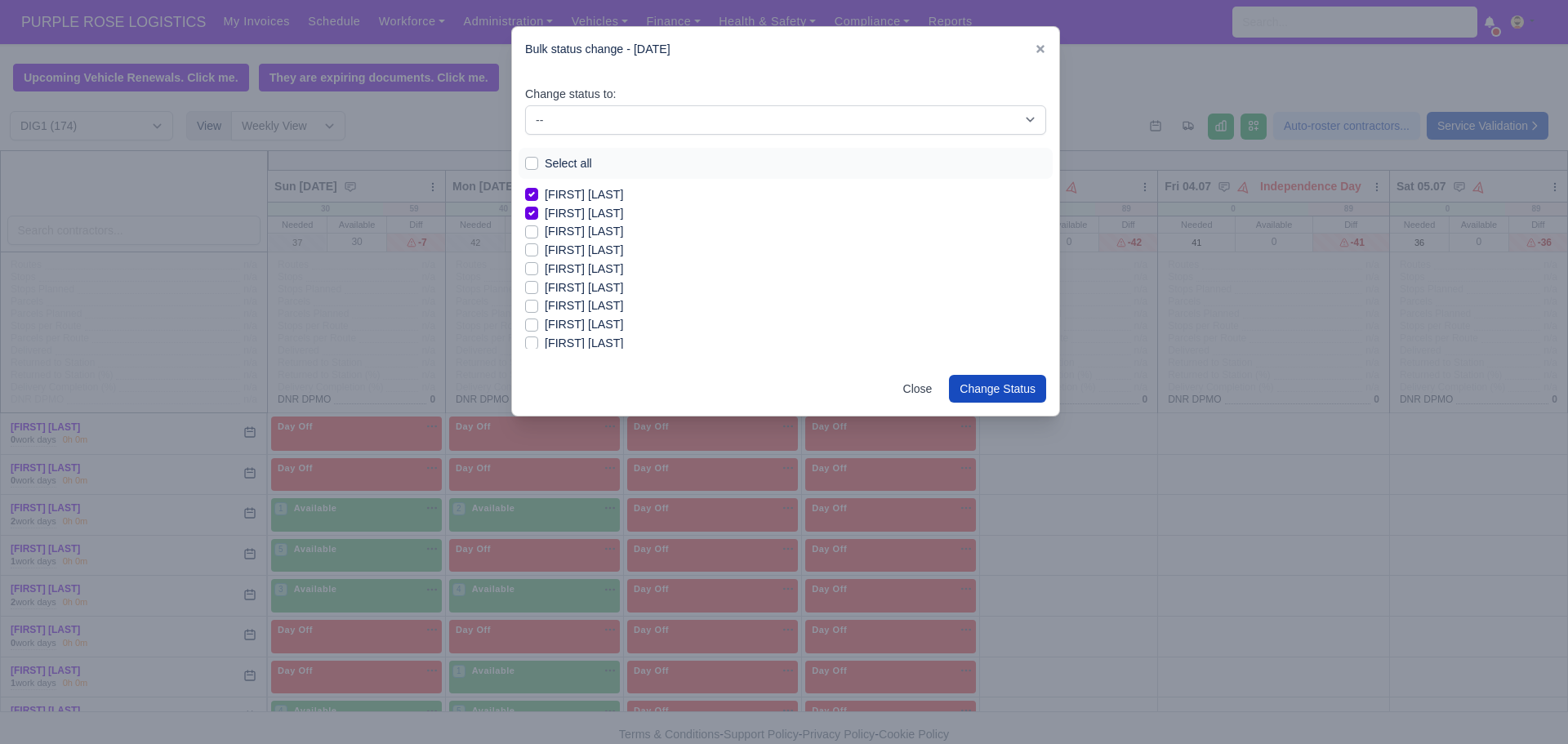 click on "[FIRST] [LAST]" at bounding box center (584, 213) 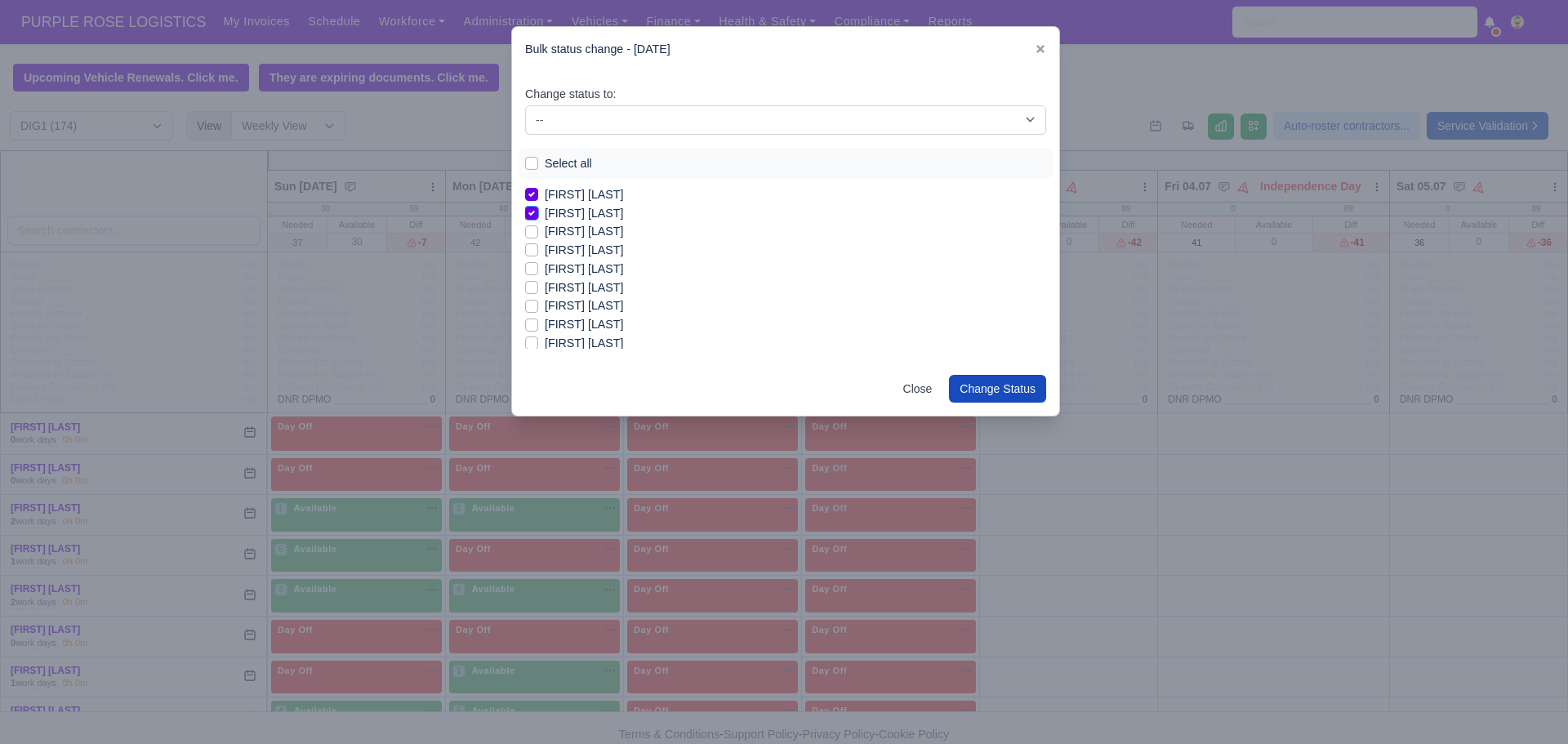 click on "[FIRST] [LAST]" at bounding box center (532, 211) 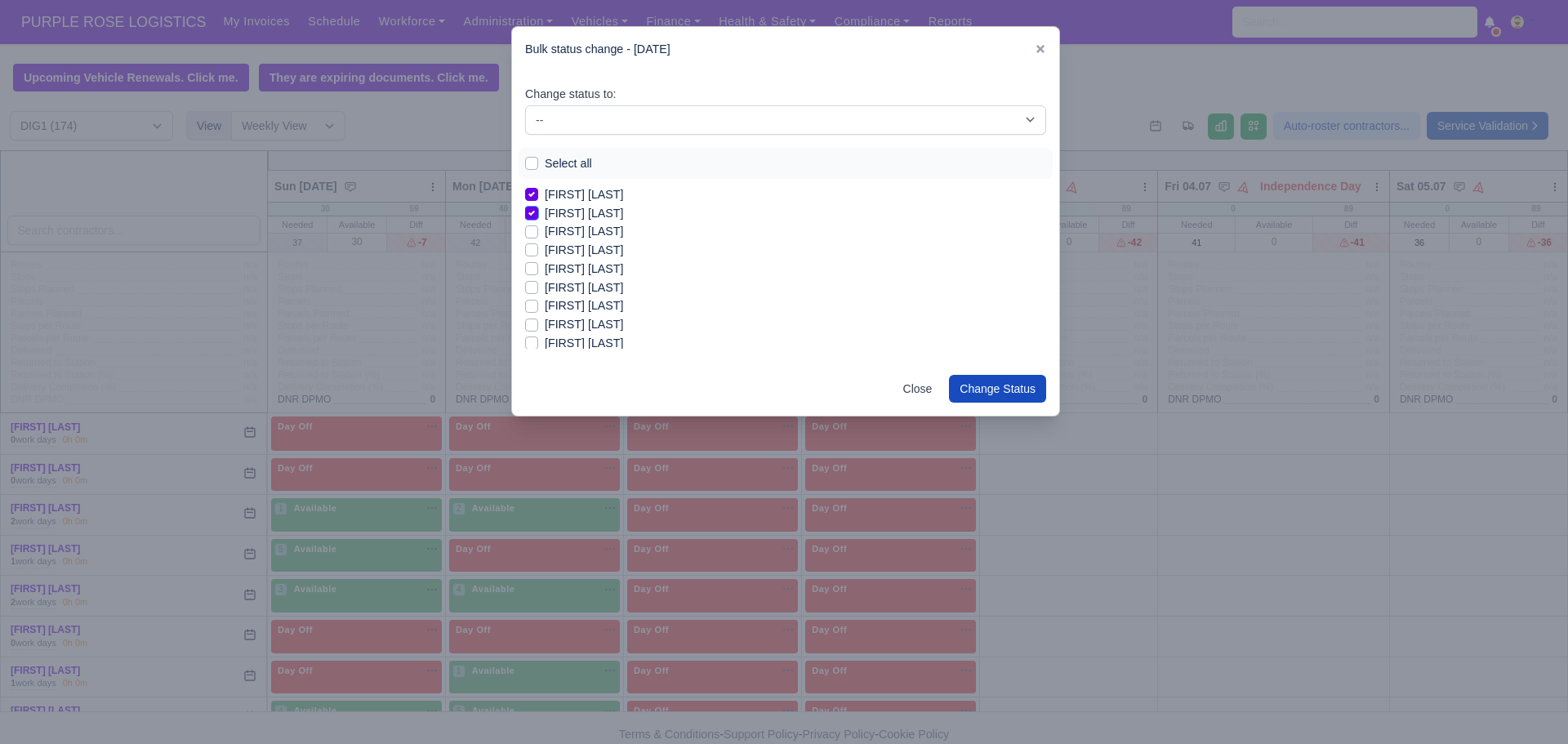 checkbox on "false" 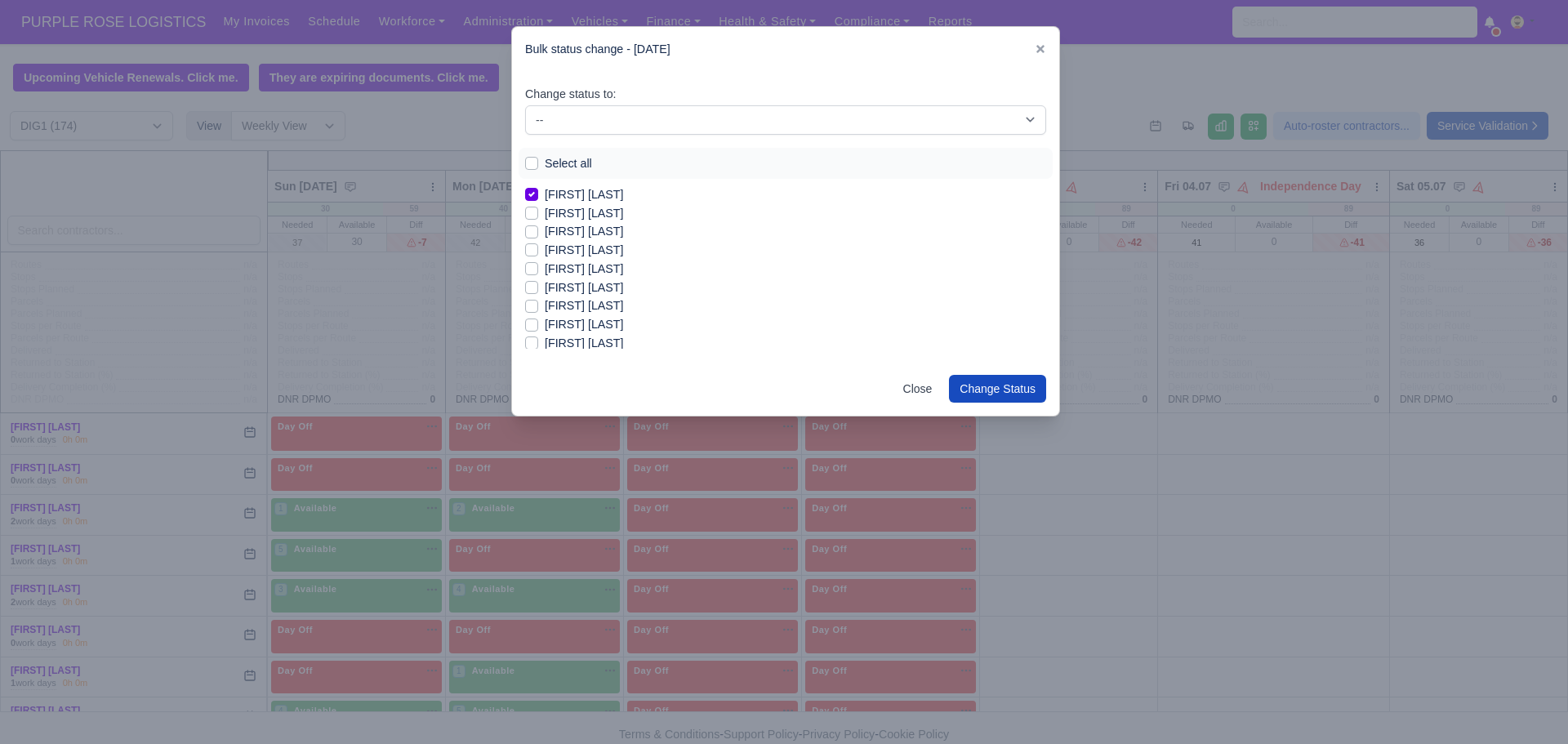 click on "[FIRST] [LAST]" at bounding box center [584, 231] 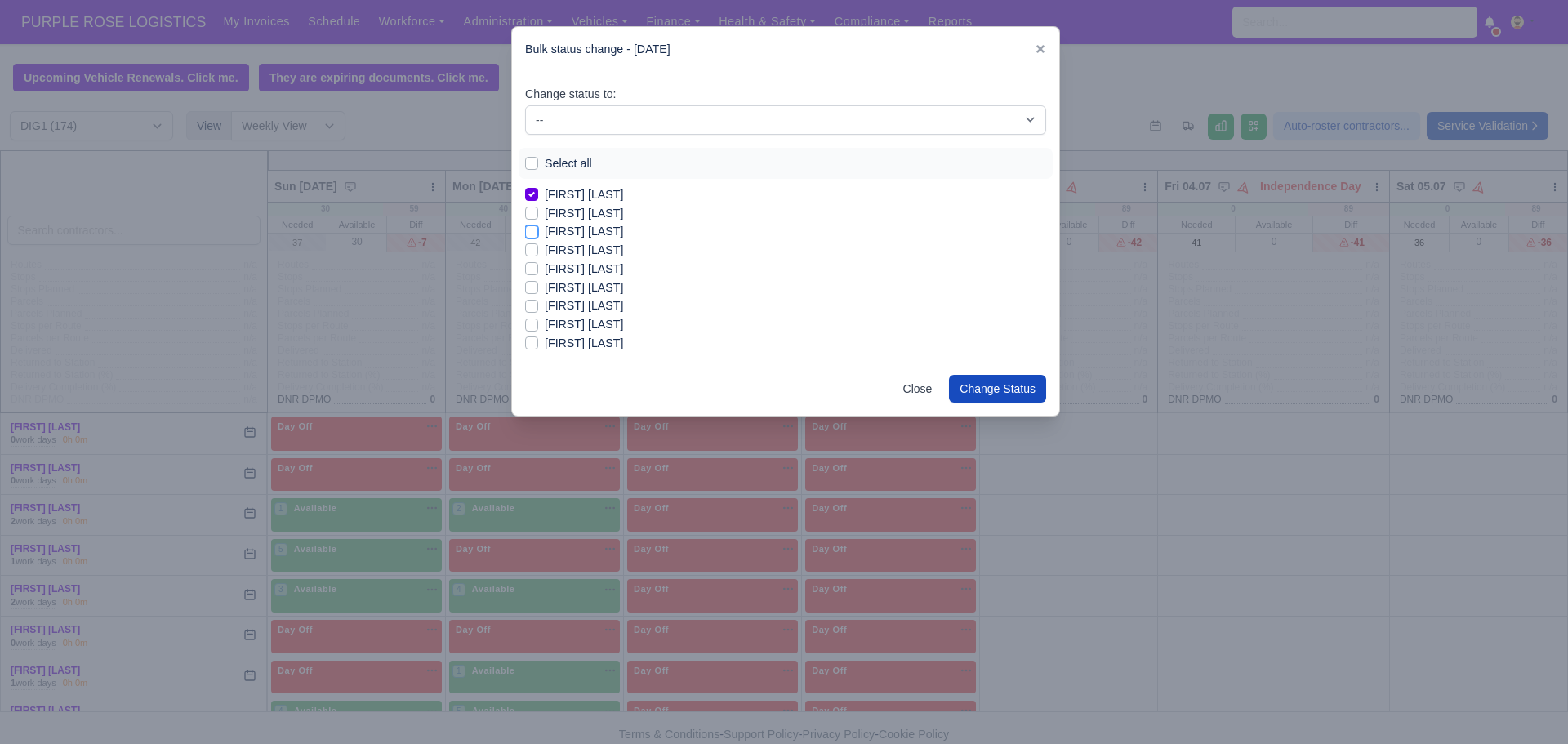 click on "[FIRST] [LAST]" at bounding box center (532, 229) 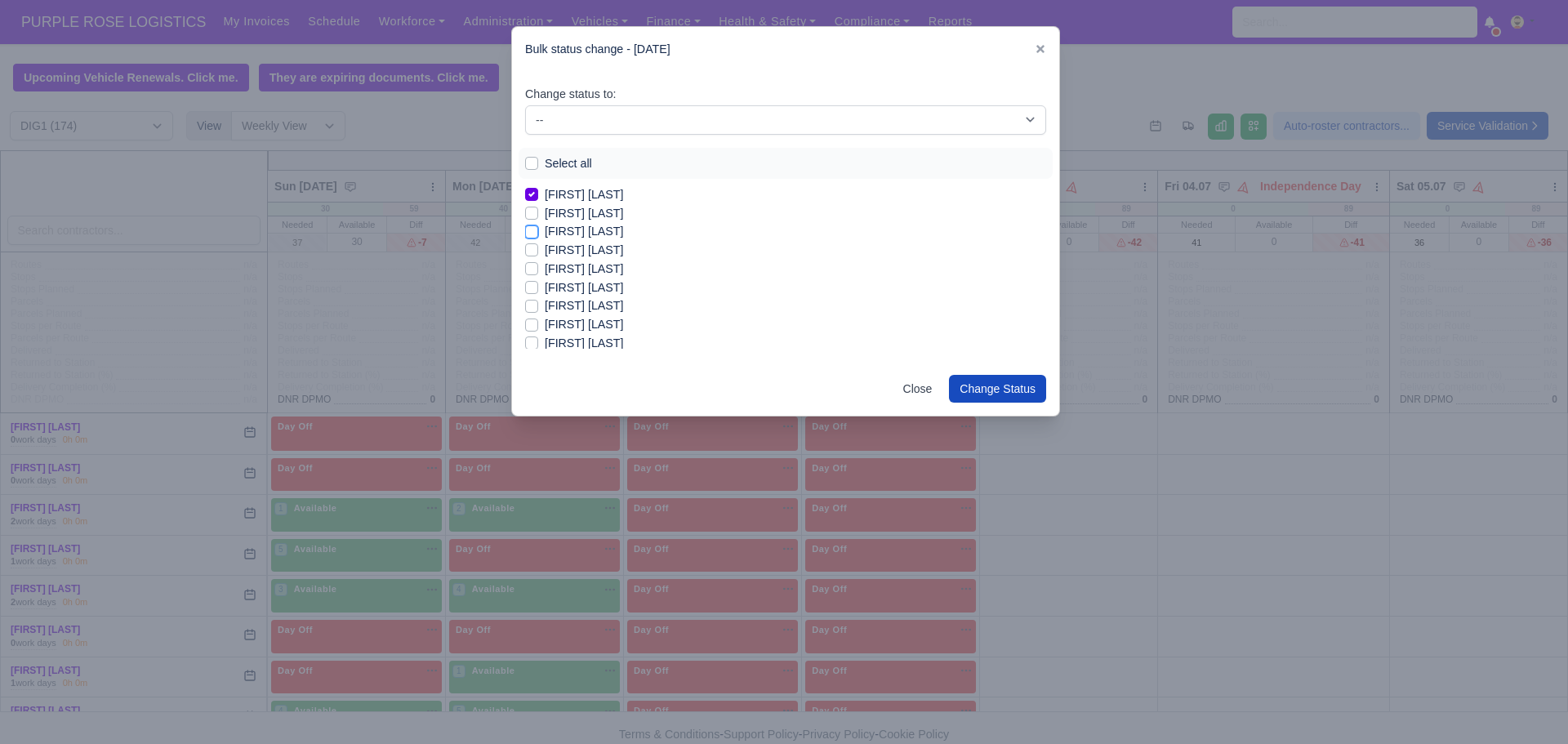 checkbox on "true" 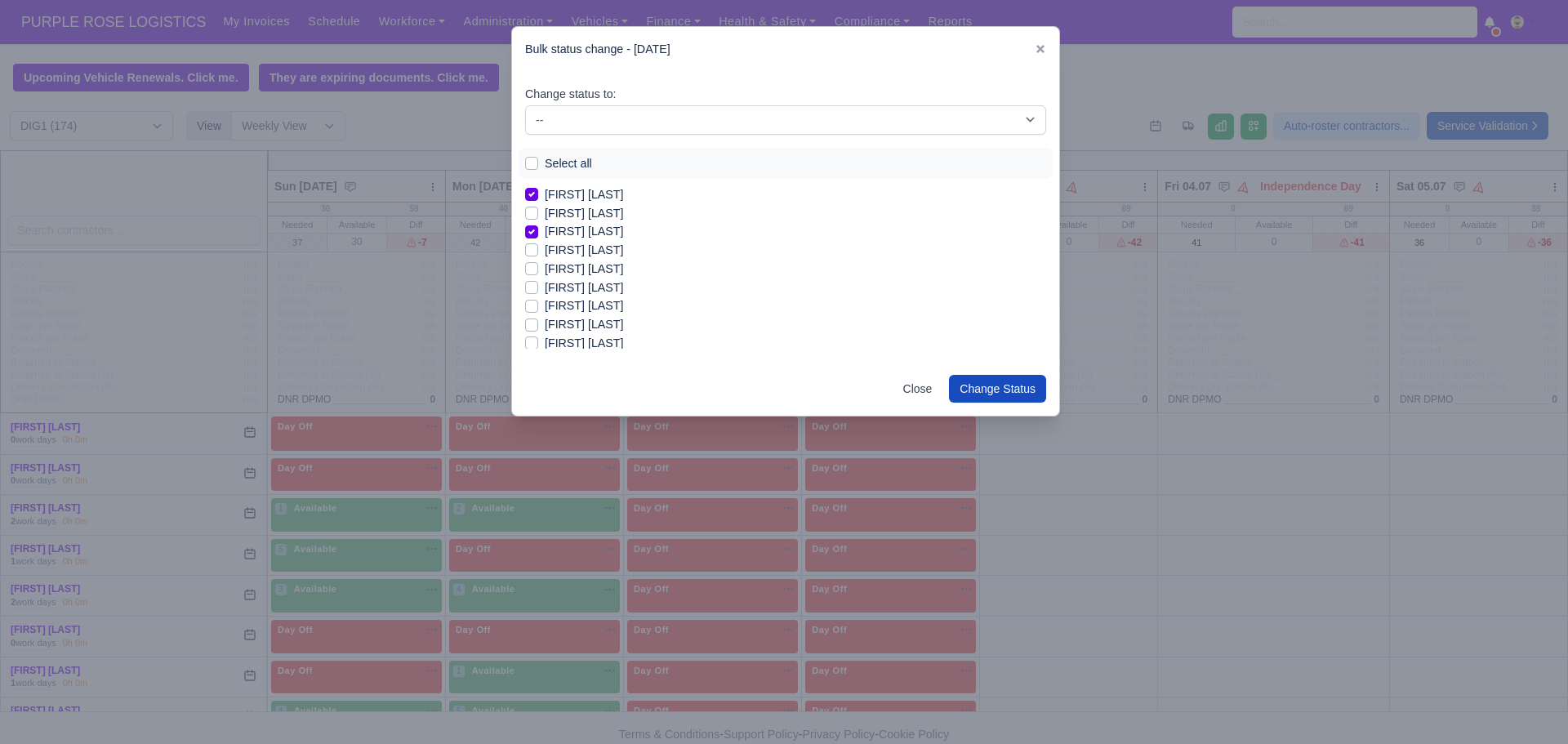 click on "[FIRST] [LAST]" at bounding box center [584, 287] 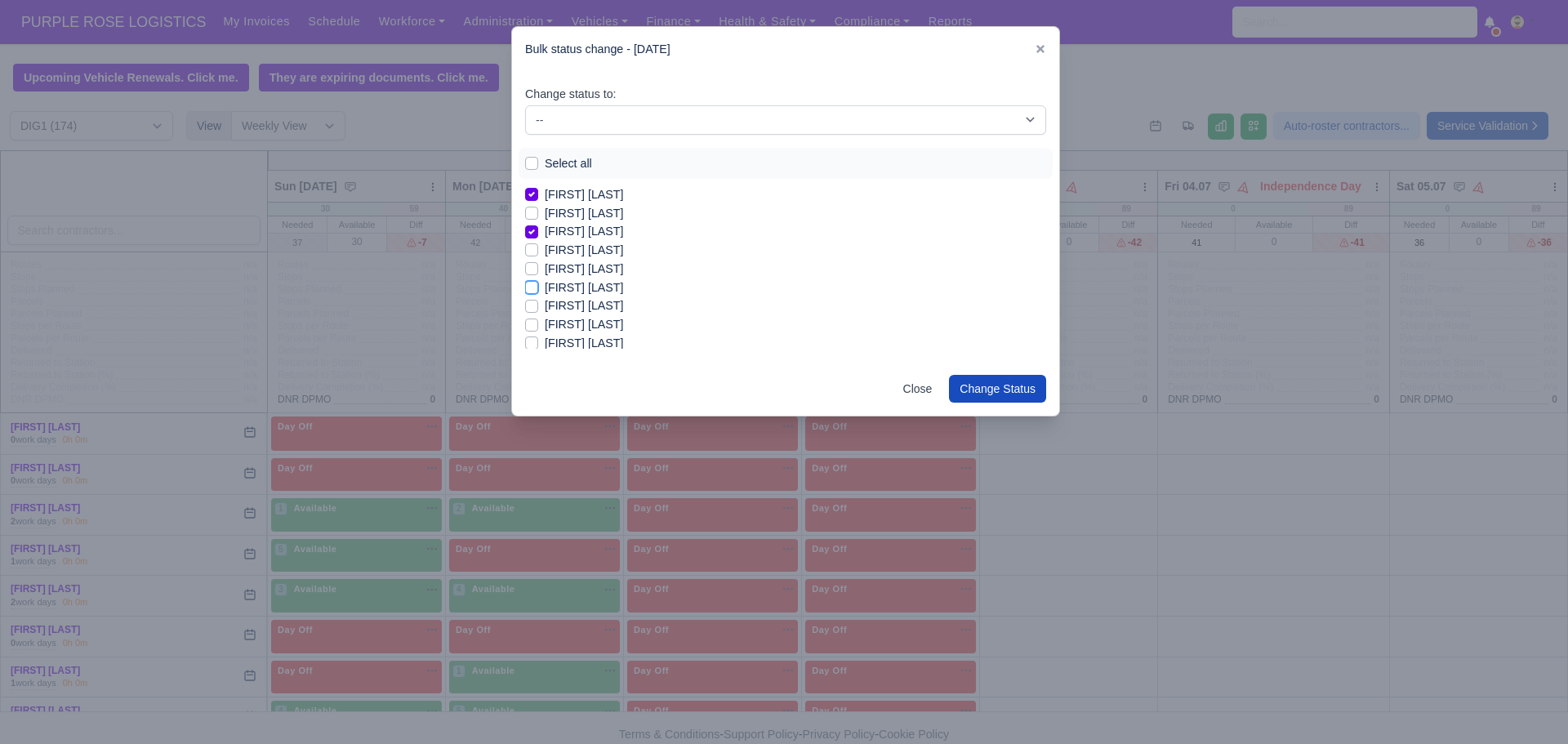 click on "[FIRST] [LAST]" at bounding box center (532, 285) 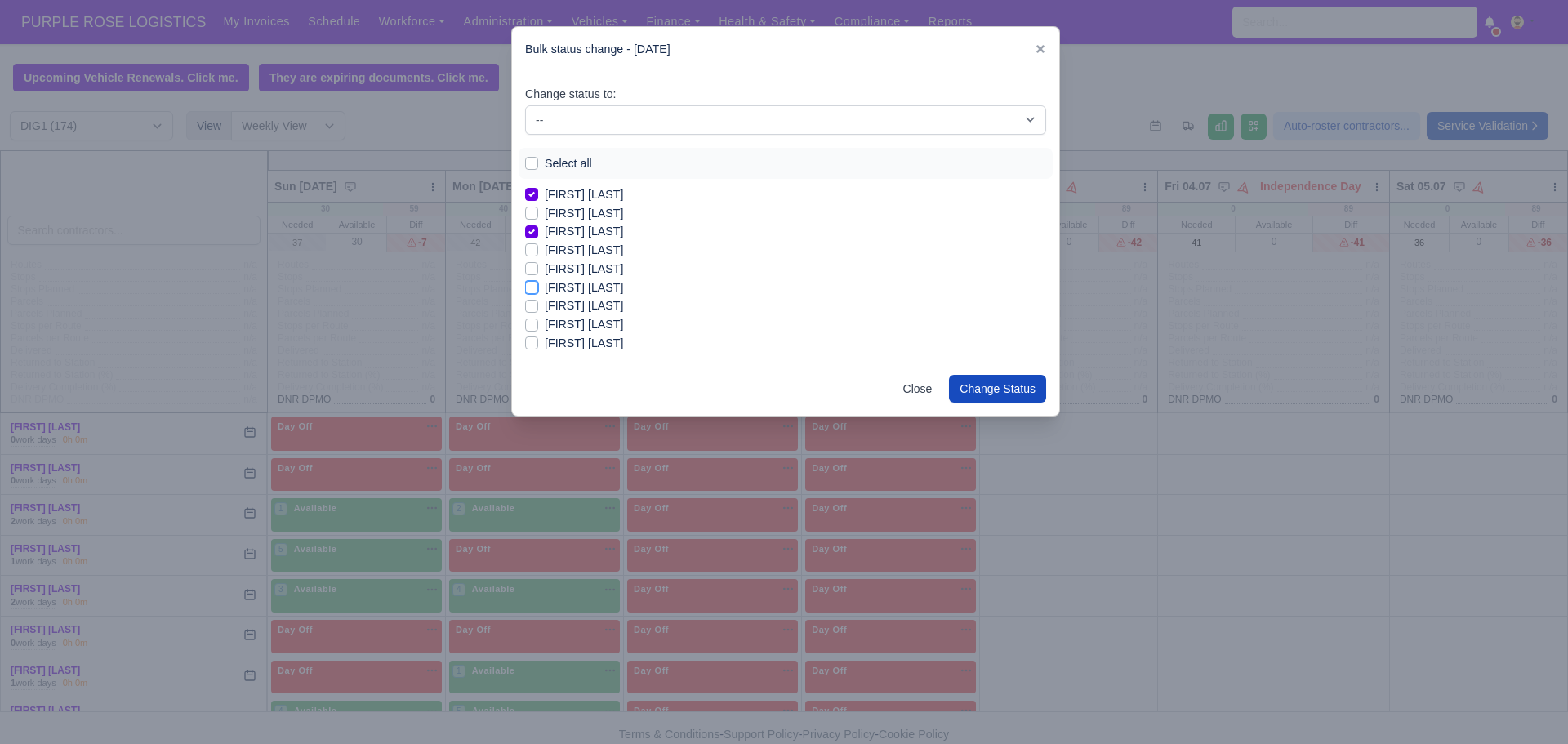 checkbox on "true" 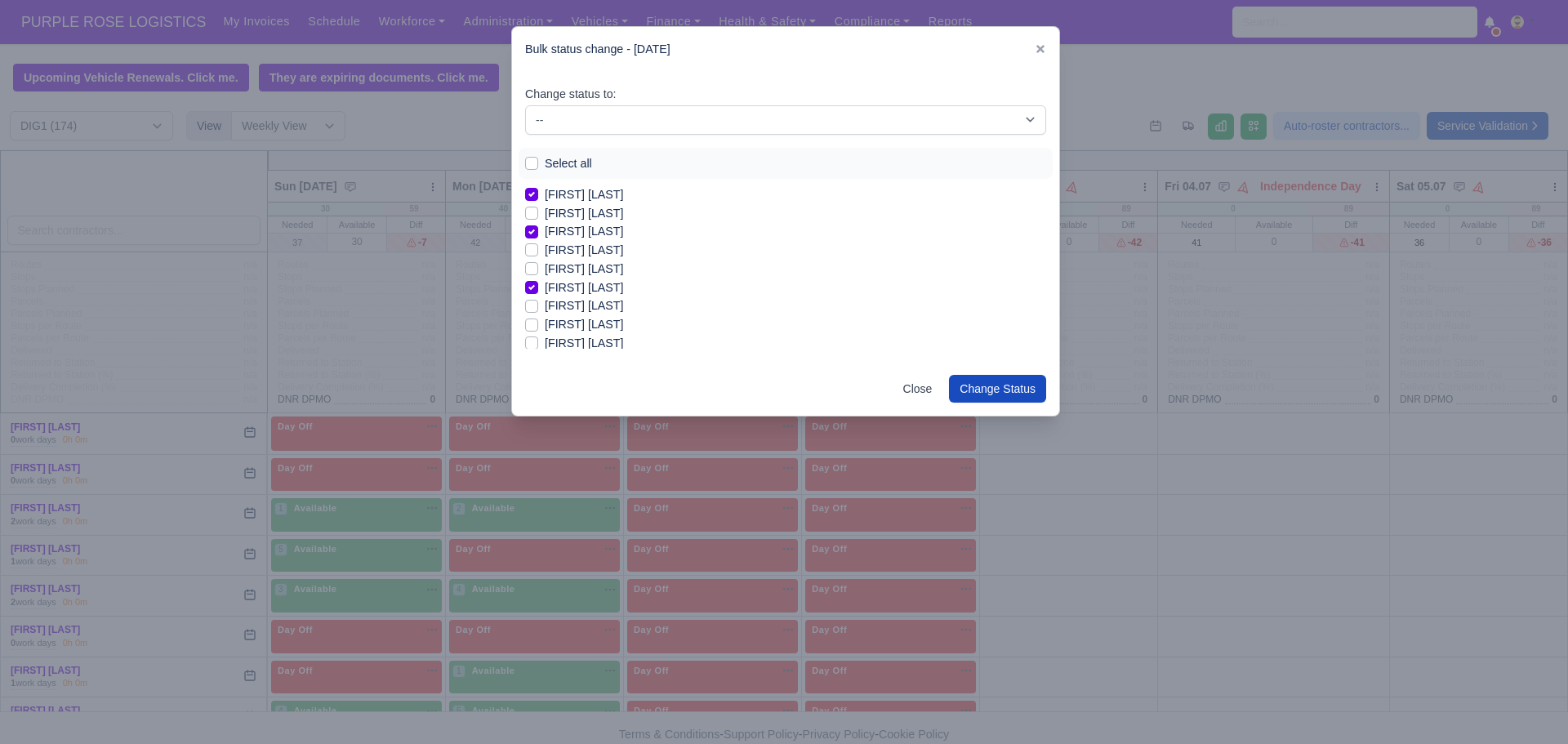 click on "[FIRST] [LAST]" at bounding box center (584, 343) 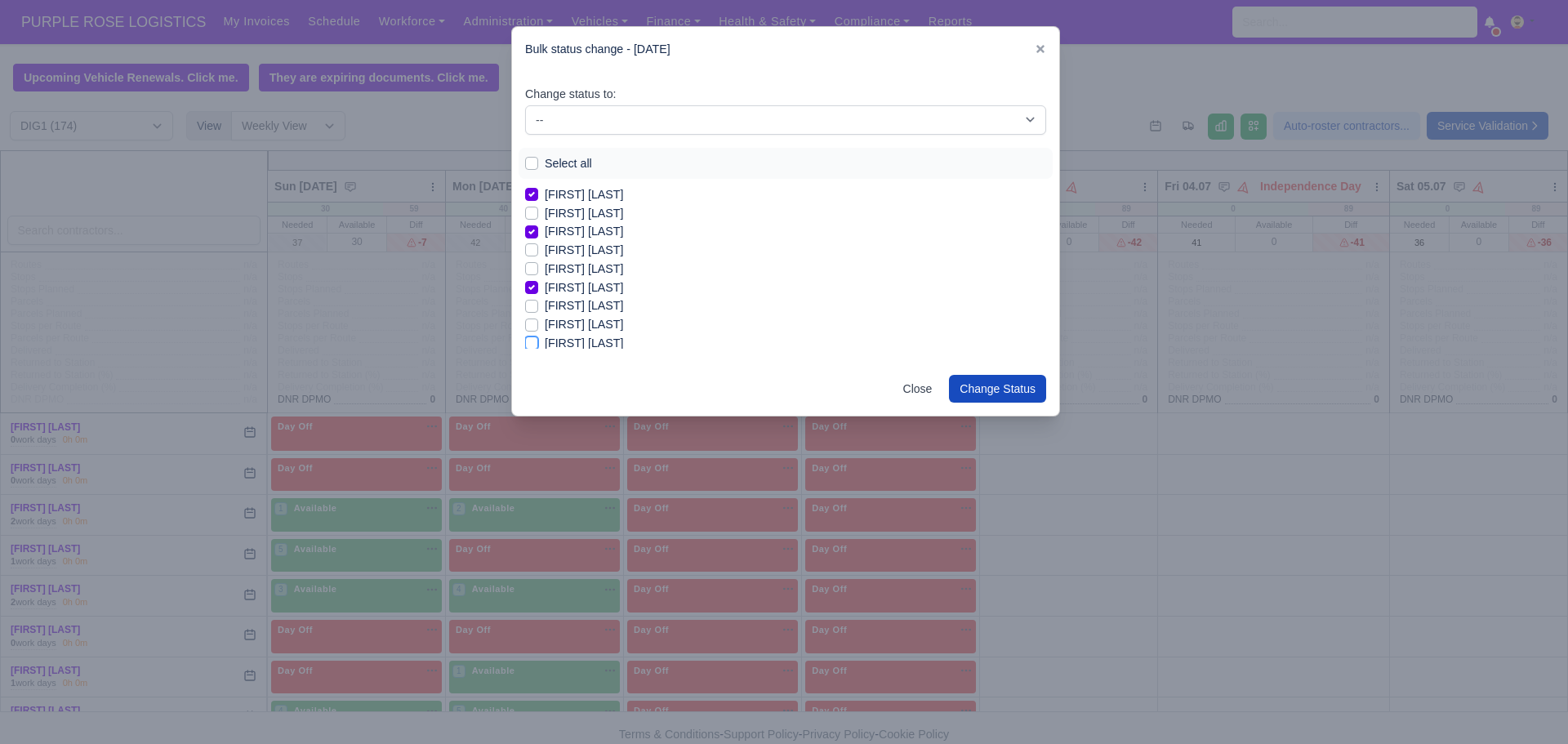 click on "[FIRST] [LAST]" at bounding box center [532, 341] 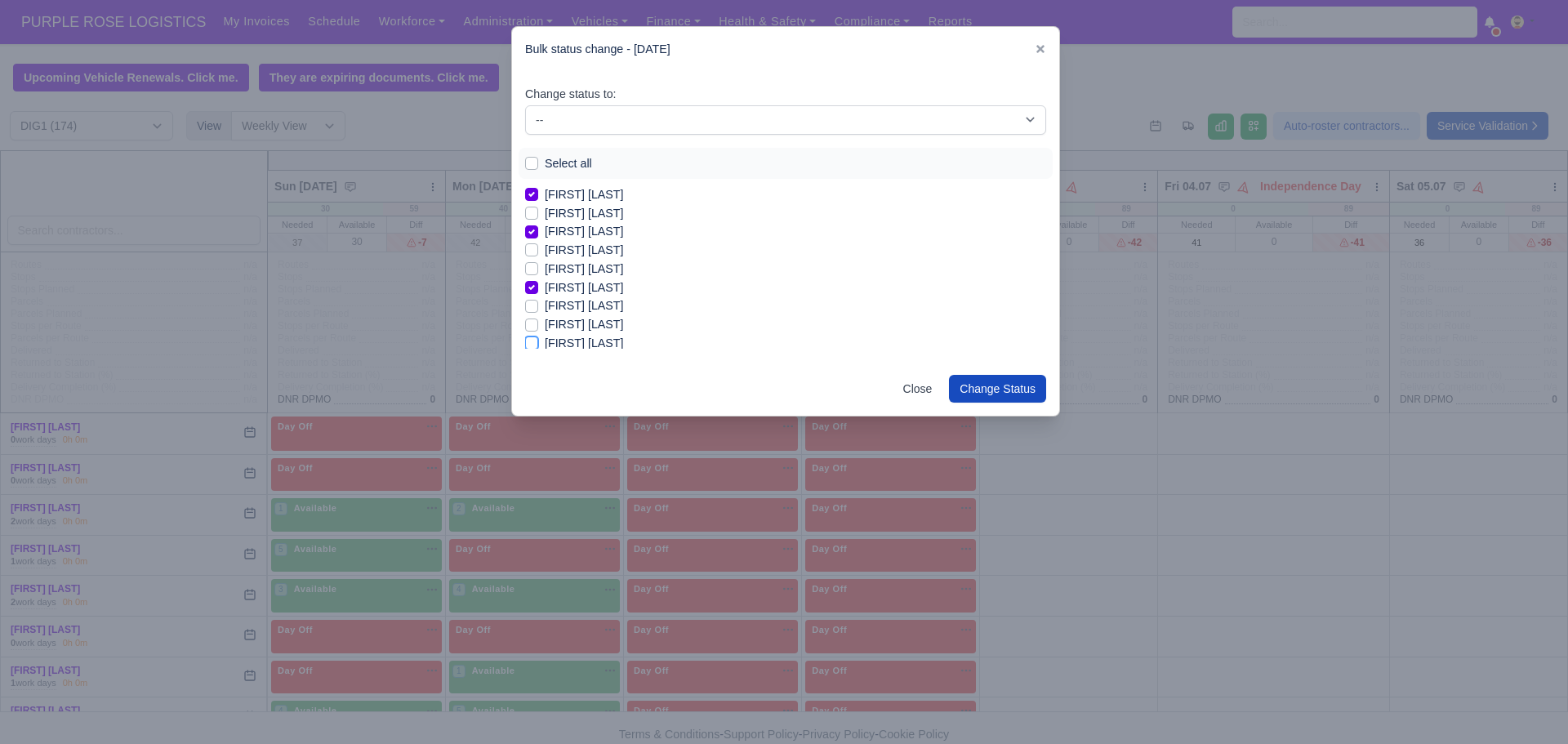 checkbox on "true" 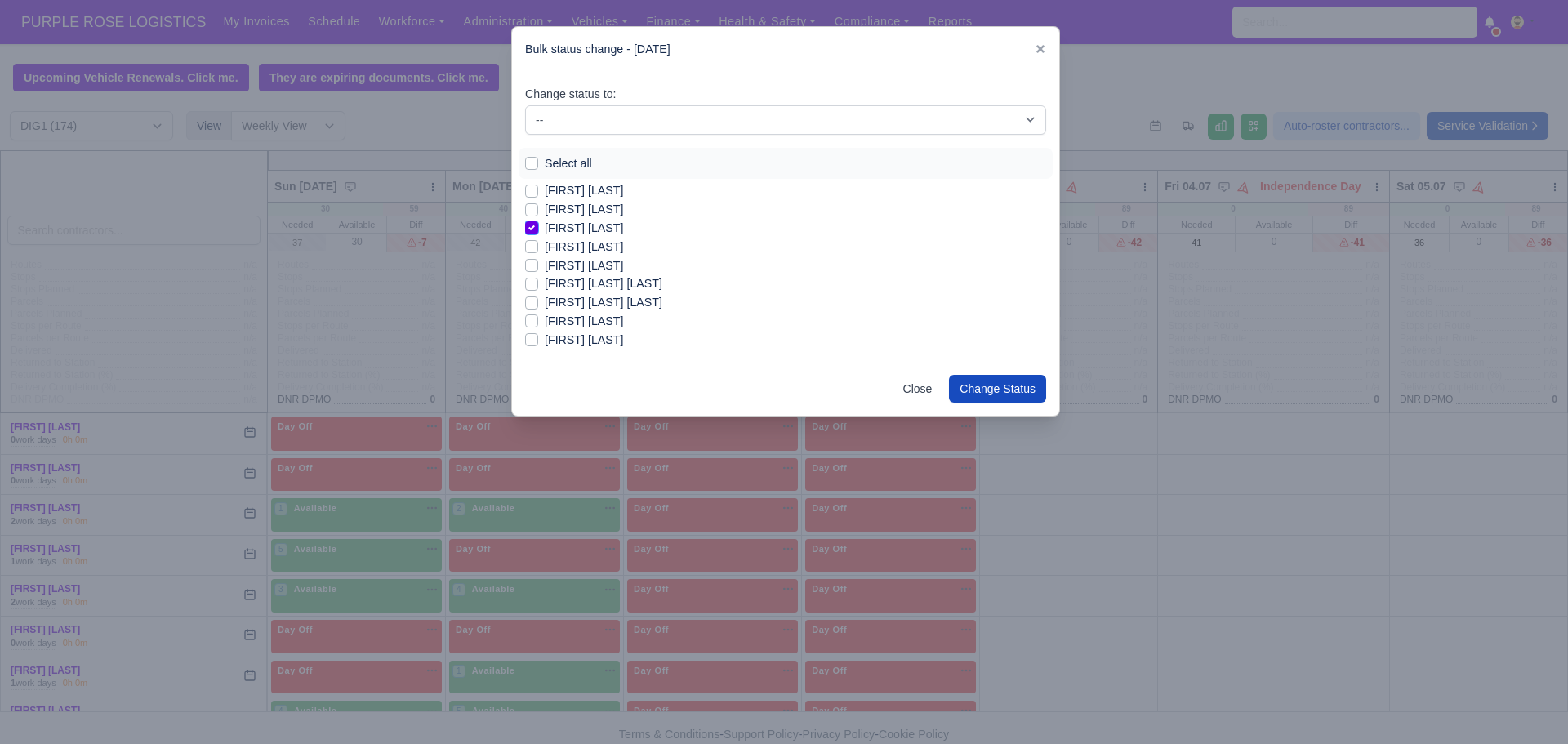 scroll, scrollTop: 689, scrollLeft: 0, axis: vertical 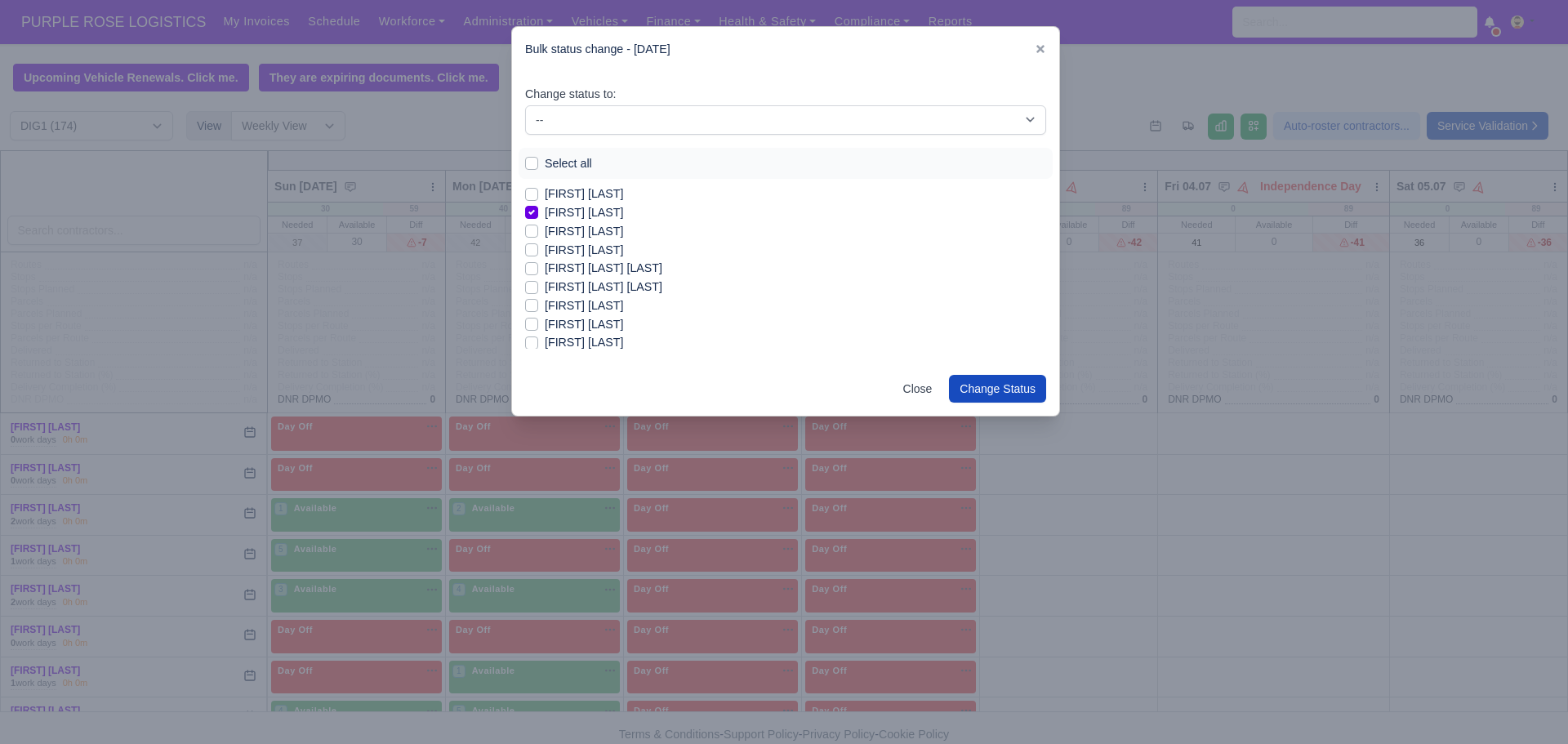 click on "[FIRST] [LAST]" at bounding box center [584, 231] 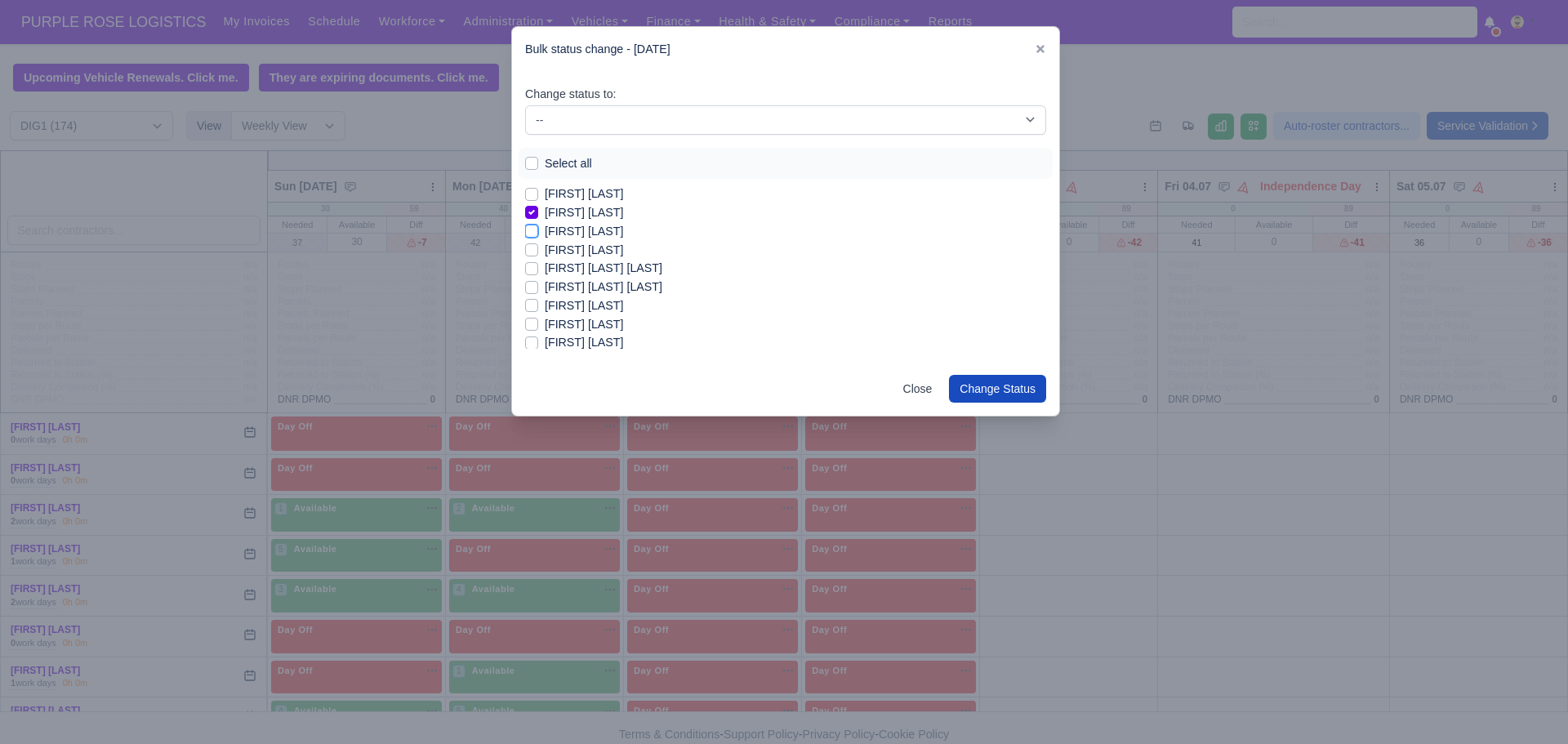 click on "[FIRST] [LAST]" at bounding box center [532, 229] 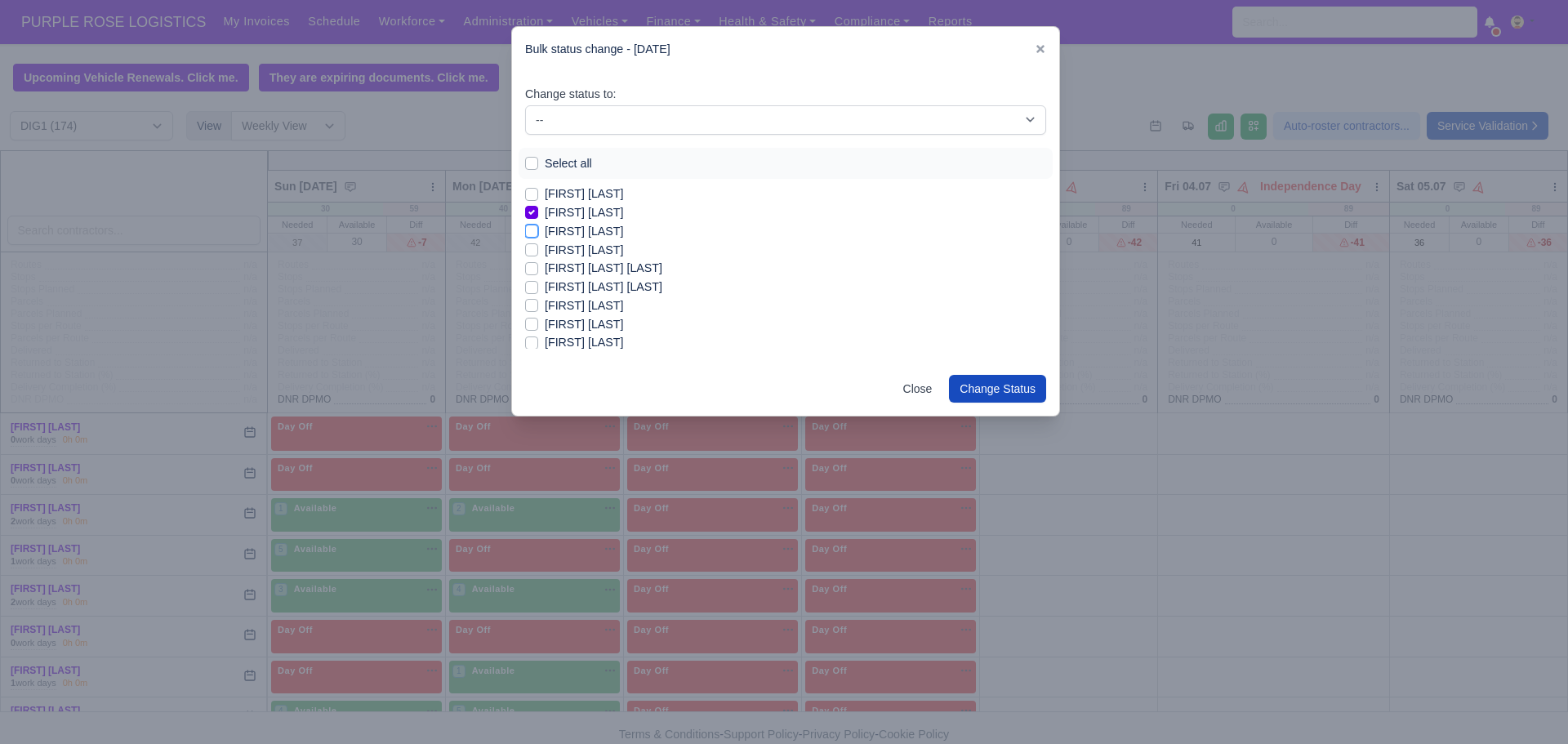 checkbox on "true" 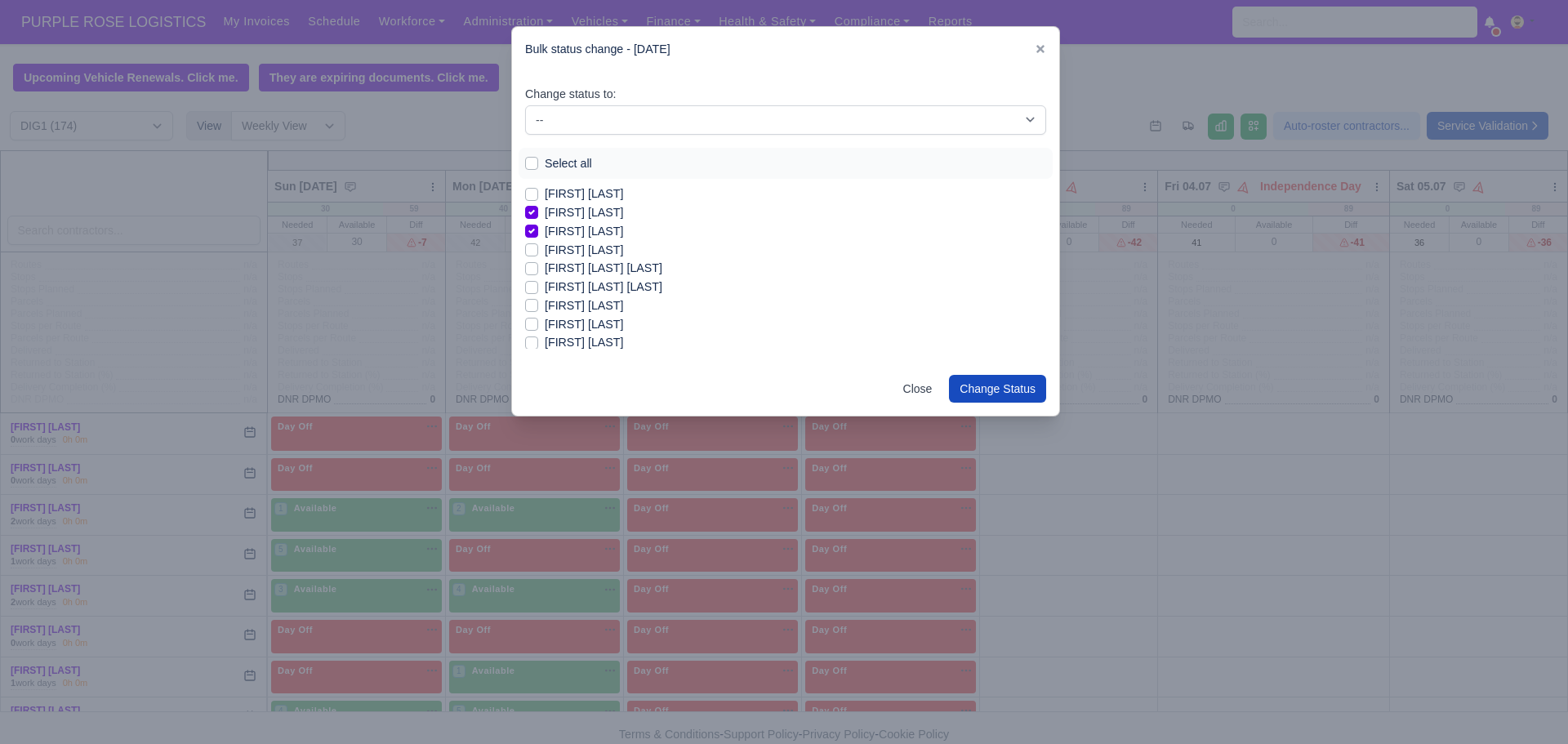 click on "[FIRST] [LAST]" at bounding box center (584, 250) 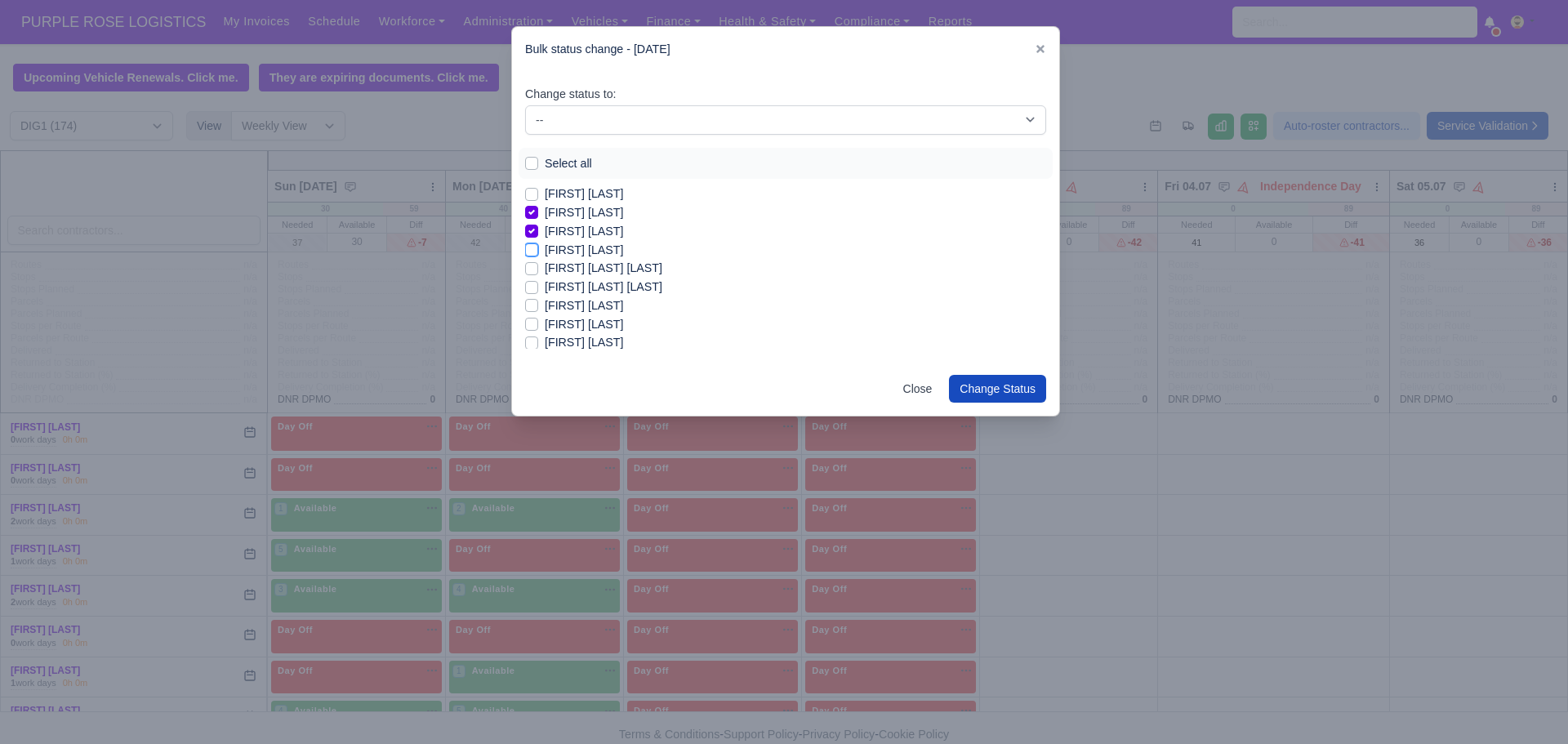 click on "[FIRST] [LAST]" at bounding box center (532, 247) 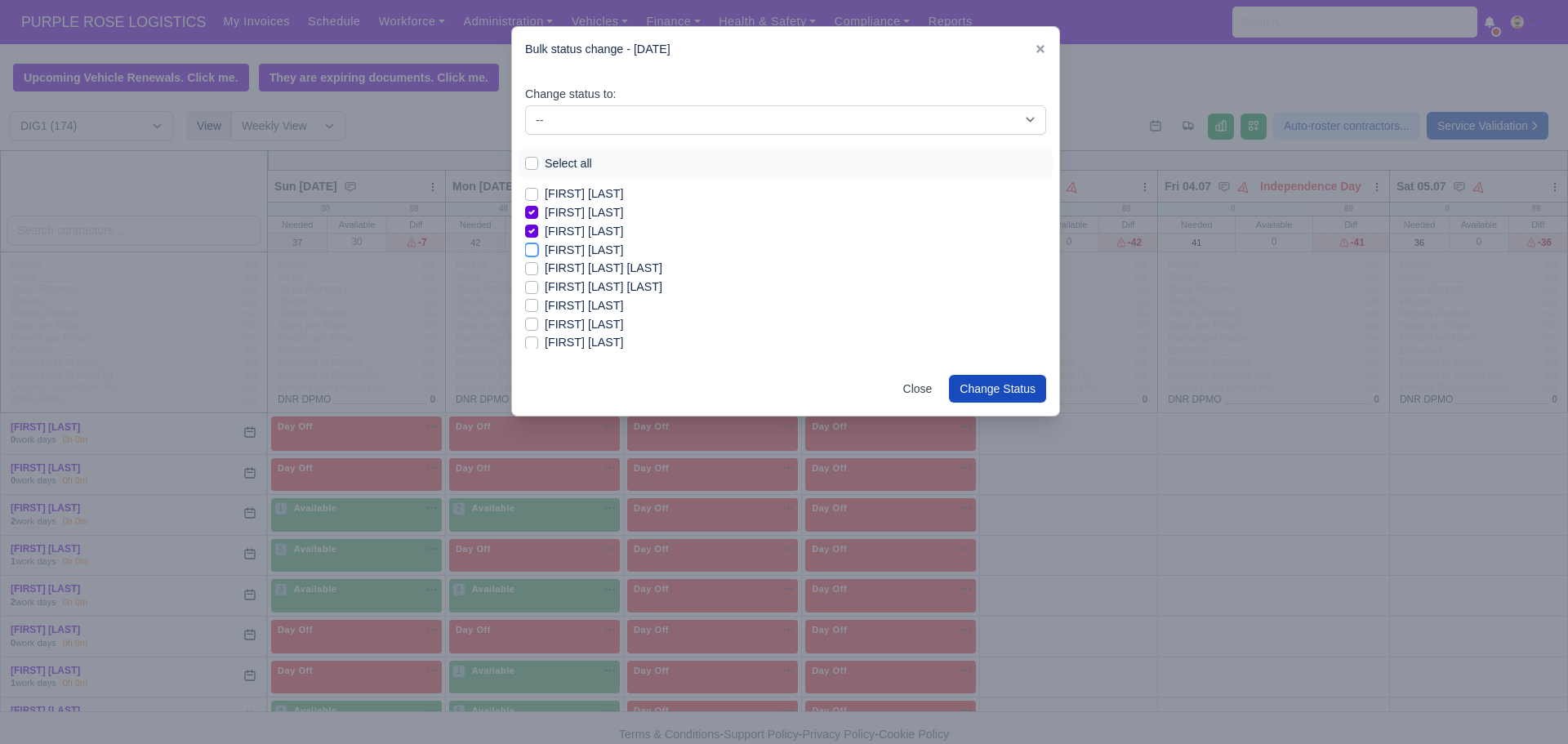 checkbox on "true" 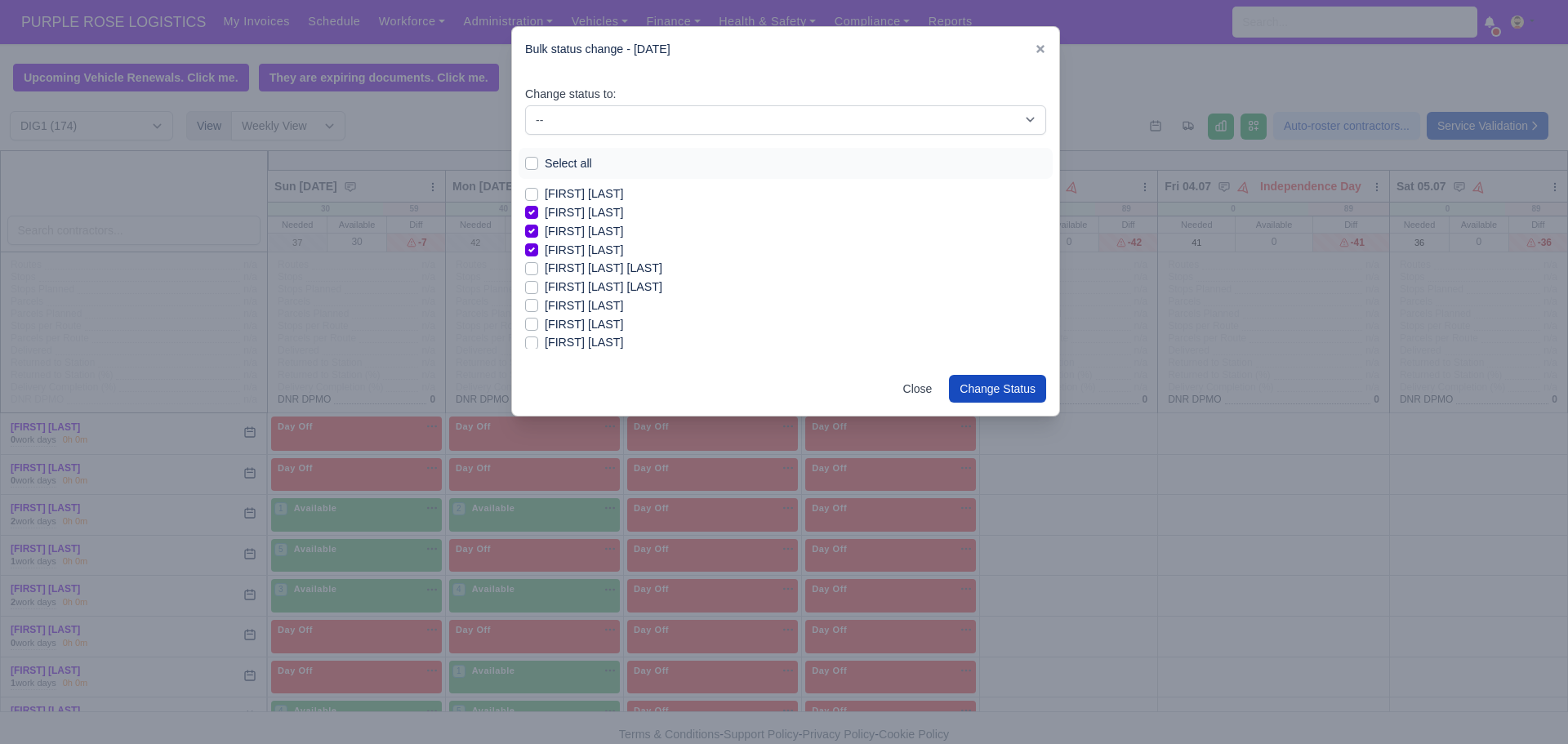 click on "[FIRST] [LAST] [LAST]" at bounding box center [604, 268] 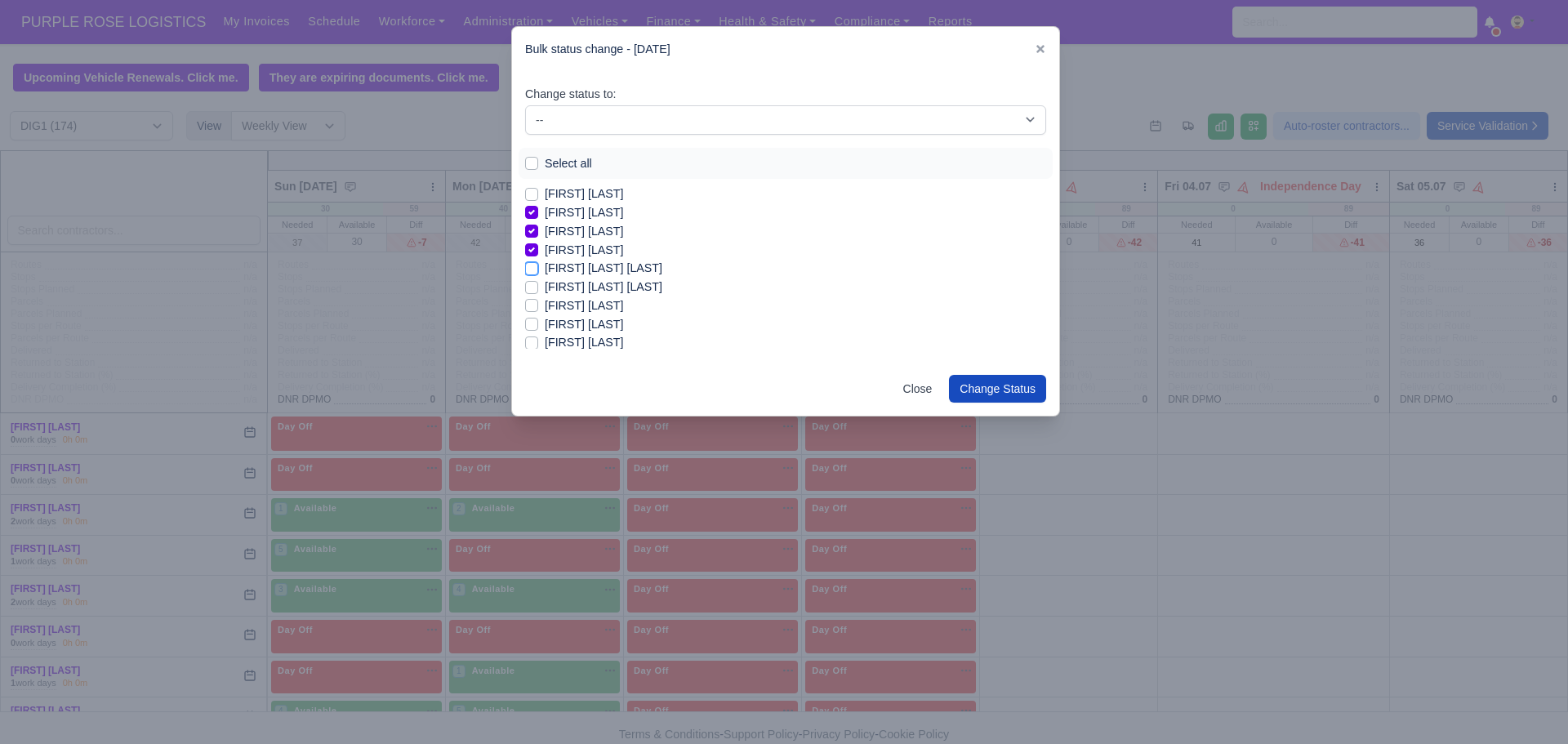 click on "[FIRST] [LAST] [LAST]" at bounding box center [532, 265] 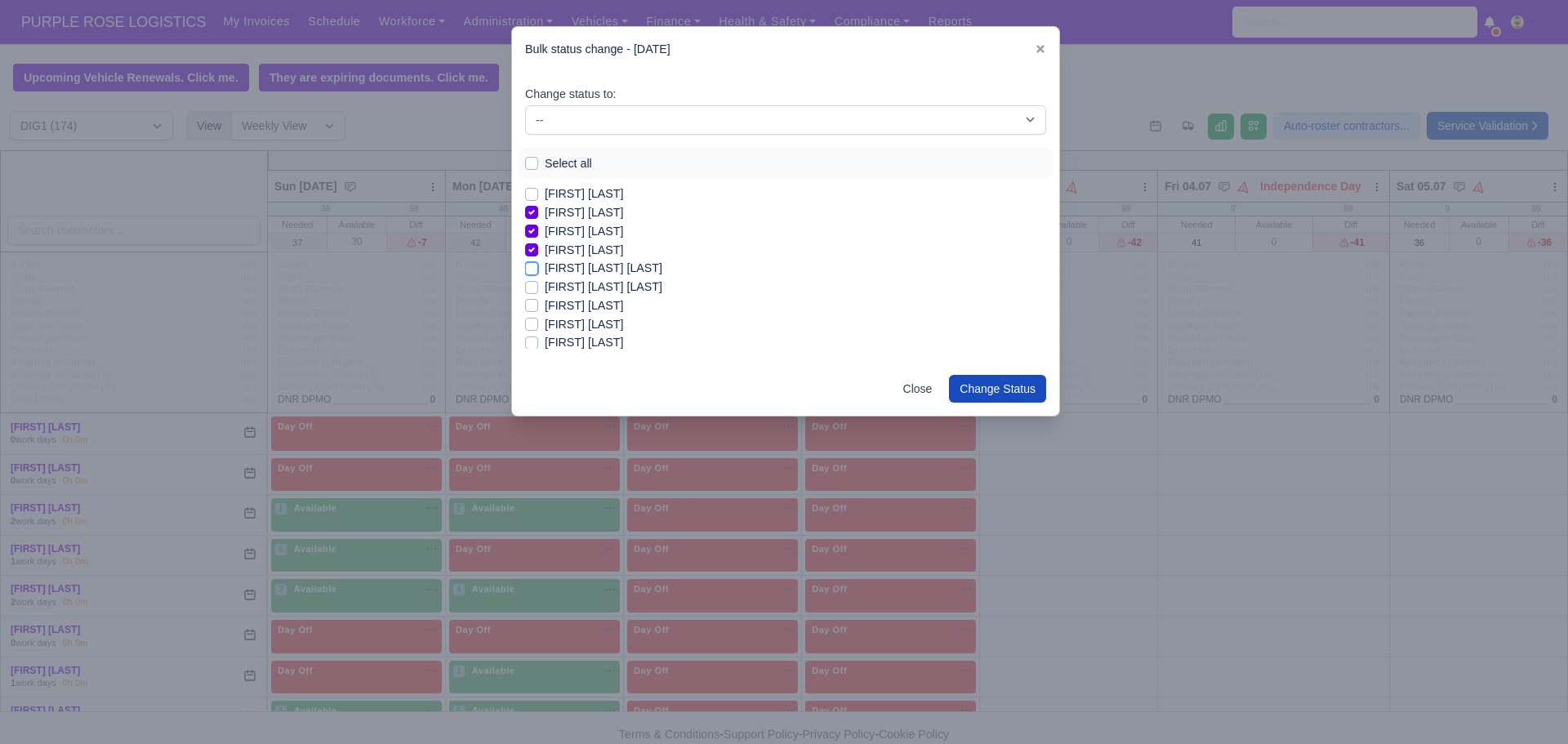 checkbox on "true" 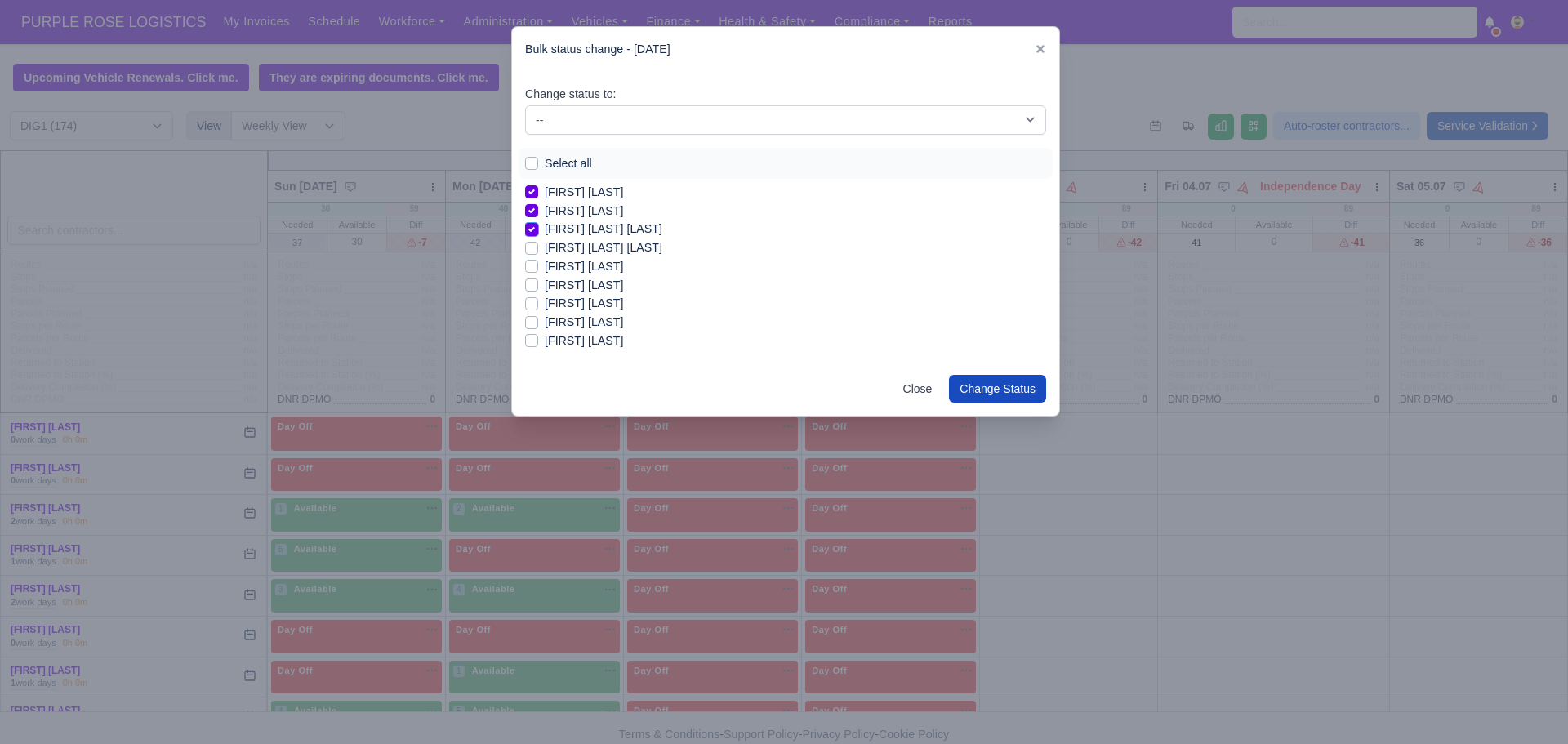 scroll, scrollTop: 755, scrollLeft: 0, axis: vertical 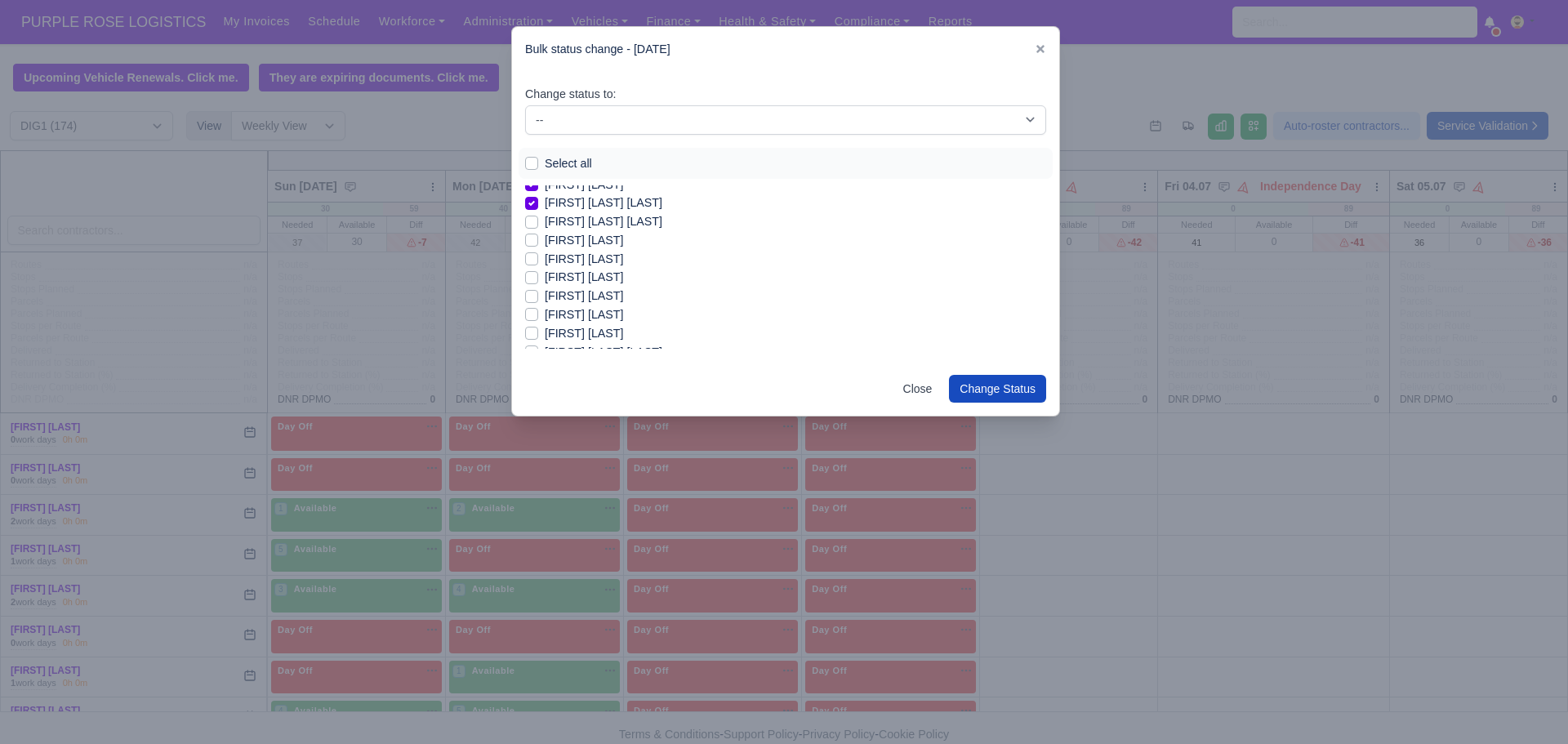 click on "[FIRST] [LAST]" at bounding box center [584, 296] 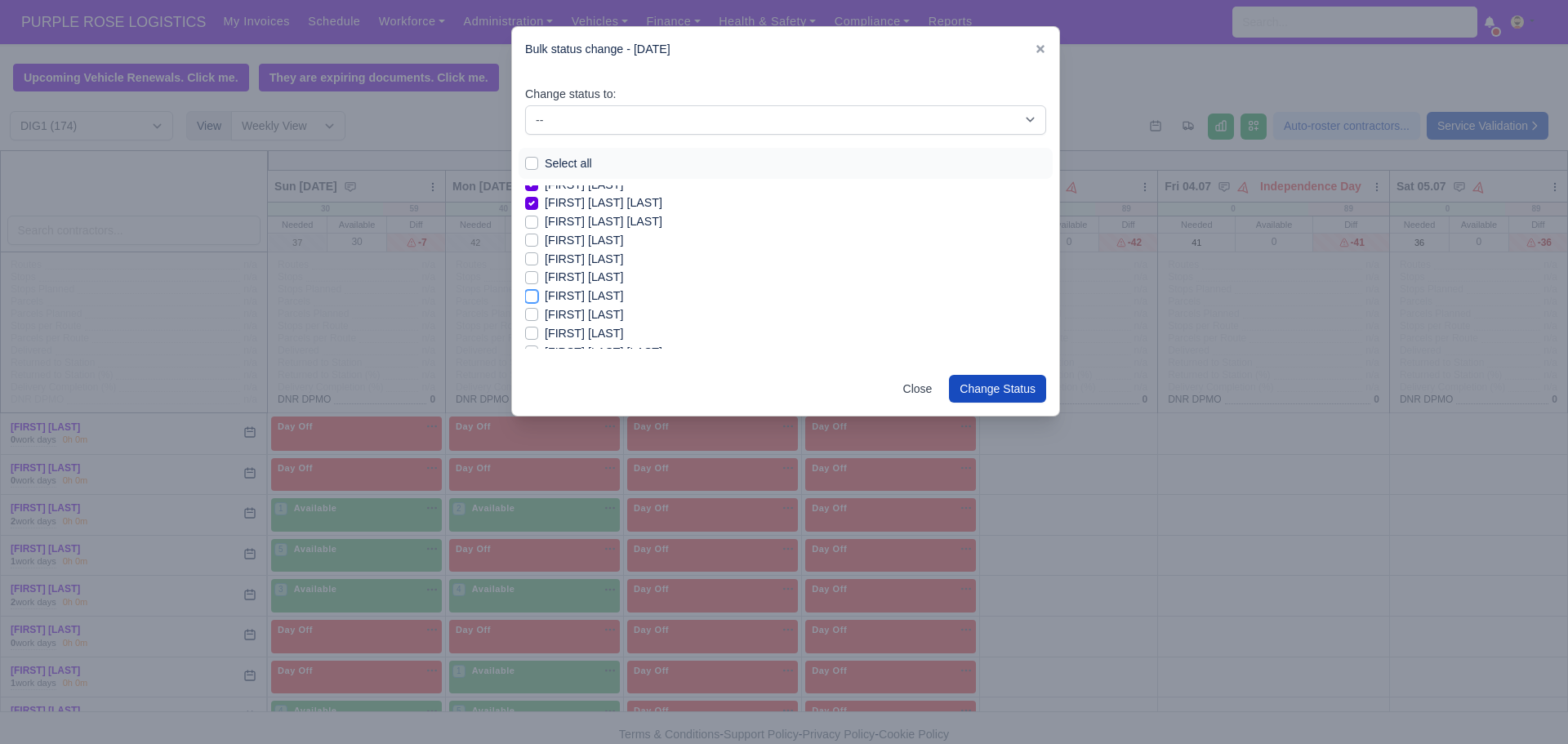 click on "[FIRST] [LAST]" at bounding box center [532, 293] 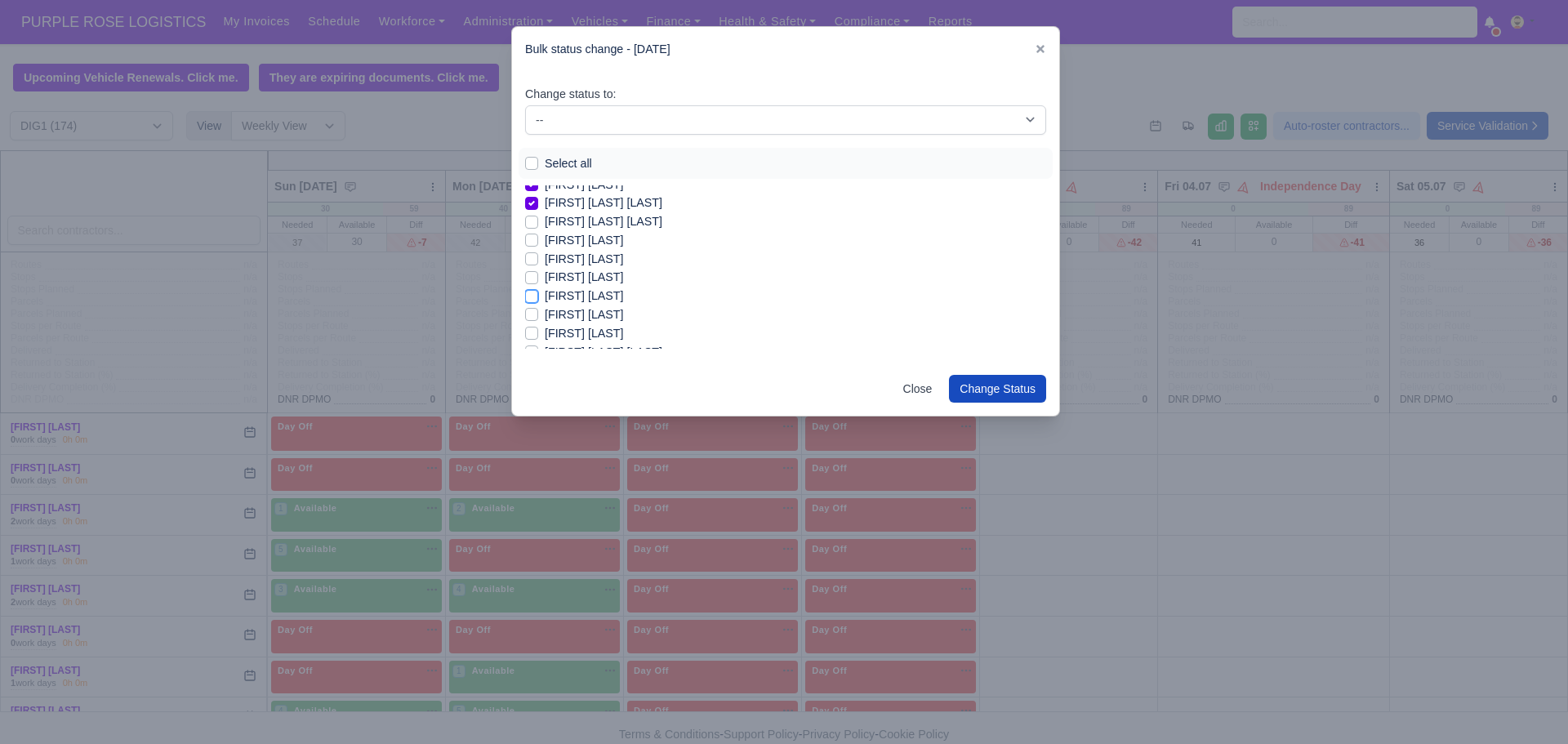 checkbox on "true" 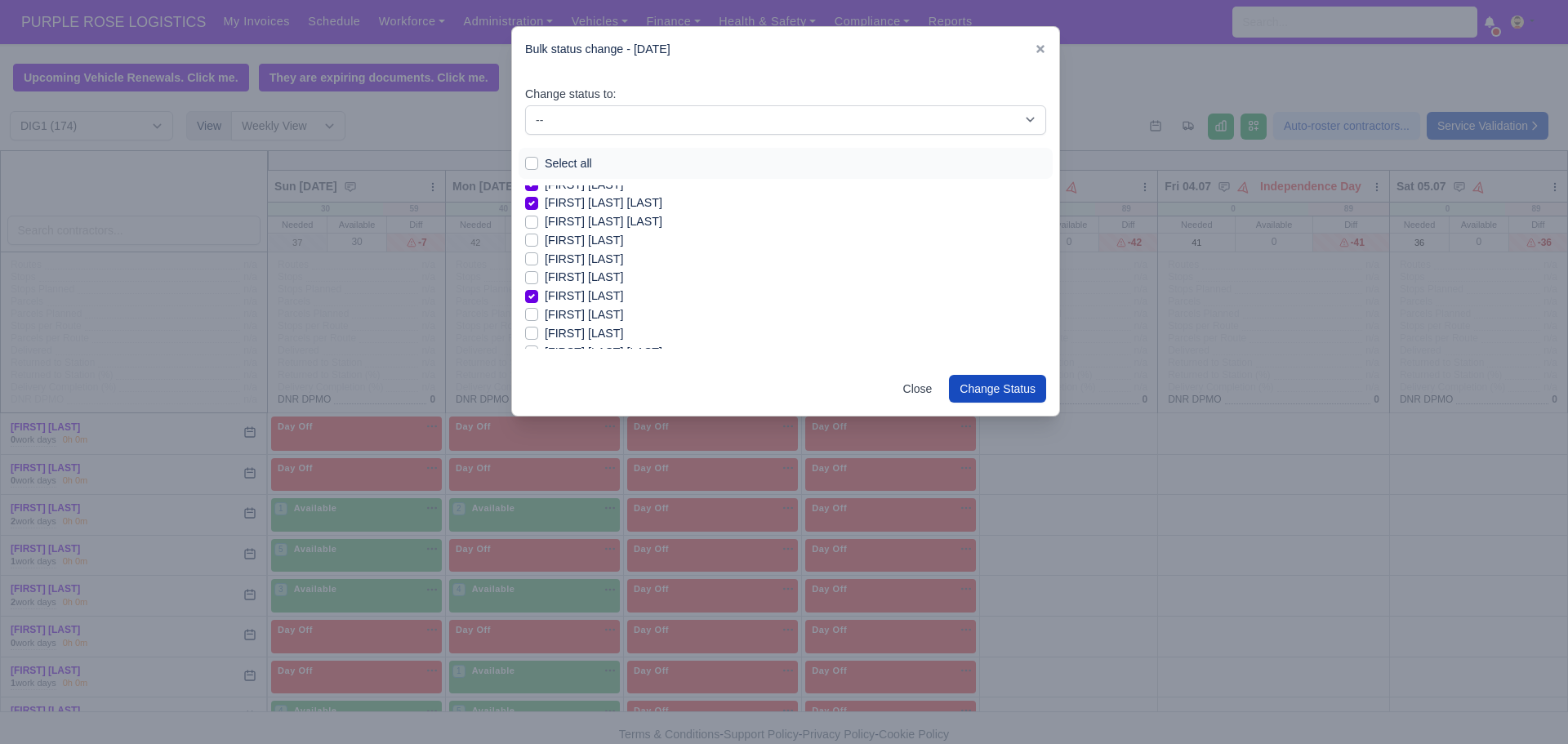click on "[FIRST] [LAST]" at bounding box center [584, 314] 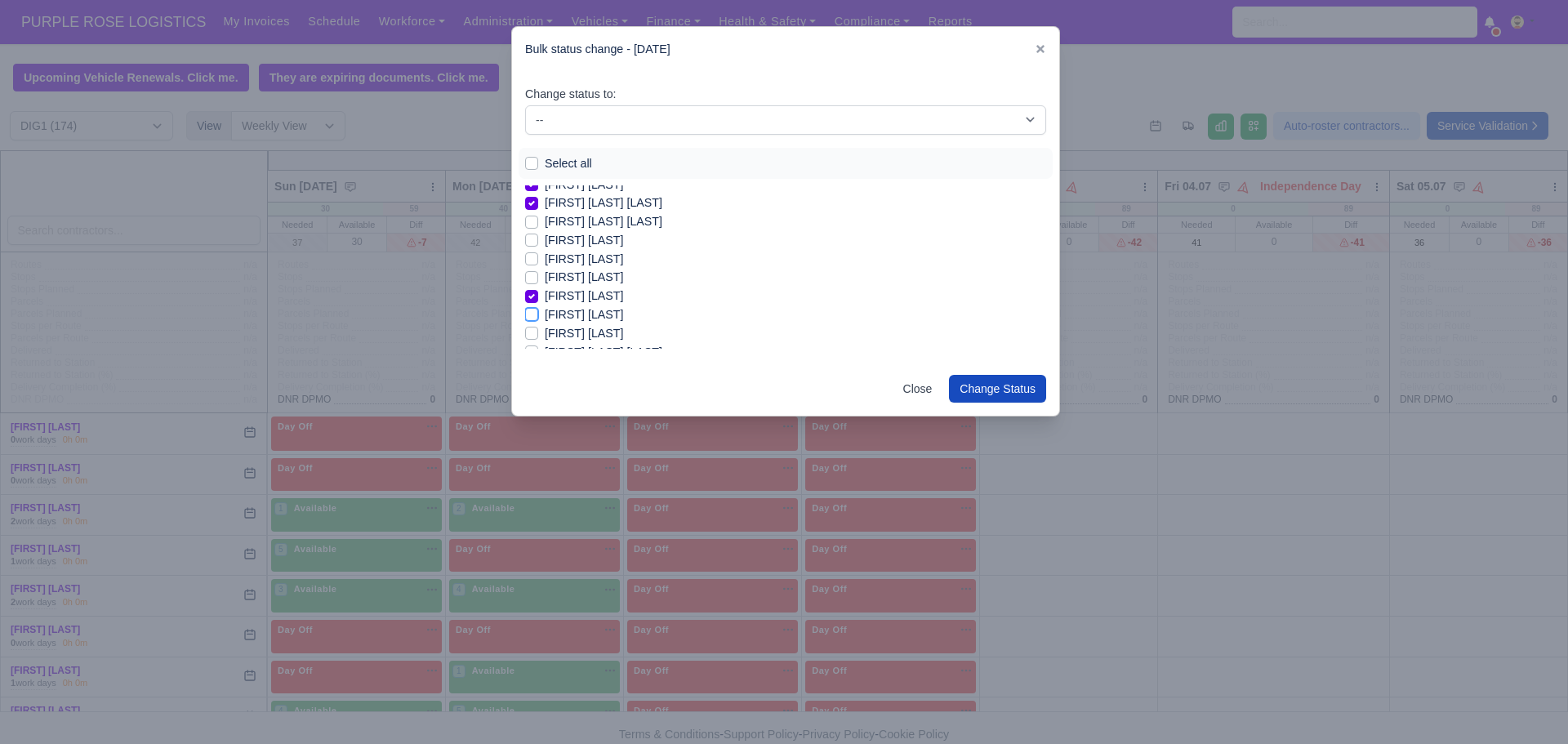 click on "[FIRST] [LAST]" at bounding box center [532, 312] 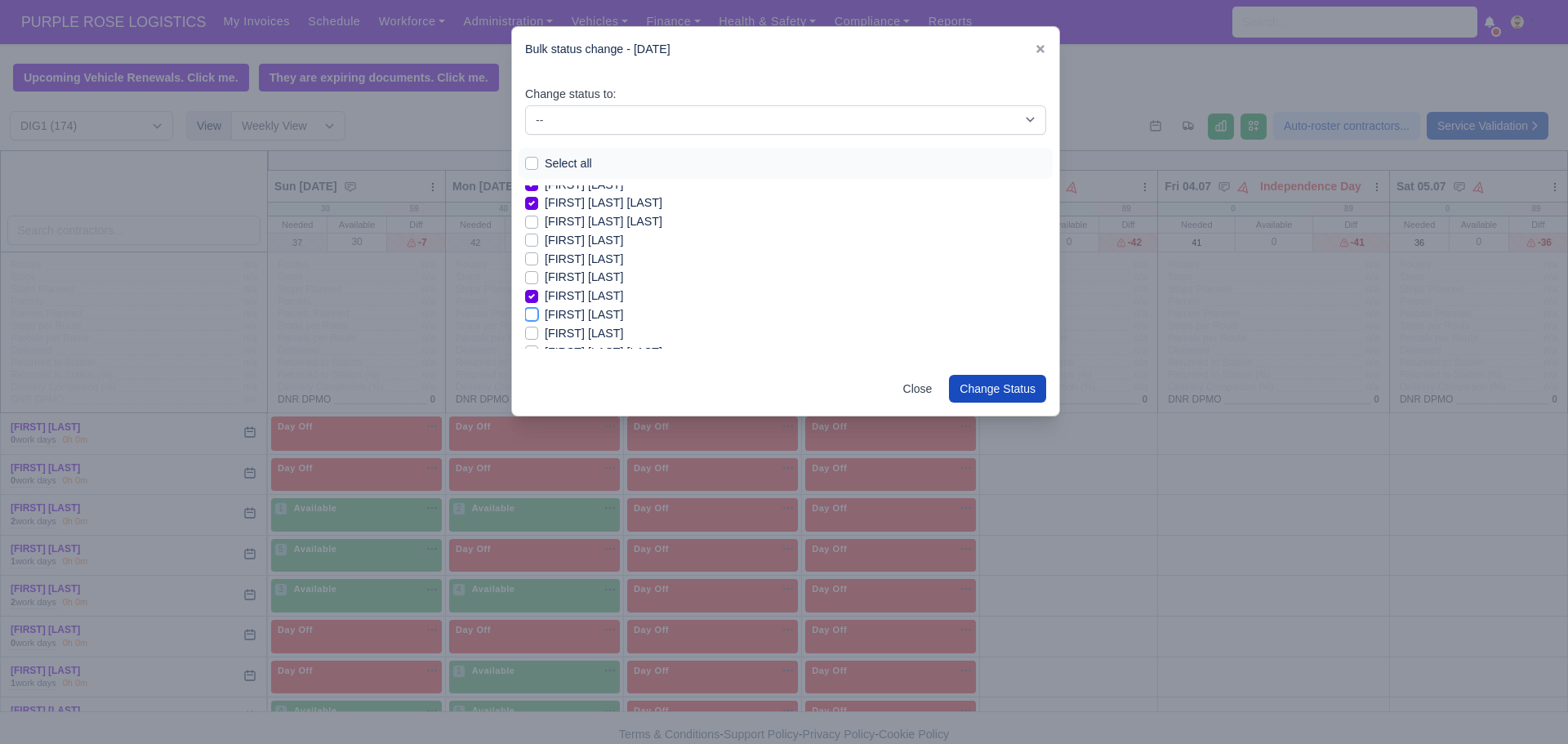 checkbox on "true" 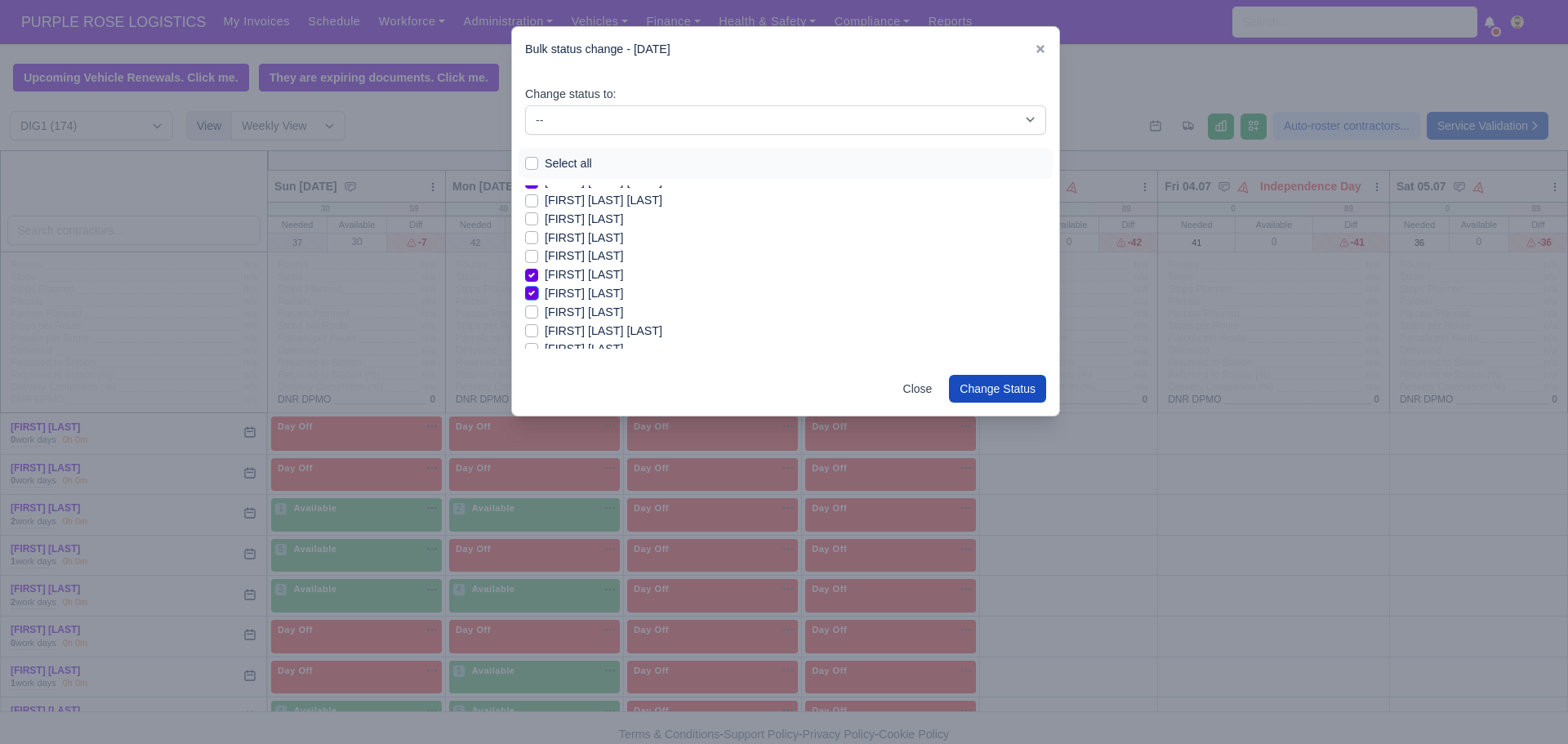 scroll, scrollTop: 787, scrollLeft: 0, axis: vertical 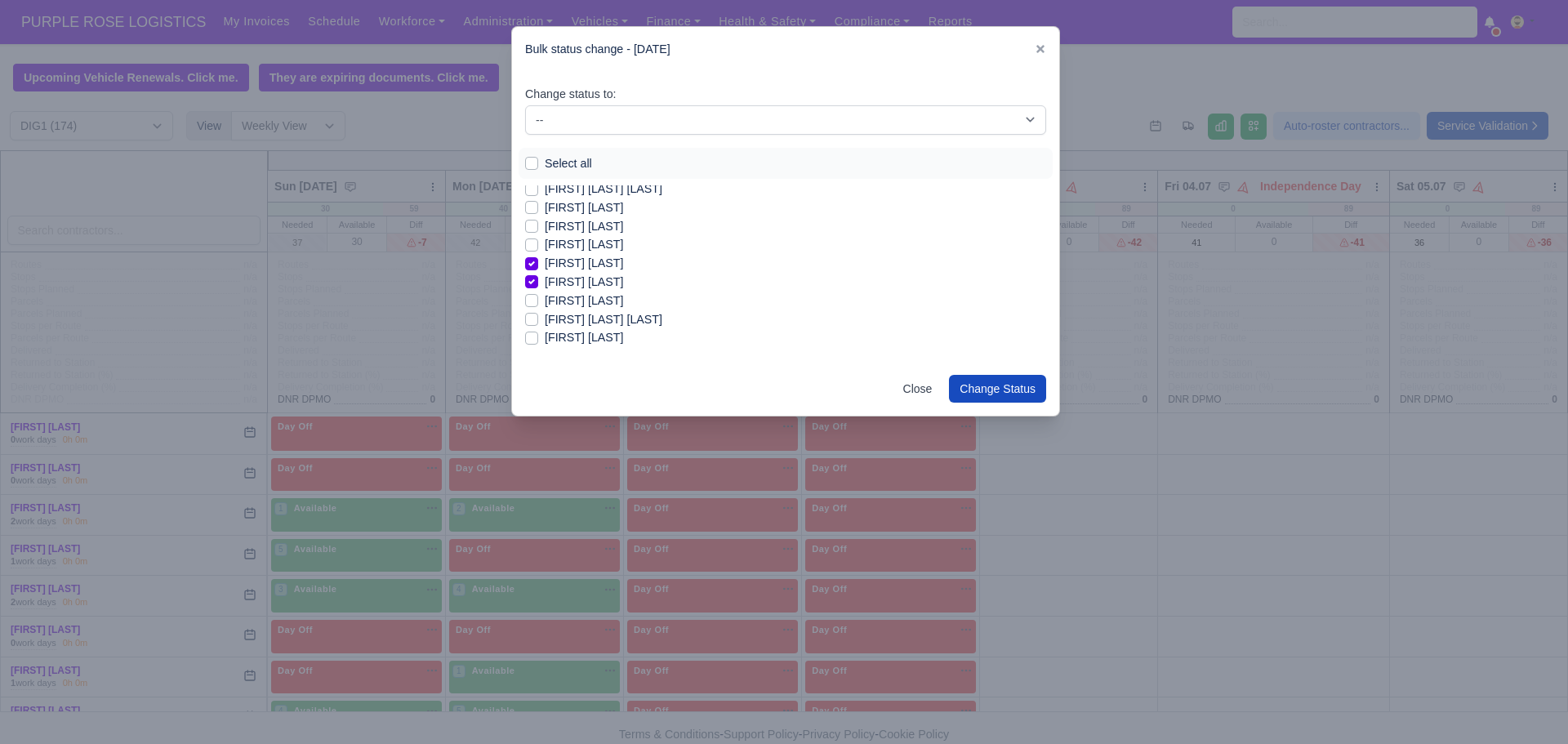 click on "[FIRST] [LAST] [LAST]" at bounding box center (604, 319) 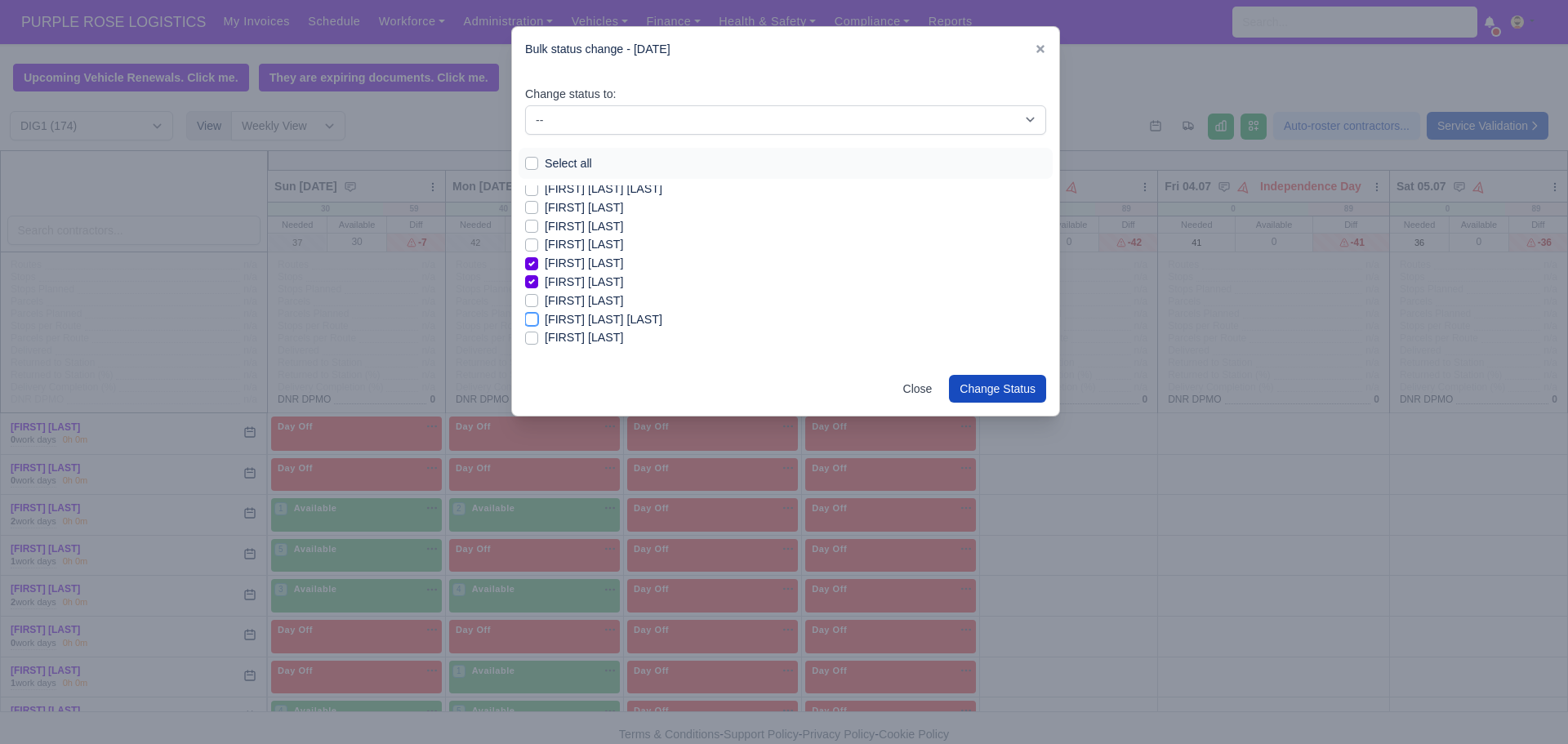 click on "[FIRST] [LAST] [LAST]" at bounding box center [532, 317] 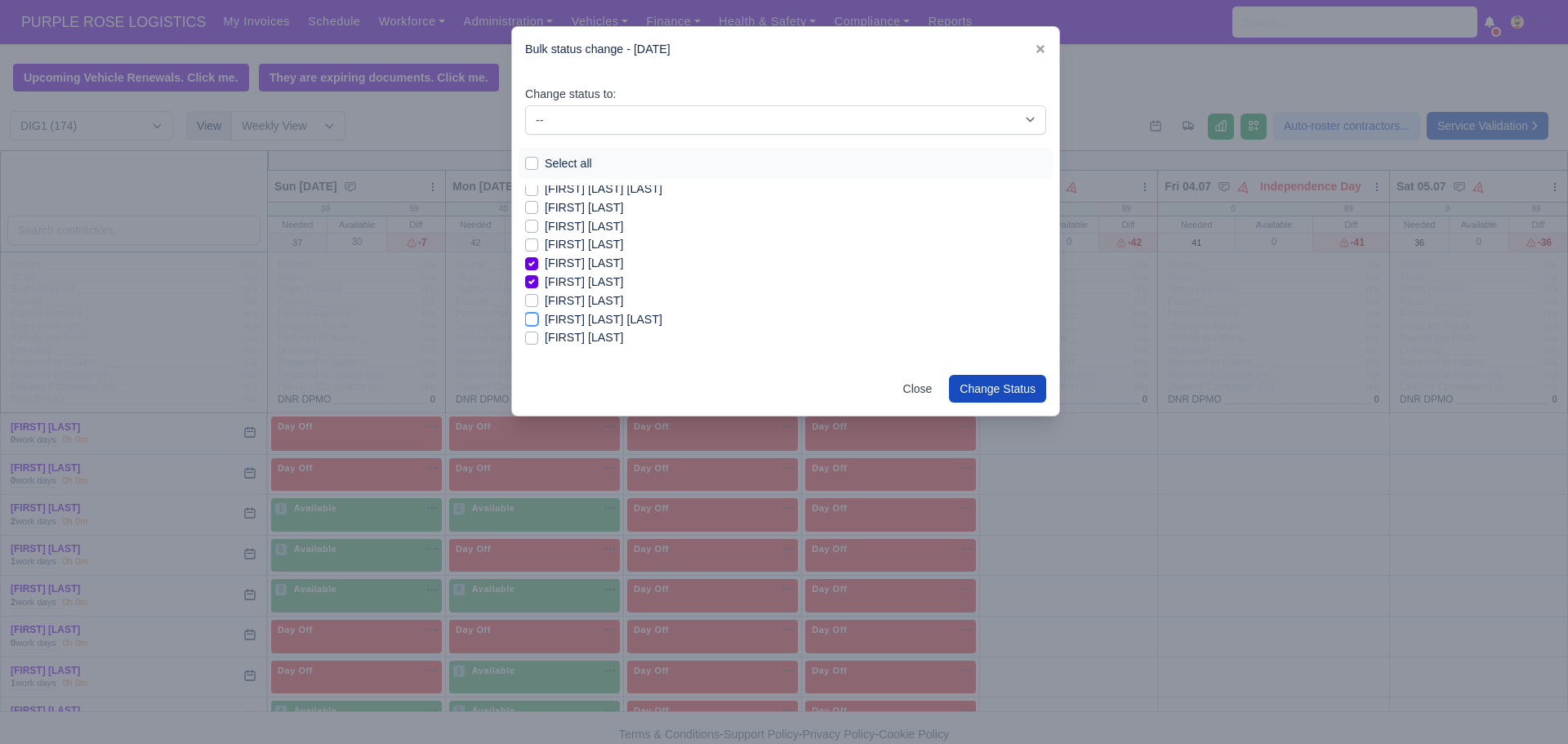 checkbox on "true" 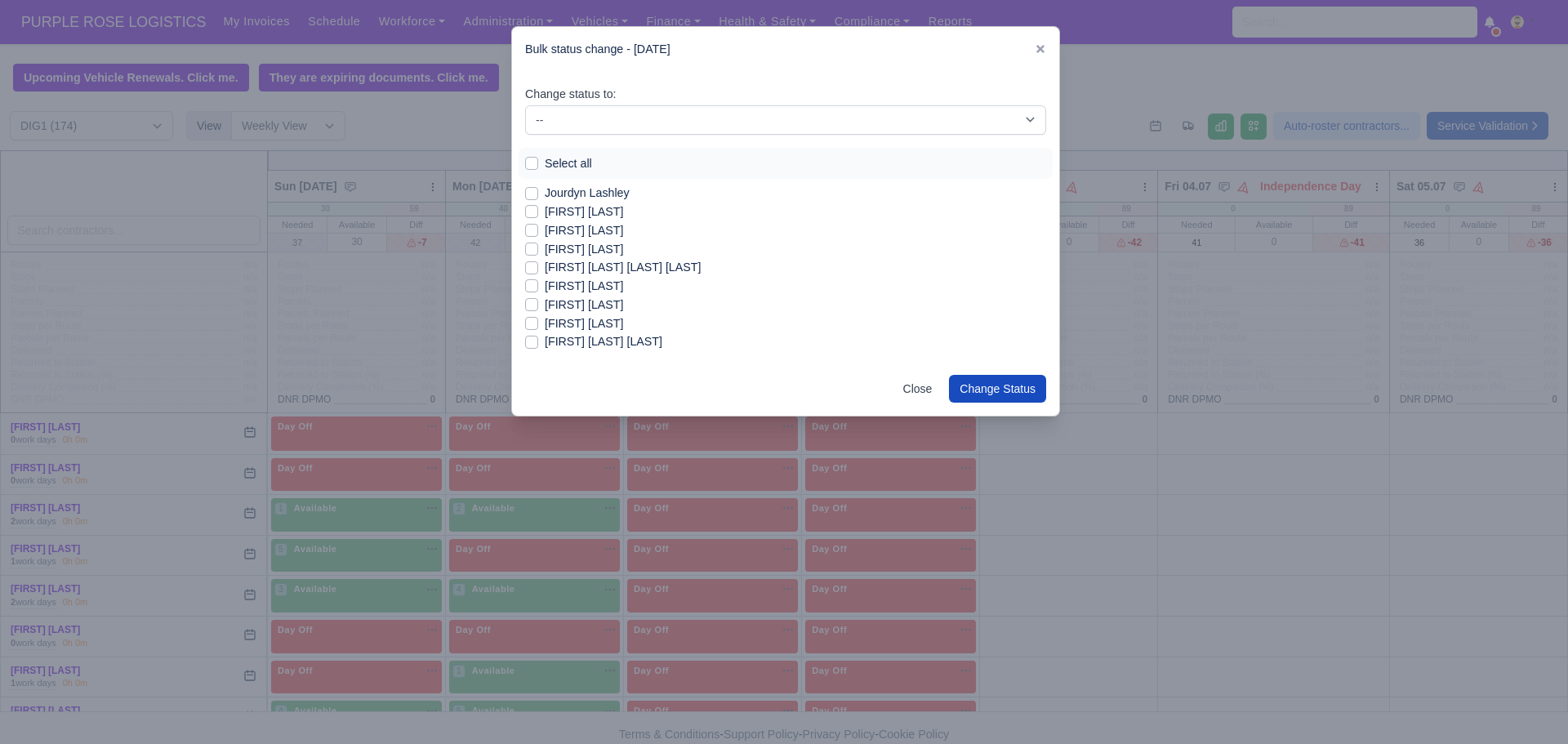 scroll, scrollTop: 983, scrollLeft: 0, axis: vertical 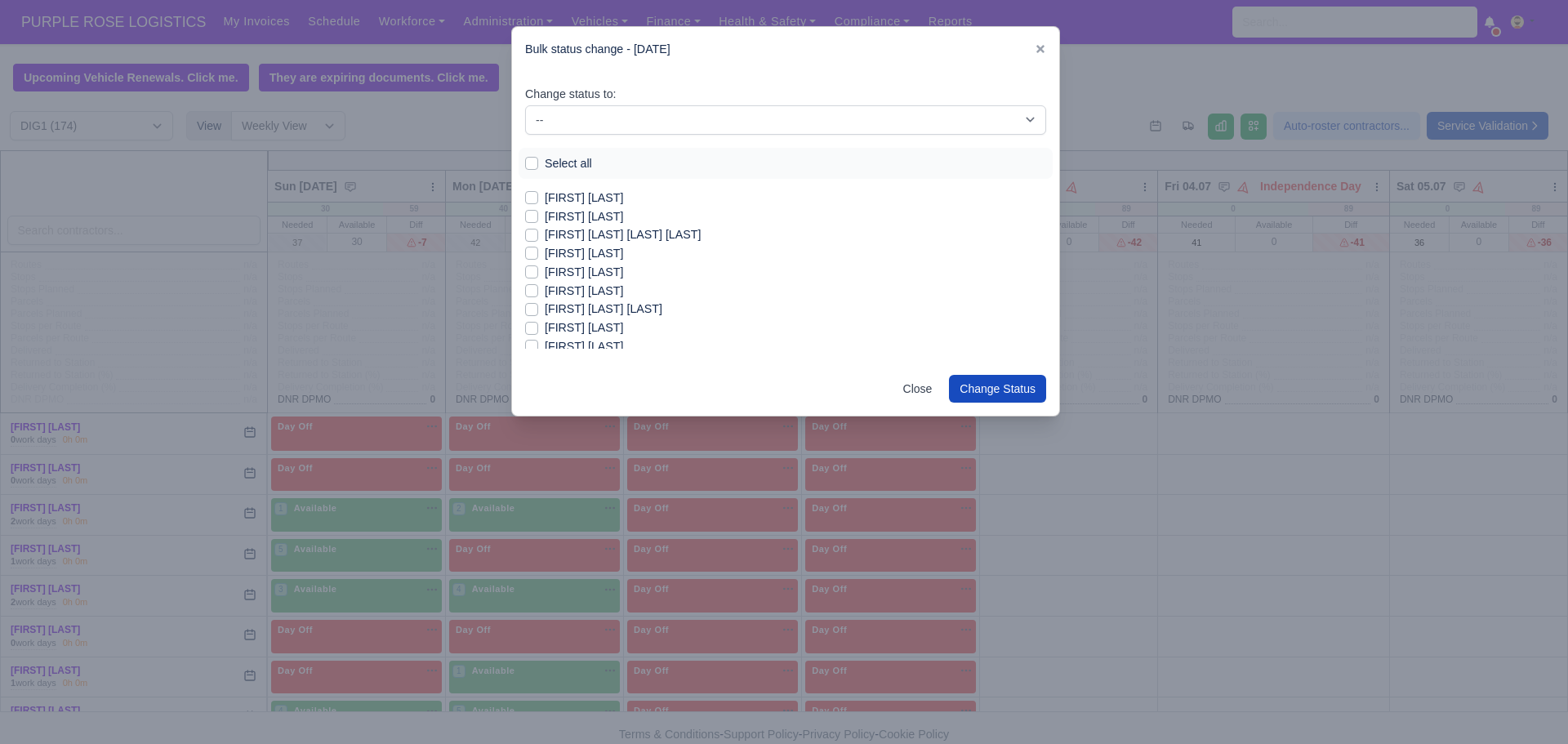 click on "[FIRST] [LAST]" at bounding box center [584, 253] 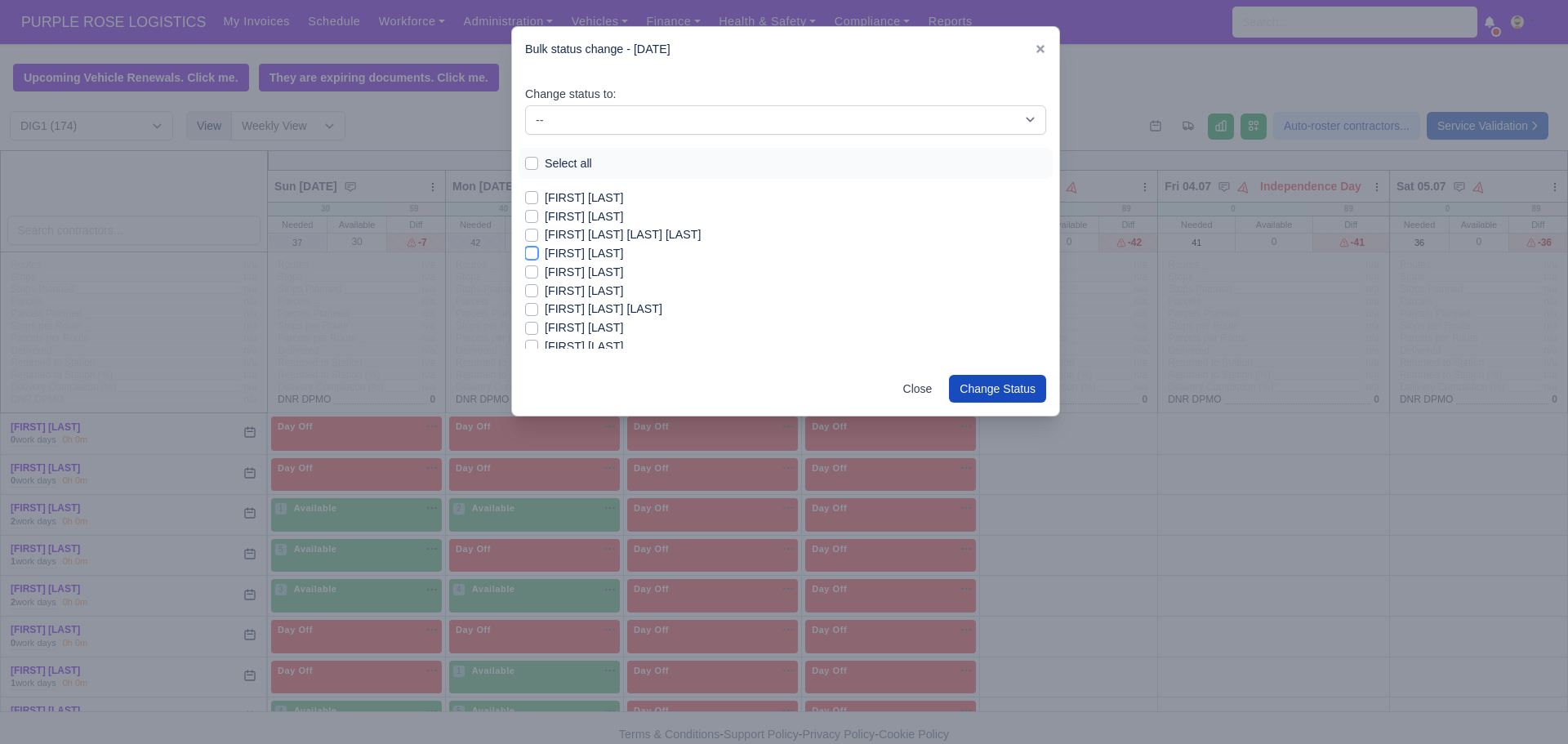 click on "[FIRST] [LAST]" at bounding box center (532, 251) 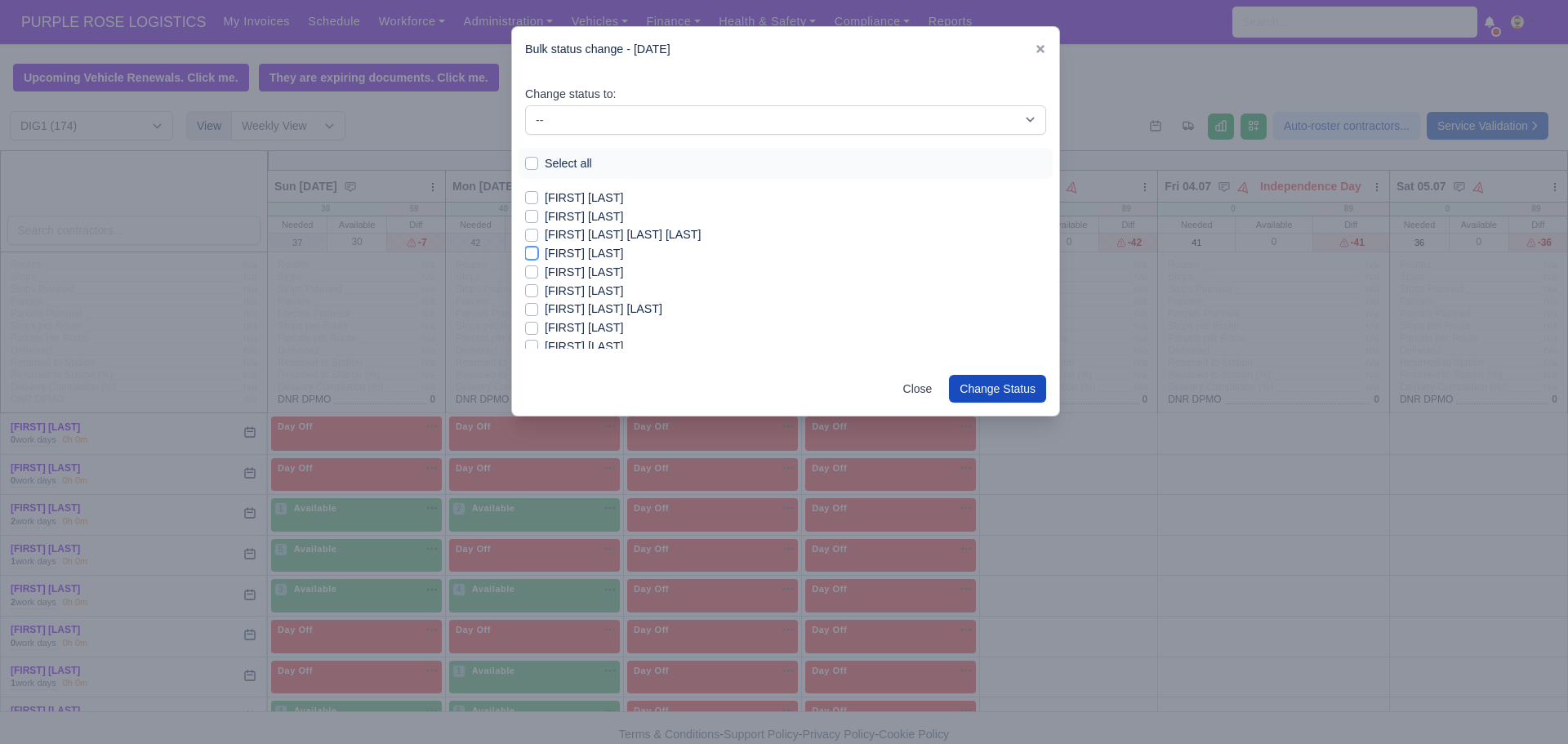 checkbox on "true" 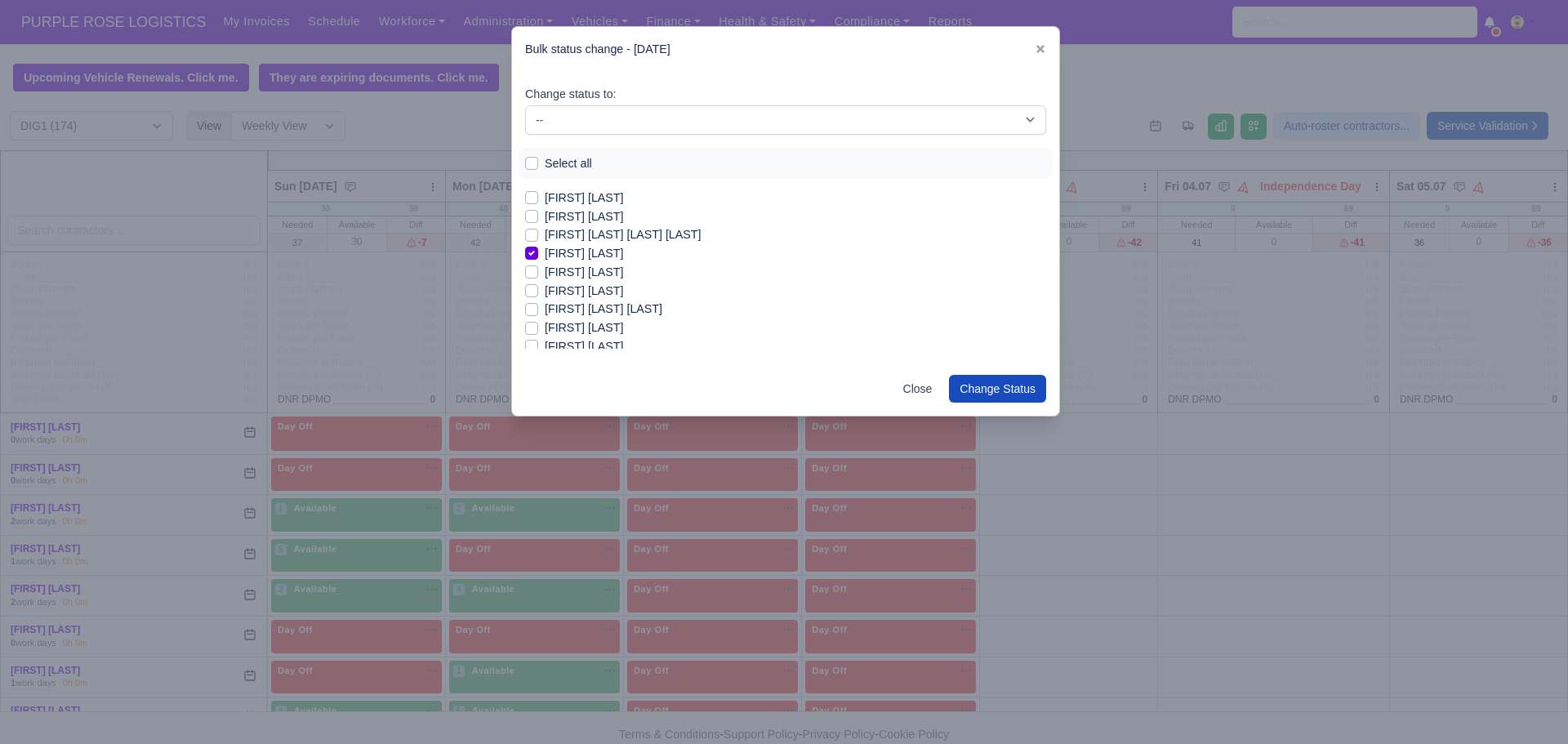 click on "[FIRST] [LAST]" at bounding box center (584, 272) 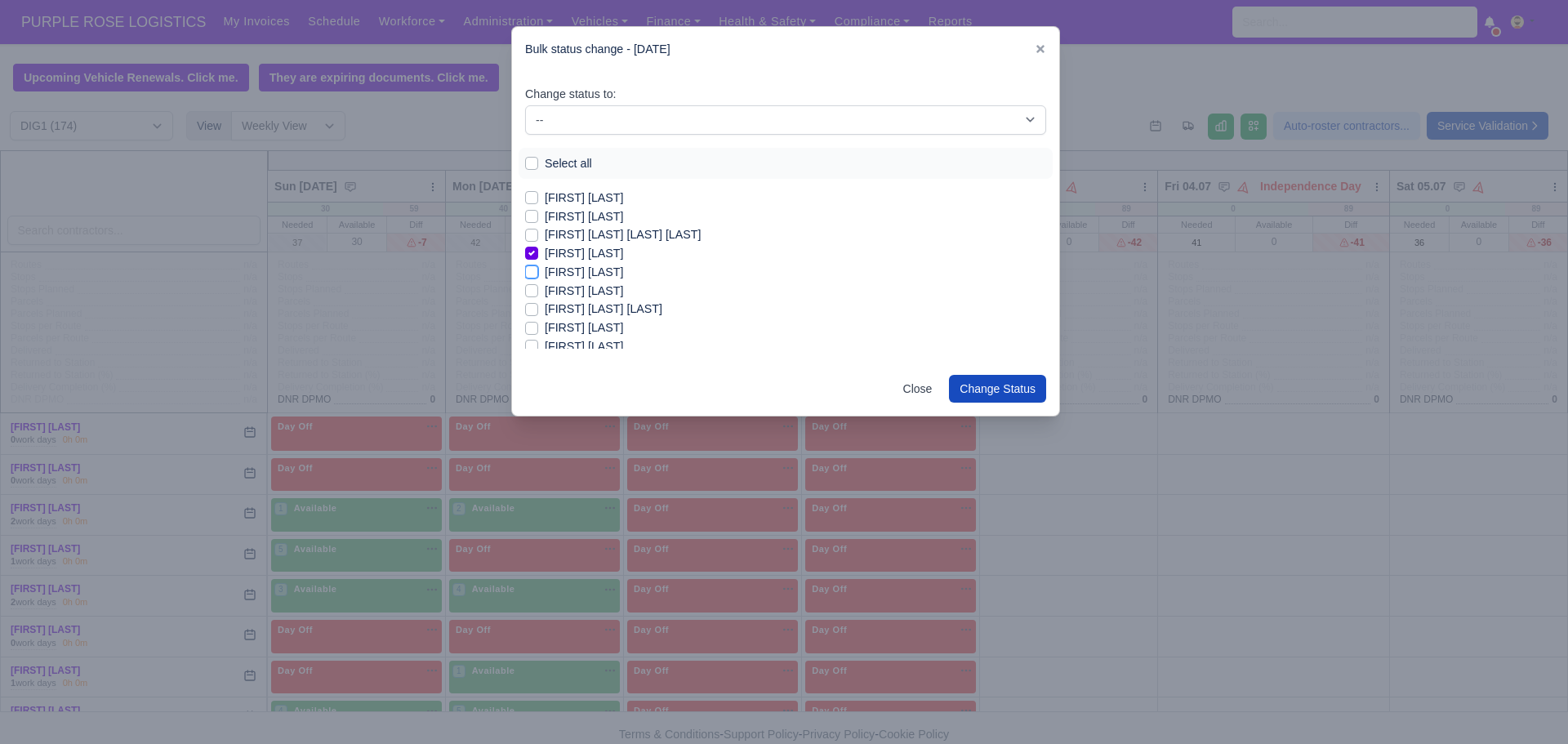 click on "[FIRST] [LAST]" at bounding box center (532, 270) 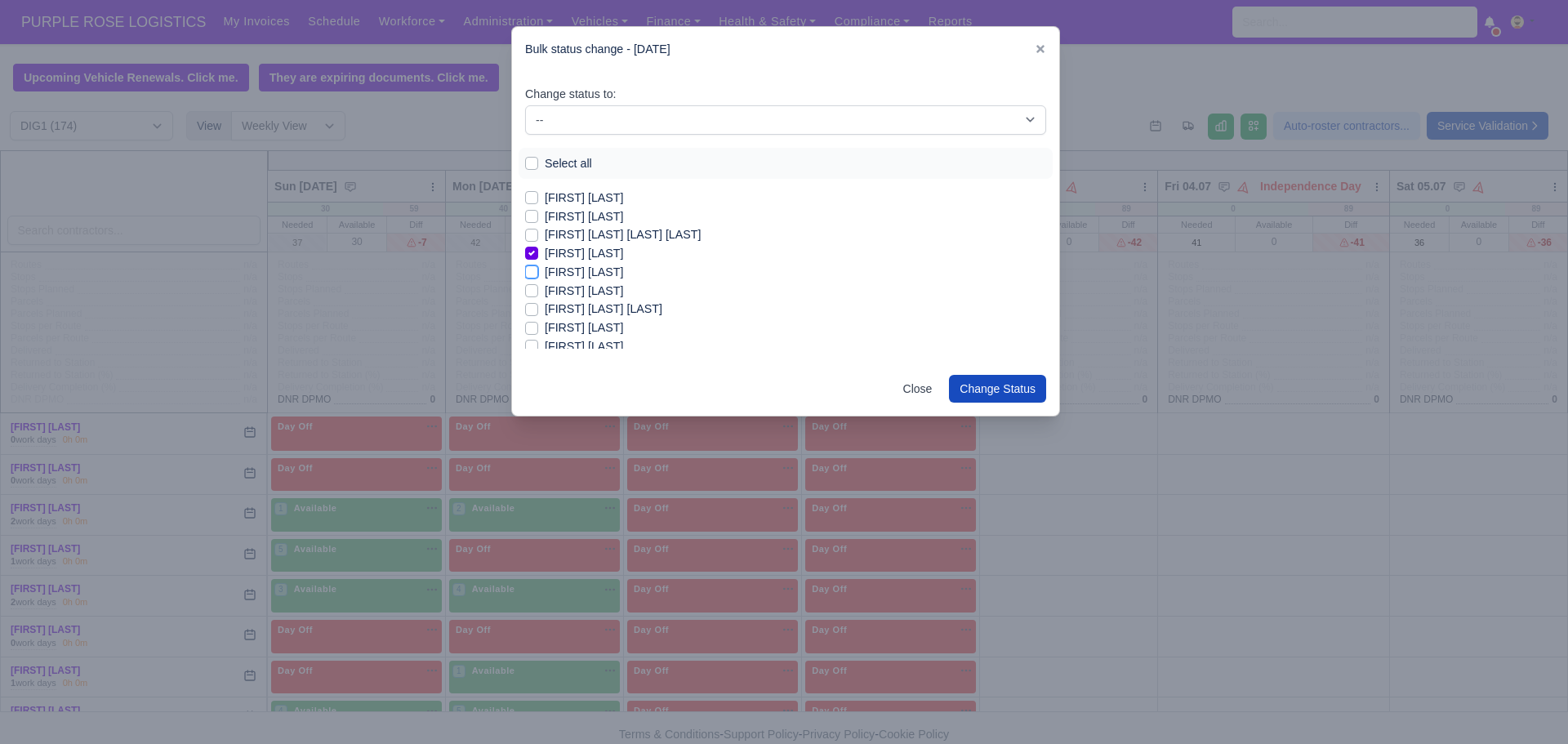 checkbox on "true" 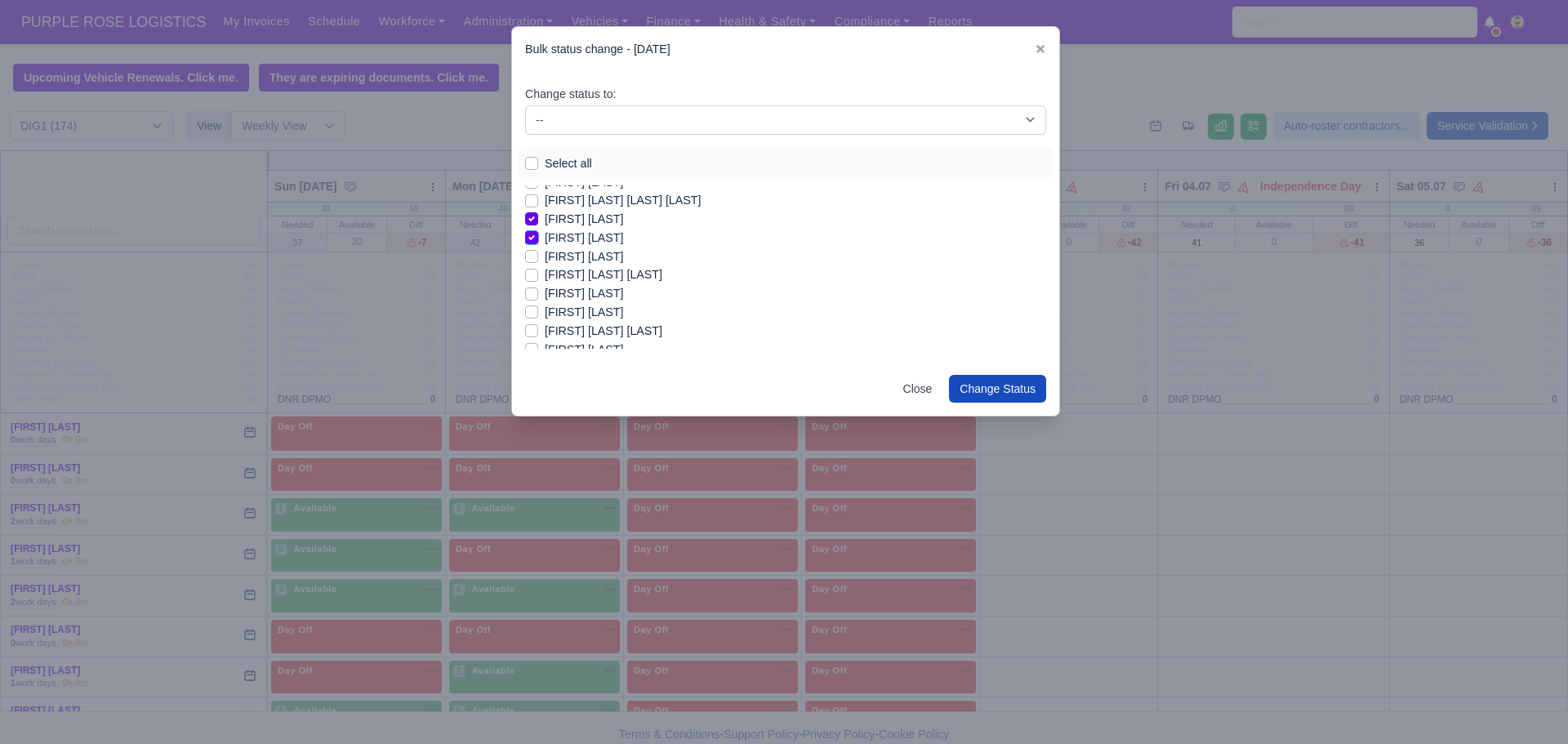 scroll, scrollTop: 1049, scrollLeft: 0, axis: vertical 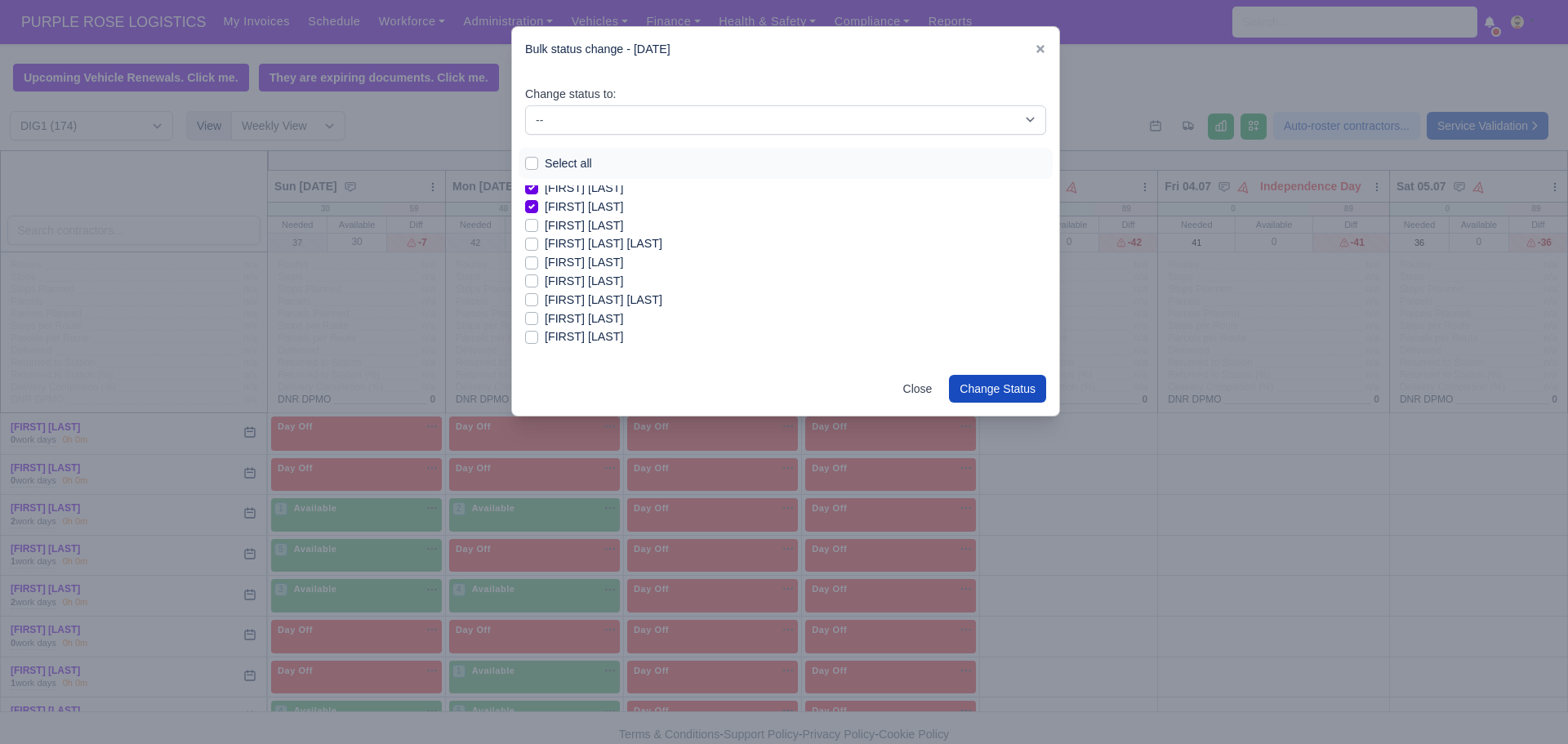 click on "[FIRST] [LAST]" at bounding box center (584, 319) 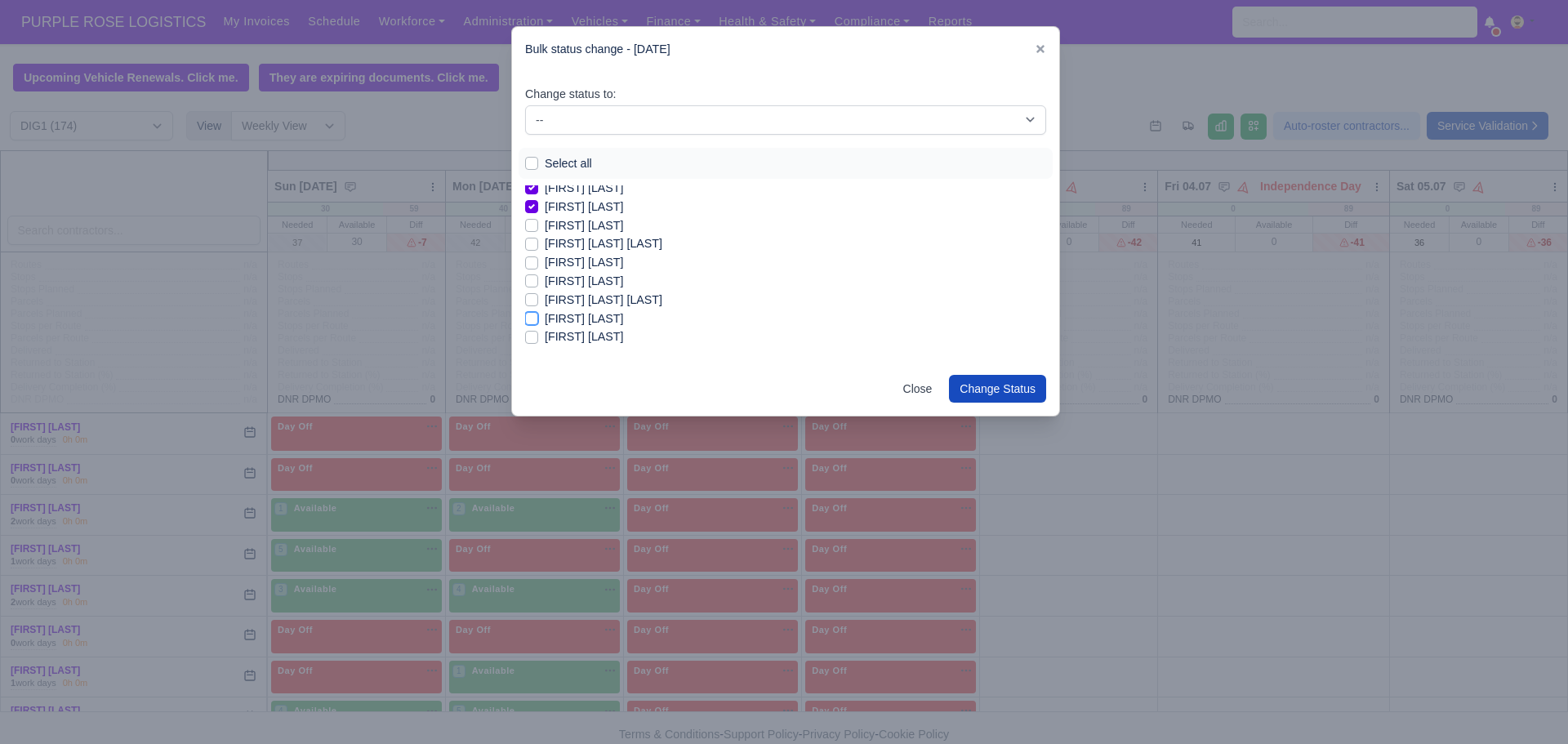 click on "[FIRST] [LAST]" at bounding box center (532, 316) 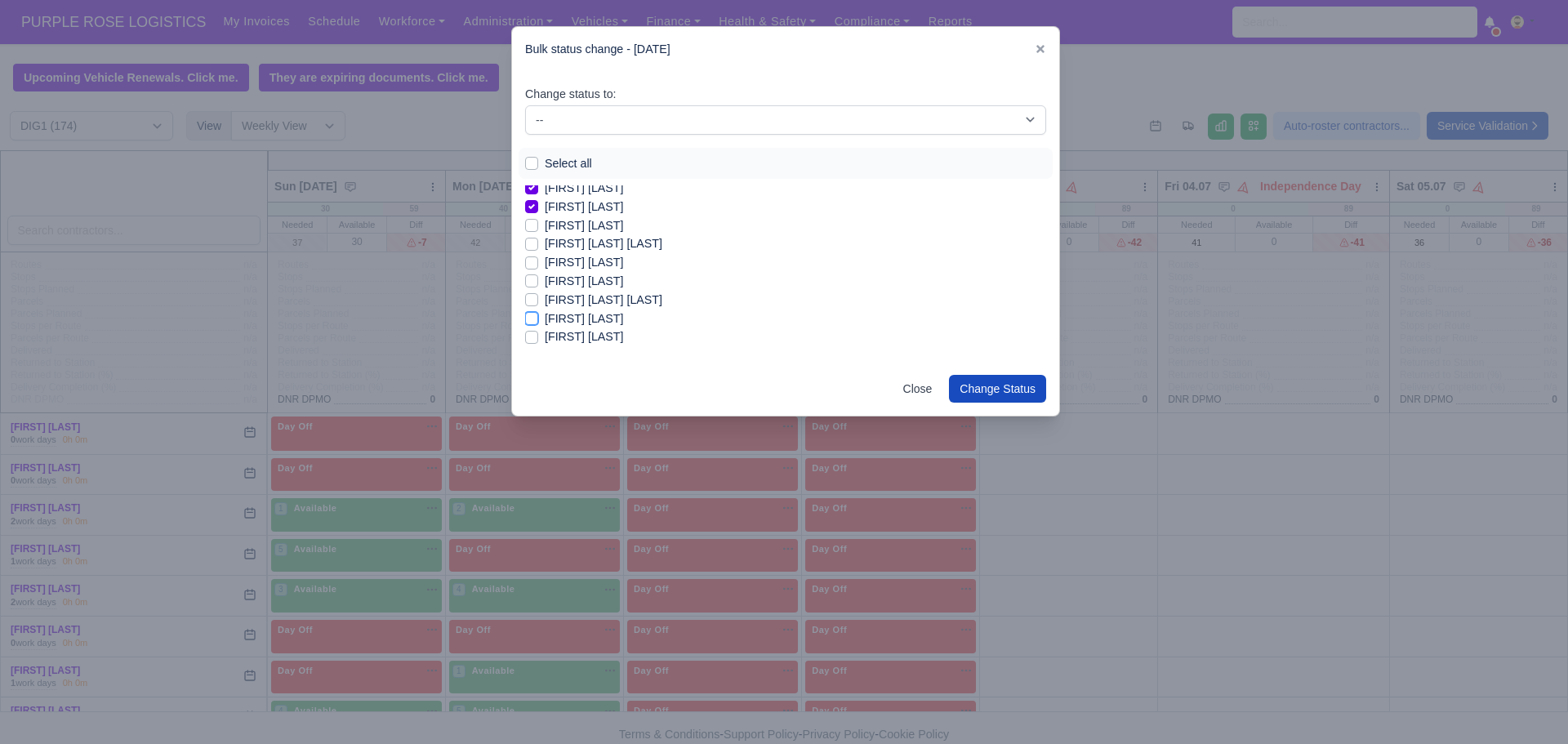 checkbox on "true" 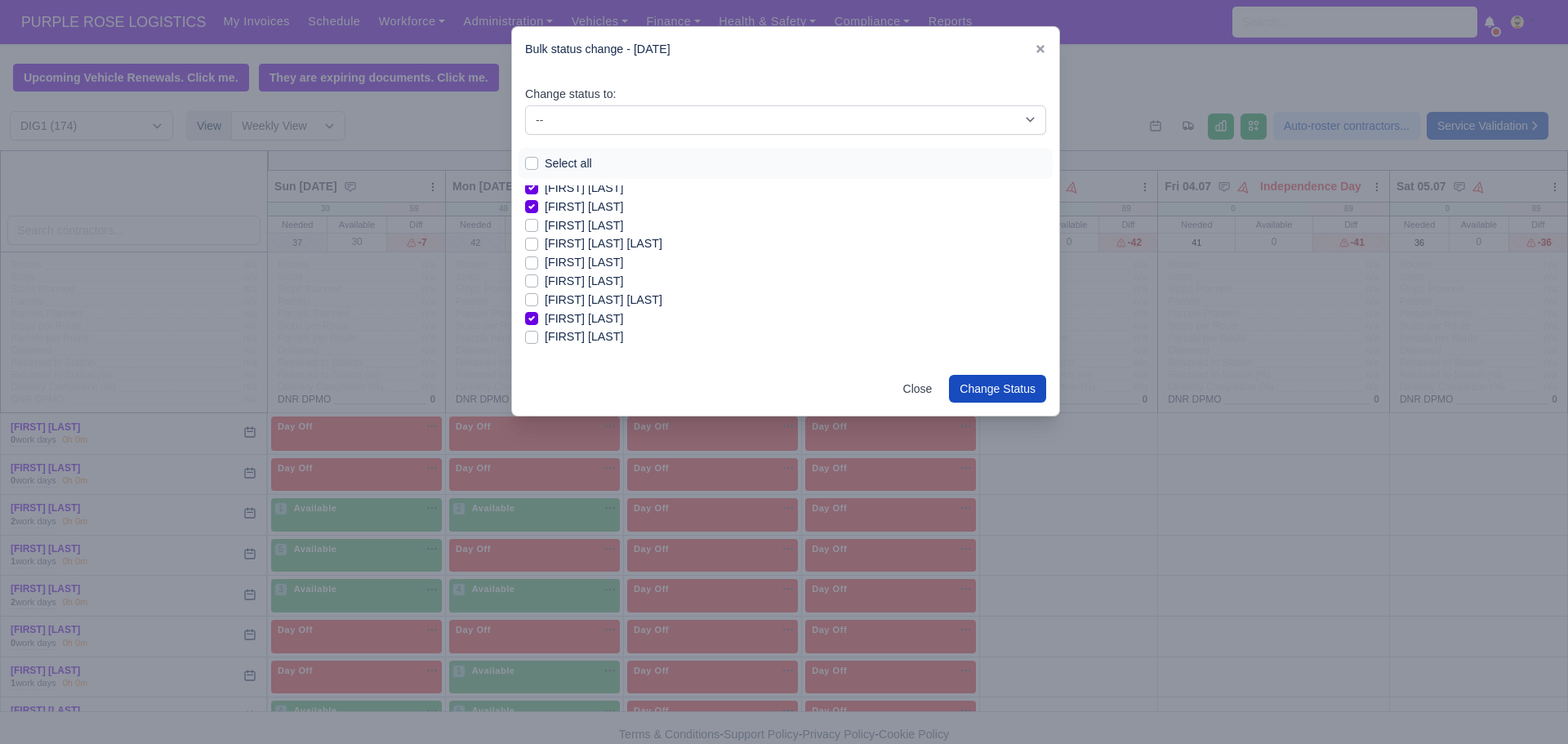 click on "[FIRST] [LAST]" at bounding box center [584, 336] 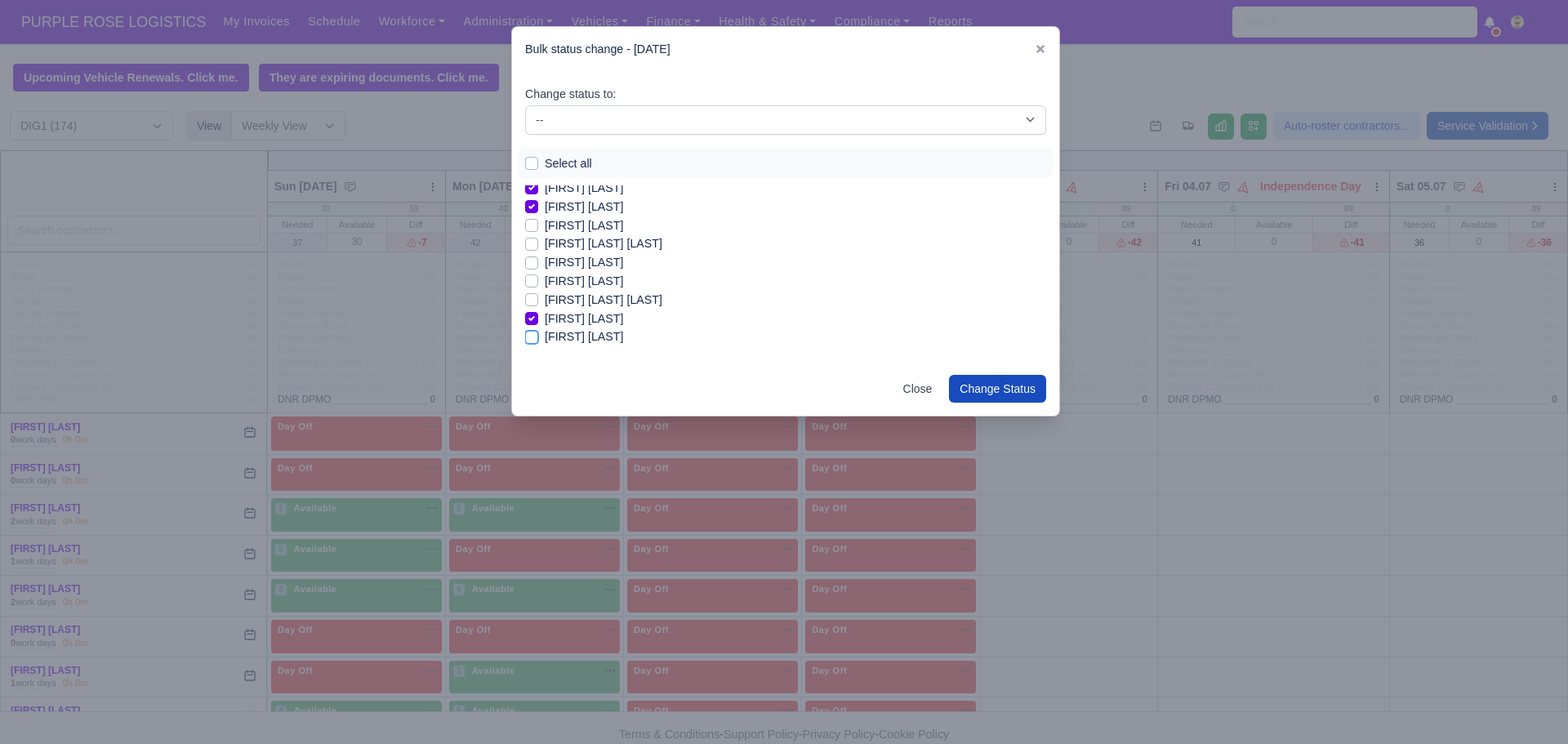 click on "[FIRST] [LAST]" at bounding box center (532, 334) 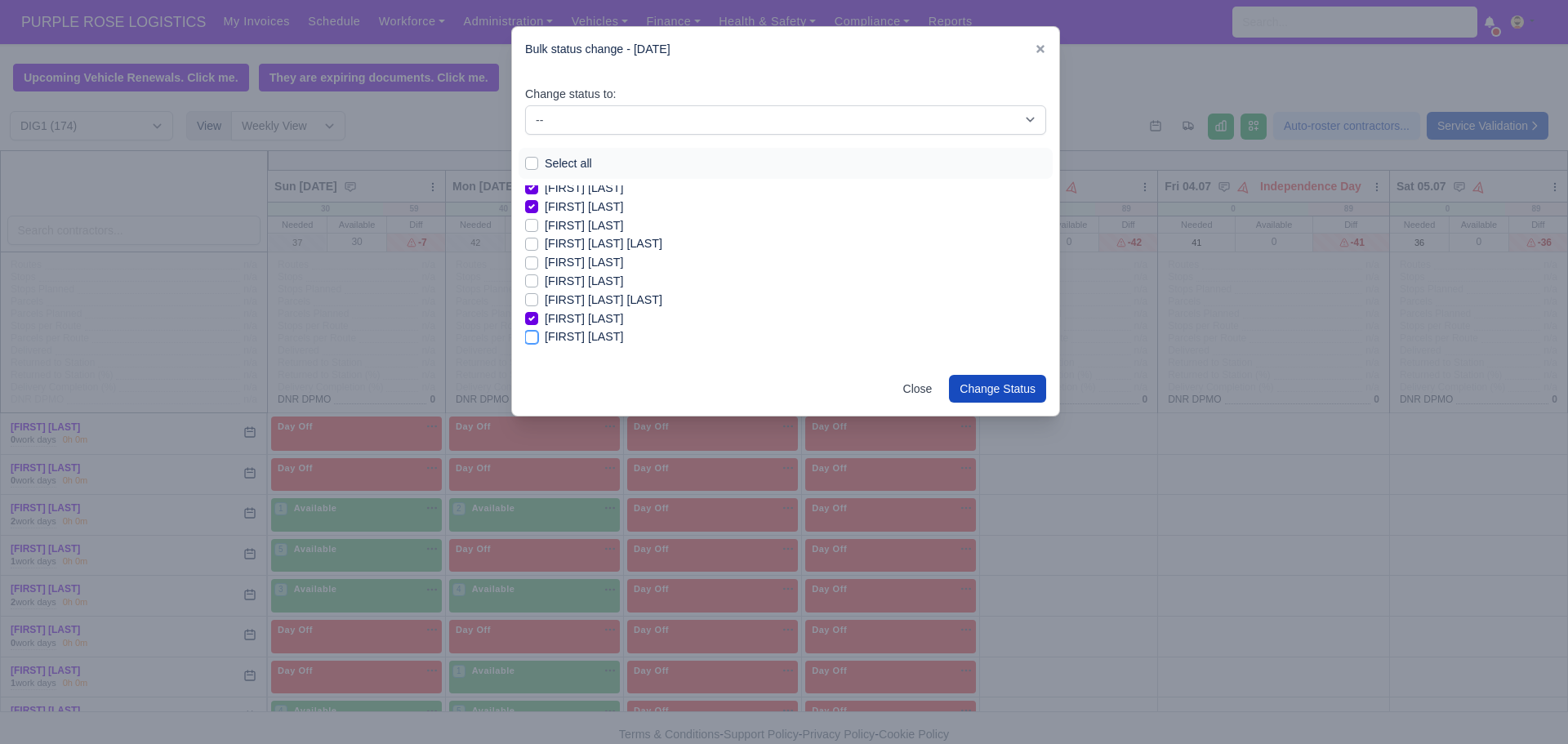 checkbox on "true" 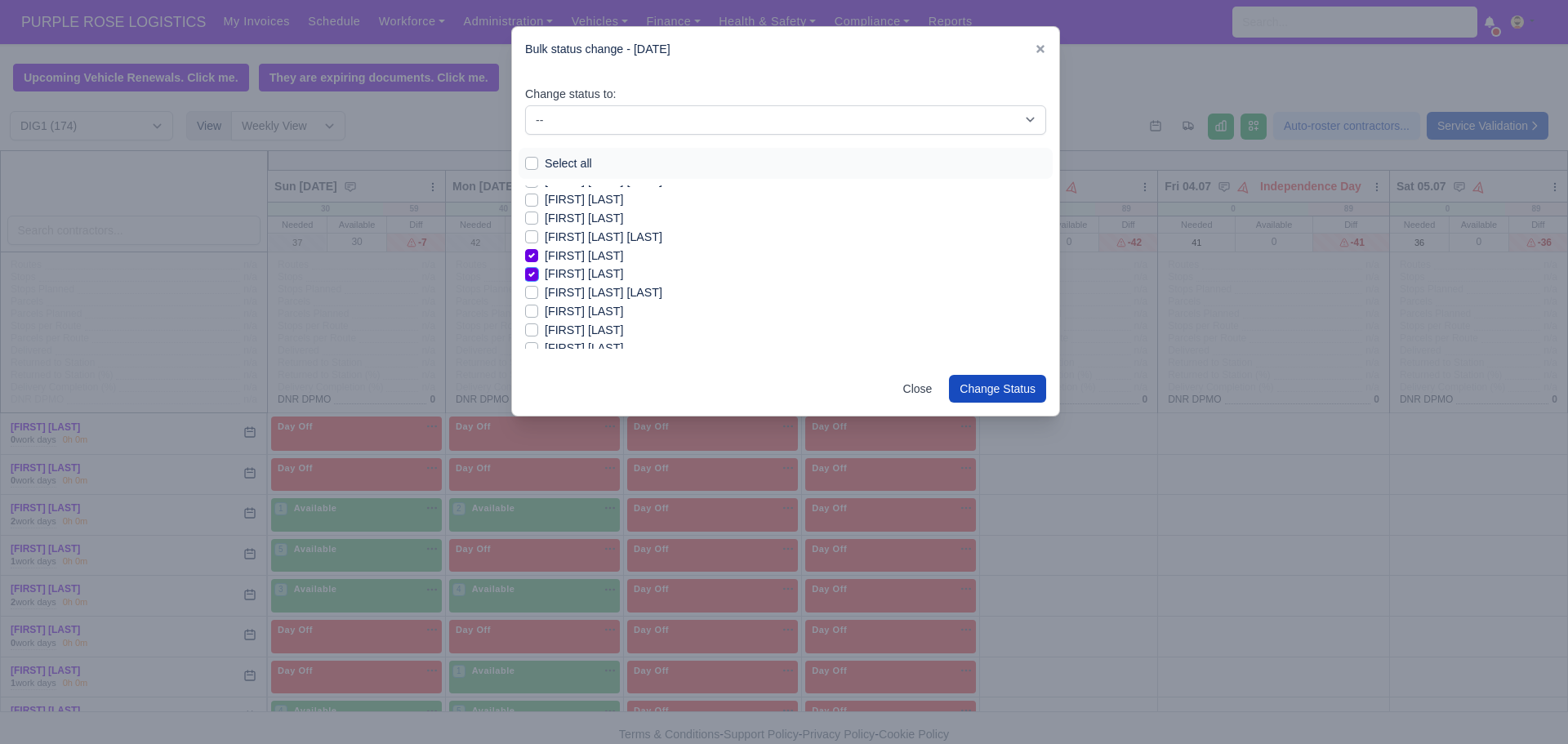 scroll, scrollTop: 1114, scrollLeft: 0, axis: vertical 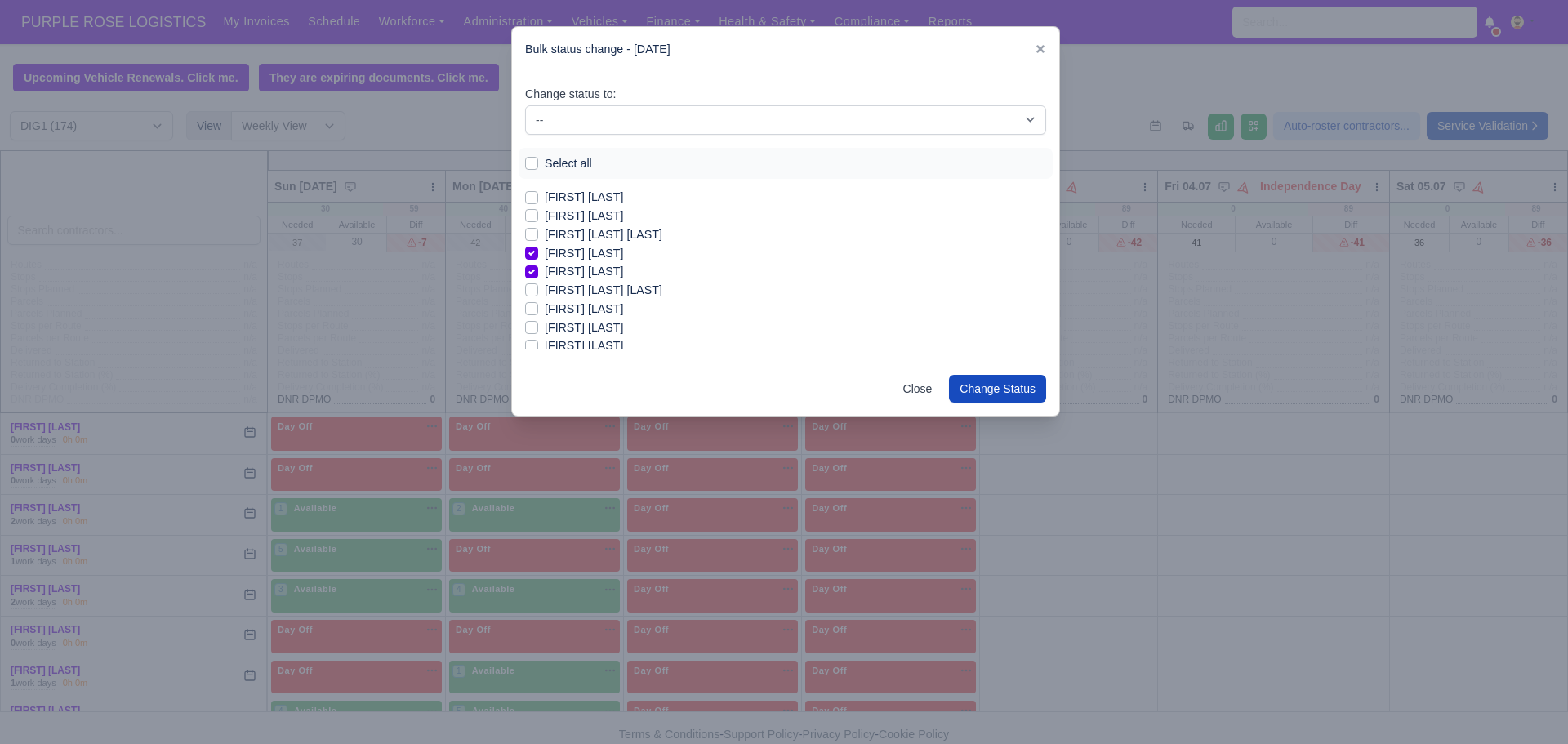 click on "[FIRST] [LAST] [LAST]" at bounding box center (604, 290) 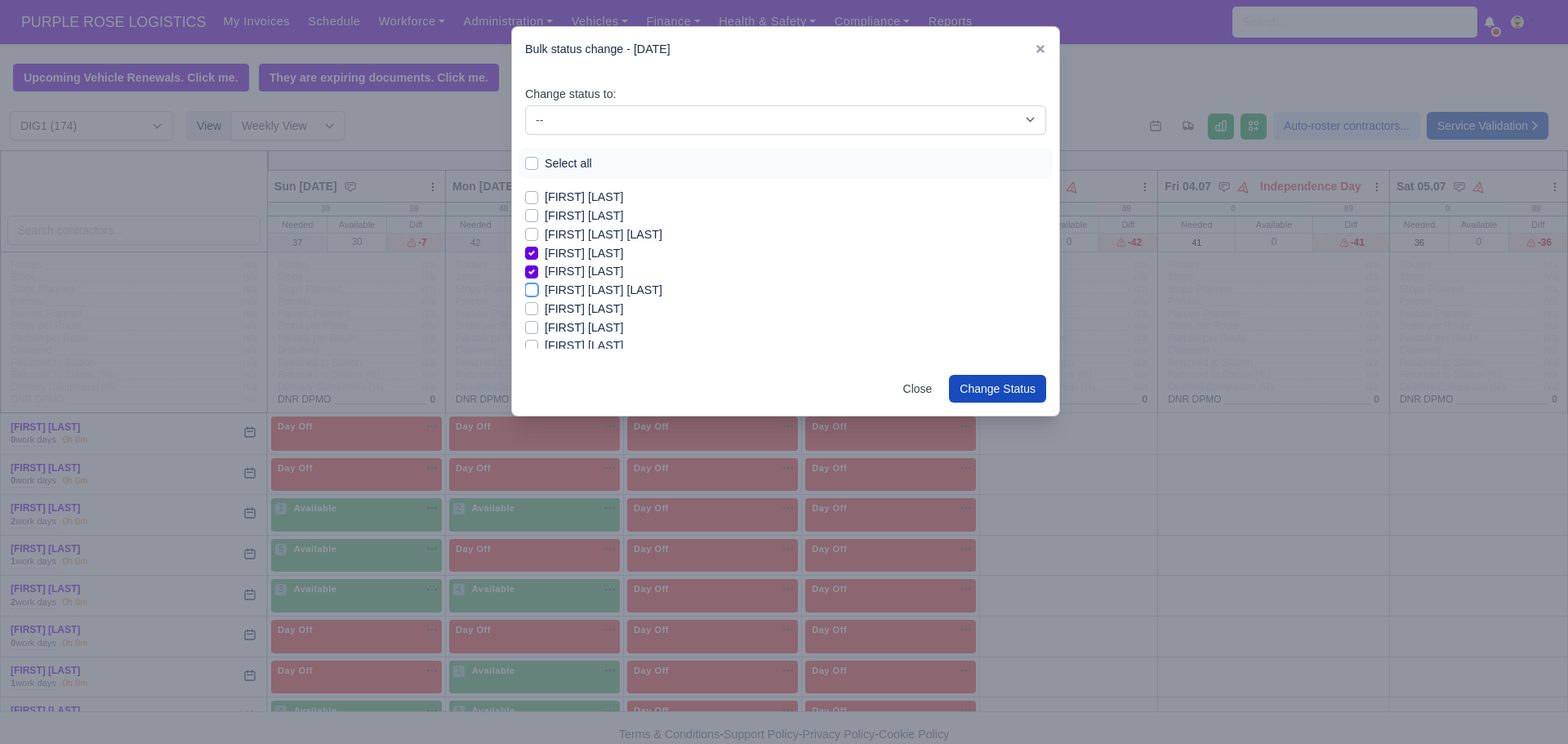click on "[FIRST] [LAST] [LAST]" at bounding box center (532, 287) 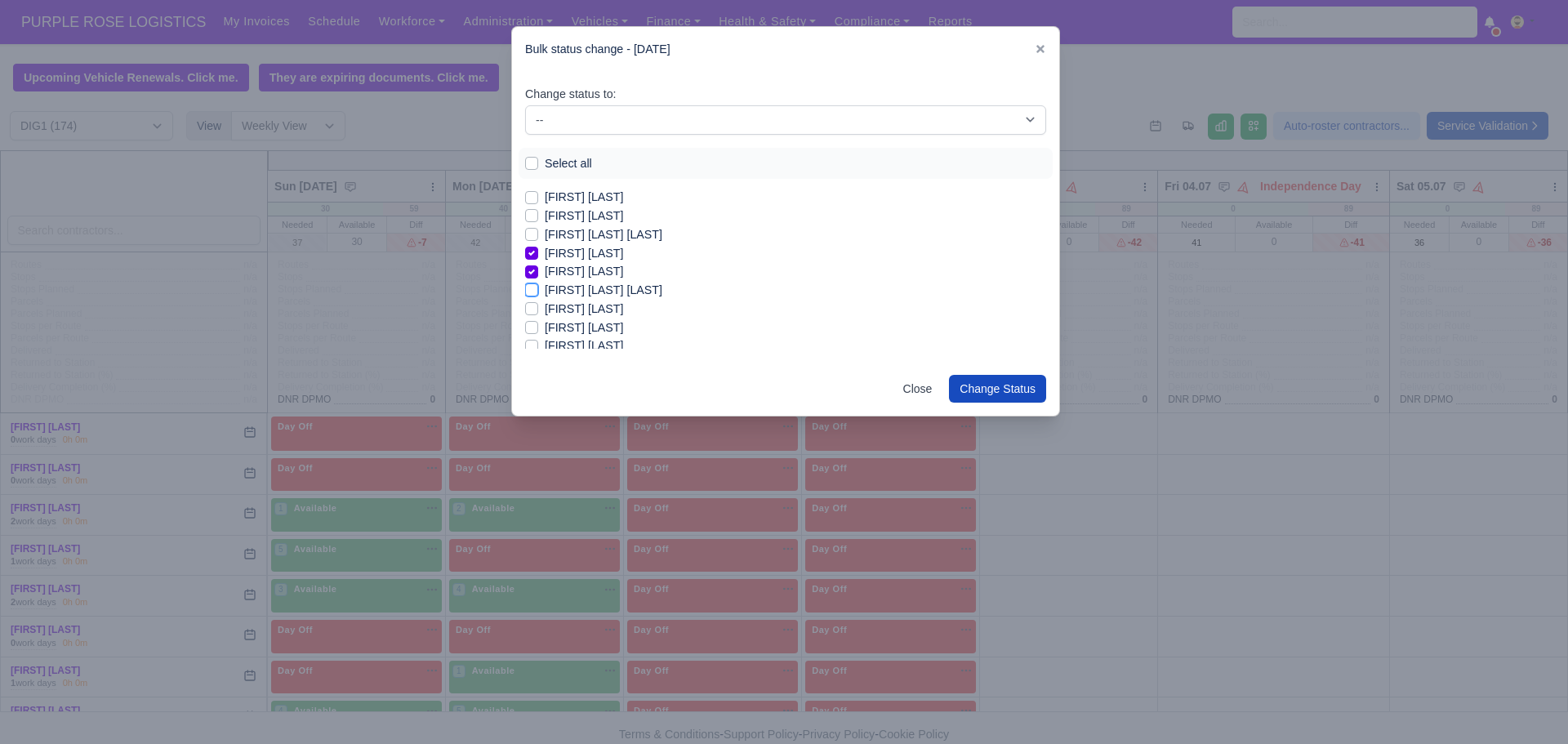 checkbox on "true" 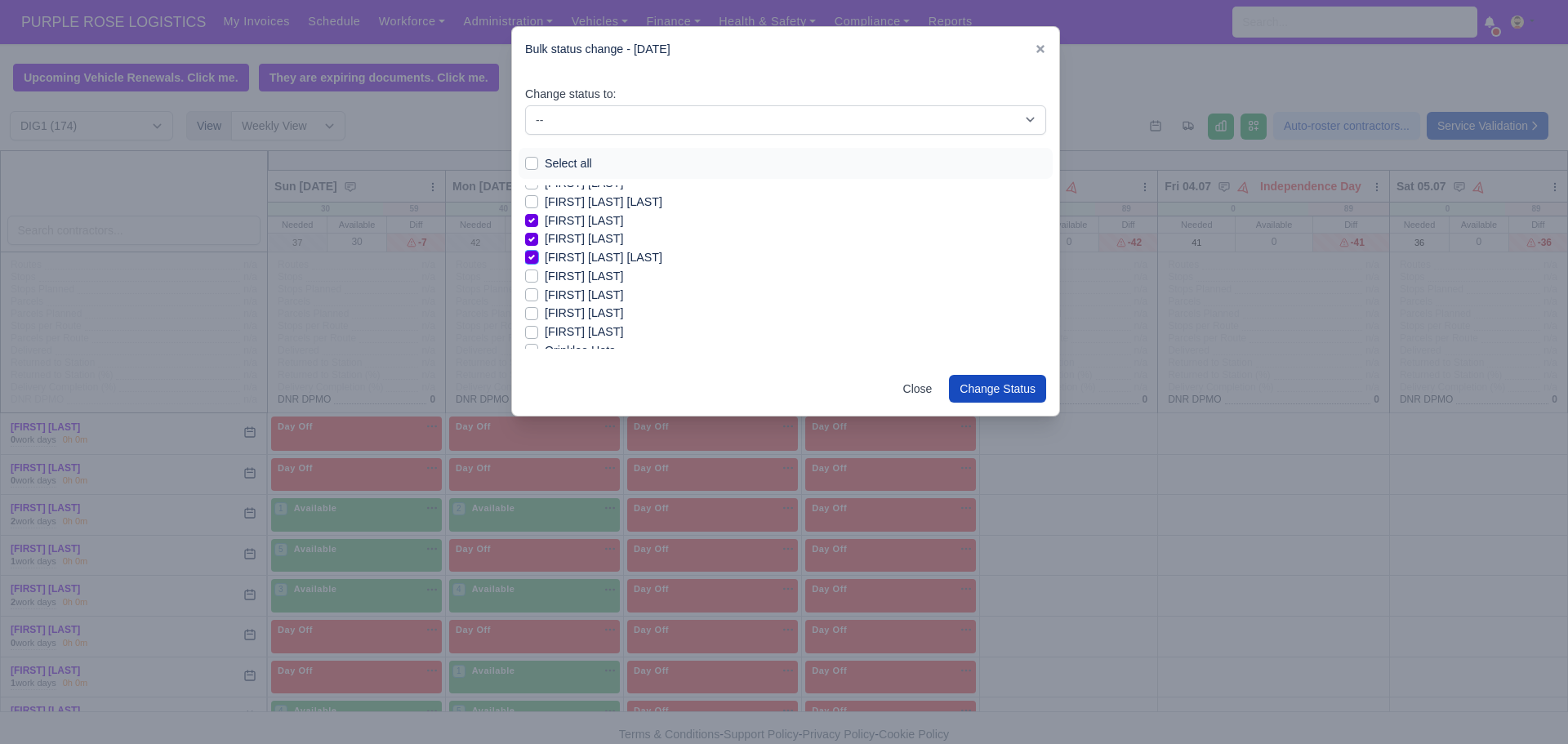 scroll, scrollTop: 1179, scrollLeft: 0, axis: vertical 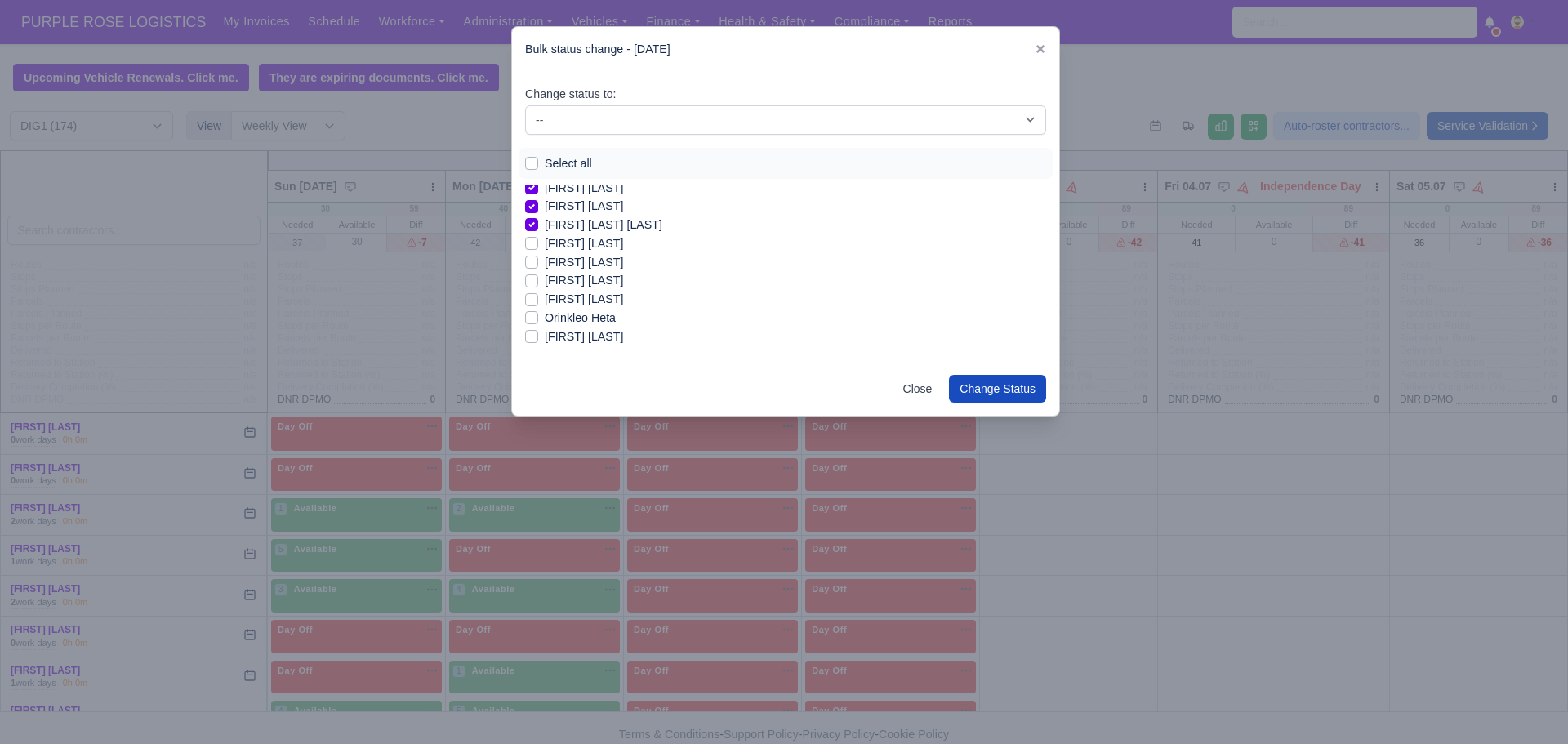click on "[FIRST] [LAST]" at bounding box center [584, 299] 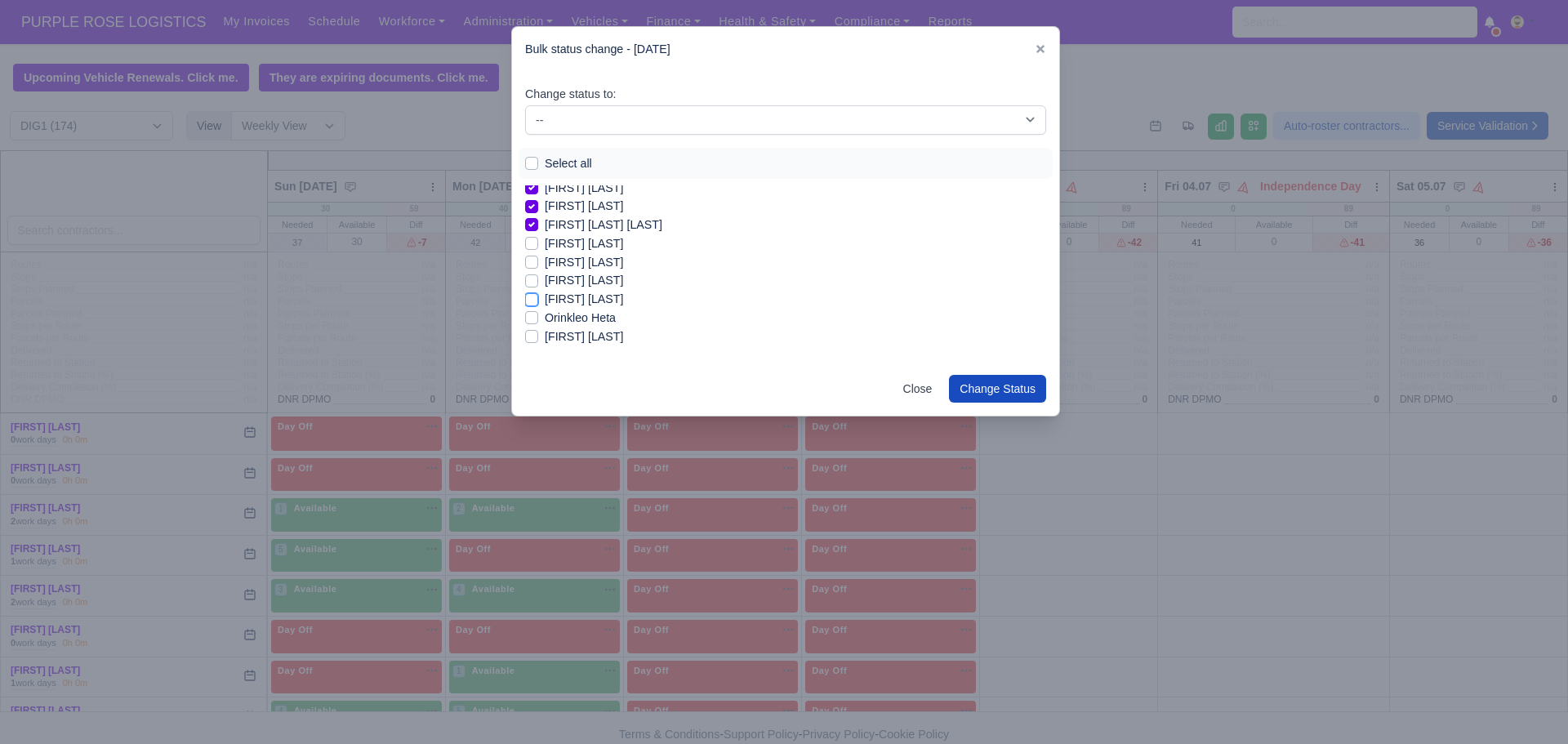 click on "[FIRST] [LAST]" at bounding box center [532, 296] 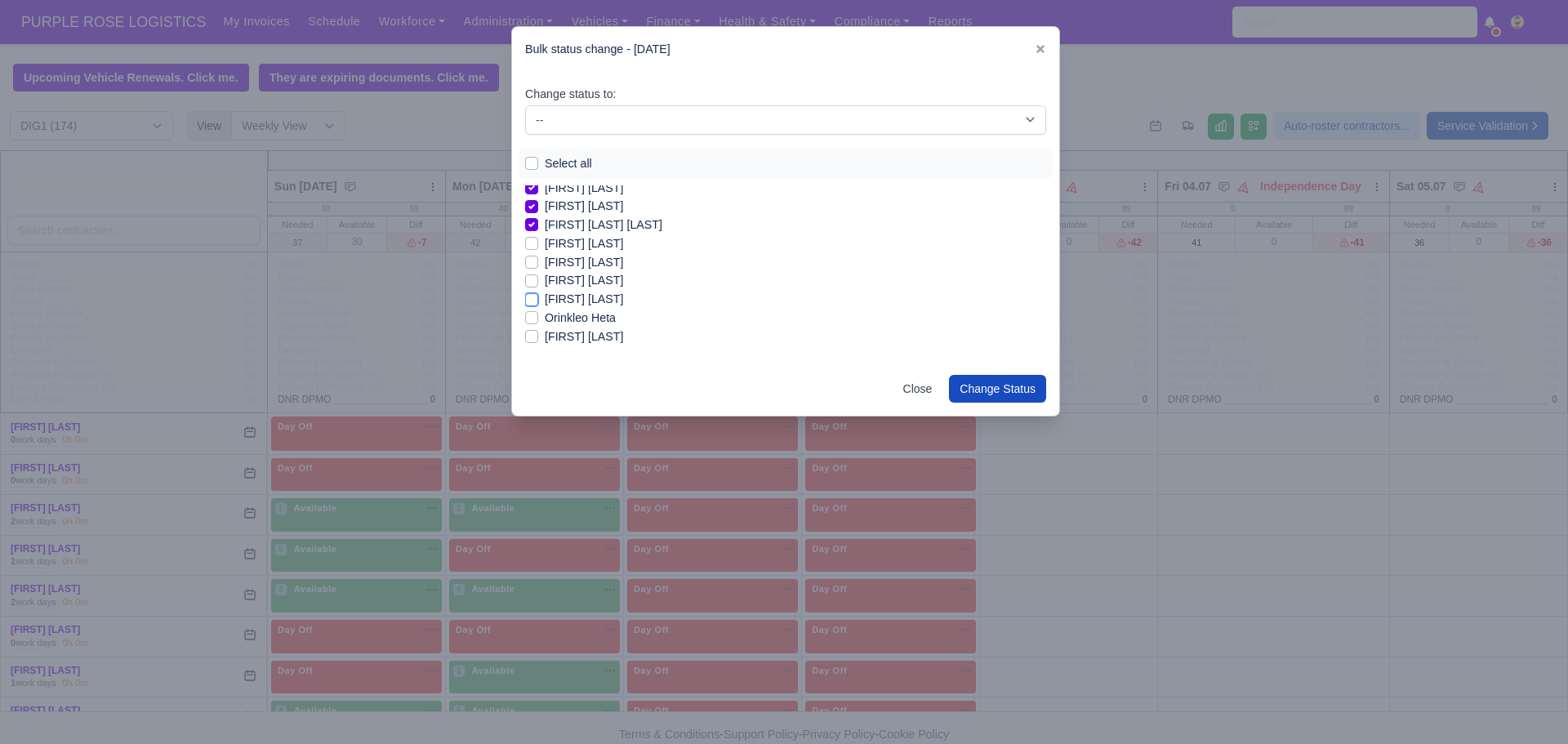 checkbox on "true" 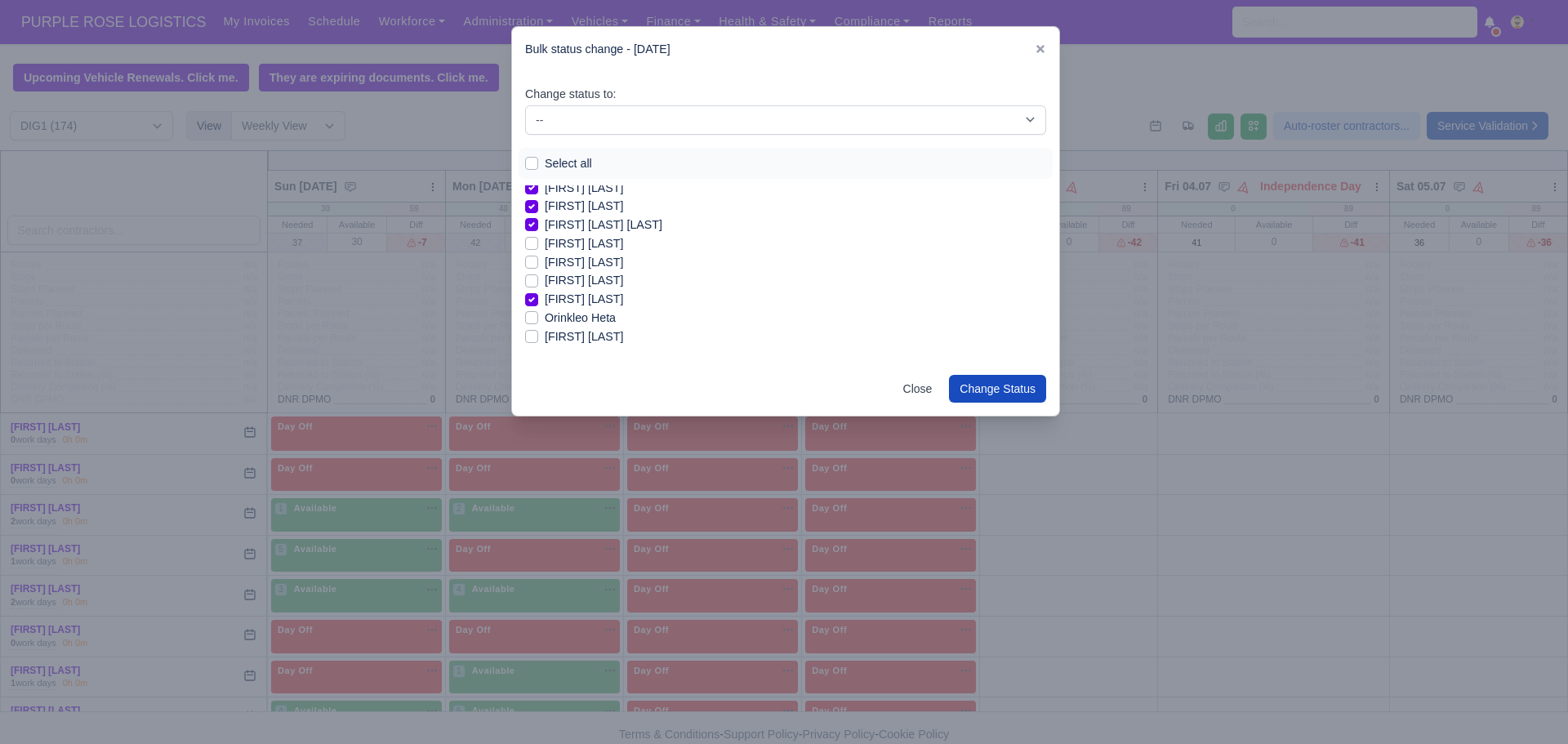 click on "[FIRST] [LAST]" at bounding box center (584, 336) 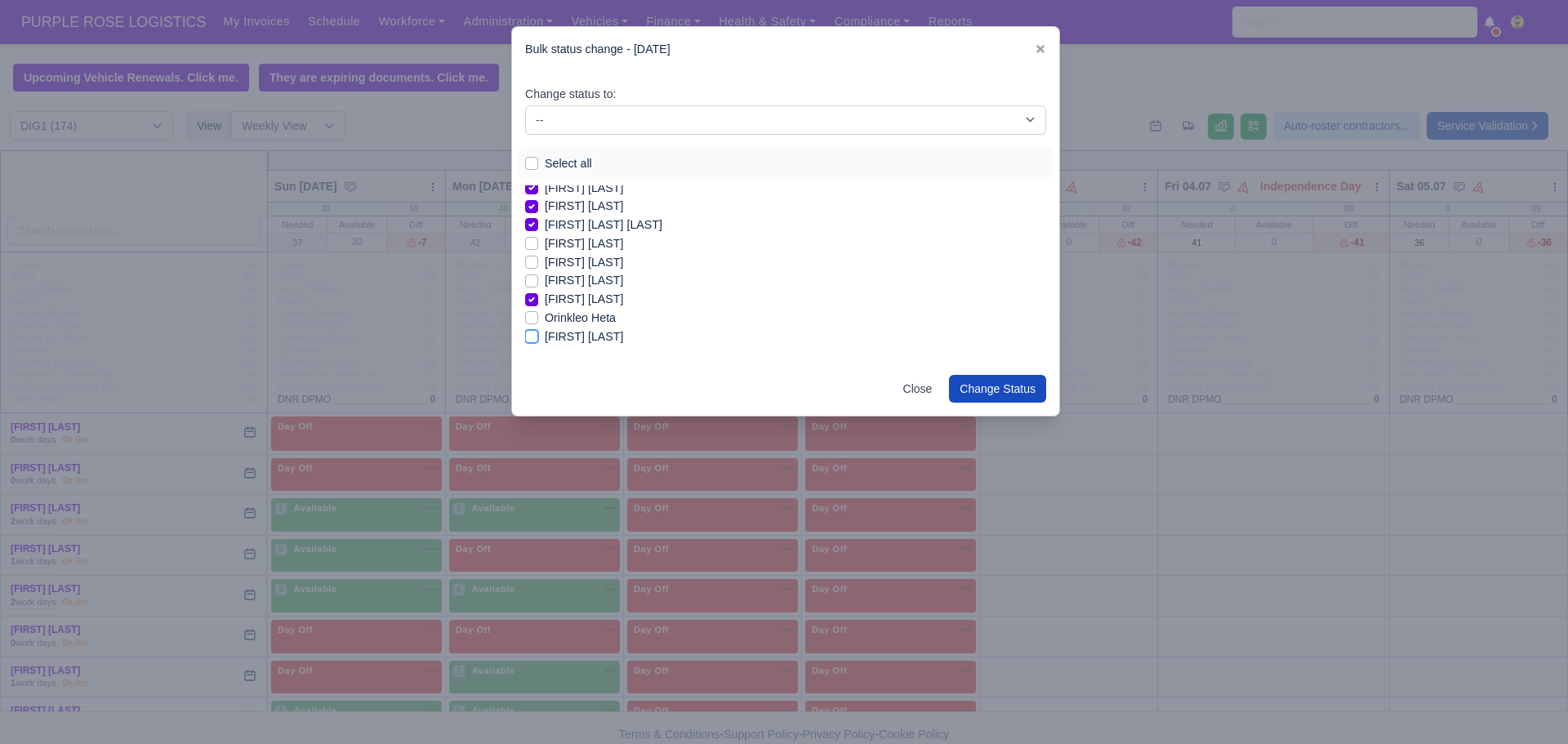 click on "[FIRST] [LAST]" at bounding box center (532, 334) 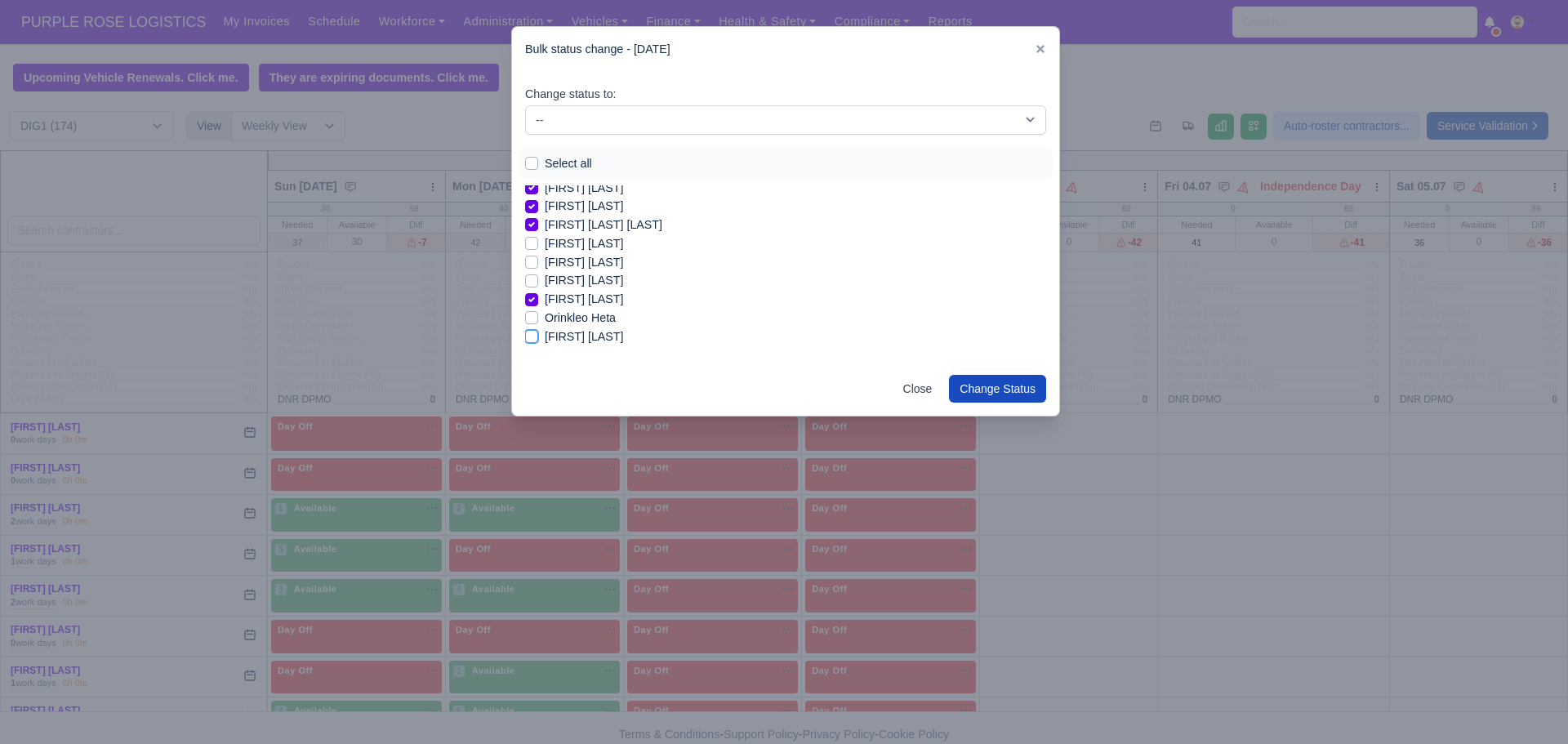 checkbox on "true" 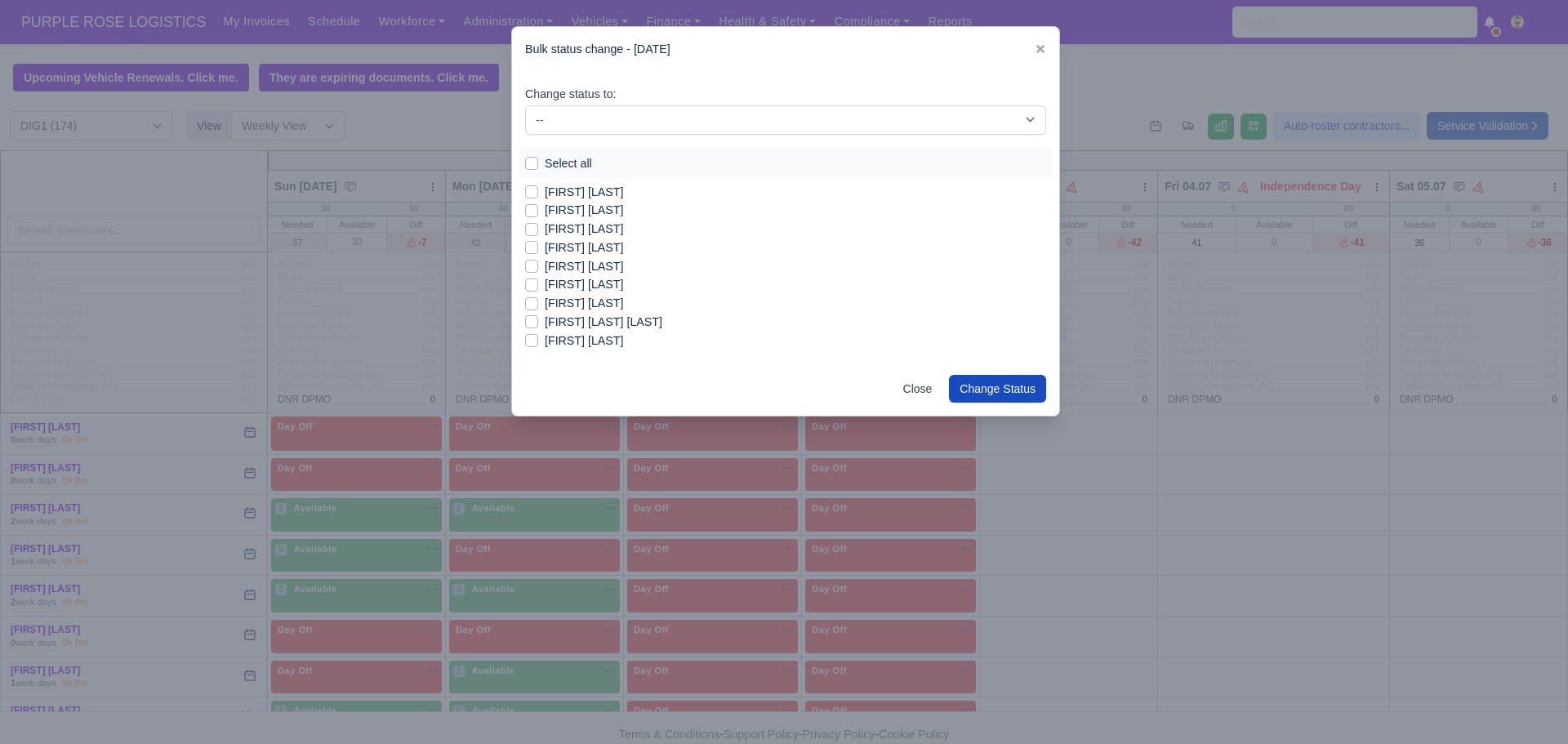 scroll, scrollTop: 1375, scrollLeft: 0, axis: vertical 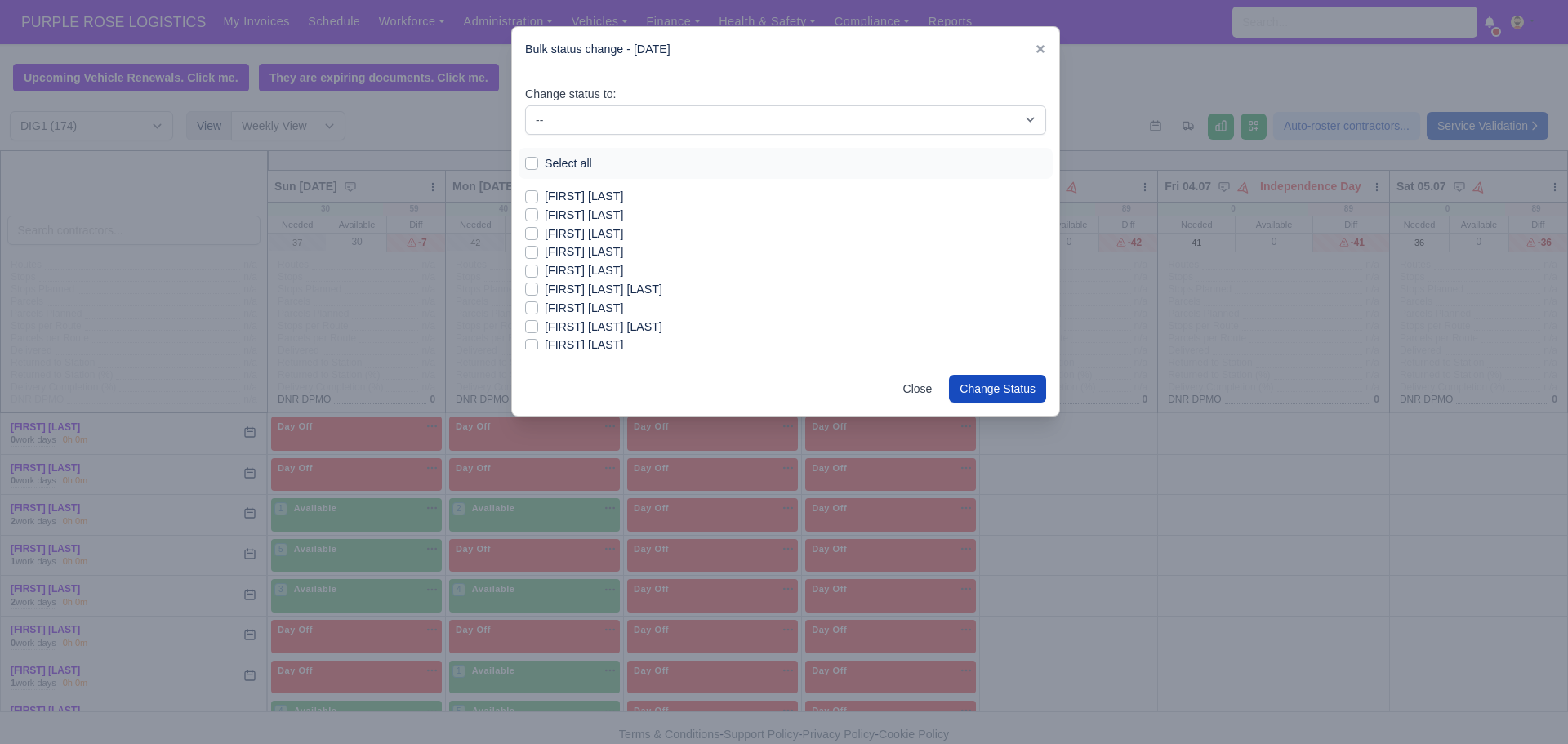 click on "[FIRST] [LAST]" at bounding box center [584, 252] 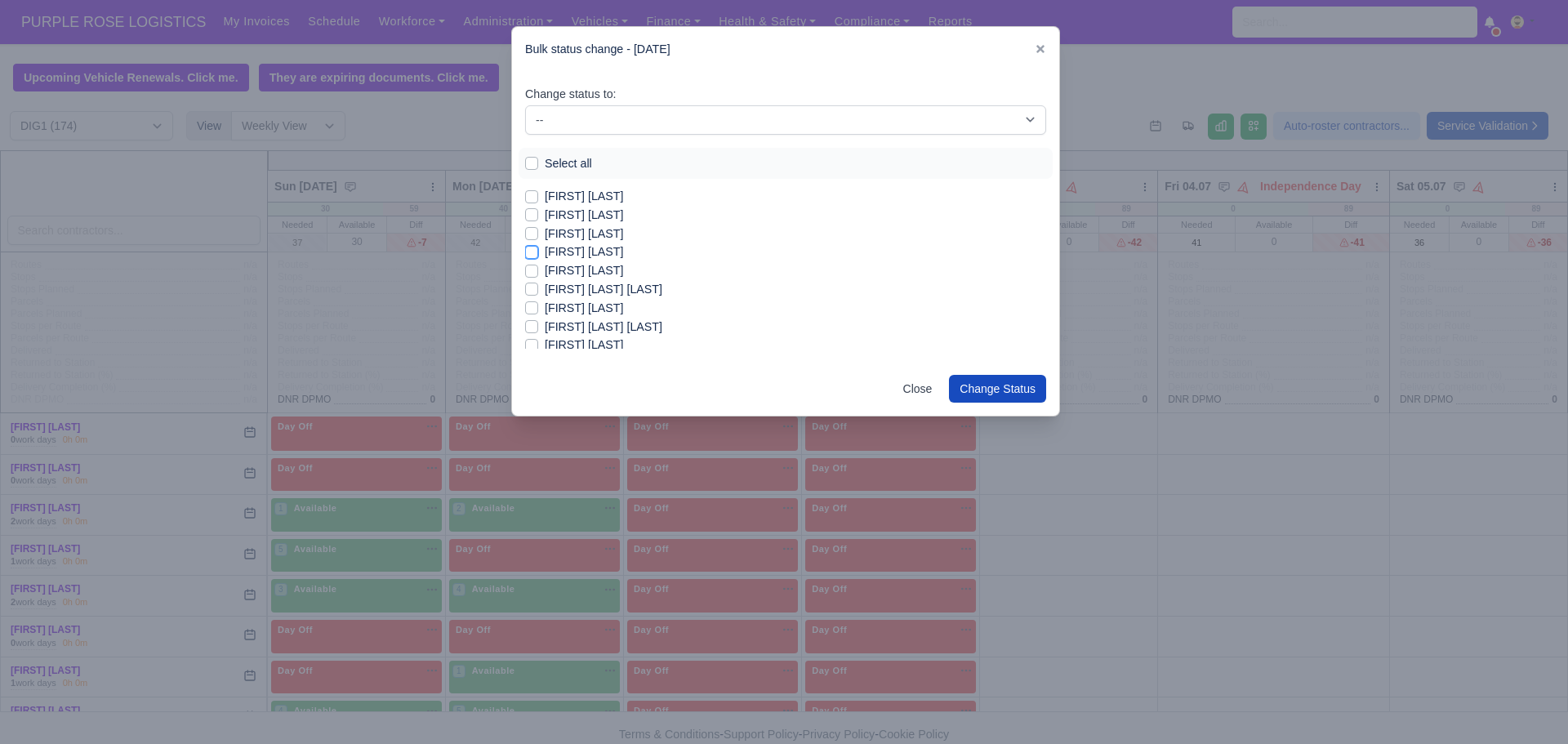click on "[FIRST] [LAST]" at bounding box center (532, 249) 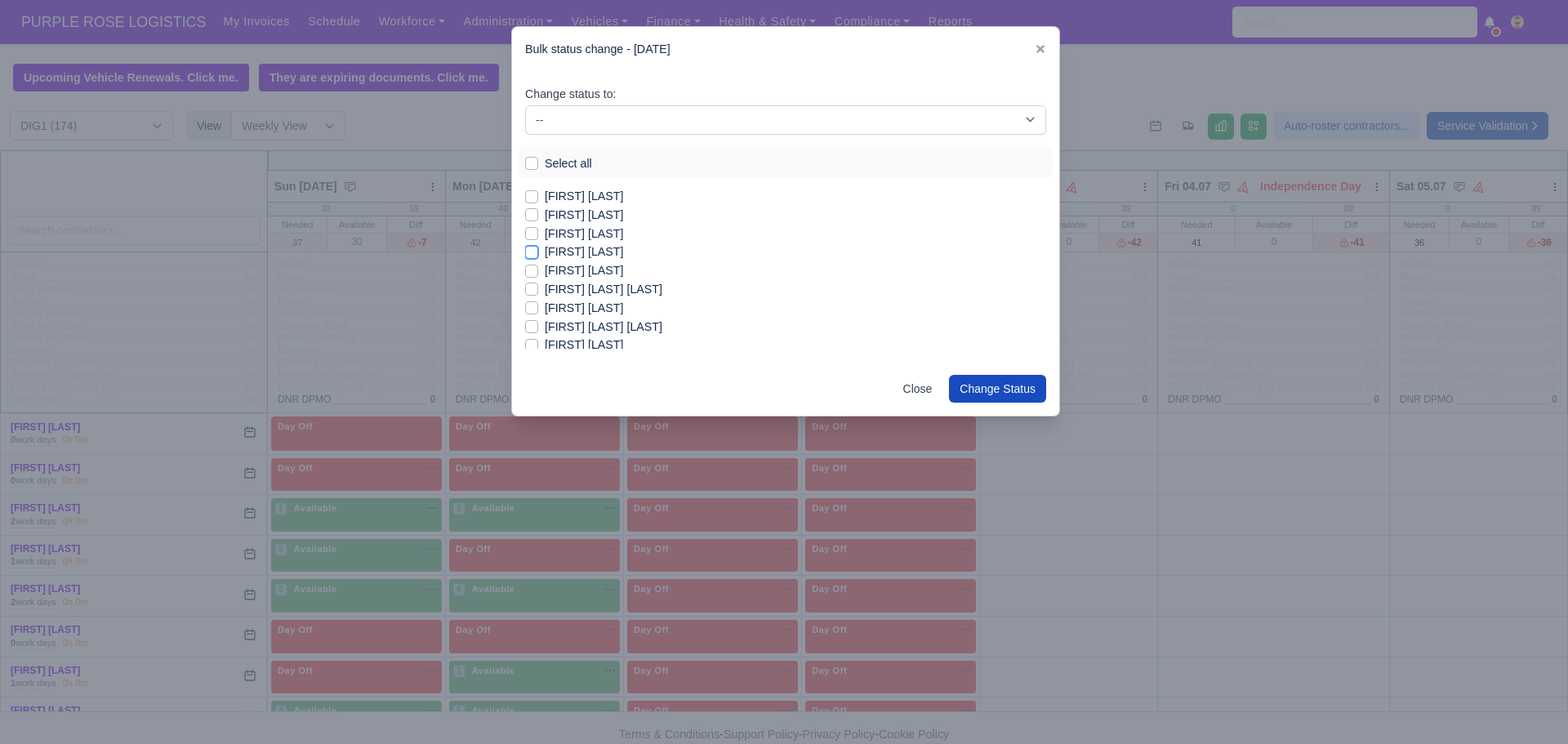 checkbox on "true" 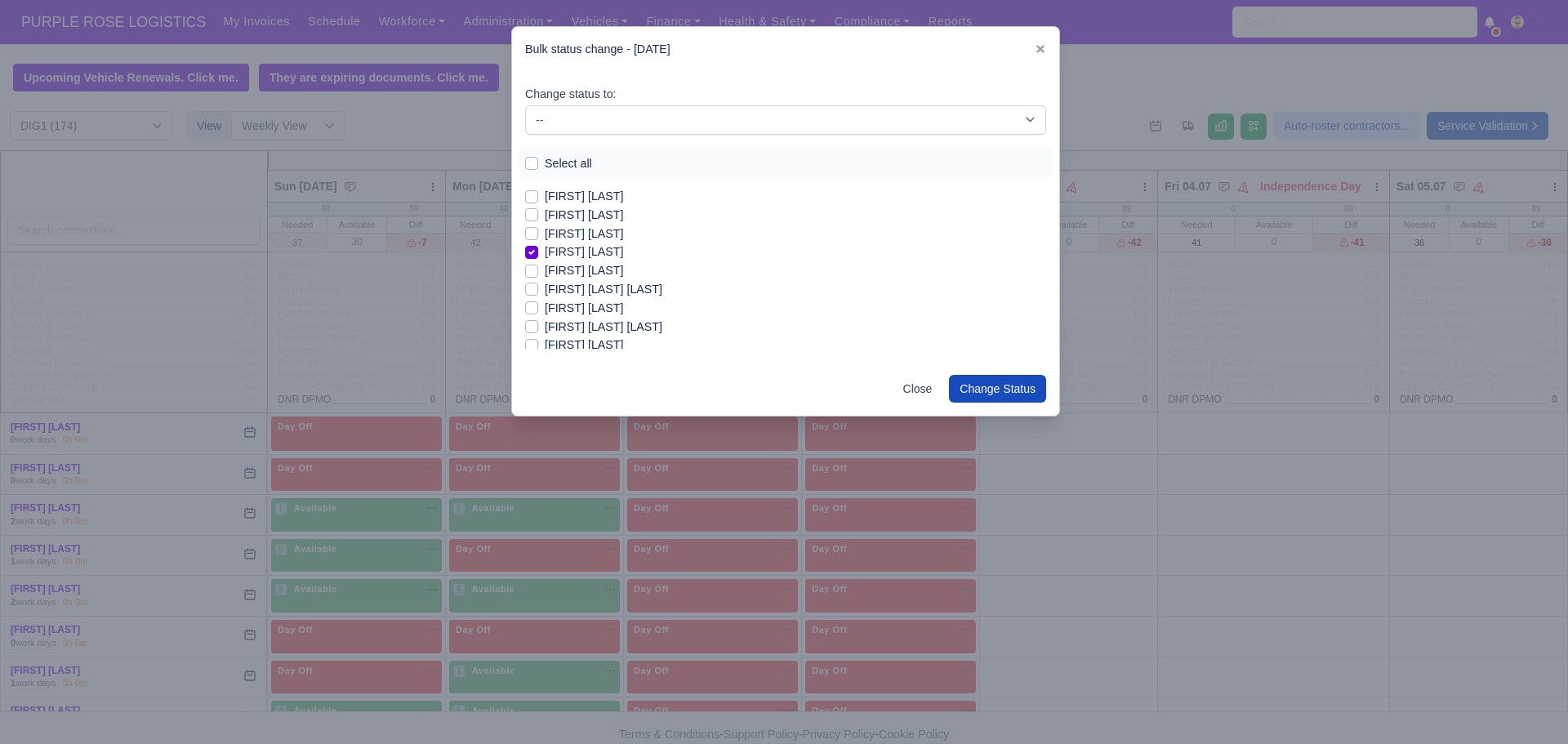 click on "[FIRST] [LAST]" at bounding box center (584, 308) 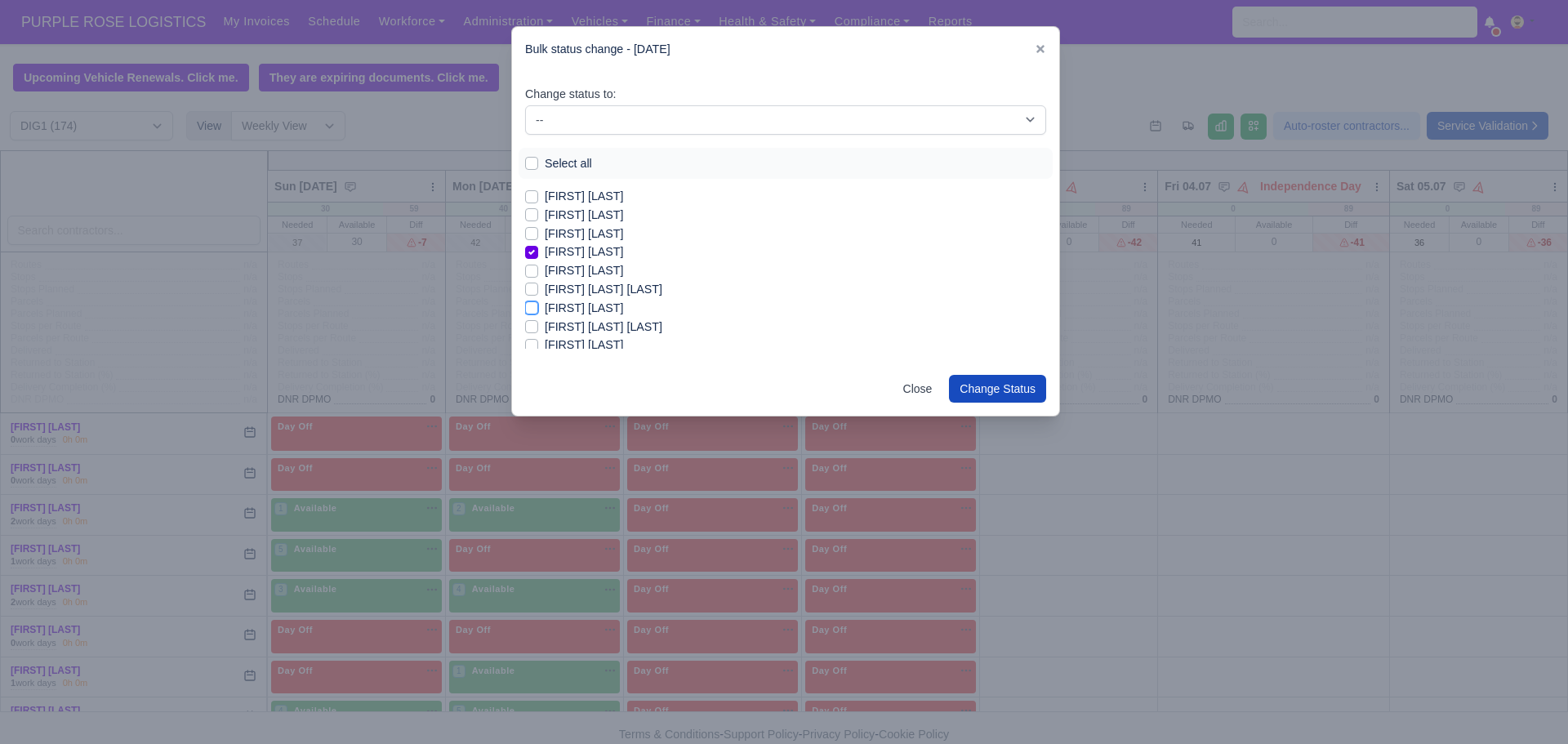 click on "[FIRST] [LAST]" at bounding box center (532, 305) 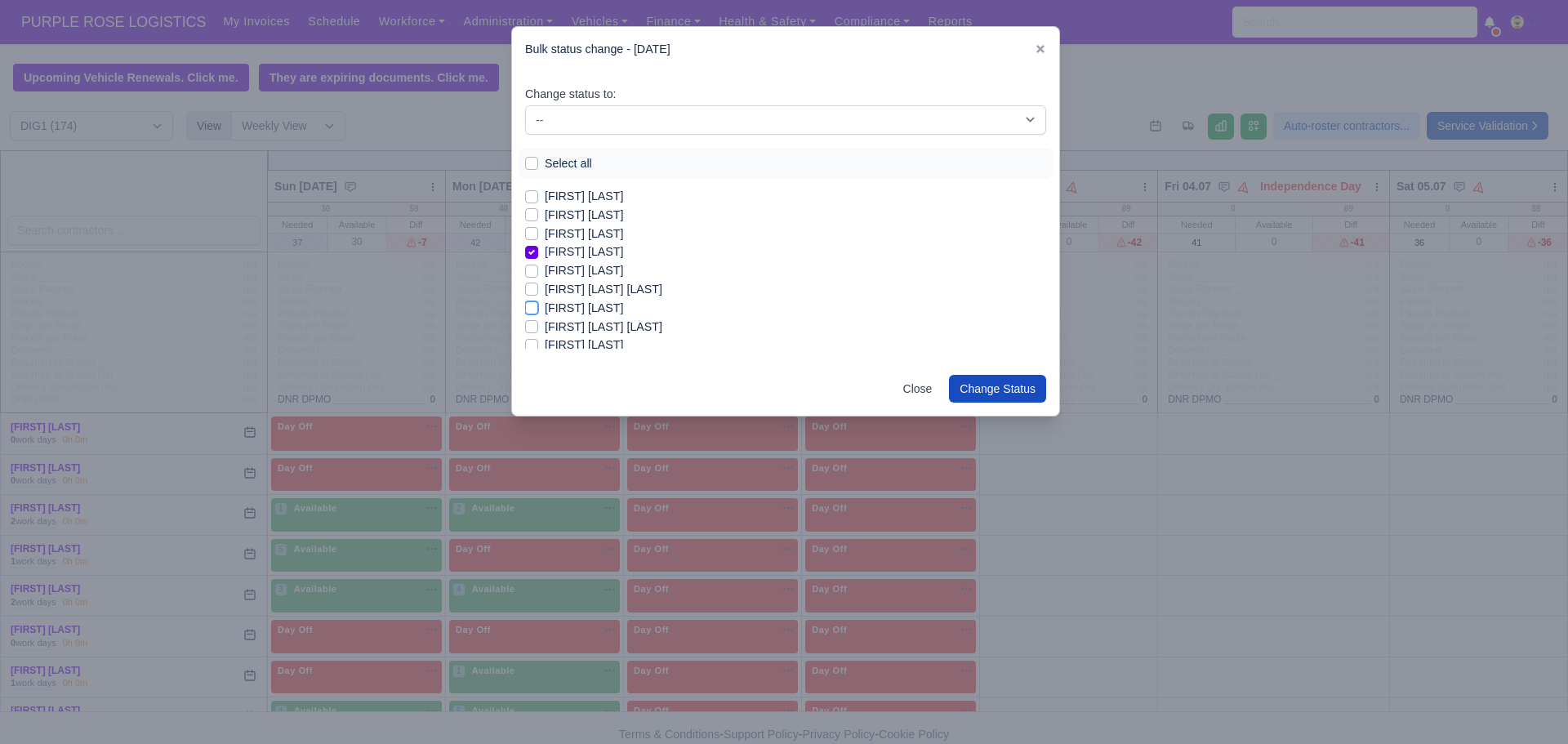 checkbox on "true" 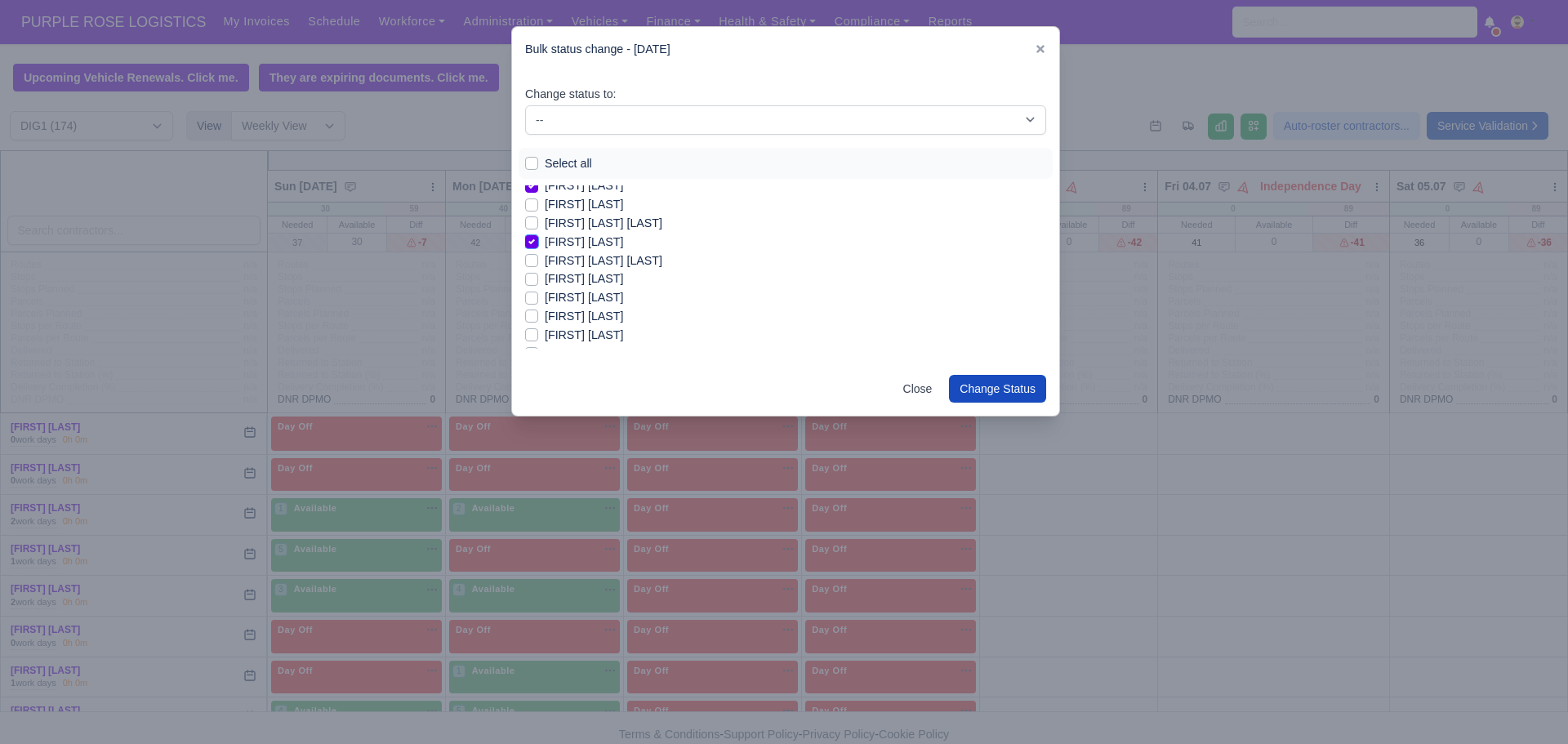 scroll, scrollTop: 1473, scrollLeft: 0, axis: vertical 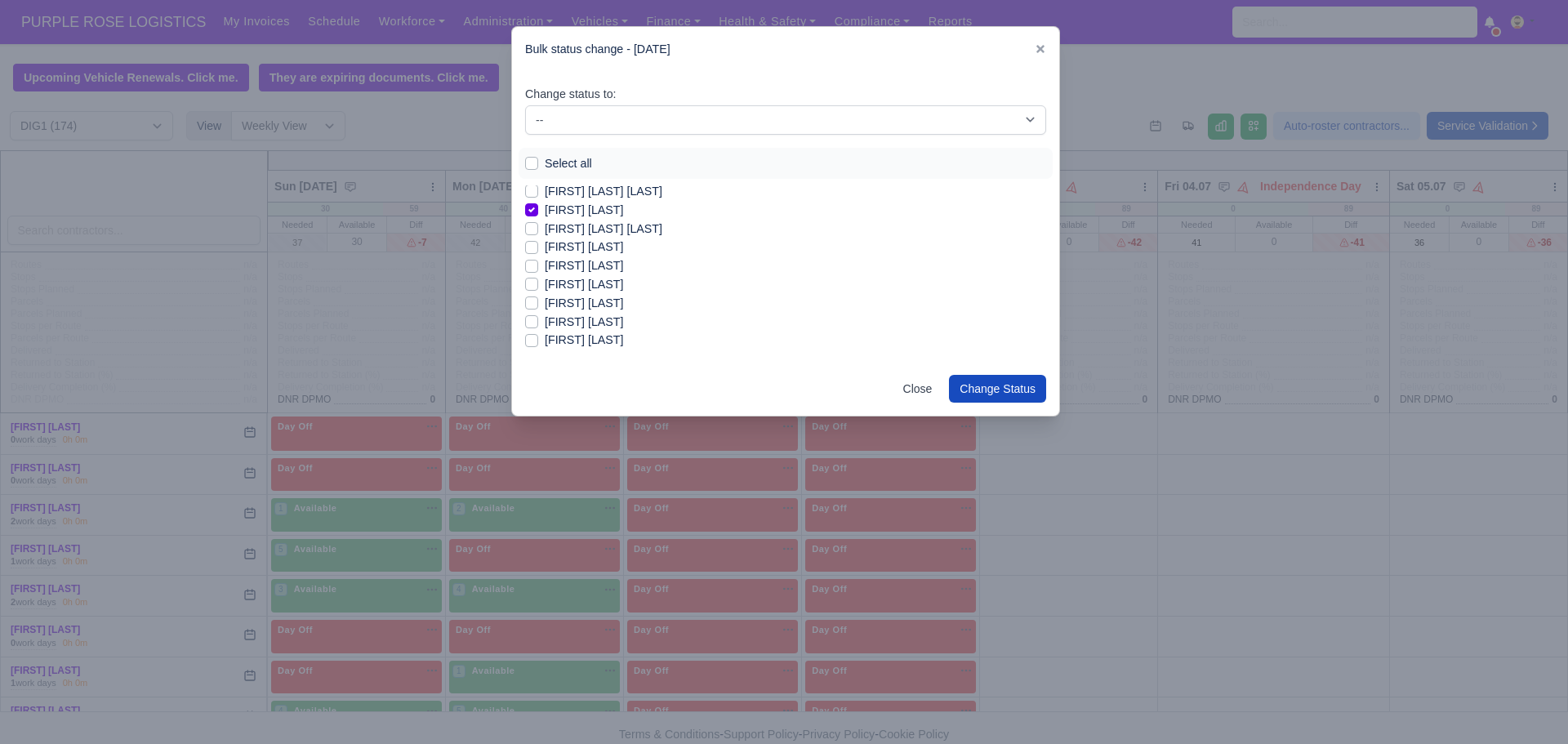 click on "[FIRST] [LAST]" at bounding box center (584, 265) 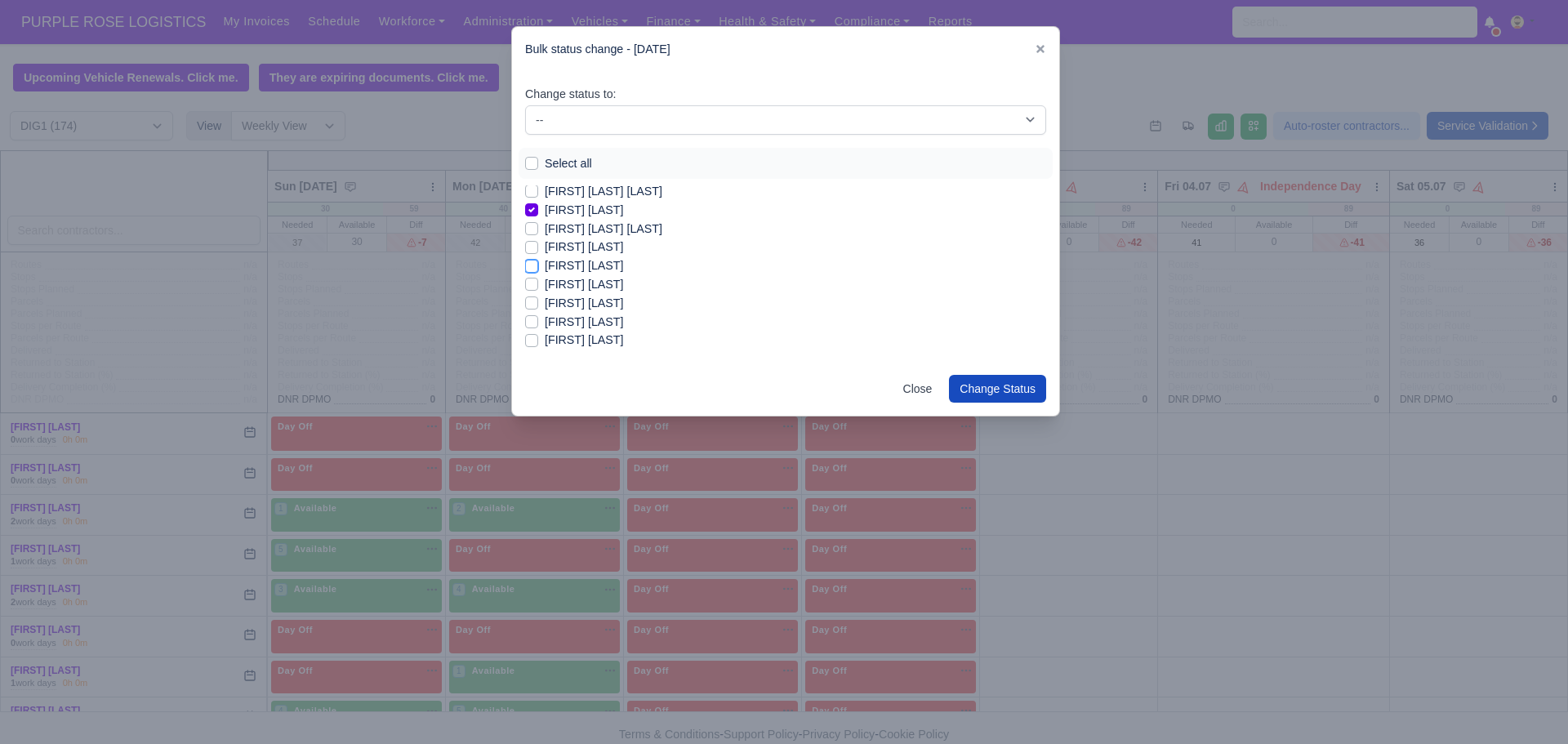 click on "[FIRST] [LAST]" at bounding box center [532, 263] 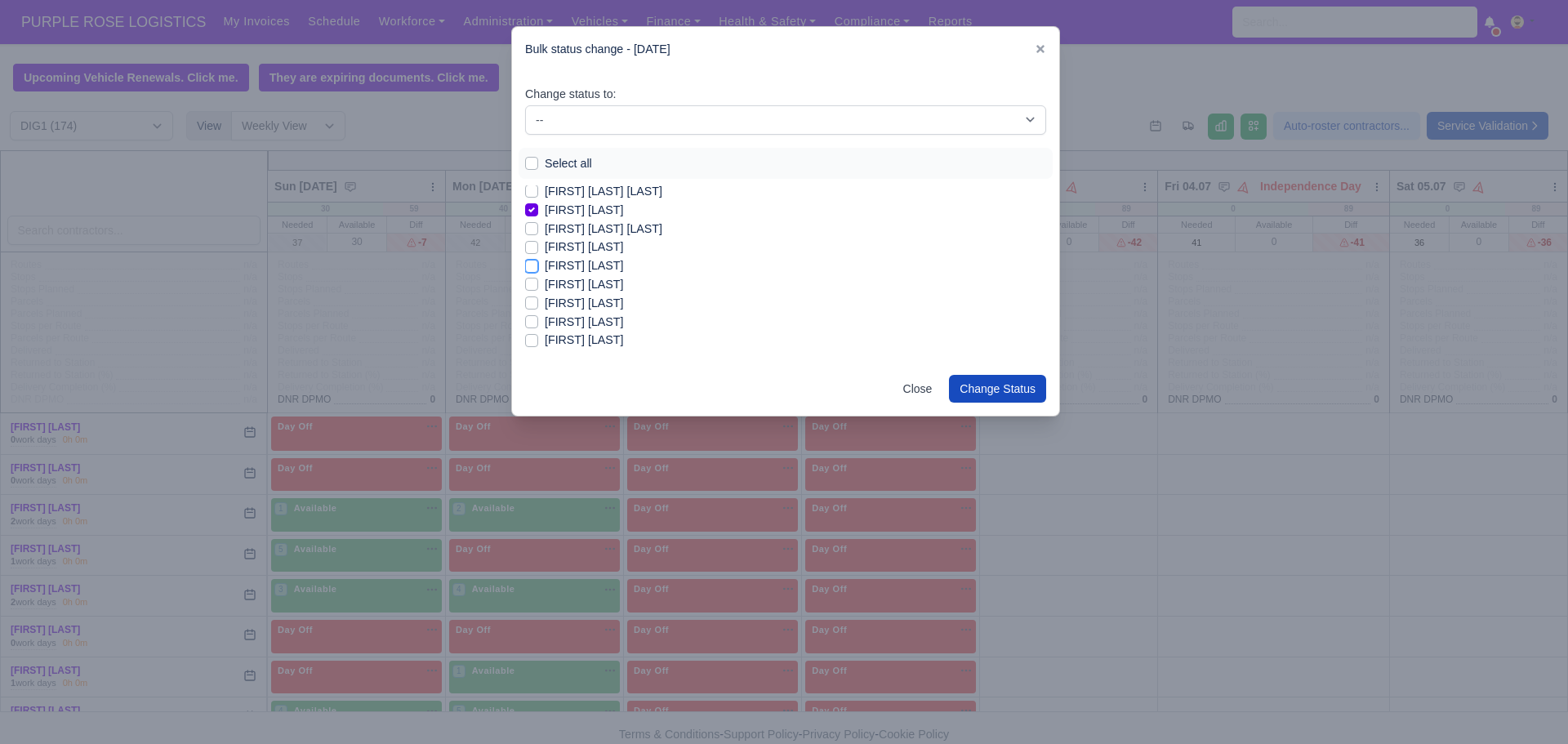 checkbox on "true" 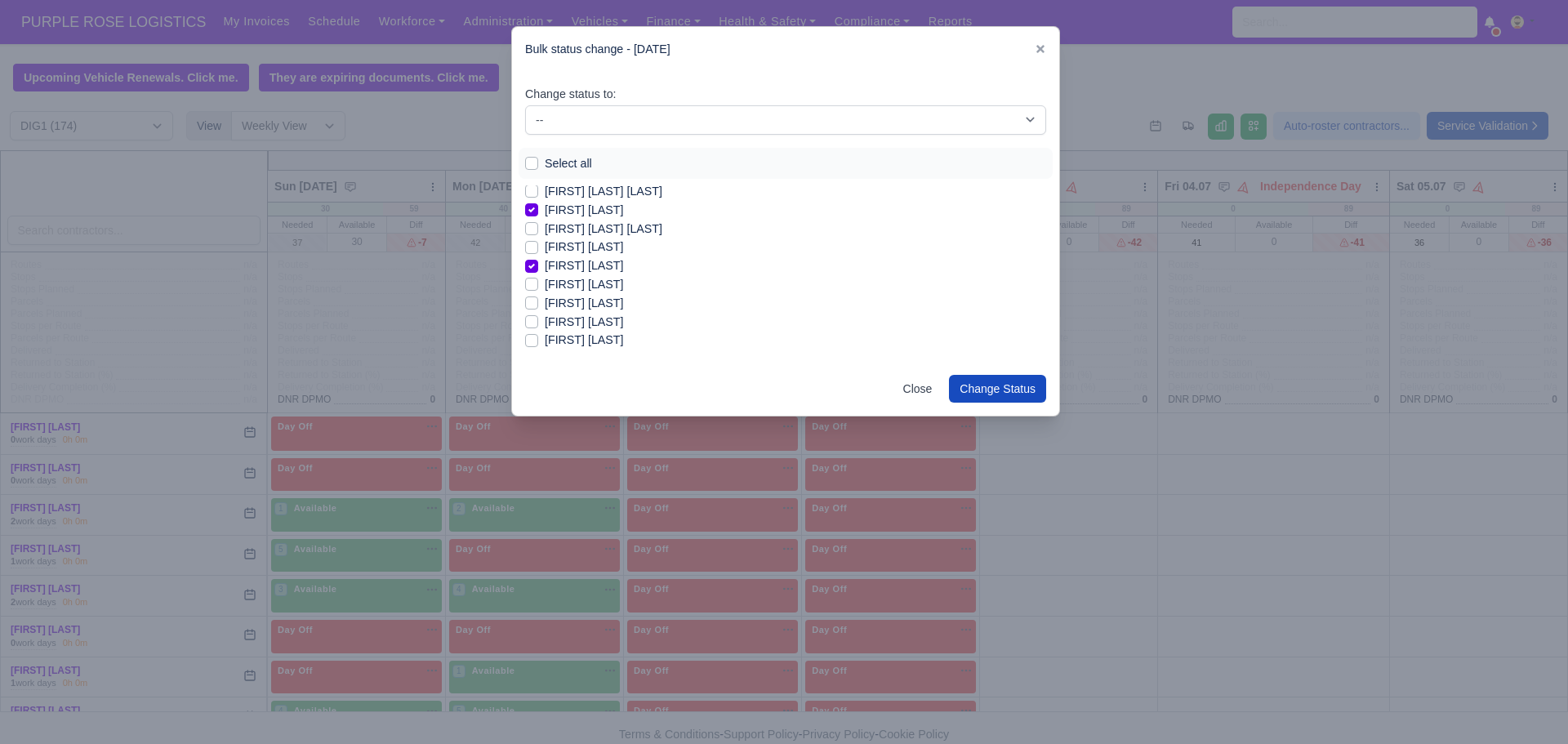 click on "[FIRST] [LAST]" at bounding box center (584, 340) 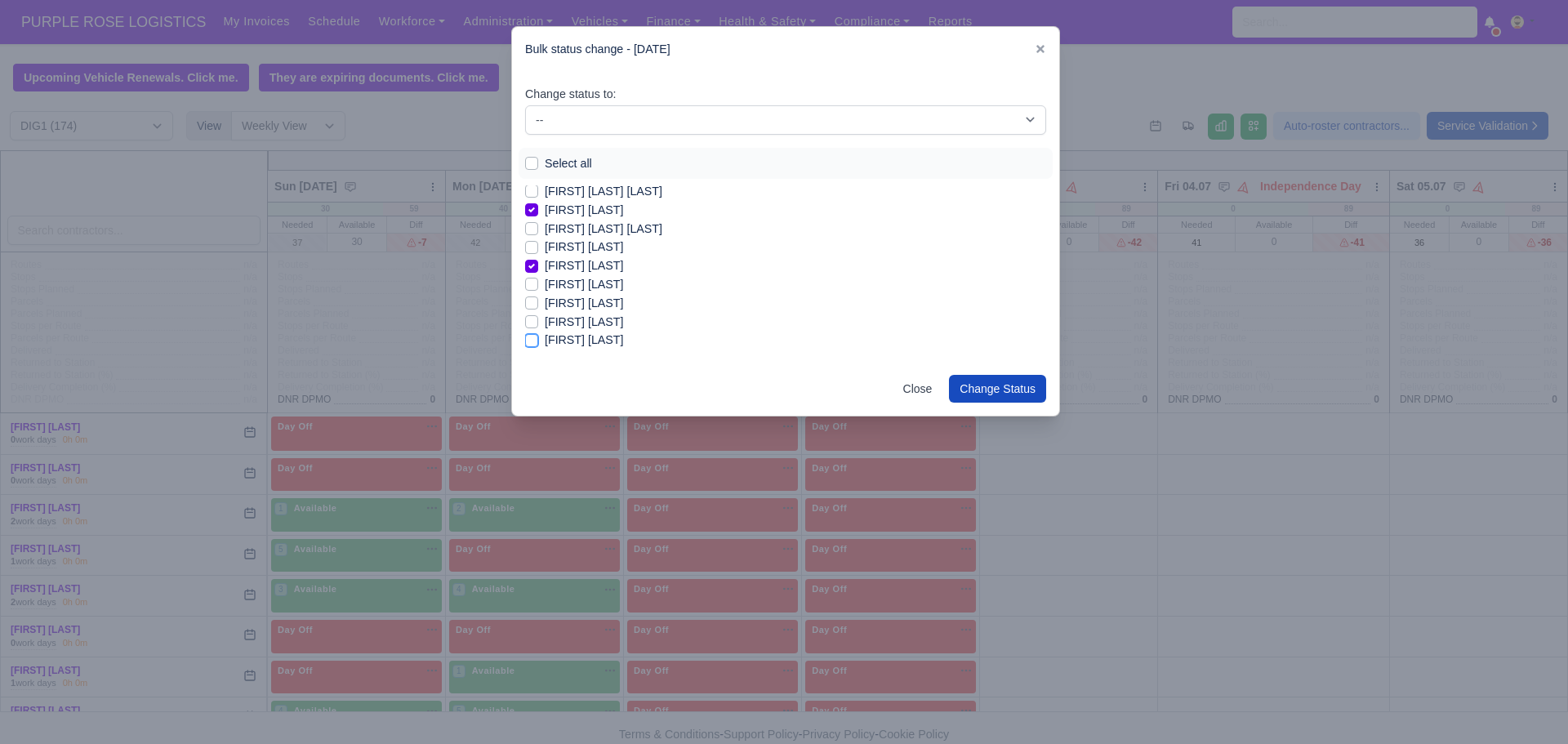 click on "[FIRST] [LAST]" at bounding box center [532, 337] 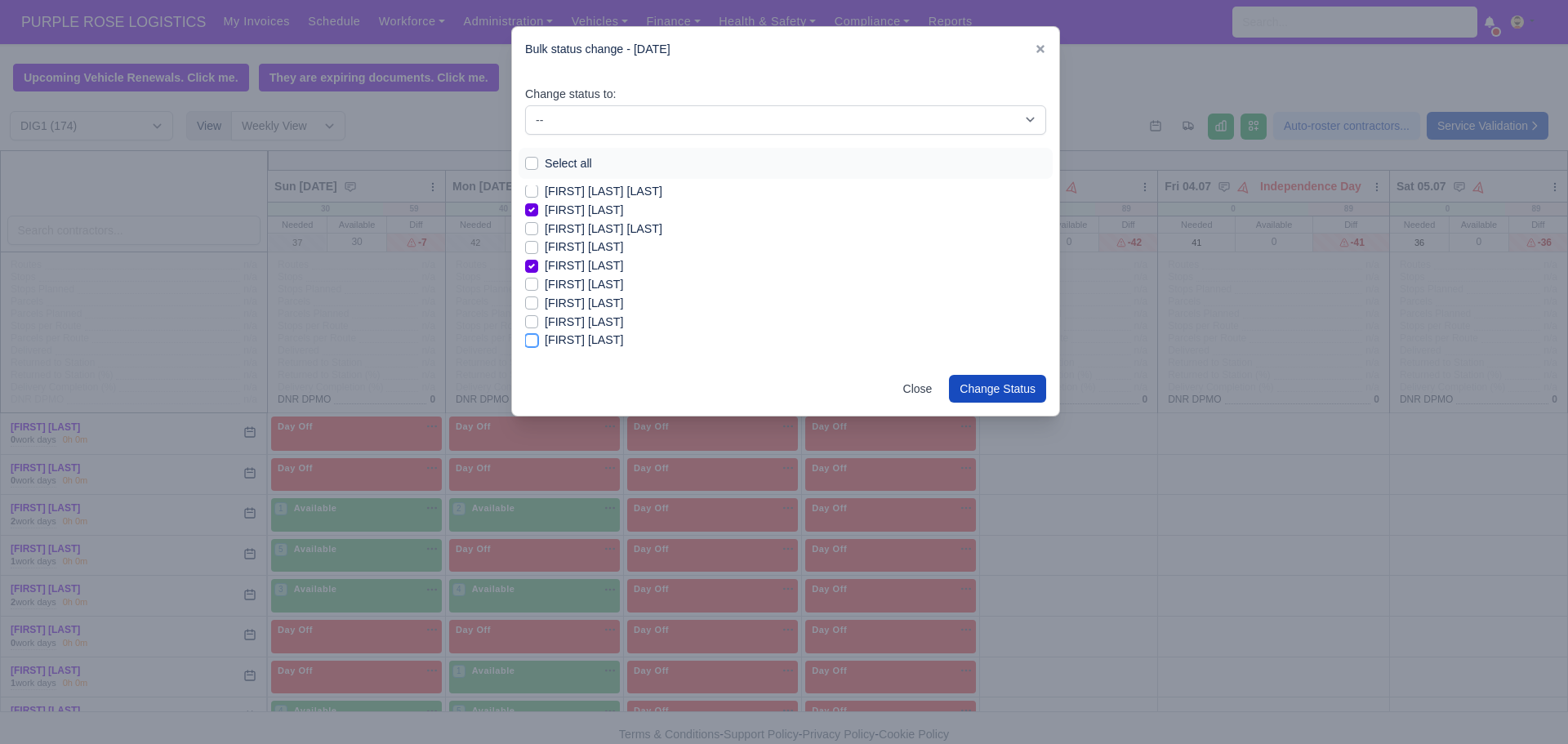 checkbox on "true" 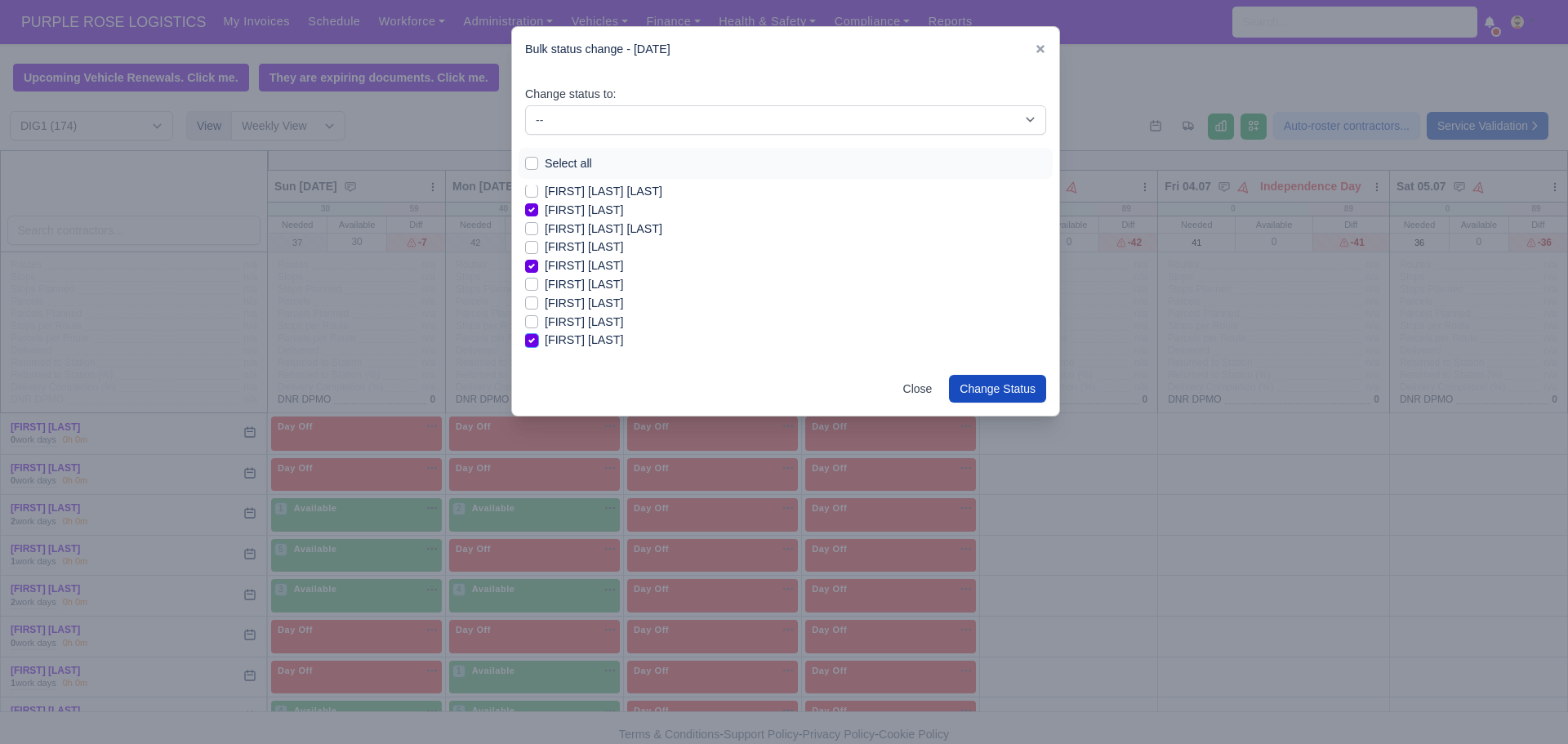 scroll, scrollTop: 1506, scrollLeft: 0, axis: vertical 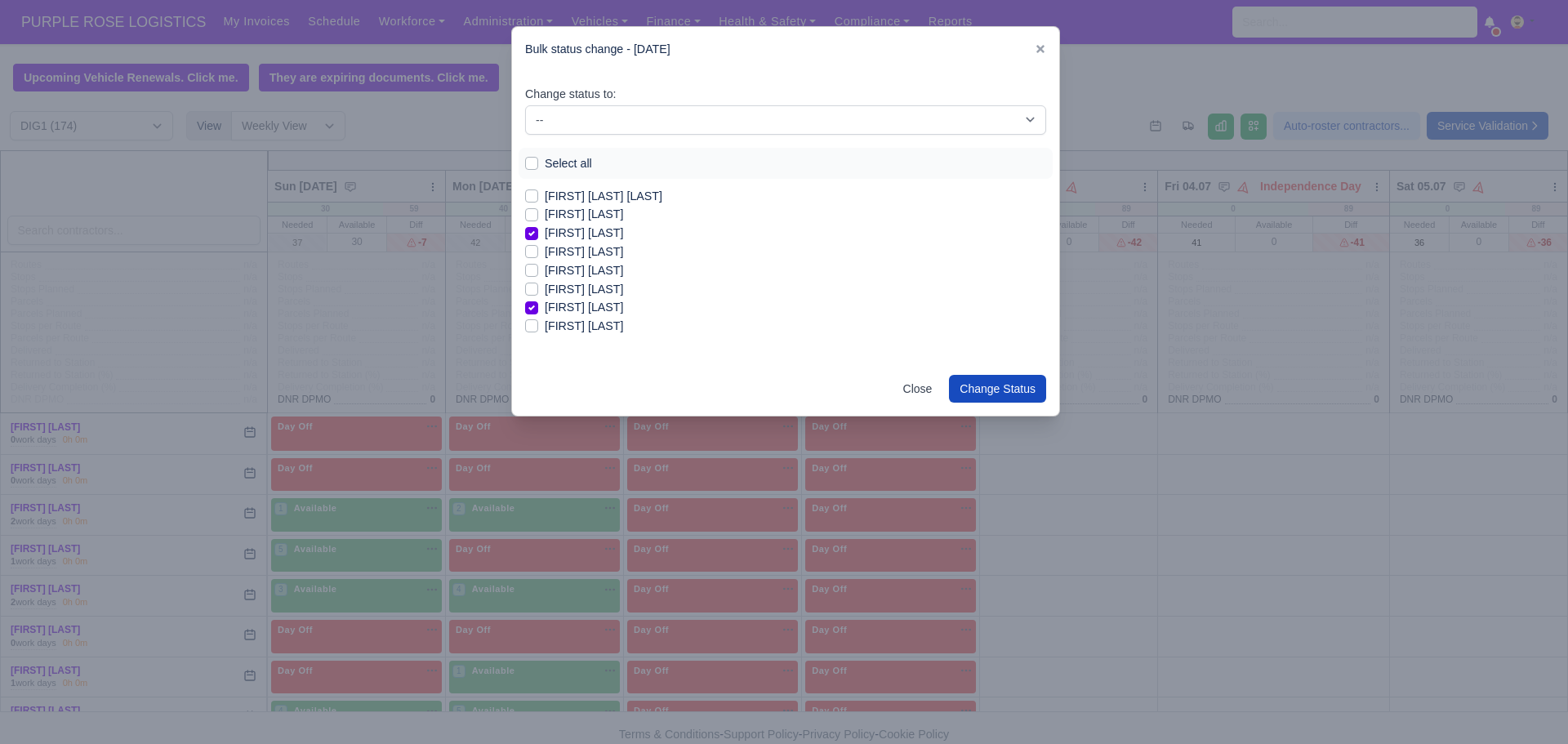 click on "[FIRST] [LAST]" at bounding box center (584, 326) 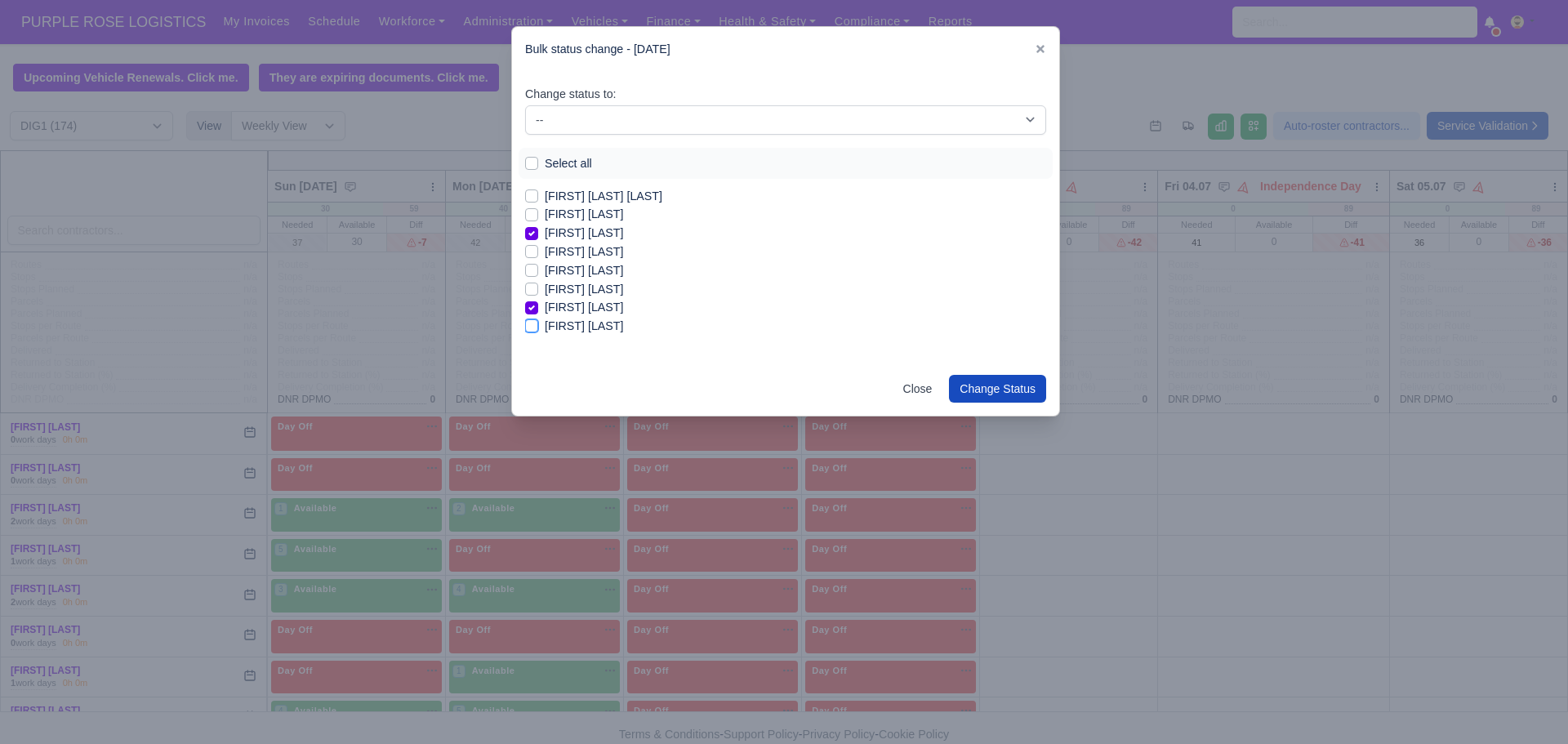 click on "[FIRST] [LAST]" at bounding box center [532, 323] 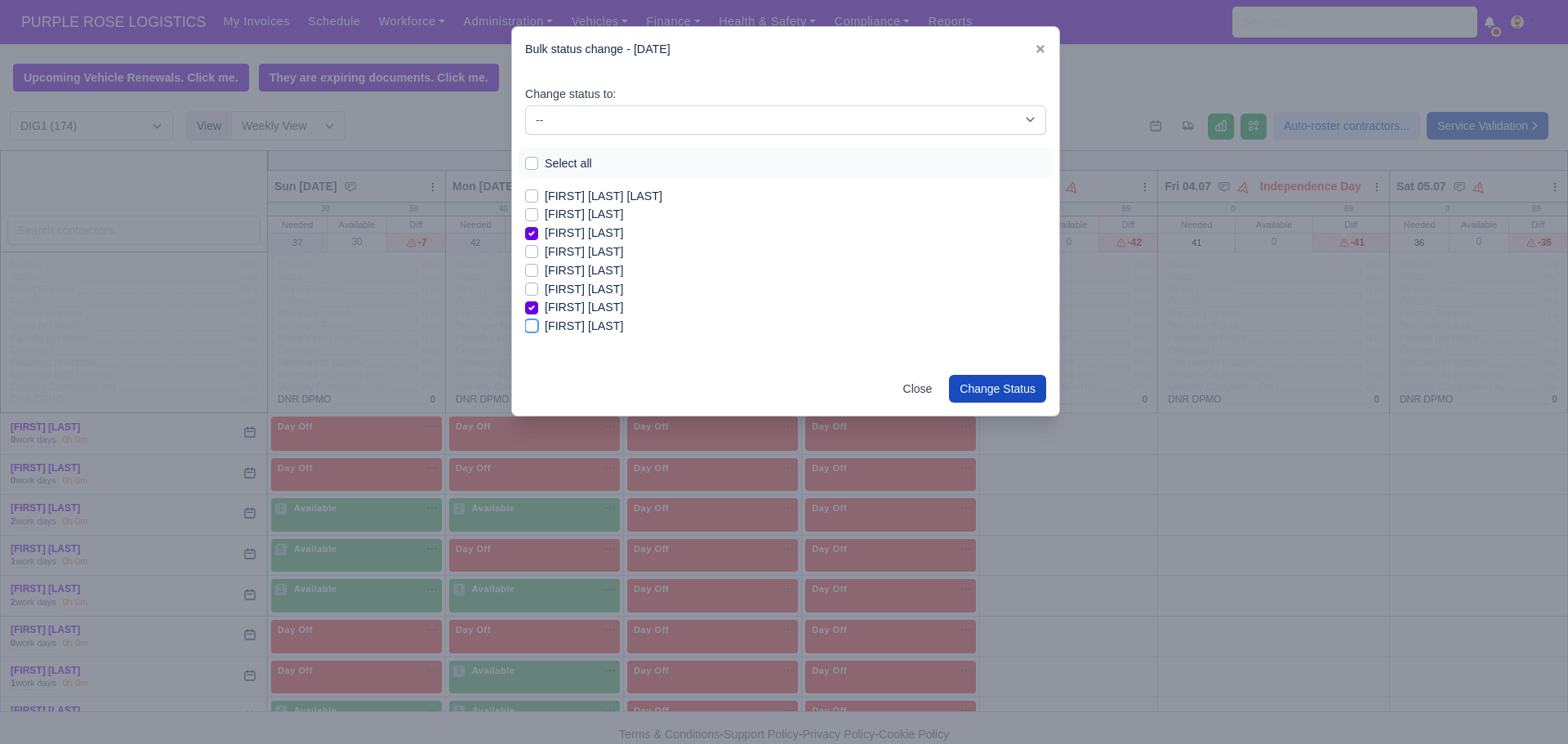 checkbox on "true" 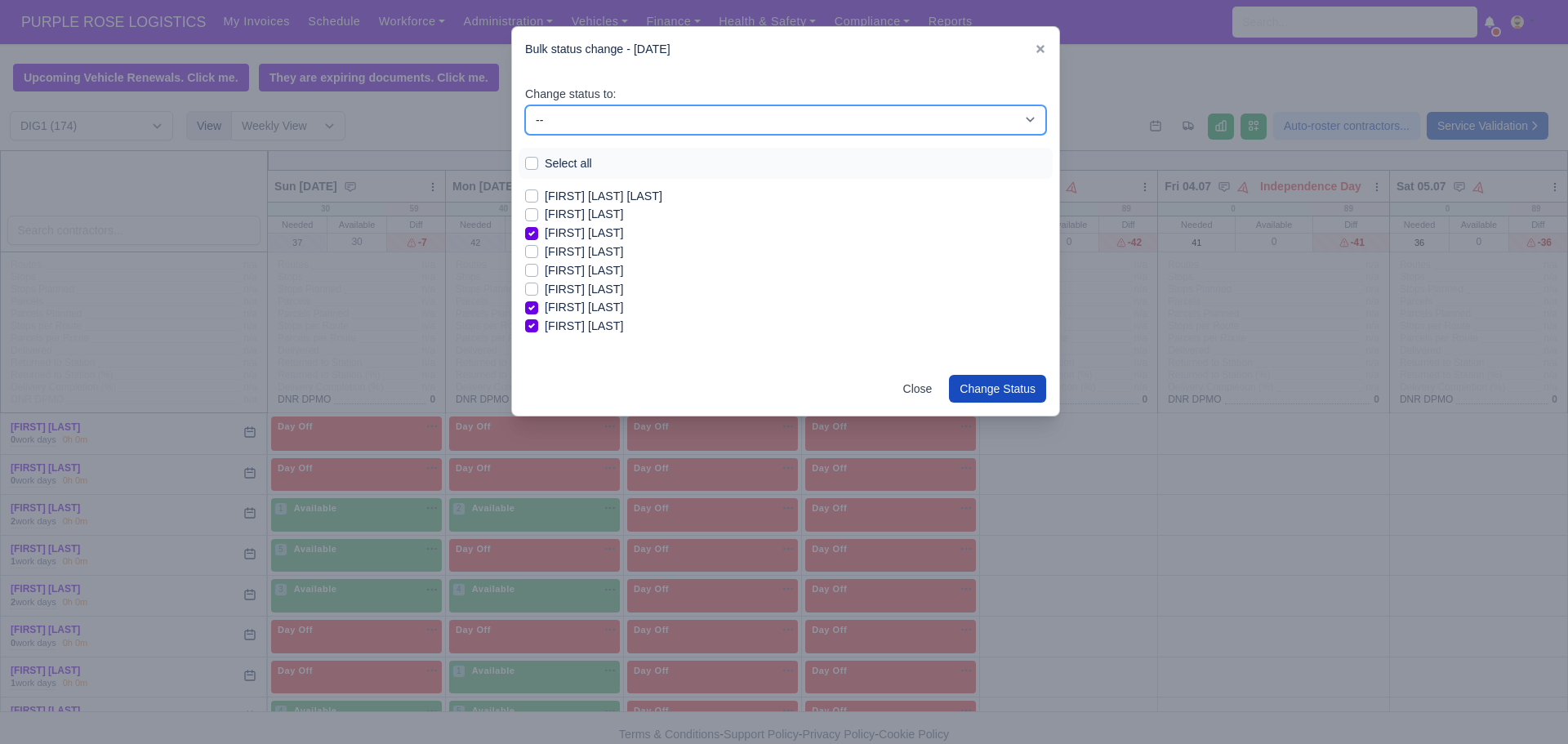 click on "--
Unasigned
Available
Day Off
Stand By
Other Depot" at bounding box center (786, 120) 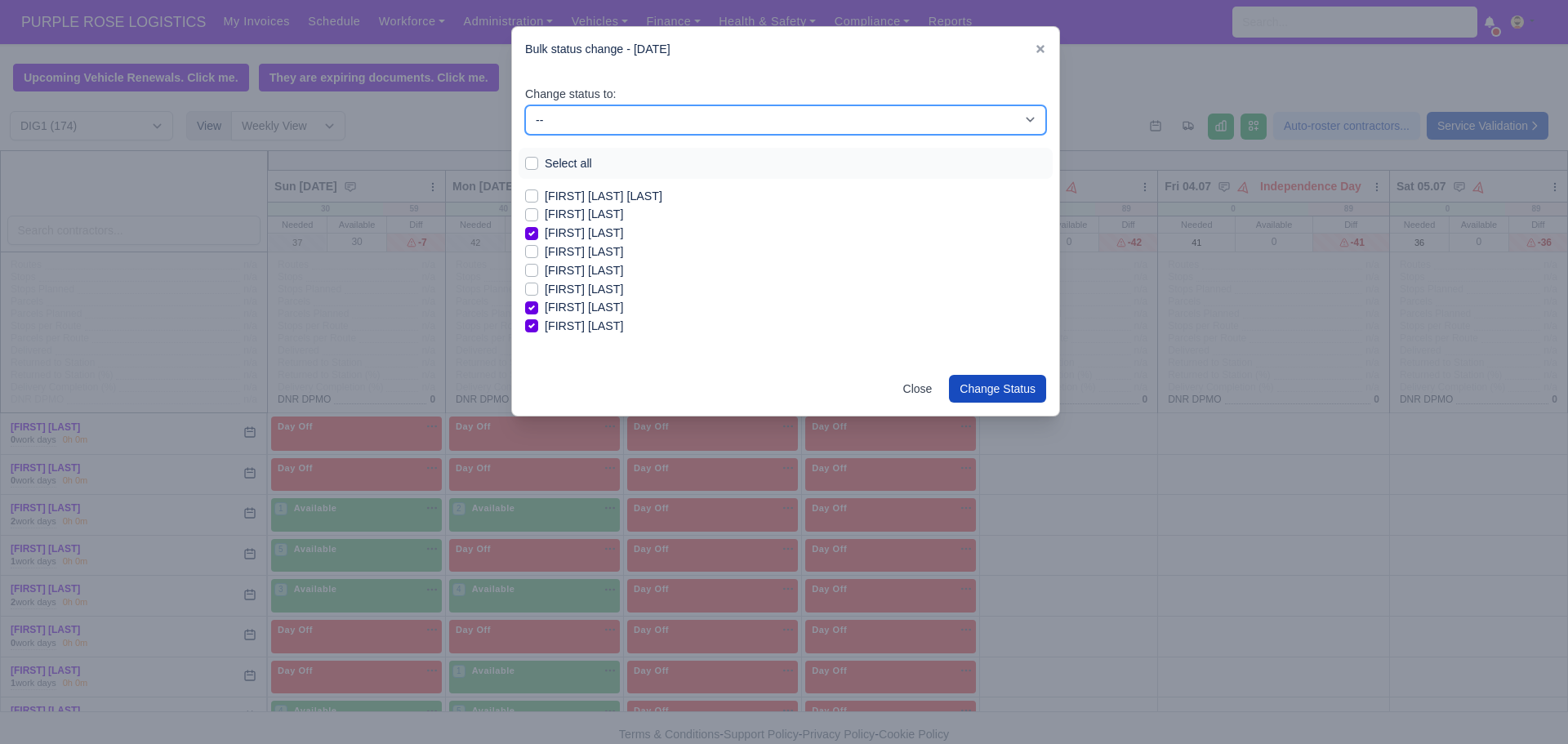 select on "Available" 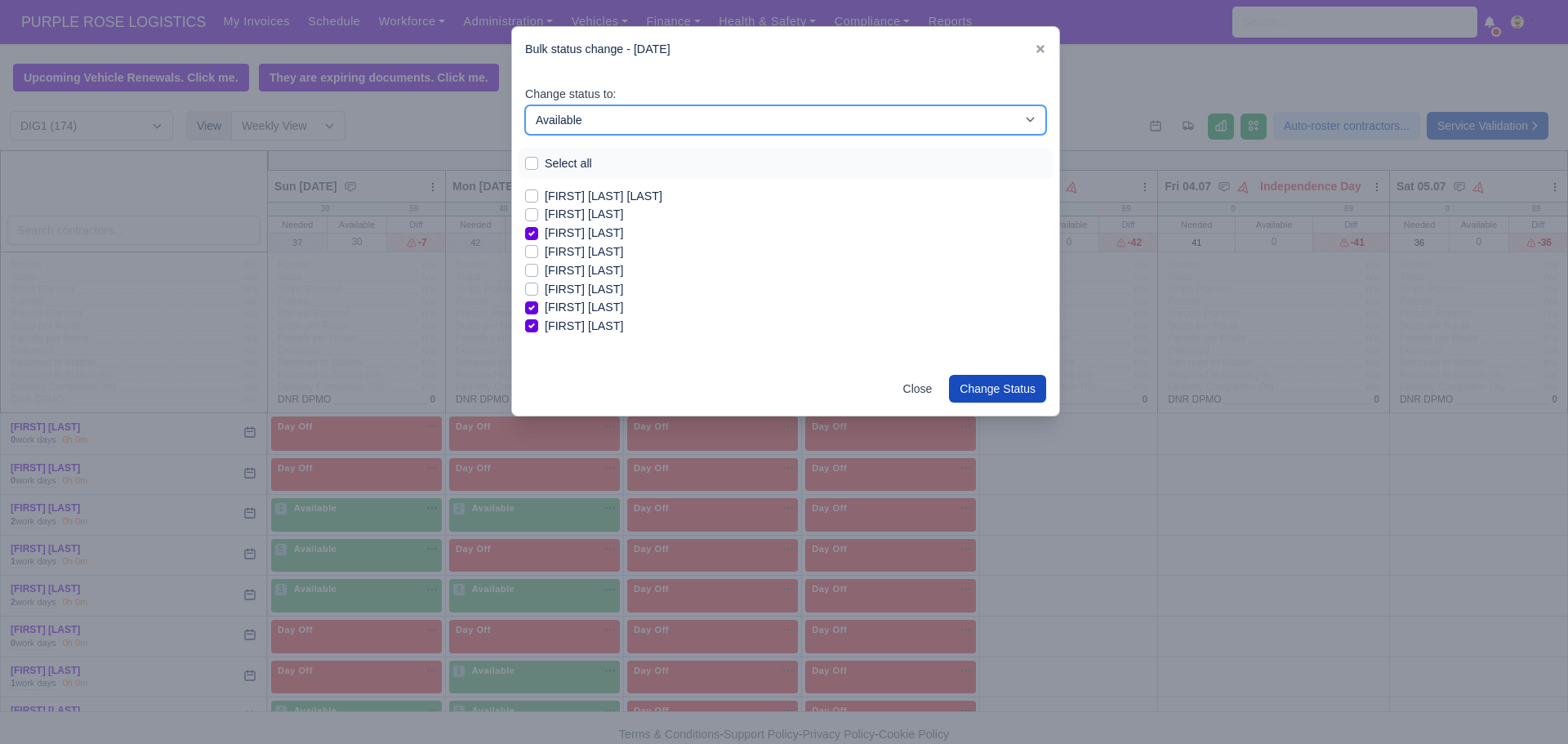 click on "--
Unasigned
Available
Day Off
Stand By
Other Depot" at bounding box center (786, 120) 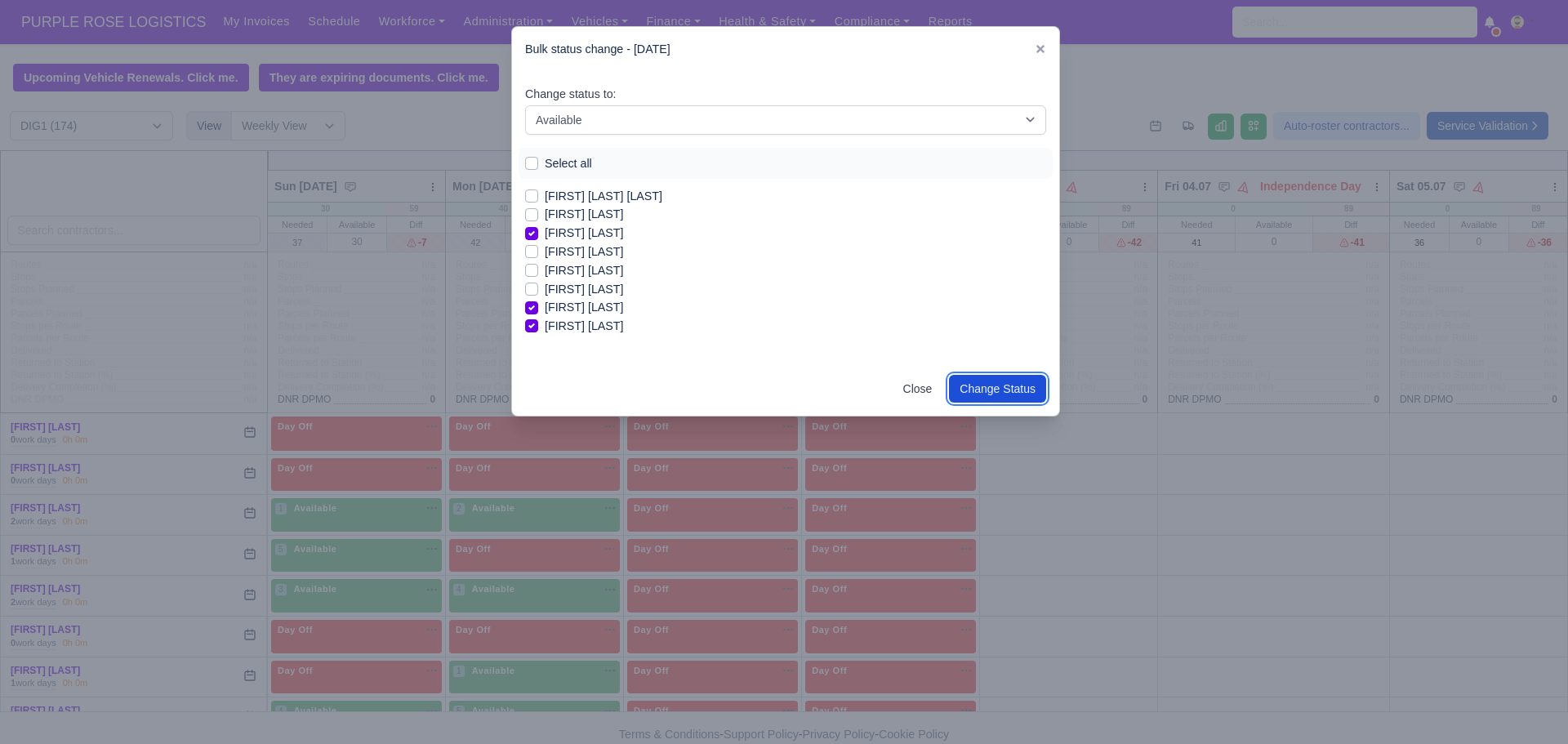 click on "Change Status" at bounding box center (997, 389) 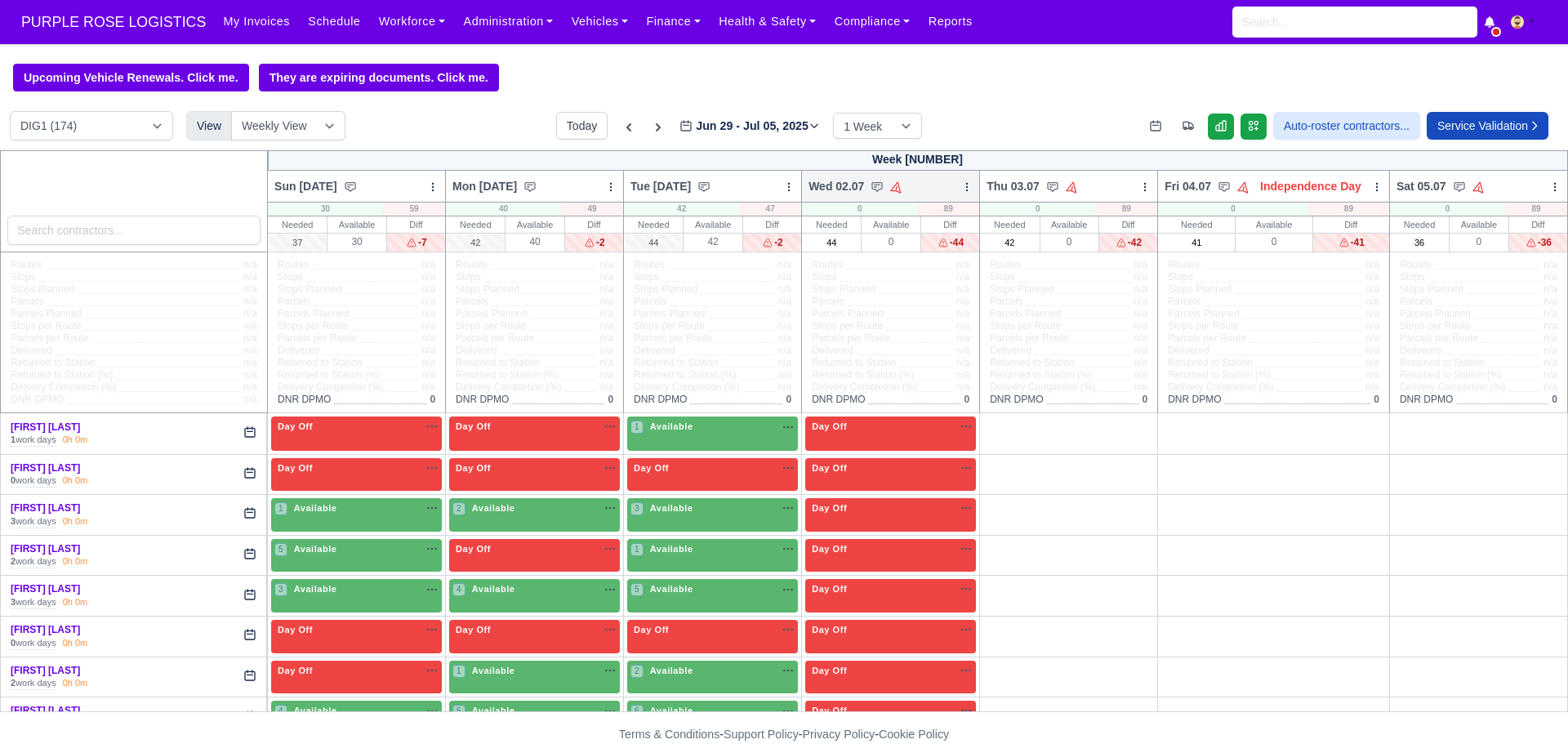click at bounding box center (967, 187) 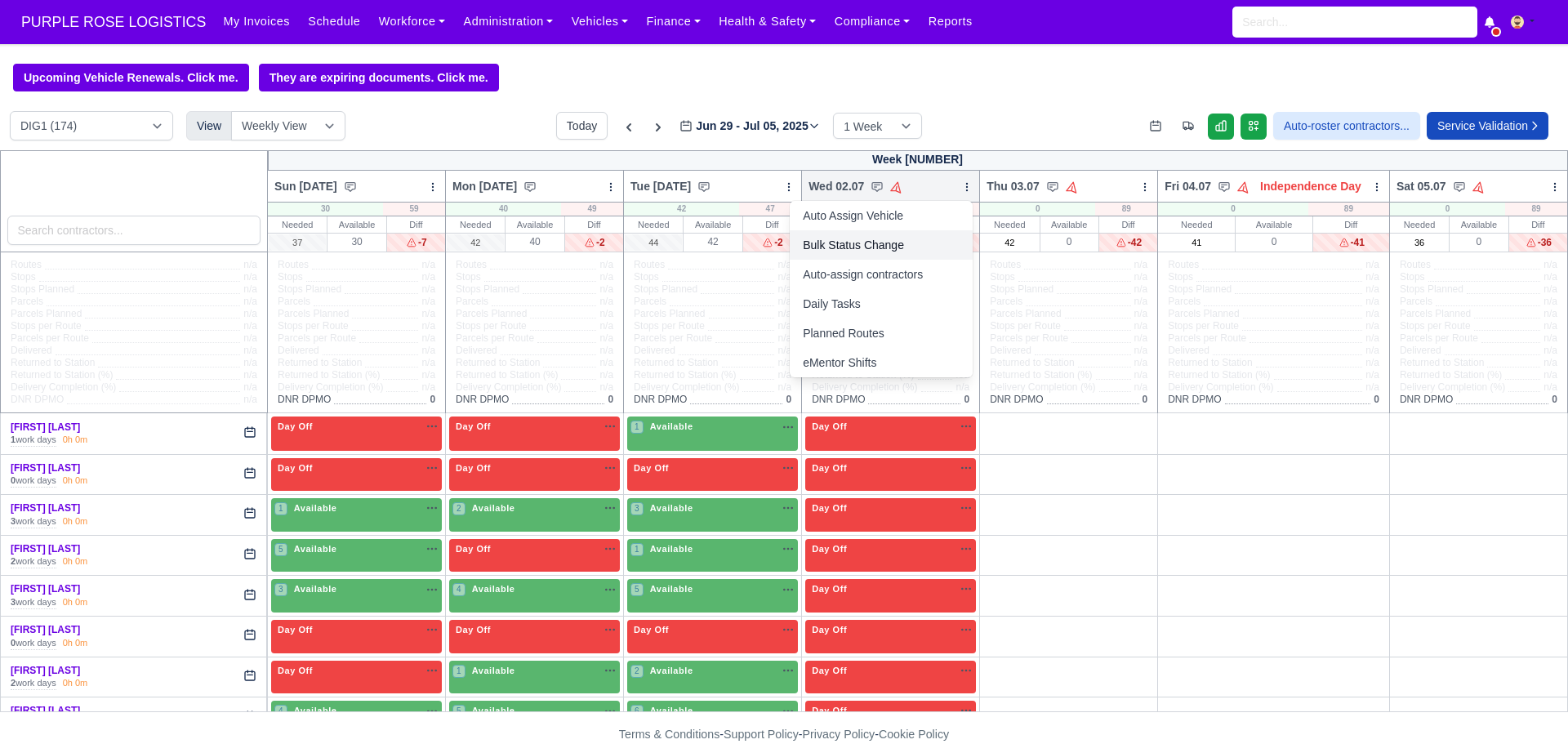 click on "Bulk Status Change" at bounding box center [881, 245] 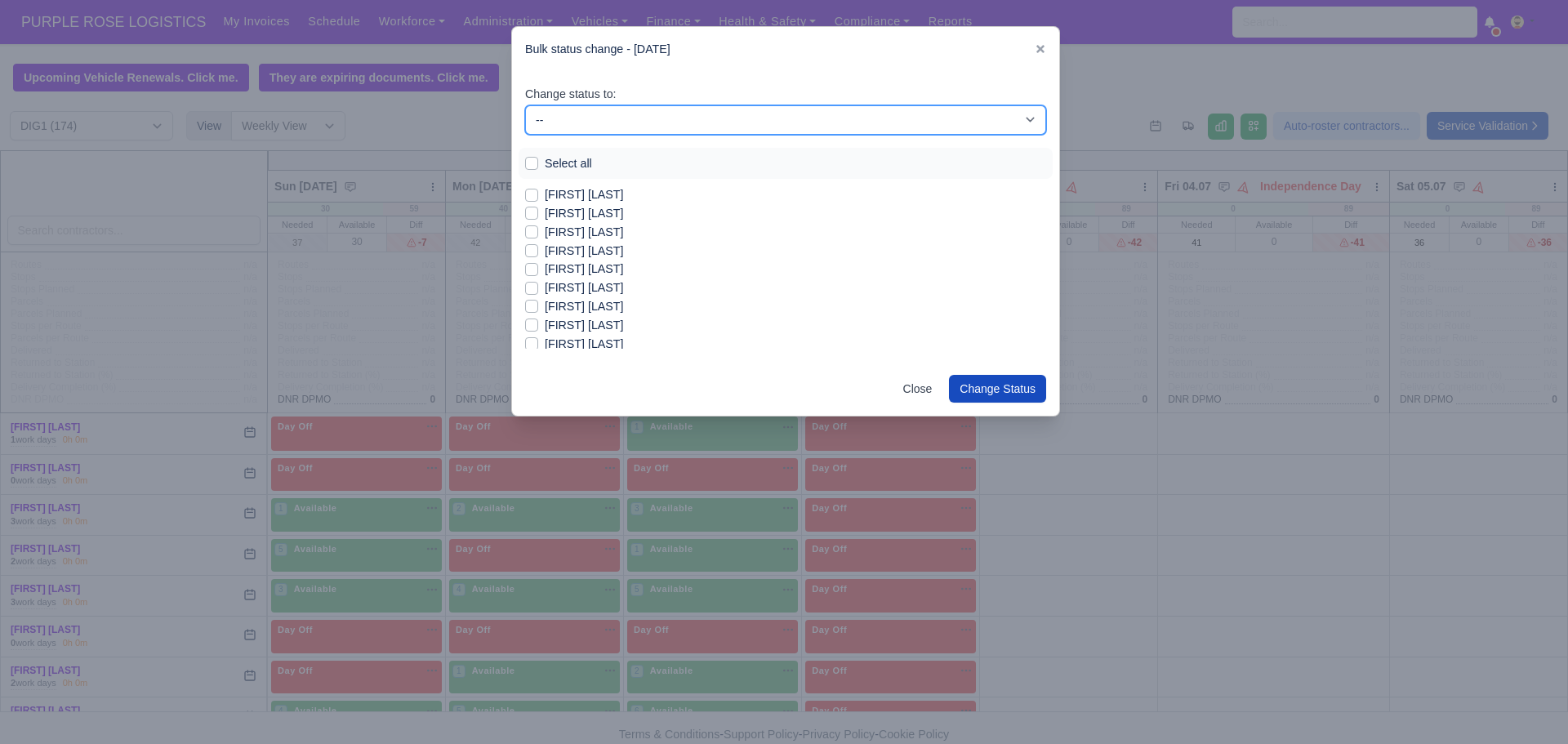 drag, startPoint x: 552, startPoint y: 112, endPoint x: 560, endPoint y: 115, distance: 8.544004 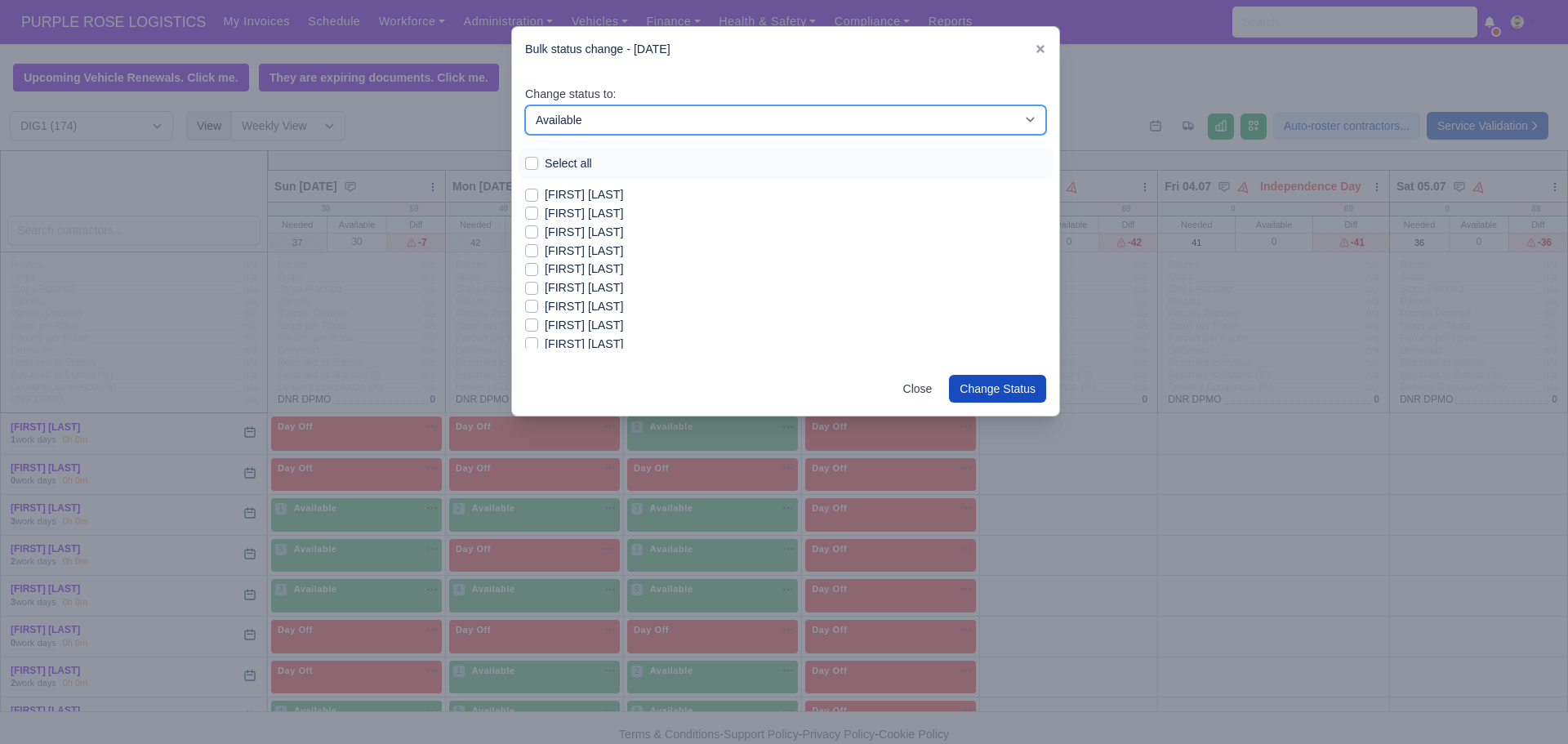 click on "--
Unasigned
Available
Day Off
Stand By
Other Depot" at bounding box center (786, 120) 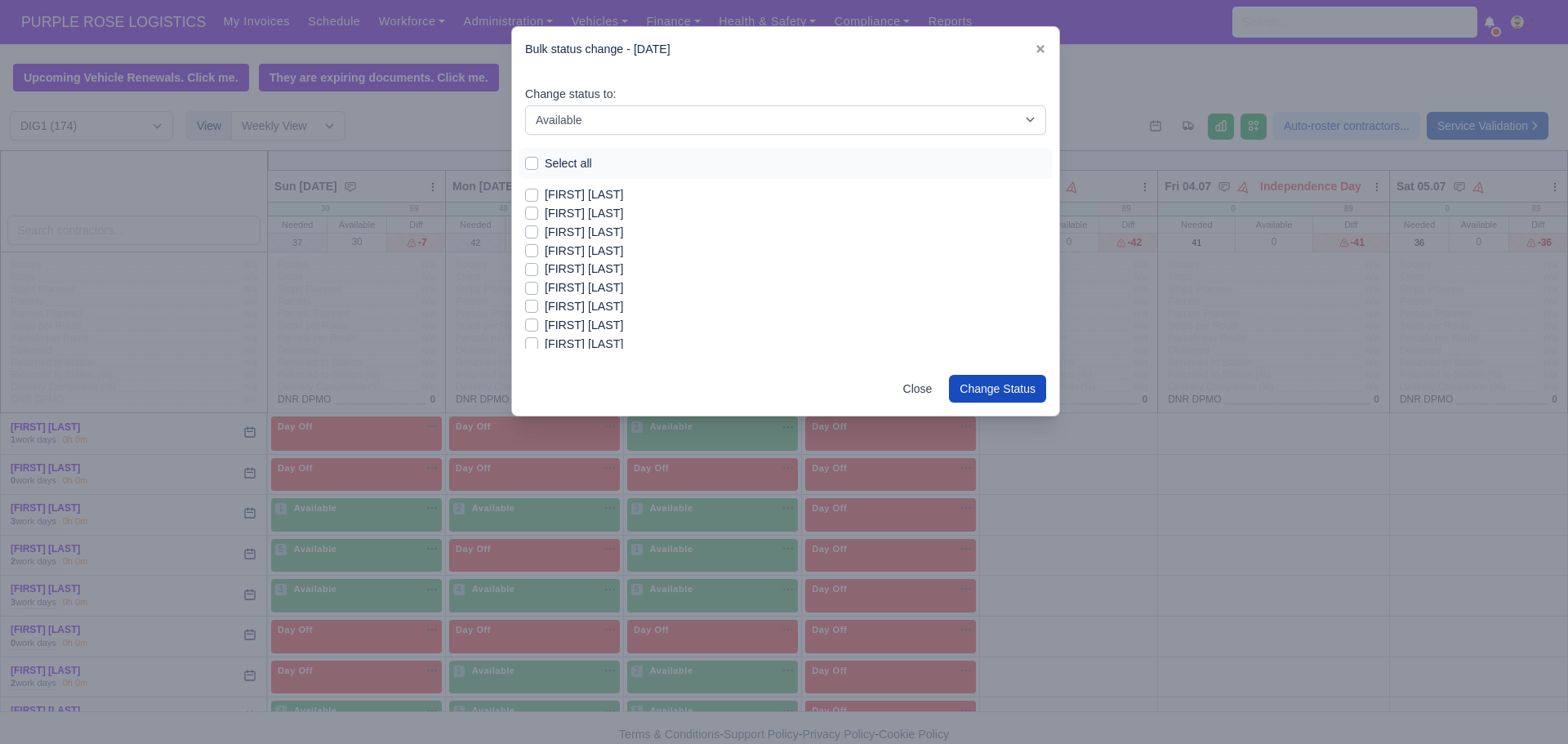click on "[FIRST] [LAST]" at bounding box center (584, 194) 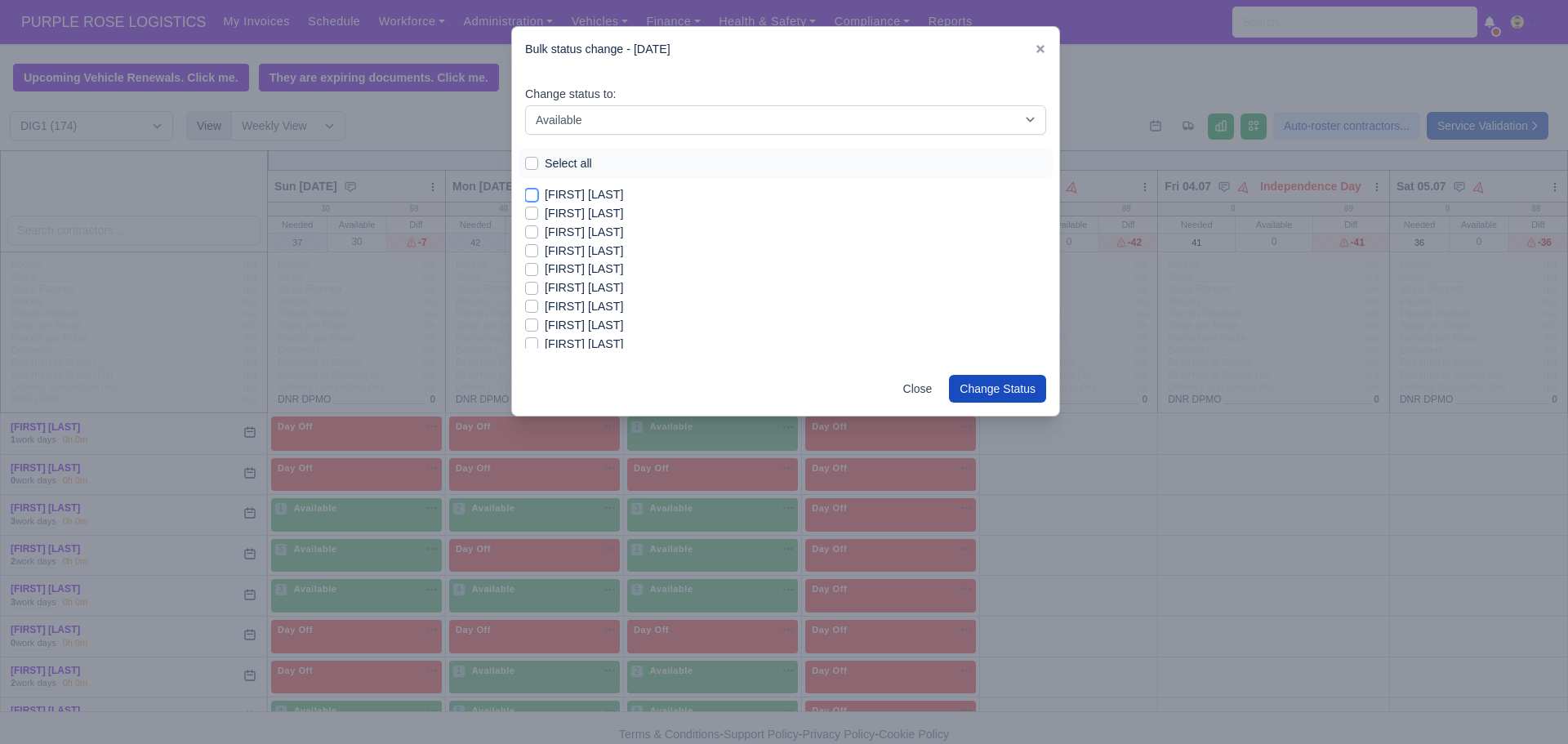 click on "[FIRST] [LAST]" at bounding box center [532, 192] 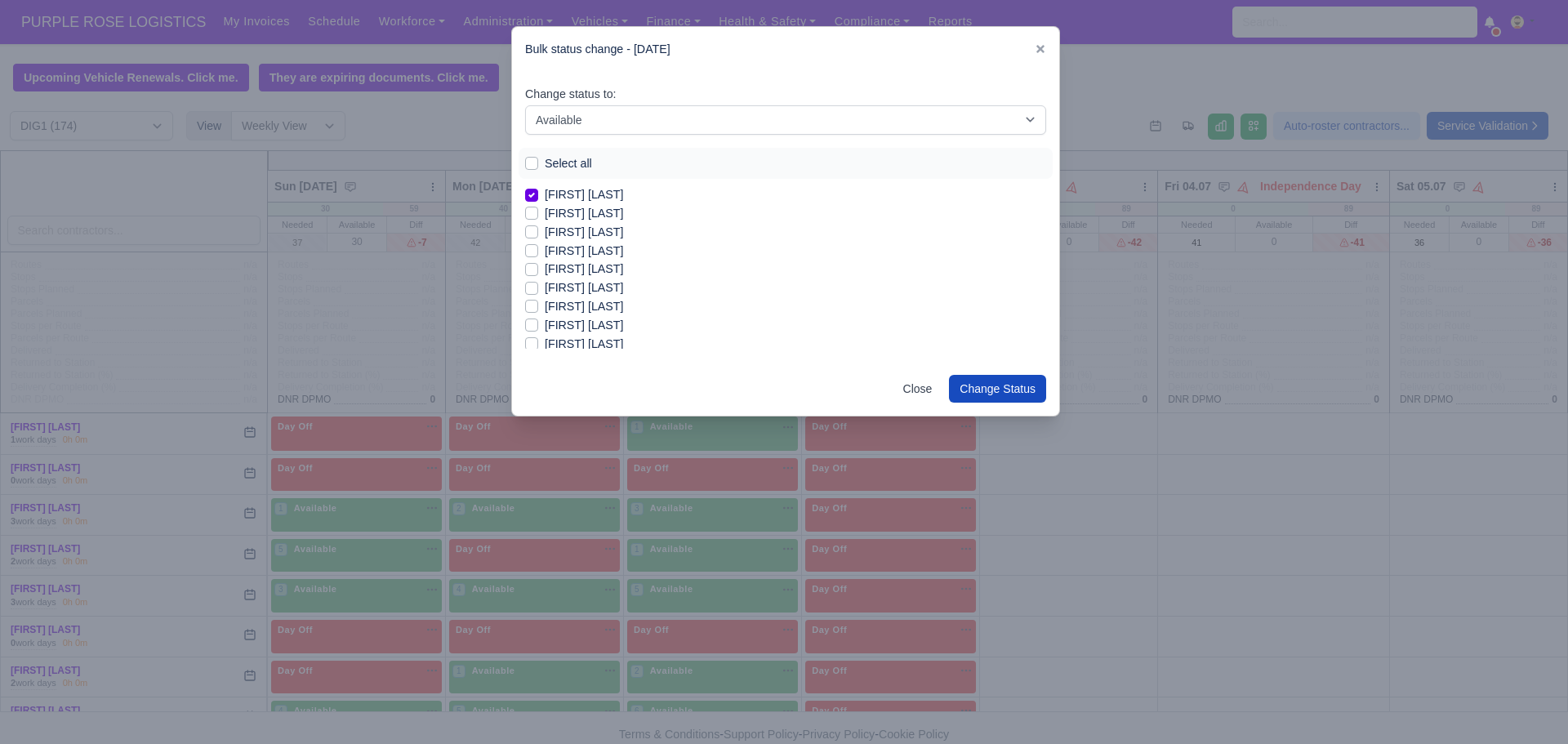 click on "[FIRST] [LAST]" at bounding box center (584, 194) 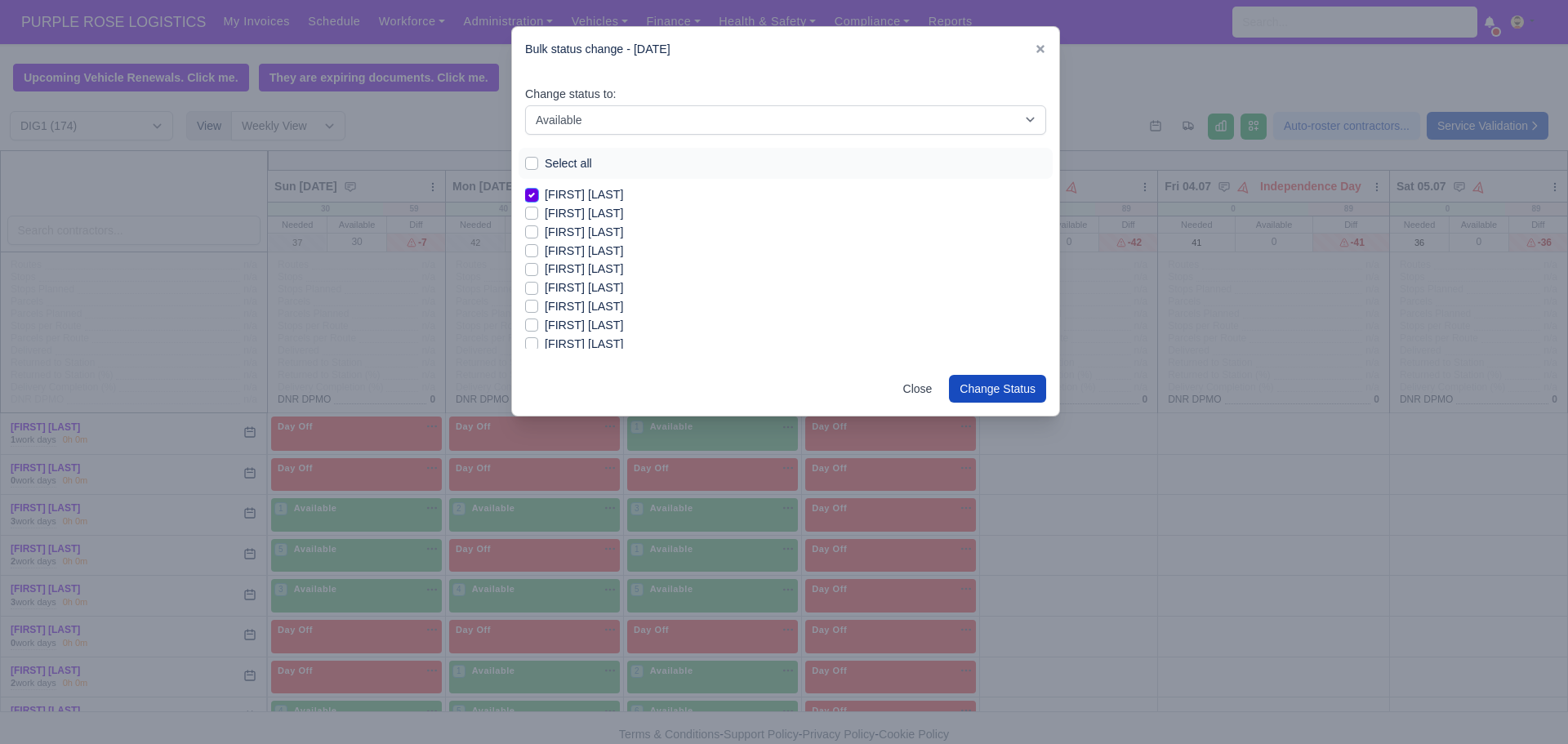 click on "[FIRST] [LAST]" at bounding box center (532, 192) 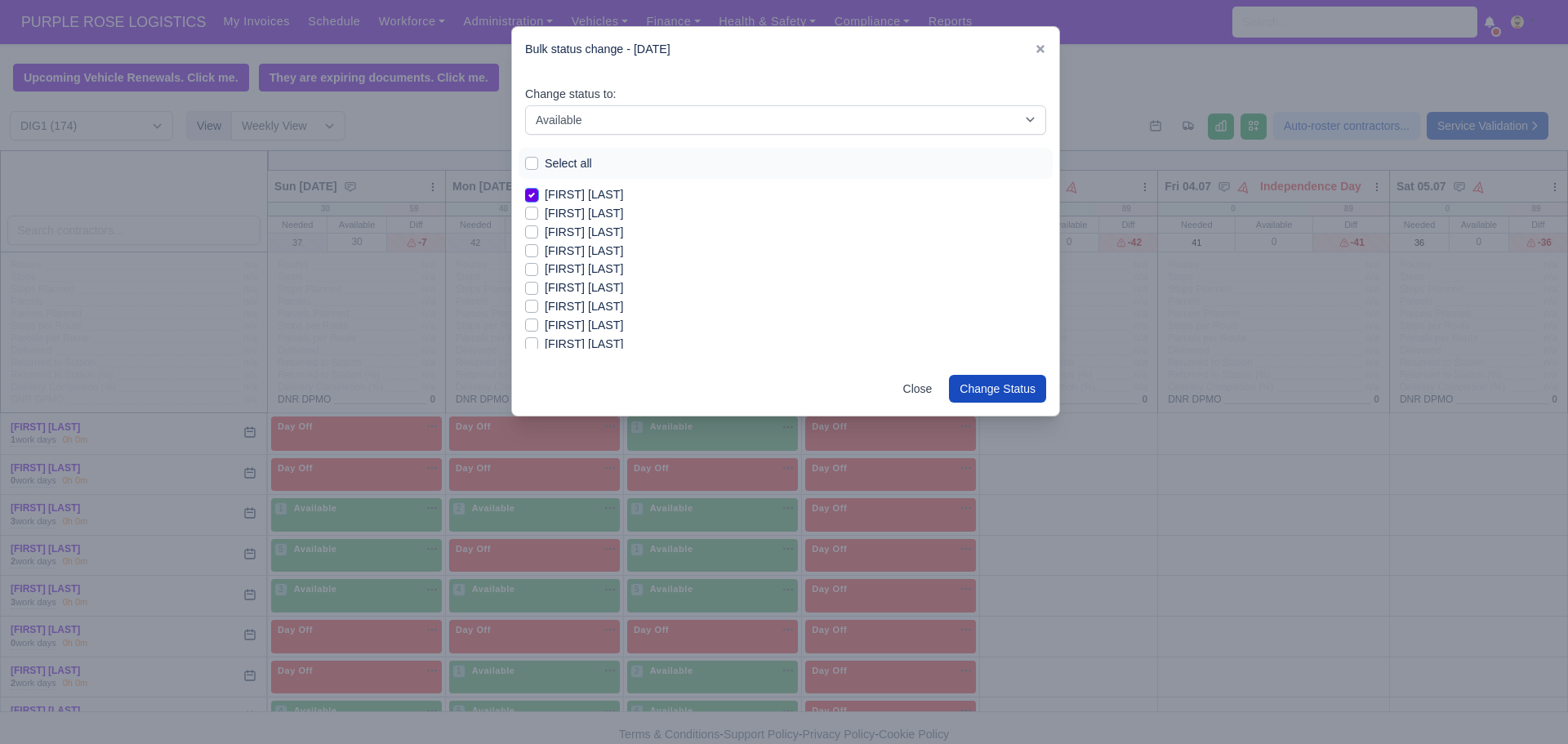 checkbox on "false" 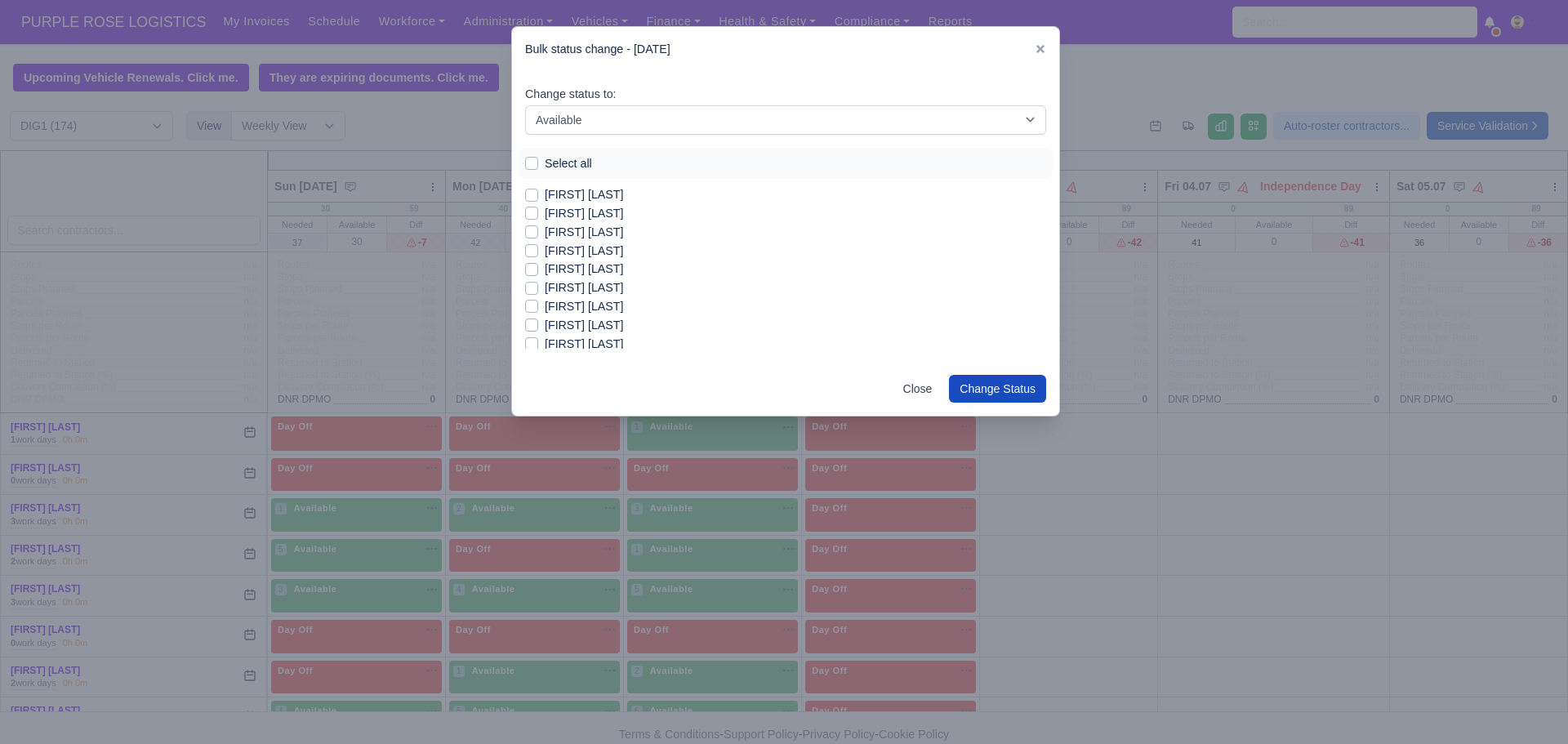 click on "[FIRST] [LAST]" at bounding box center (584, 251) 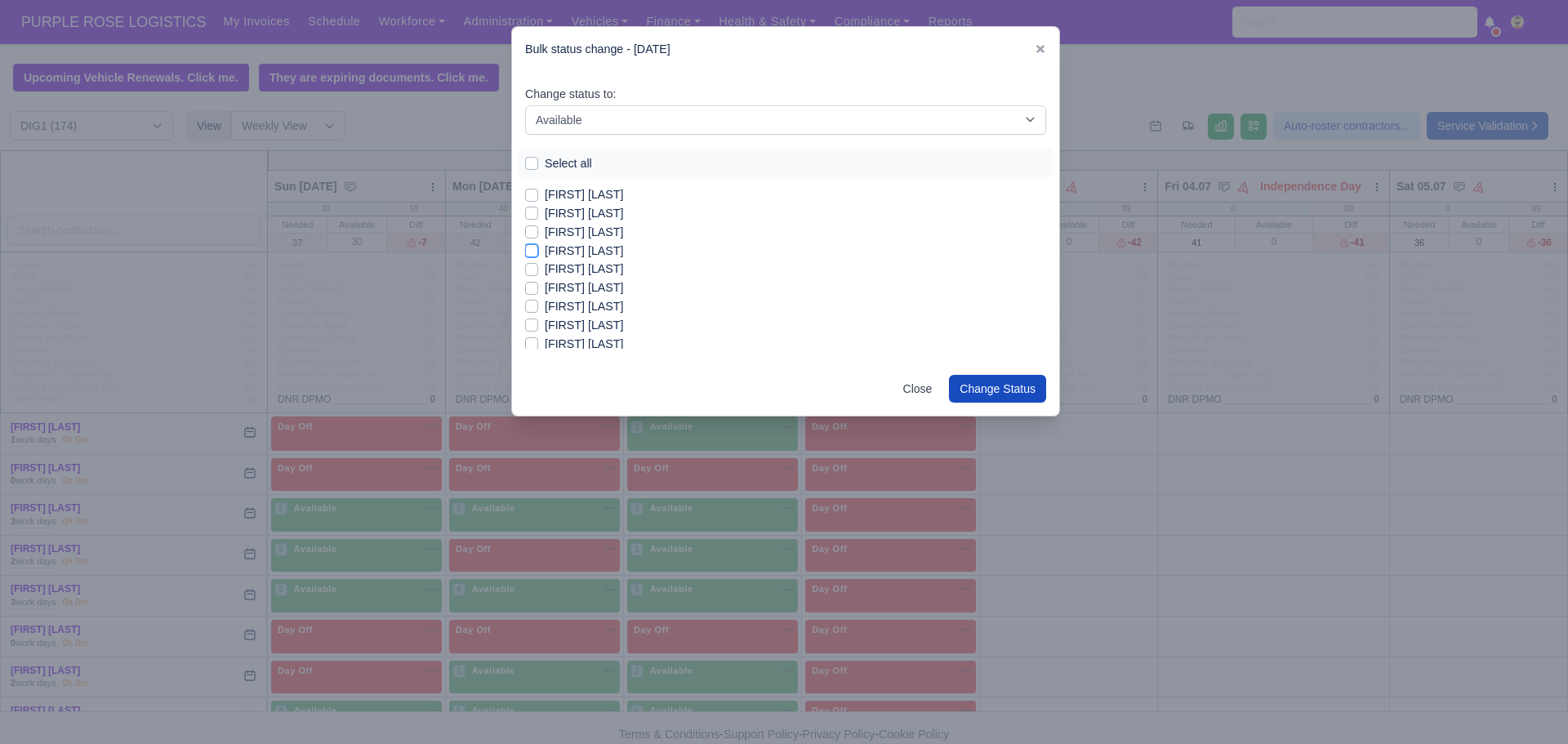 click on "[FIRST] [LAST]" at bounding box center [532, 248] 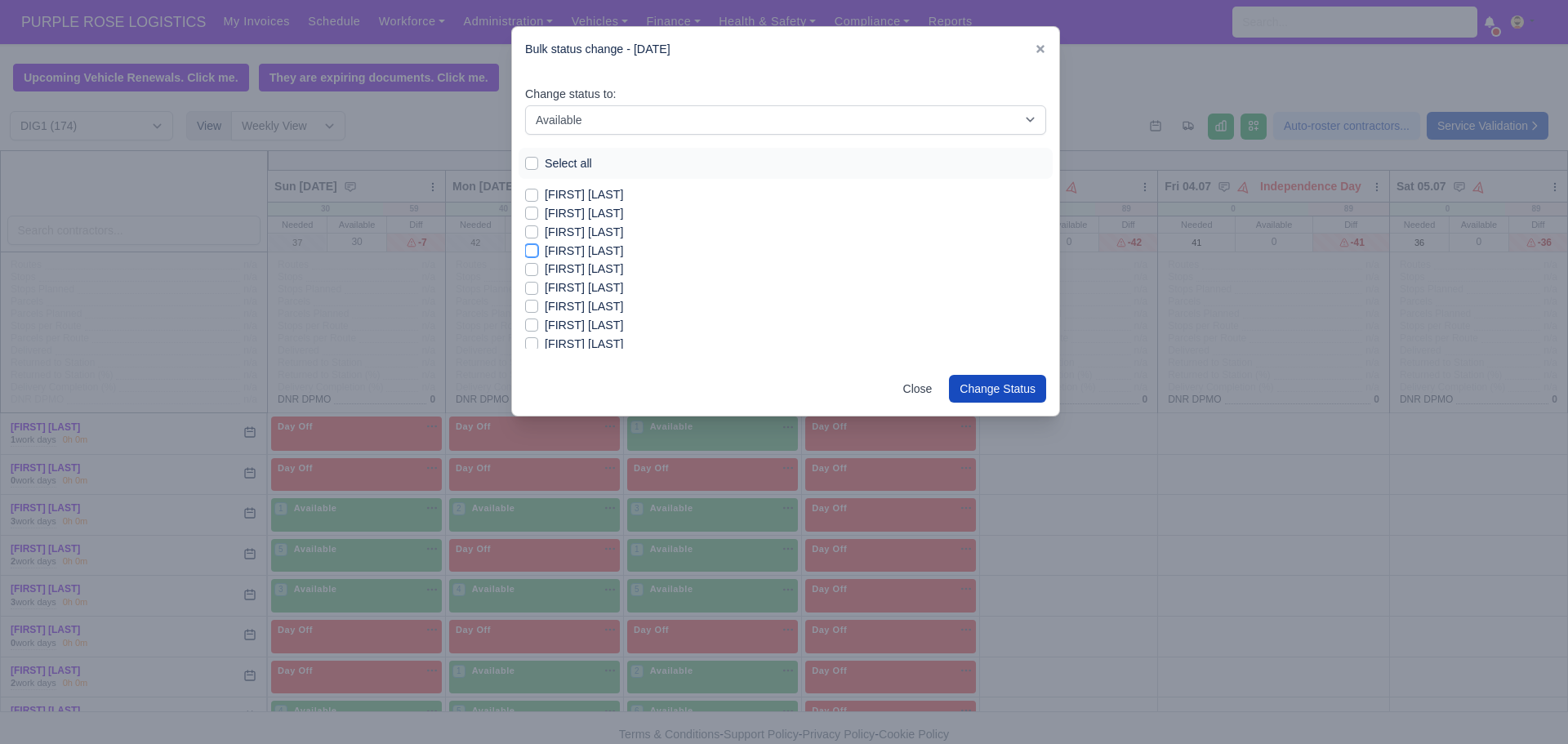 checkbox on "true" 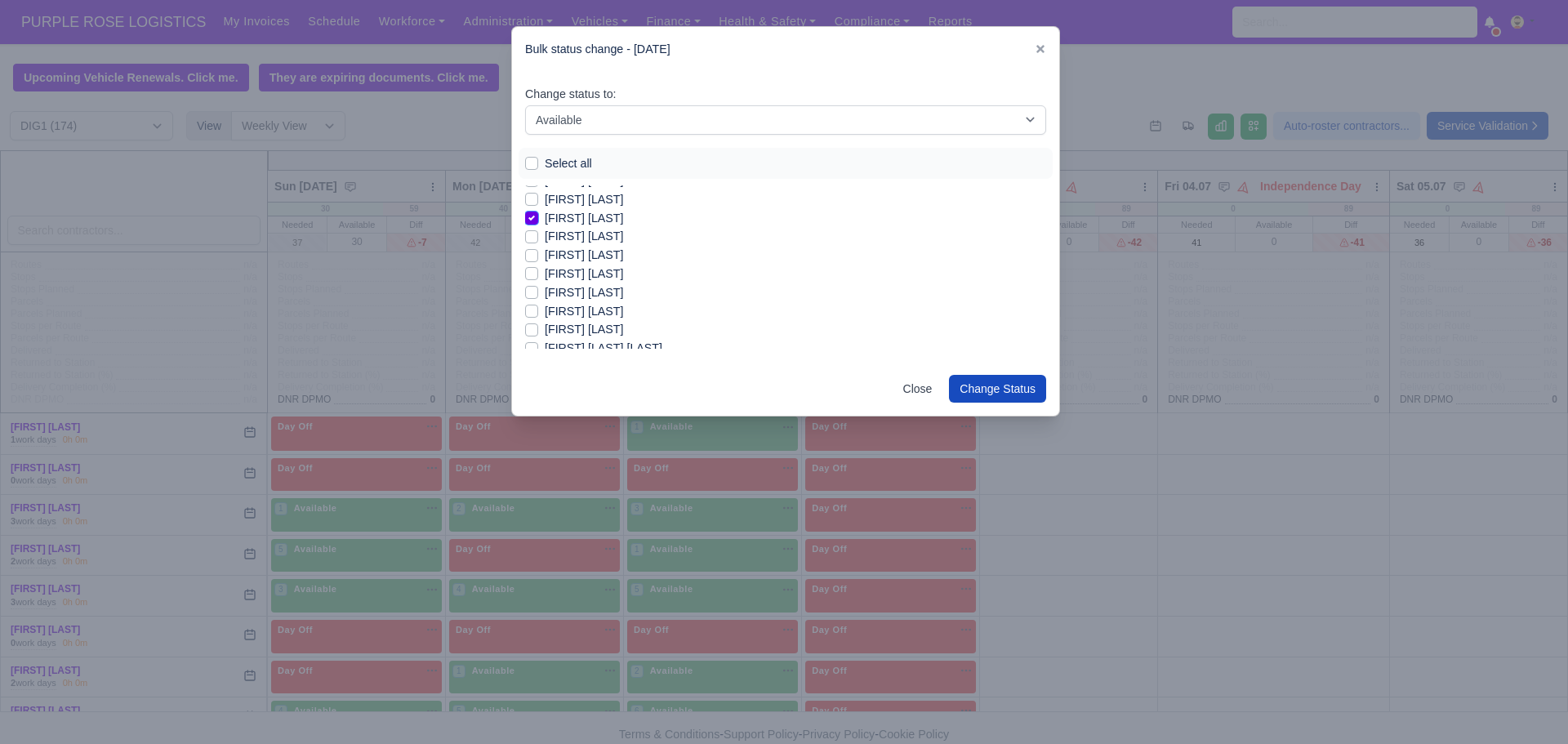 scroll, scrollTop: 65, scrollLeft: 0, axis: vertical 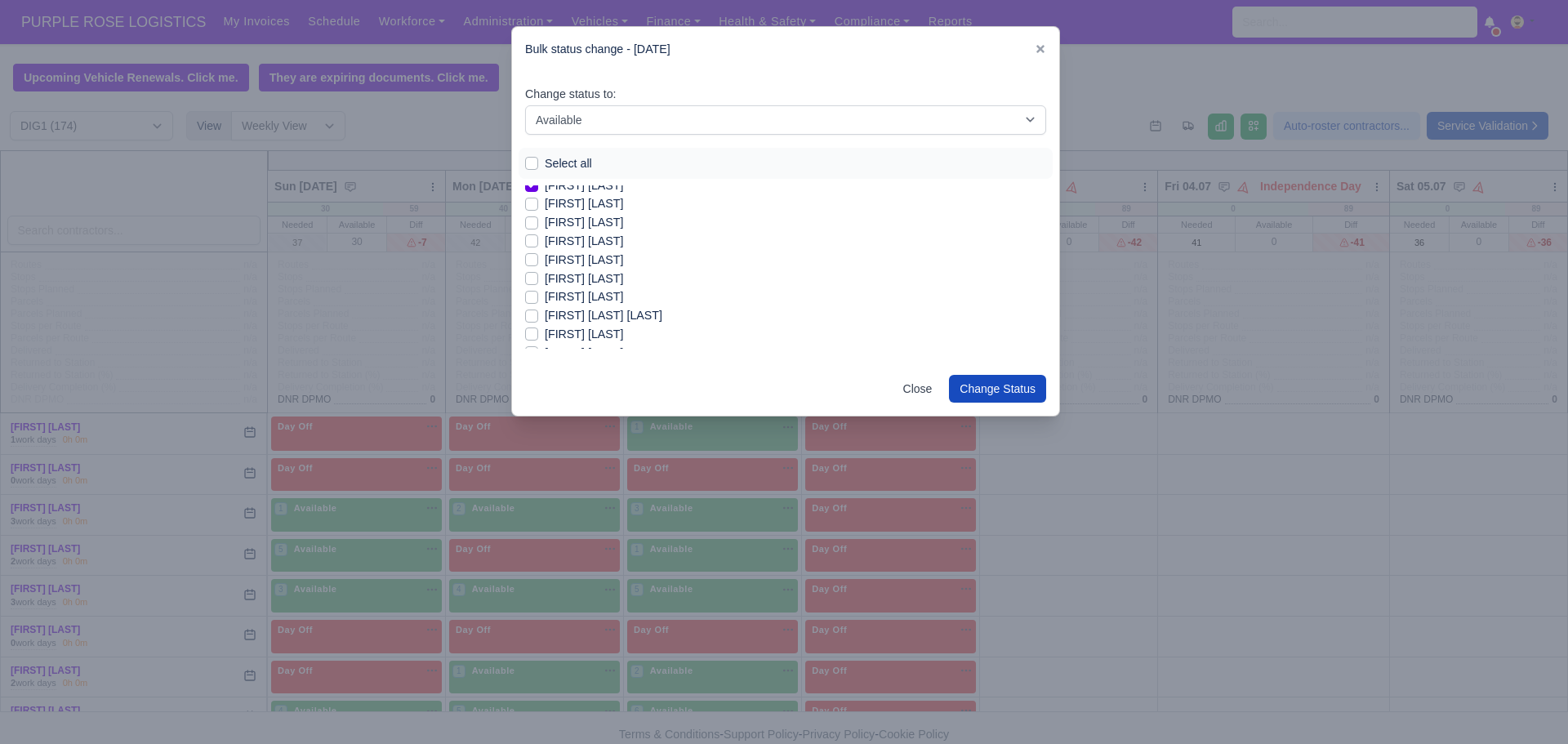 click on "[FIRST] [LAST]" at bounding box center [584, 278] 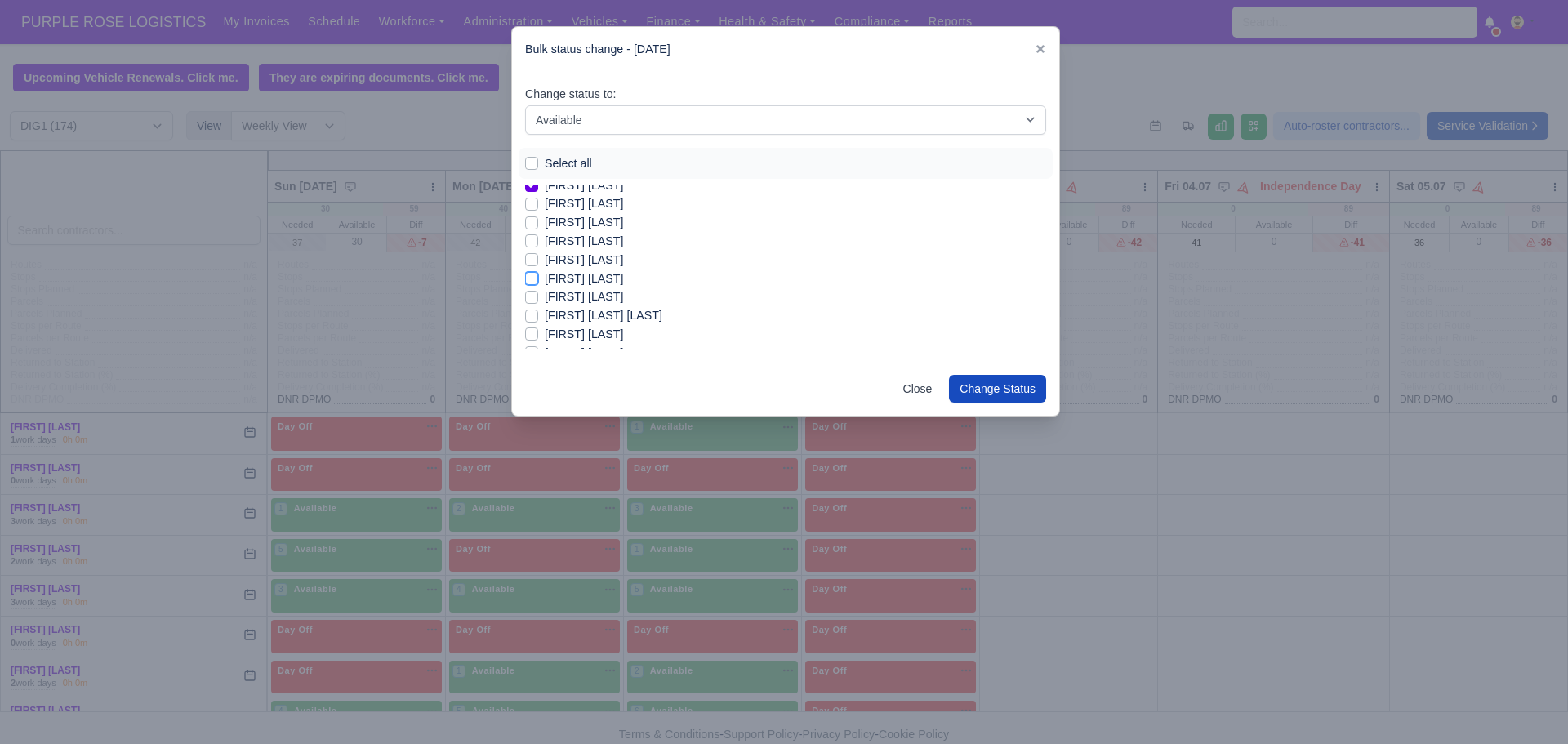 click on "[FIRST] [LAST]" at bounding box center [532, 276] 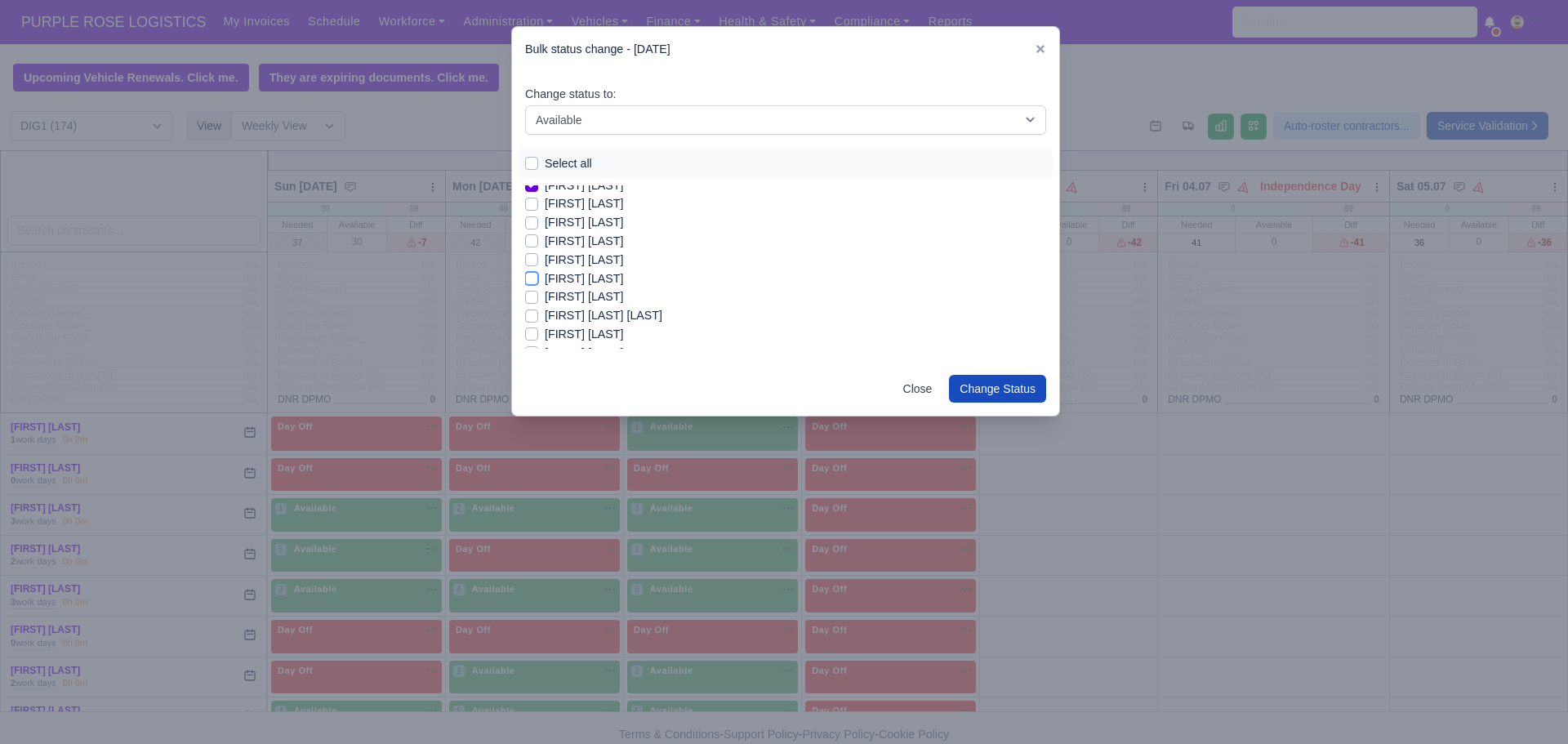checkbox on "true" 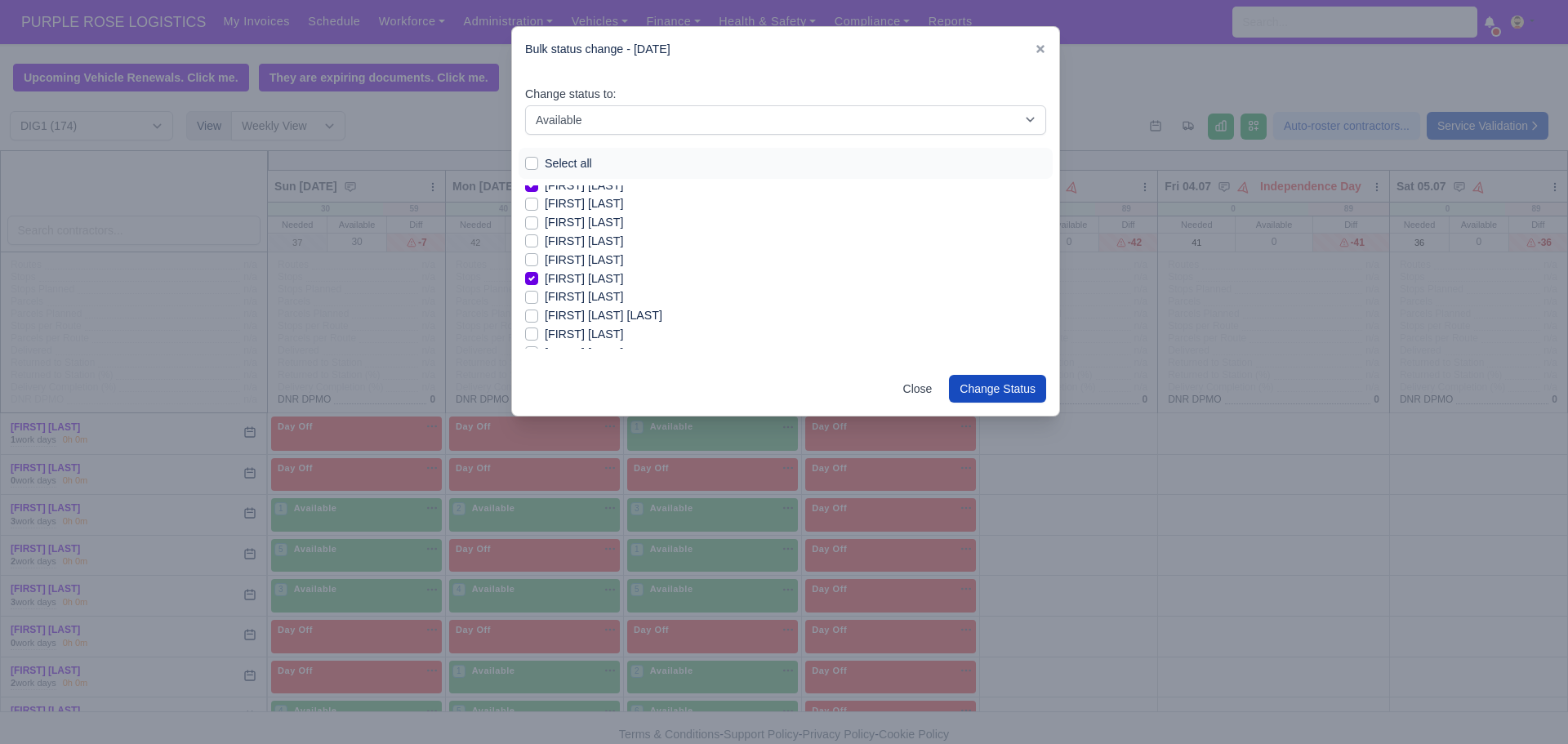 click on "[FIRST] [LAST]" at bounding box center (584, 296) 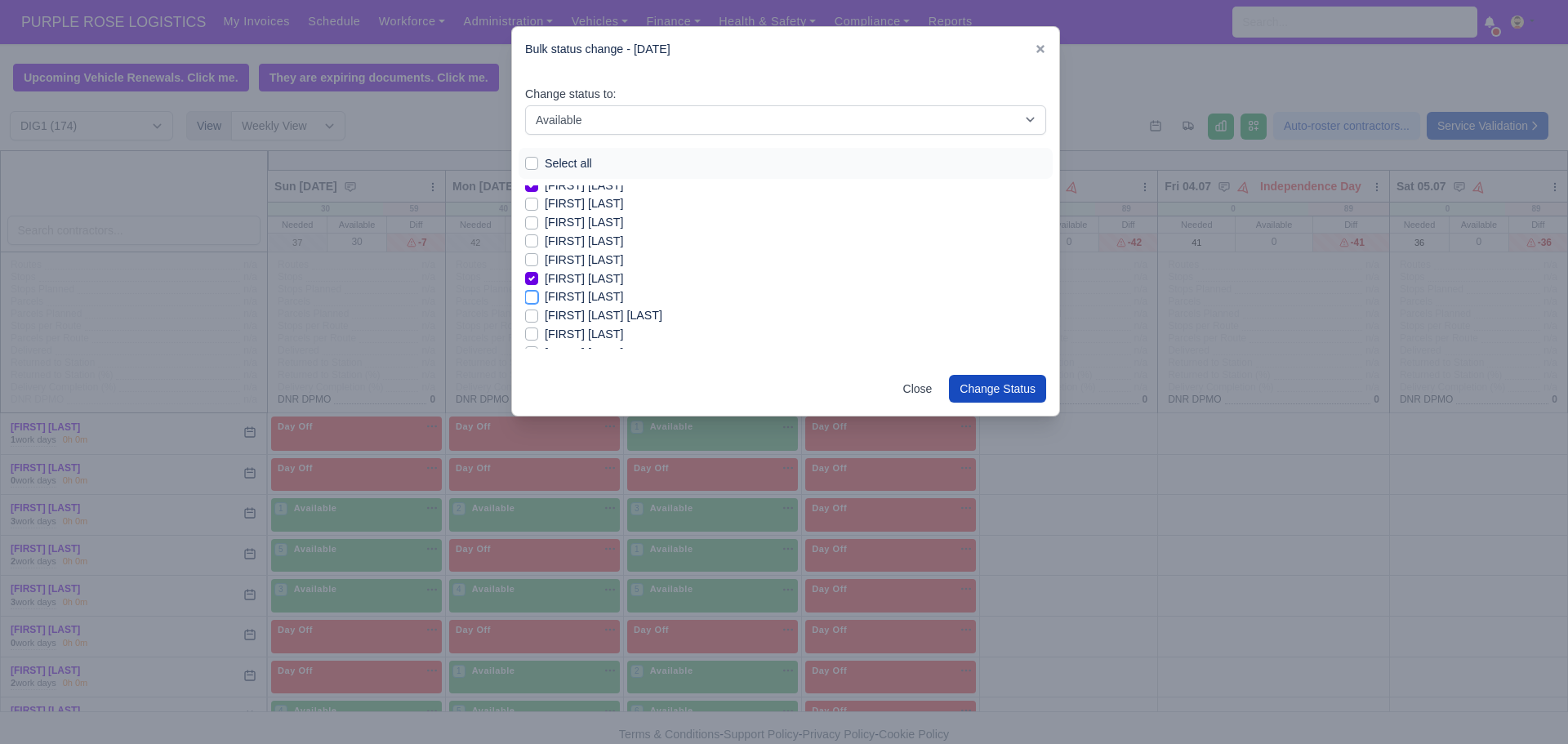 click on "[FIRST] [LAST]" at bounding box center (532, 294) 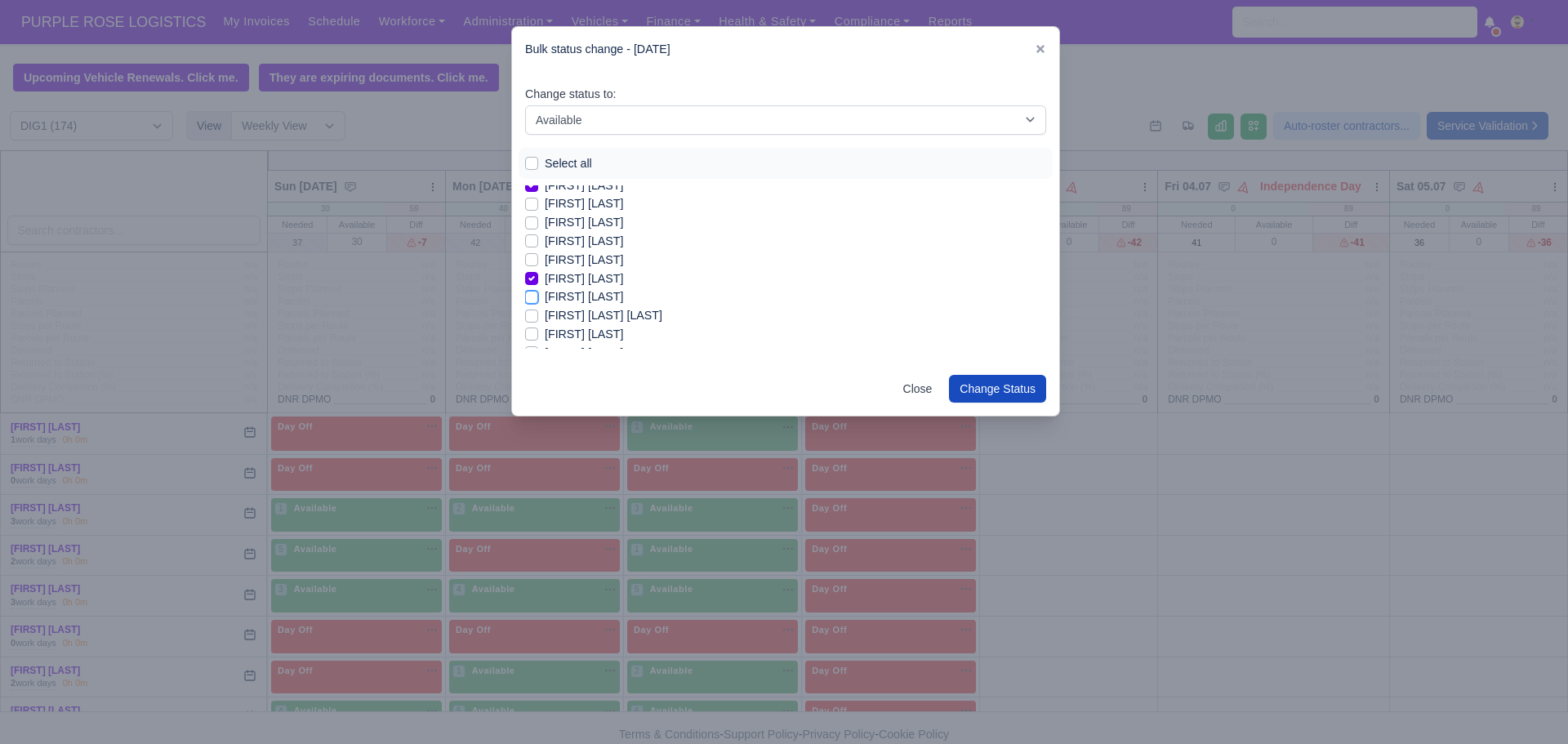 checkbox on "true" 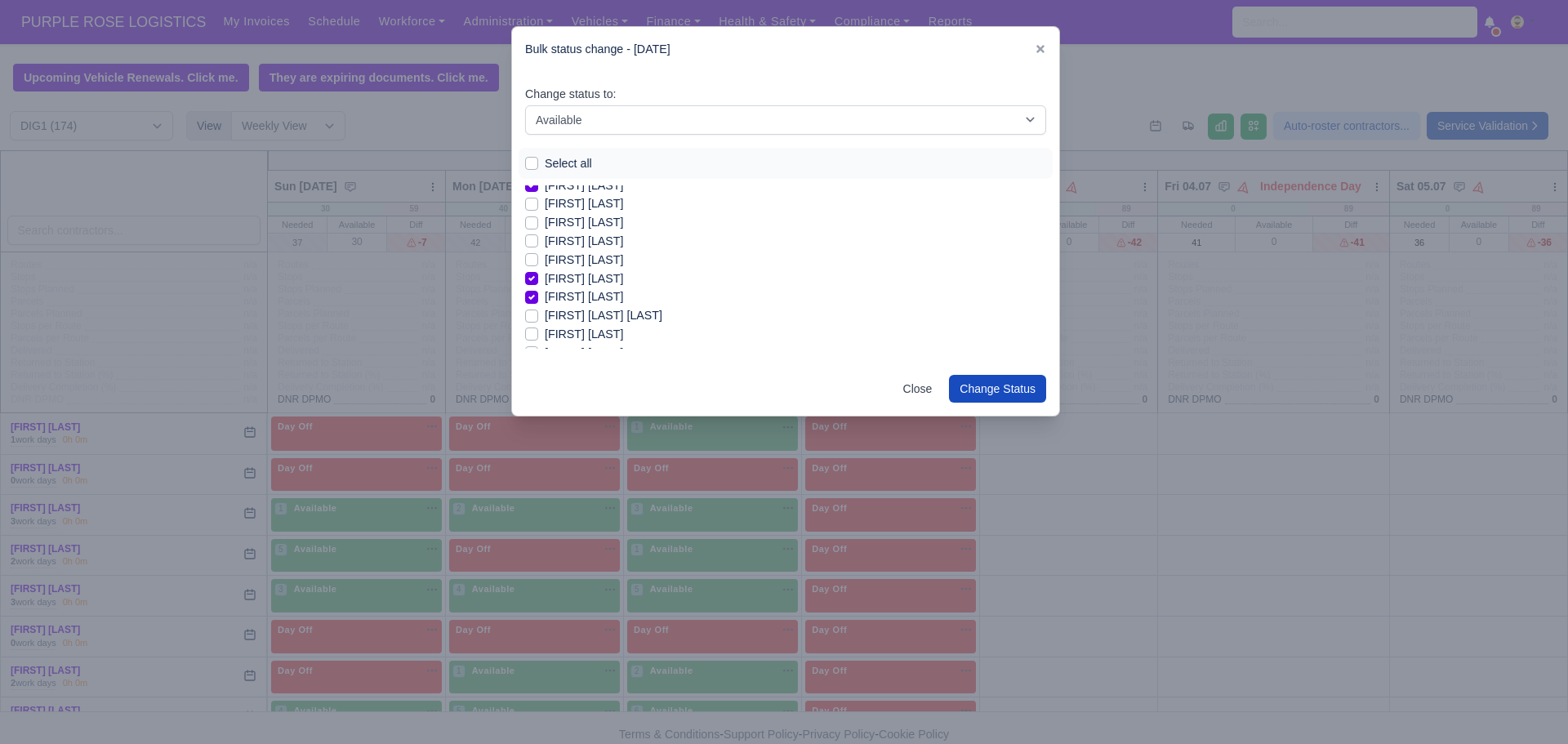 click on "[FIRST] [LAST] [LAST]" at bounding box center [604, 315] 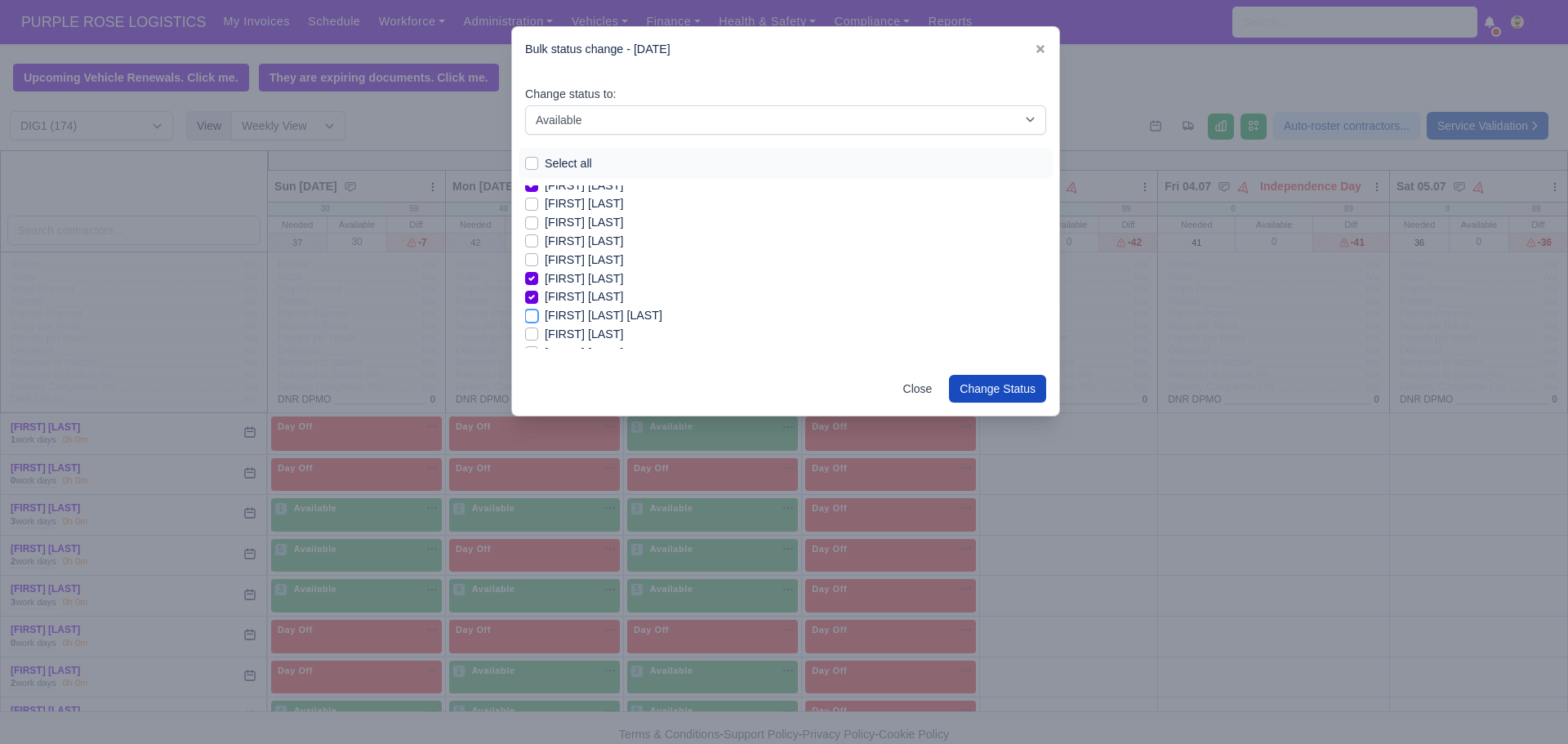 click on "[FIRST] [LAST] [LAST]" at bounding box center (532, 313) 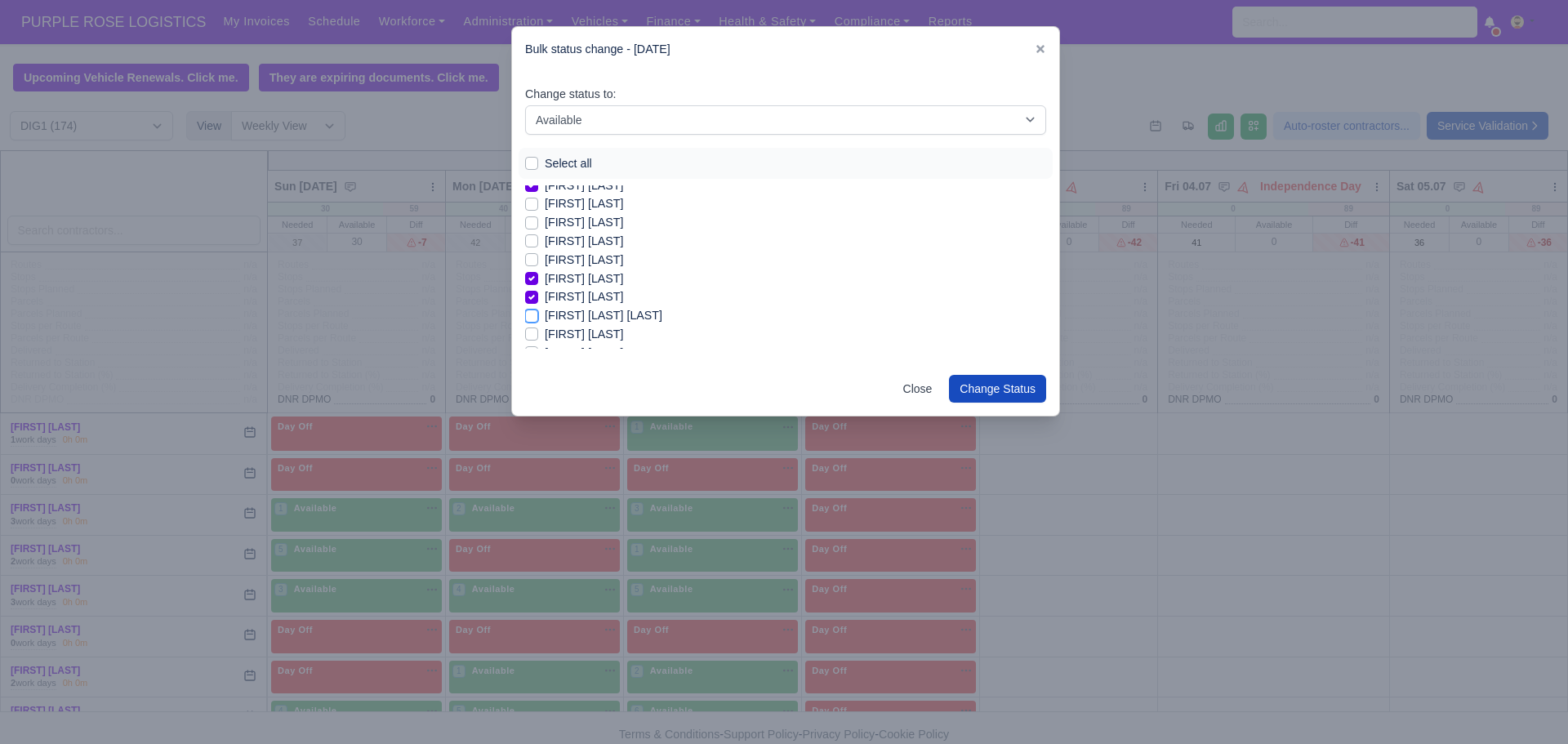 checkbox on "true" 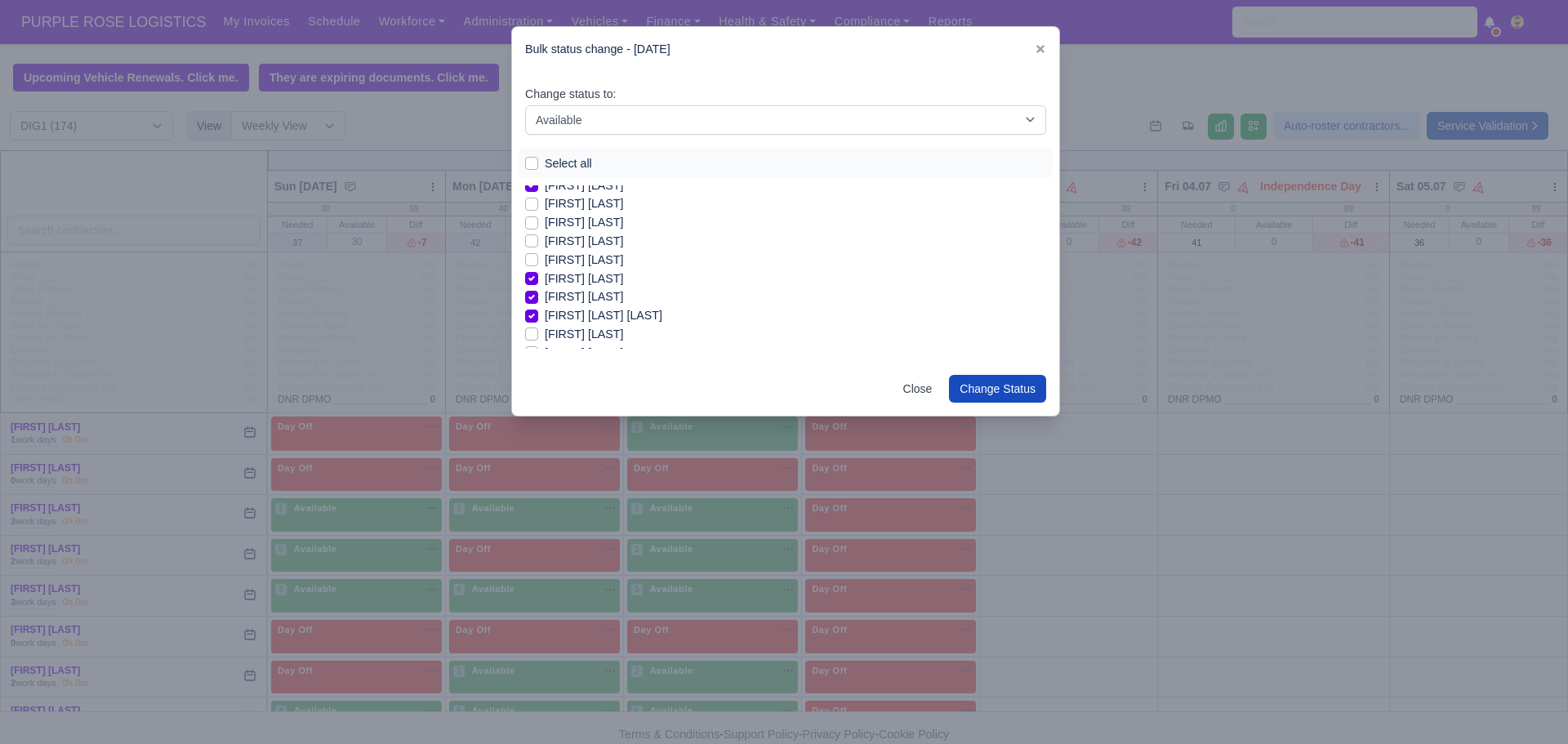 click on "[FIRST] [LAST]" at bounding box center [584, 334] 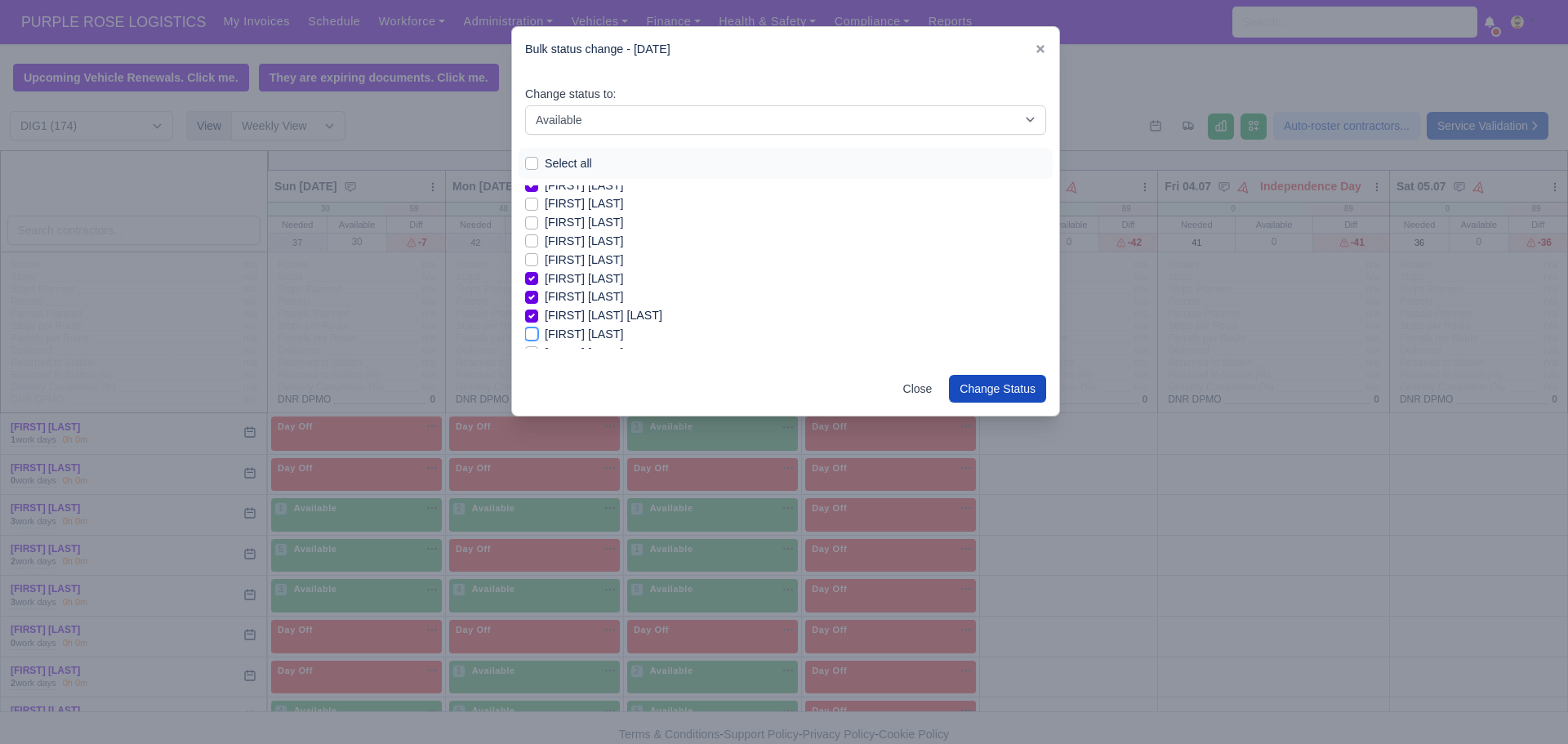 click on "[FIRST] [LAST]" at bounding box center (532, 332) 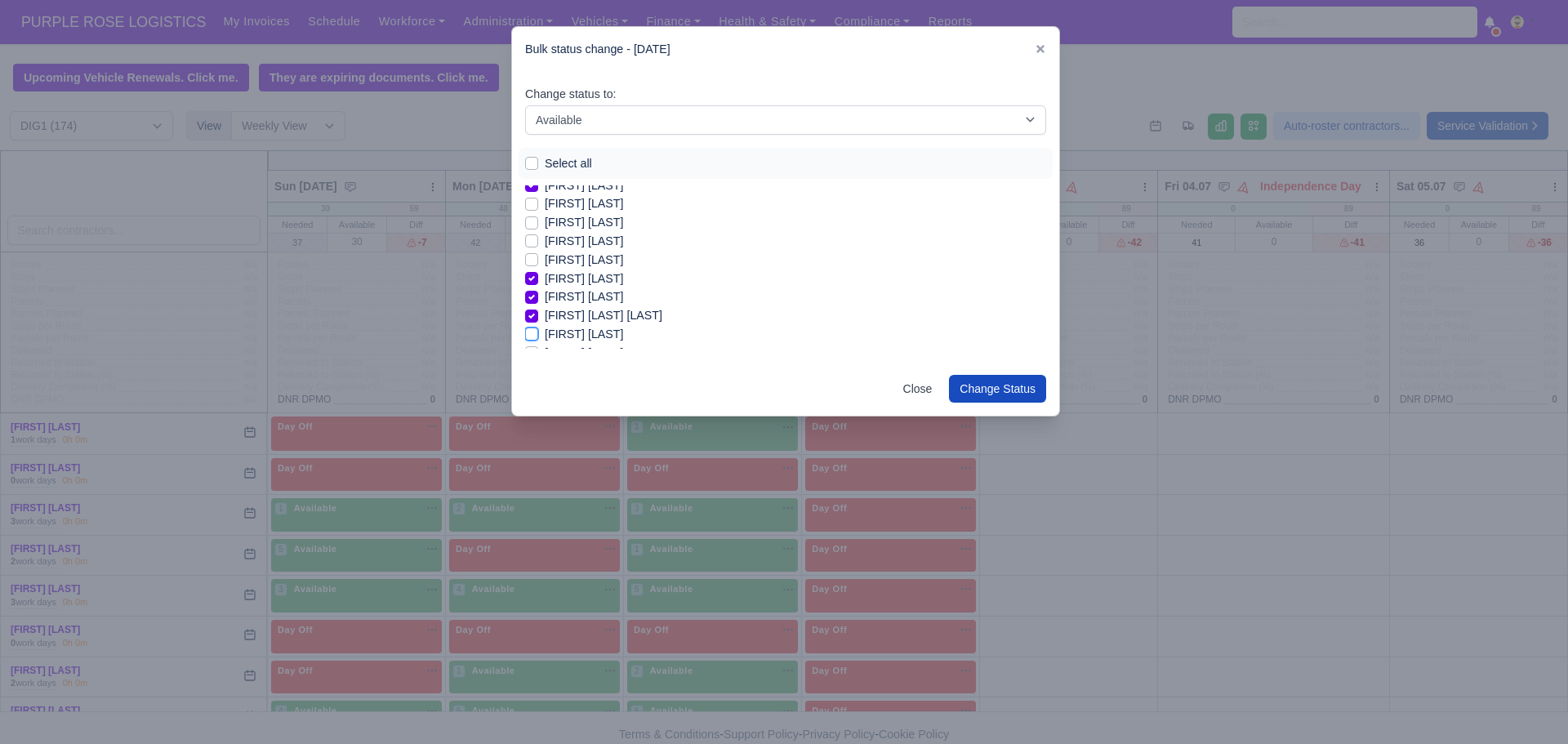 checkbox on "true" 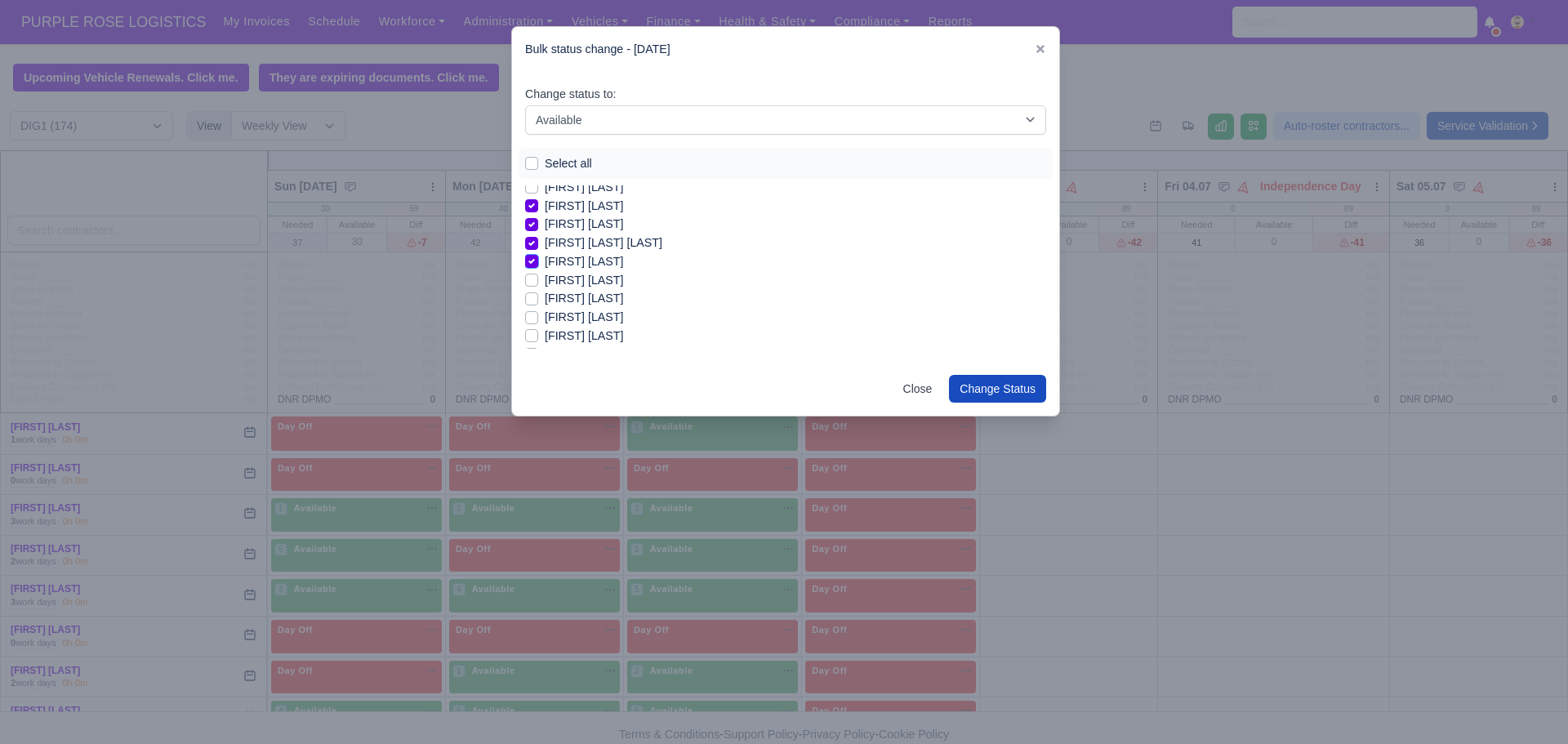scroll, scrollTop: 163, scrollLeft: 0, axis: vertical 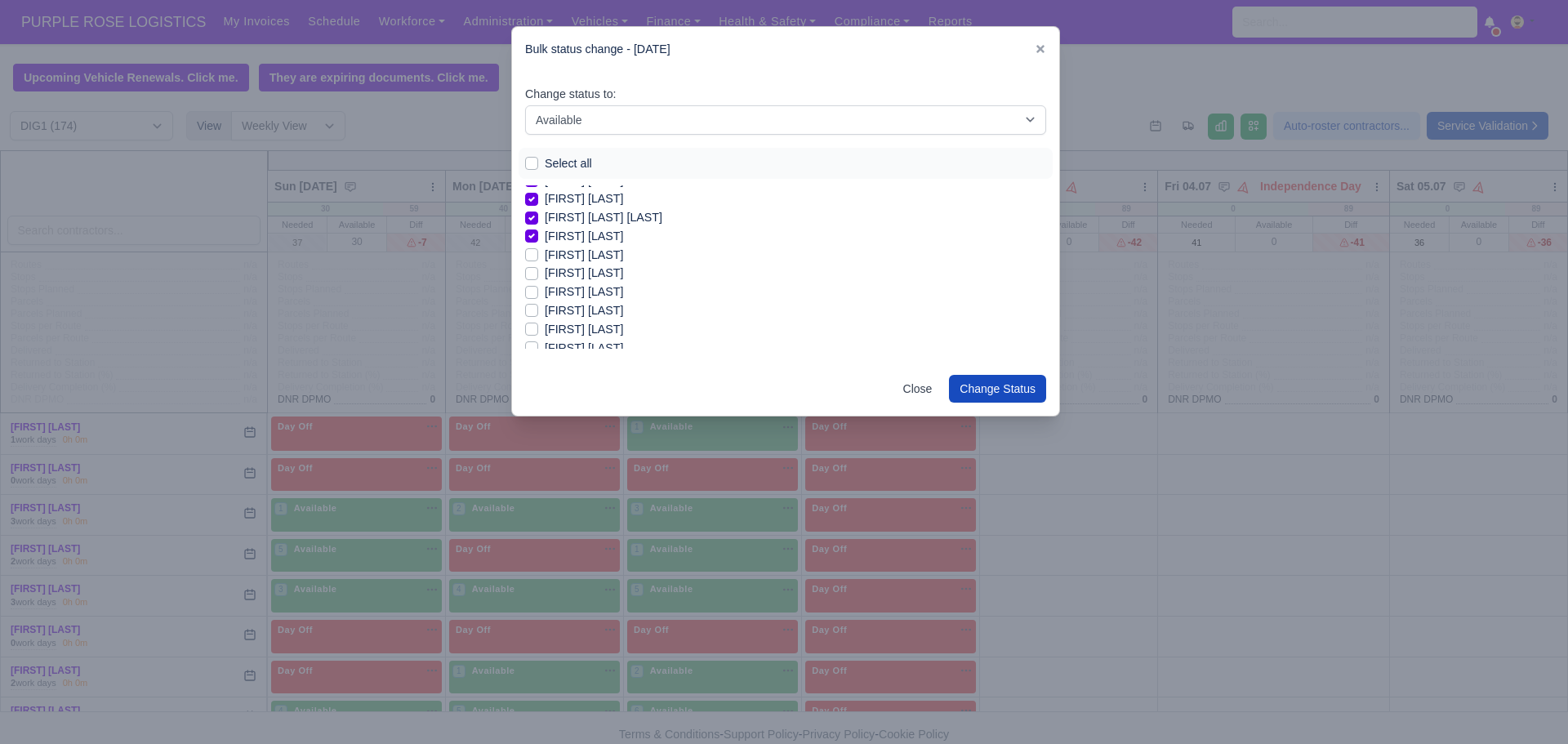 click on "[FIRST] [LAST]" at bounding box center (584, 255) 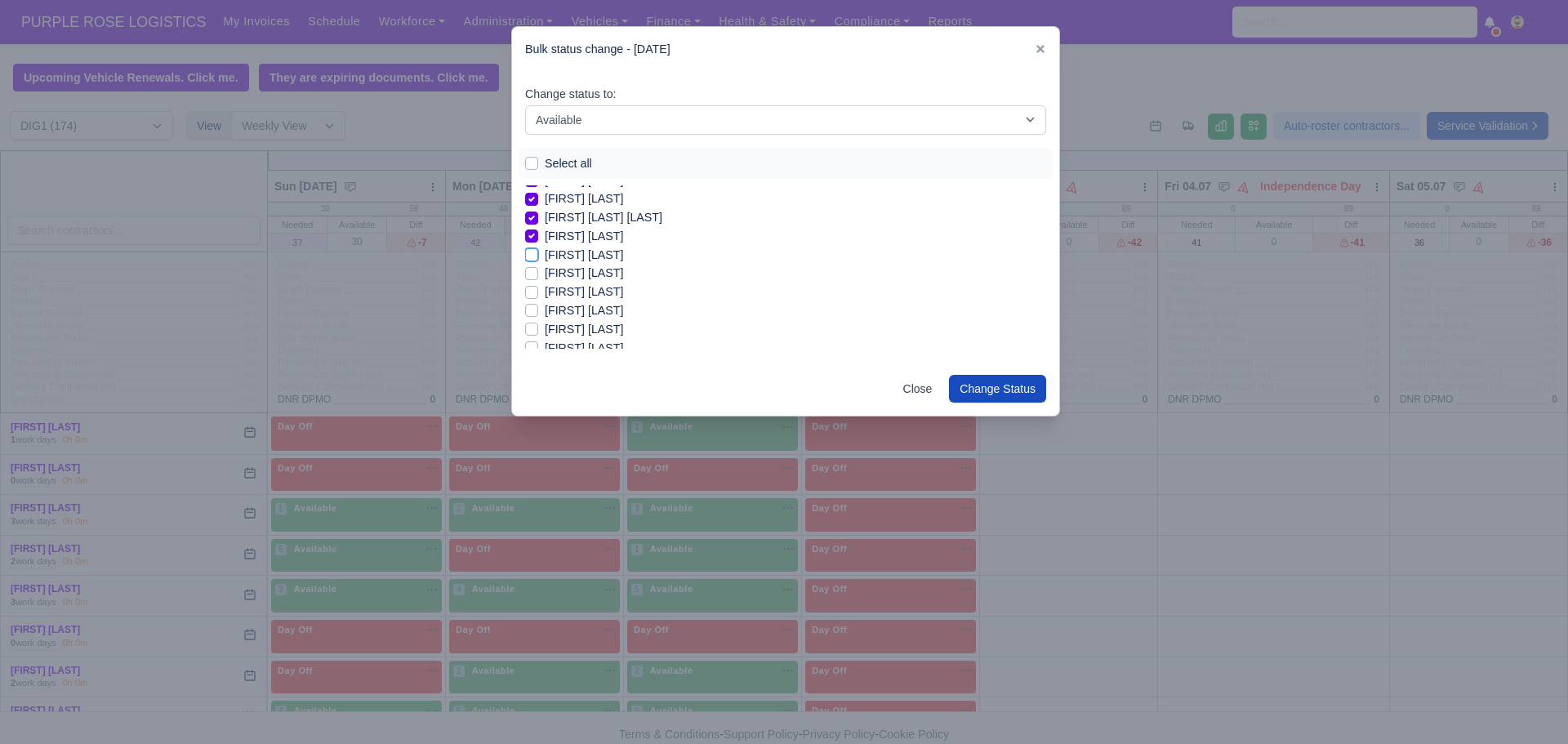 click on "[FIRST] [LAST]" at bounding box center (532, 252) 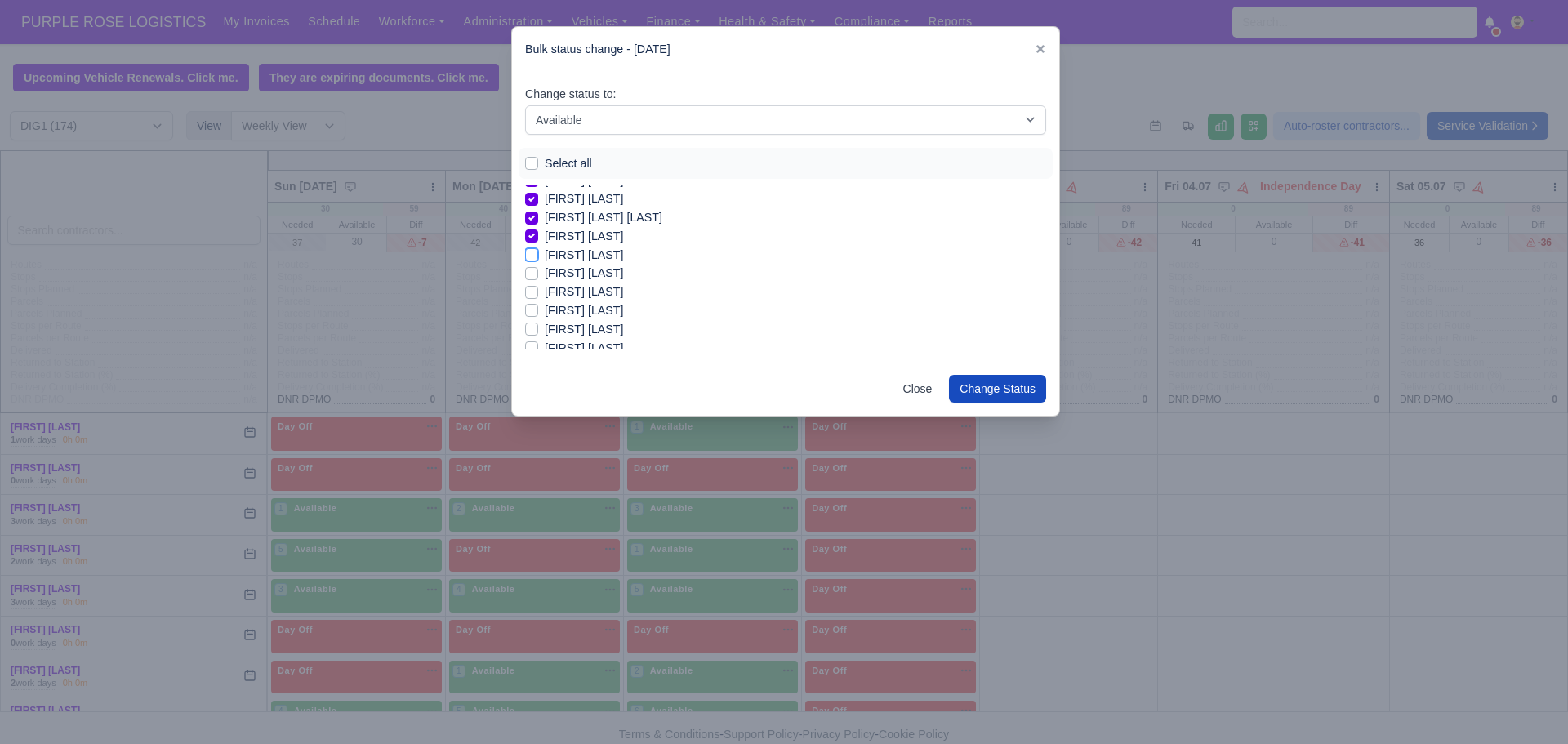 checkbox on "true" 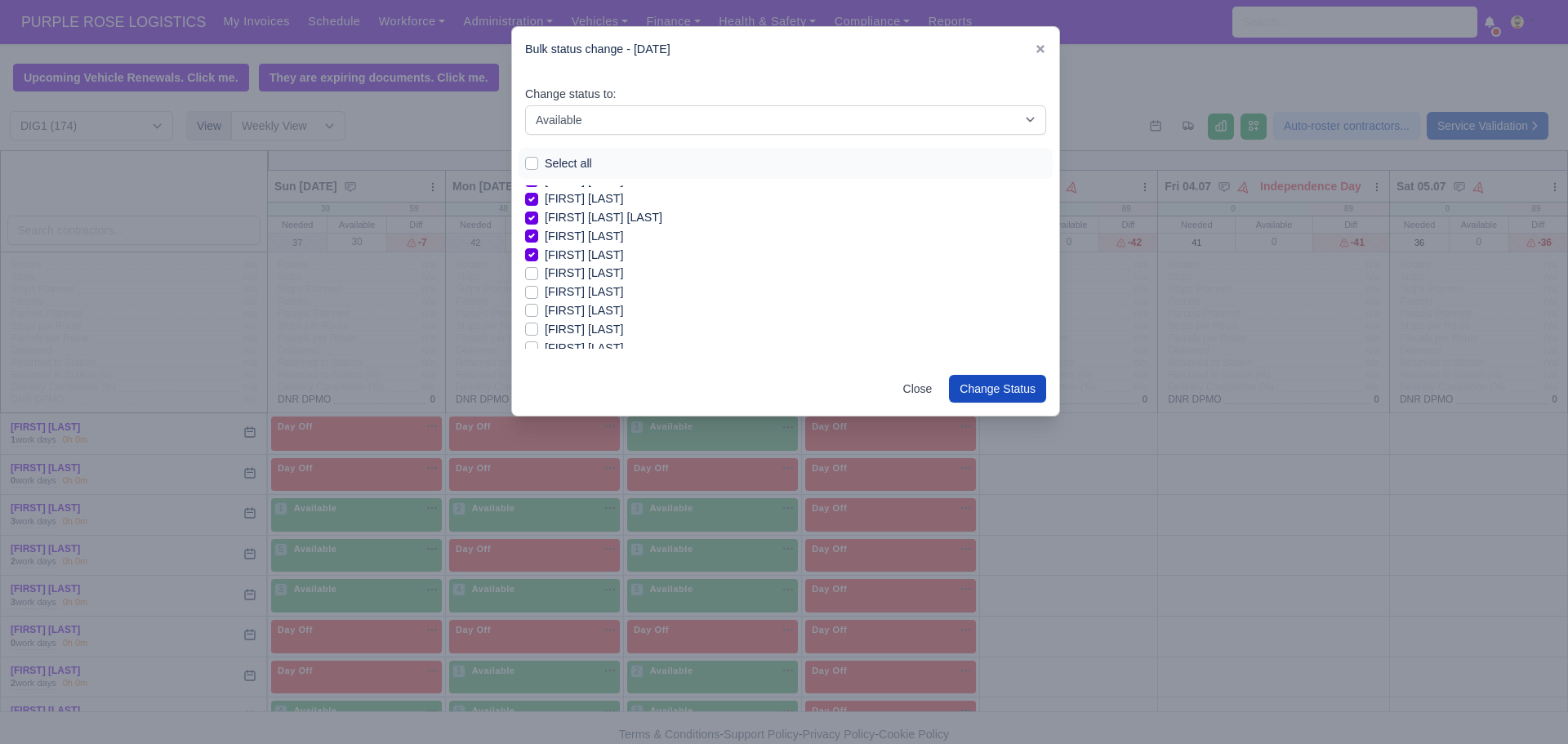 click on "[FIRST] [LAST]" at bounding box center (584, 273) 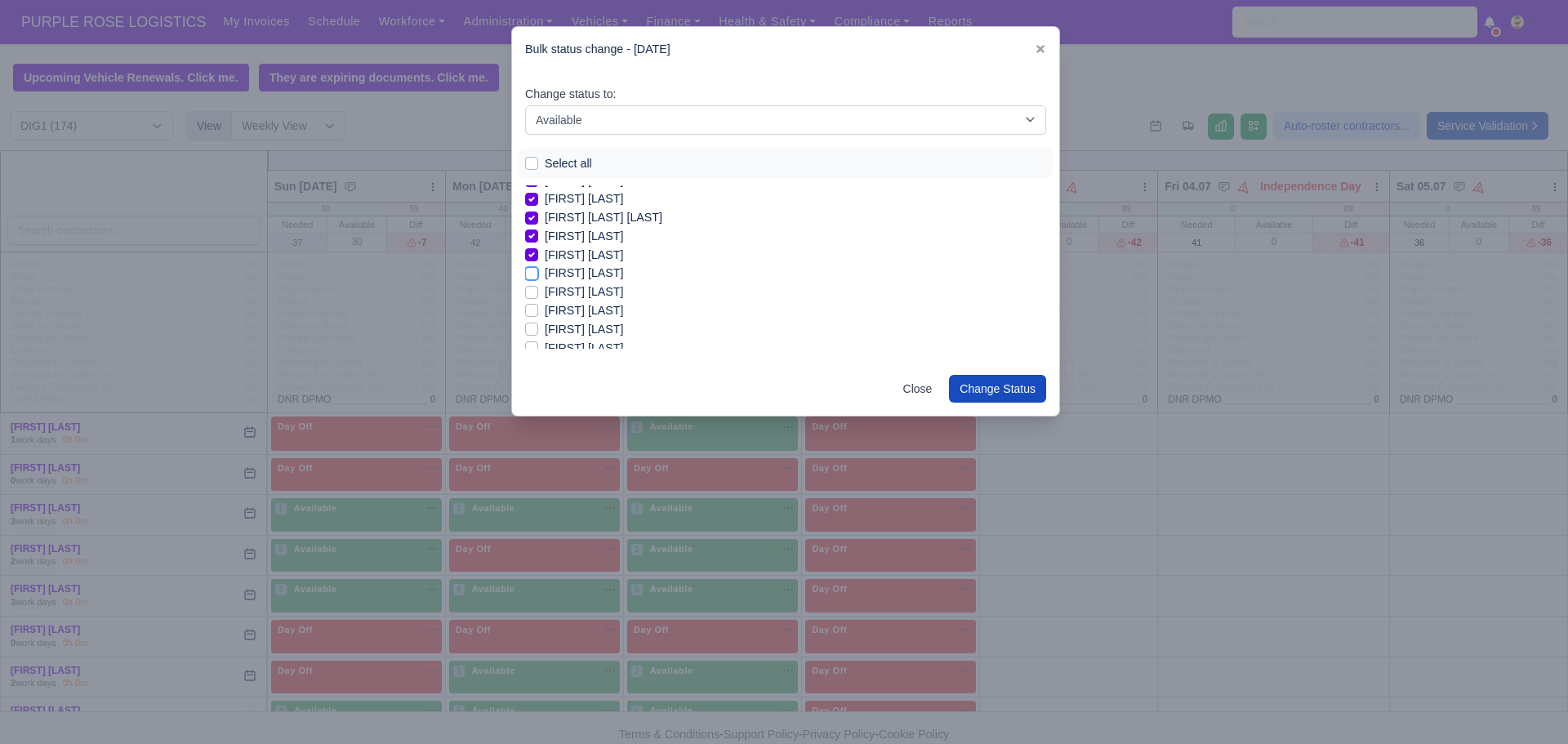 click on "[FIRST] [LAST]" at bounding box center [532, 270] 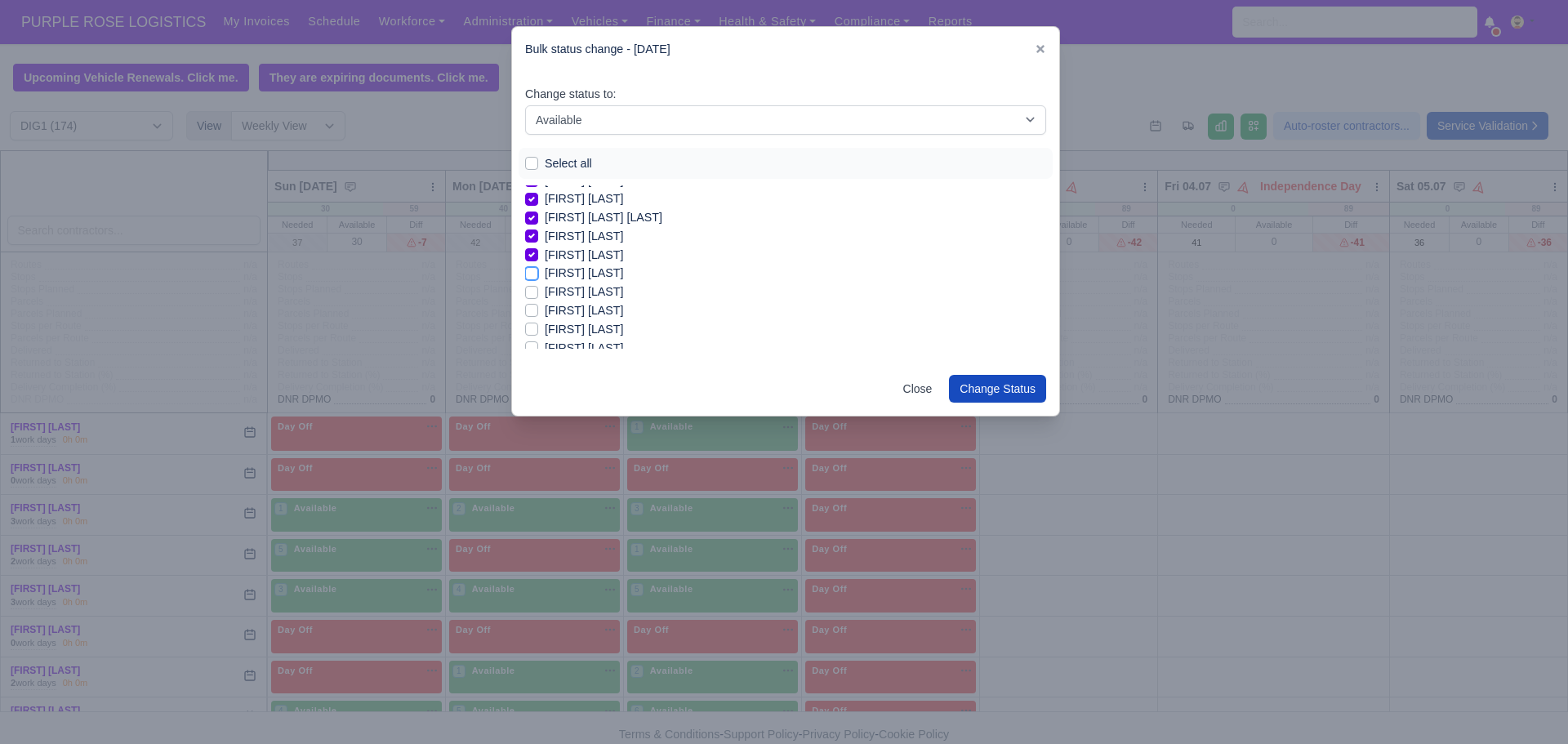 checkbox on "true" 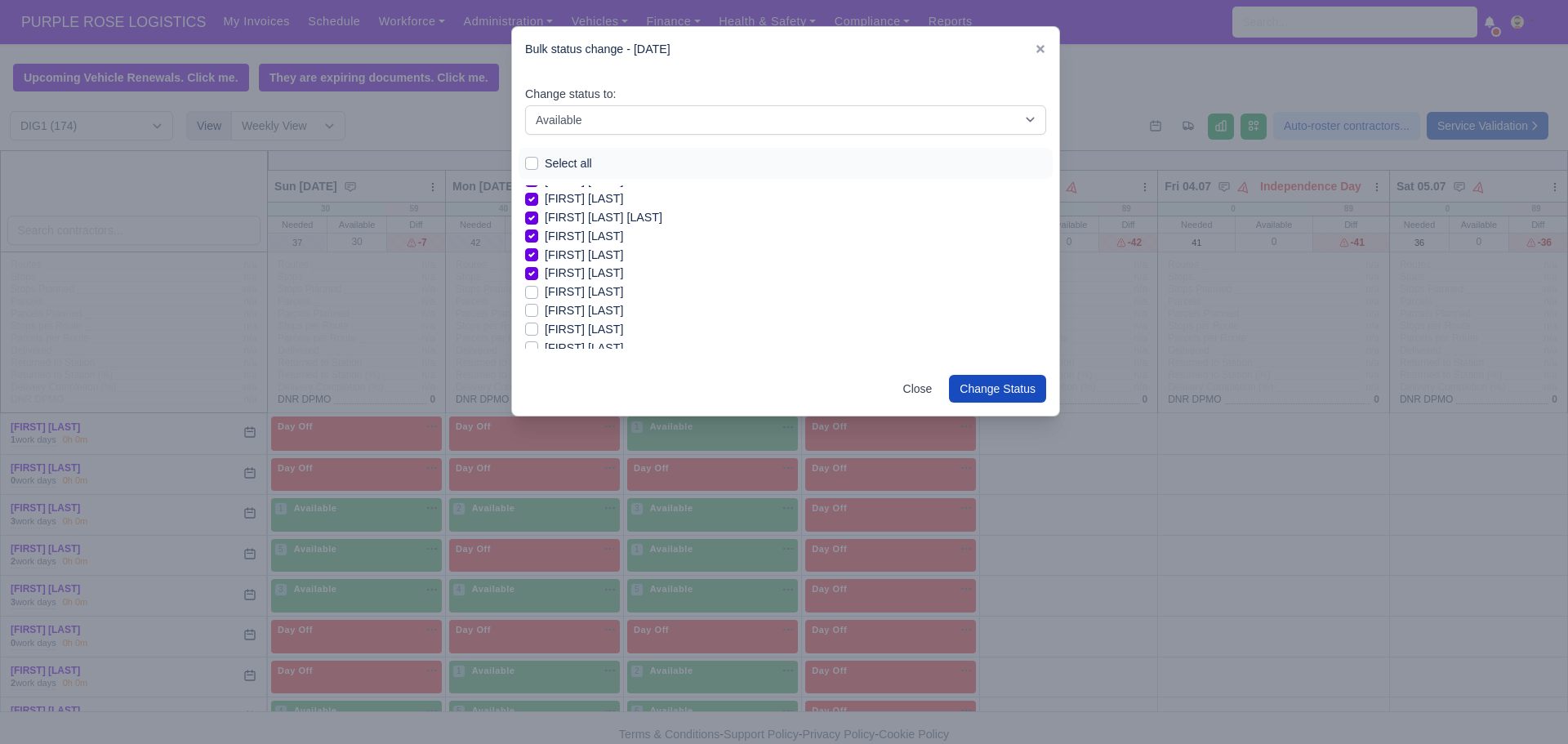 click on "[FIRST] [LAST]" at bounding box center [584, 292] 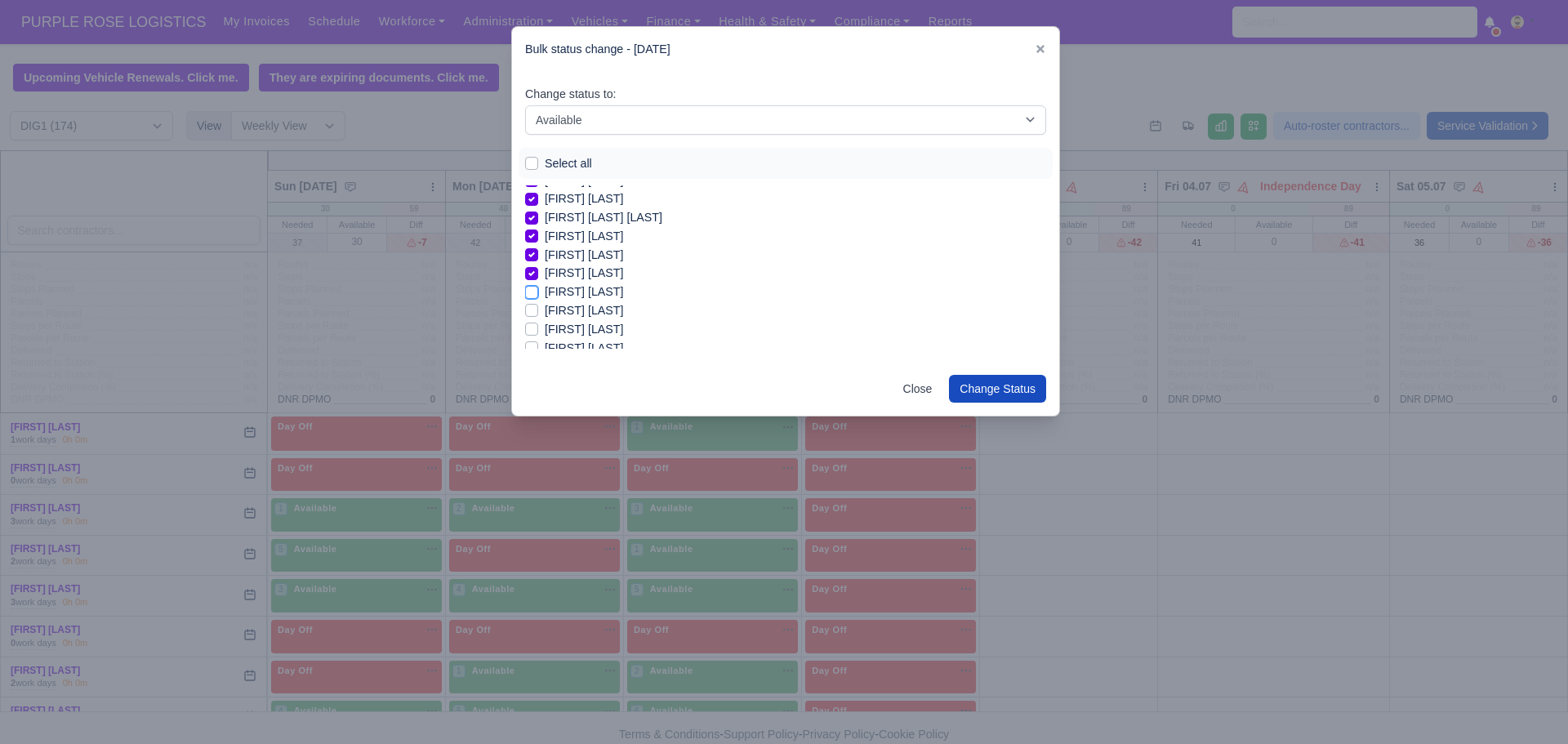 click on "[FIRST] [LAST]" at bounding box center [532, 289] 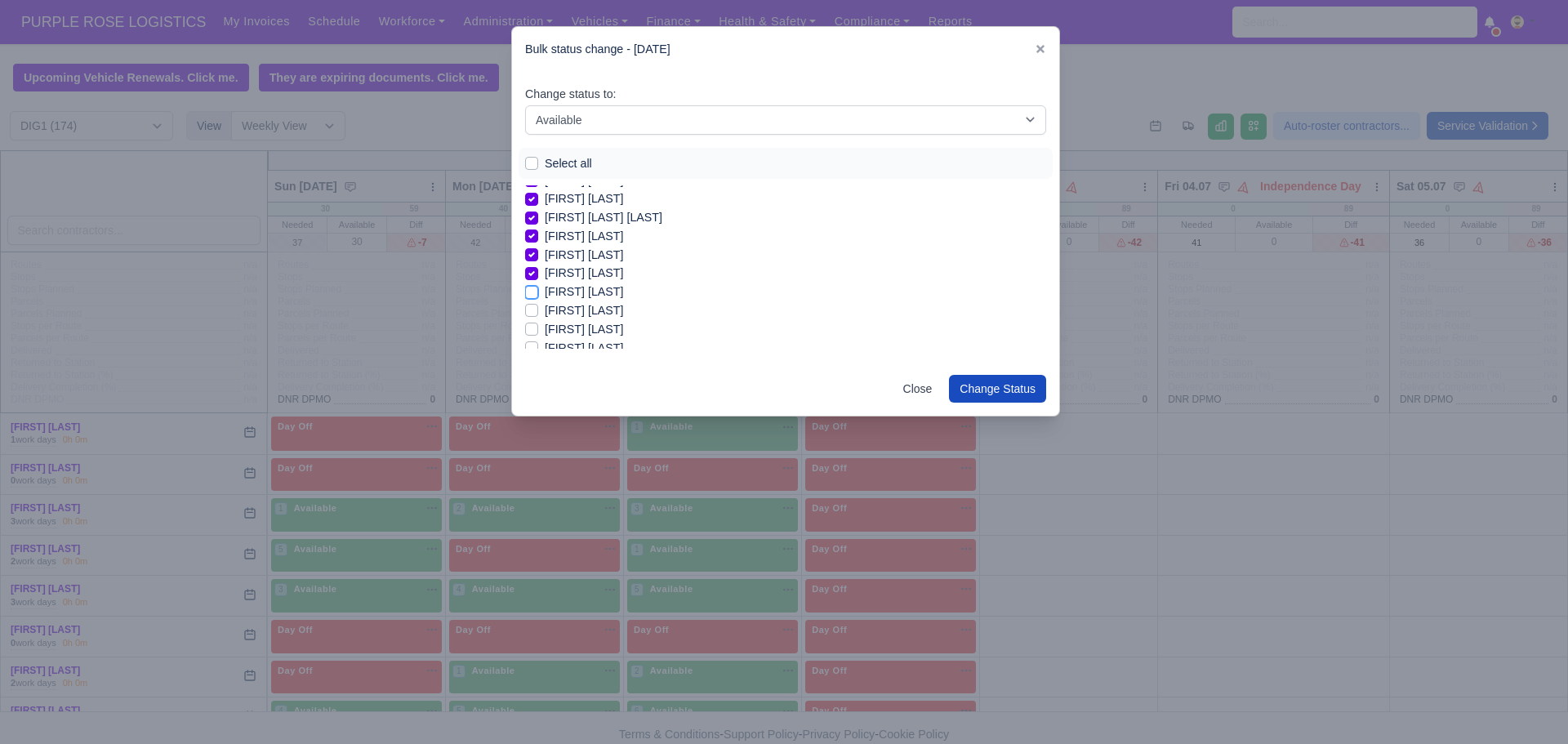 checkbox on "true" 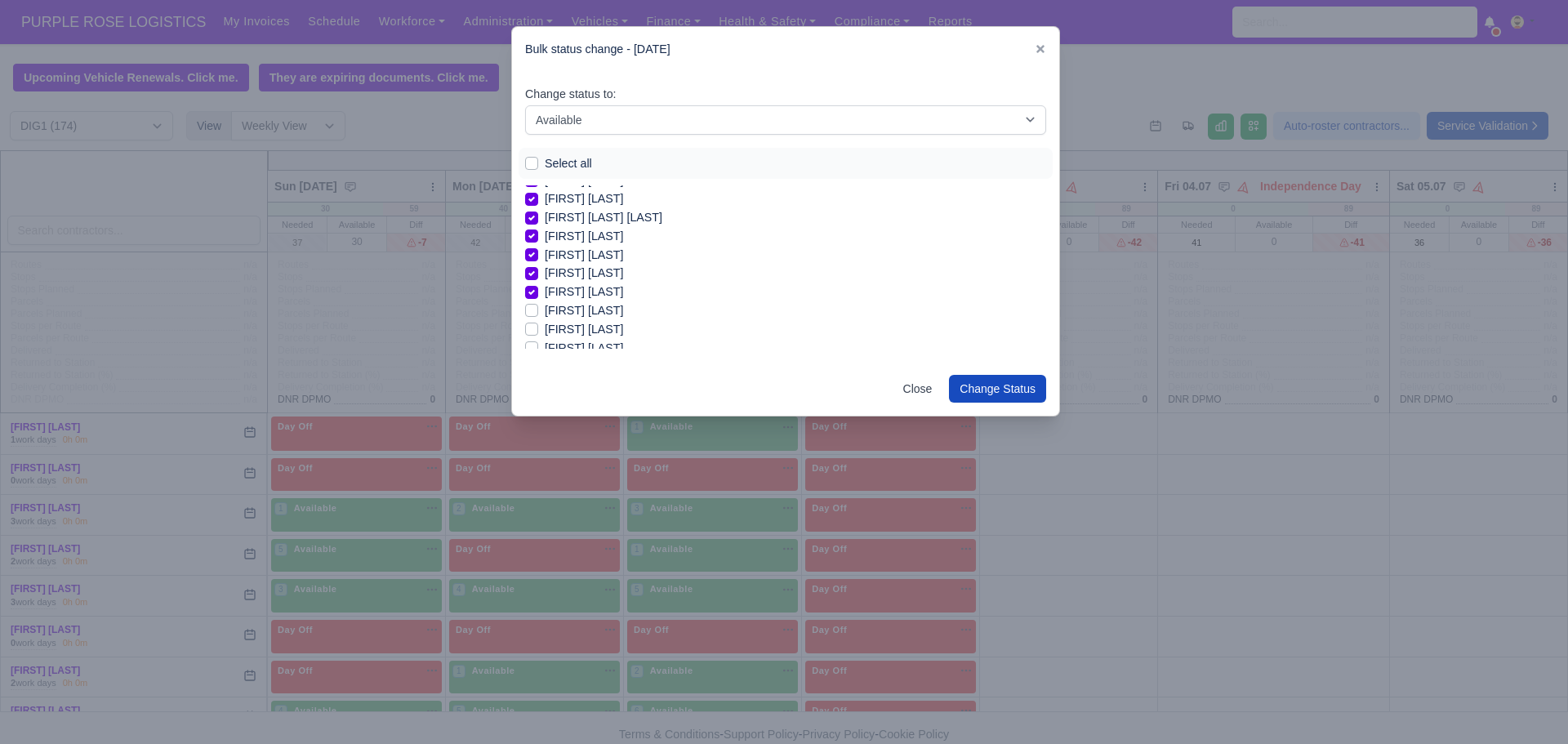 click on "[FIRST] [LAST]" at bounding box center [584, 310] 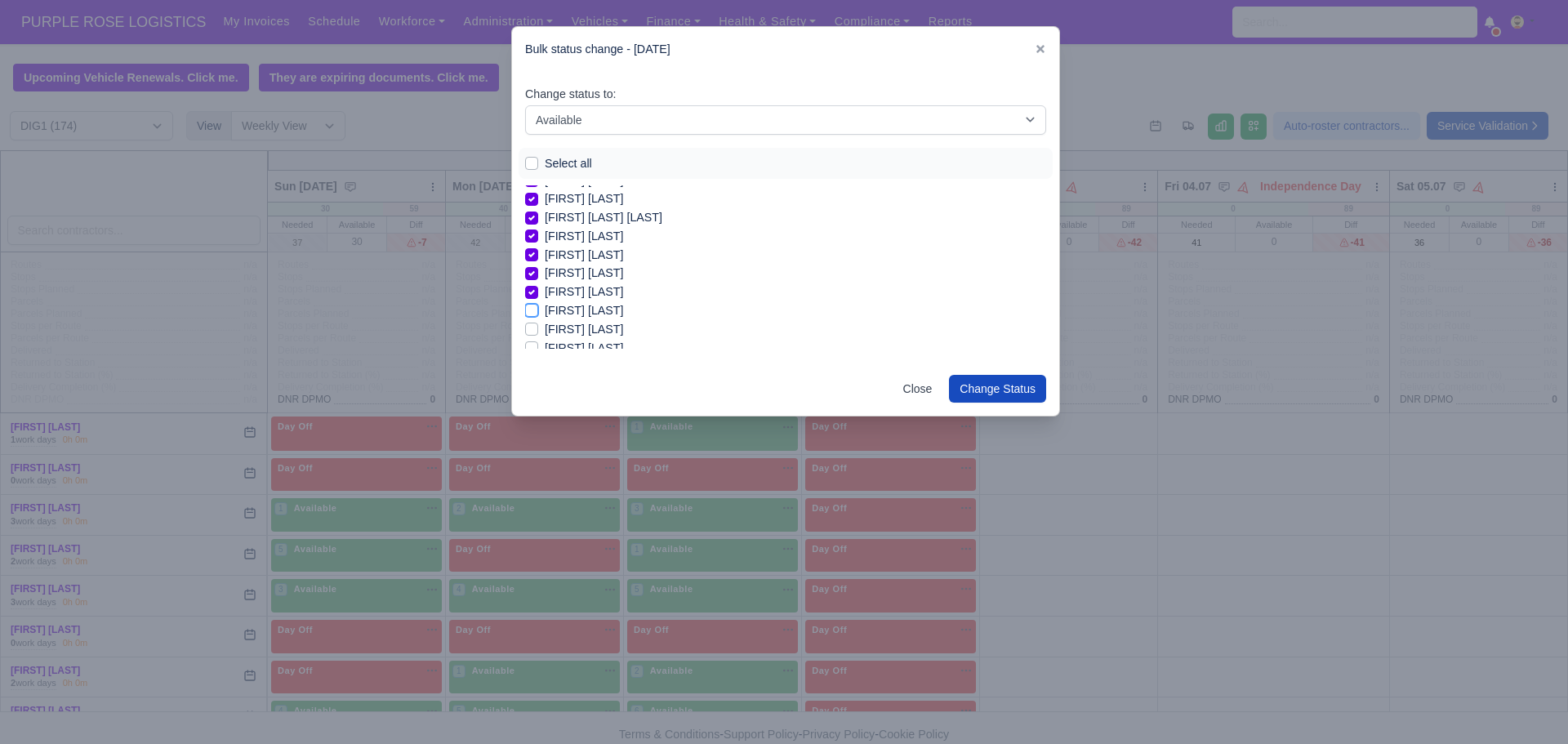click on "[FIRST] [LAST]" at bounding box center (532, 308) 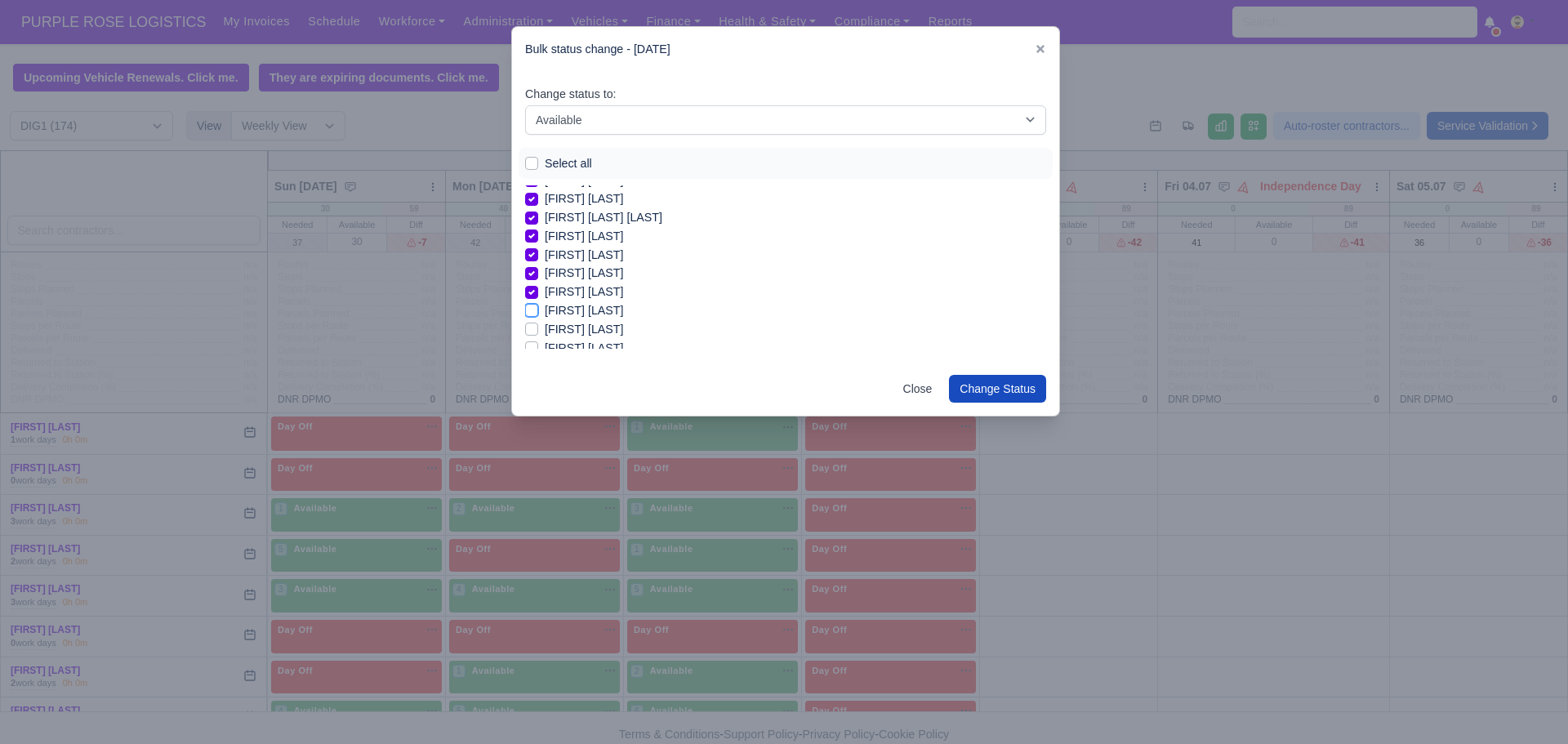 checkbox on "true" 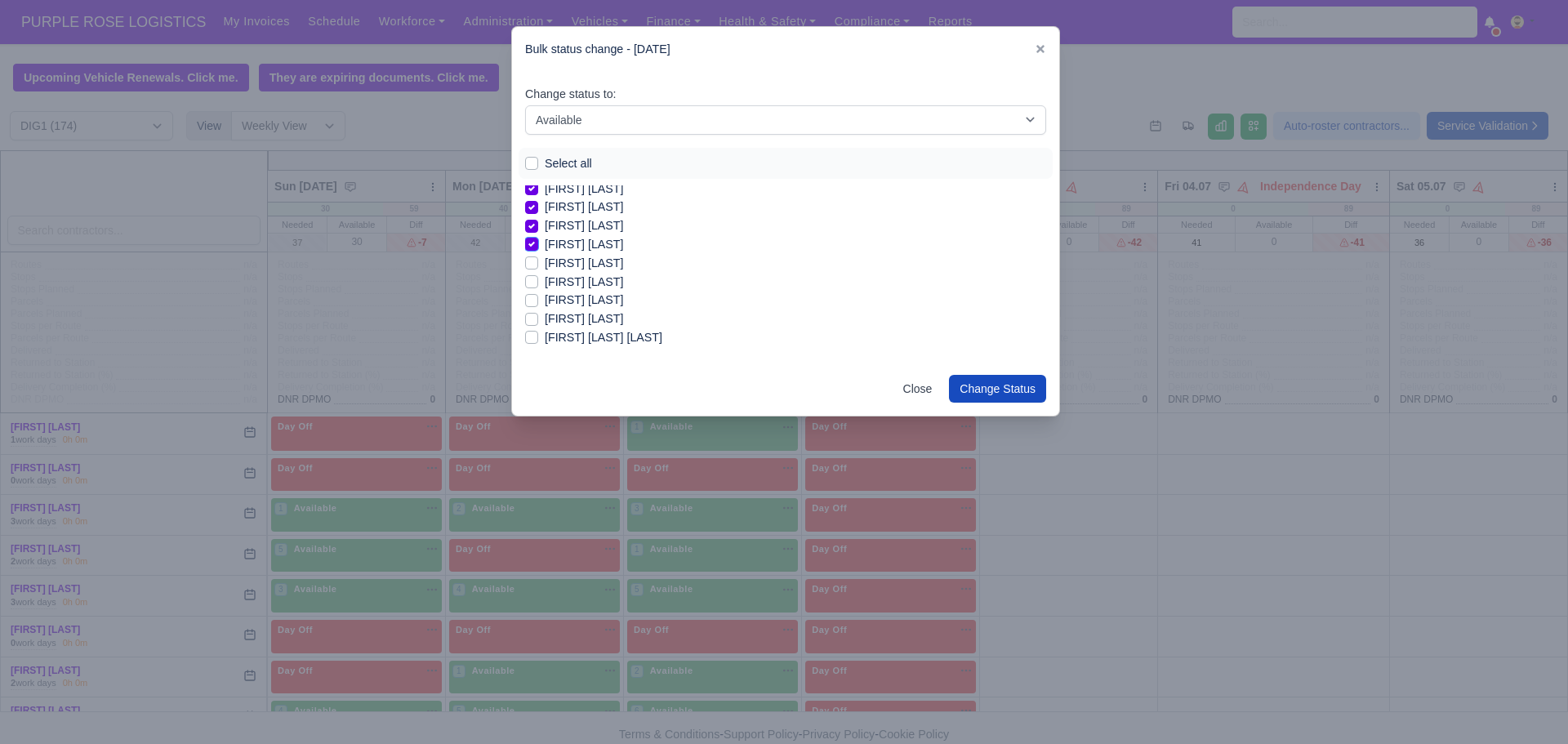 scroll, scrollTop: 261, scrollLeft: 0, axis: vertical 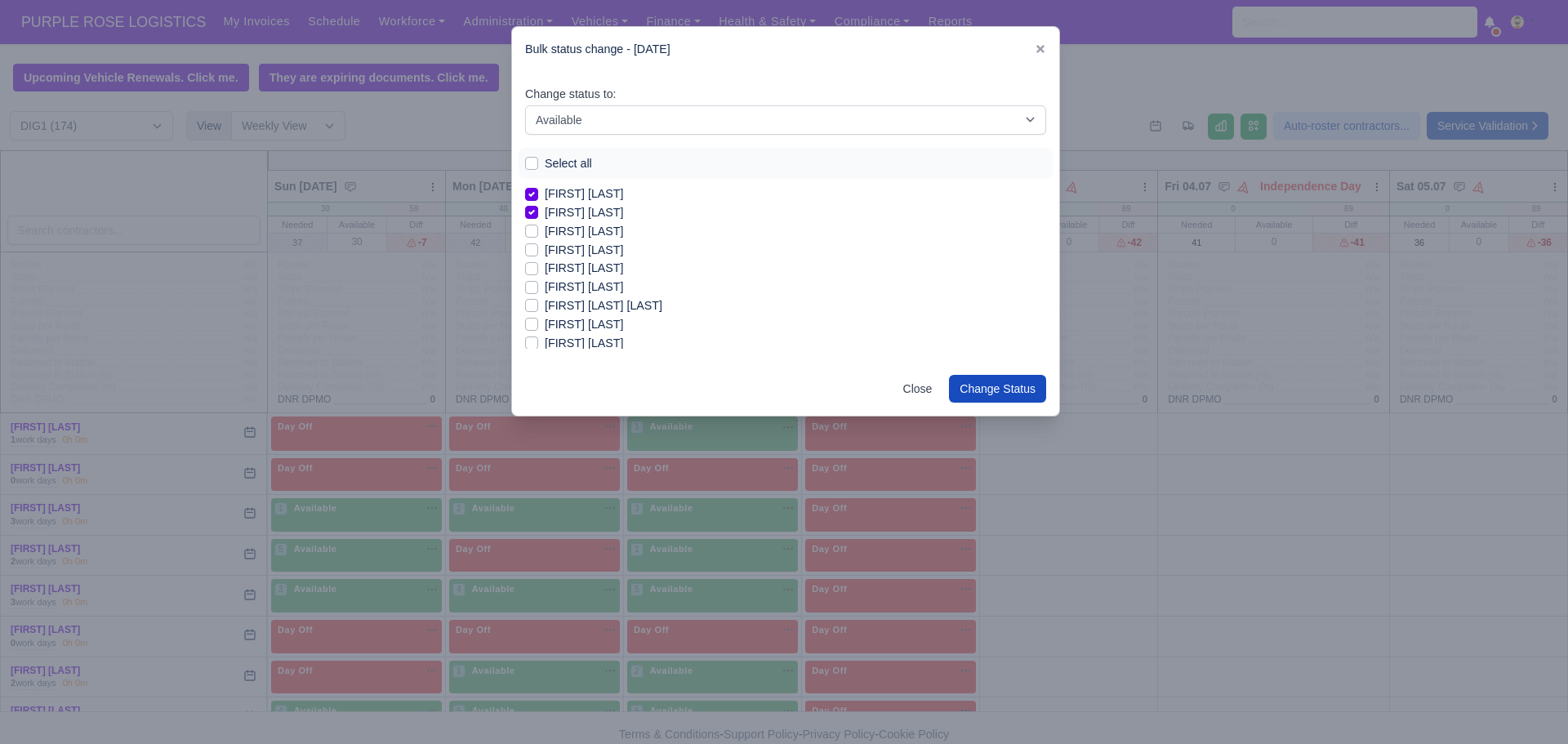 click on "[FIRST] [LAST]" at bounding box center (584, 268) 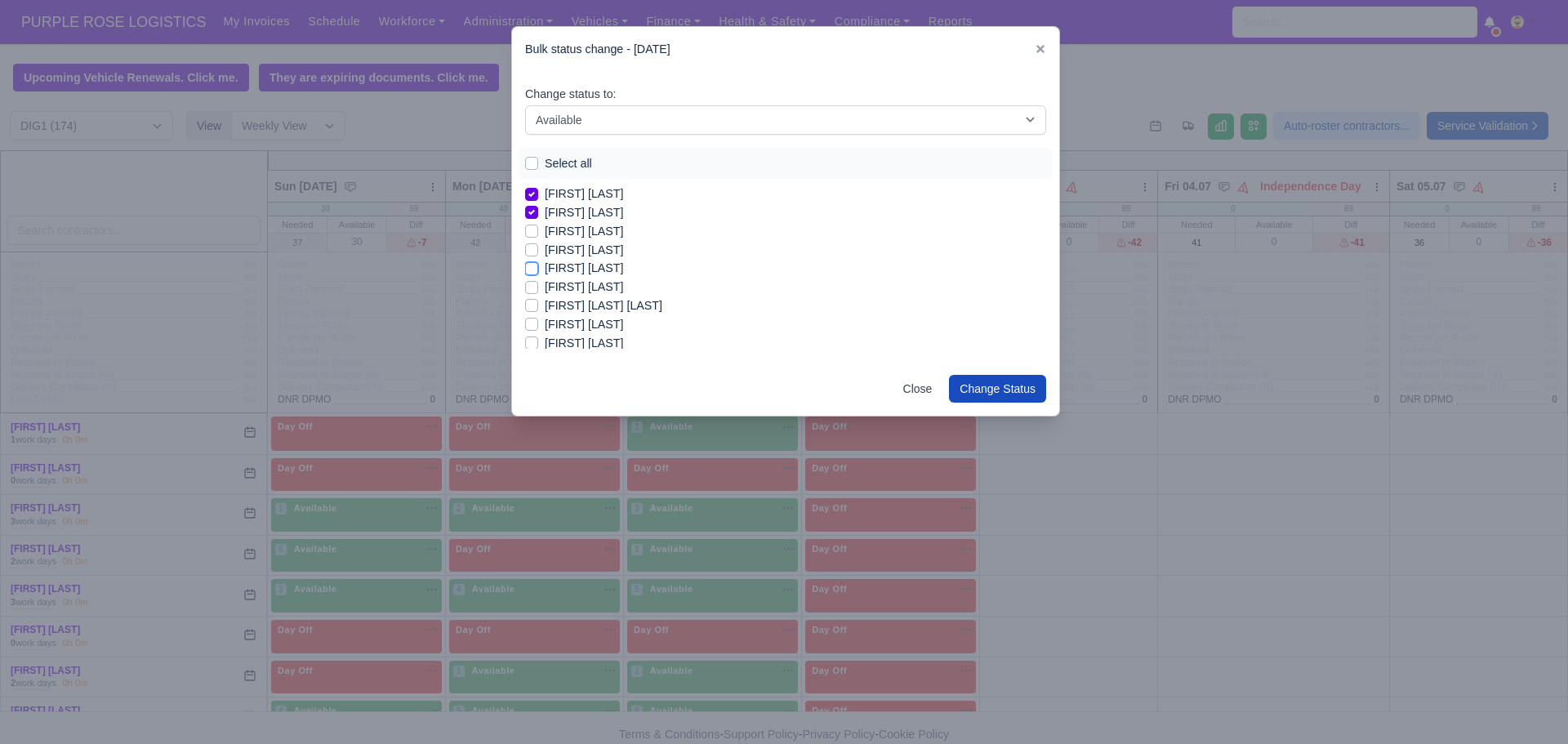 click on "[FIRST] [LAST]" at bounding box center [532, 265] 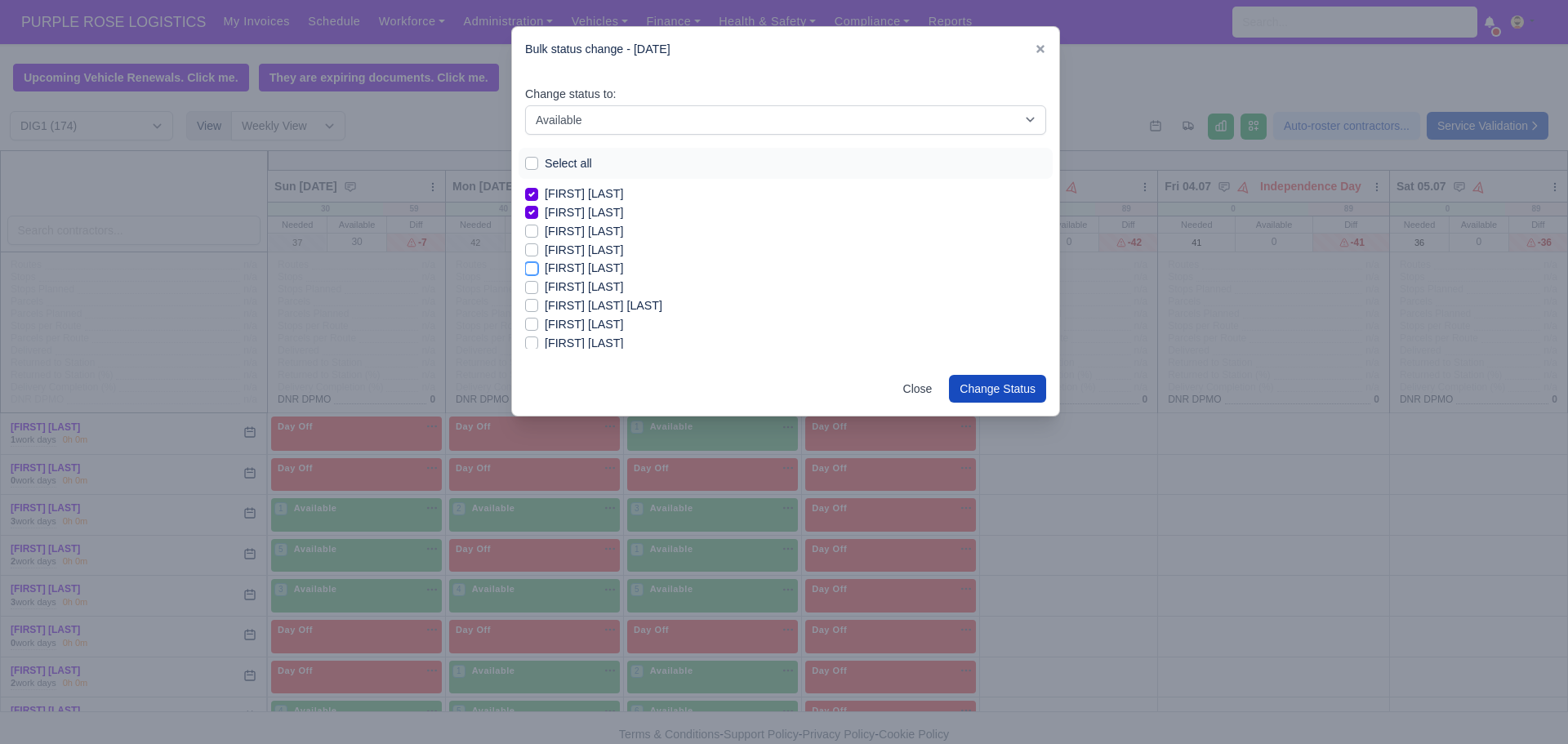 checkbox on "true" 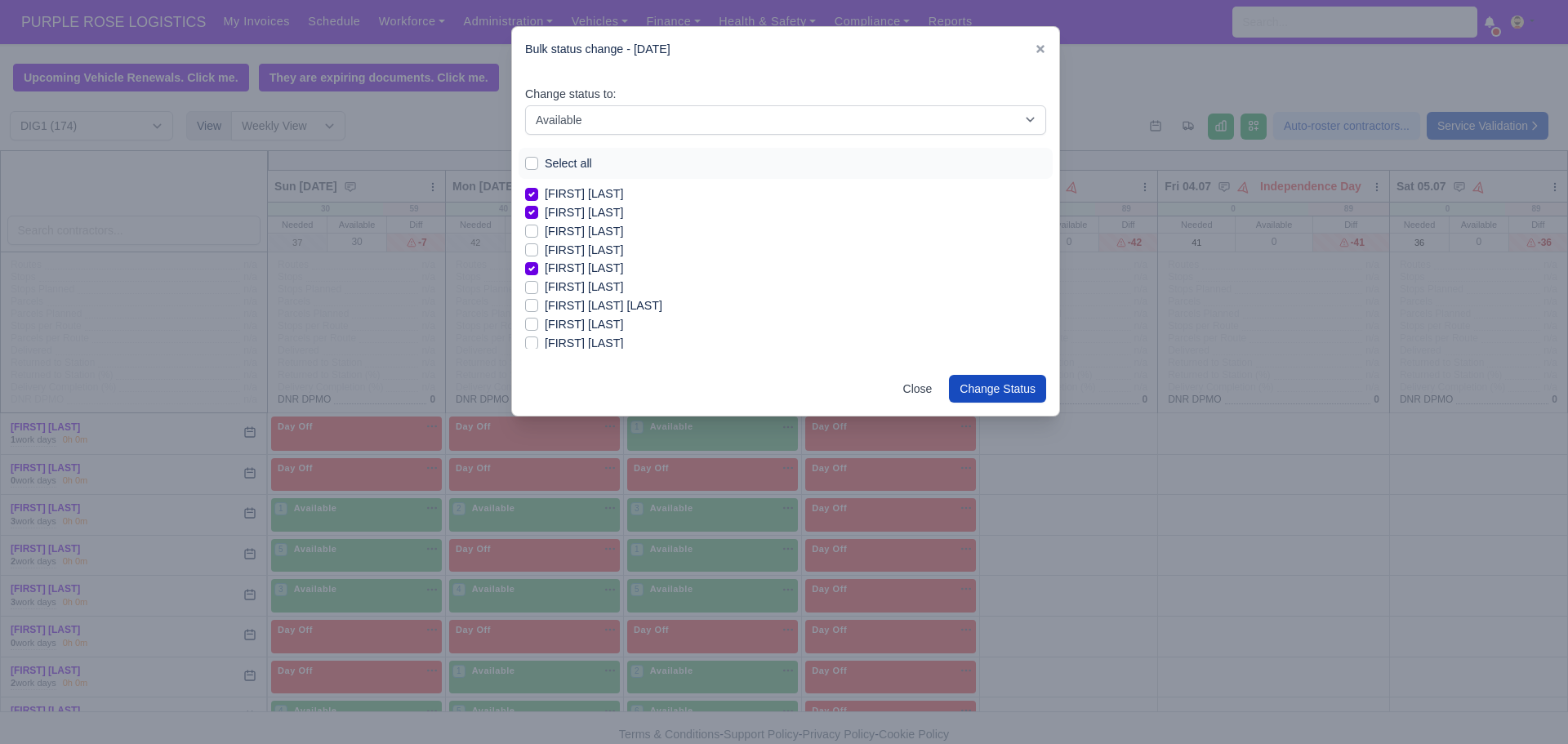 click on "[FIRST] [LAST]" at bounding box center [584, 250] 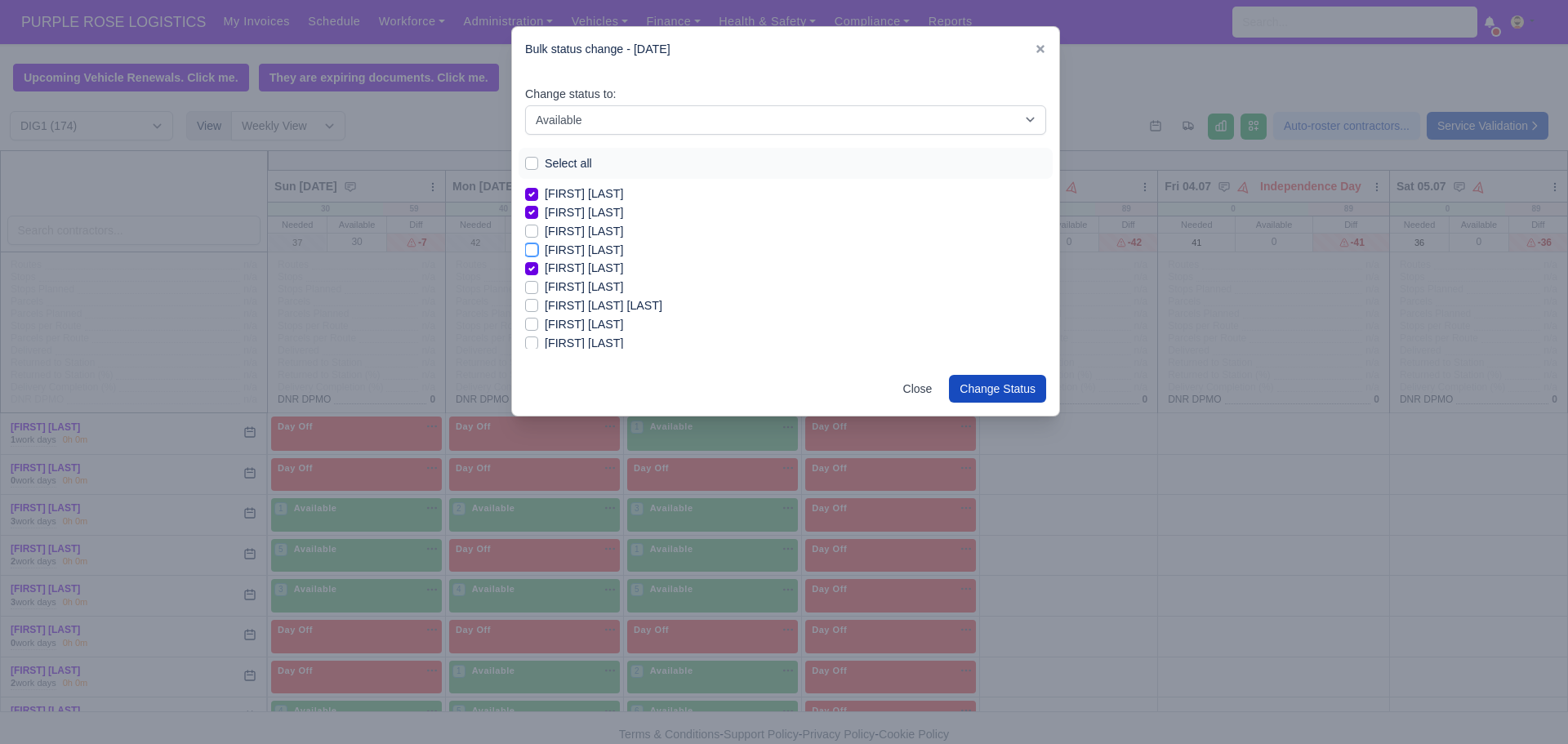 click on "[FIRST] [LAST]" at bounding box center [532, 247] 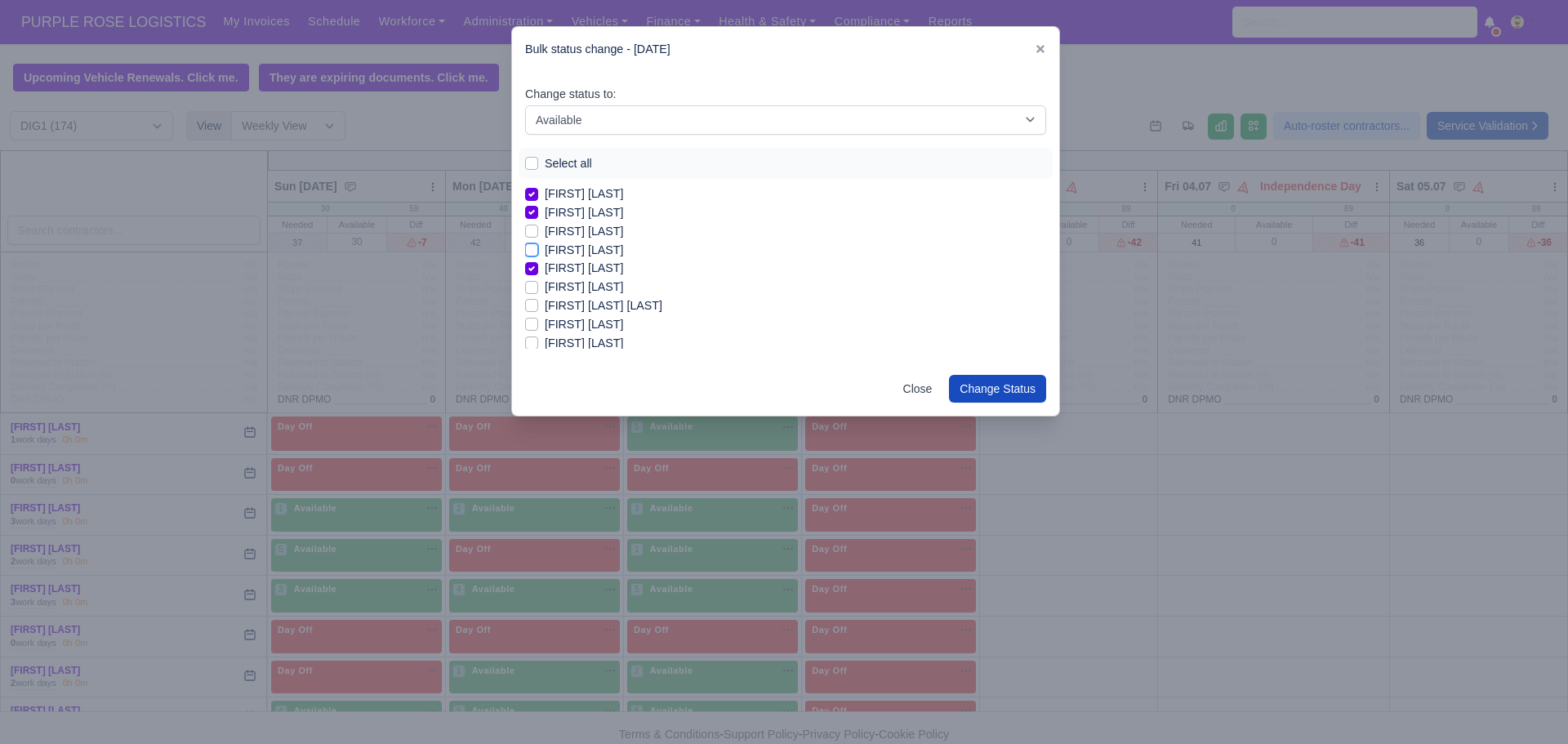 checkbox on "true" 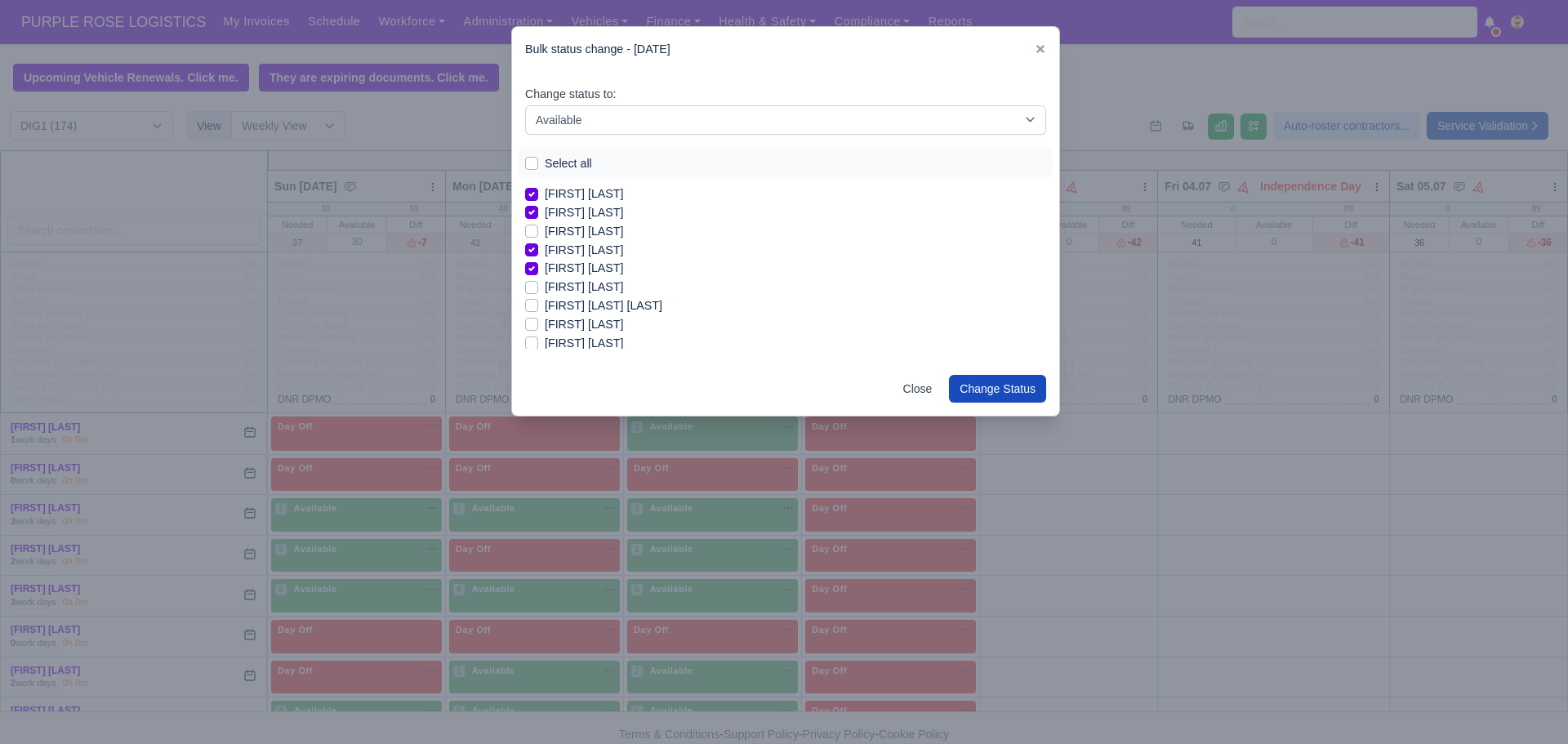 click on "[FIRST] [LAST] [LAST]" at bounding box center [604, 305] 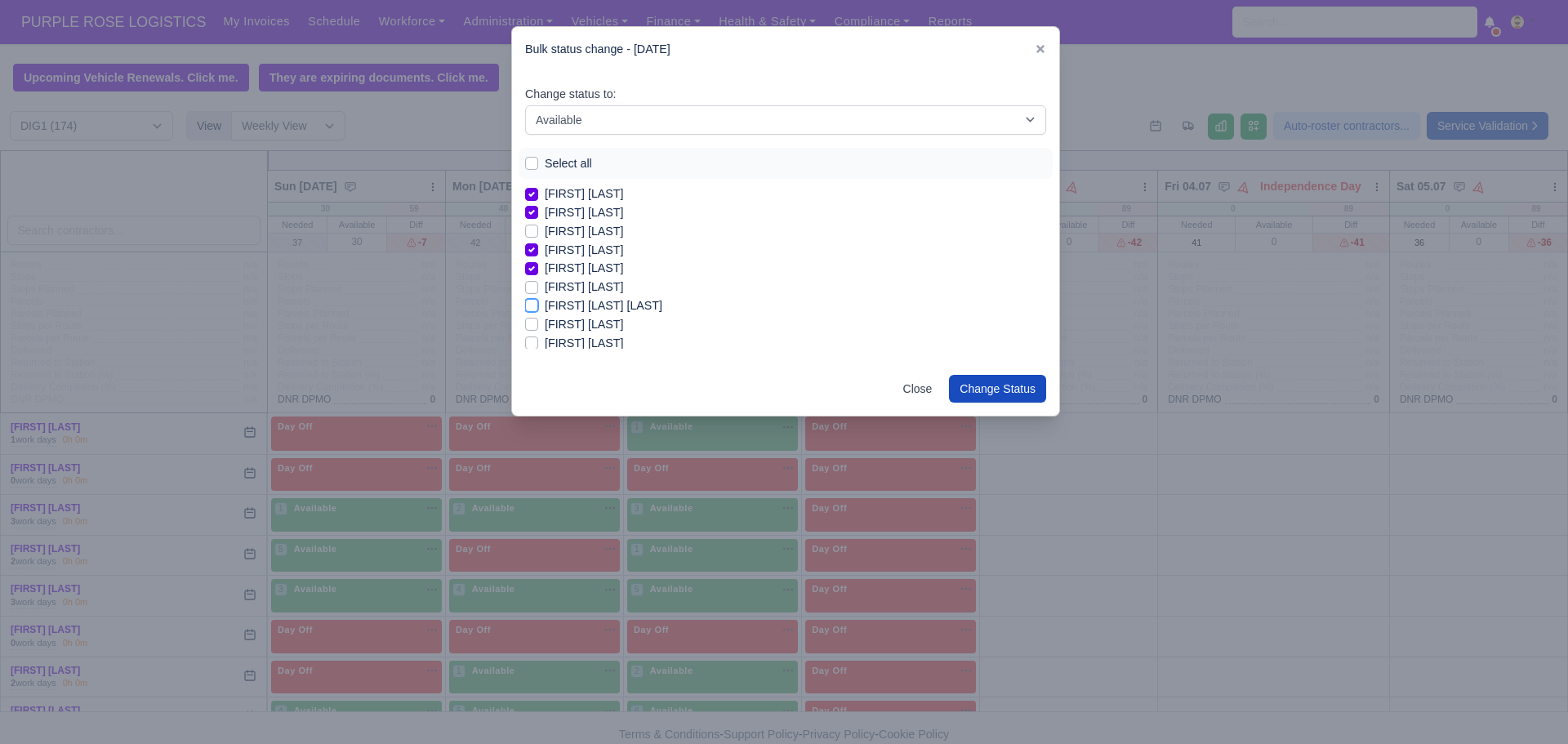 click on "[FIRST] [LAST] [LAST]" at bounding box center (532, 303) 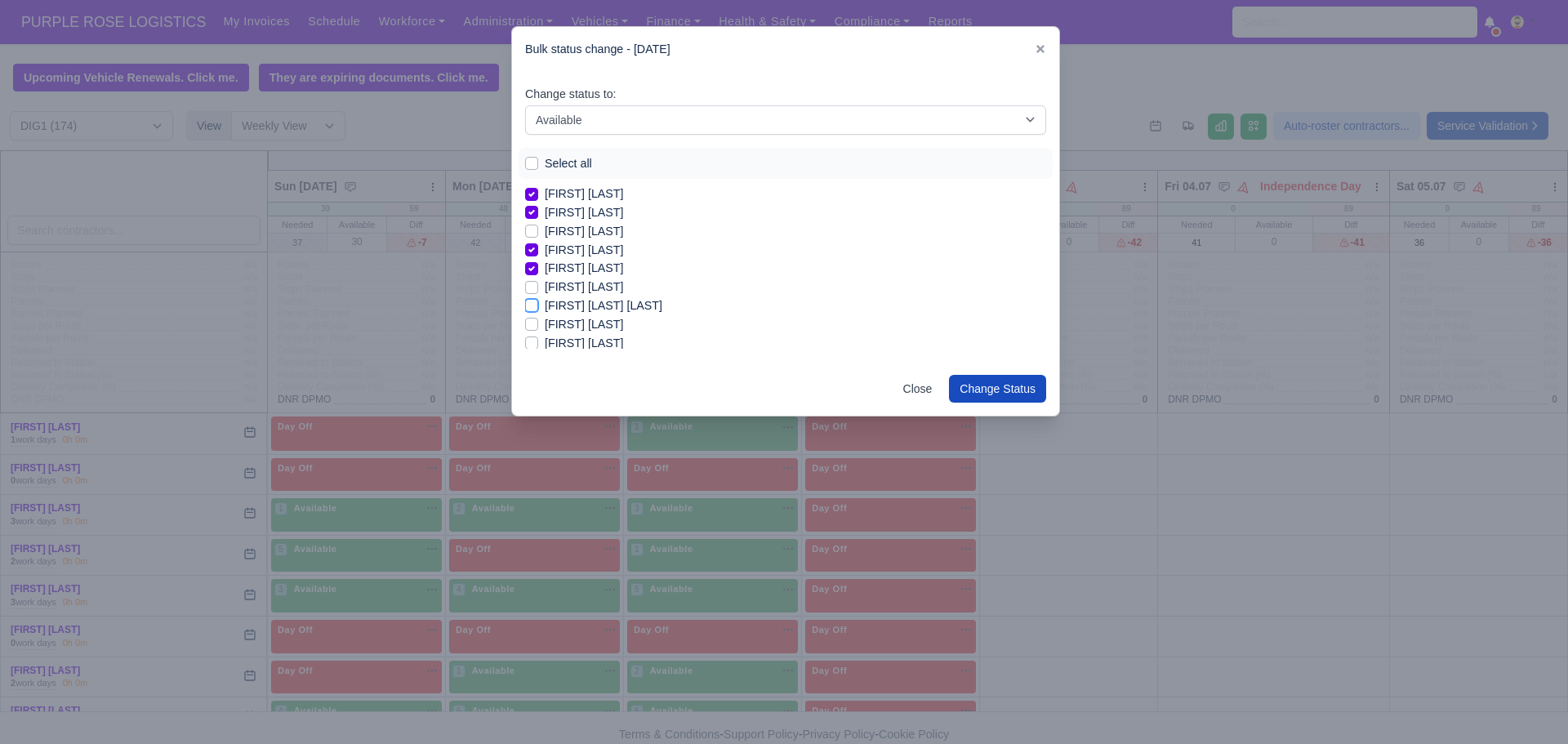 checkbox on "true" 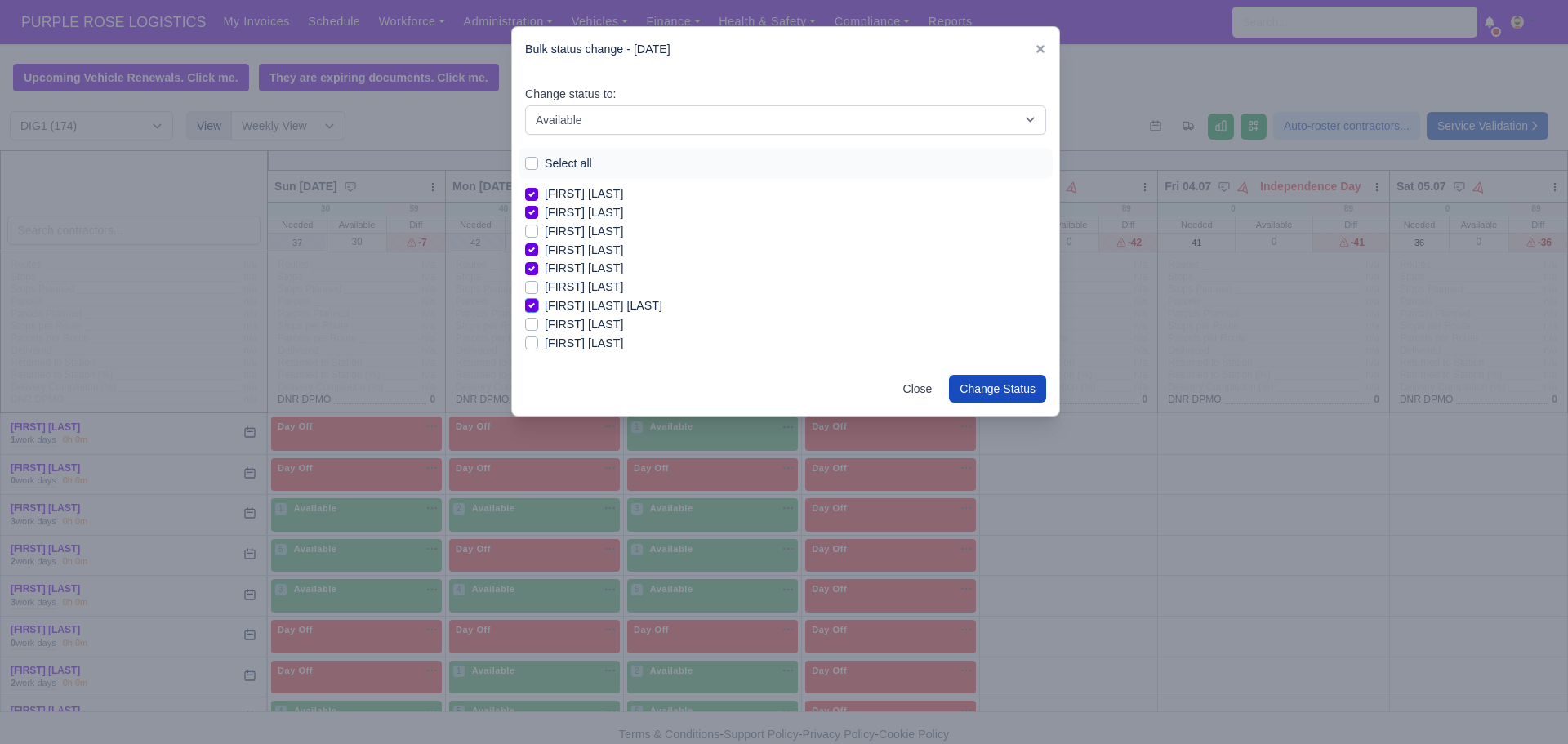 scroll, scrollTop: 294, scrollLeft: 0, axis: vertical 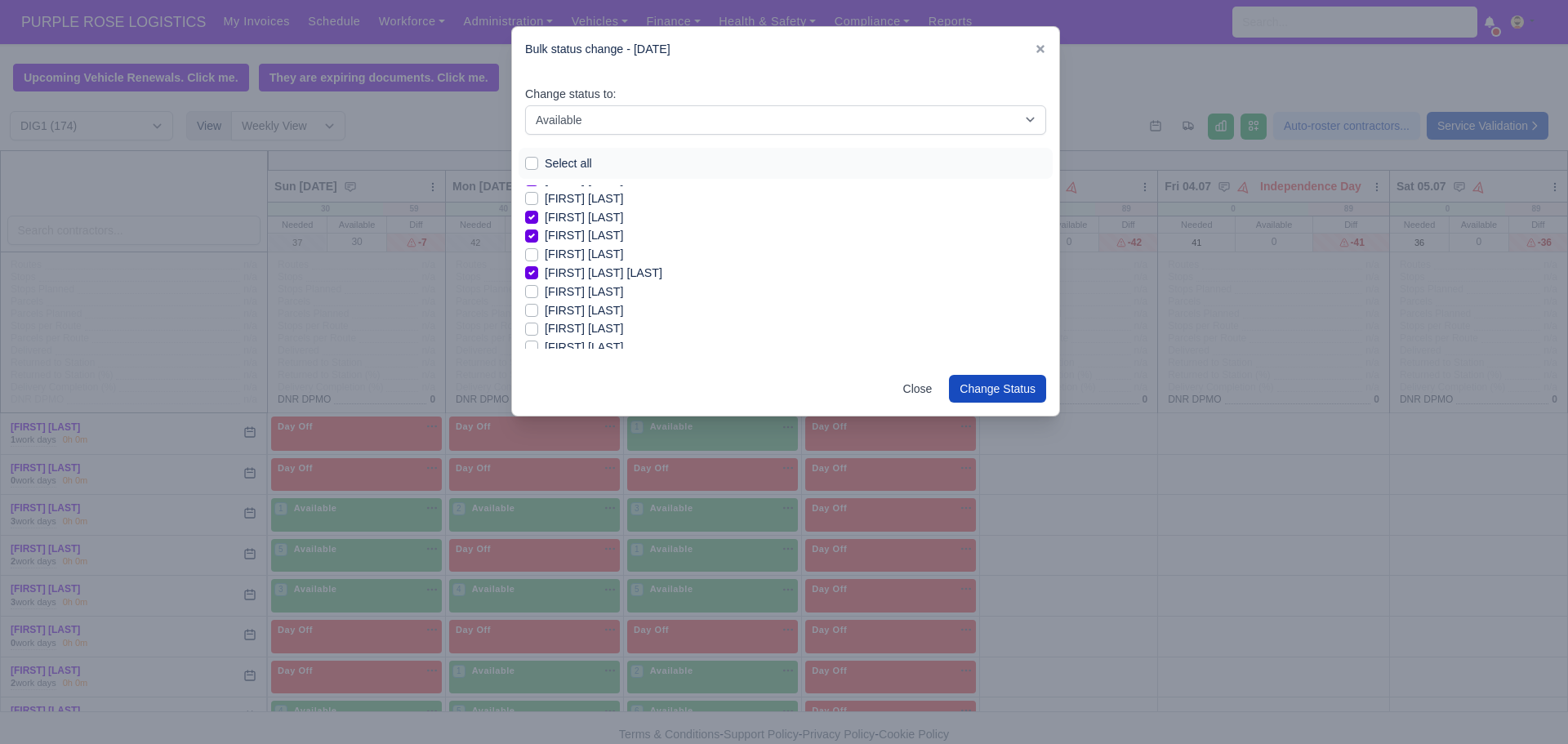 click on "[FIRST] [LAST]" at bounding box center (584, 310) 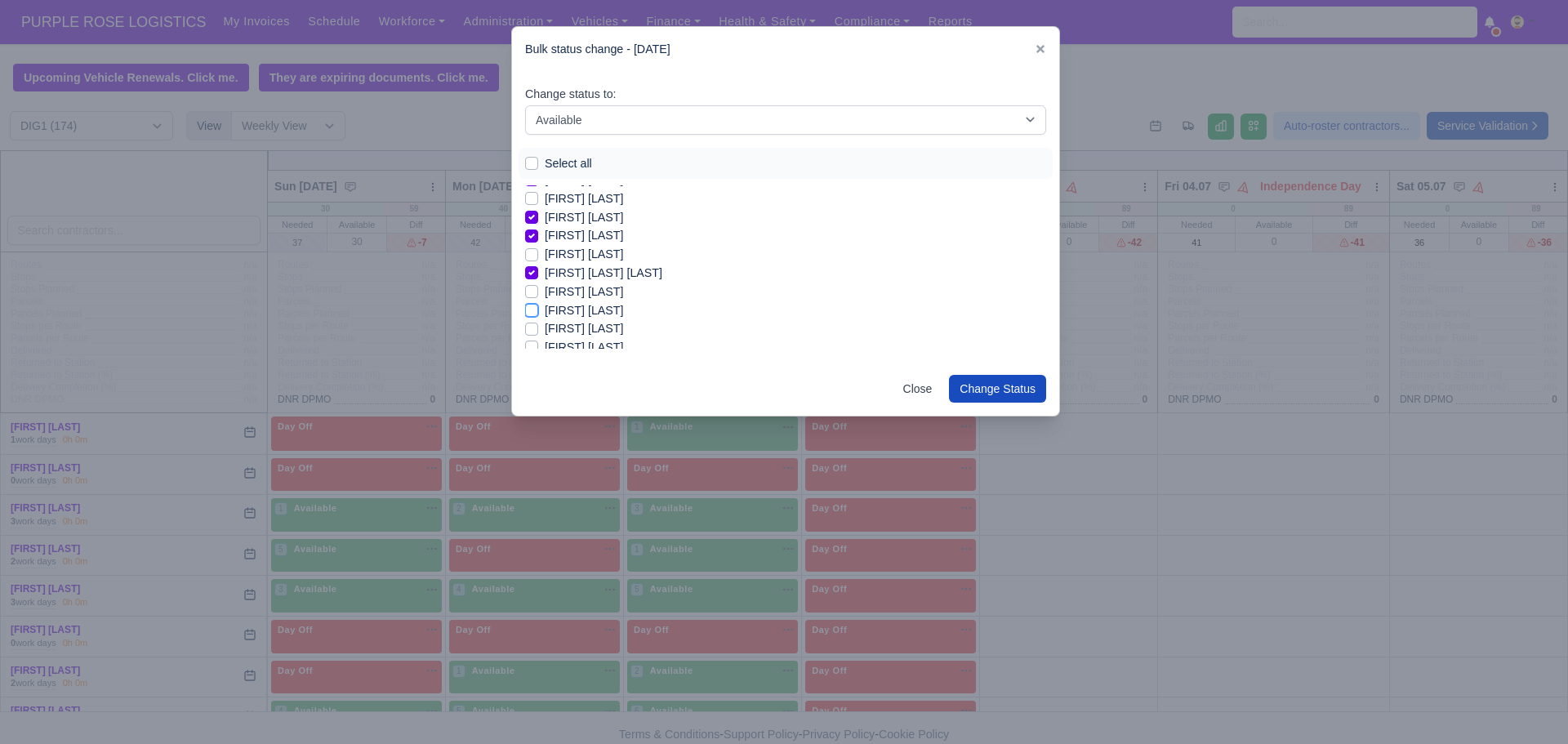 click on "[FIRST] [LAST]" at bounding box center (532, 308) 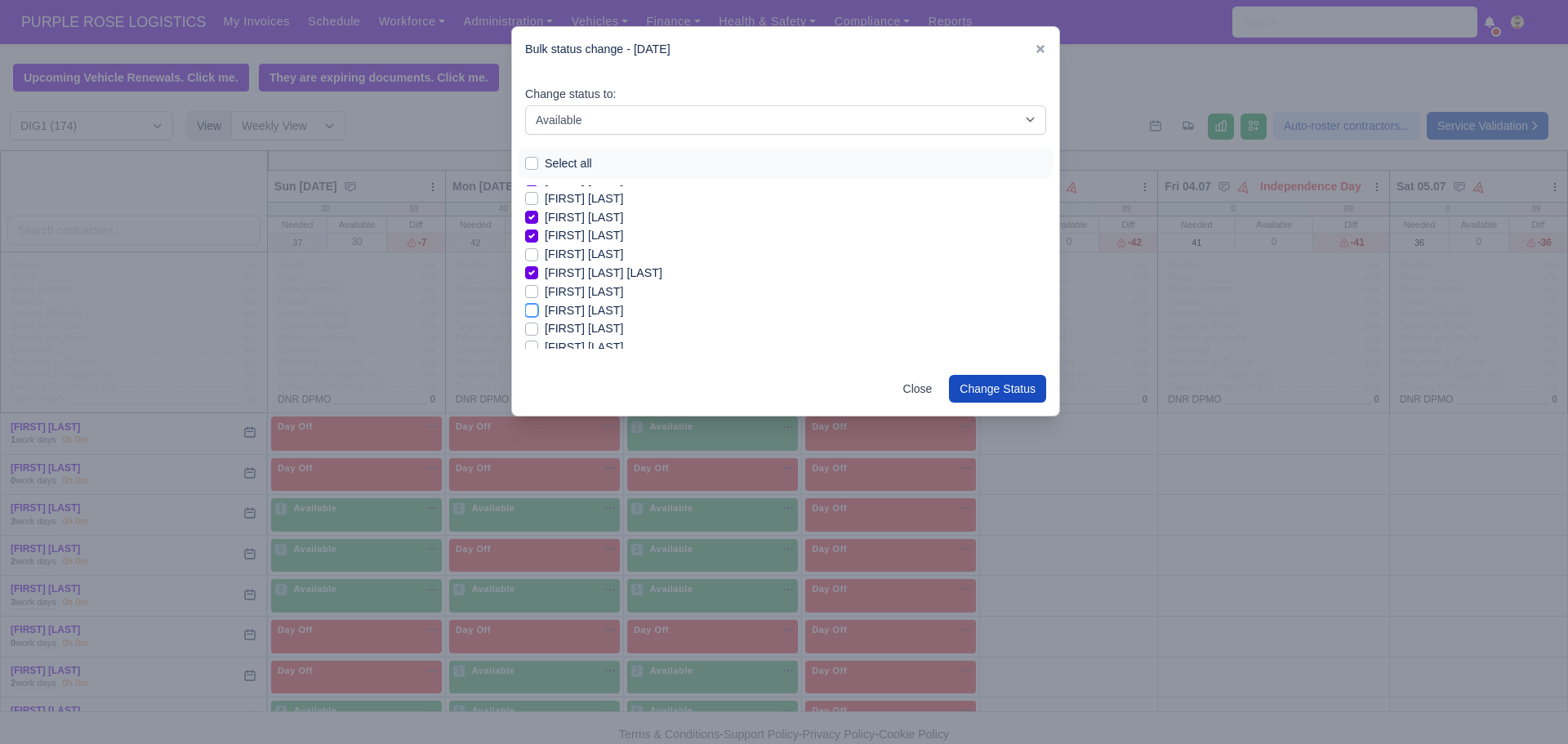 checkbox on "true" 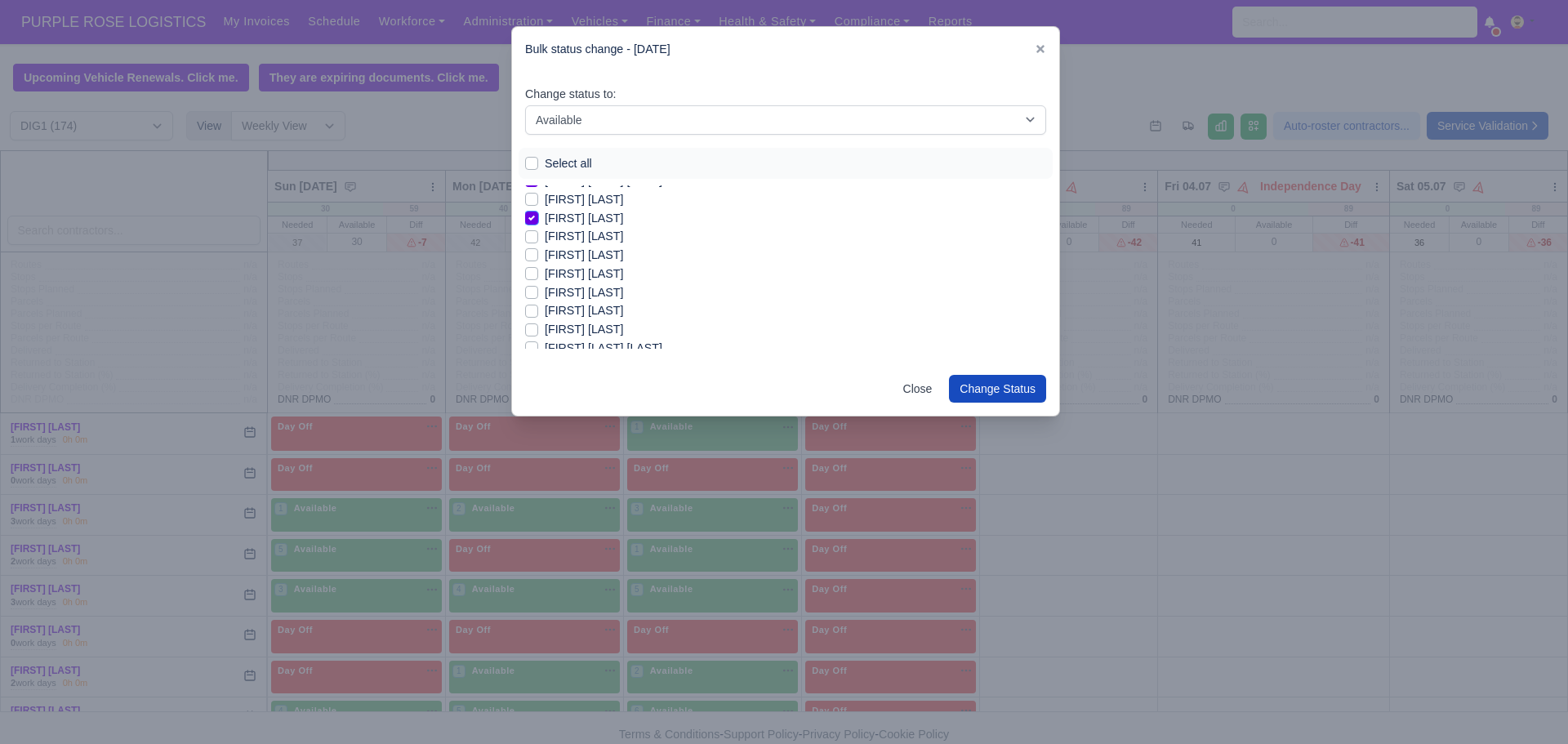 scroll, scrollTop: 392, scrollLeft: 0, axis: vertical 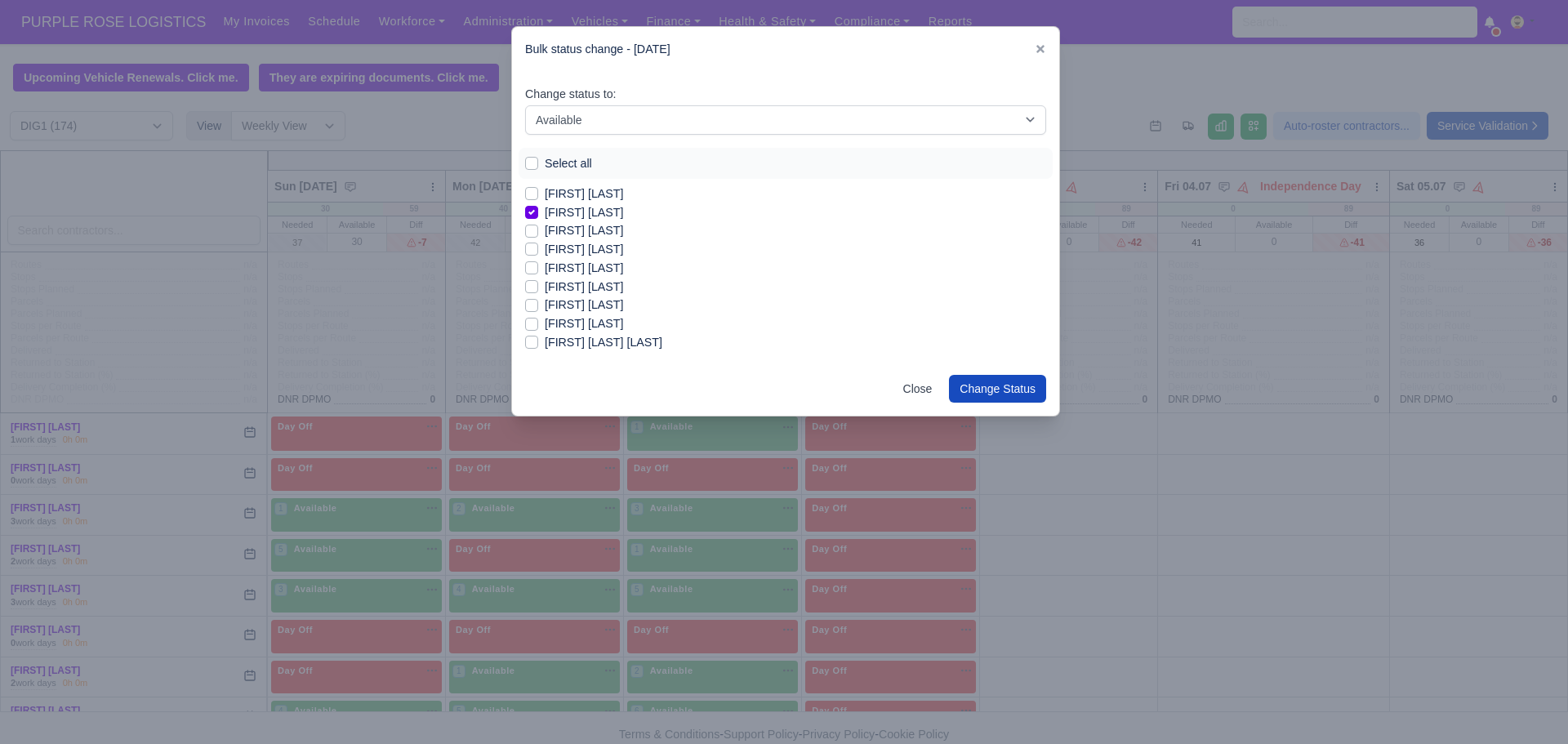 click on "[FIRST] [LAST]" at bounding box center [584, 268] 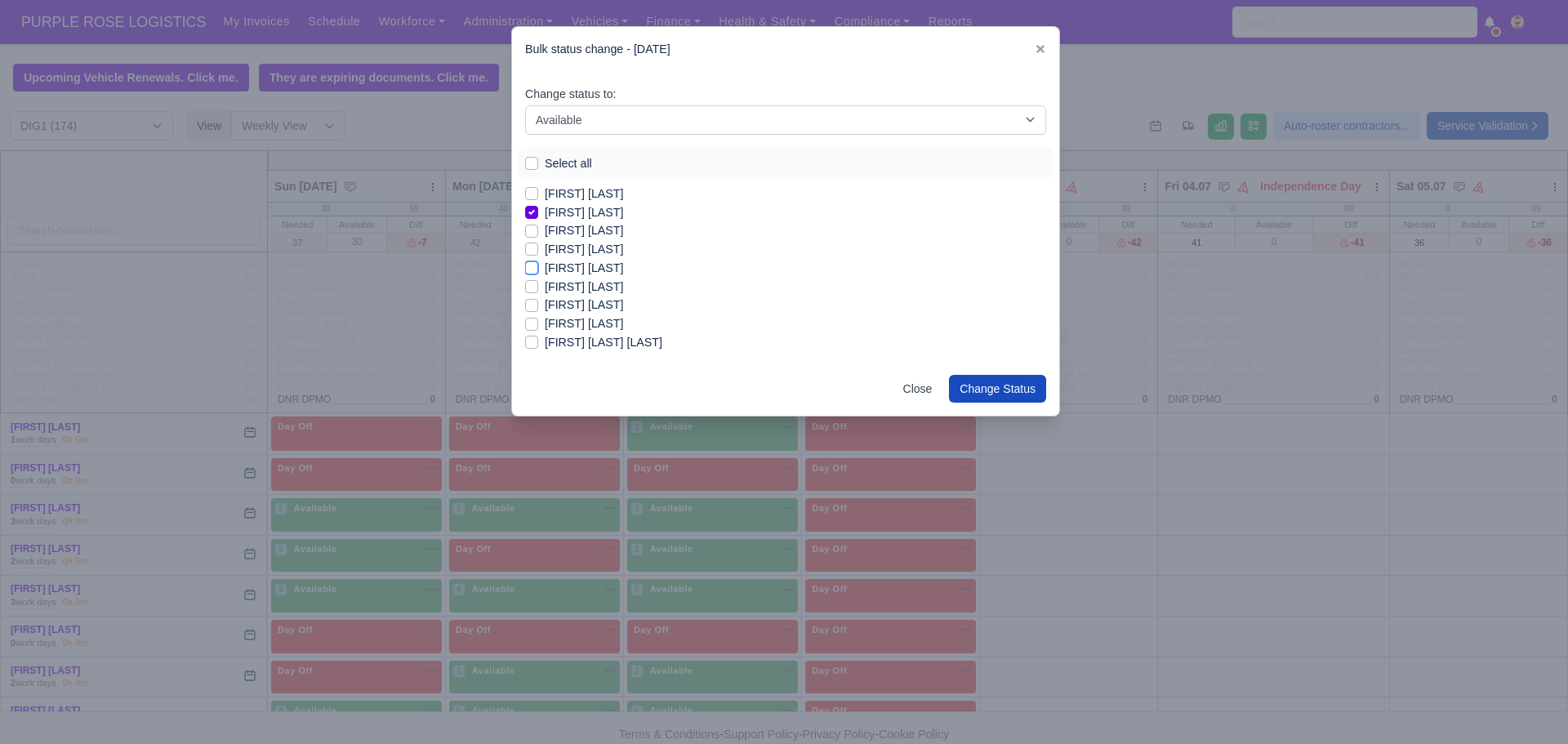click on "[FIRST] [LAST]" at bounding box center (532, 265) 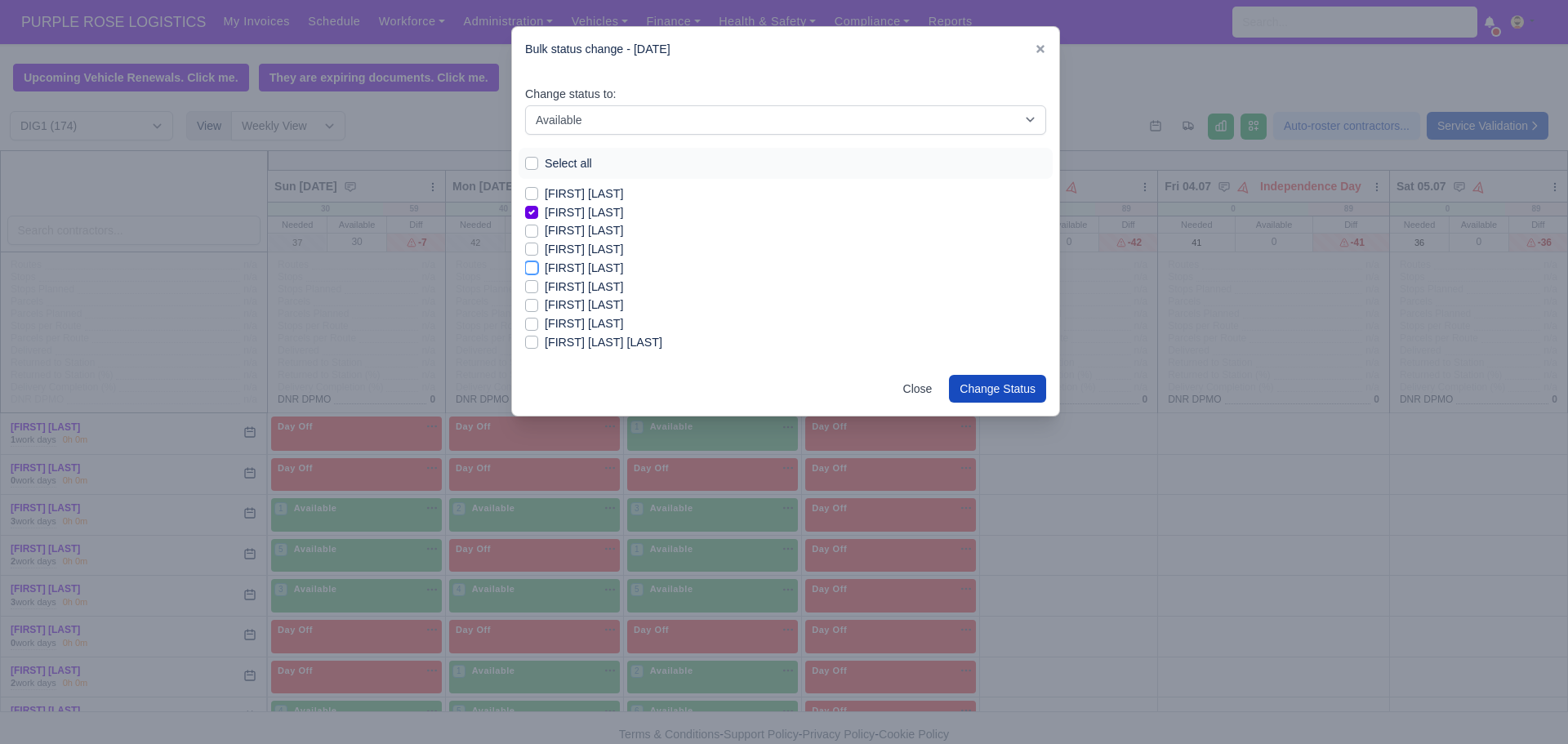 checkbox on "true" 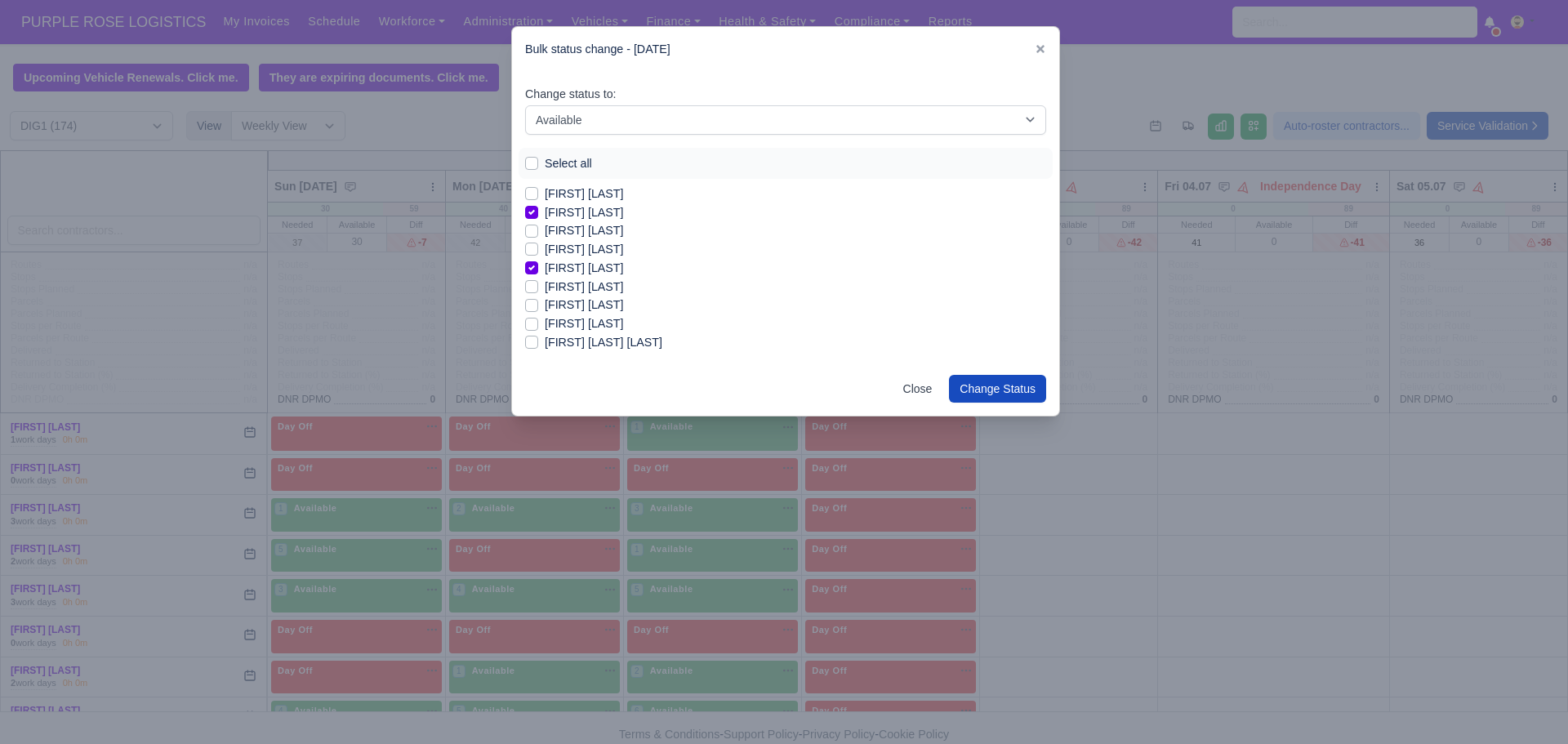 click on "[FIRST] [LAST]" at bounding box center (584, 323) 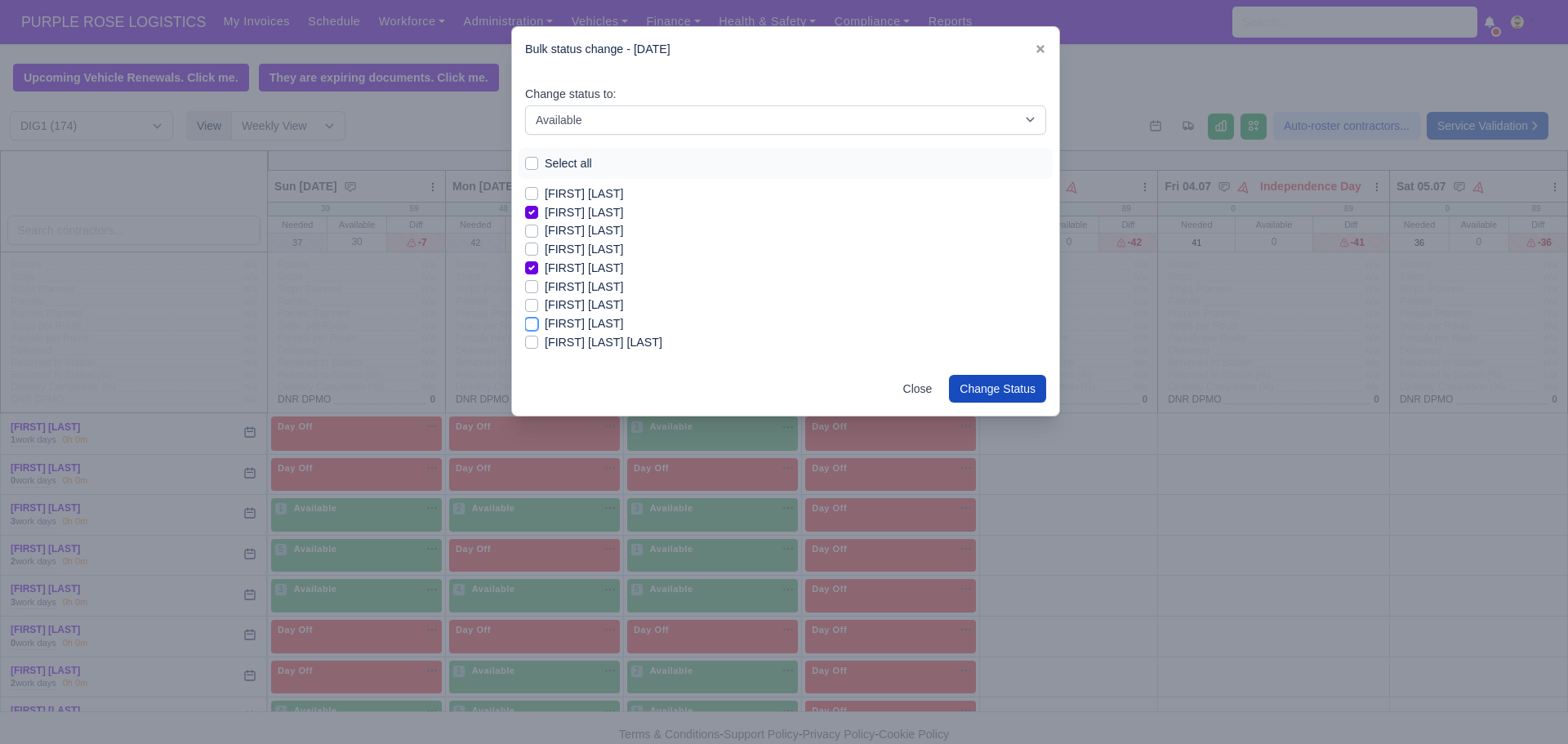 click on "[FIRST] [LAST]" at bounding box center (532, 321) 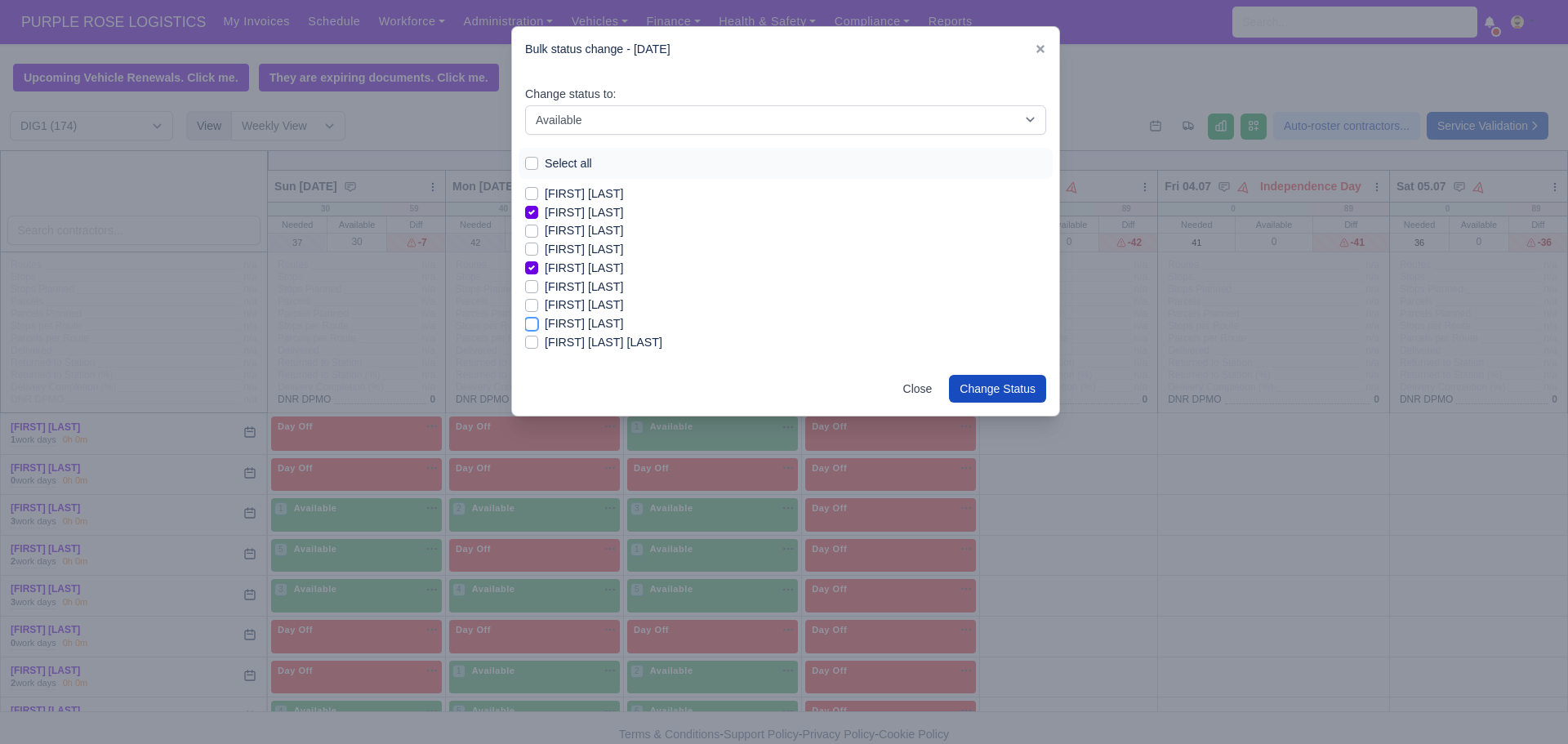 checkbox on "true" 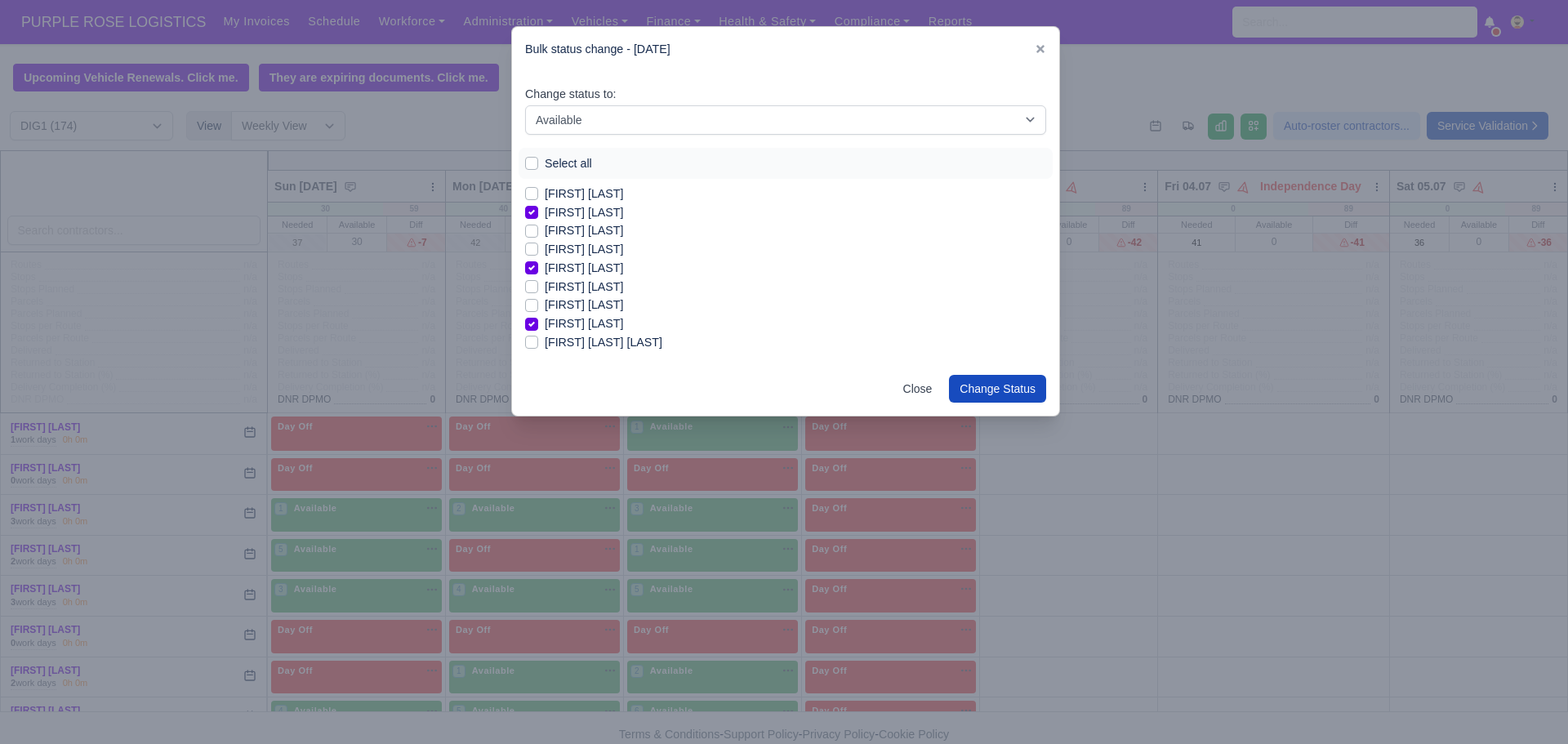 click on "[FIRST] [LAST] [LAST]" at bounding box center [604, 342] 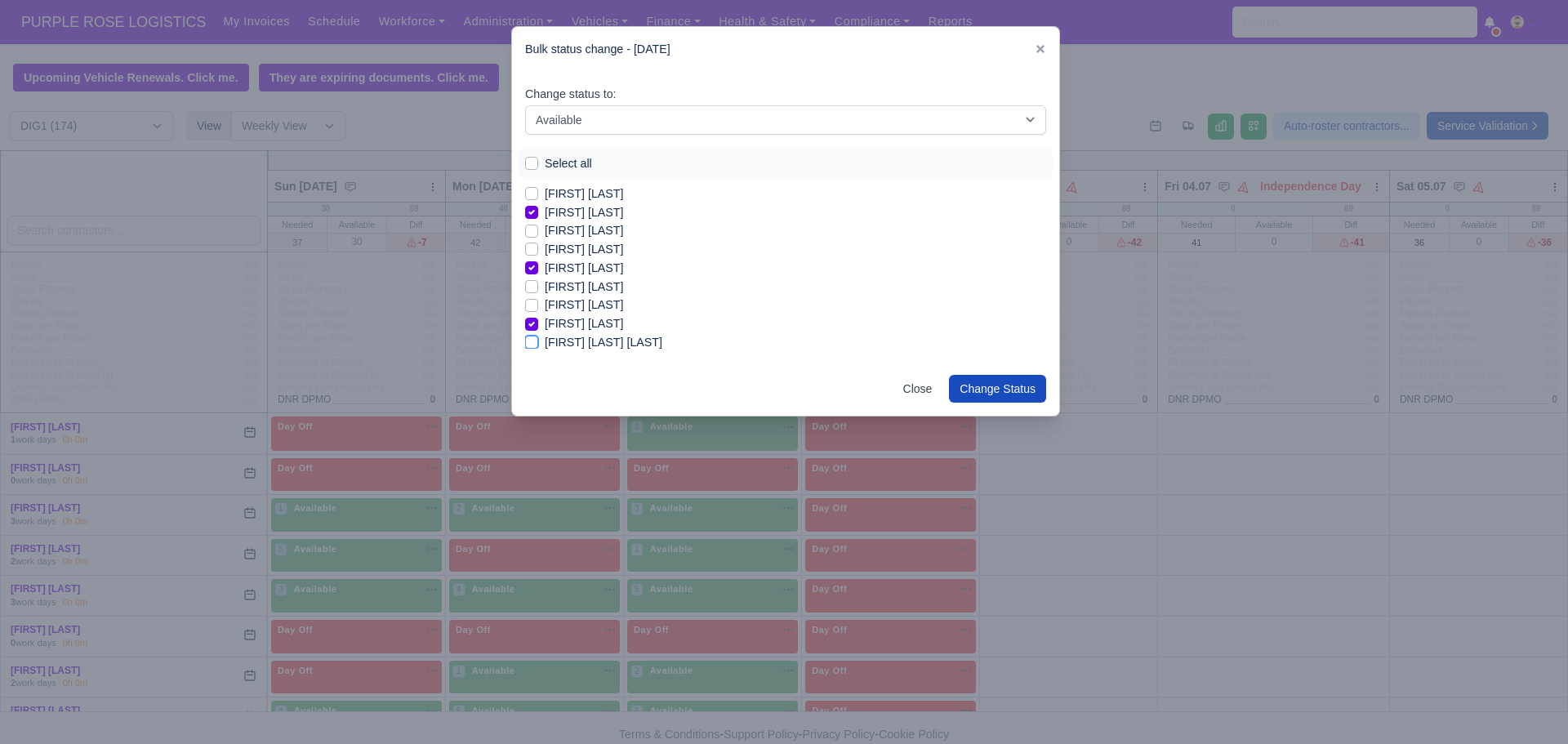 click on "[FIRST] [LAST] [LAST]" at bounding box center [532, 340] 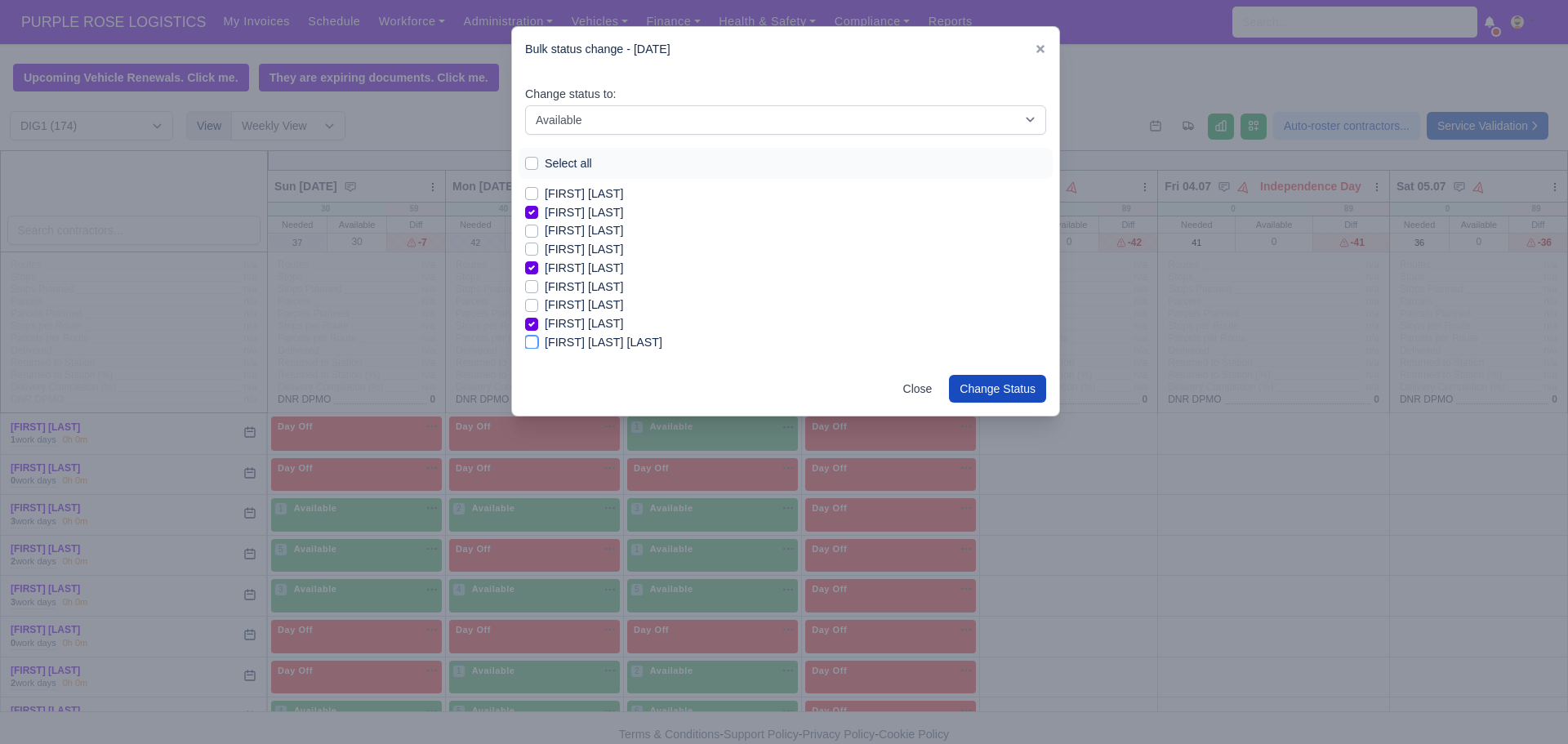 checkbox on "true" 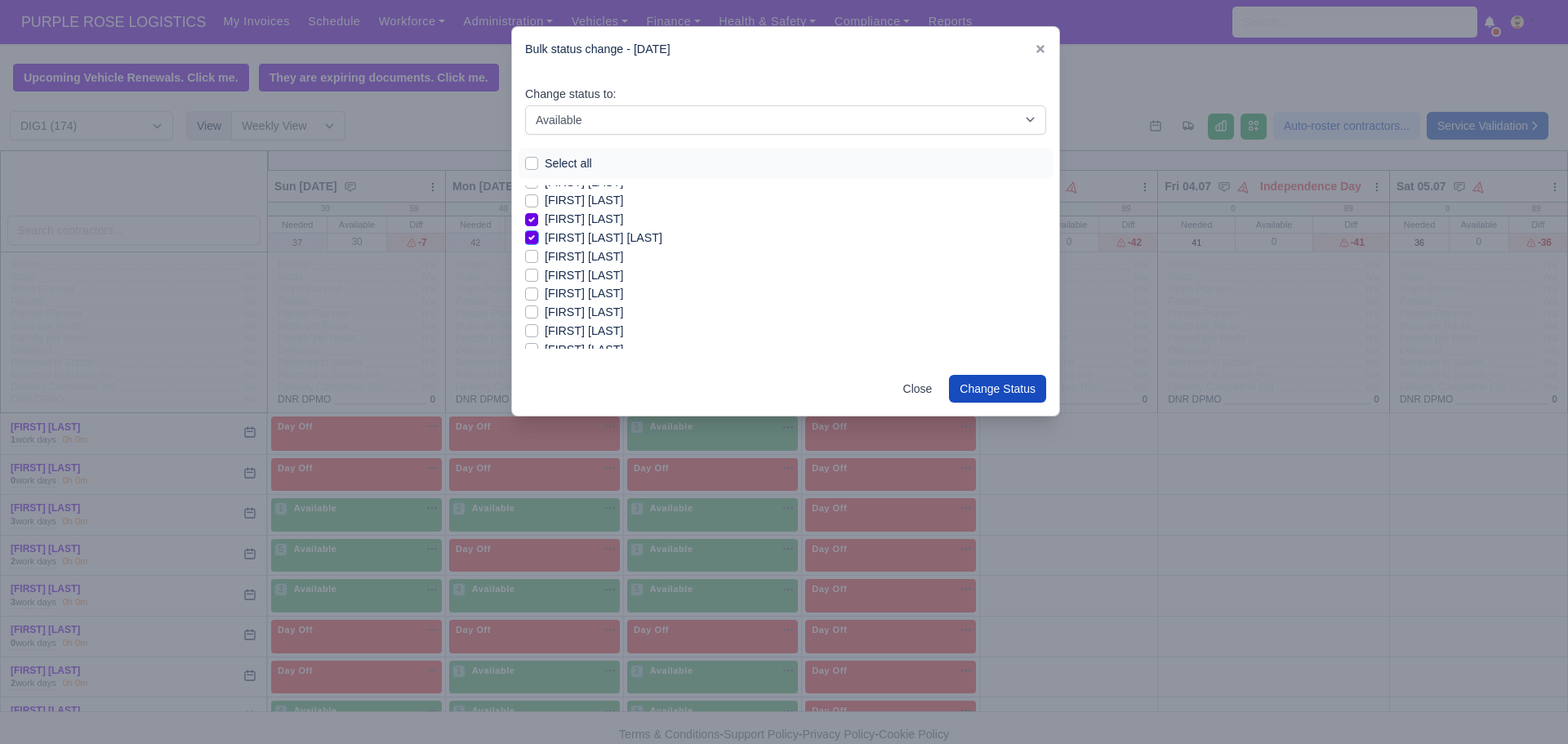scroll, scrollTop: 523, scrollLeft: 0, axis: vertical 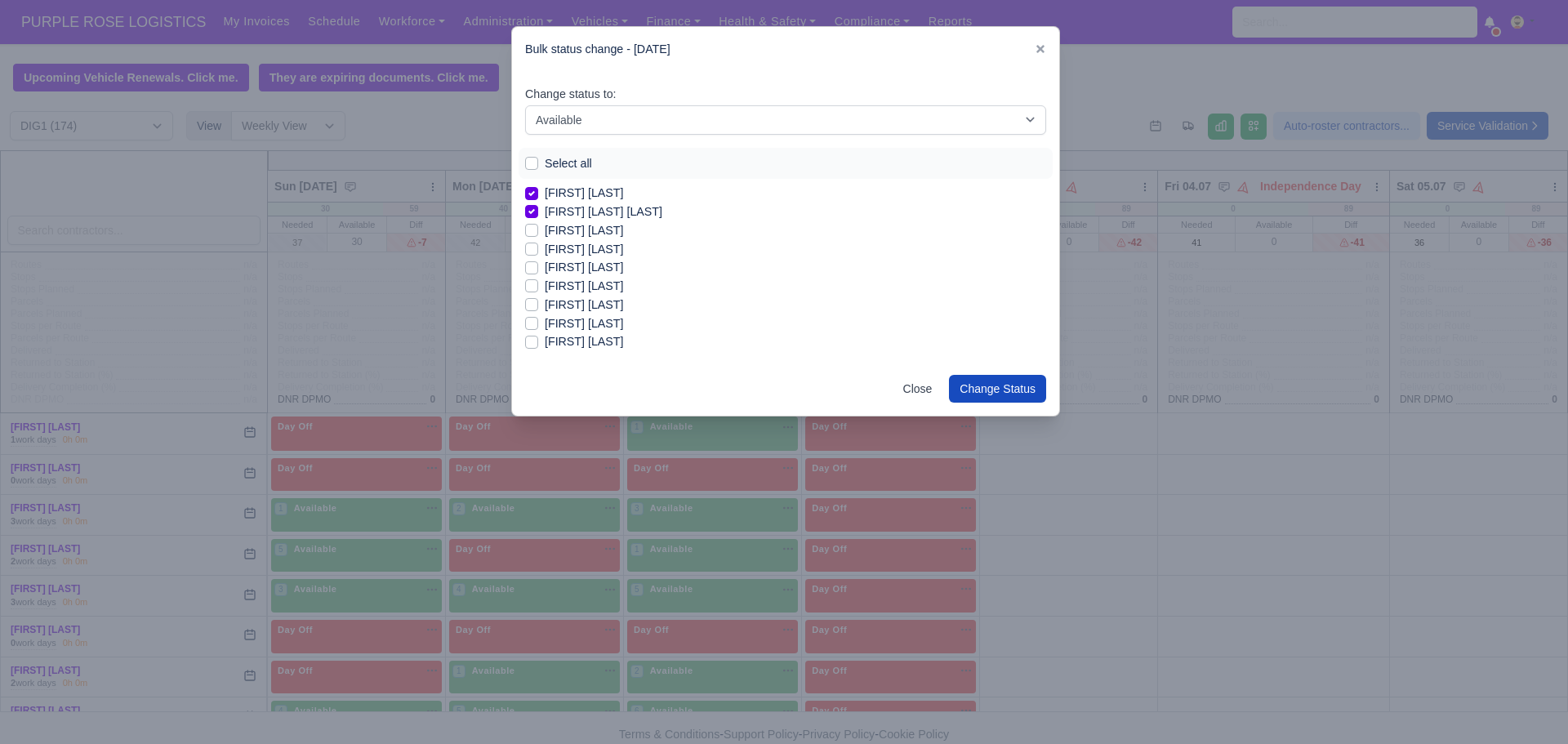 click on "[FIRST] [LAST]" at bounding box center (584, 230) 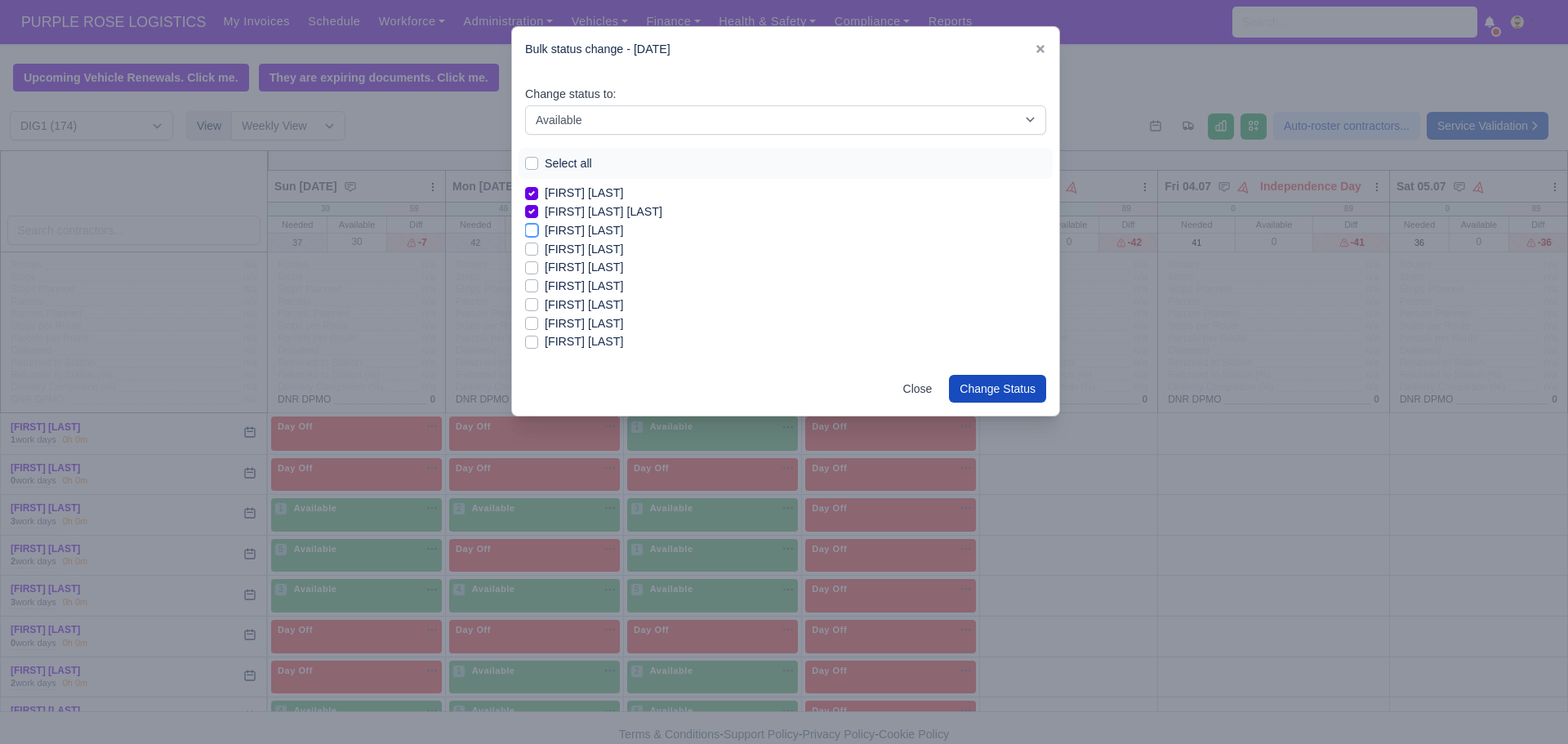 click on "[FIRST] [LAST]" at bounding box center (532, 228) 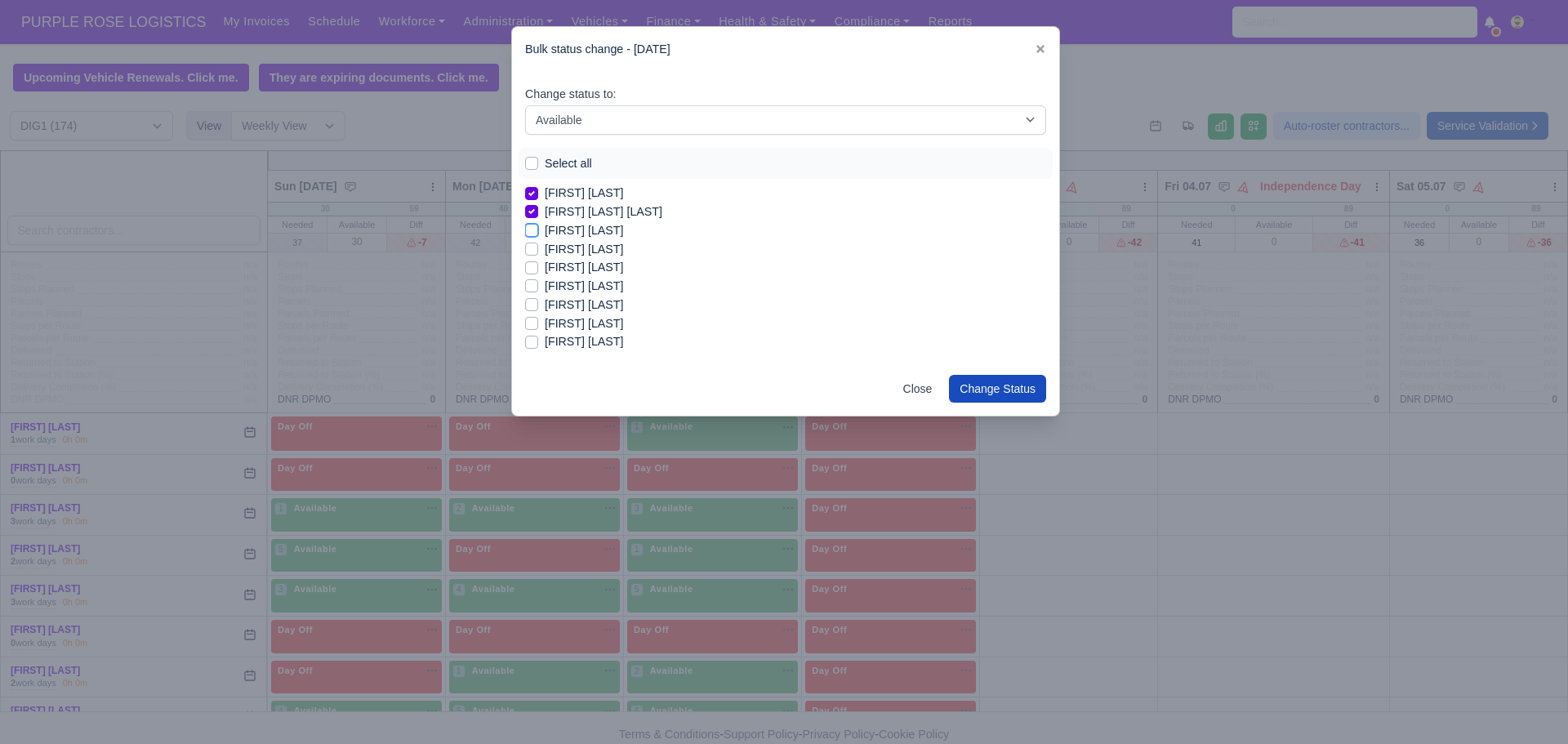 checkbox on "true" 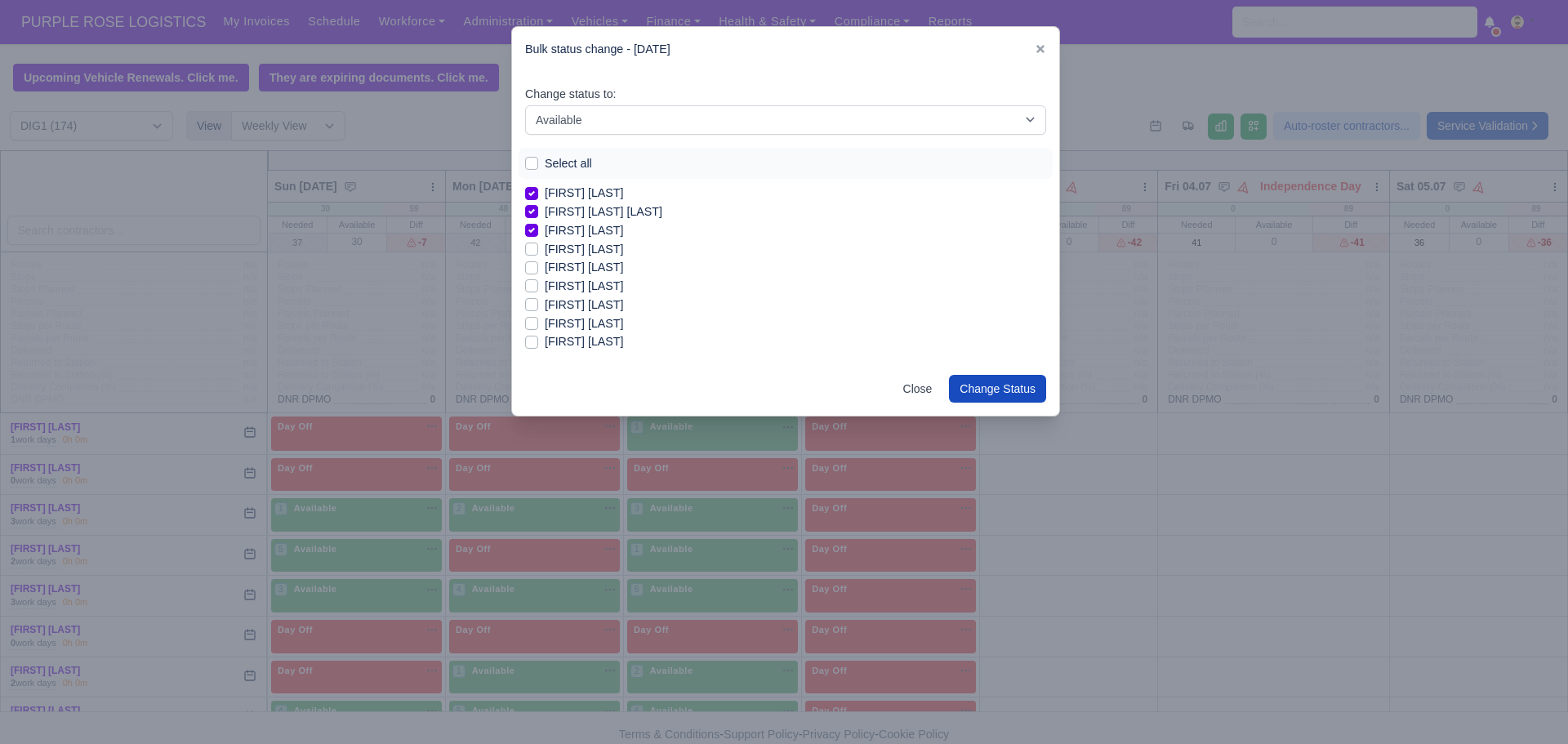 click on "[FIRST] [LAST]" at bounding box center (584, 249) 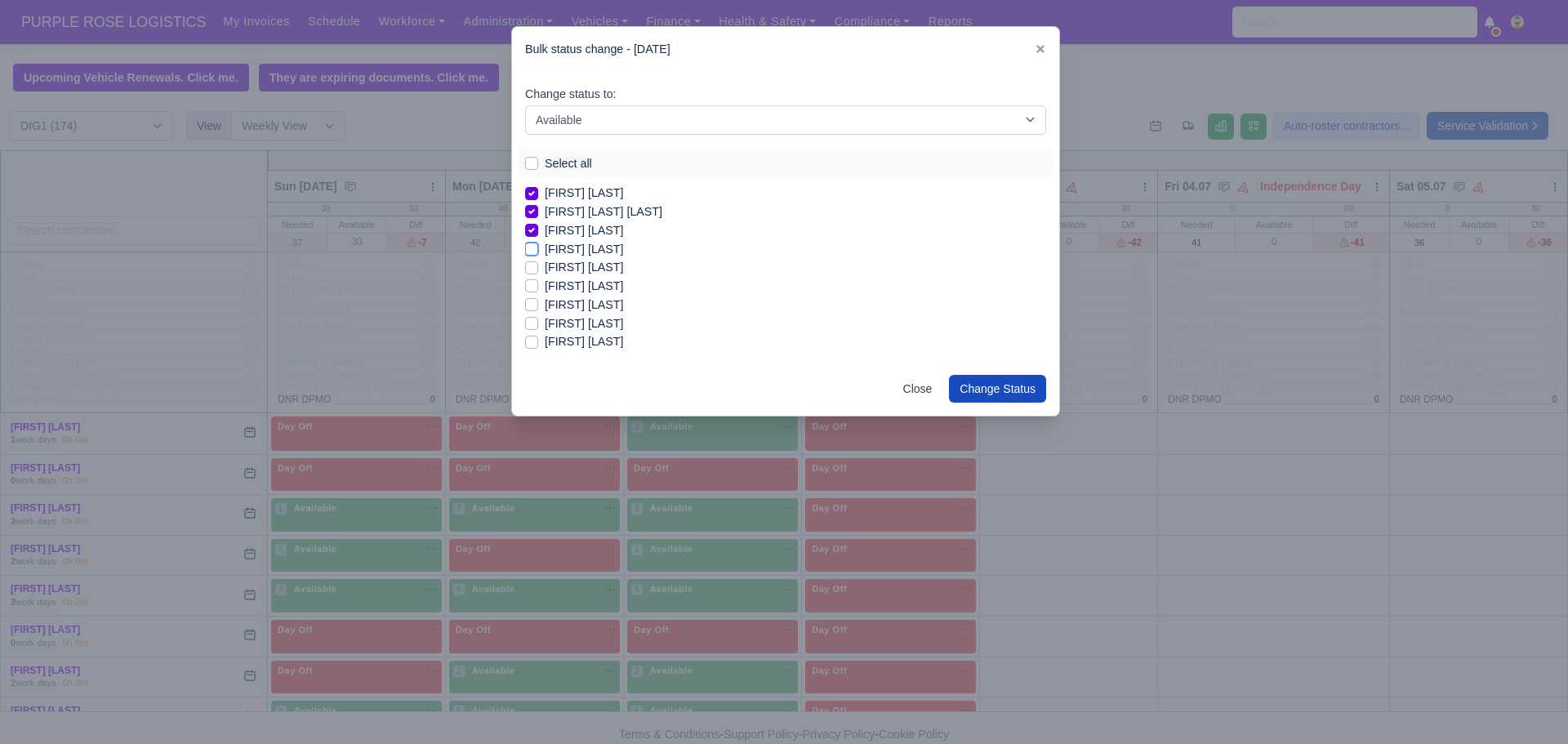 click on "[FIRST] [LAST]" at bounding box center [532, 247] 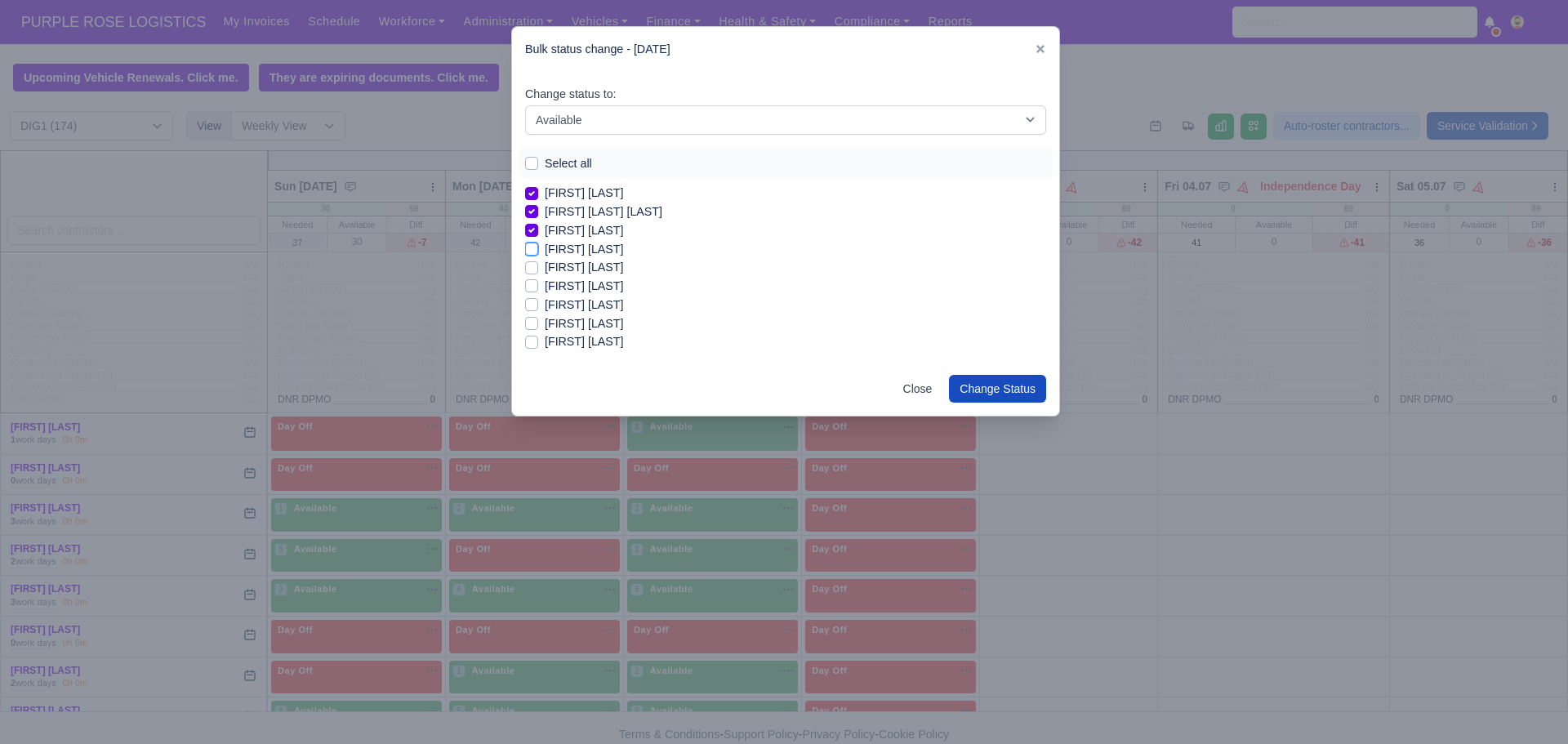checkbox on "true" 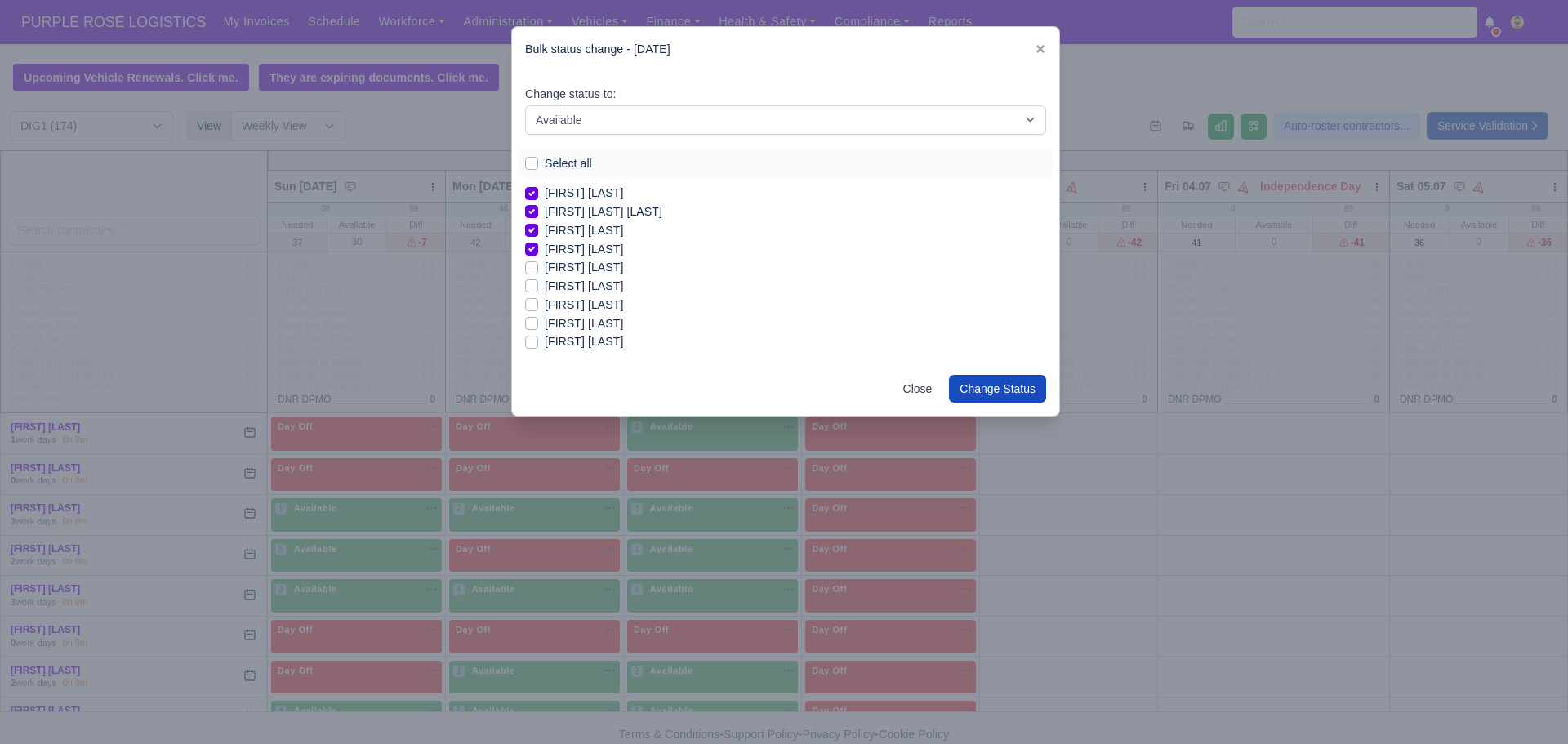 click on "[FIRST] [LAST]" at bounding box center (584, 341) 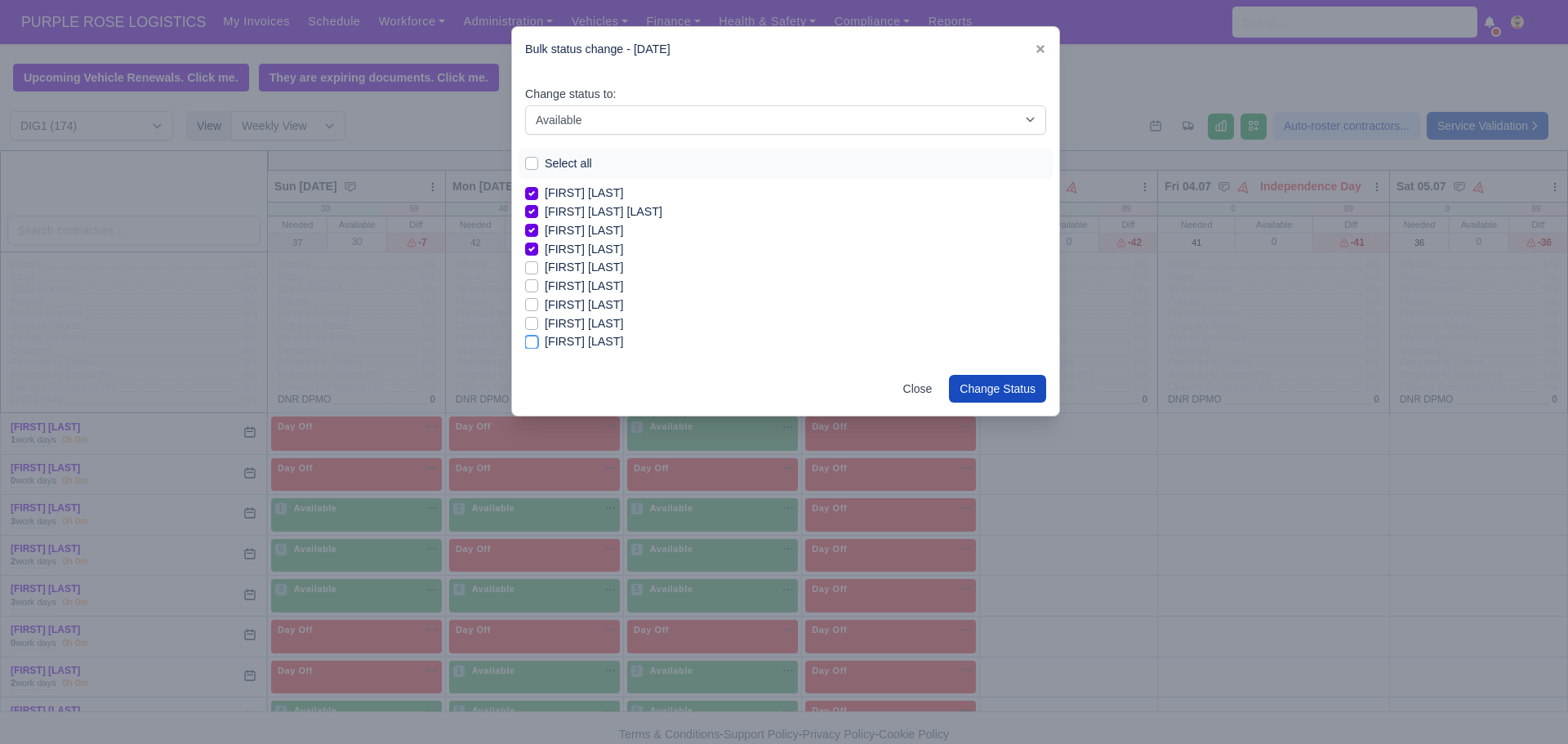 click on "[FIRST] [LAST]" at bounding box center [532, 339] 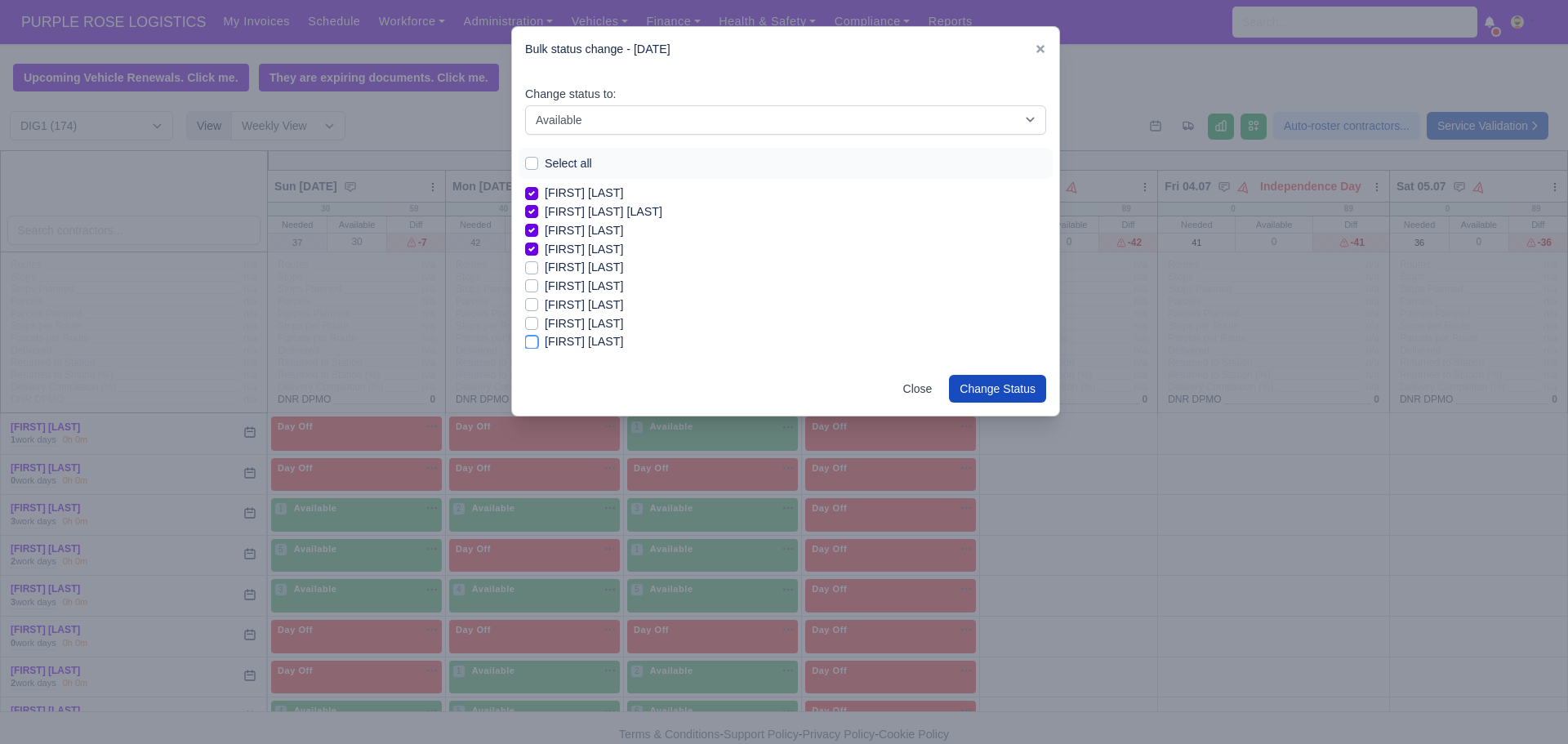 checkbox on "true" 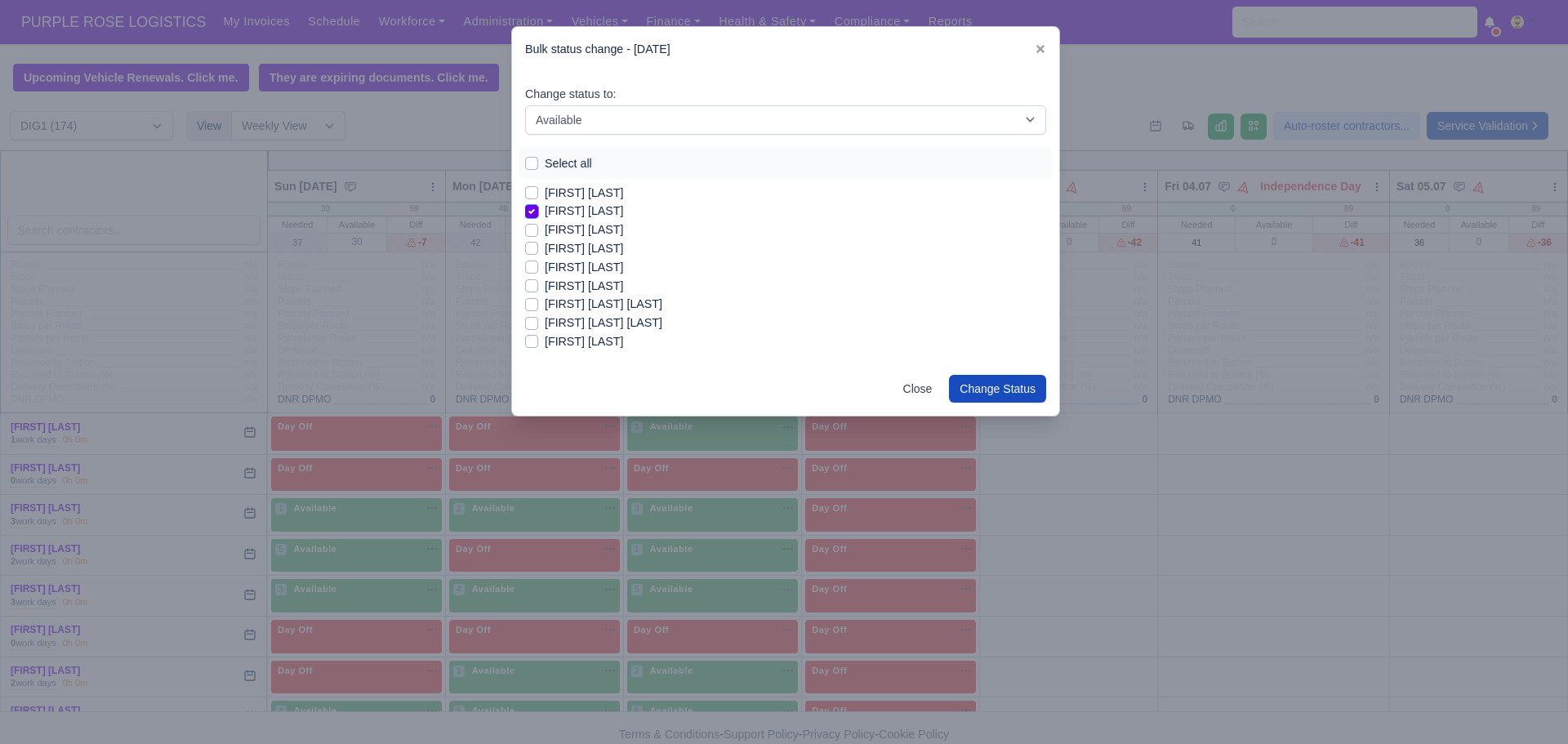 scroll, scrollTop: 686, scrollLeft: 0, axis: vertical 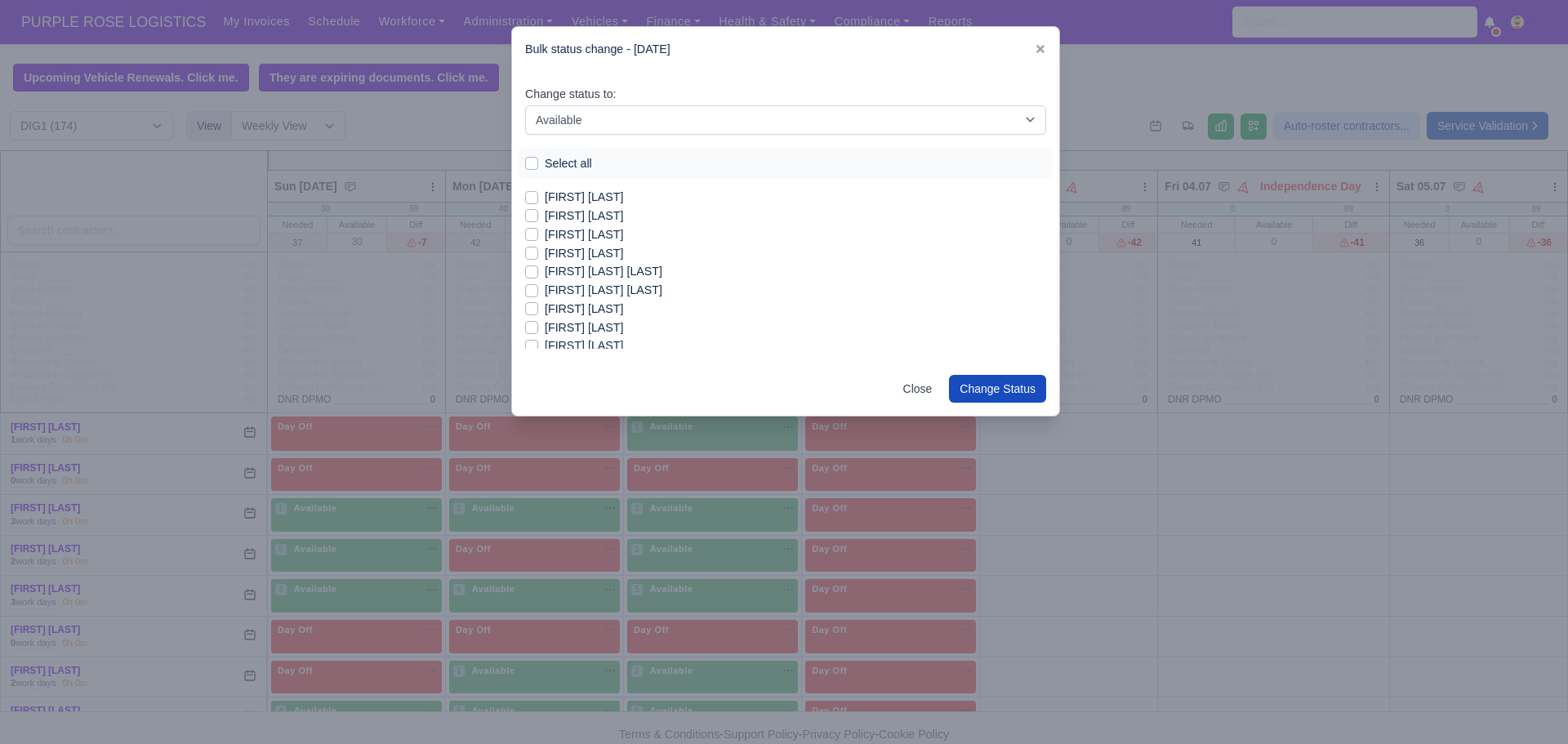 click on "[FIRST] [LAST]" at bounding box center [584, 216] 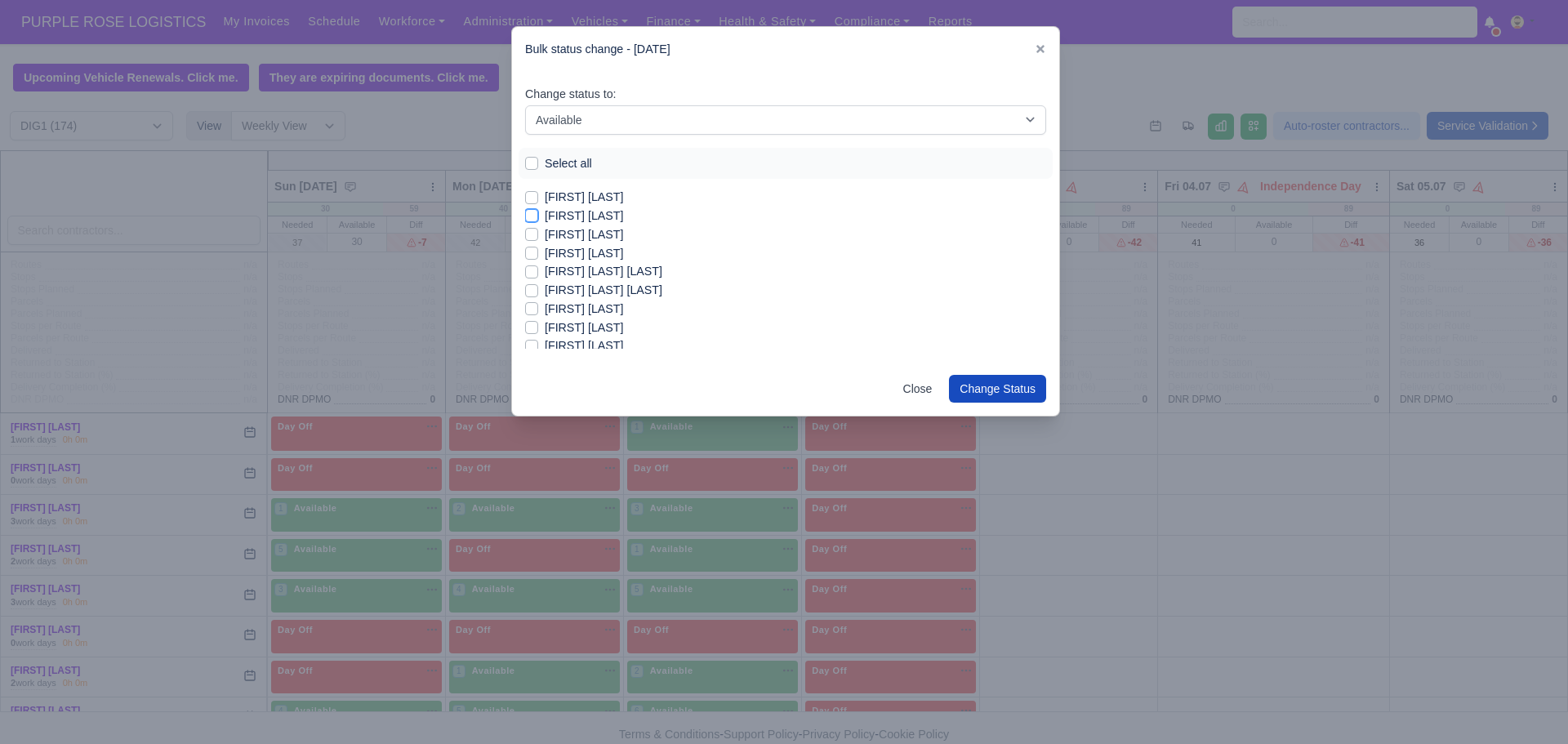 click on "[FIRST] [LAST]" at bounding box center (532, 213) 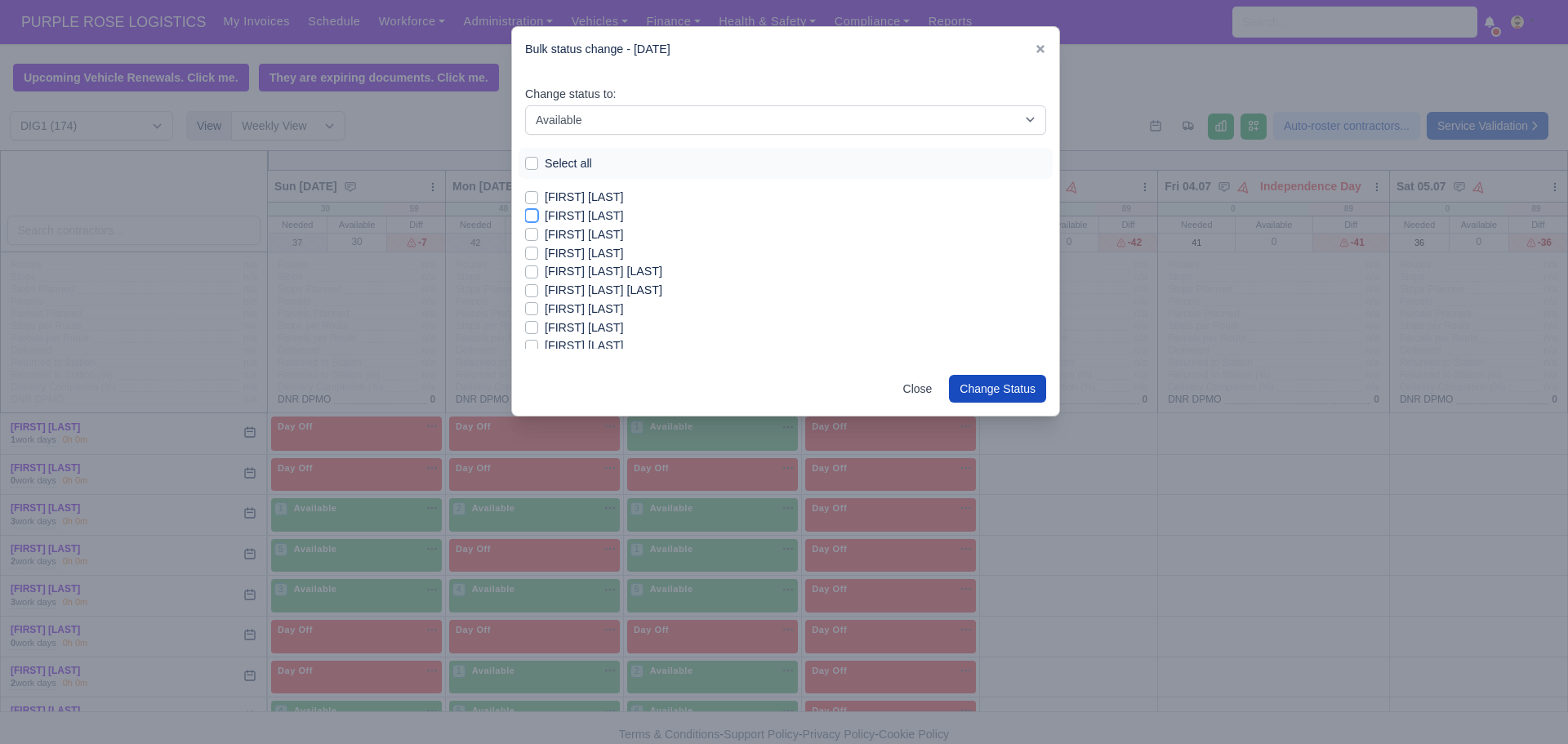 checkbox on "true" 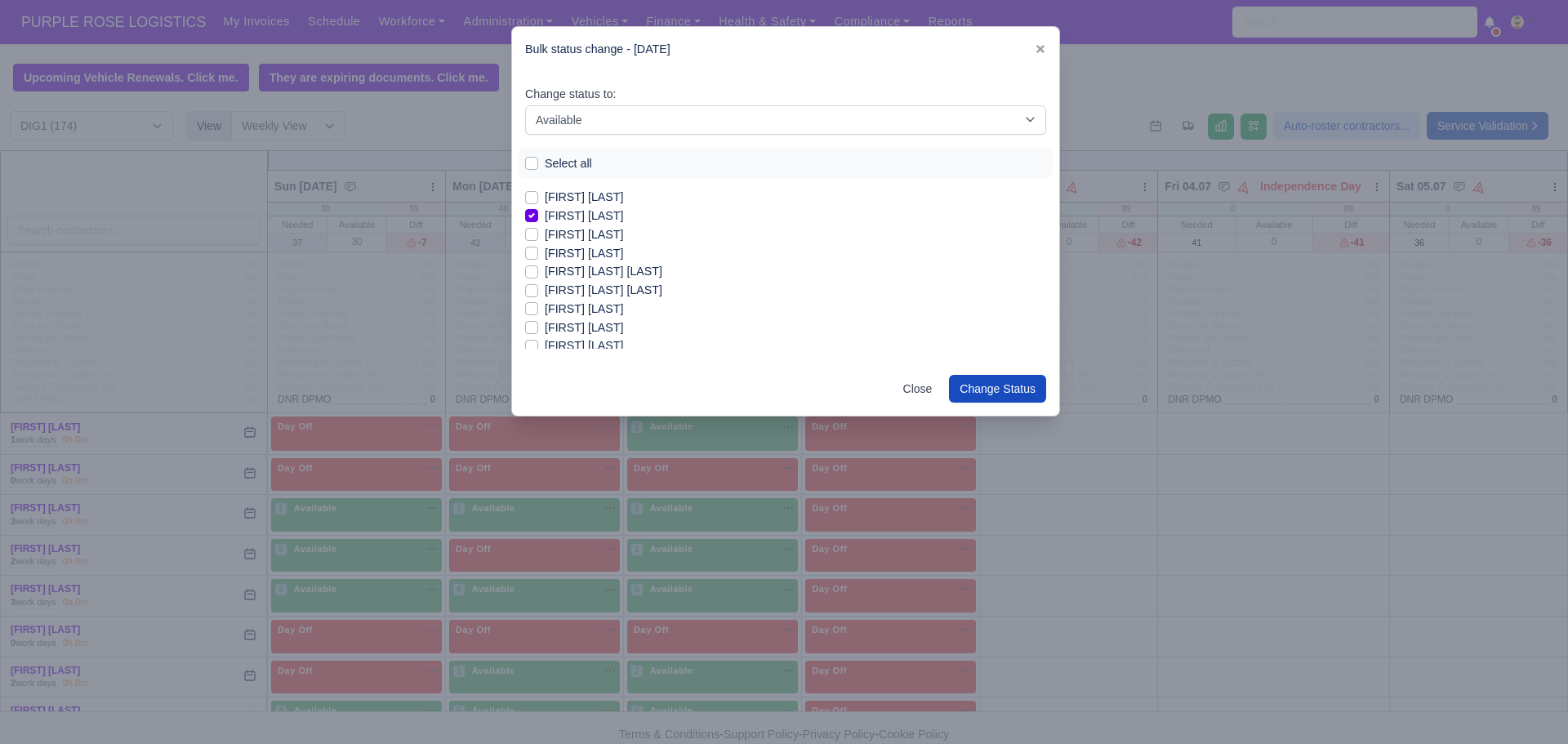 click on "[FIRST] [LAST]" at bounding box center (584, 234) 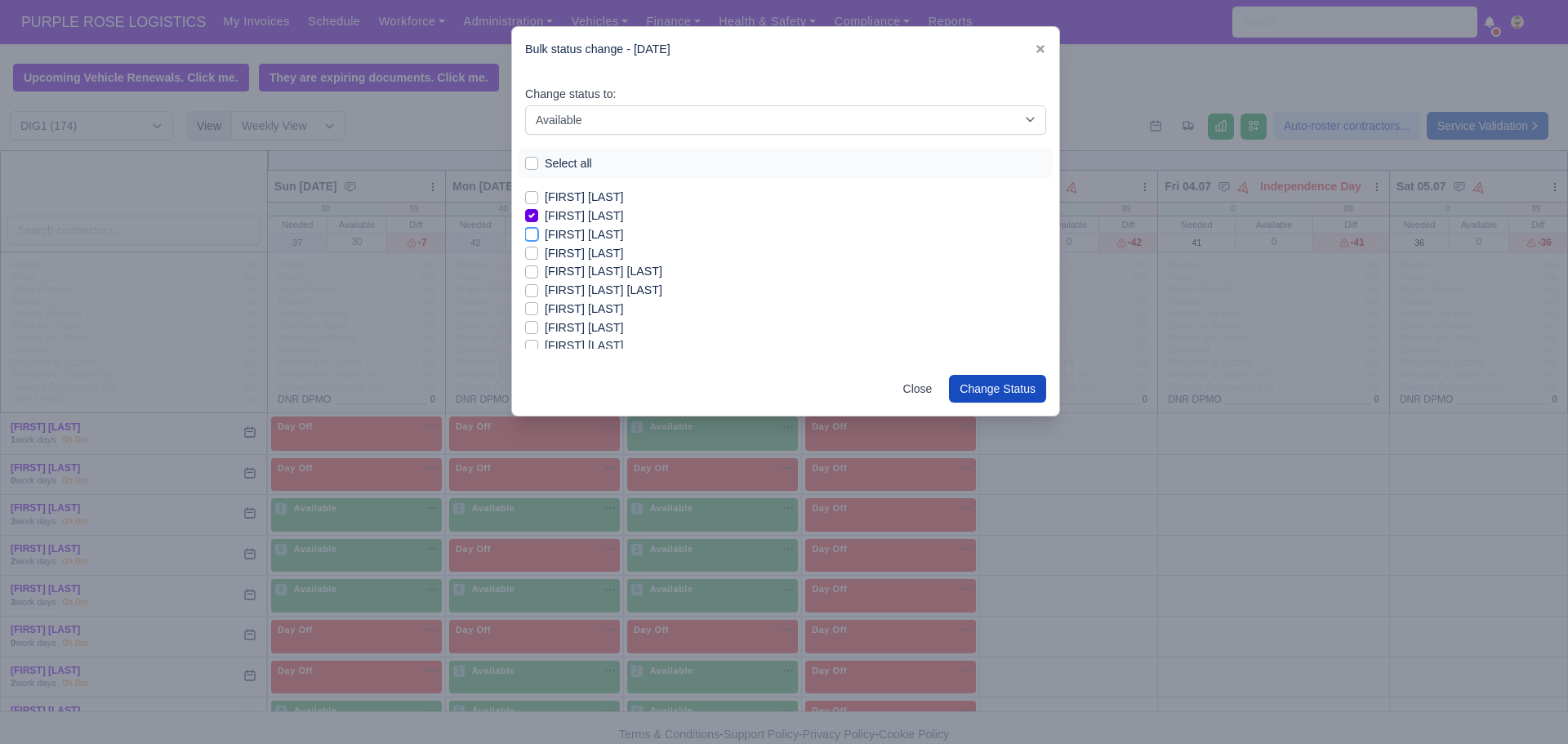 click on "[FIRST] [LAST]" at bounding box center [532, 232] 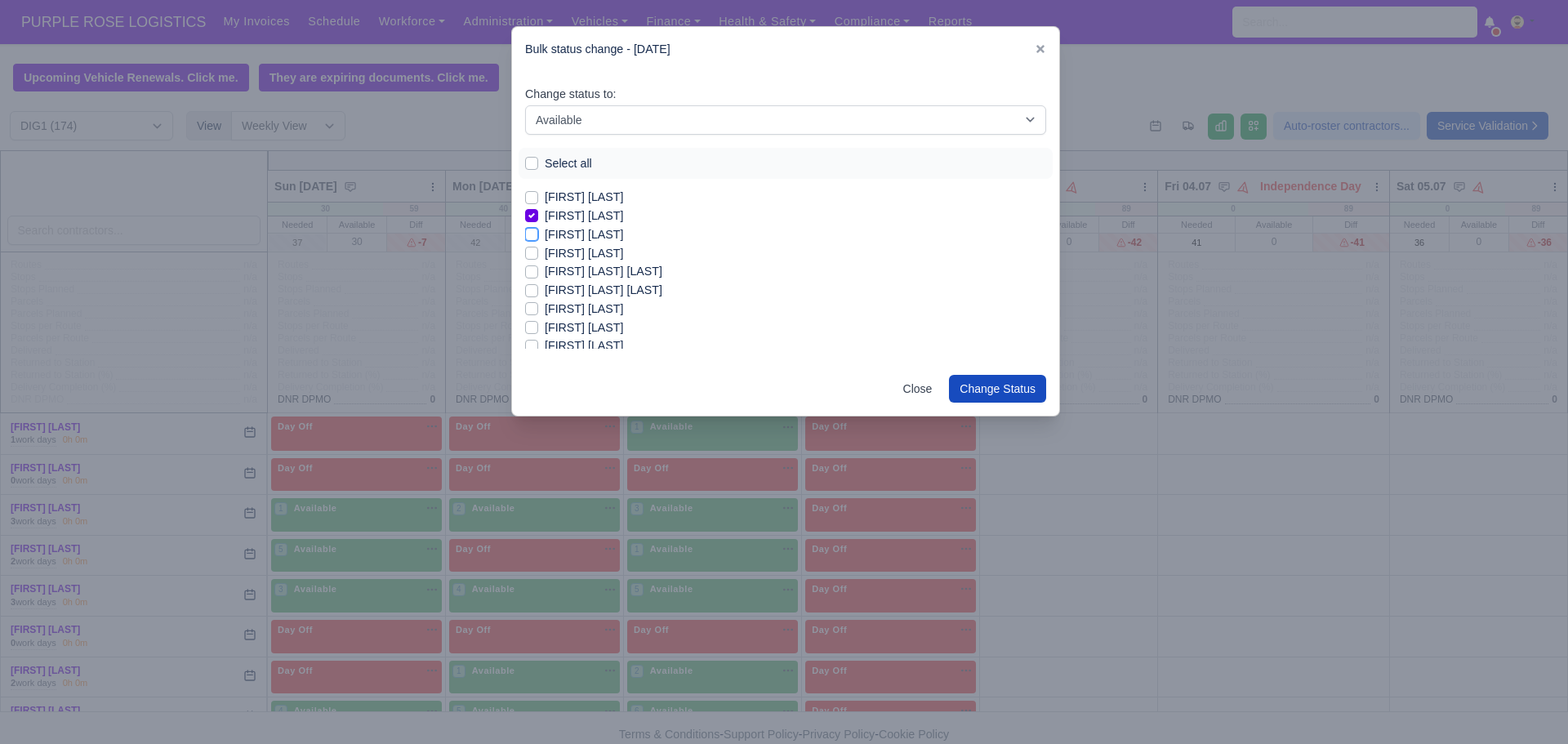 checkbox on "true" 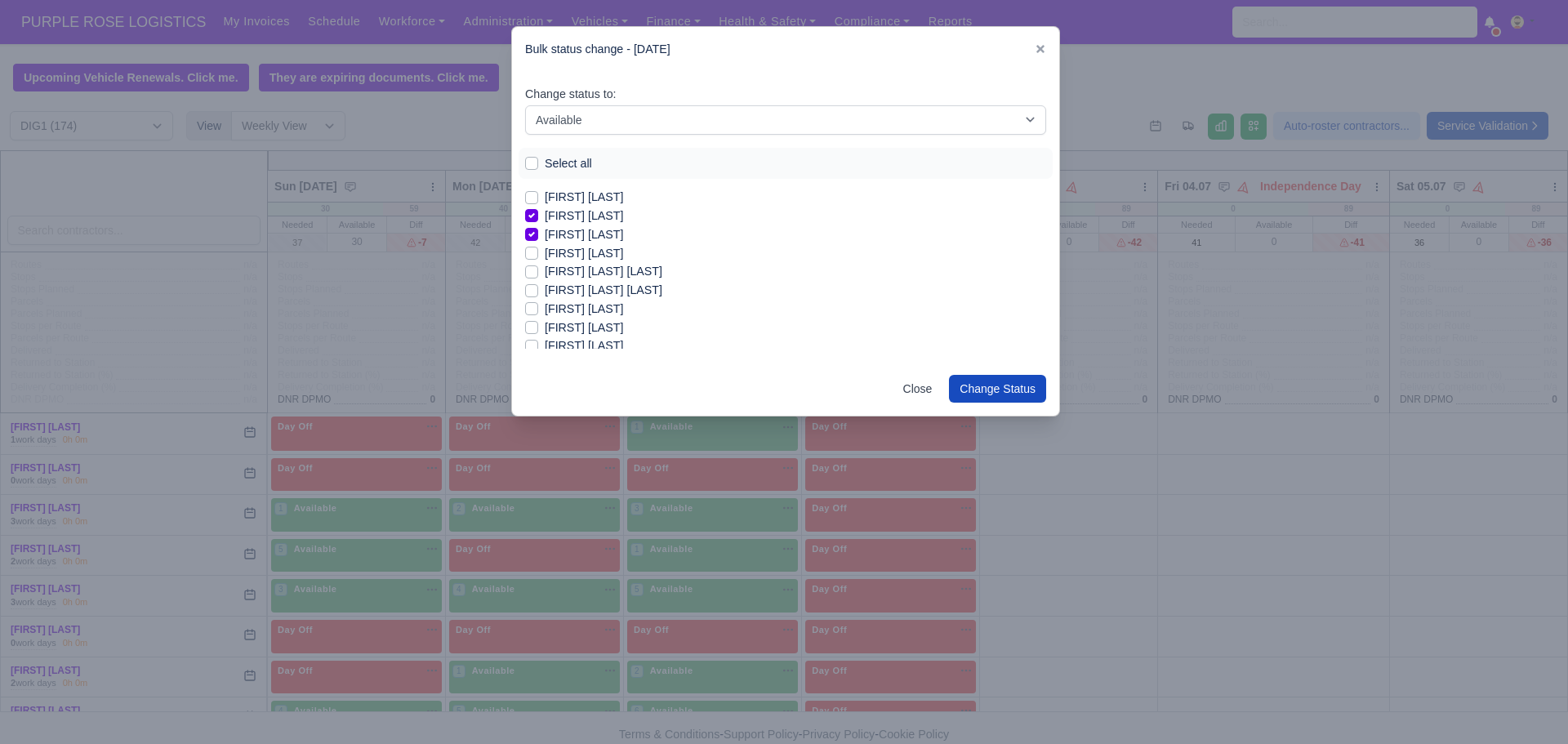 click on "[FIRST] [LAST]" at bounding box center [584, 253] 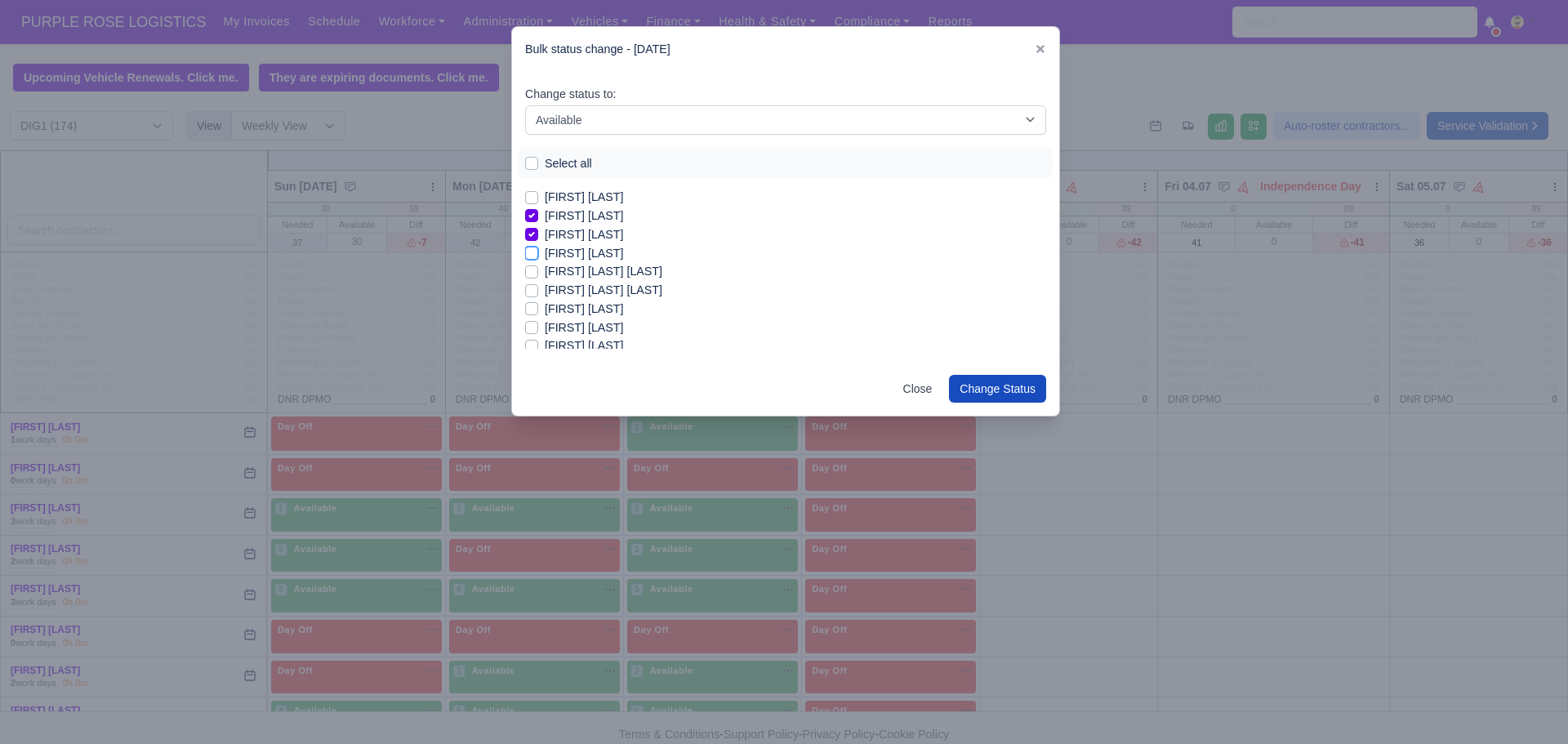 click on "[FIRST] [LAST]" at bounding box center [532, 251] 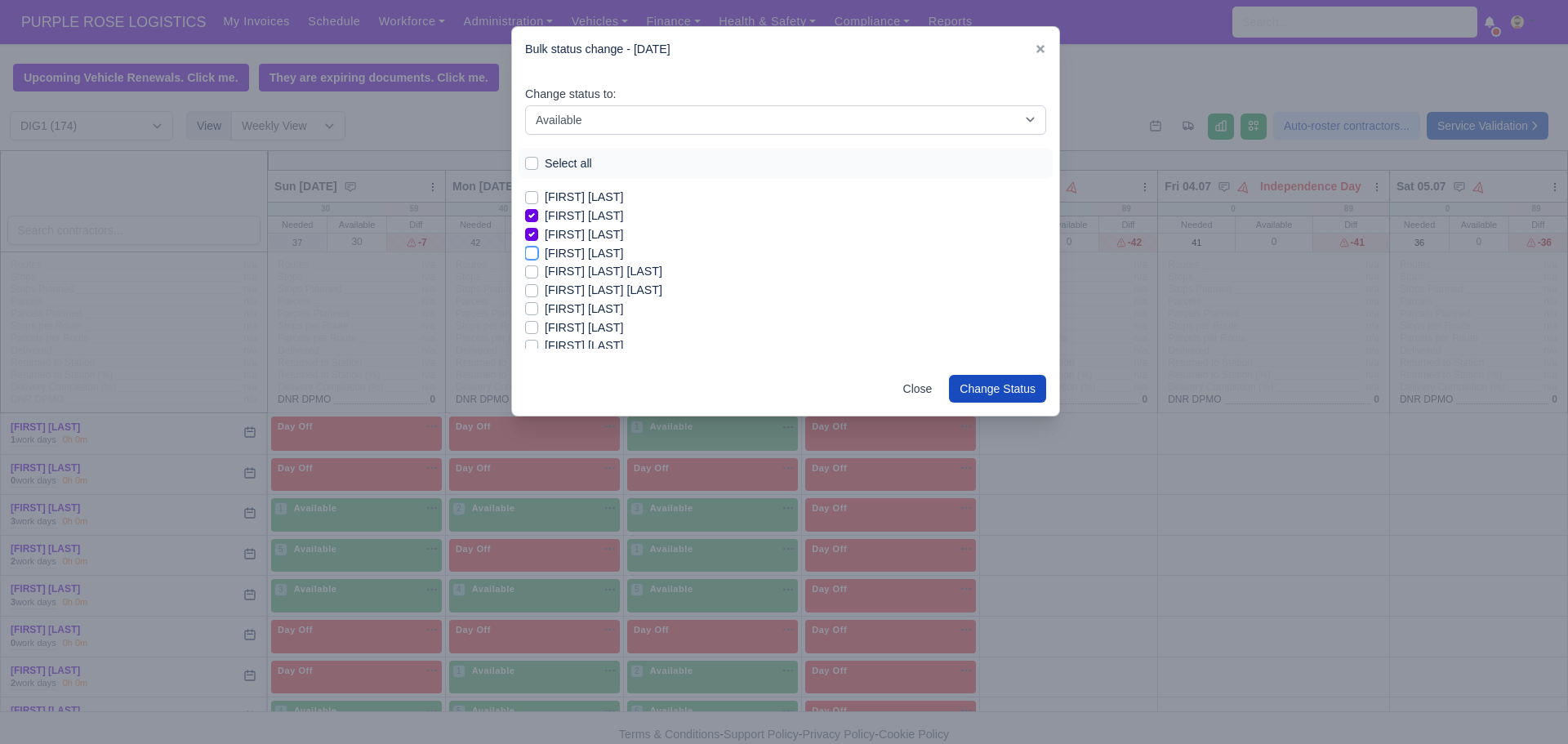 checkbox on "true" 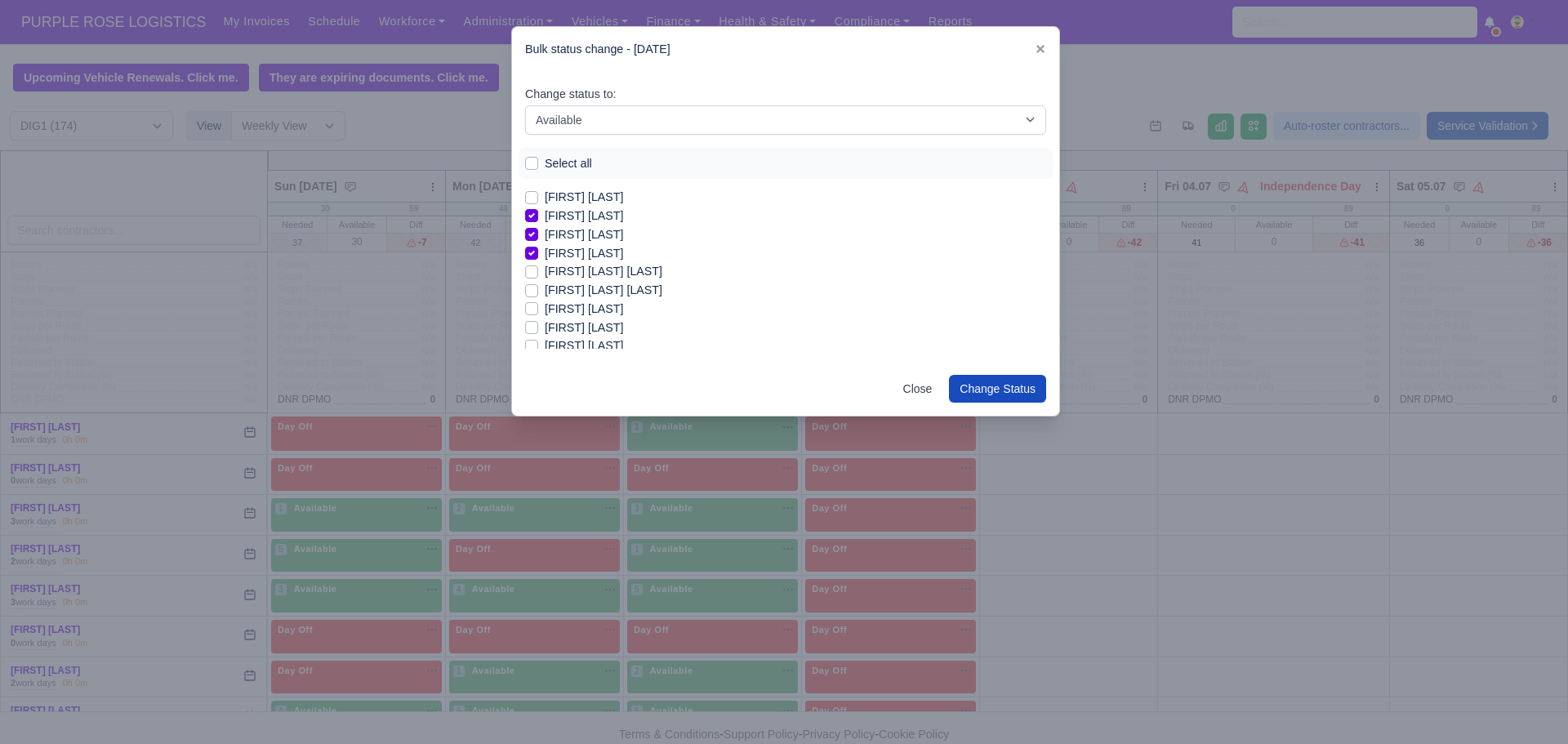 click on "[FIRST] [LAST]" at bounding box center (584, 309) 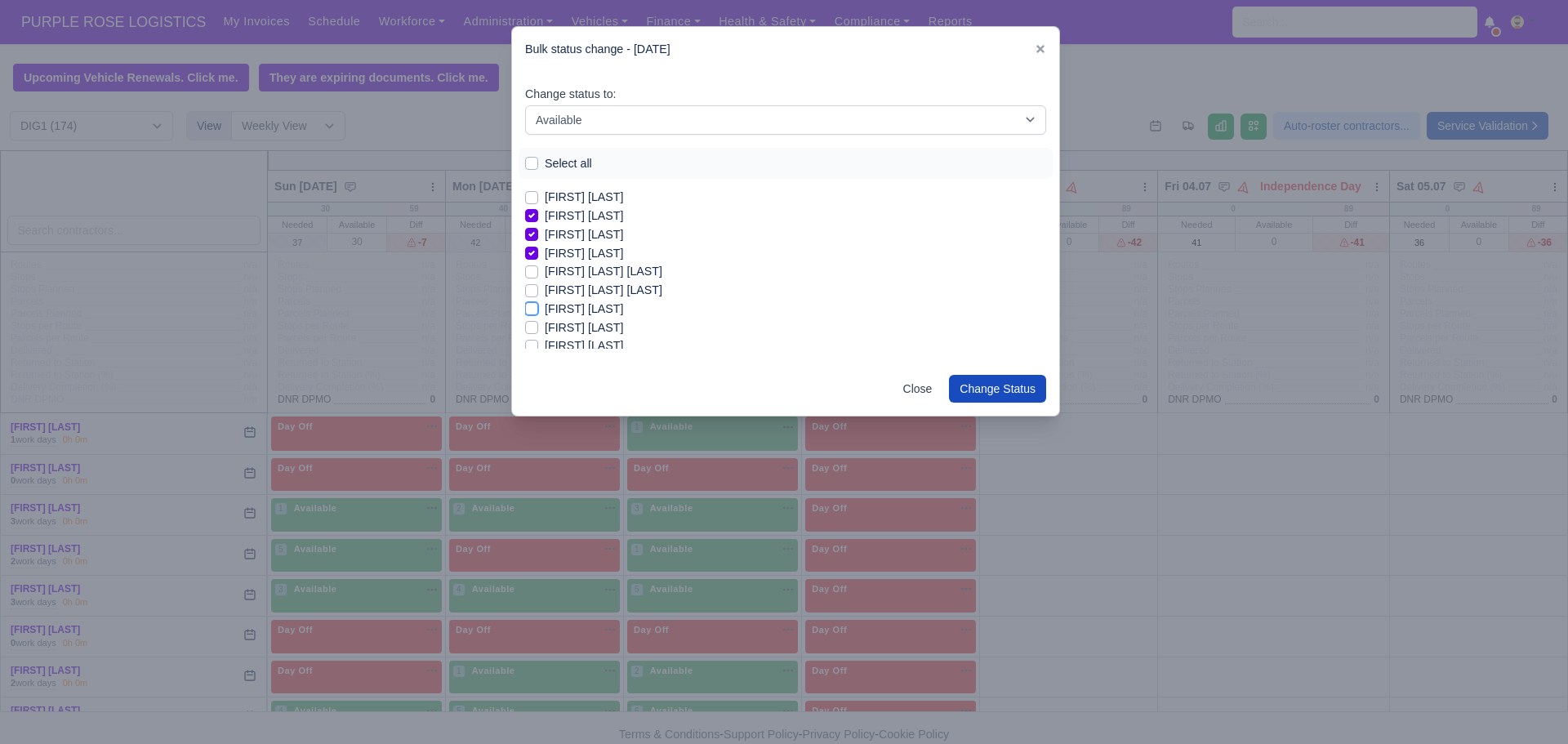 click on "[FIRST] [LAST]" at bounding box center [532, 306] 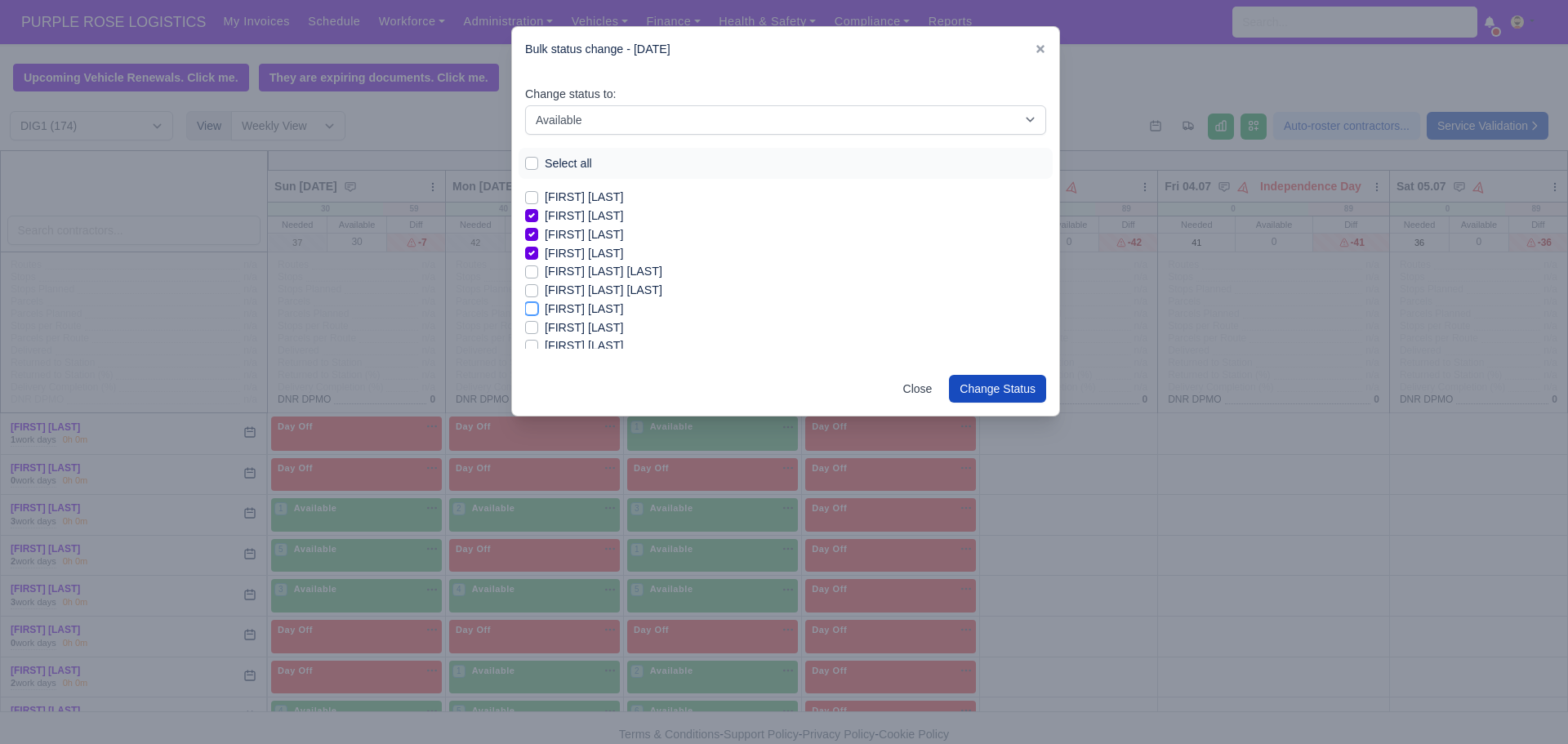 checkbox on "true" 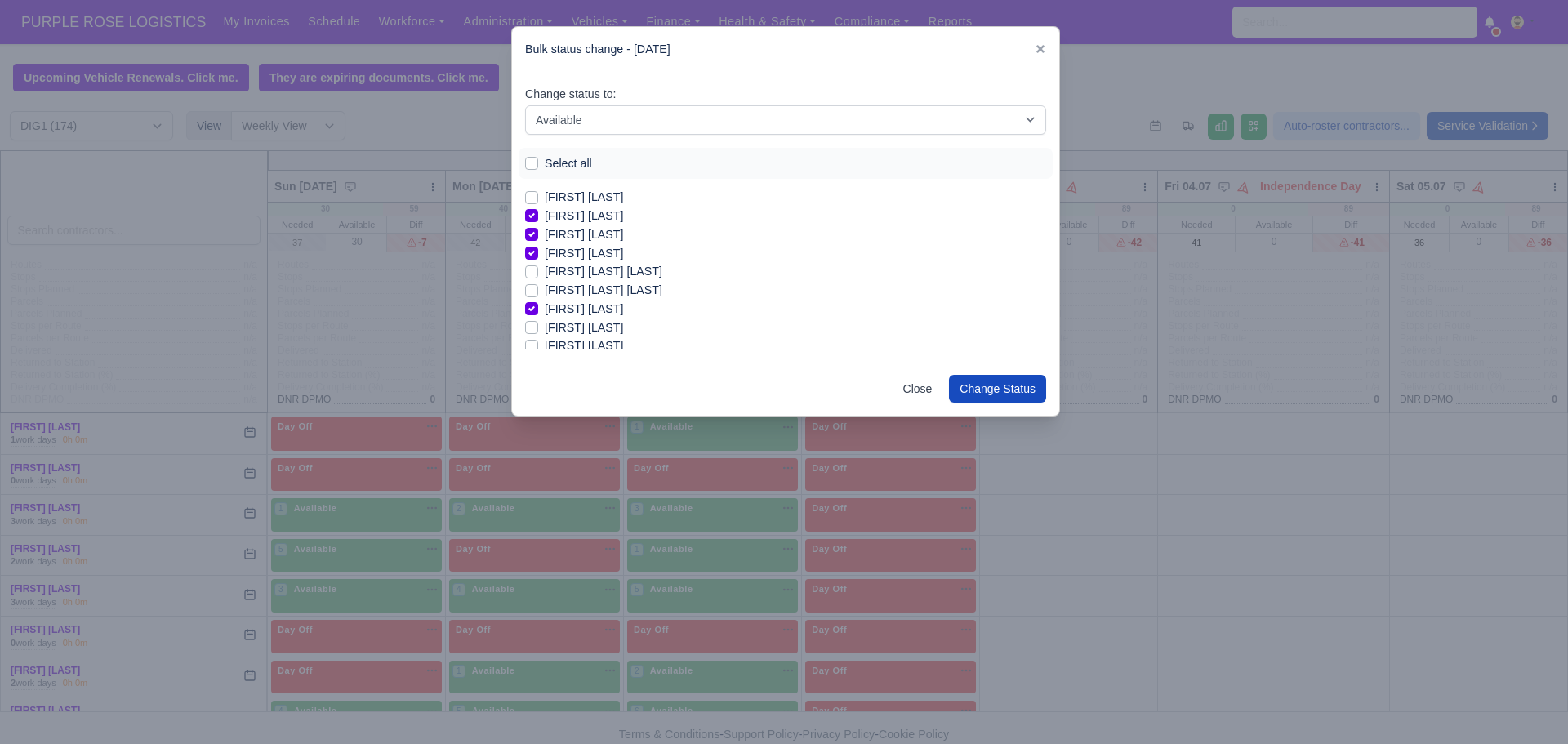 click on "[FIRST] [LAST] [LAST]" at bounding box center (604, 271) 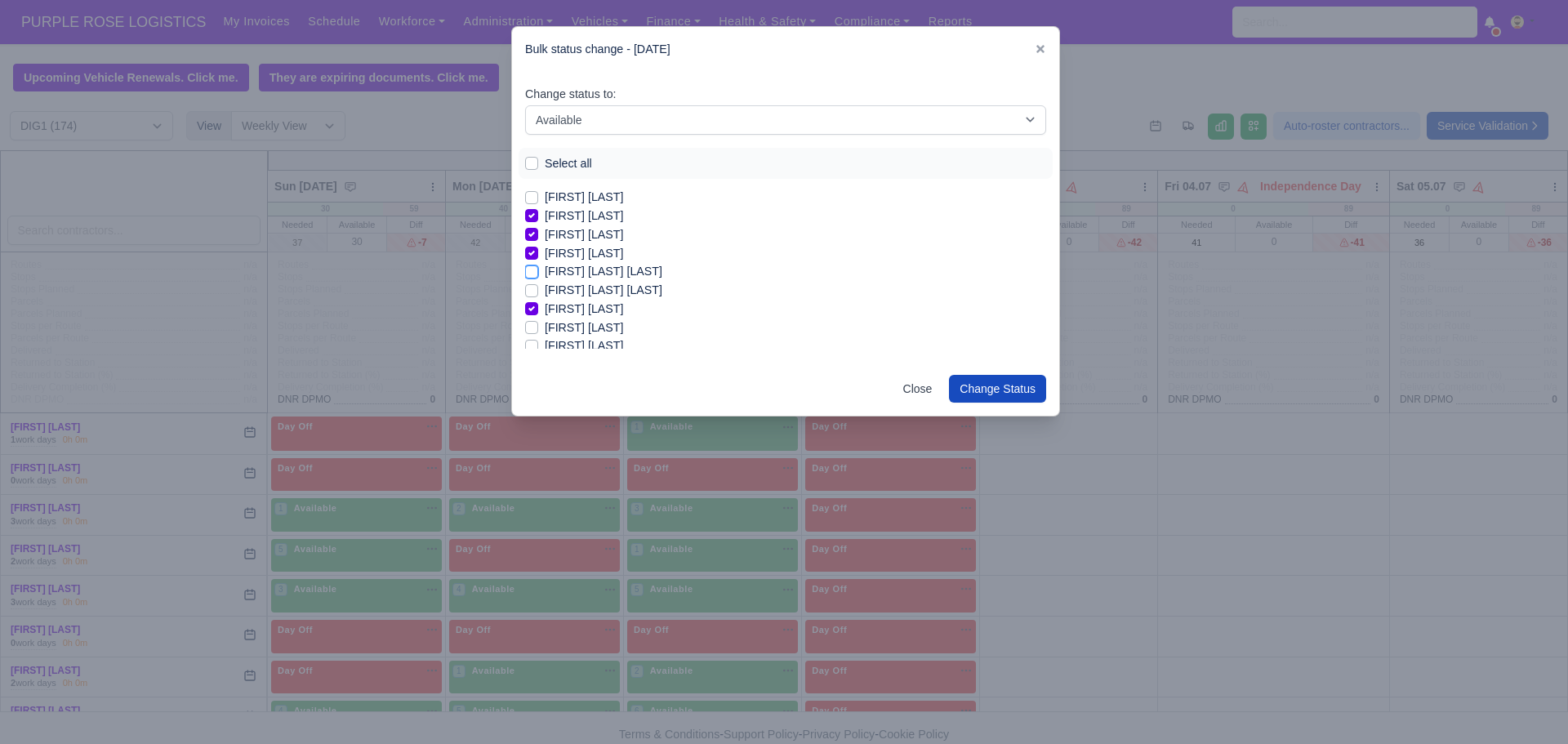 click on "[FIRST] [LAST] [LAST]" at bounding box center [532, 269] 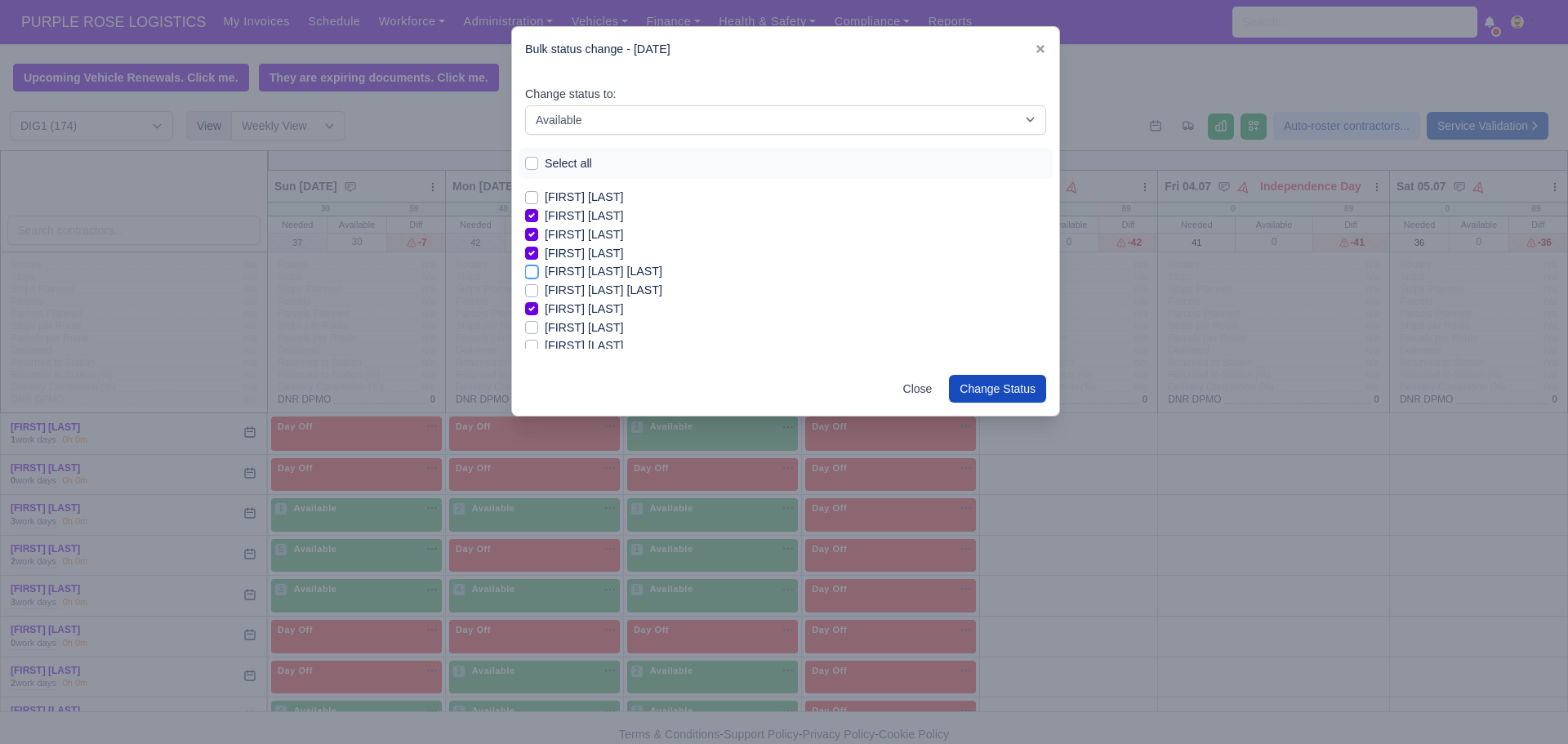 checkbox on "true" 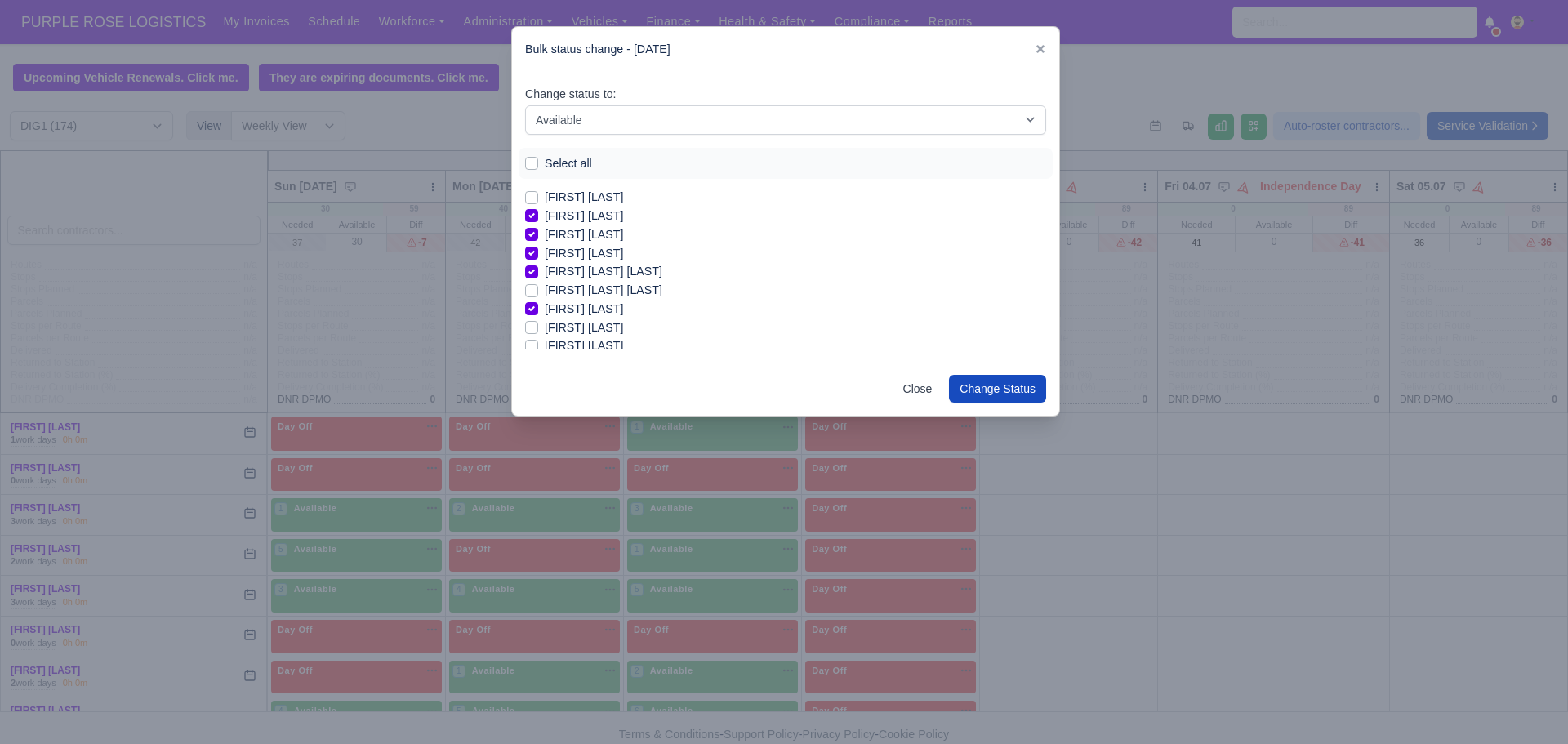 click on "[FIRST] [LAST]" at bounding box center (584, 345) 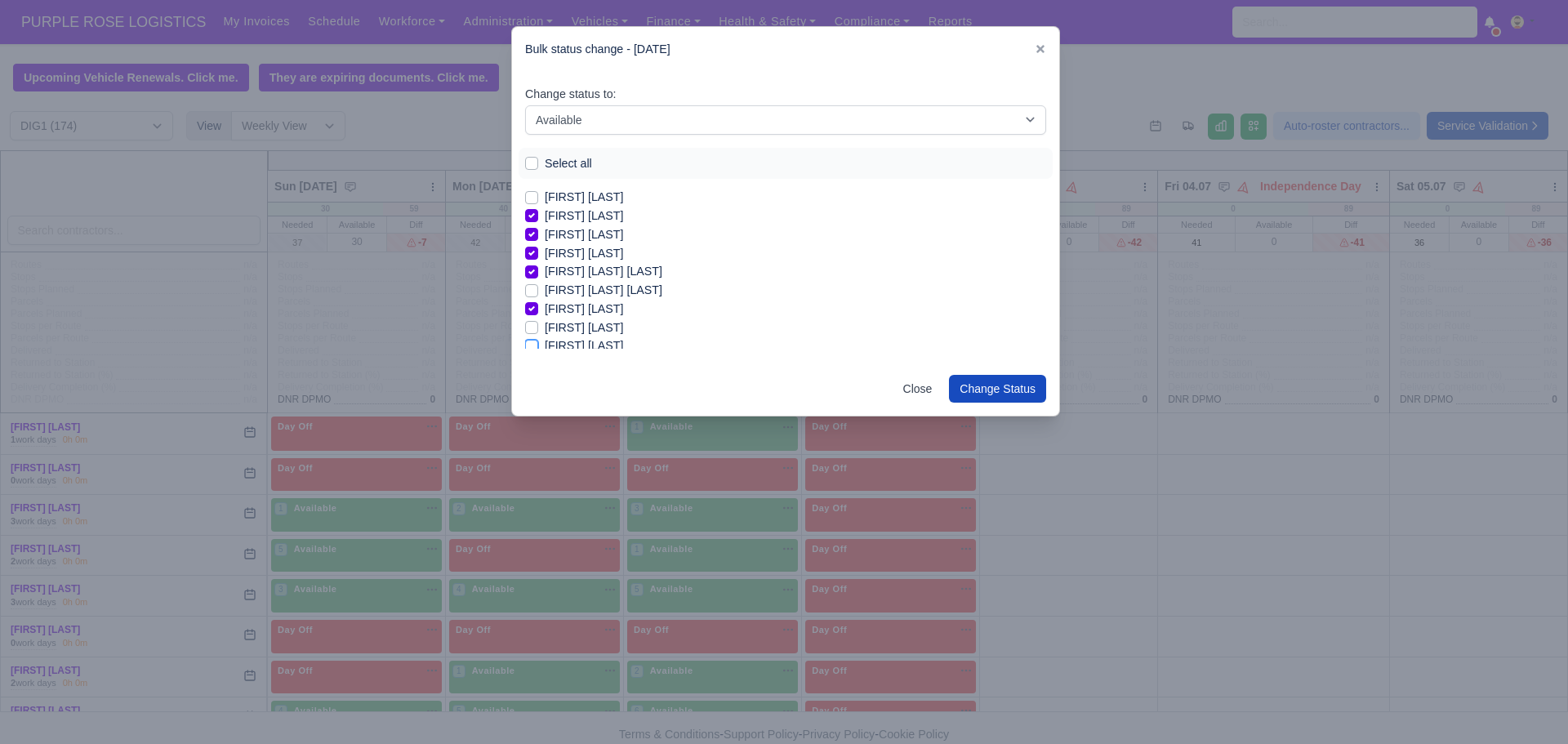 click on "[FIRST] [LAST]" at bounding box center [532, 343] 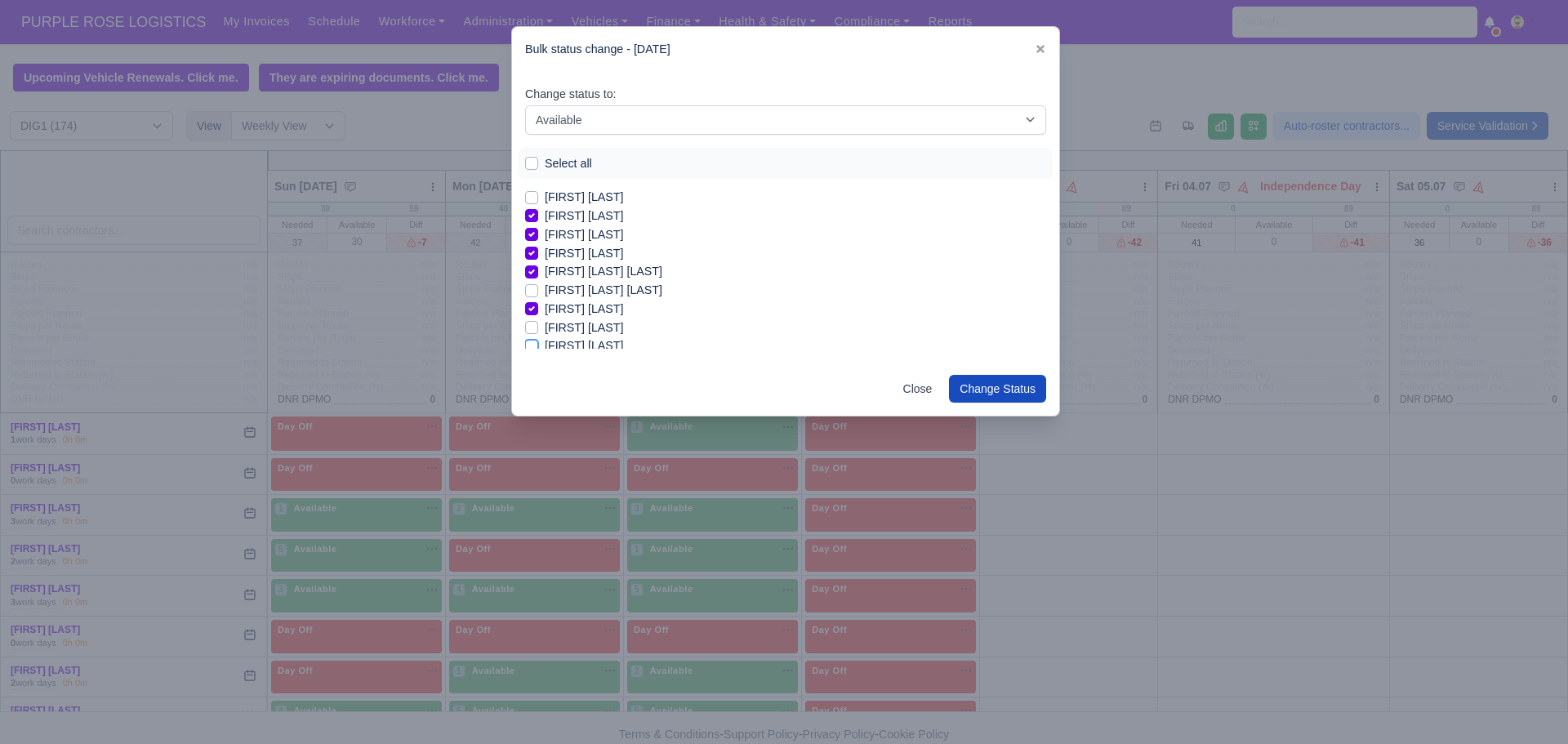 checkbox on "true" 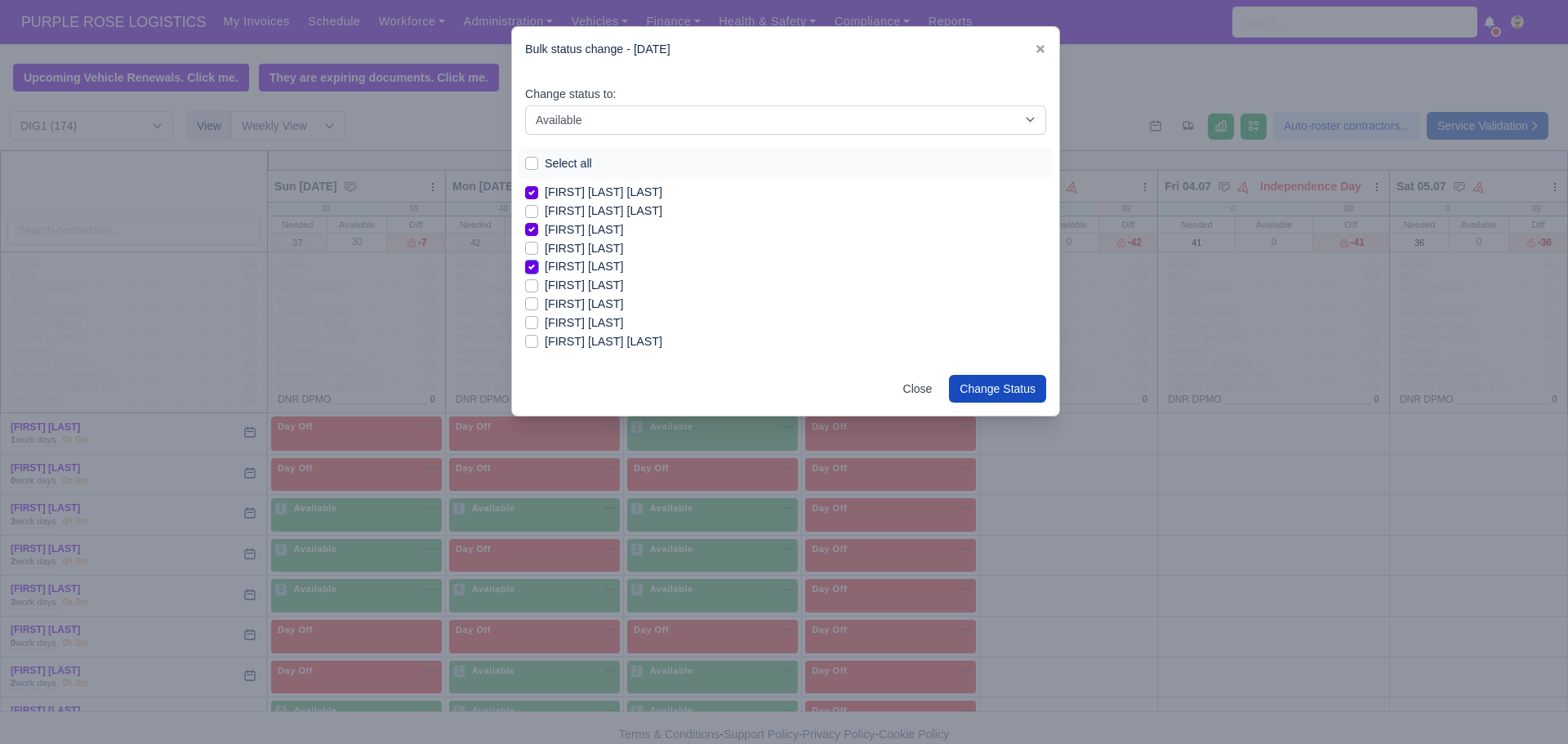 scroll, scrollTop: 785, scrollLeft: 0, axis: vertical 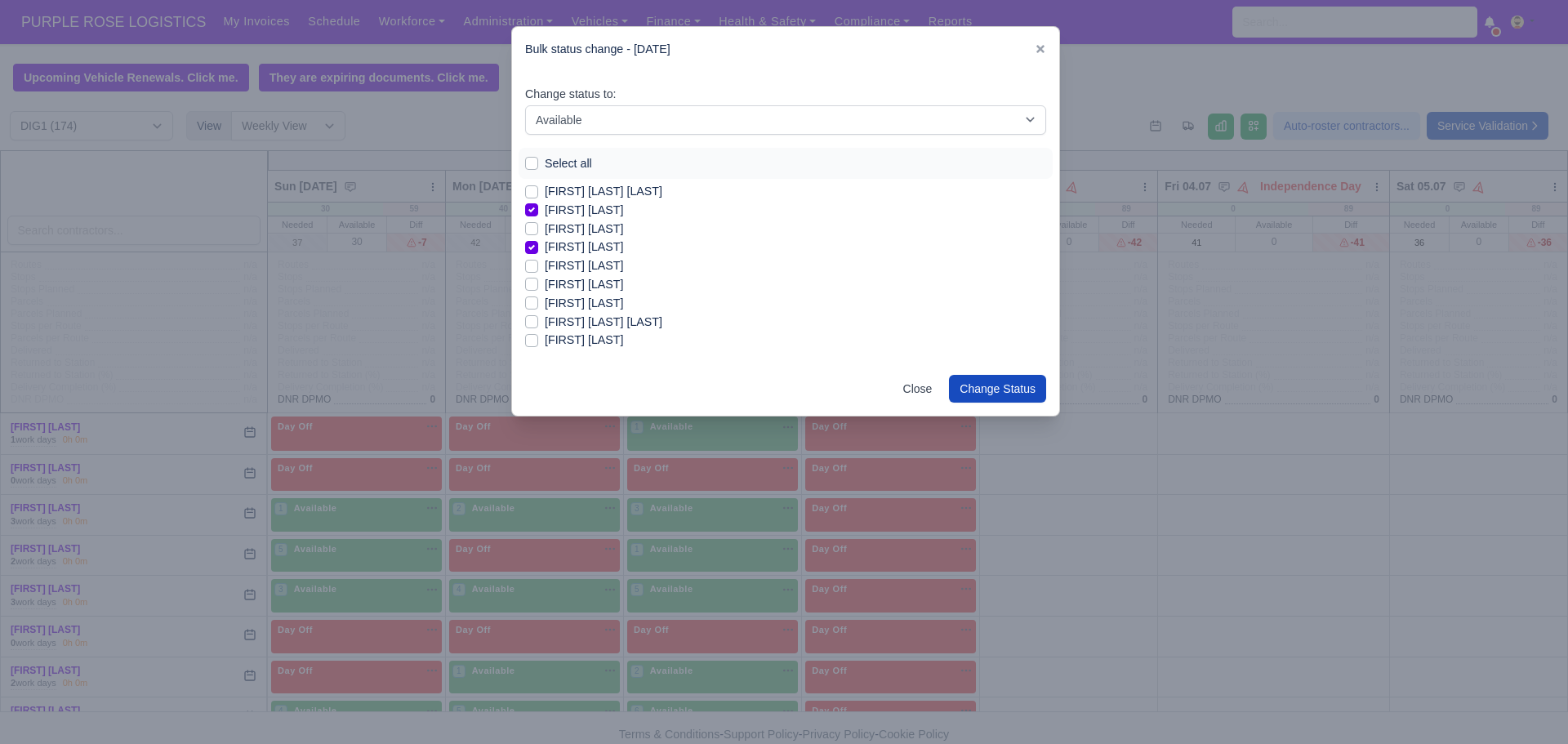click on "[FIRST] [LAST]" at bounding box center (584, 303) 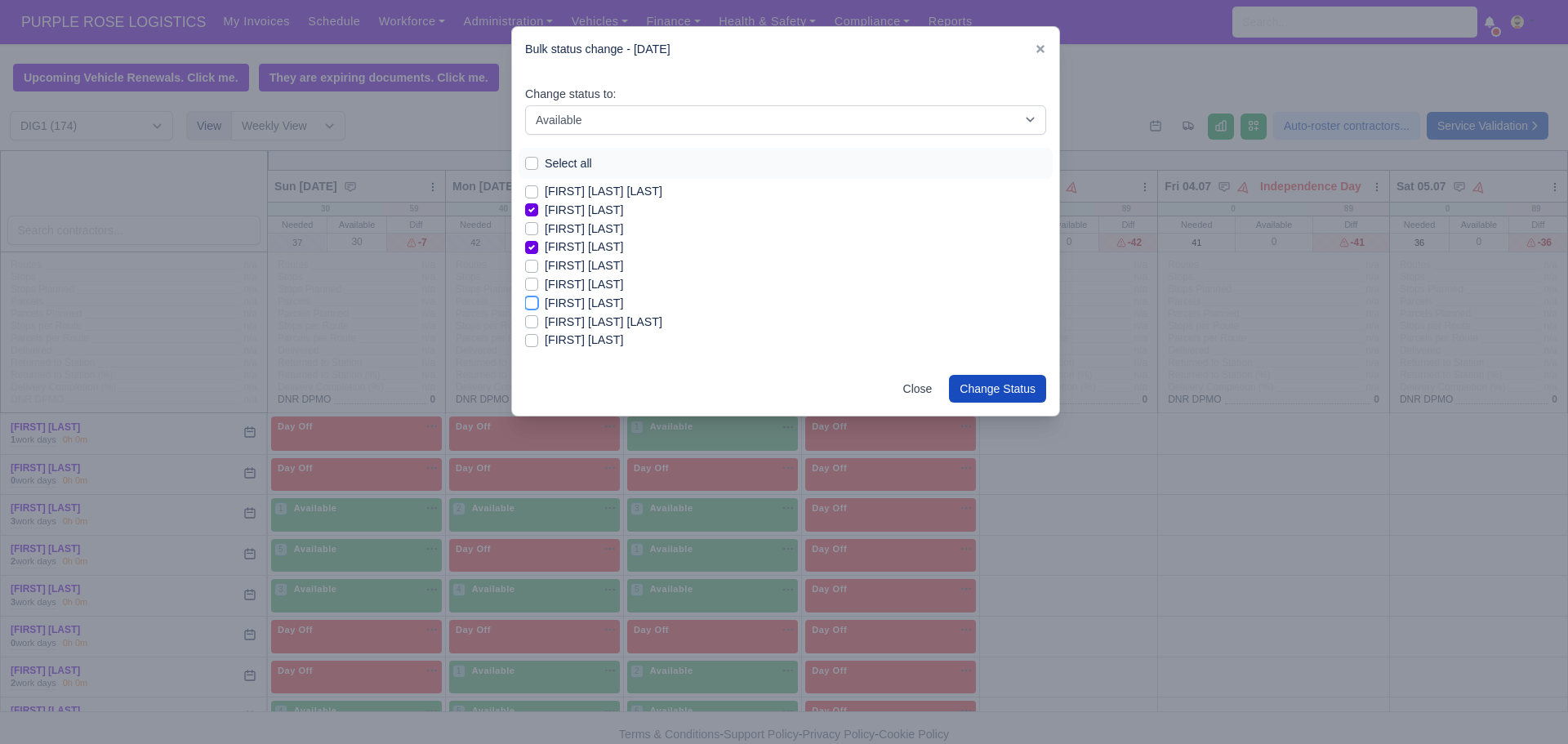 click on "[FIRST] [LAST]" at bounding box center (532, 301) 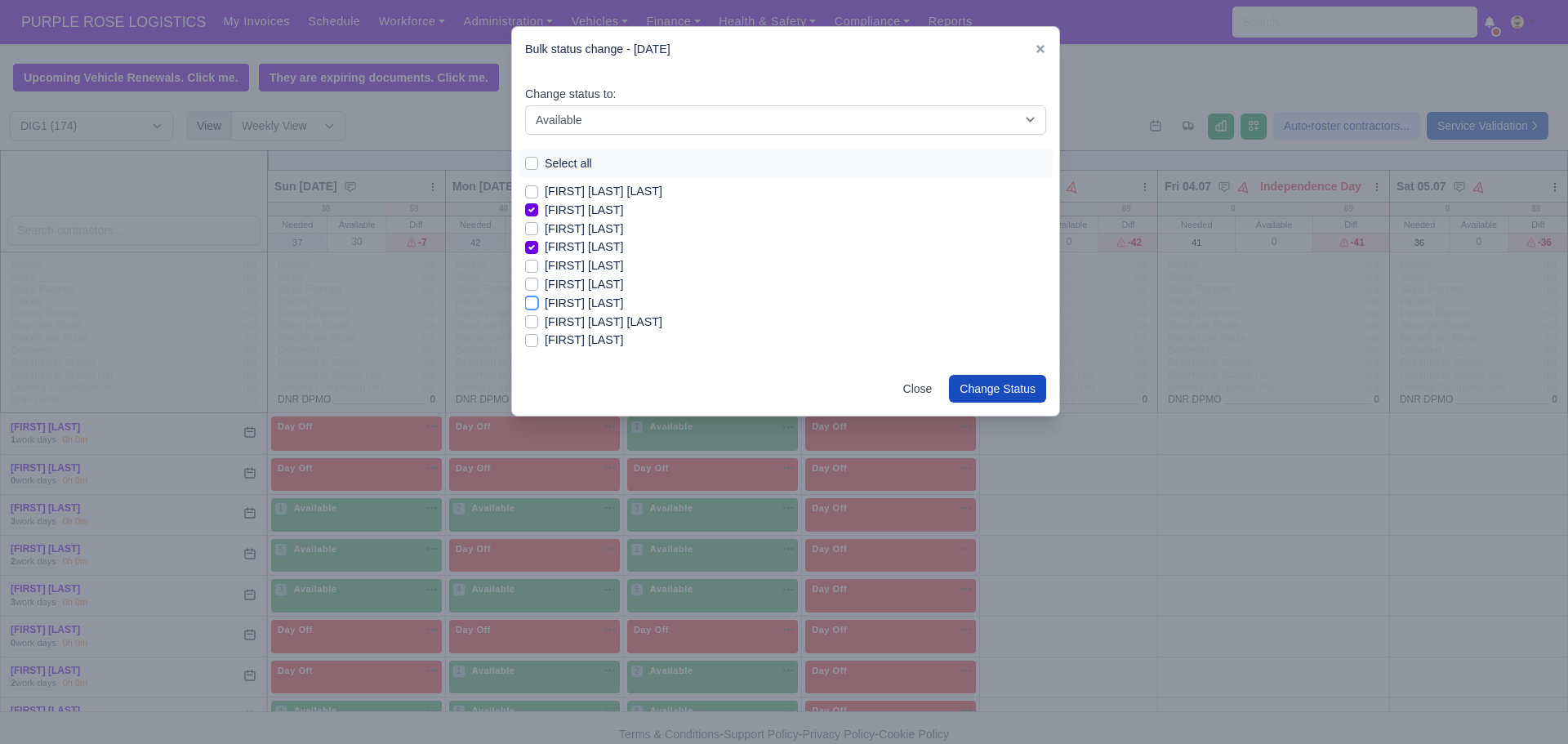 checkbox on "true" 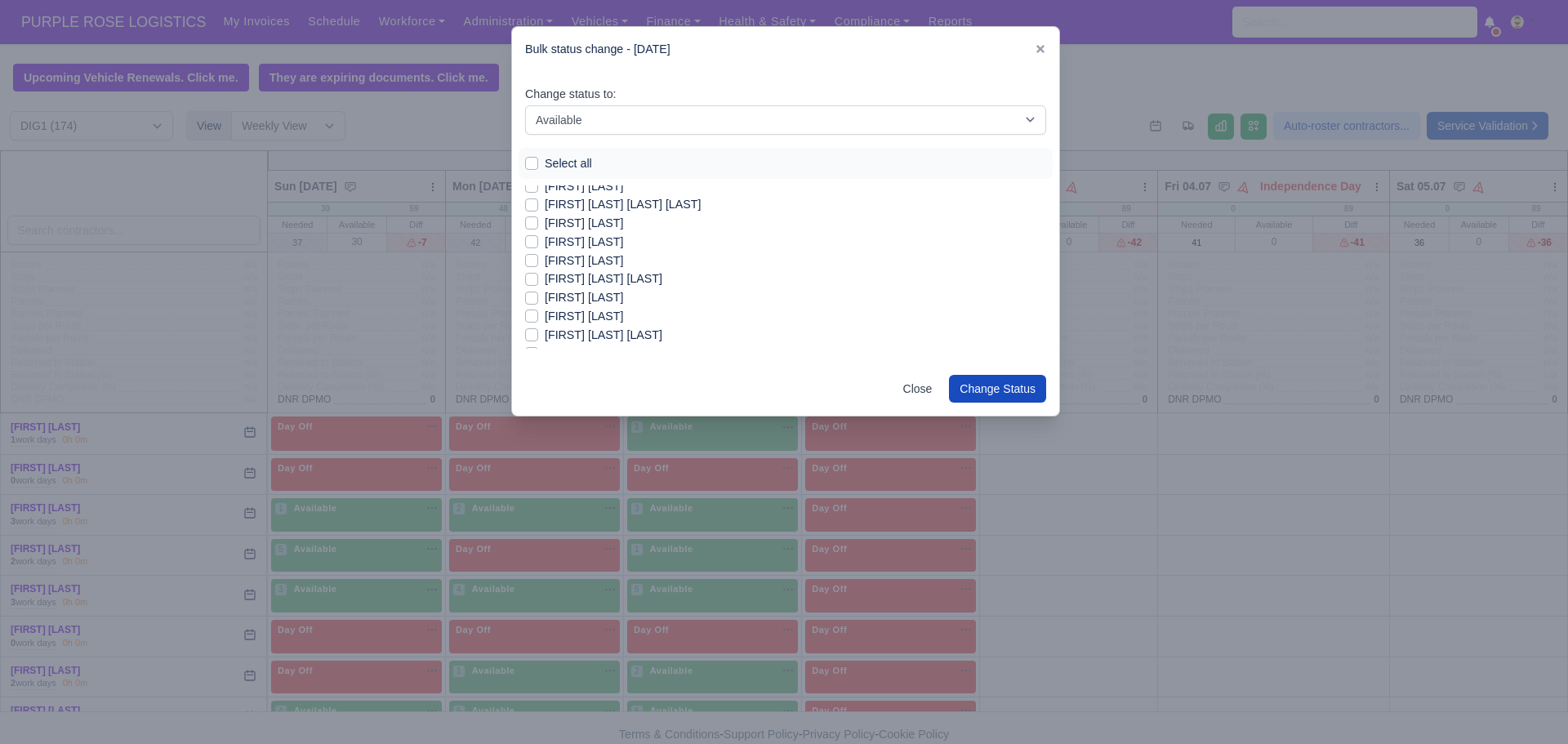 scroll, scrollTop: 1046, scrollLeft: 0, axis: vertical 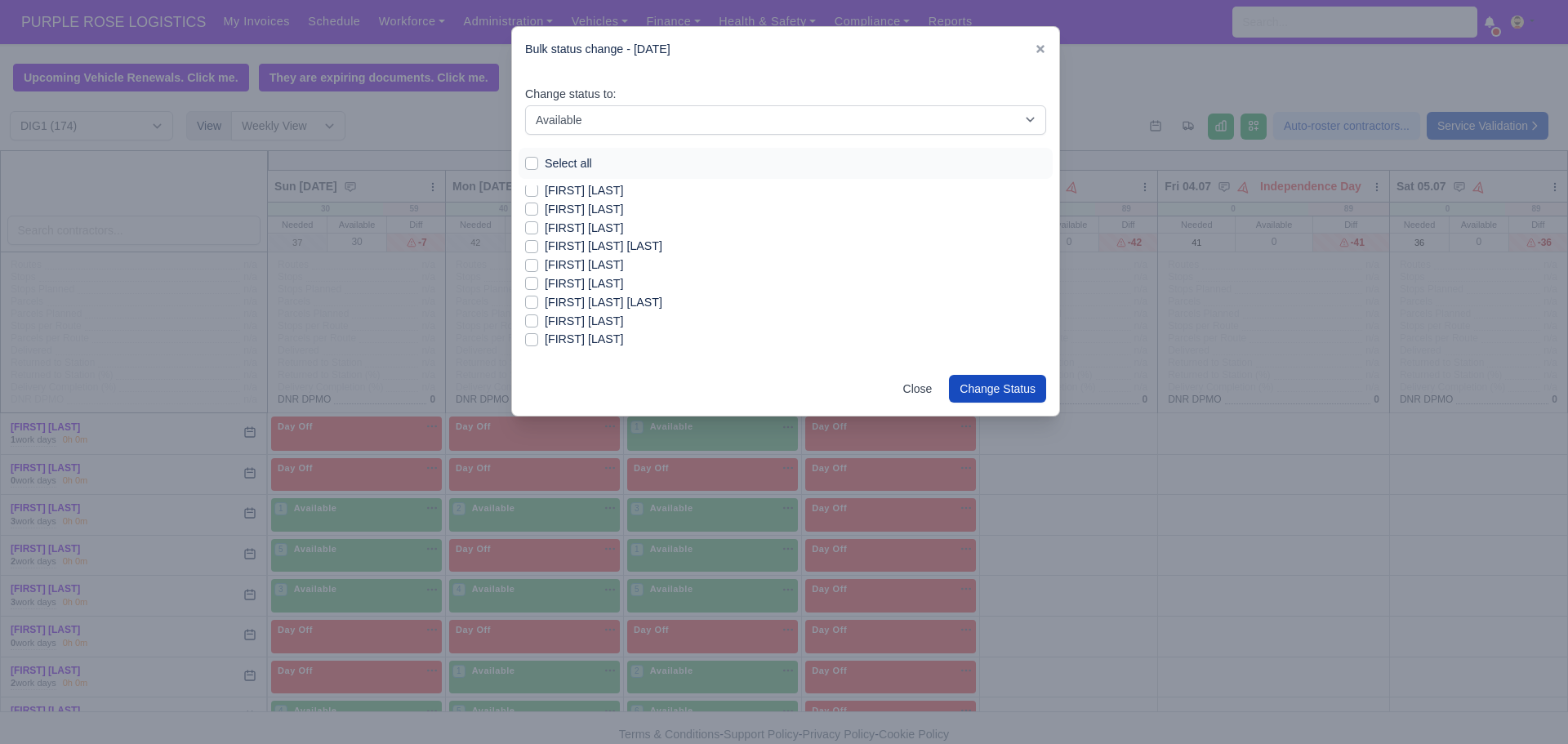 click on "[FIRST] [LAST]" at bounding box center (584, 190) 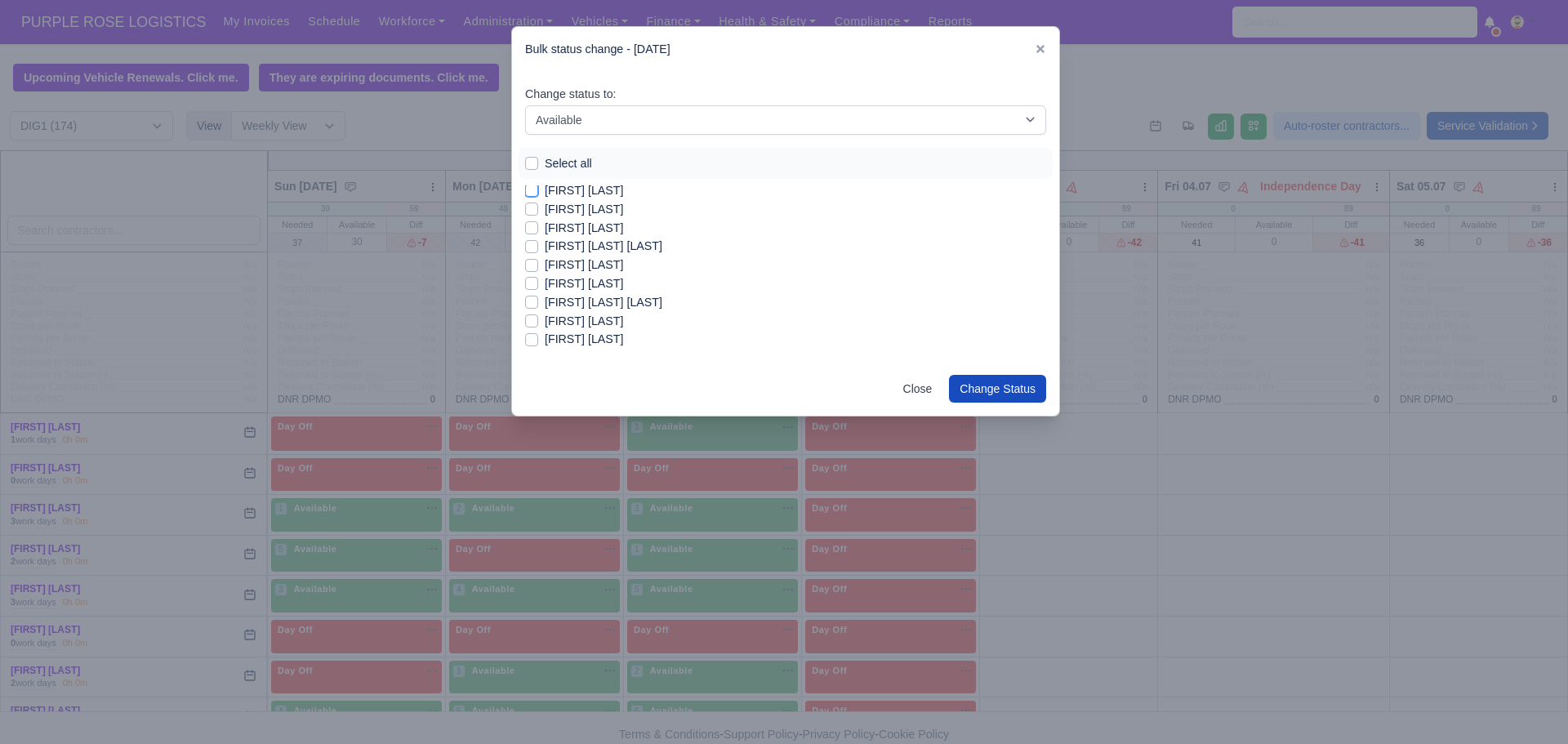 click on "[FIRST] [LAST]" at bounding box center [532, 188] 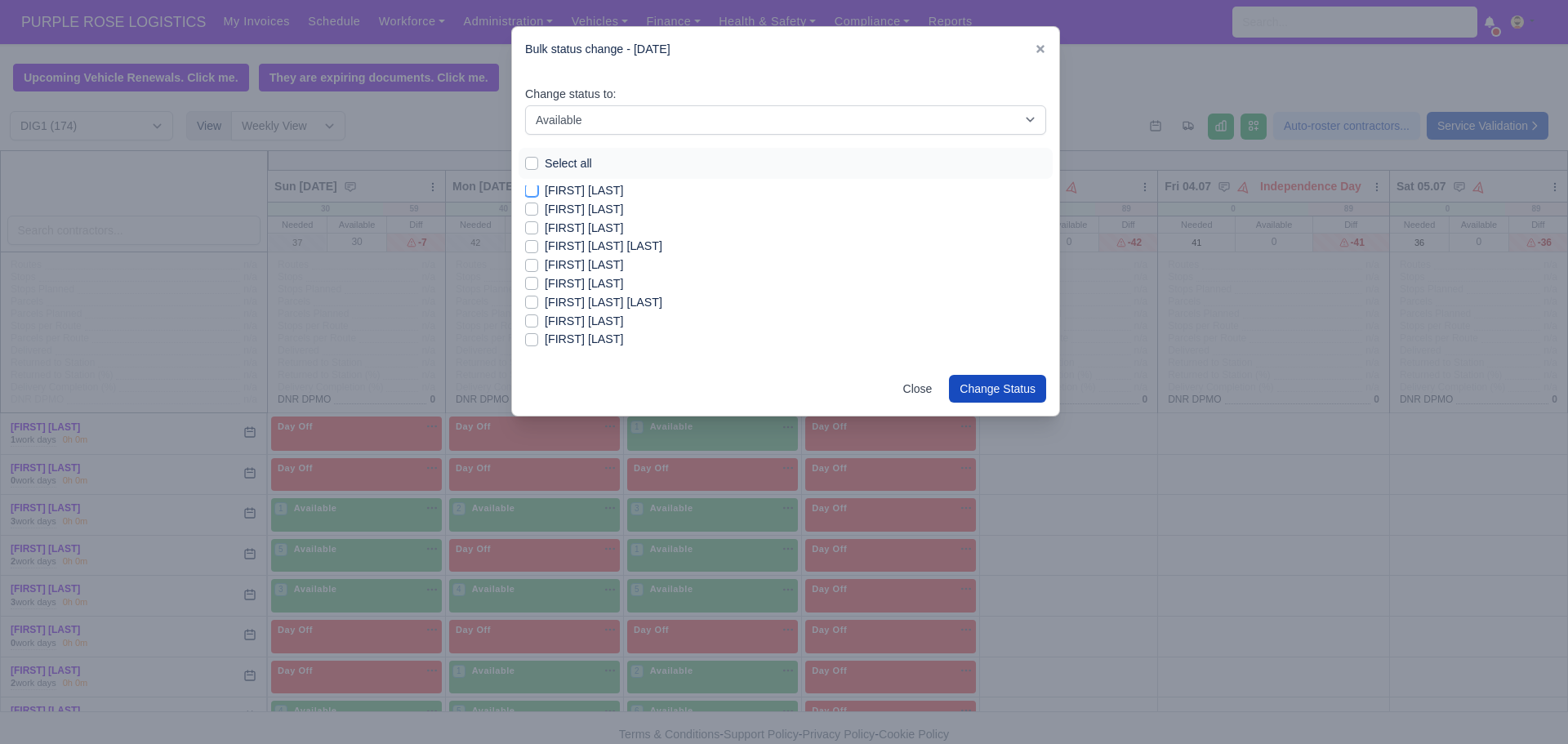 checkbox on "true" 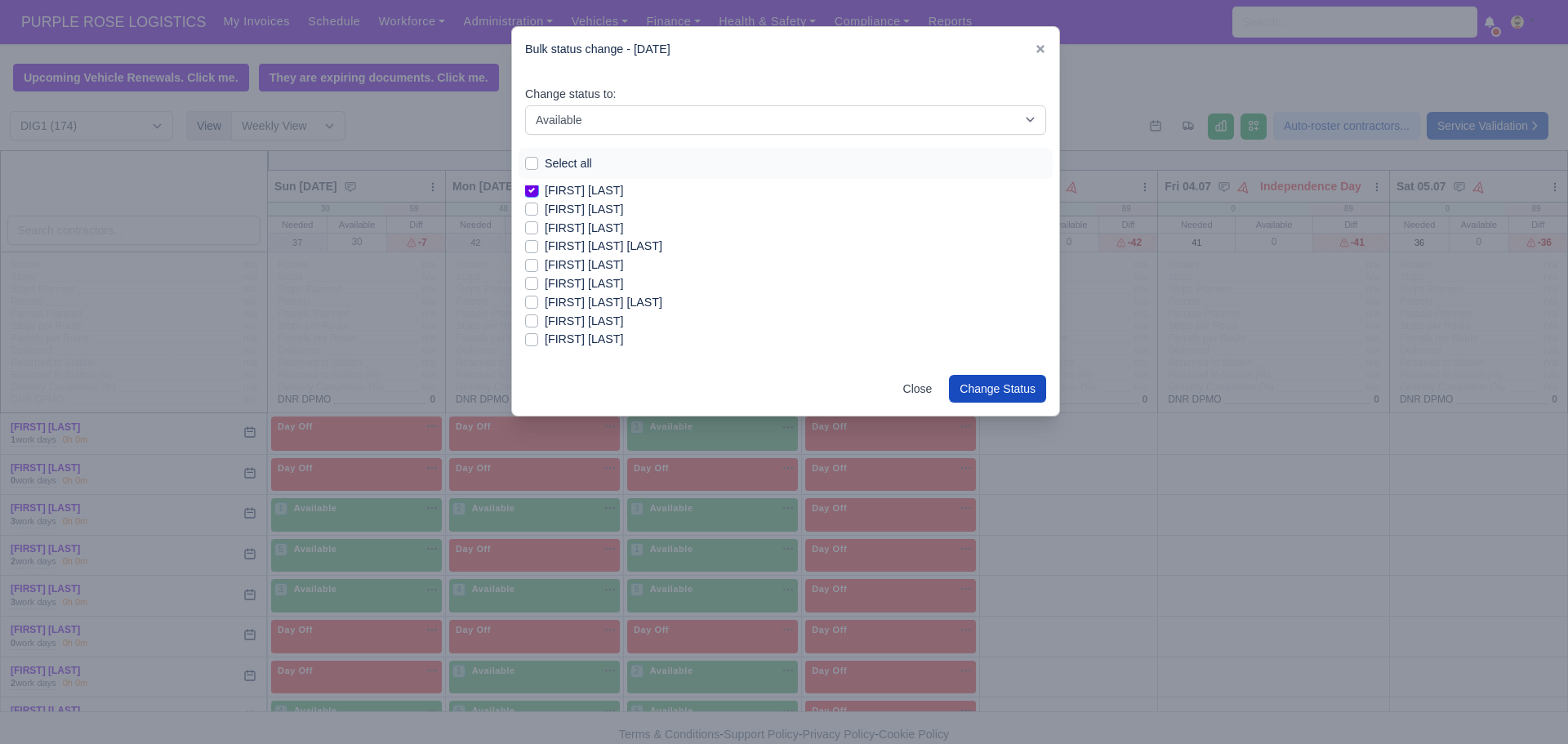 scroll, scrollTop: 1042, scrollLeft: 0, axis: vertical 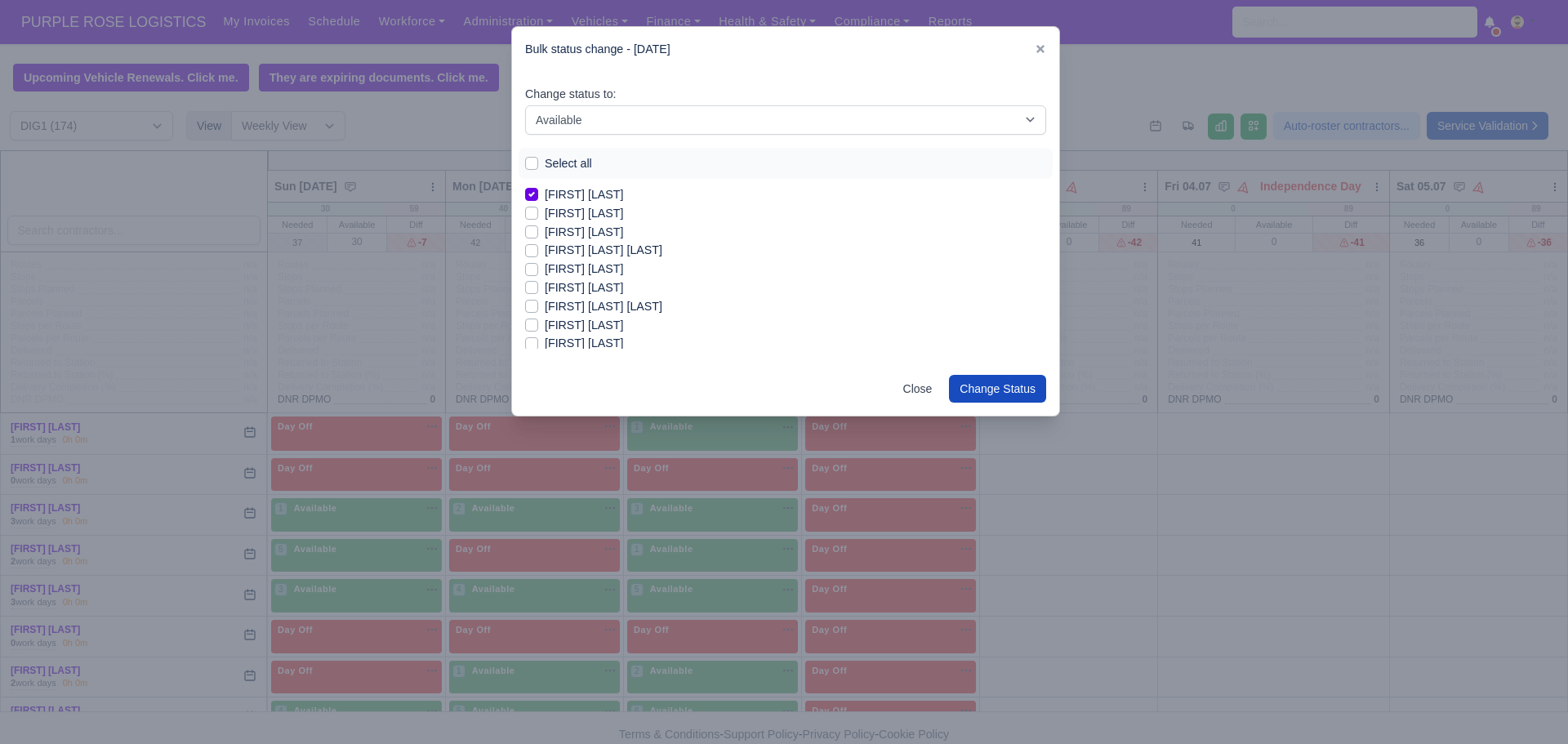 click on "[FIRST] [LAST] [LAST]" at bounding box center [604, 306] 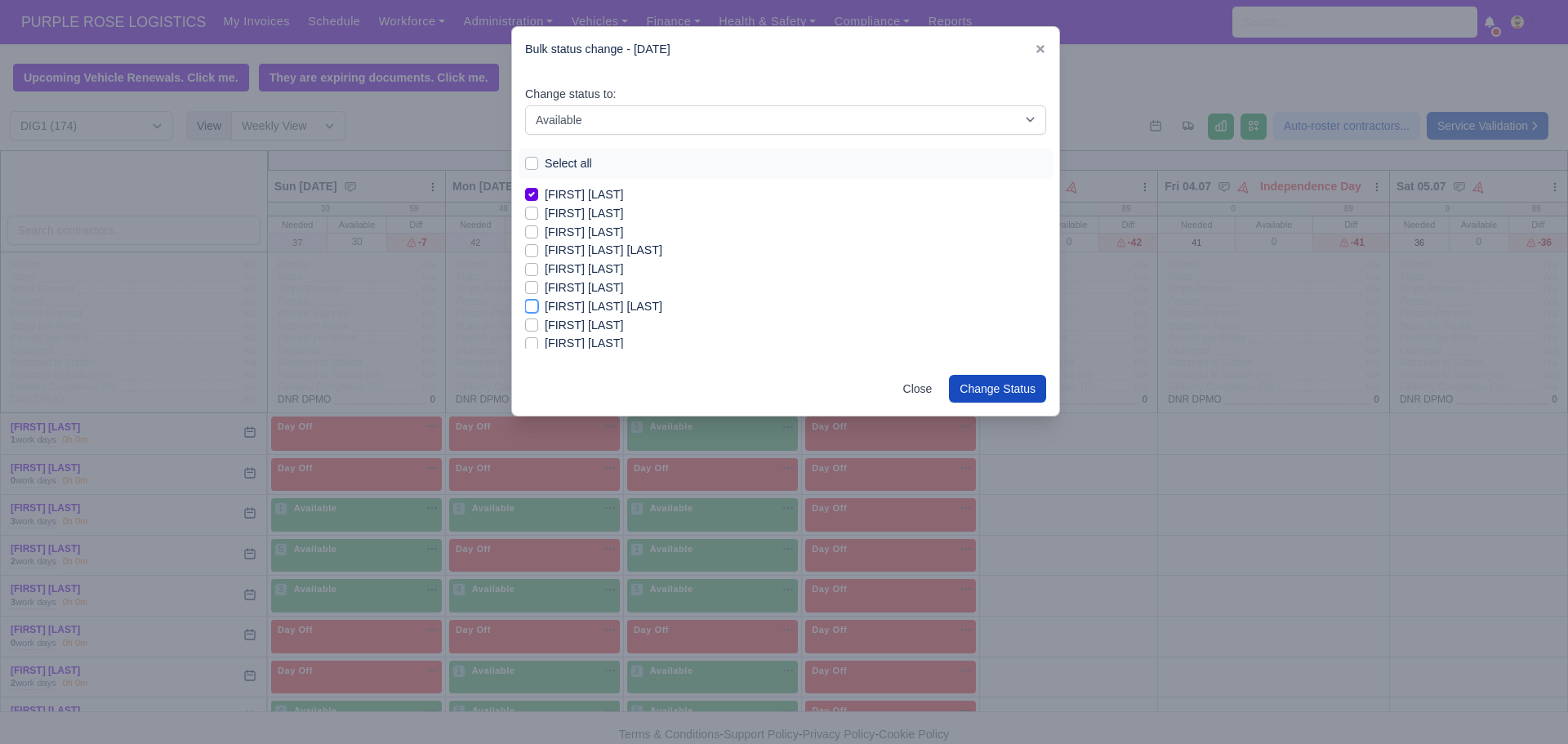 click on "[FIRST] [LAST] [LAST]" at bounding box center (532, 304) 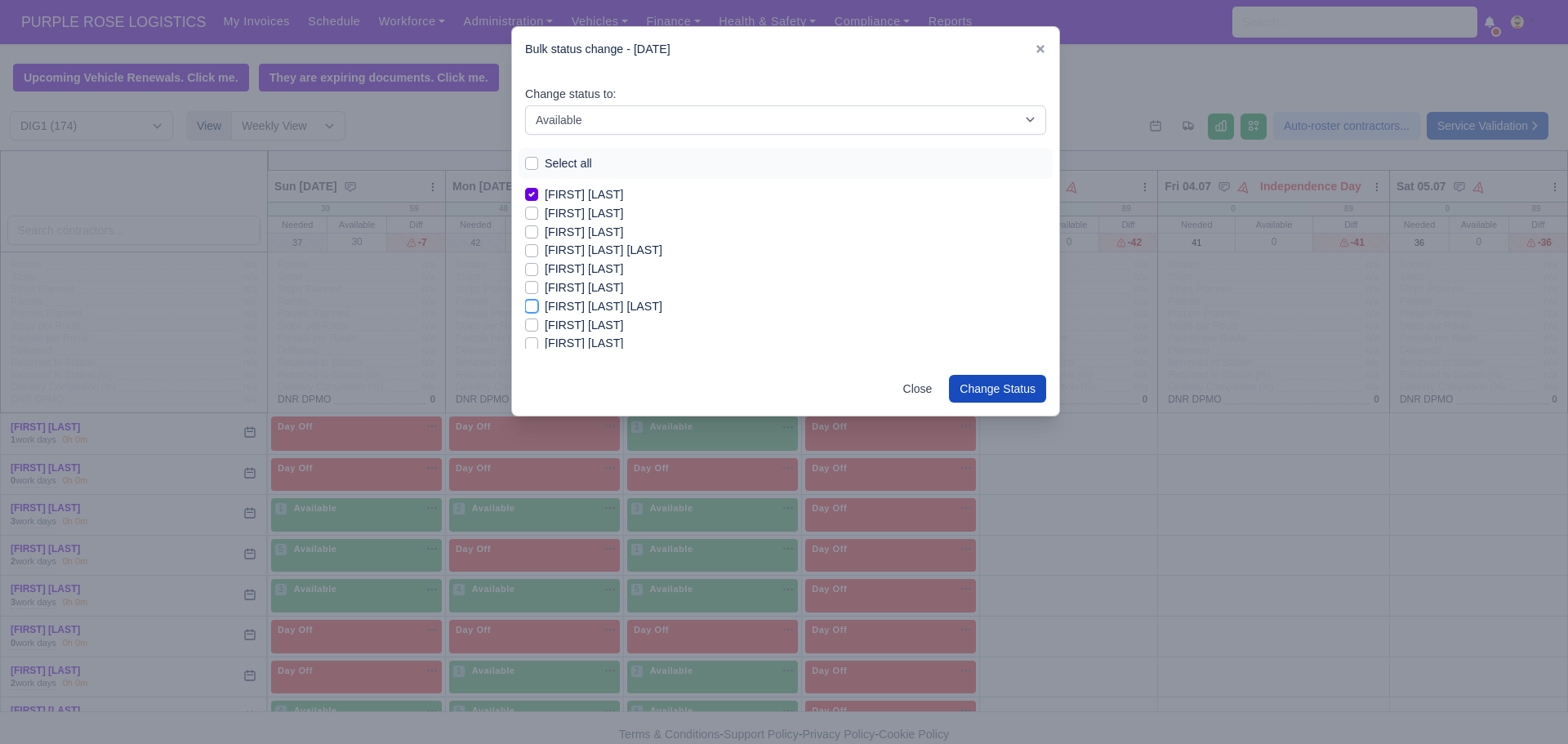 checkbox on "true" 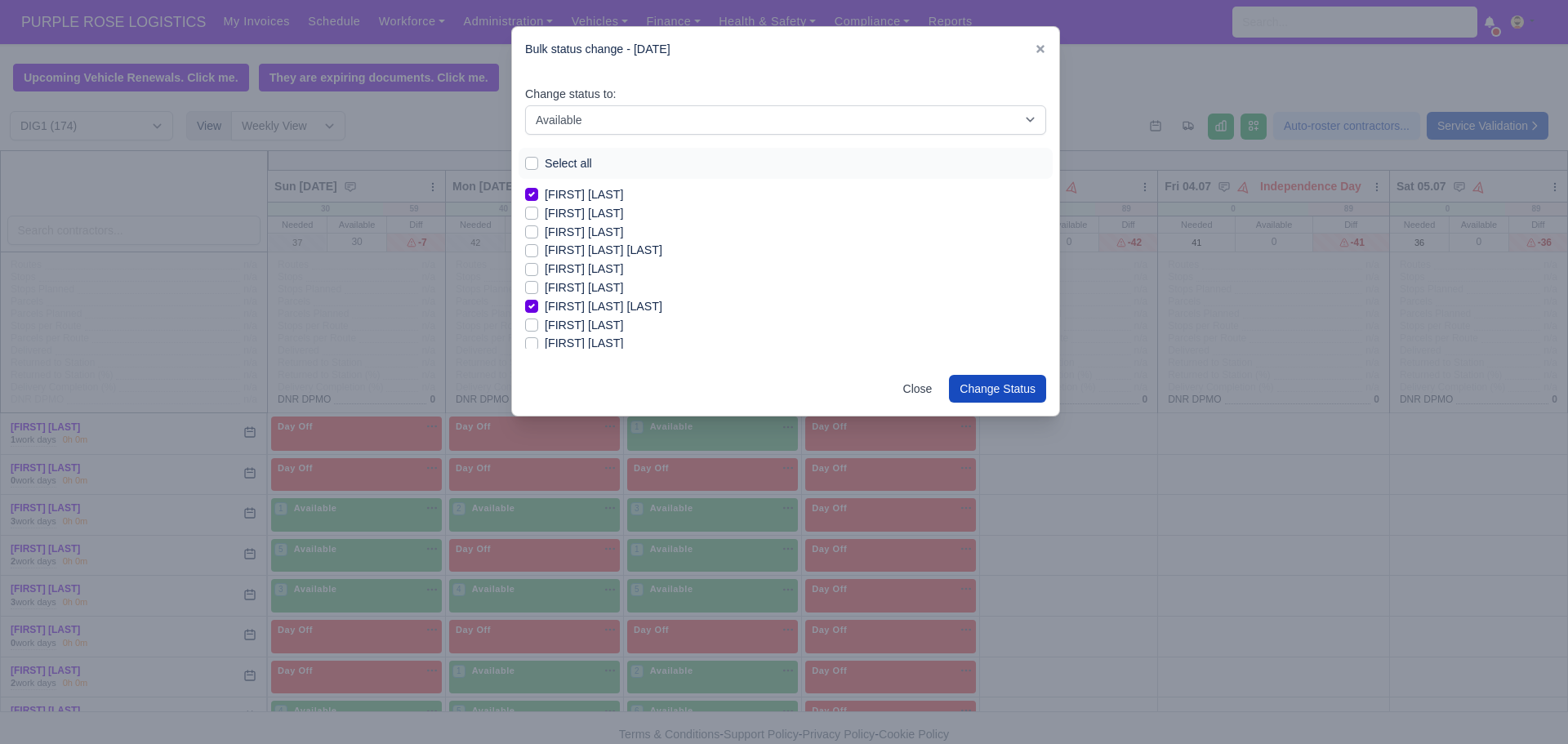 click on "[FIRST] [LAST]" at bounding box center [584, 325] 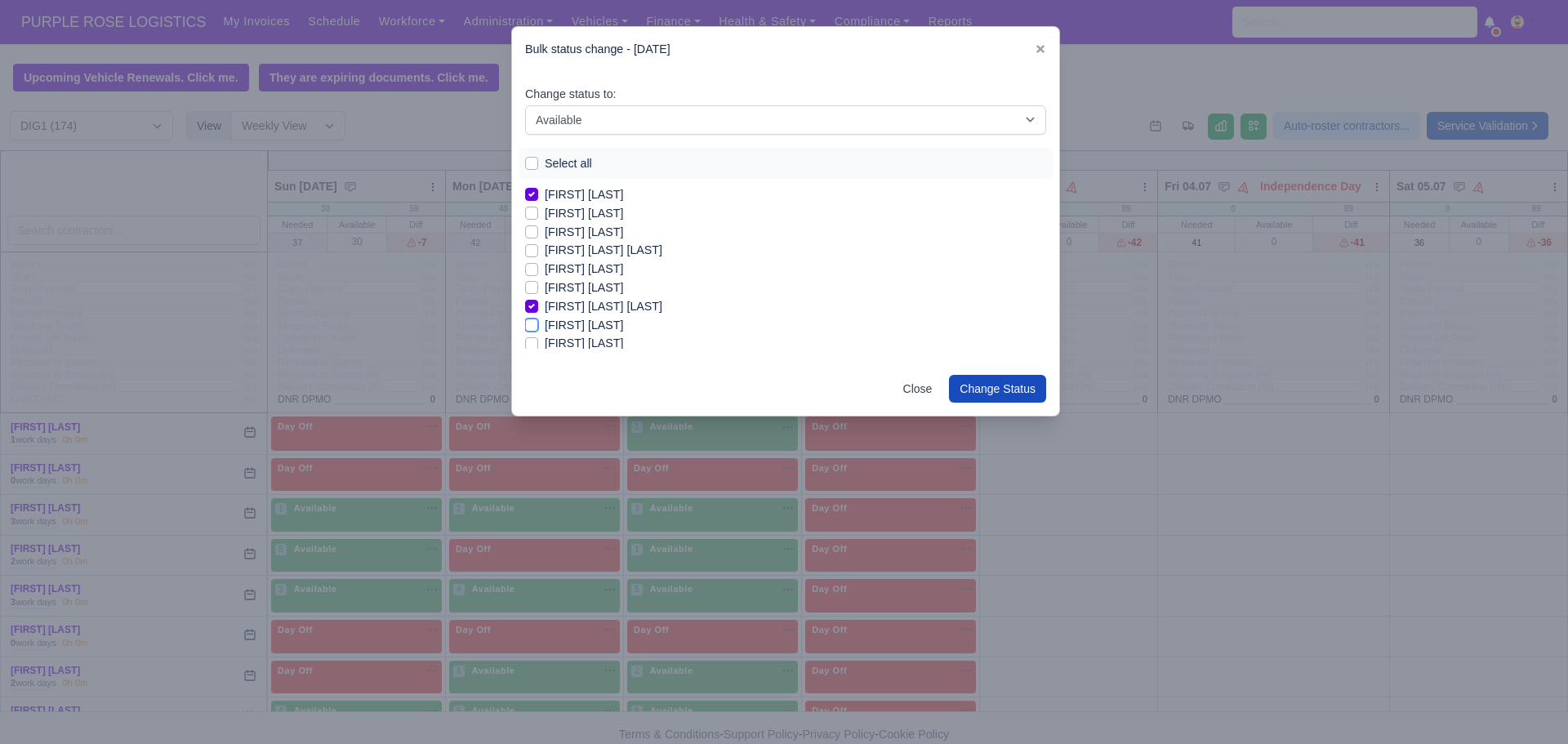 click on "[FIRST] [LAST]" at bounding box center [532, 323] 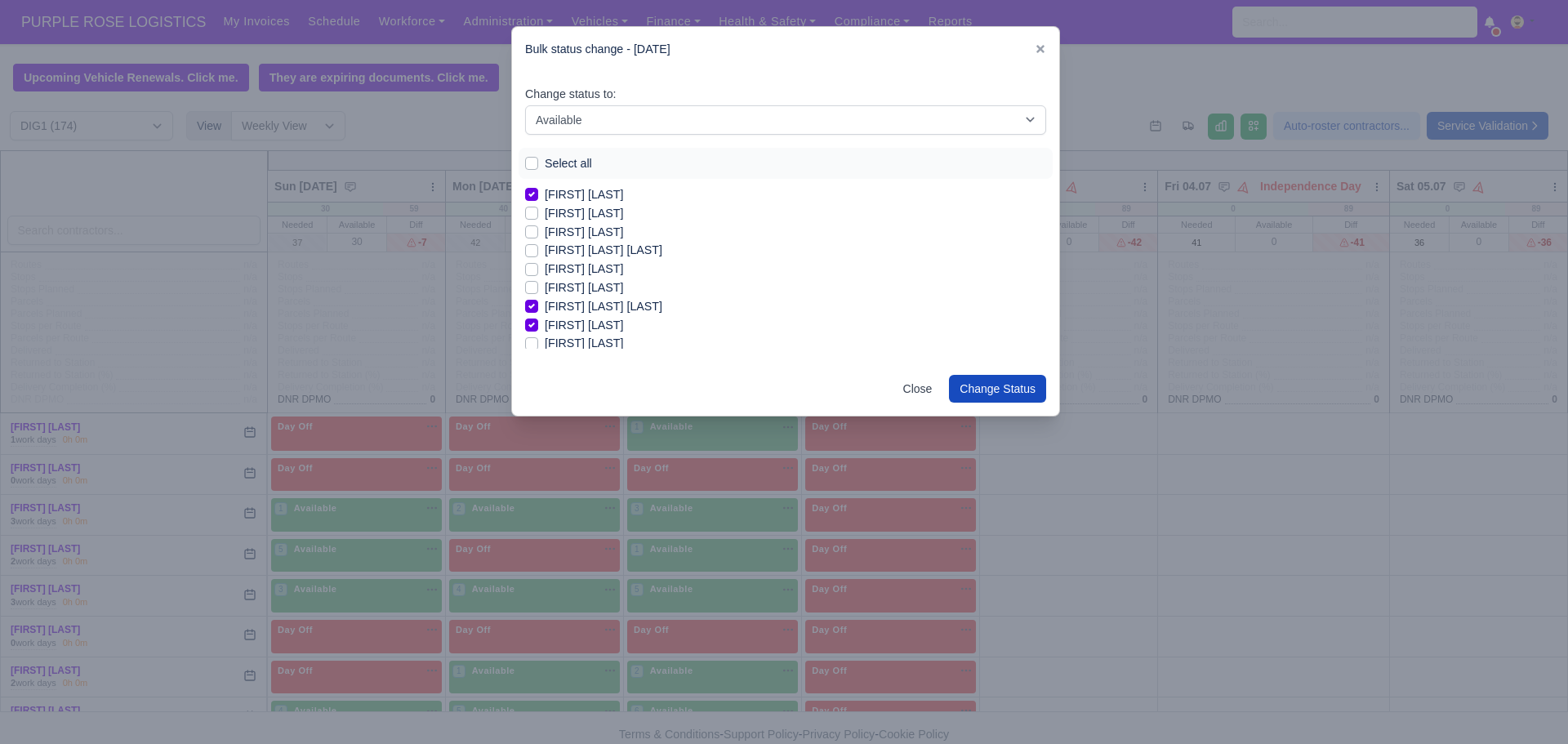click on "[FIRST] [LAST]" at bounding box center [584, 325] 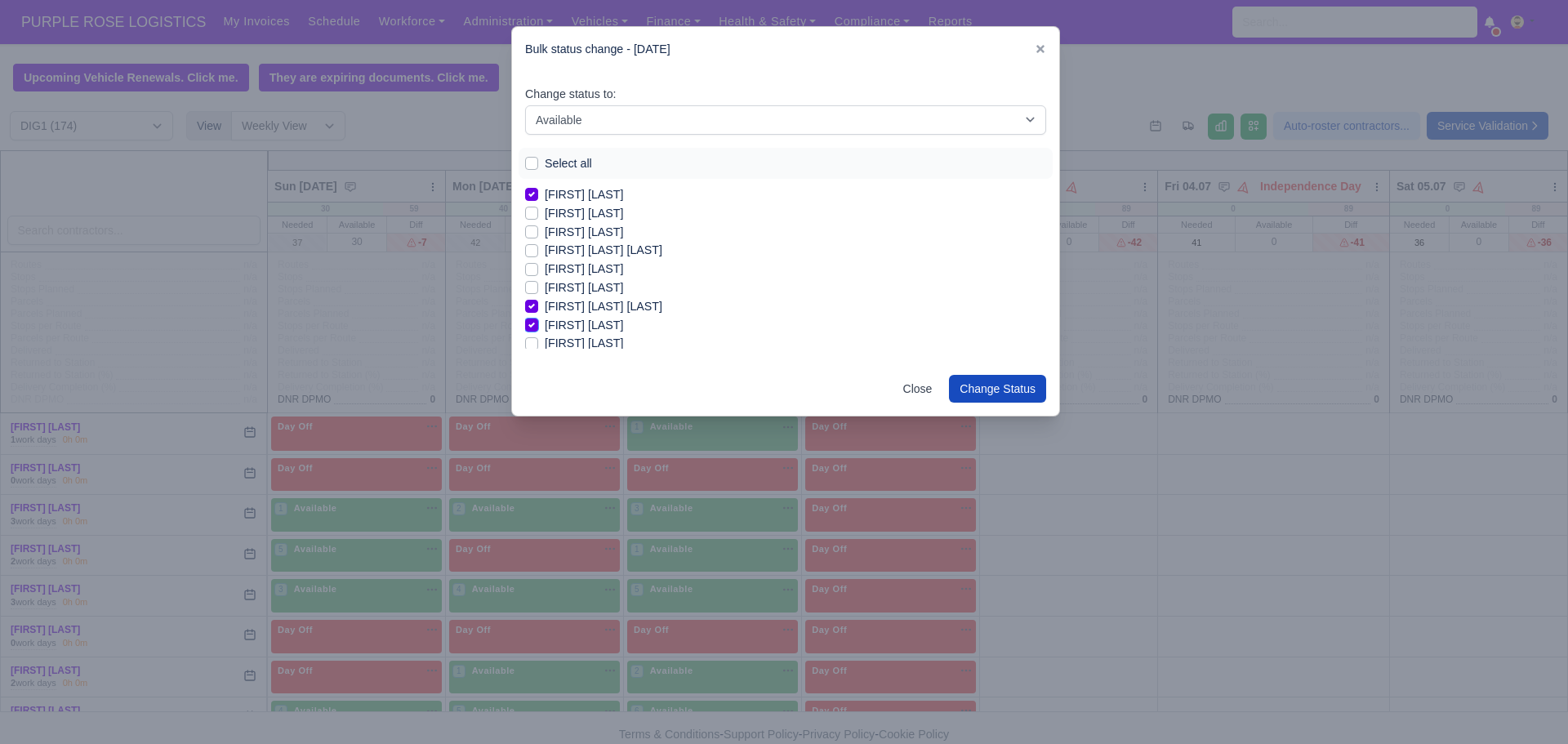 click on "[FIRST] [LAST]" at bounding box center (532, 323) 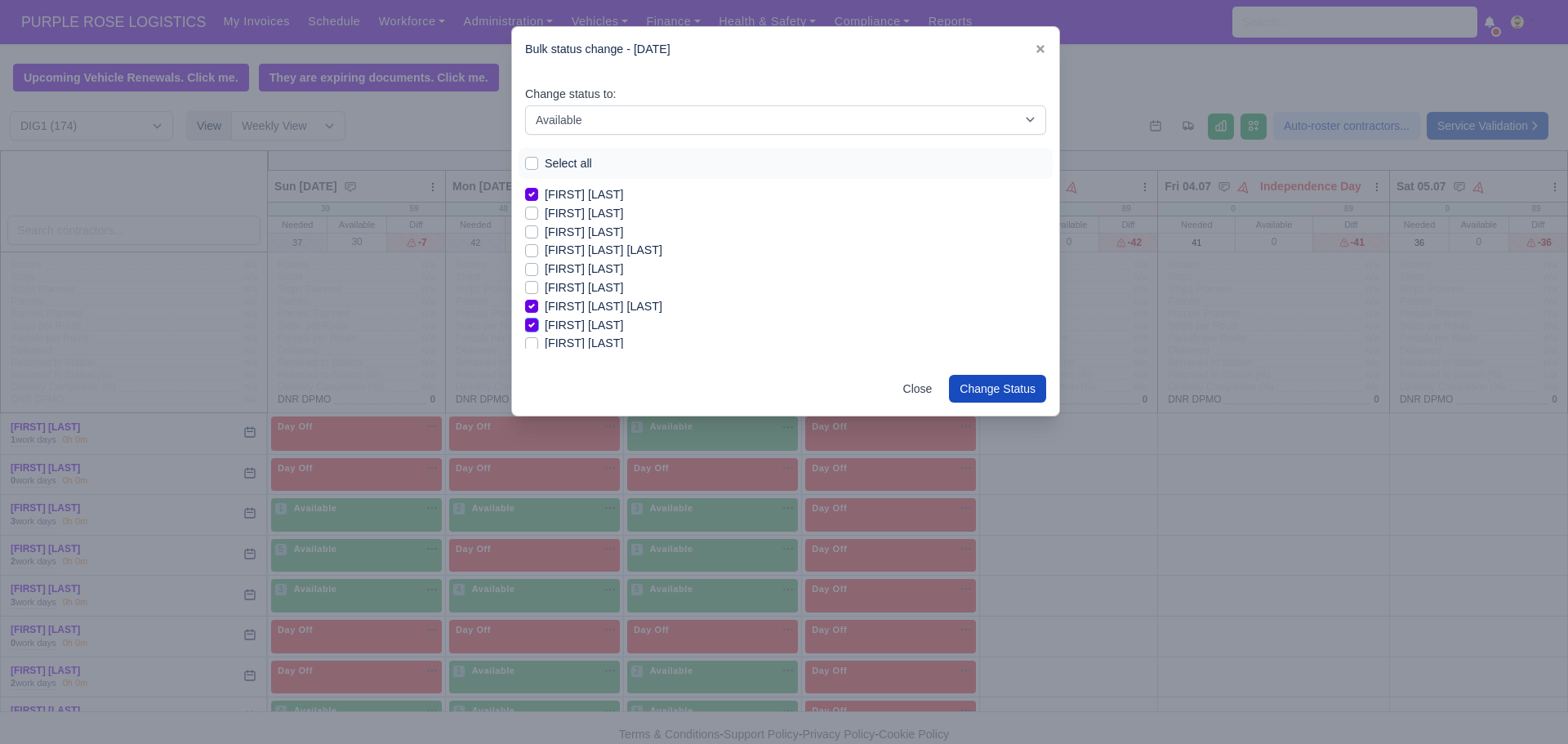 checkbox on "false" 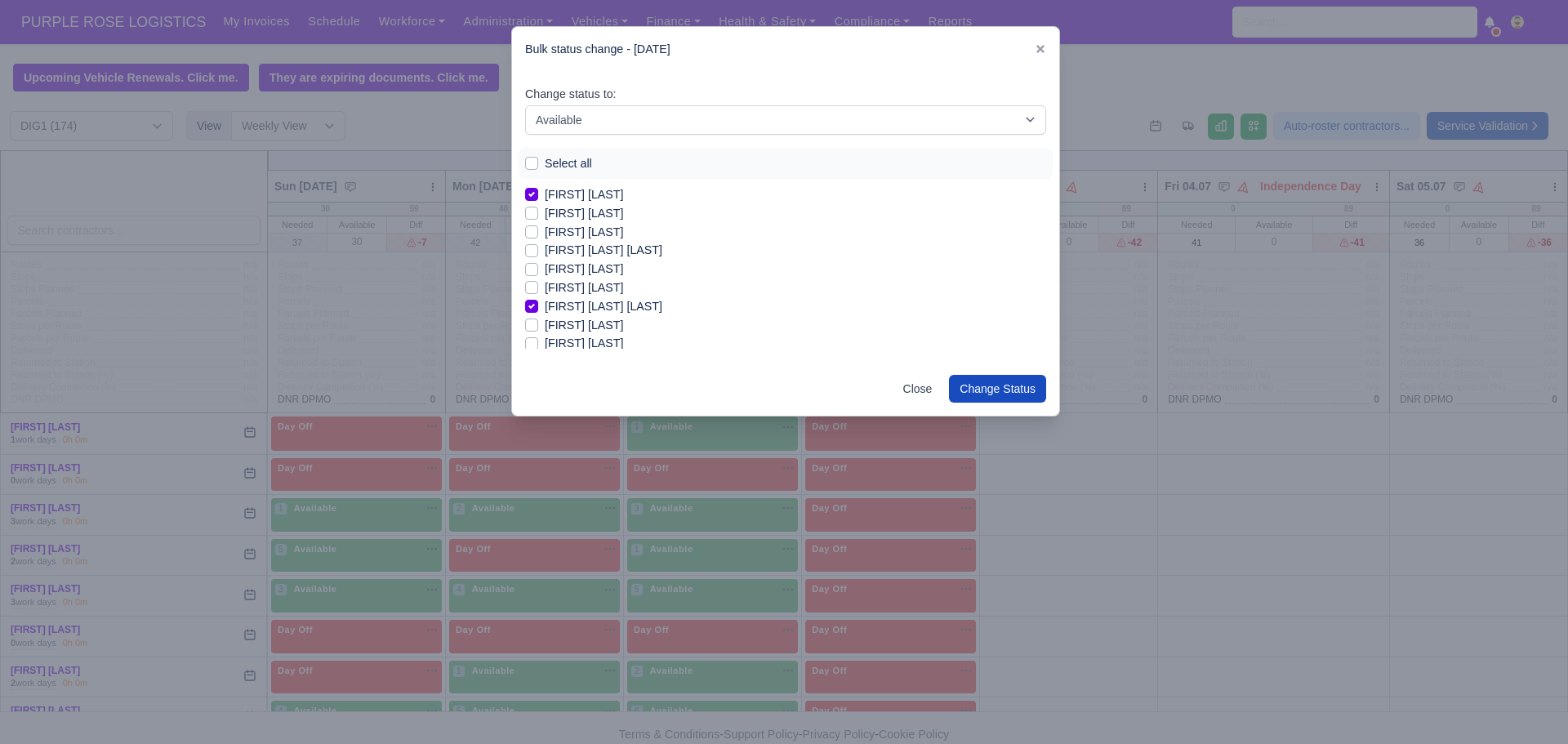 click on "[FIRST] [LAST]" at bounding box center (584, 343) 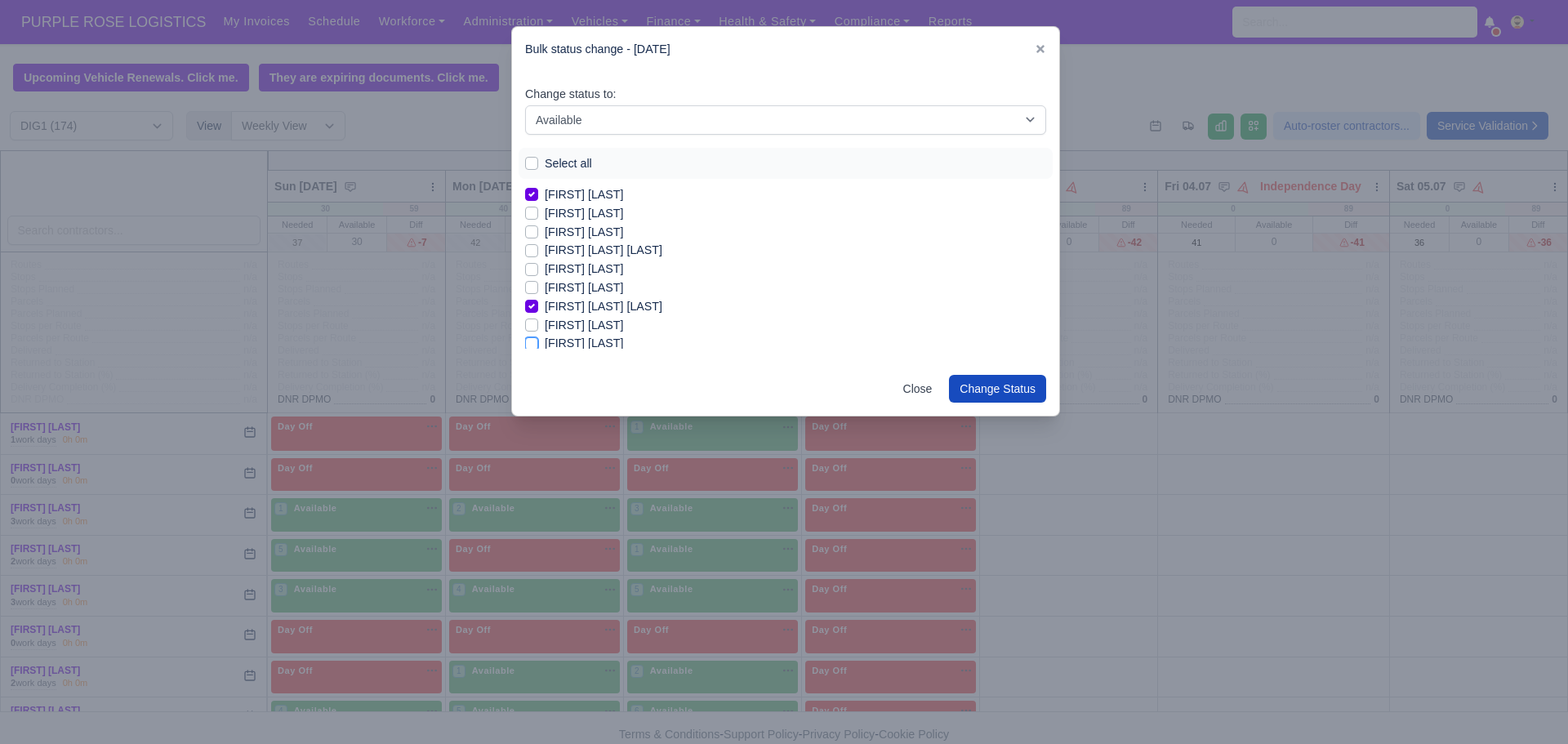 click on "[FIRST] [LAST]" at bounding box center (532, 341) 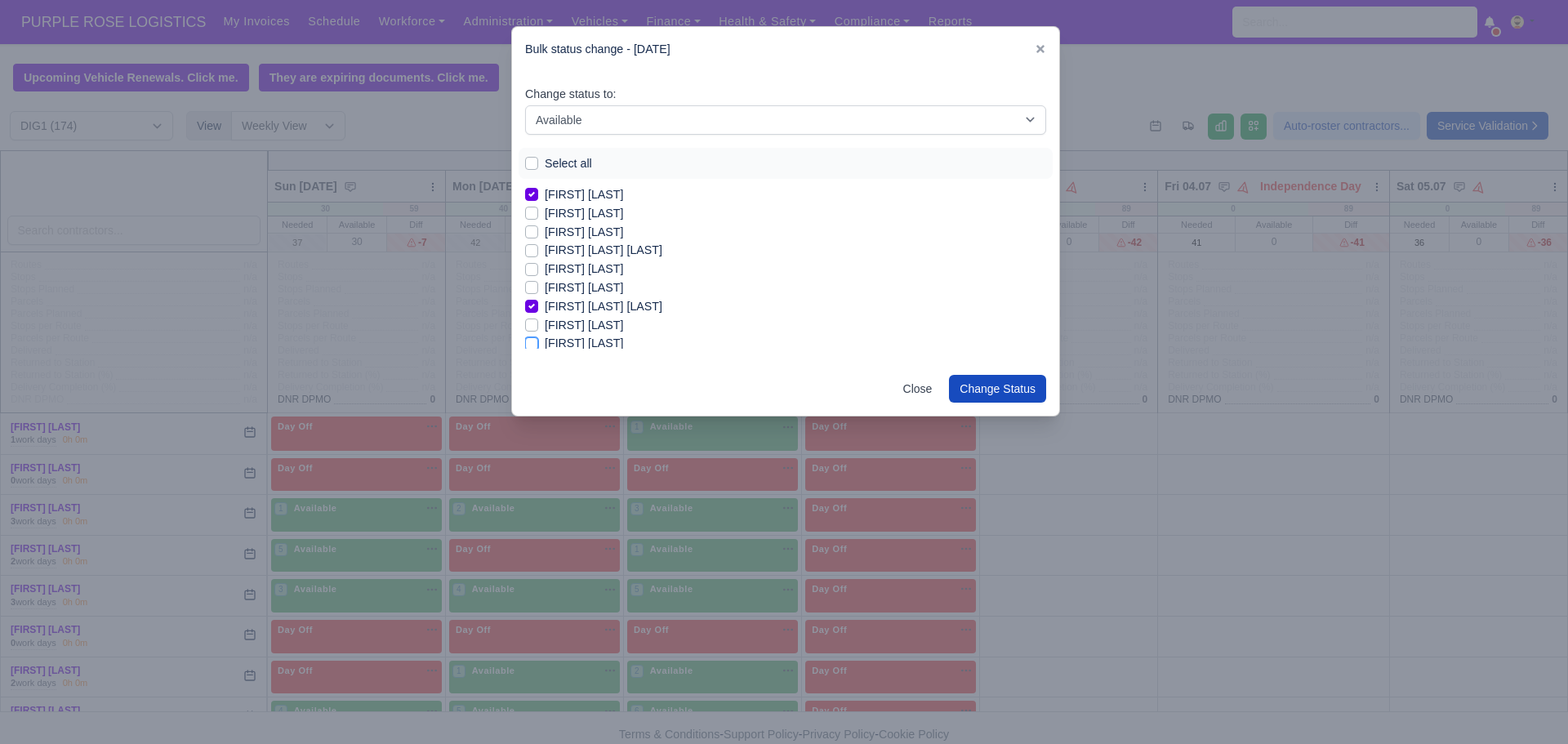 checkbox on "true" 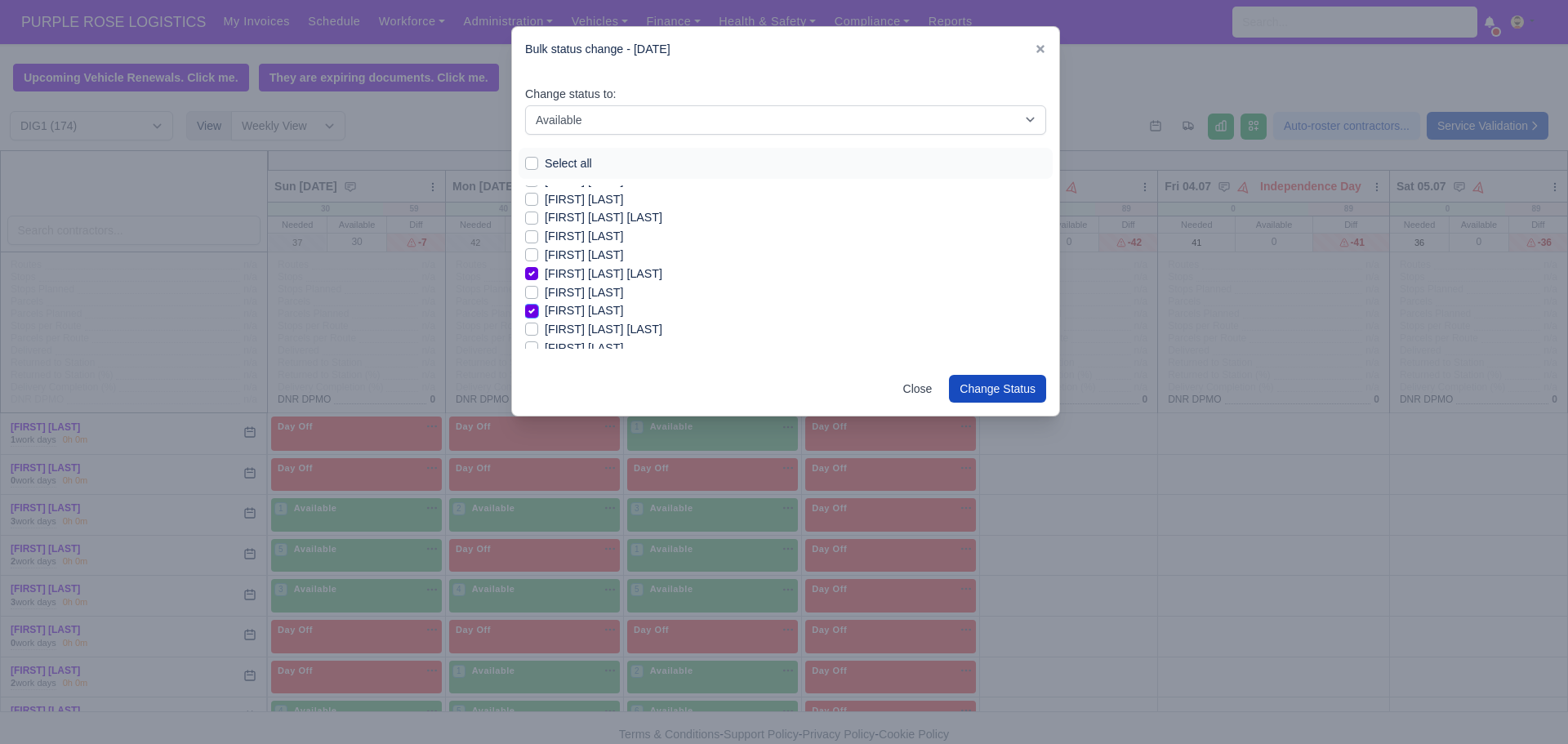 scroll, scrollTop: 1107, scrollLeft: 0, axis: vertical 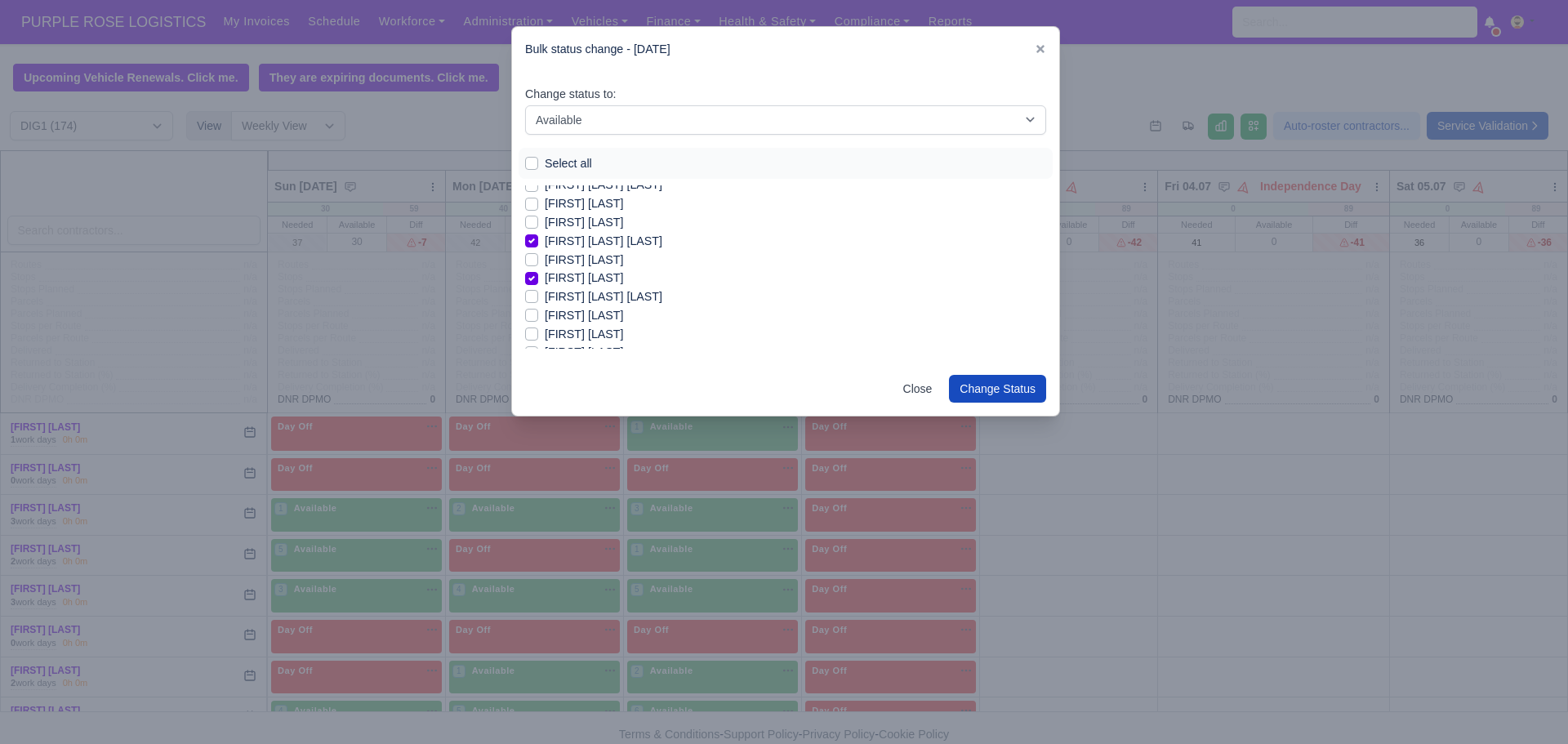 click on "[FIRST] [LAST] [LAST]" at bounding box center [604, 296] 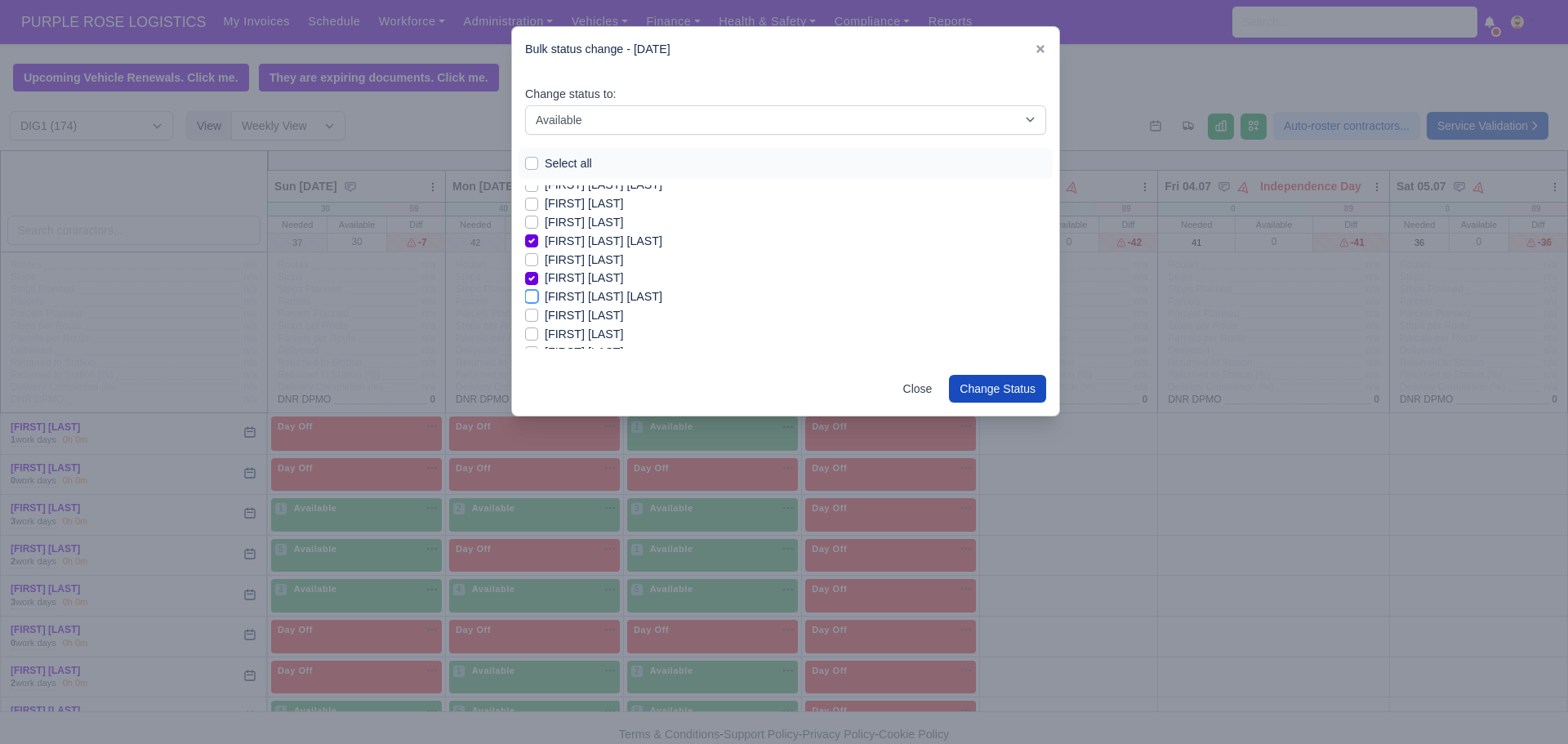 click on "[FIRST] [LAST] [LAST]" at bounding box center [532, 294] 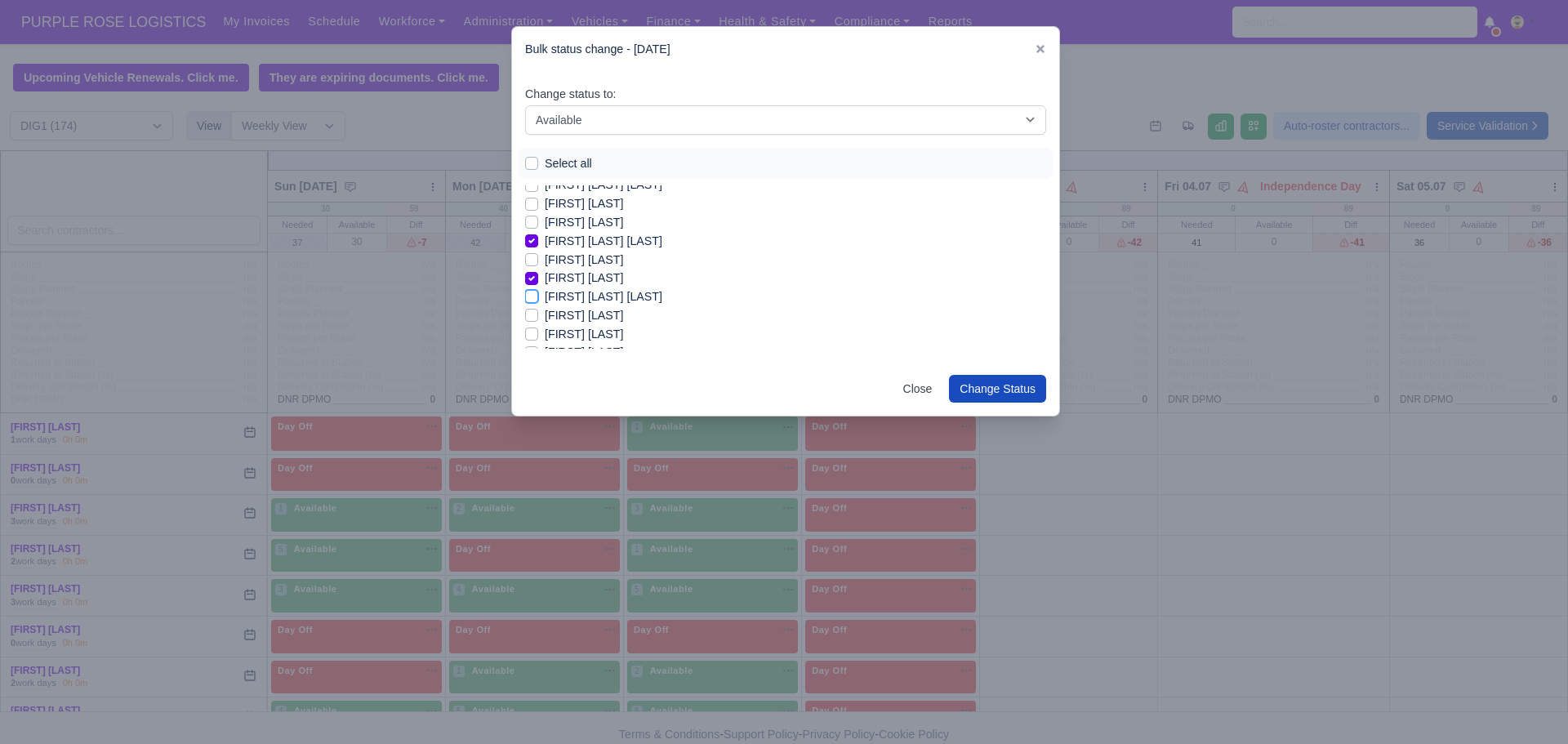 checkbox on "true" 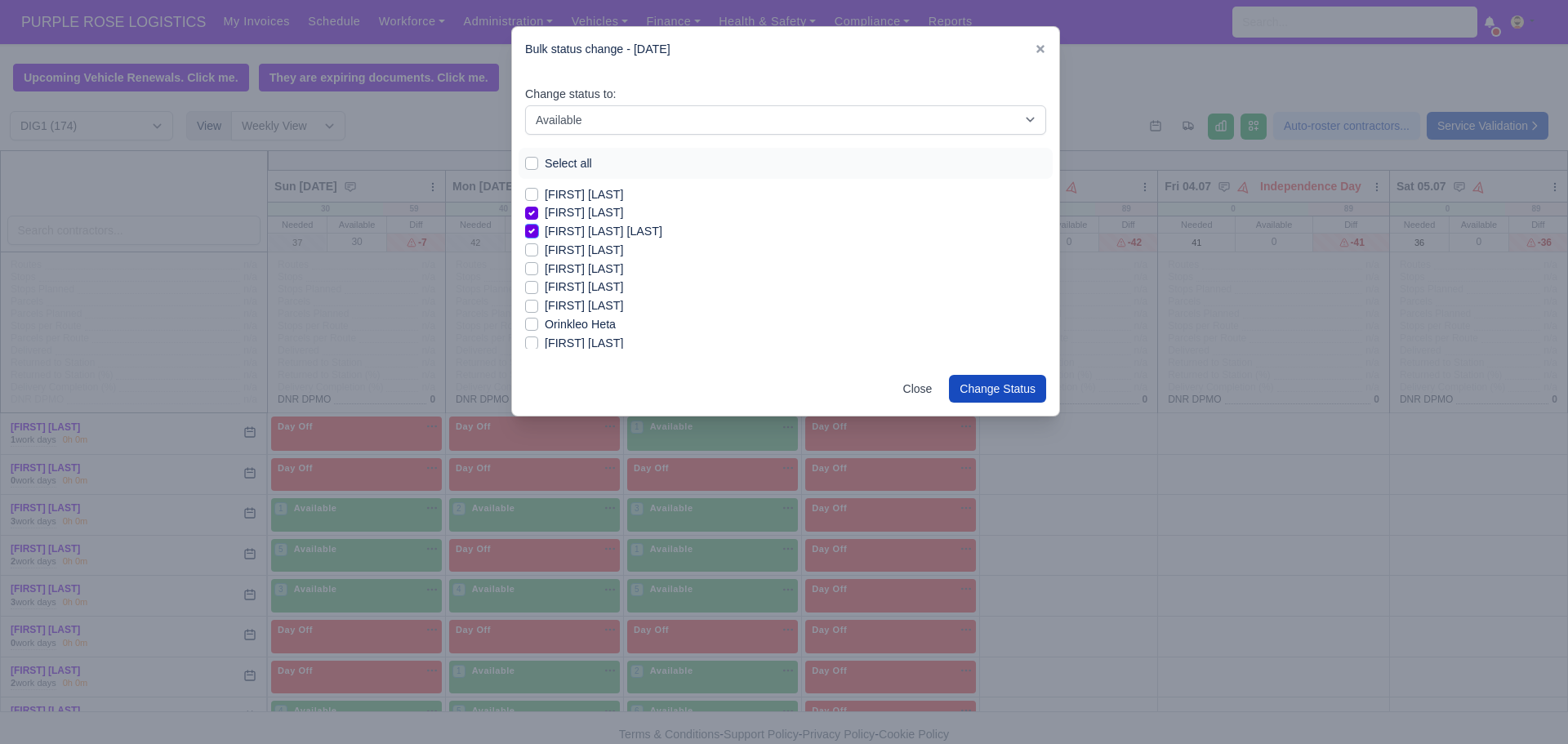 scroll, scrollTop: 1205, scrollLeft: 0, axis: vertical 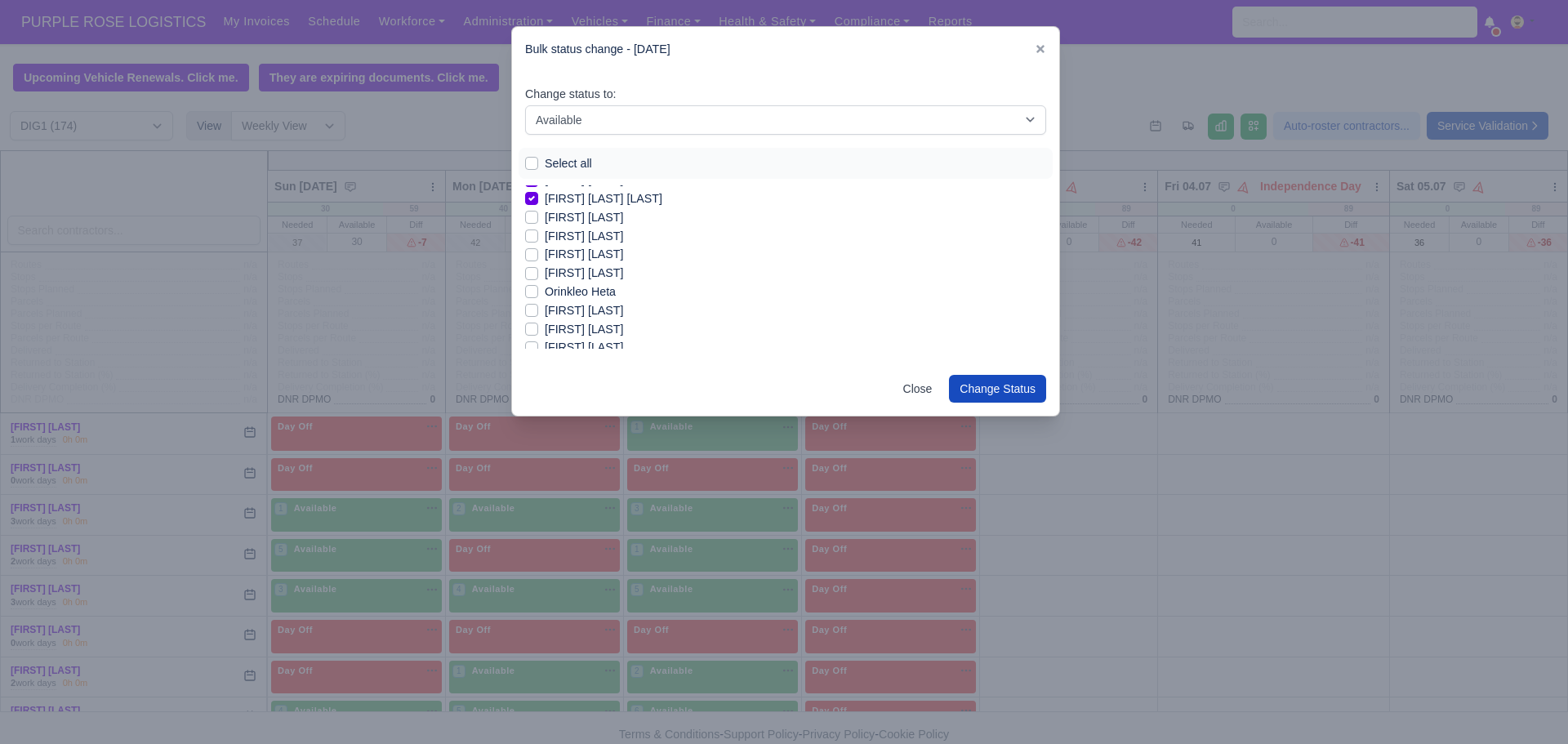 click on "[FIRST] [LAST]" at bounding box center (584, 217) 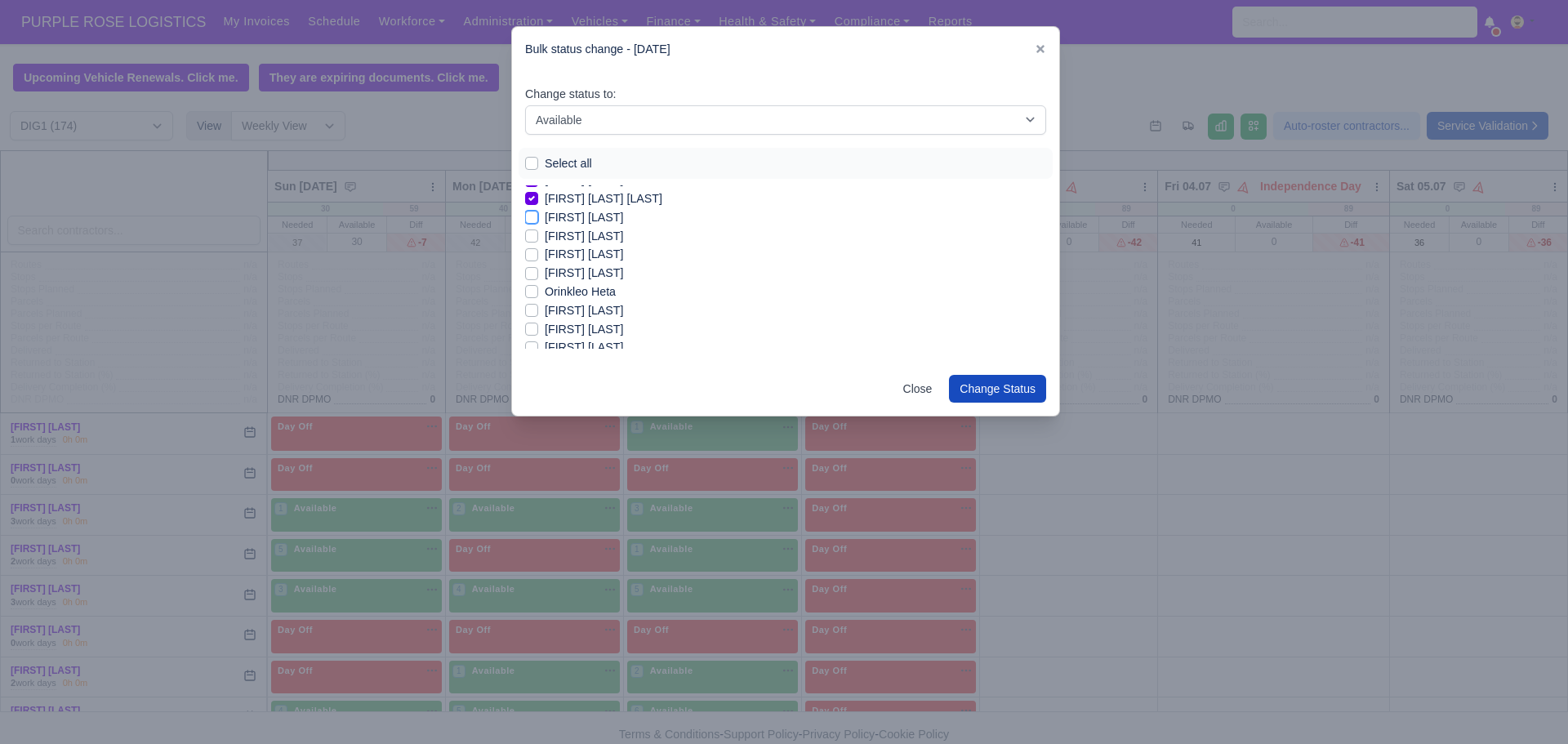 click on "[FIRST] [LAST]" at bounding box center [532, 215] 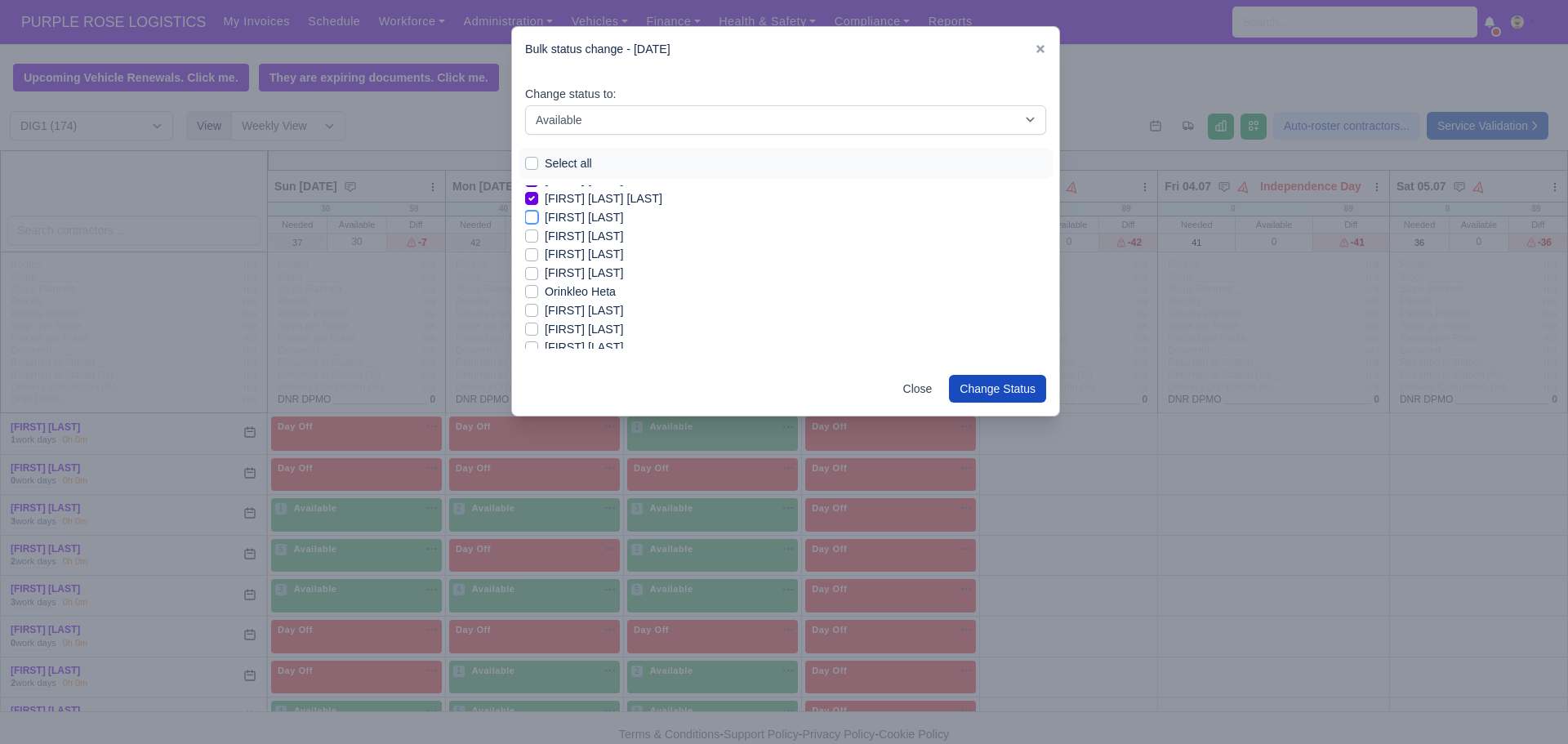 checkbox on "true" 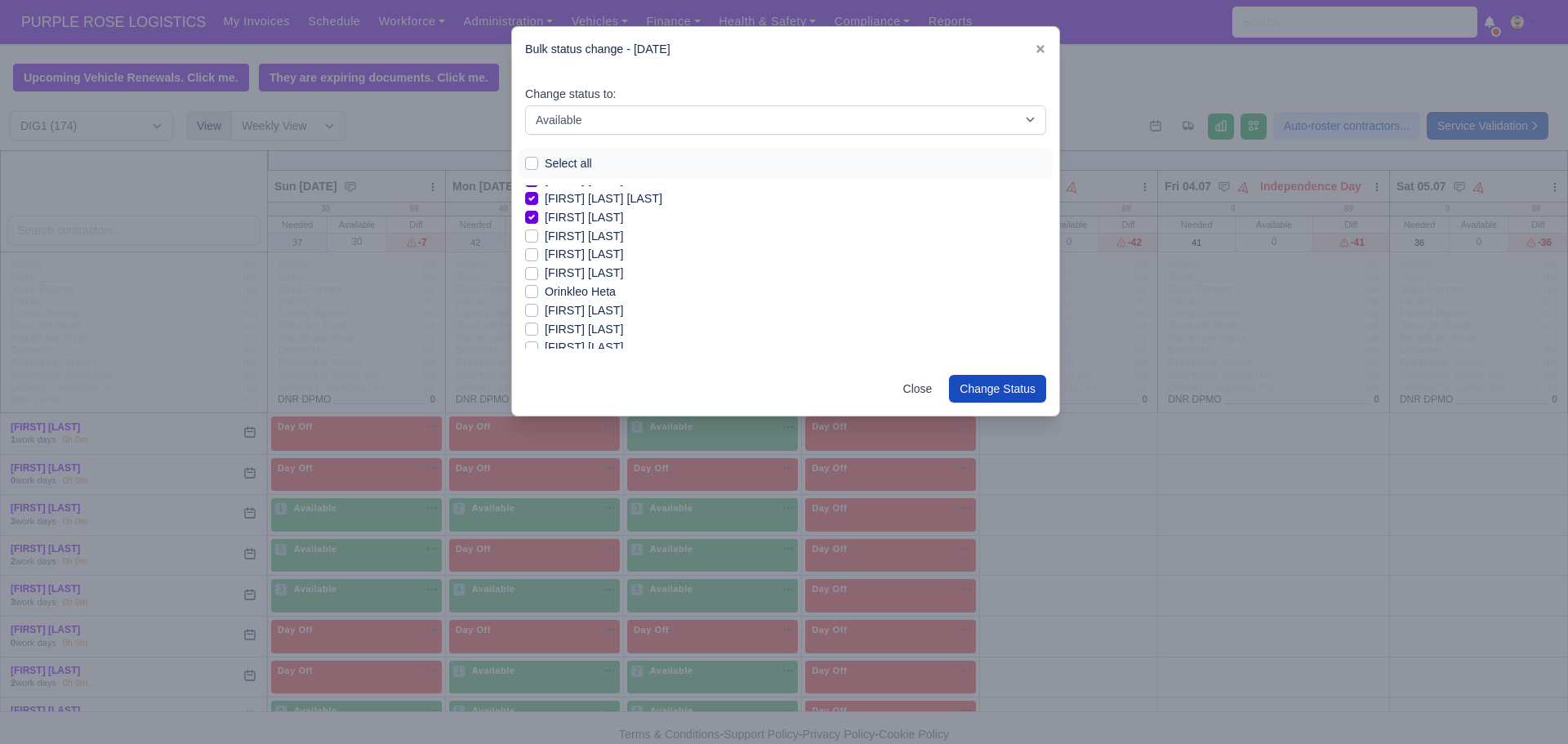 click on "[FIRST] [LAST]" at bounding box center [584, 273] 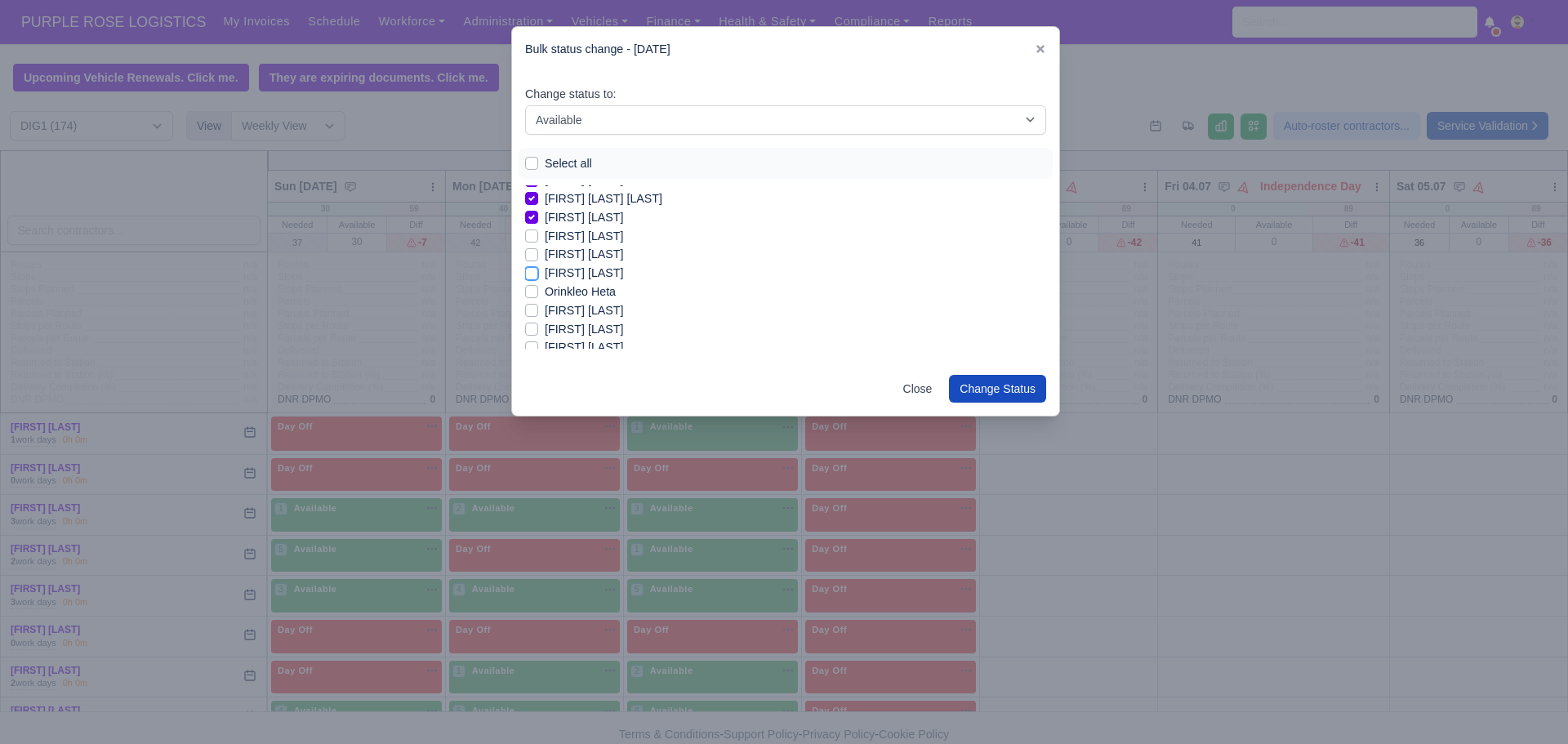 click on "[FIRST] [LAST]" at bounding box center [532, 270] 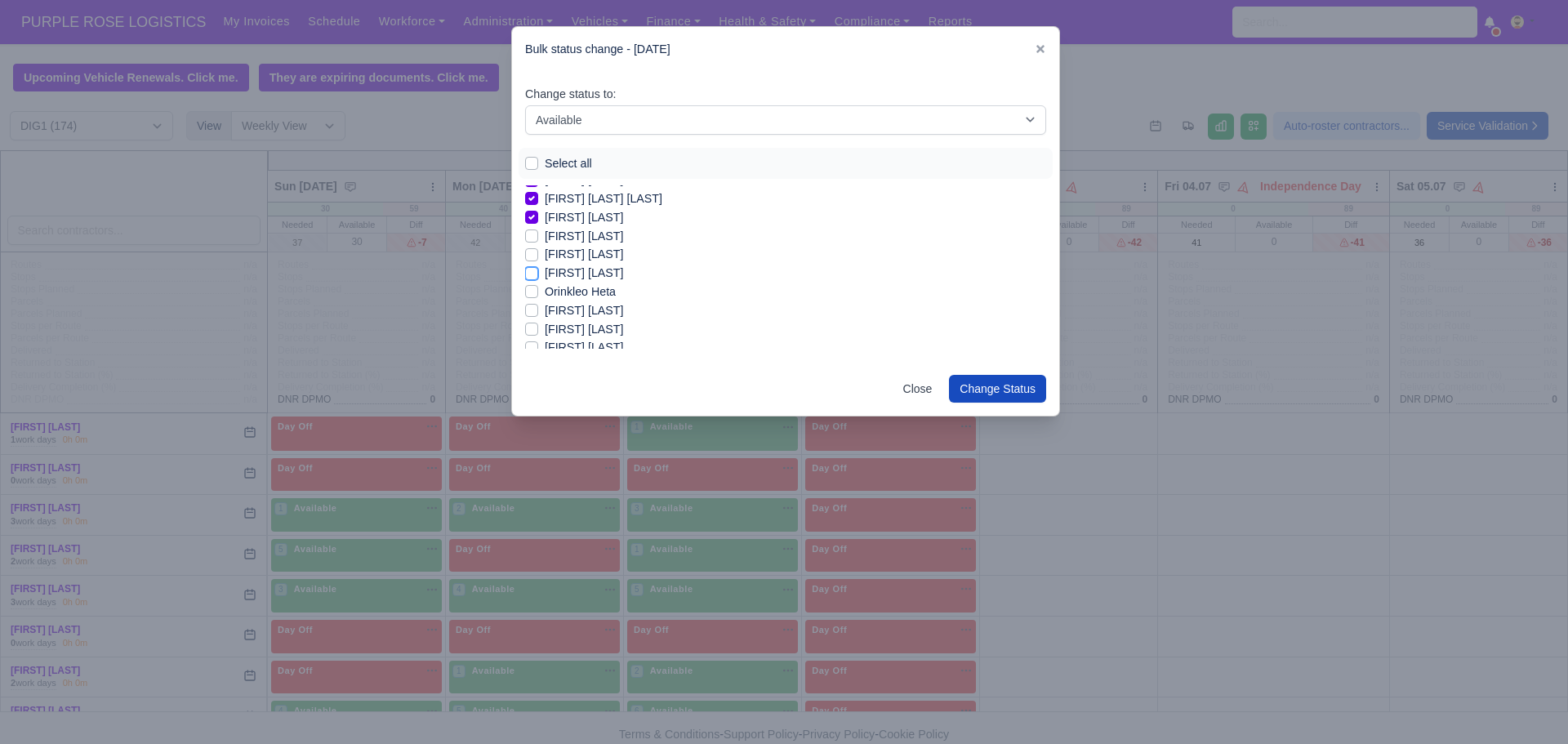checkbox on "true" 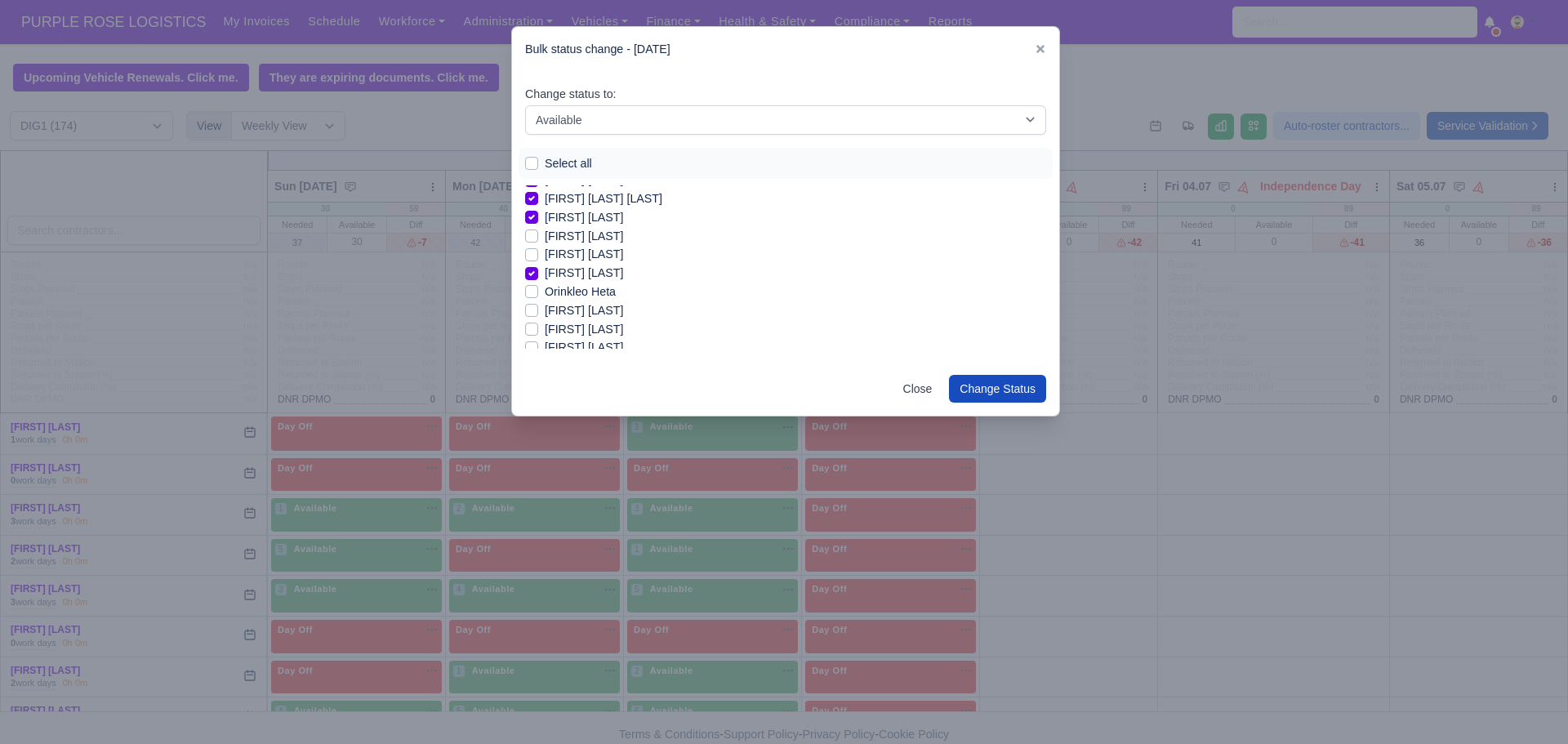 click on "[FIRST] [LAST]" at bounding box center [786, 236] 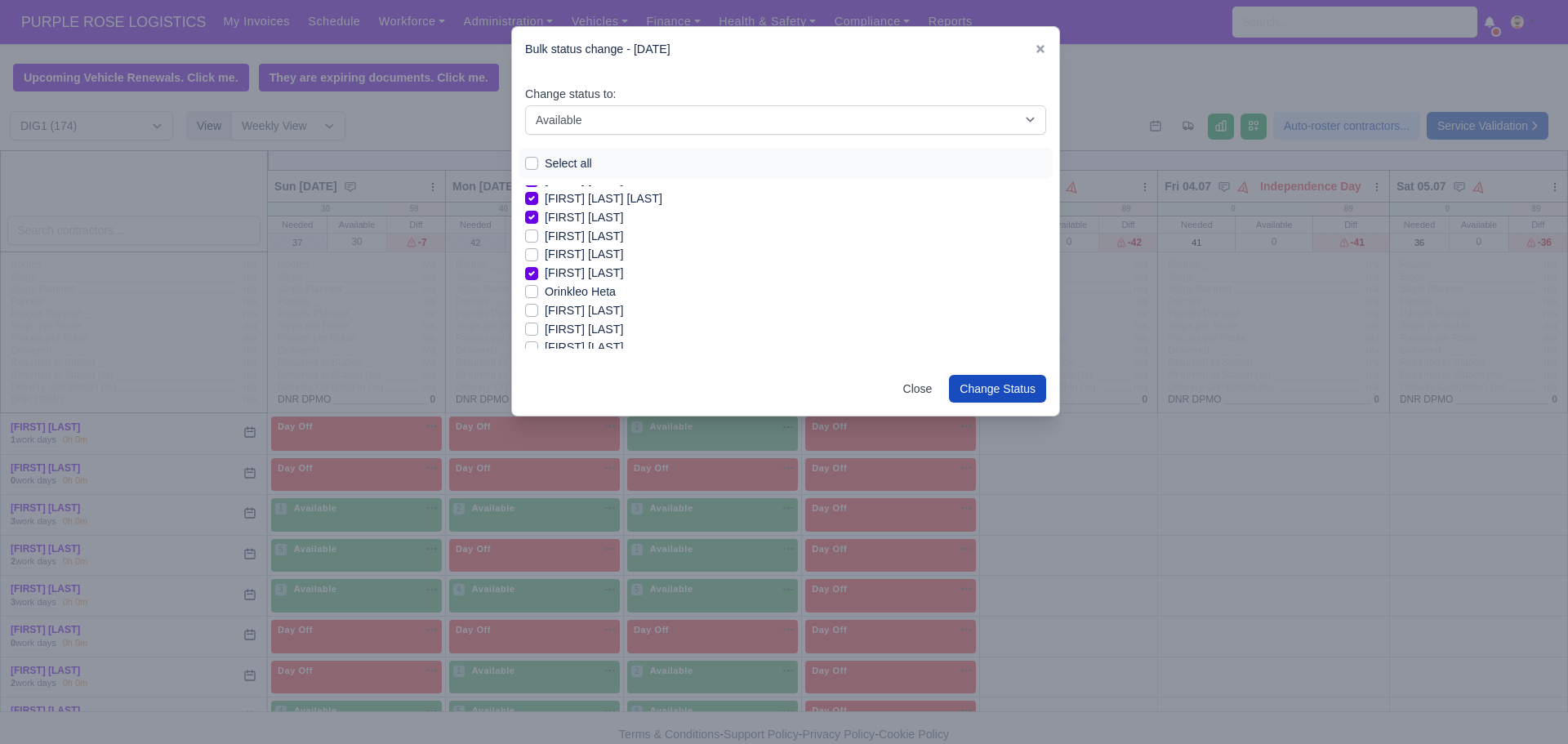 click on "[FIRST] [LAST]" at bounding box center (584, 329) 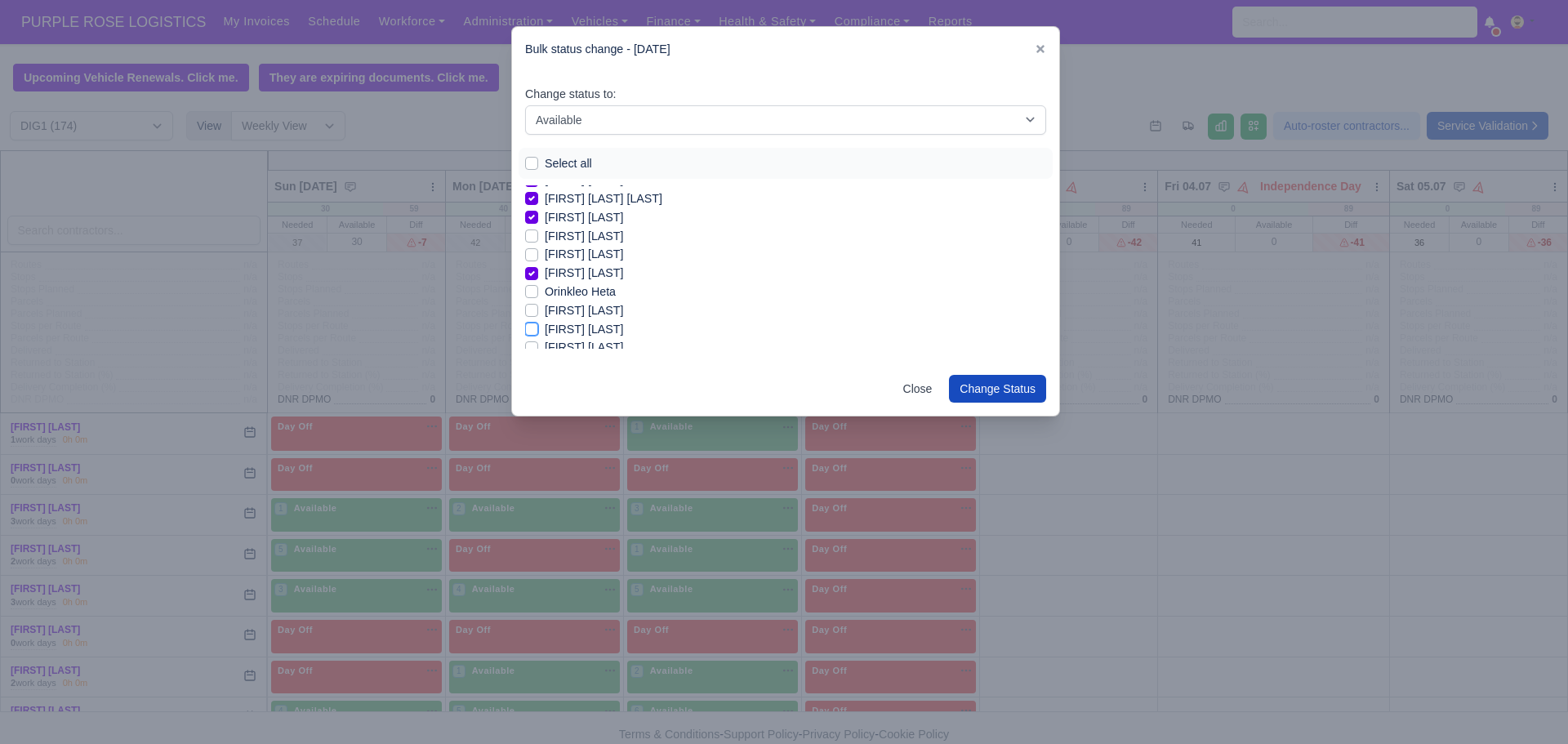 click on "[FIRST] [LAST]" at bounding box center (532, 327) 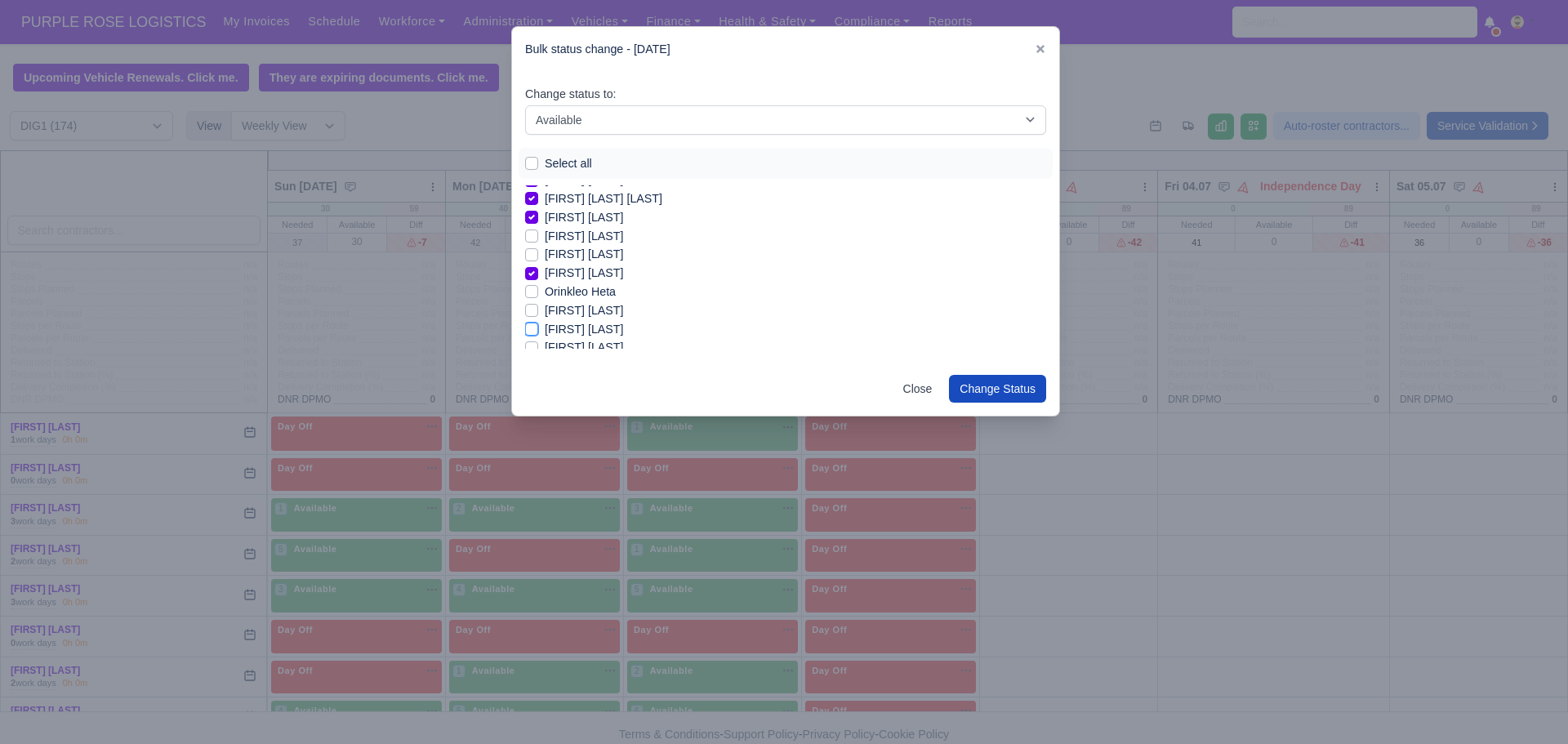 checkbox on "true" 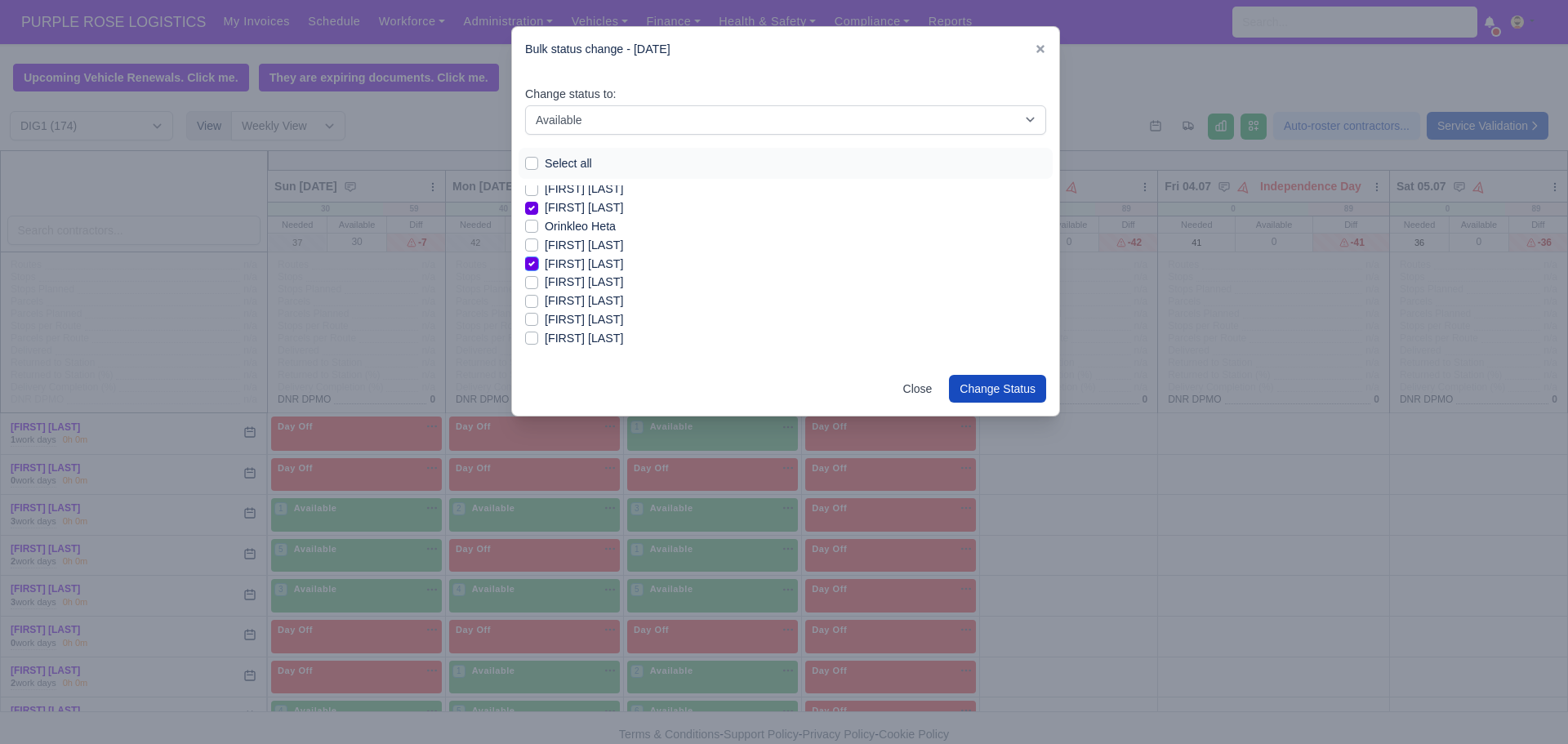 scroll, scrollTop: 1303, scrollLeft: 0, axis: vertical 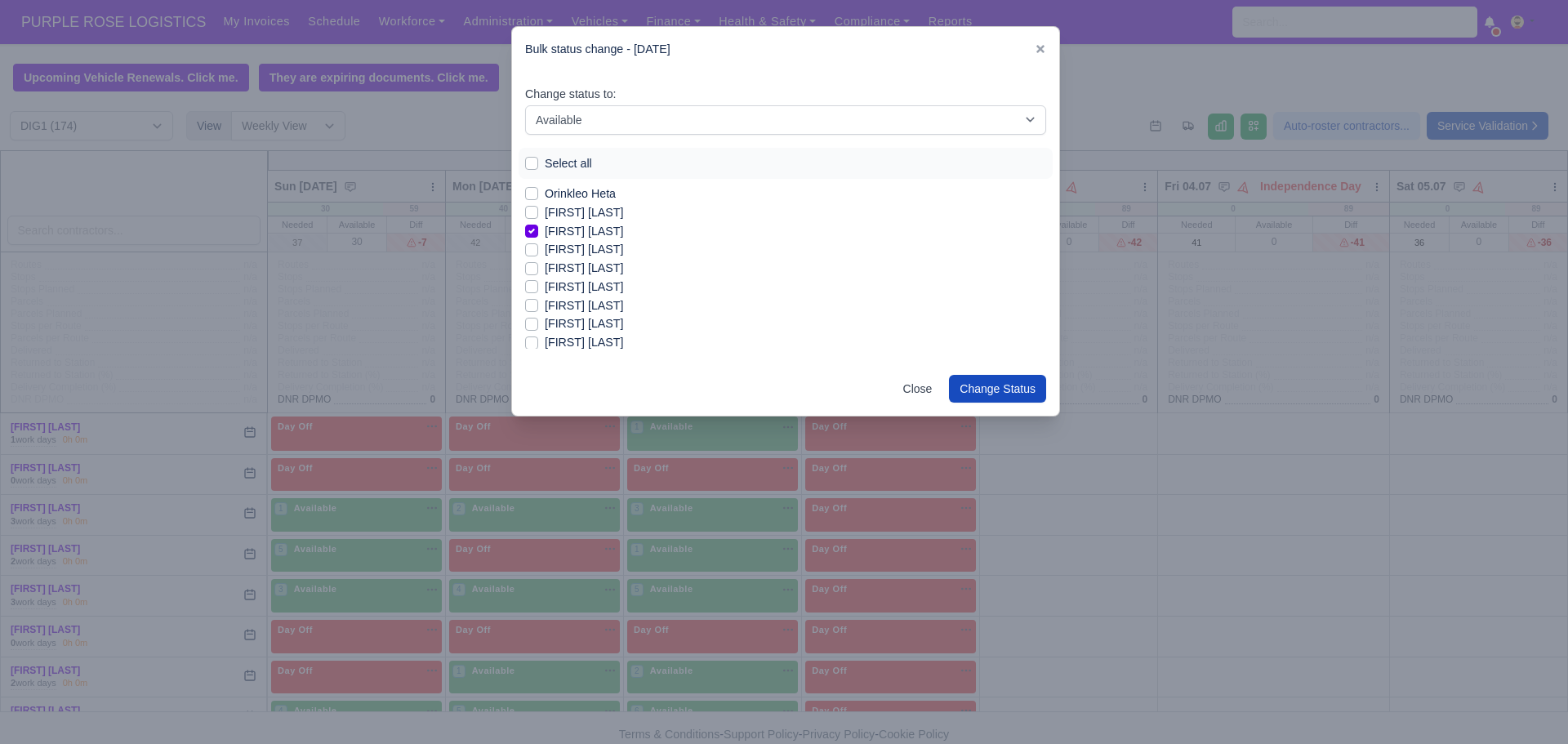 click on "[FIRST] [LAST]" at bounding box center [584, 249] 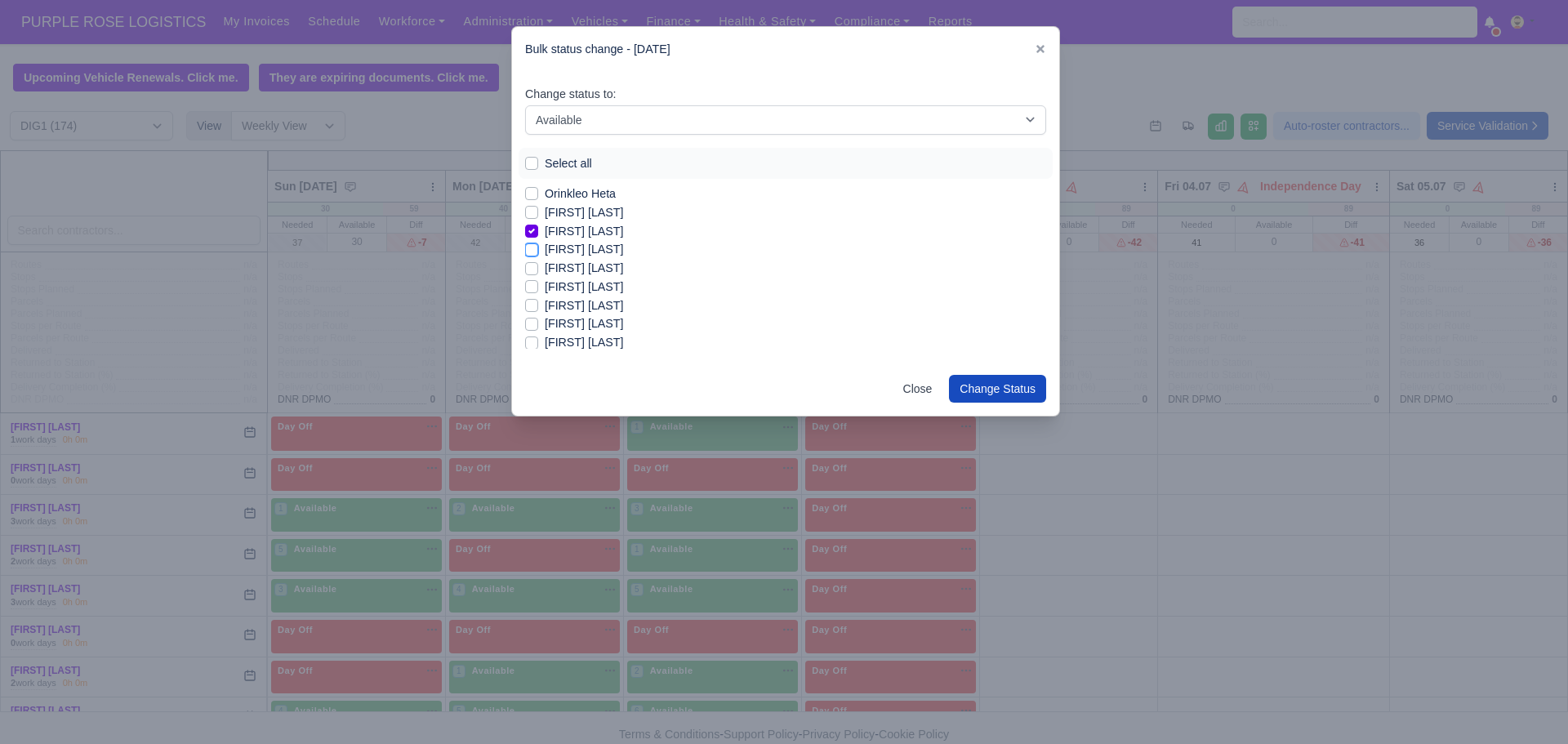 click on "[FIRST] [LAST]" at bounding box center (532, 247) 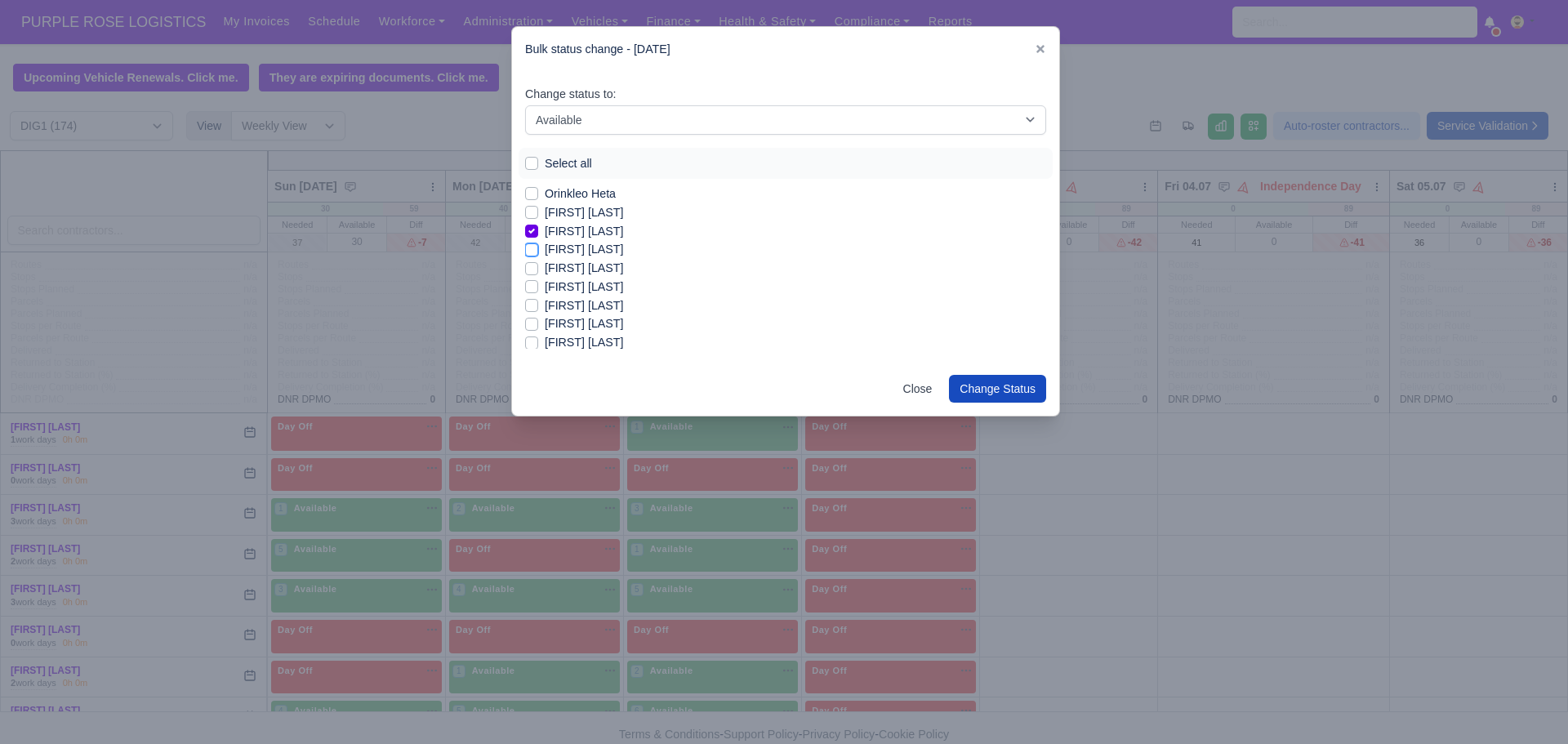 checkbox on "true" 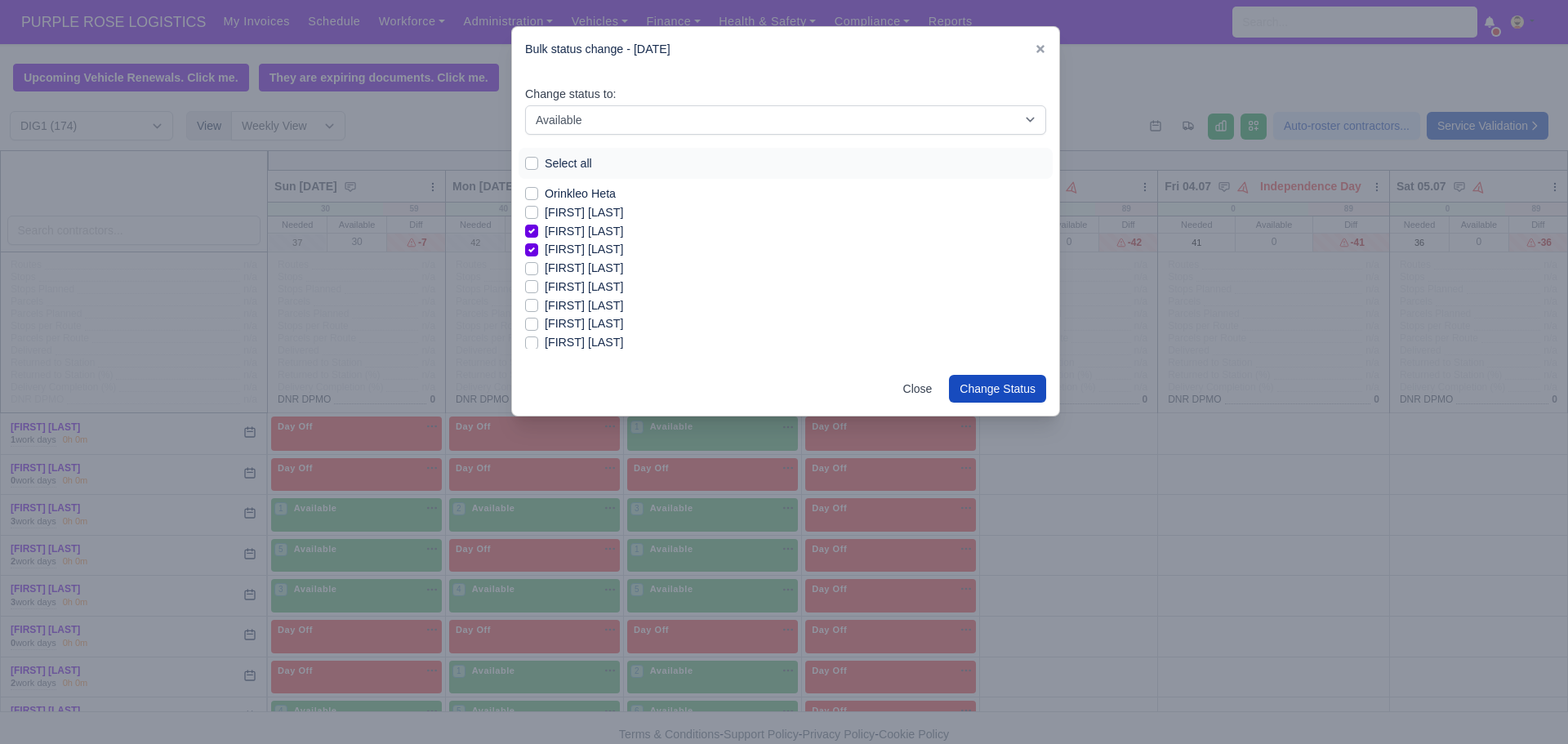 click on "[FIRST] [LAST]" at bounding box center (584, 305) 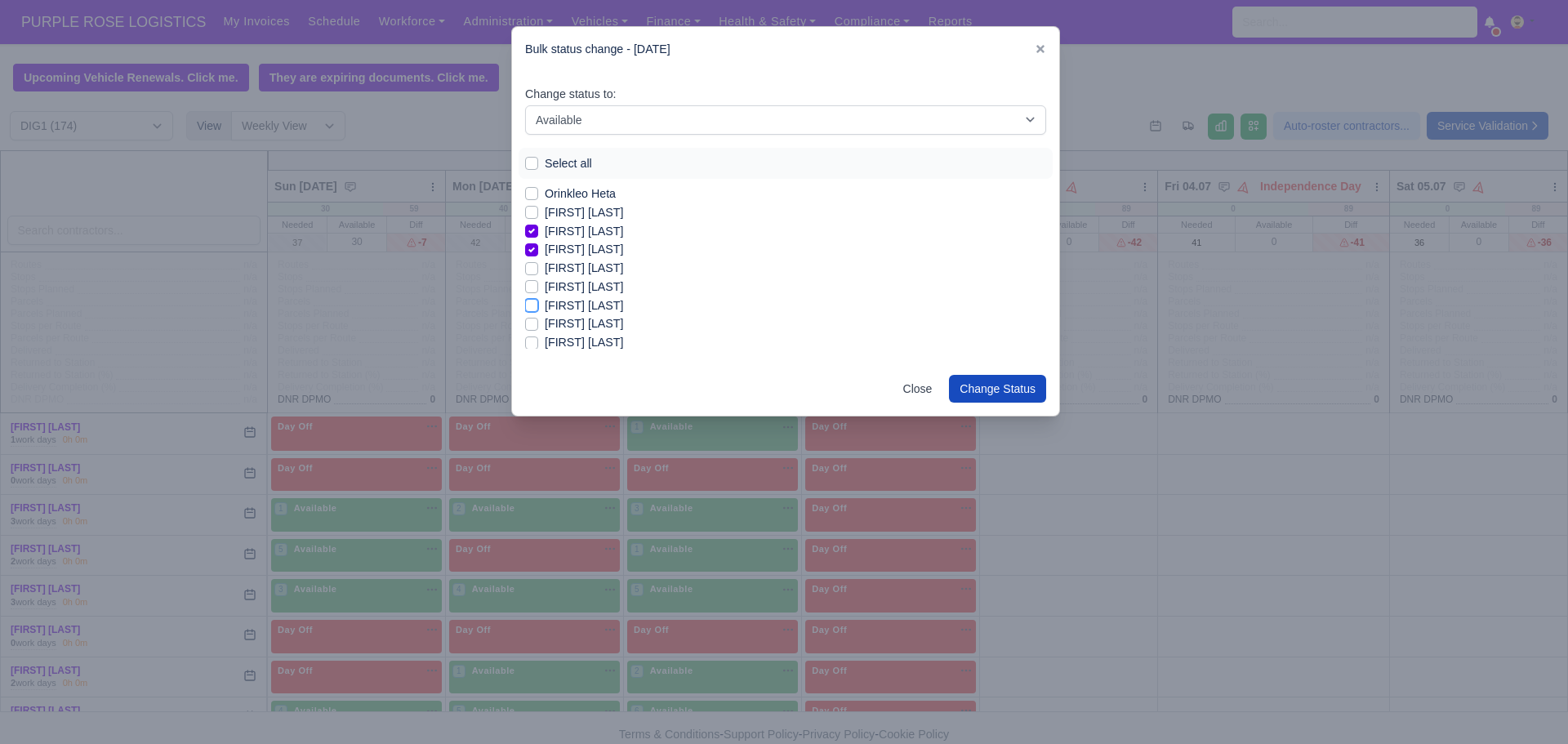 click on "[FIRST] [LAST]" at bounding box center (532, 303) 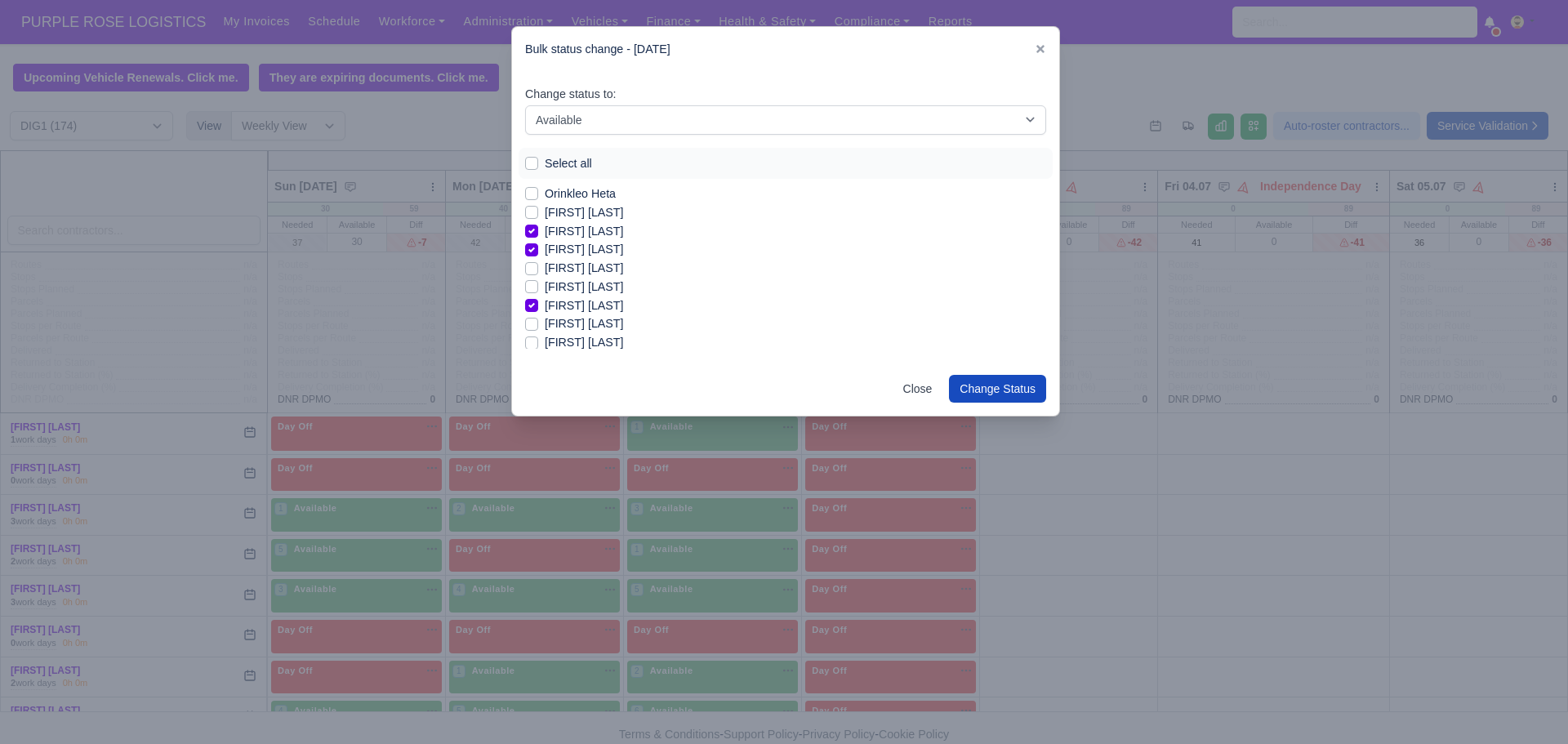 click on "[FIRST] [LAST]" at bounding box center [584, 305] 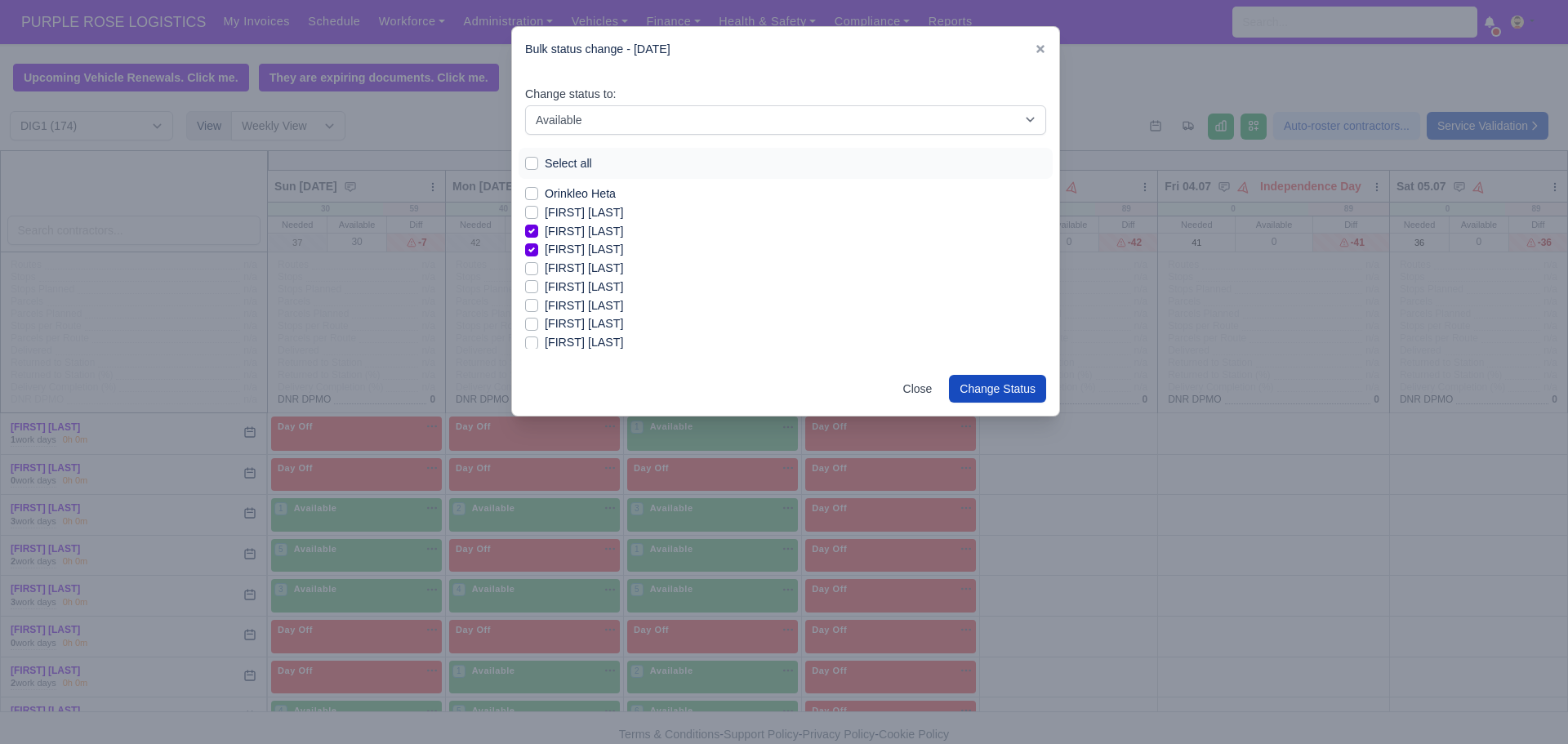 click on "[FIRST] [LAST]" at bounding box center (584, 323) 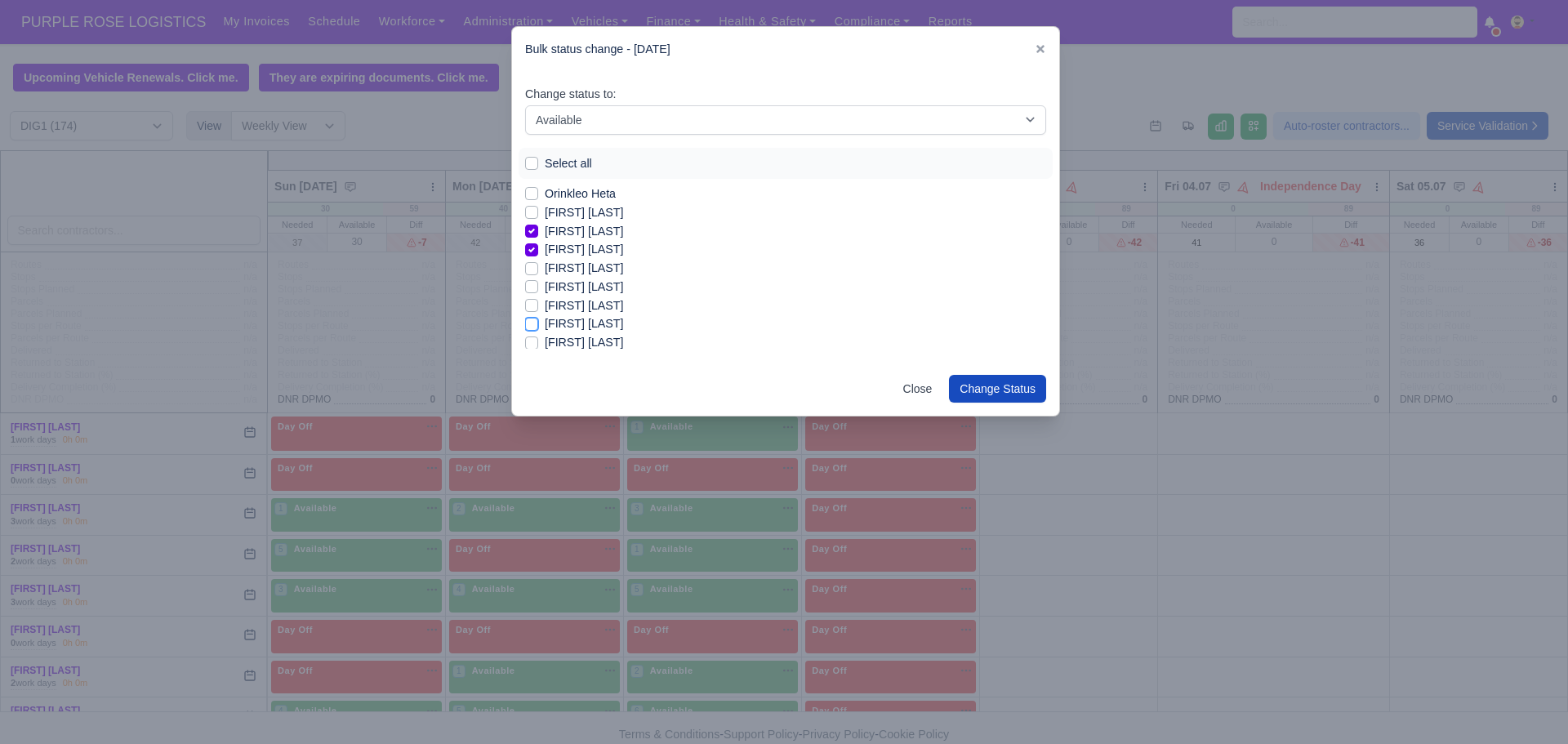 click on "[FIRST] [LAST]" at bounding box center [532, 321] 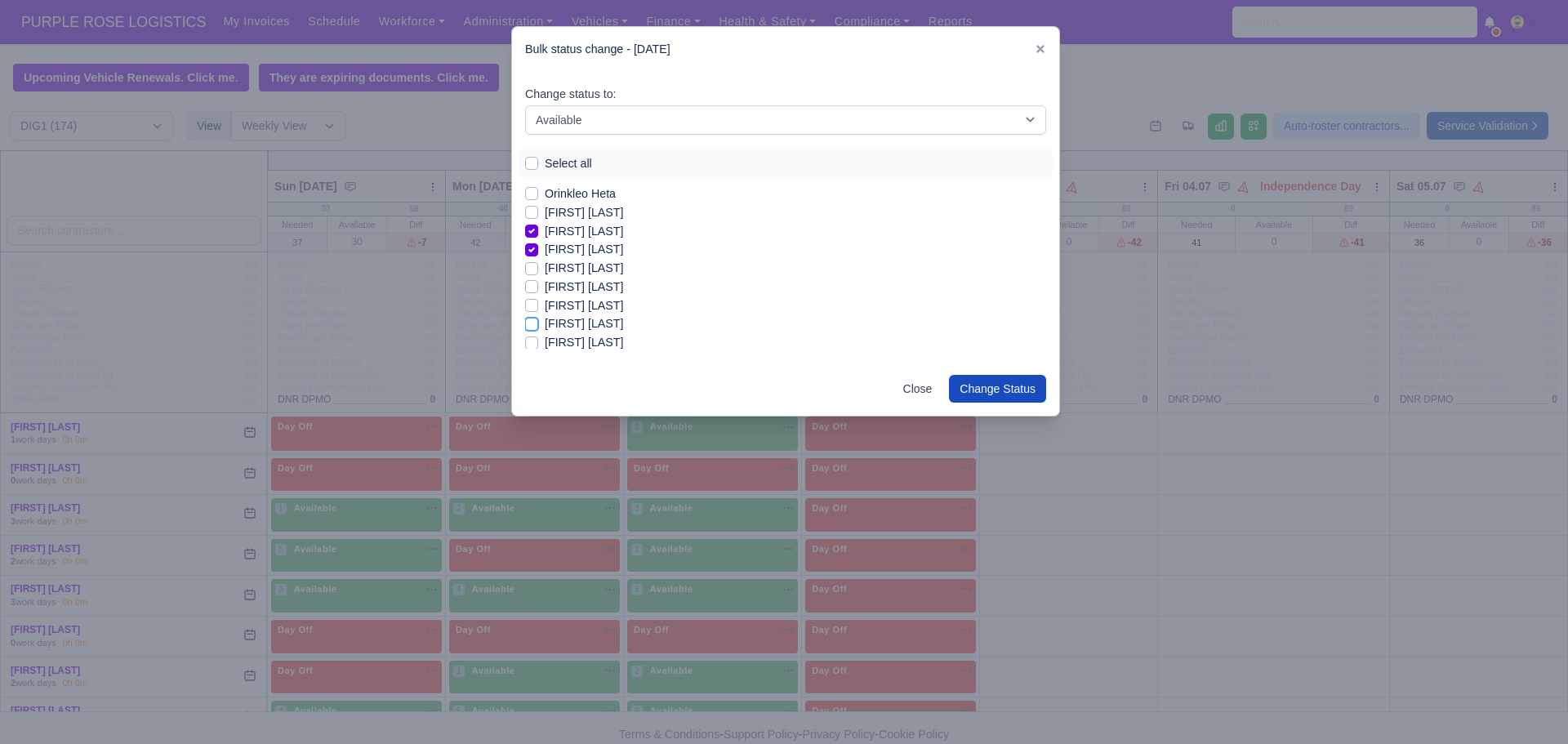 checkbox on "true" 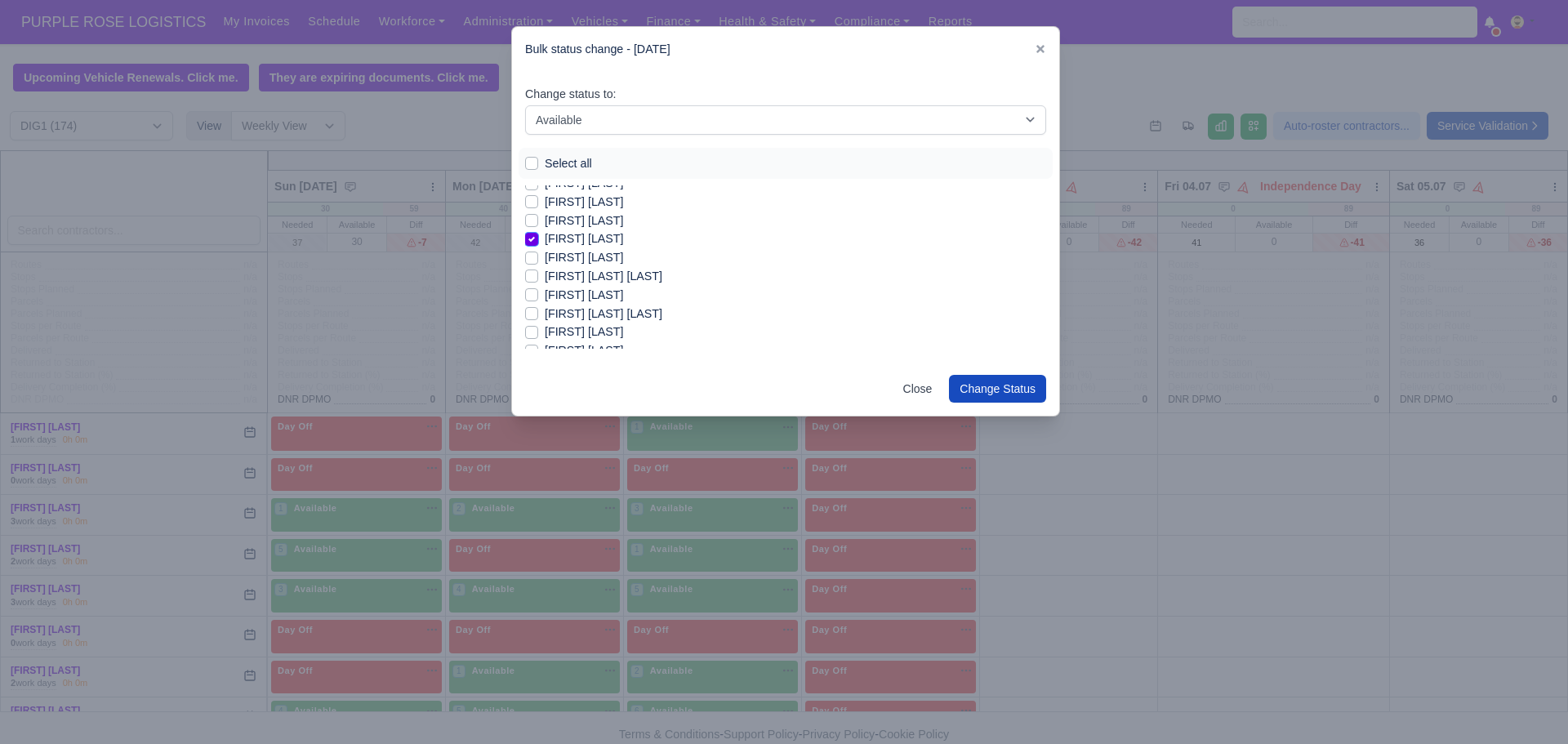 scroll, scrollTop: 1401, scrollLeft: 0, axis: vertical 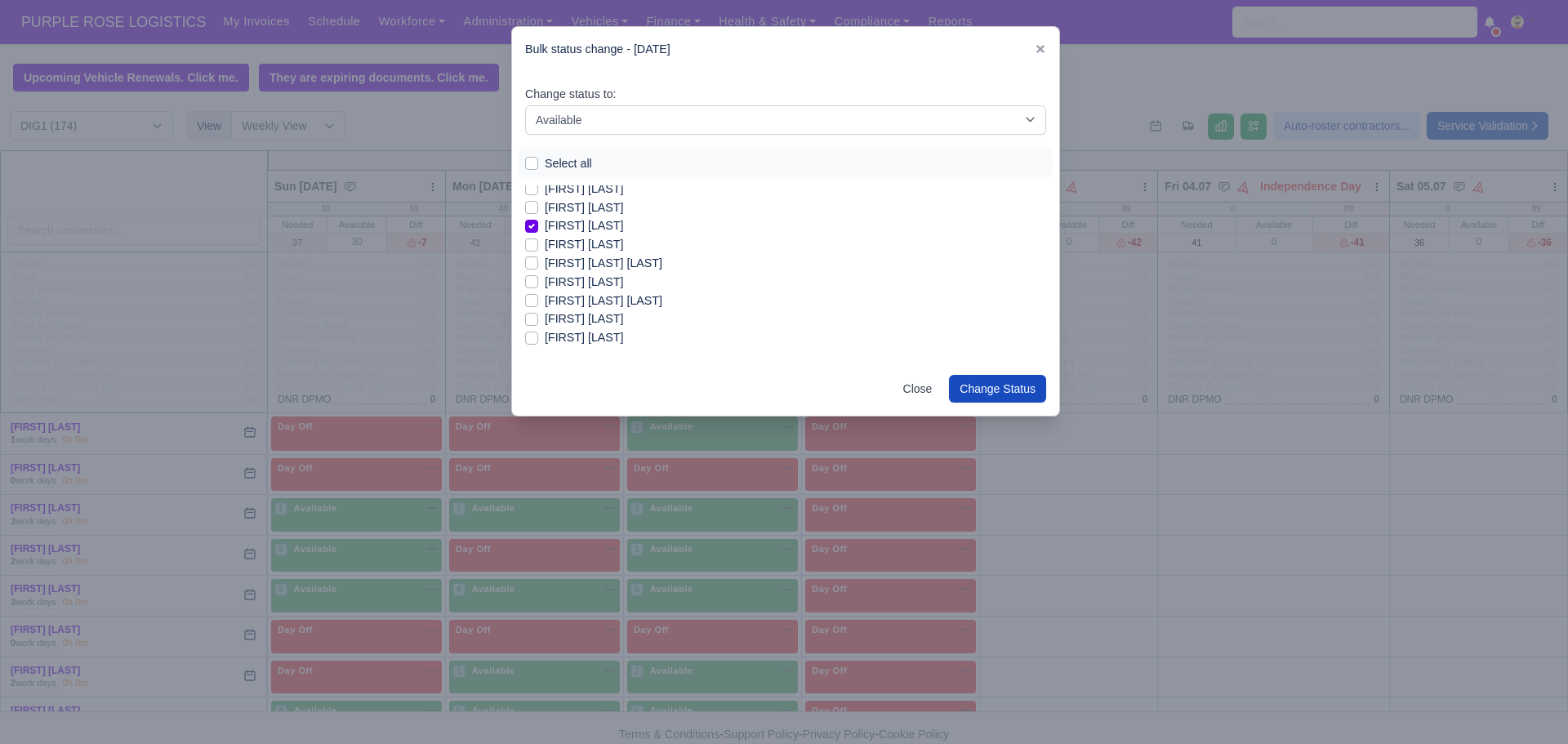 click on "[FIRST] [LAST]" at bounding box center [584, 282] 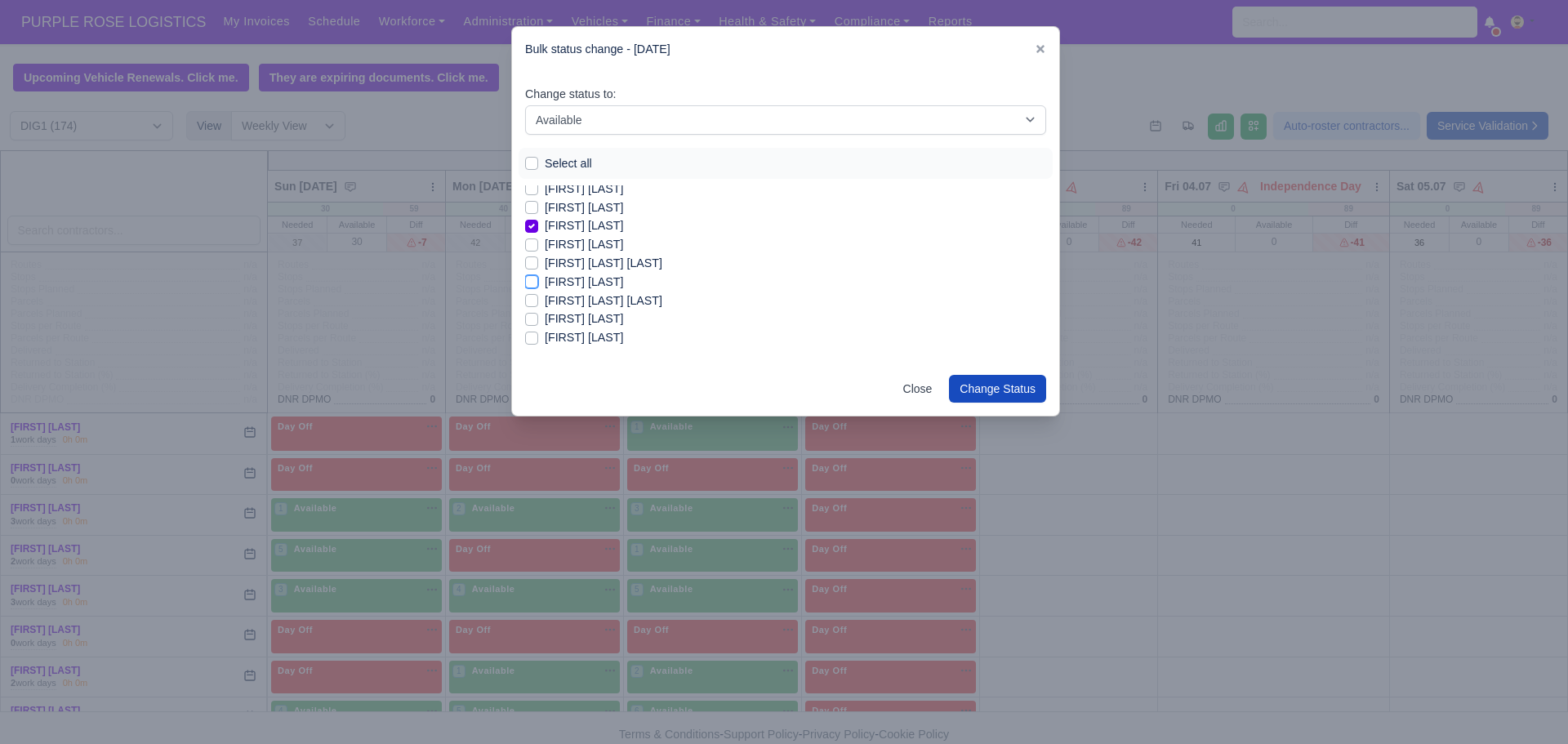 click on "[FIRST] [LAST]" at bounding box center [532, 279] 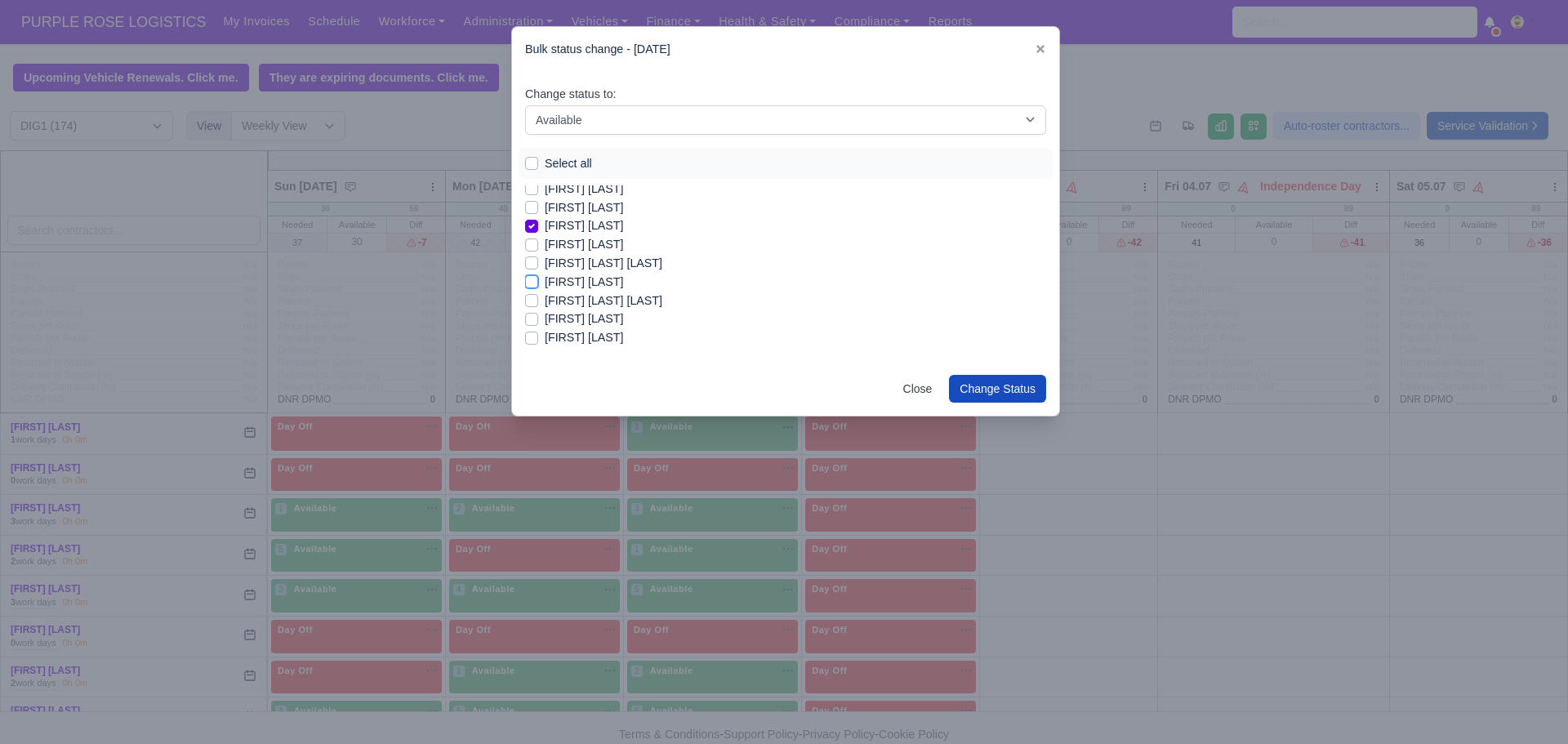checkbox on "true" 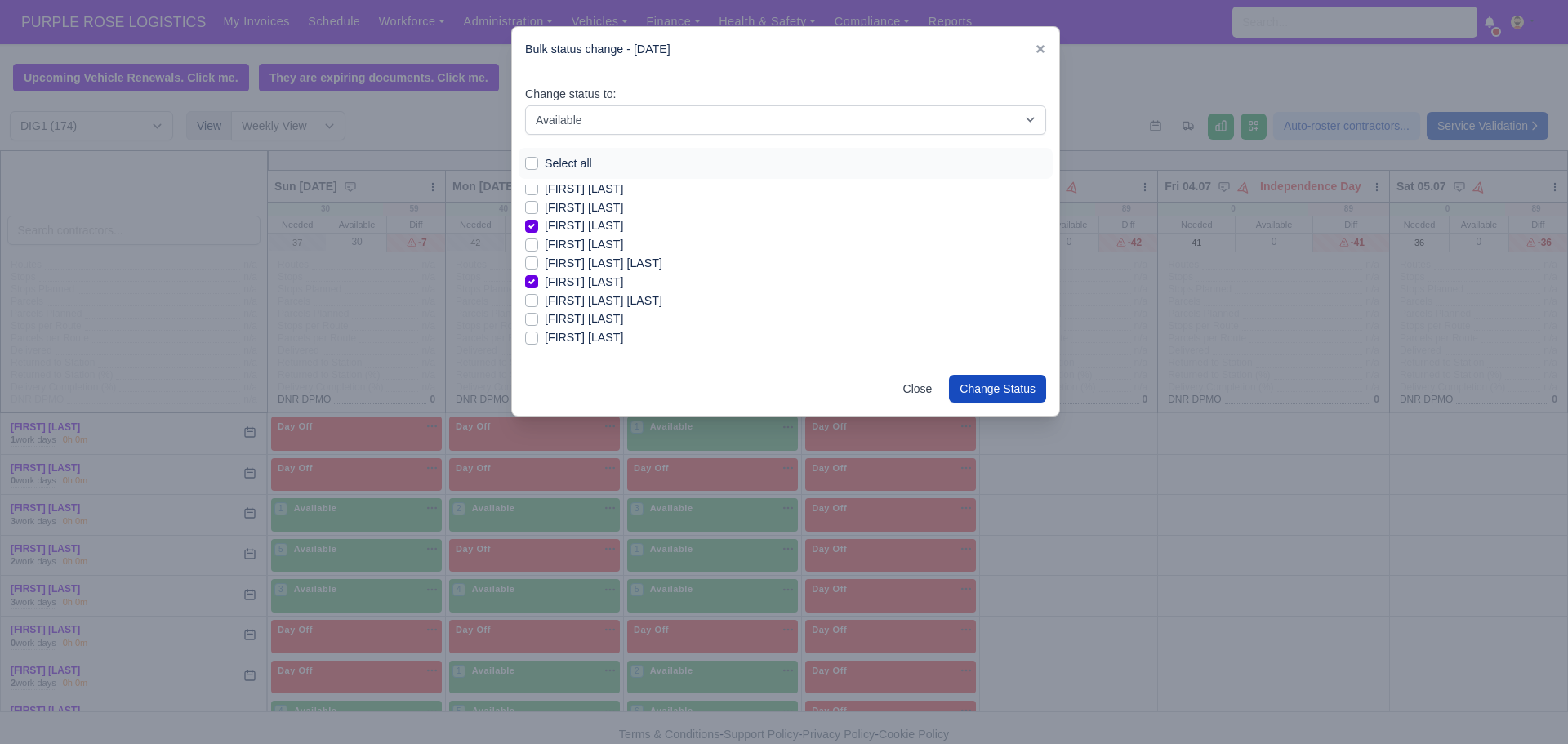 click on "[FIRST] [LAST]" at bounding box center [584, 337] 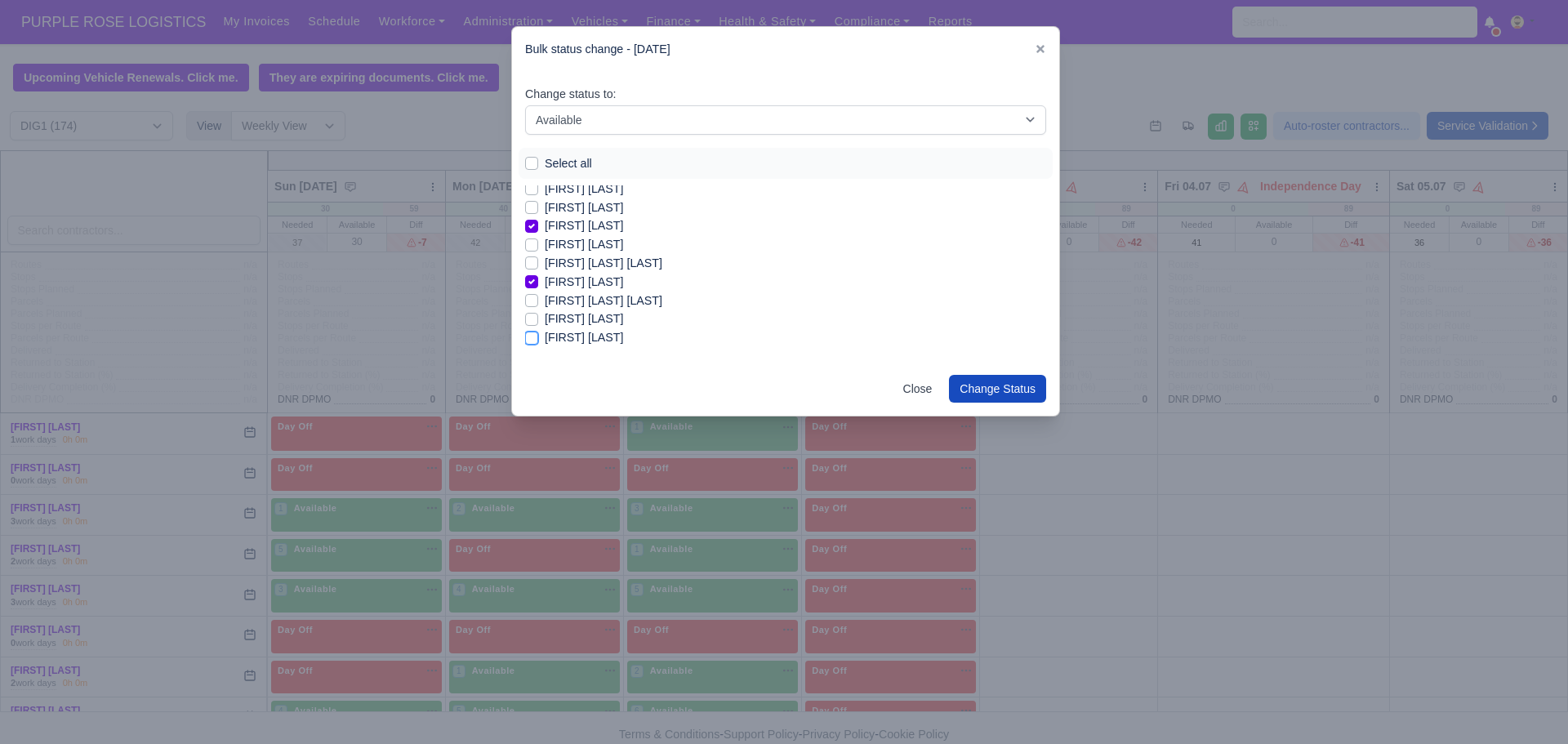 click on "[FIRST] [LAST]" at bounding box center [532, 335] 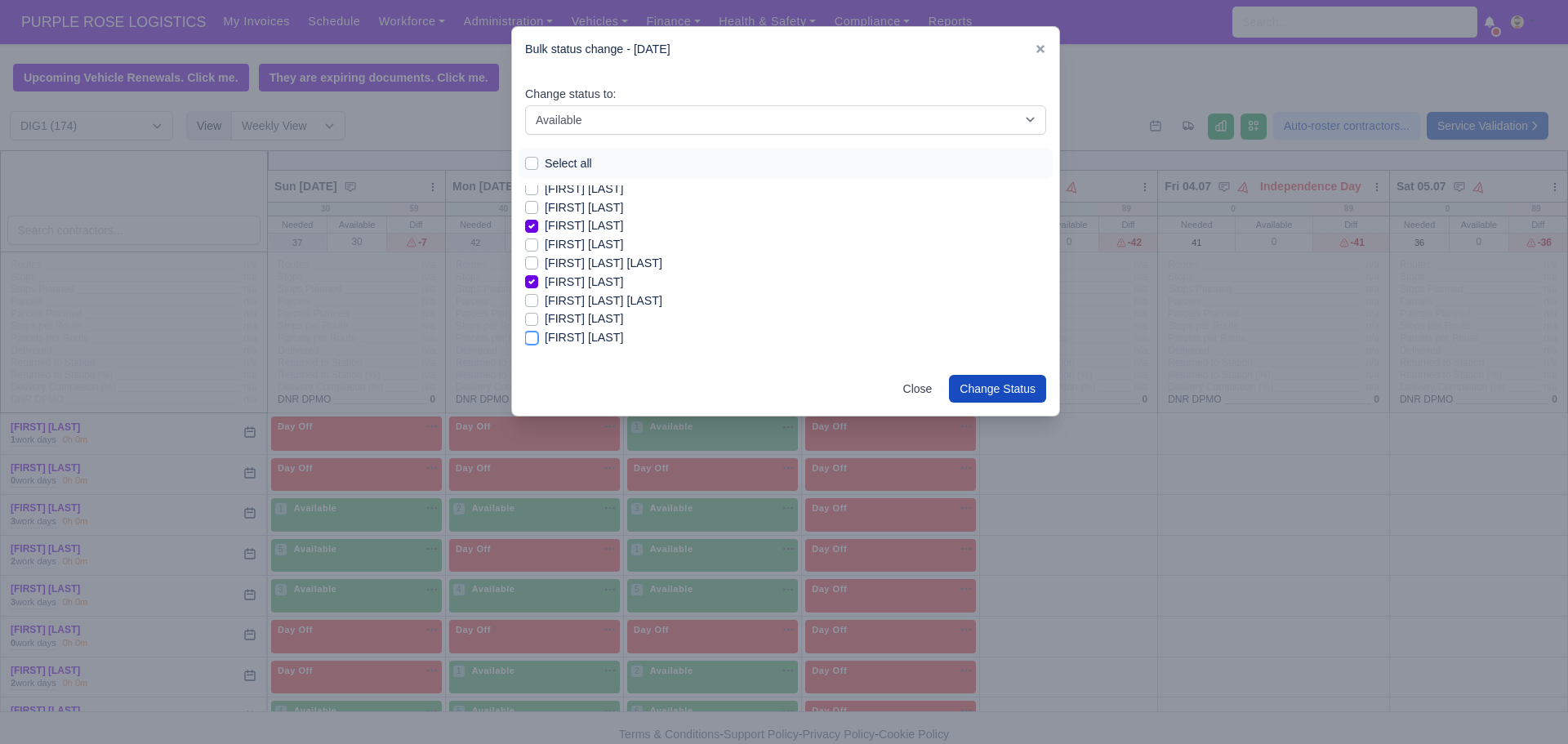 checkbox on "true" 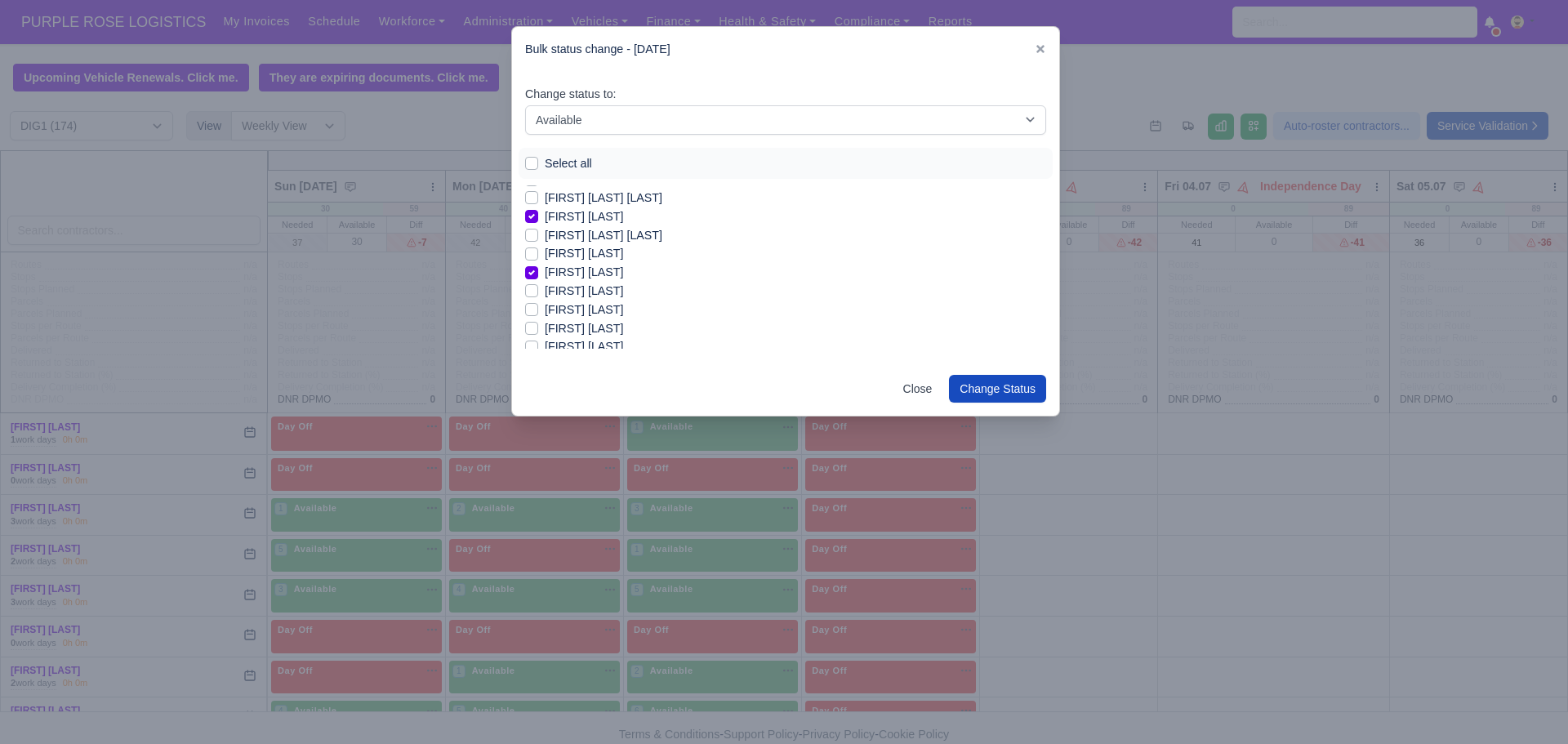scroll, scrollTop: 1506, scrollLeft: 0, axis: vertical 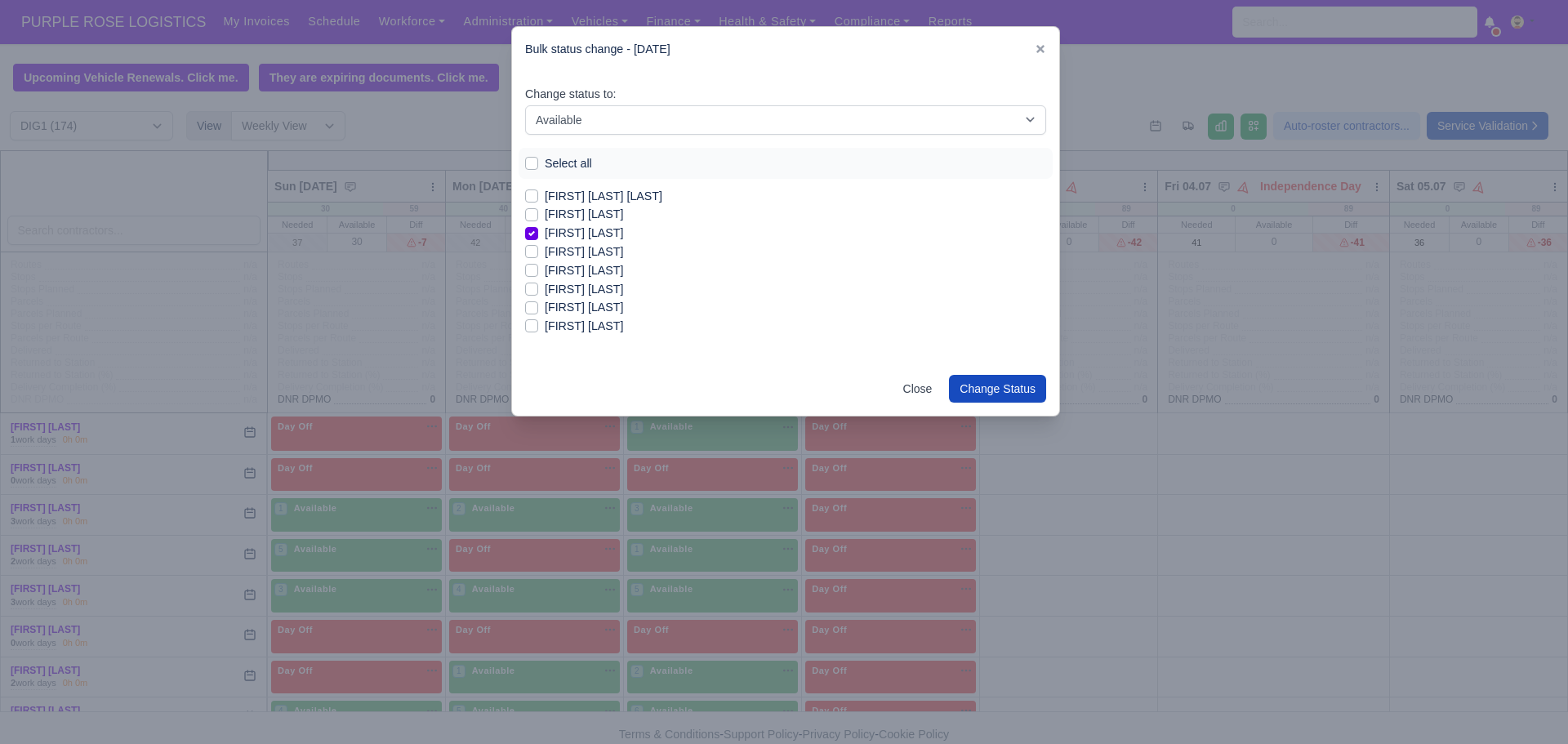 drag, startPoint x: 580, startPoint y: 345, endPoint x: 748, endPoint y: 336, distance: 168.2409 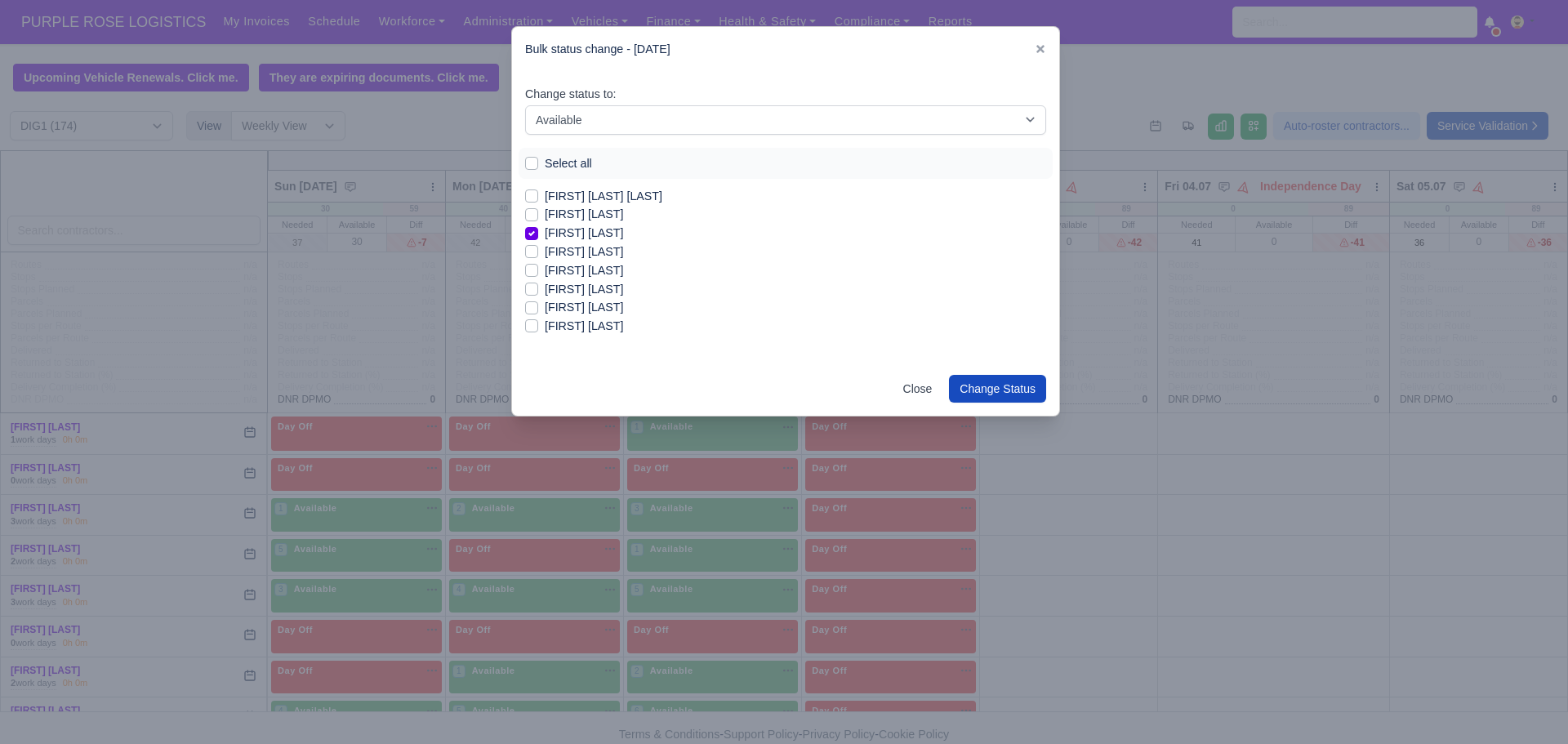 click on "[FIRST] [LAST]" at bounding box center (584, 326) 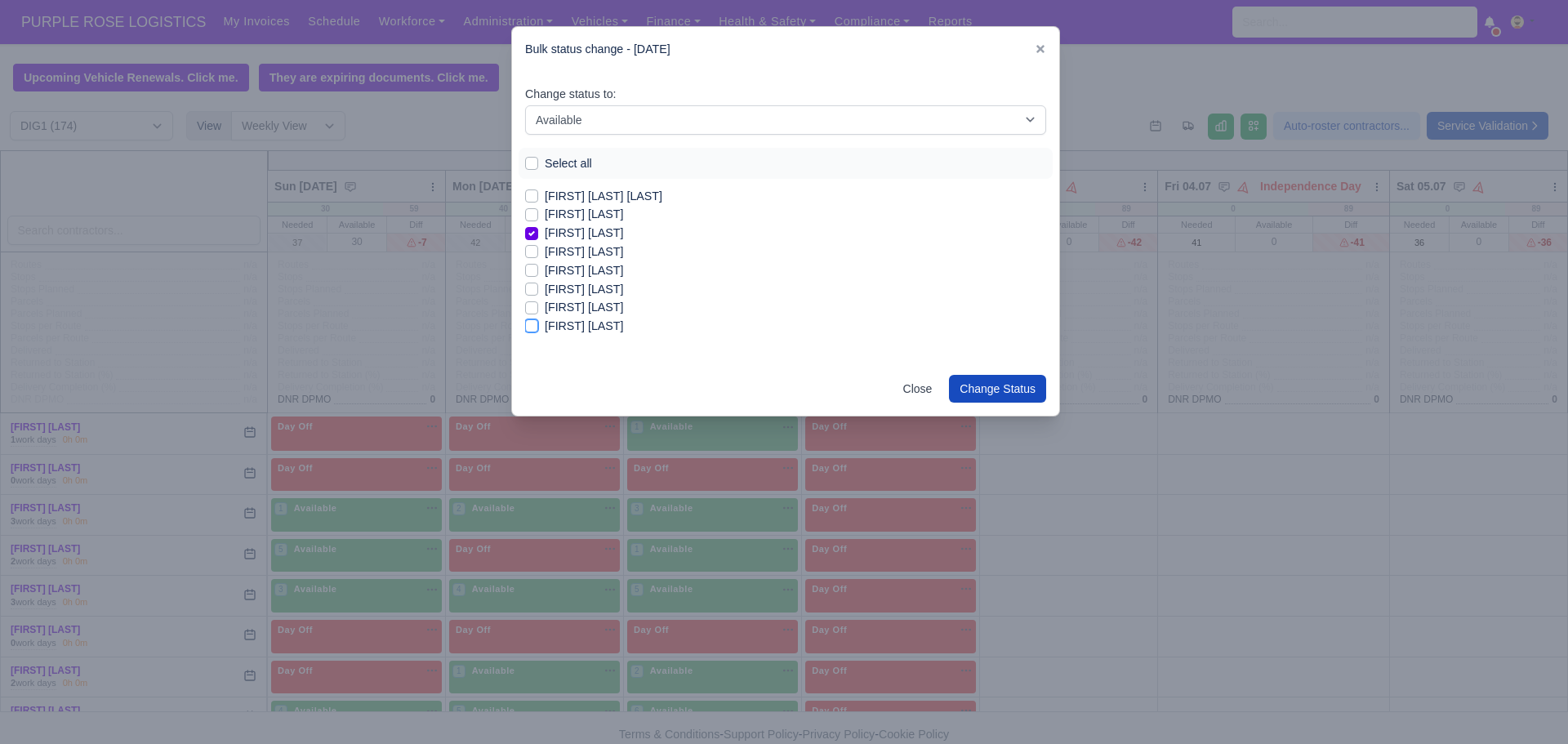 click on "[FIRST] [LAST]" at bounding box center (532, 323) 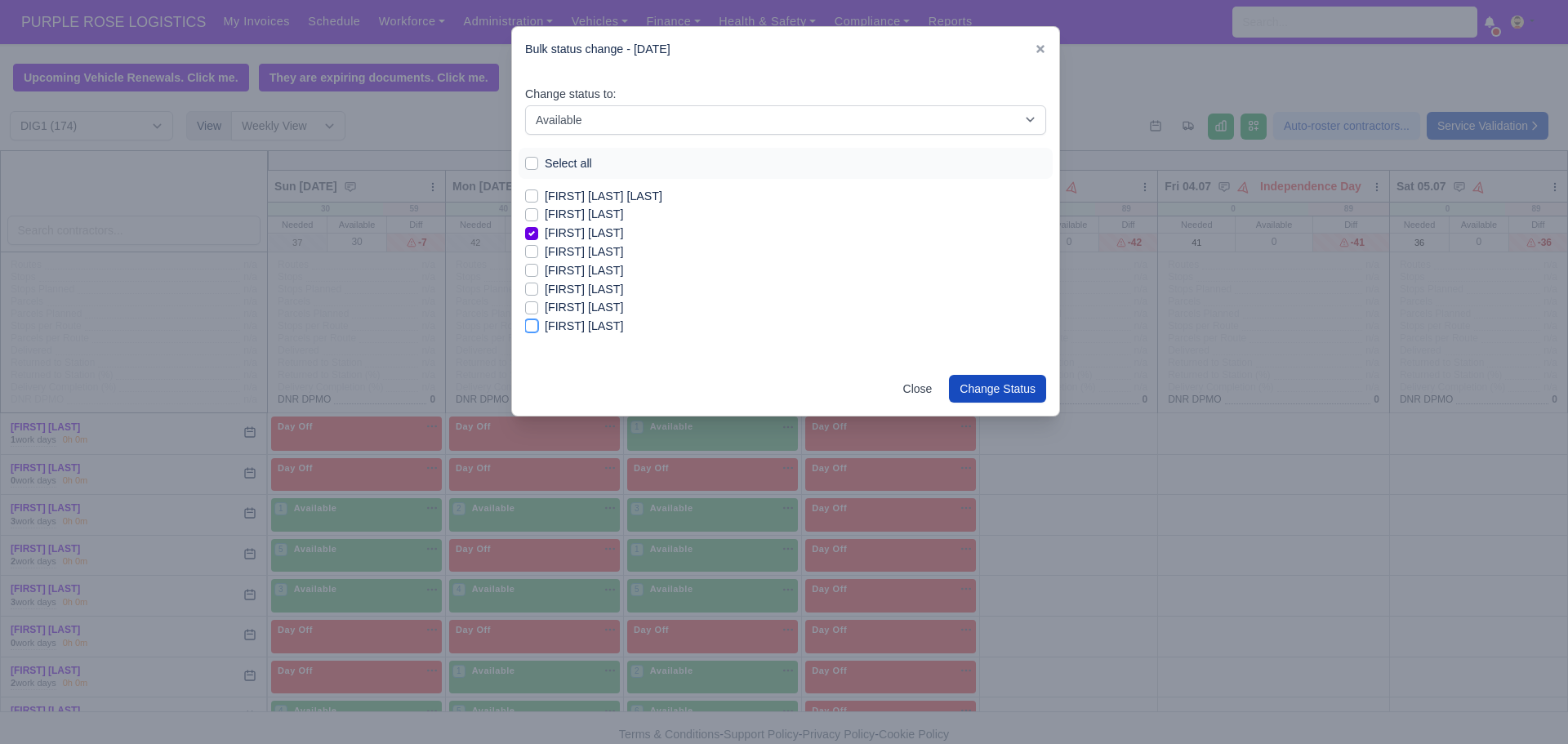 checkbox on "true" 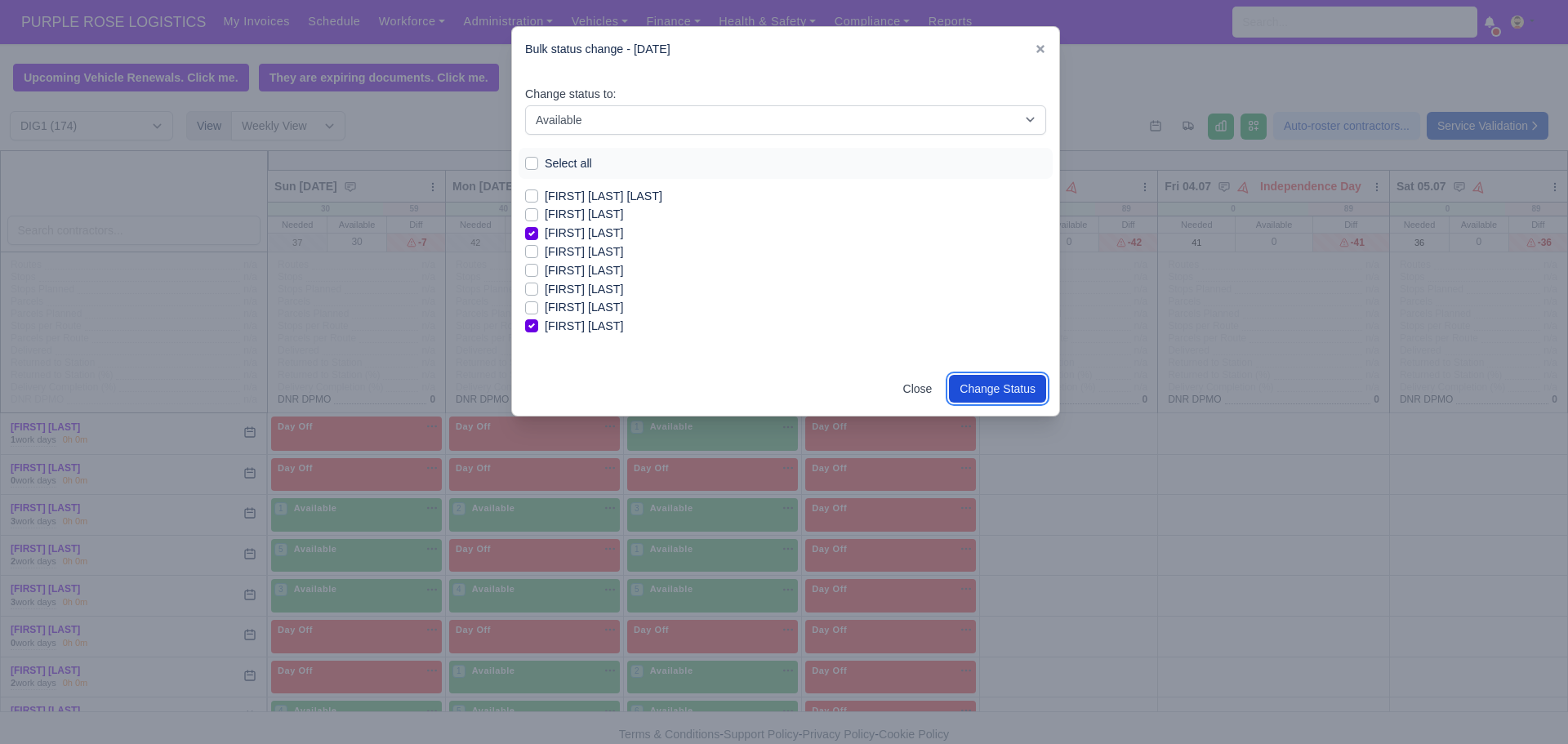 click on "Change Status" at bounding box center (997, 389) 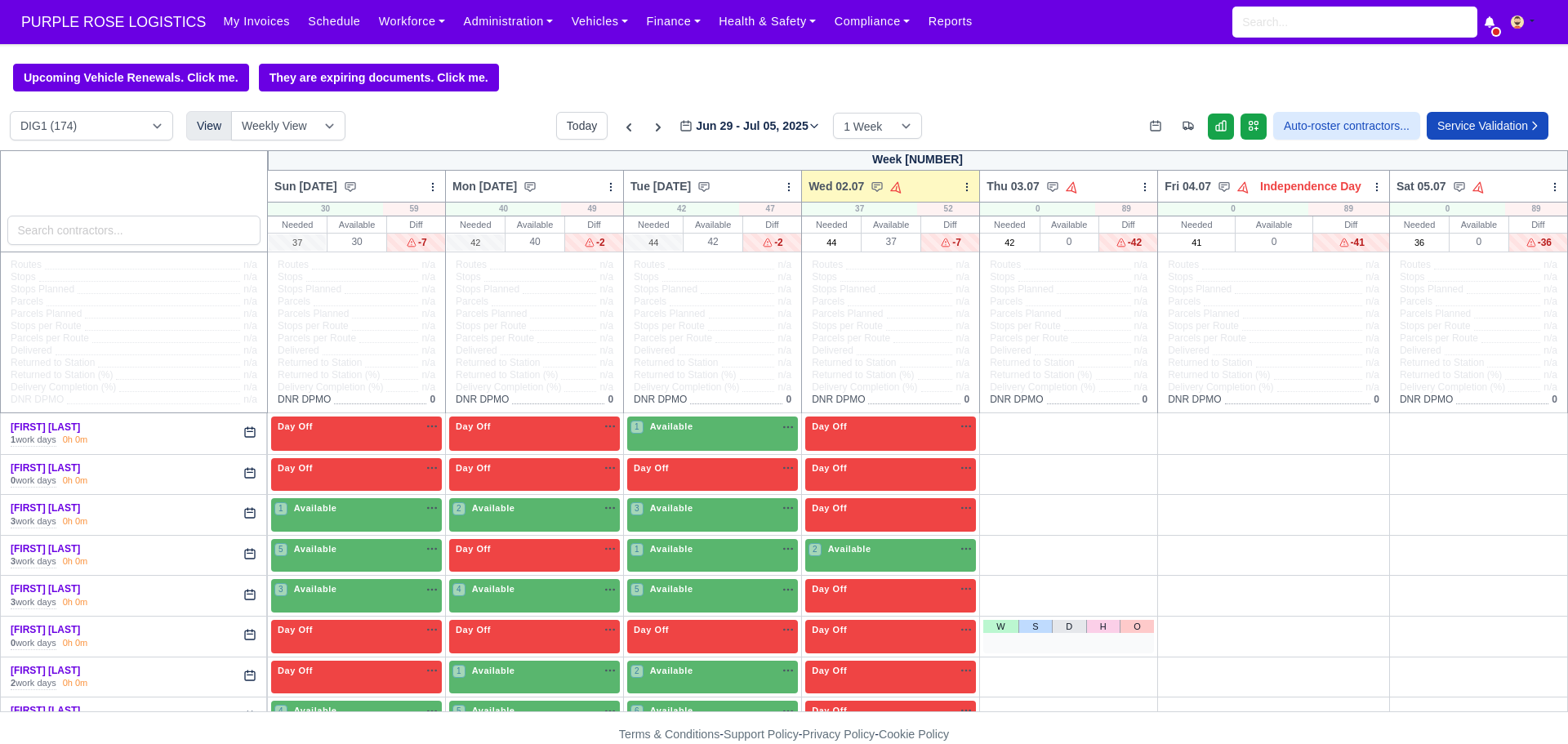 click on "W
S
D
H
O" at bounding box center (356, 433) 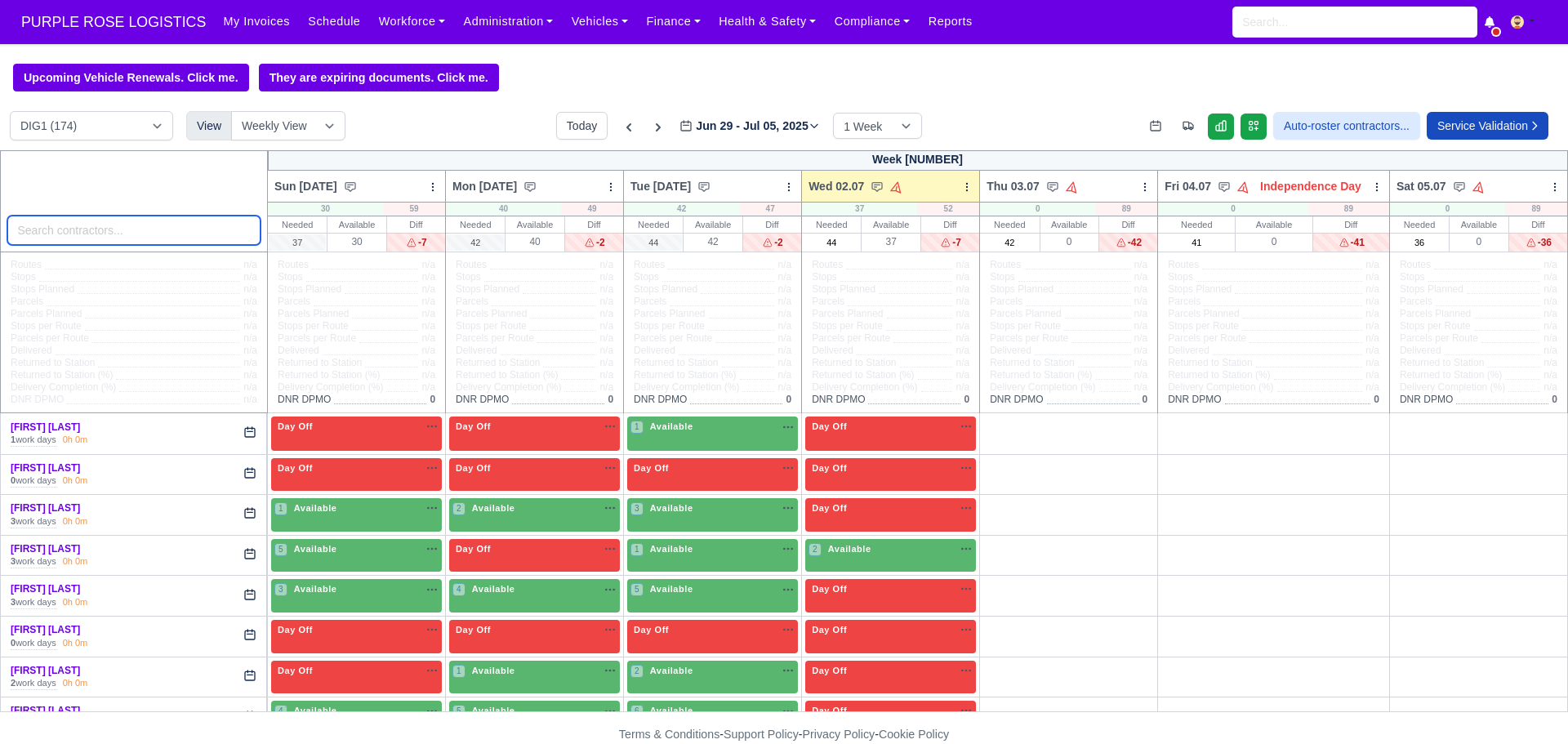 click at bounding box center [134, 230] 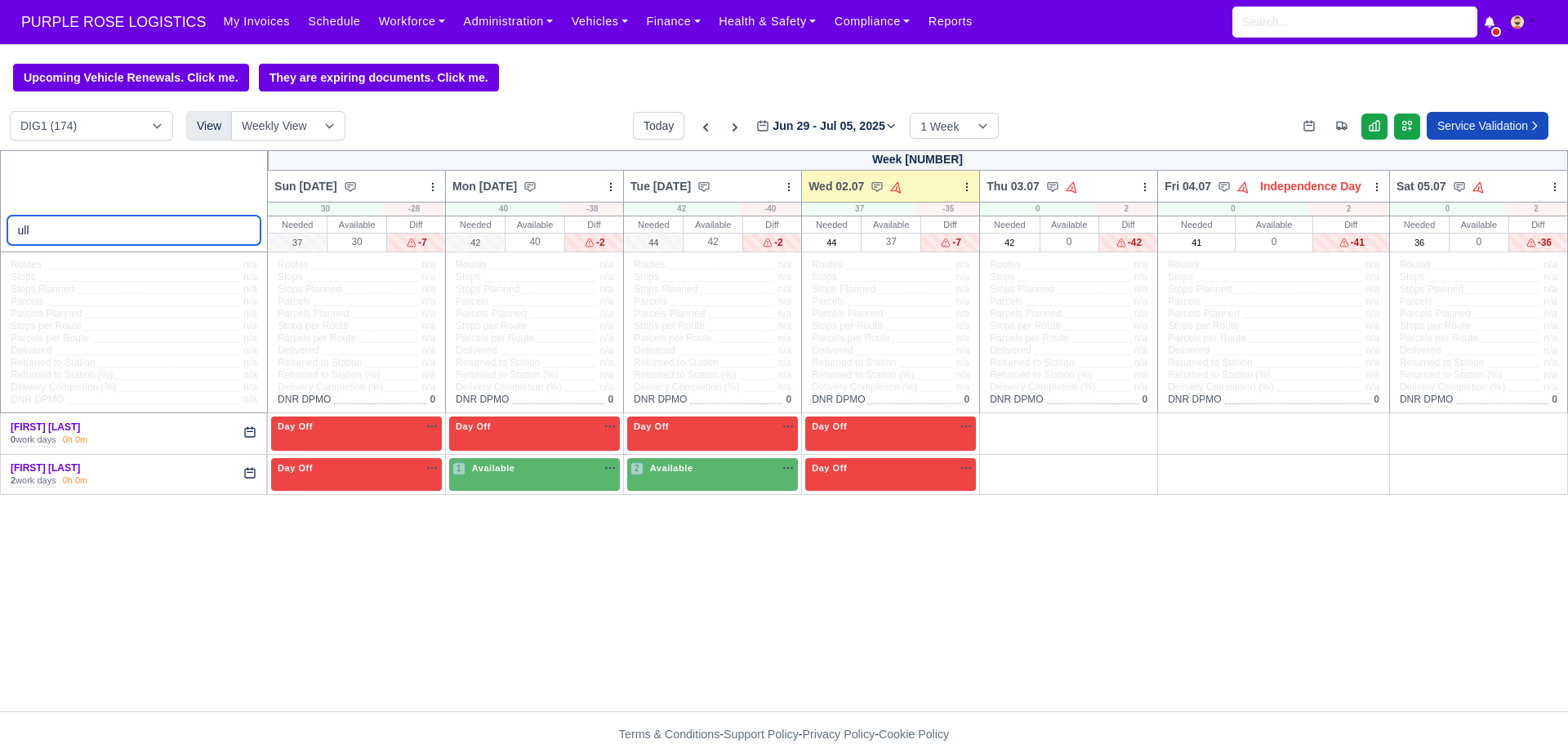 type on "ull" 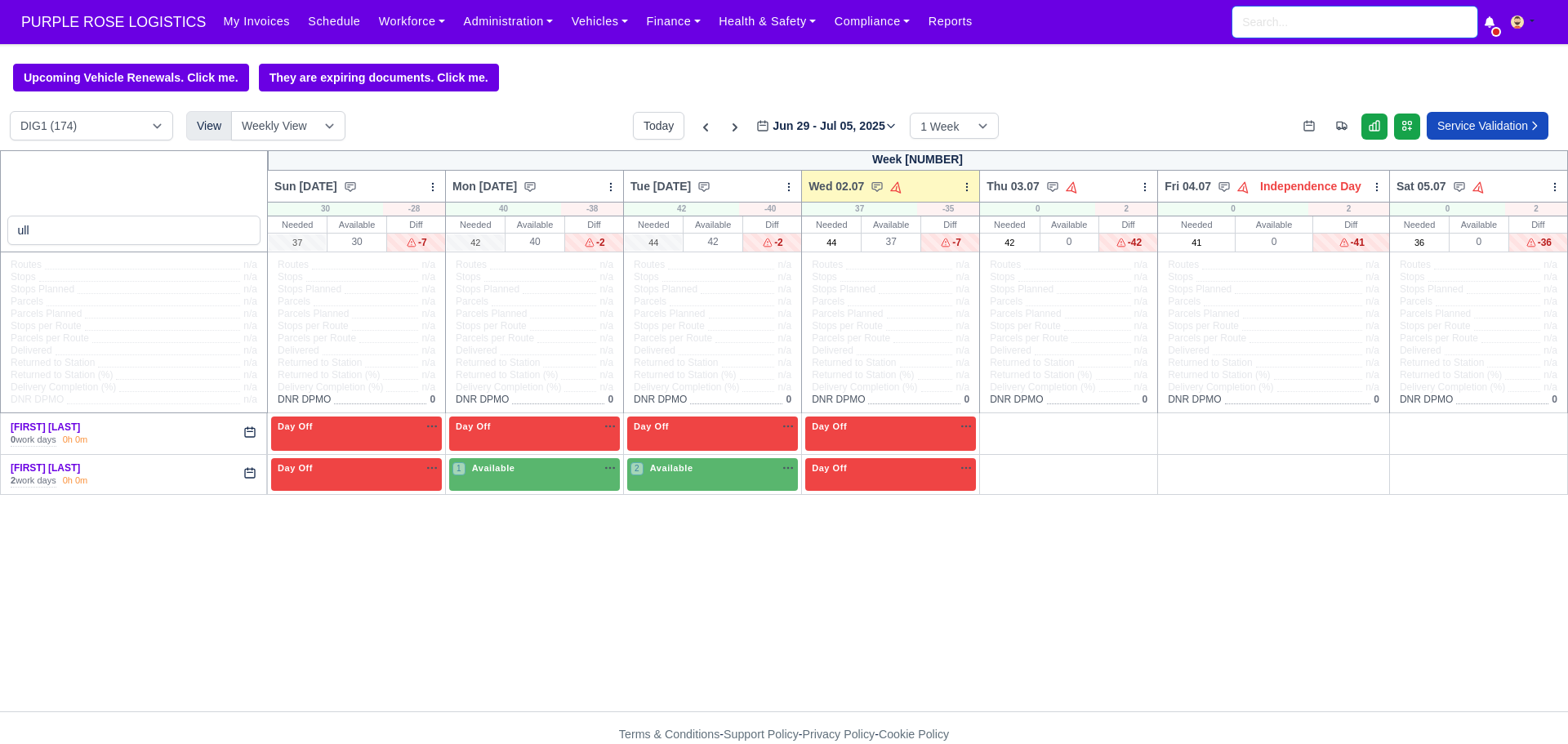 click at bounding box center [1355, 22] 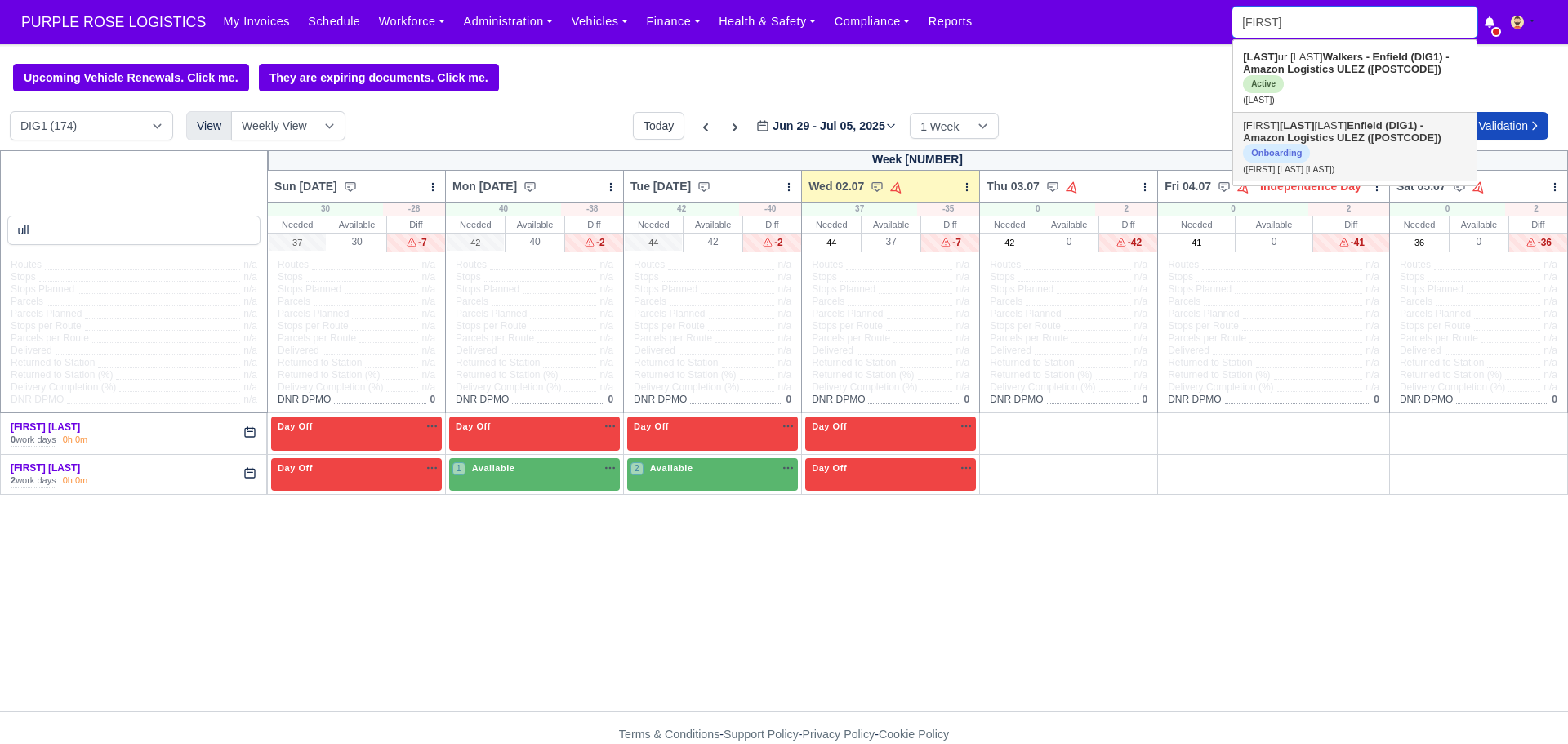 type on "[FIRST]" 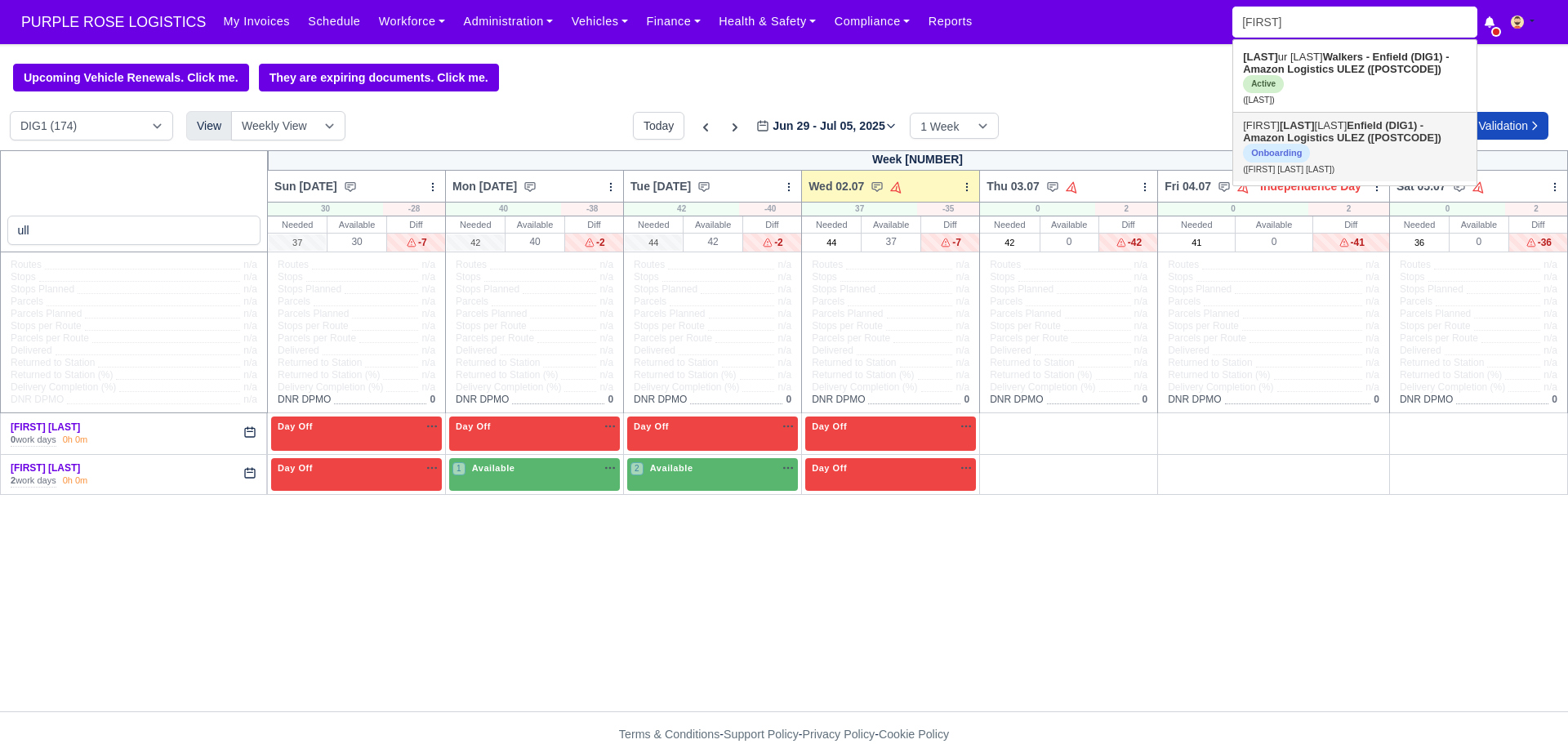 click on "[FIRST] [LAST] [LAST] [DEPOT] - Amazon Logistics ULEZ ([POSTAL_CODE]) Onboarding
([FIRST] [LAST] [LAST])" at bounding box center [1355, 147] 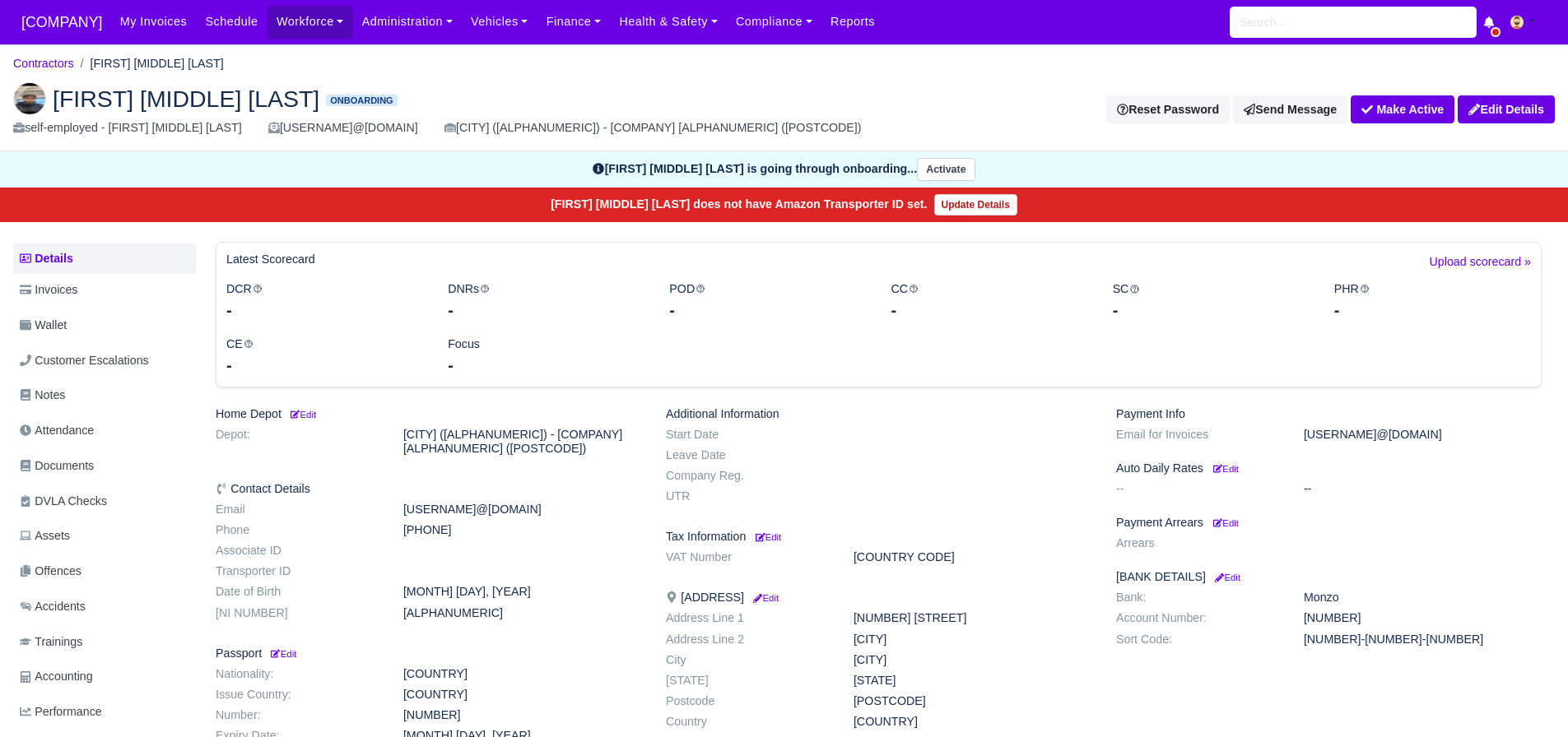 scroll, scrollTop: 0, scrollLeft: 0, axis: both 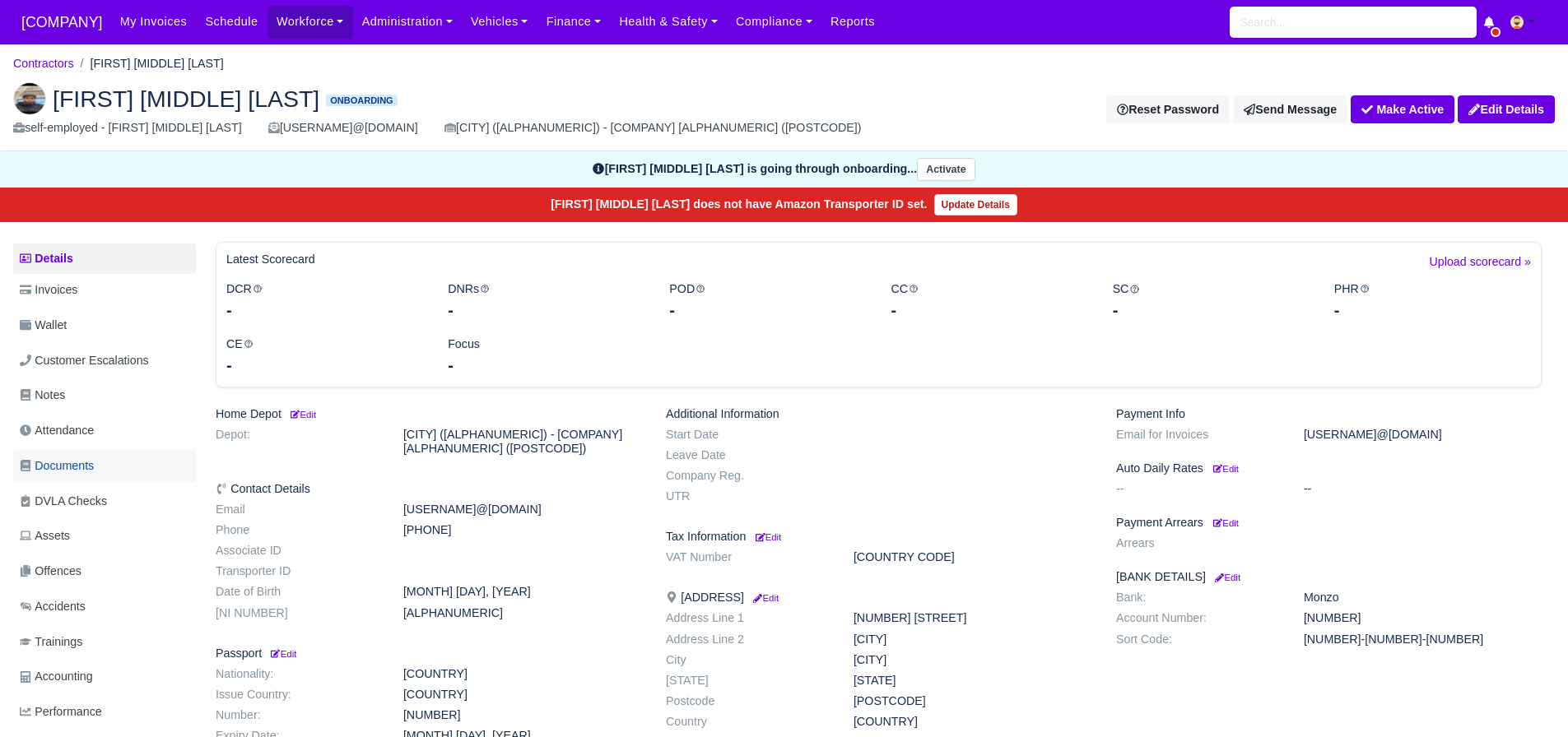 click on "Documents" at bounding box center (57, 466) 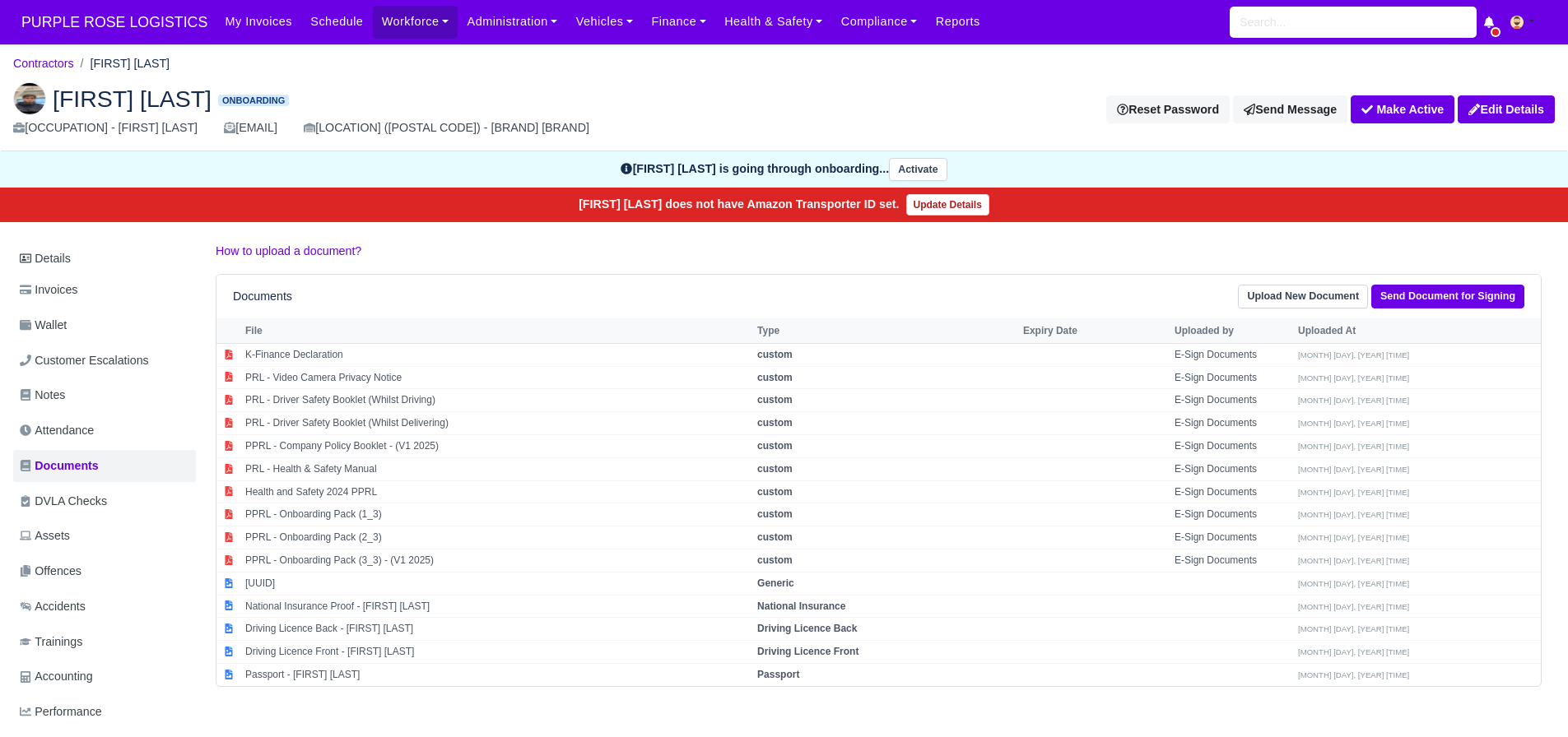 scroll, scrollTop: 0, scrollLeft: 0, axis: both 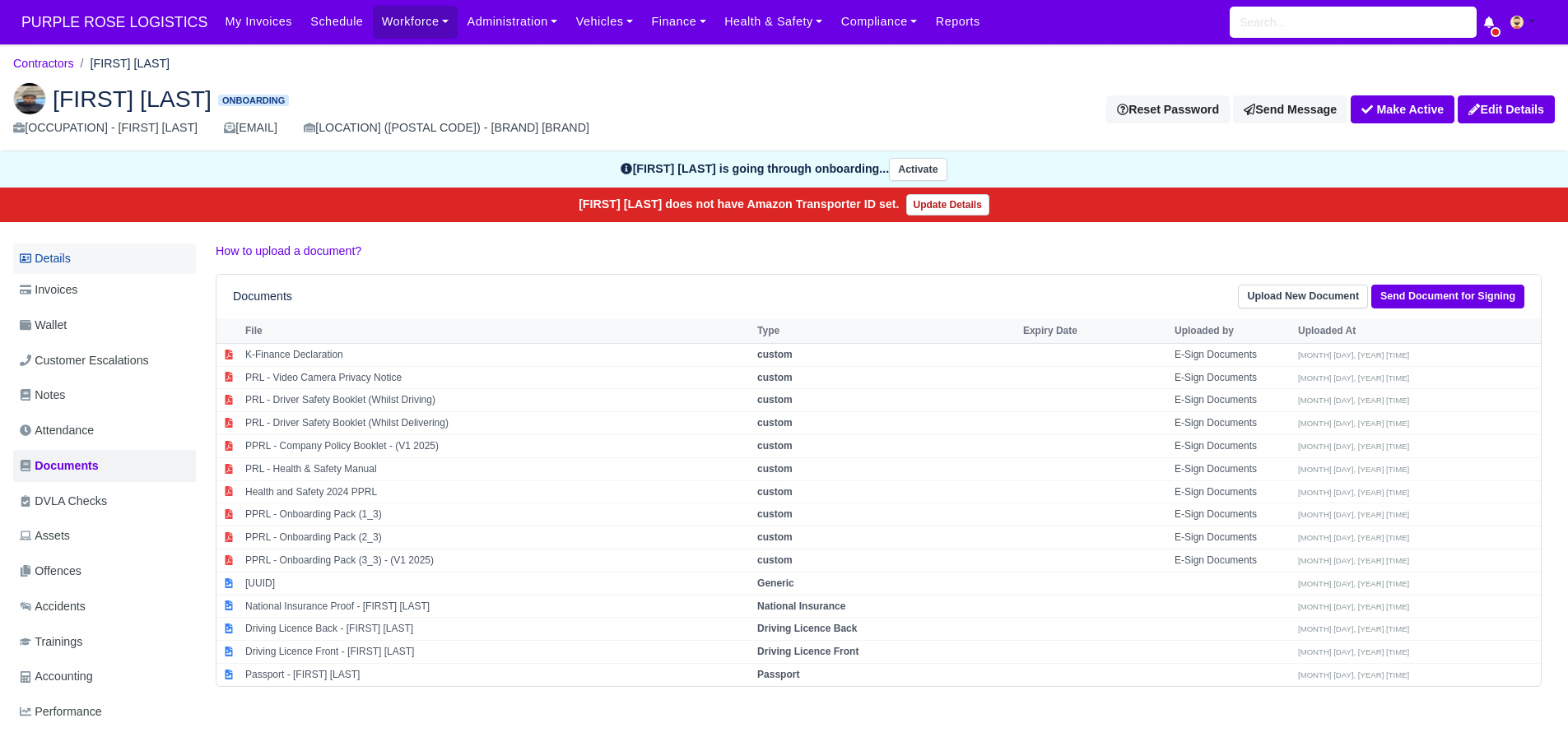 click on "Details" at bounding box center (105, 258) 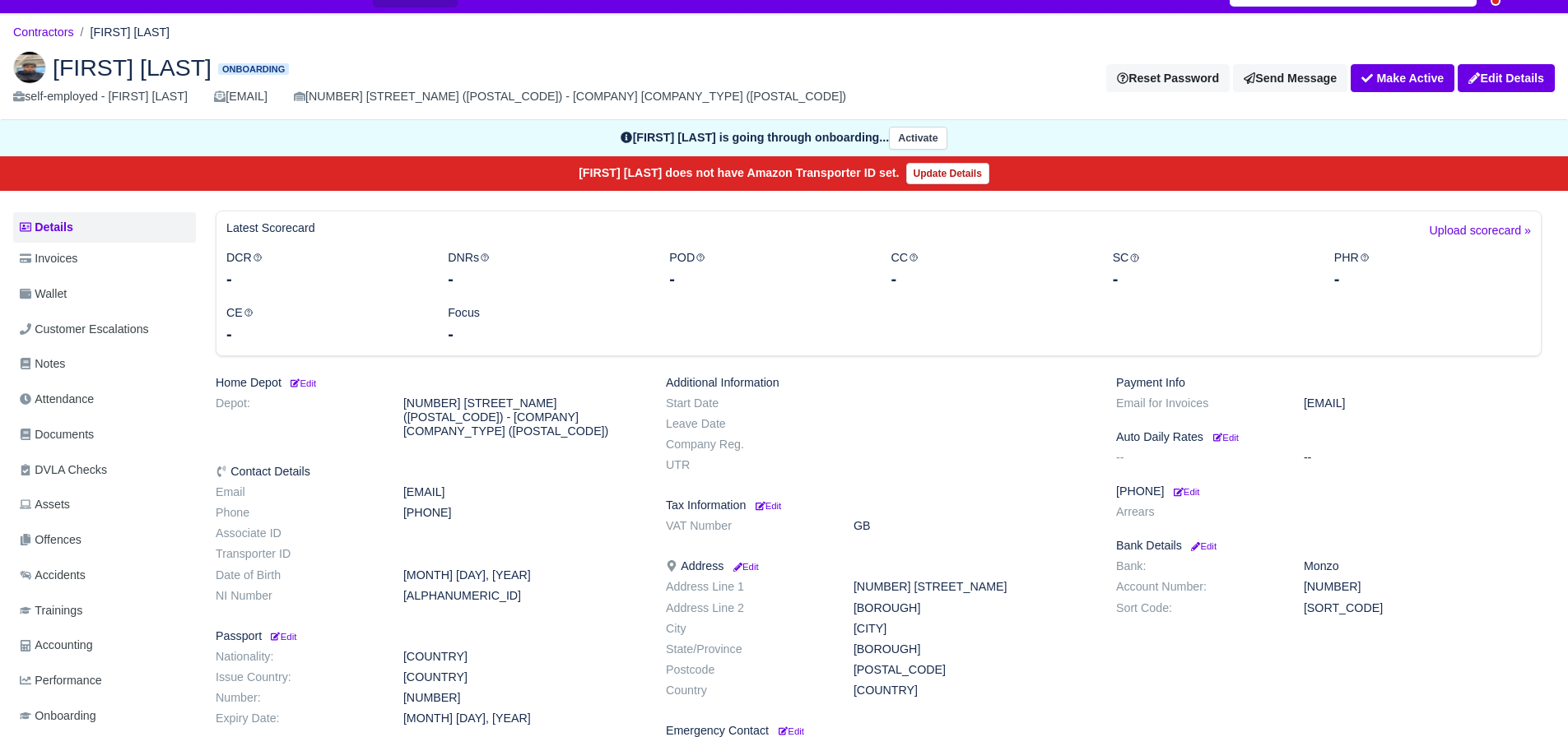 scroll, scrollTop: 0, scrollLeft: 0, axis: both 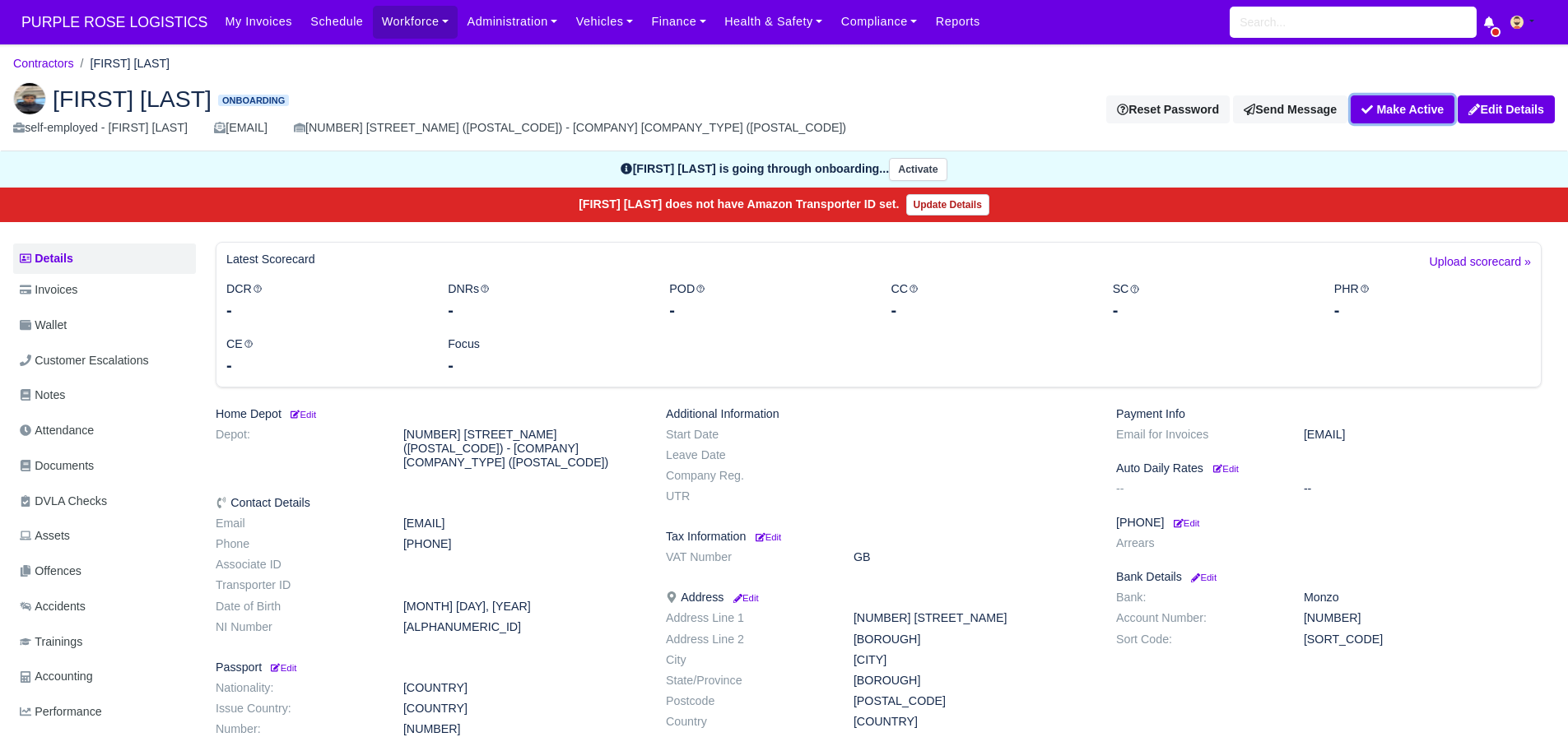 click on "Make Active" at bounding box center (1403, 109) 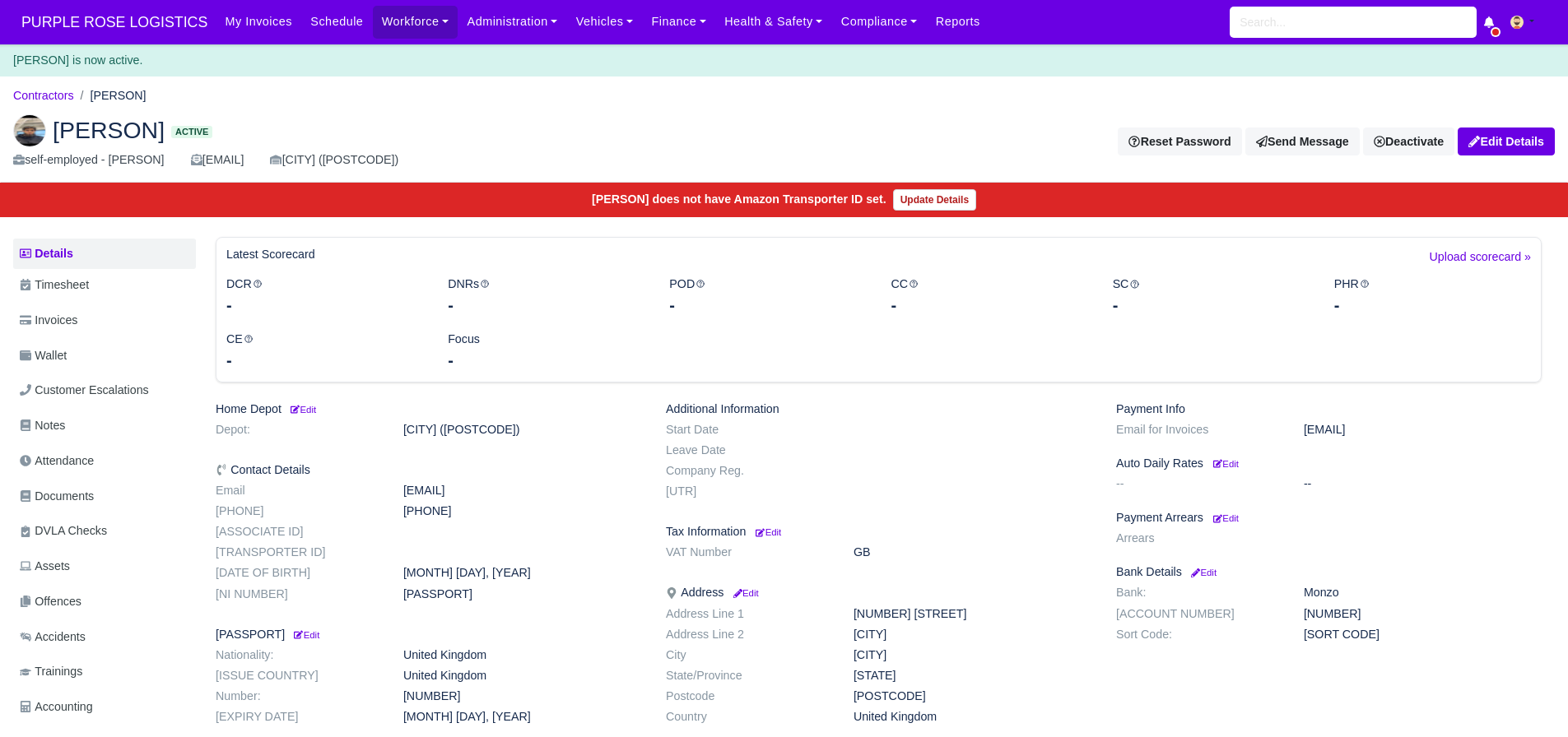 scroll, scrollTop: 0, scrollLeft: 0, axis: both 